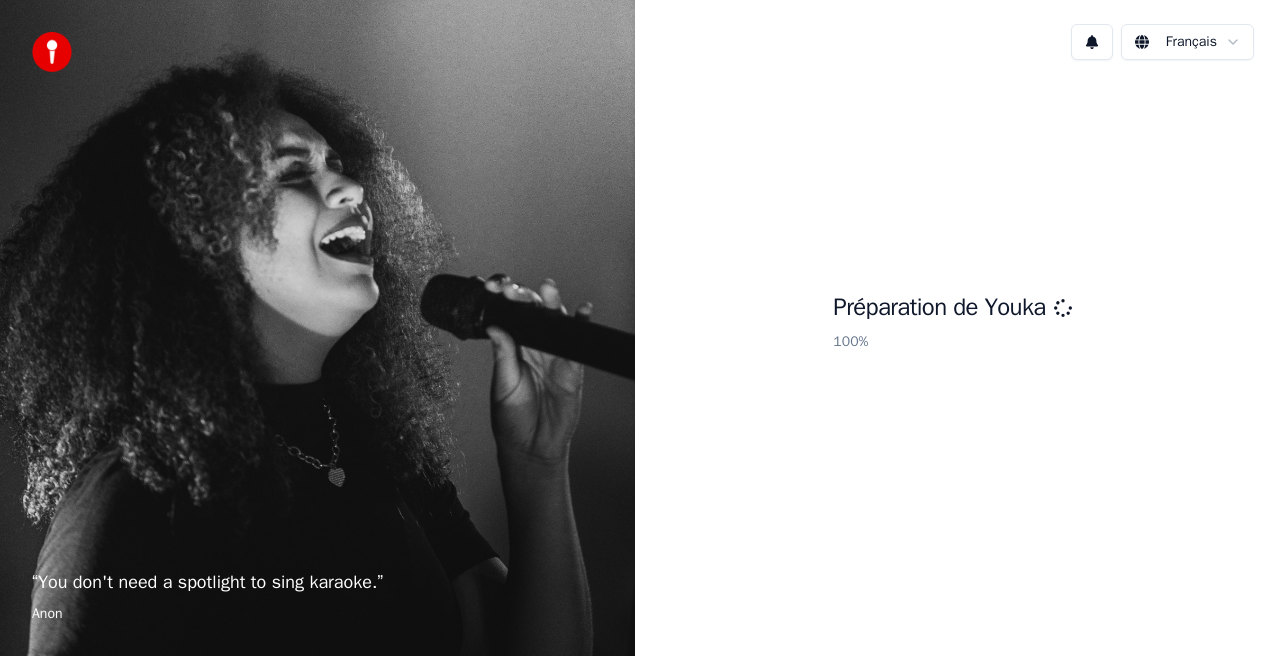 scroll, scrollTop: 0, scrollLeft: 0, axis: both 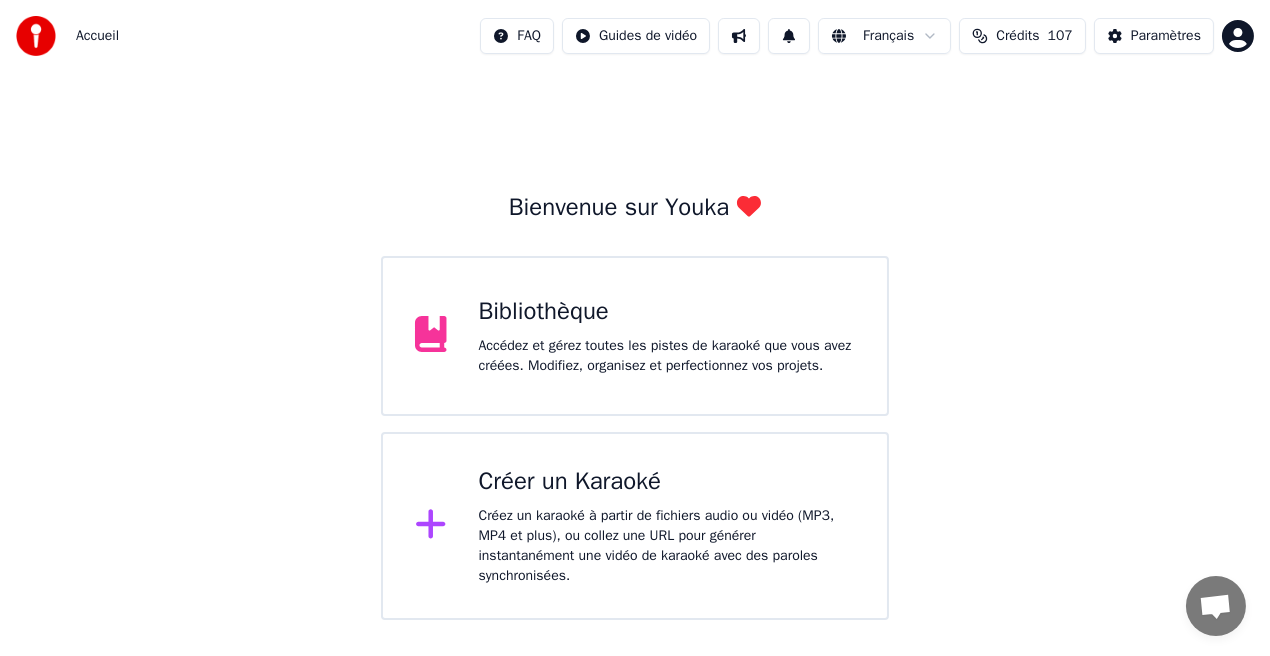 click on "Bibliothèque" at bounding box center [667, 312] 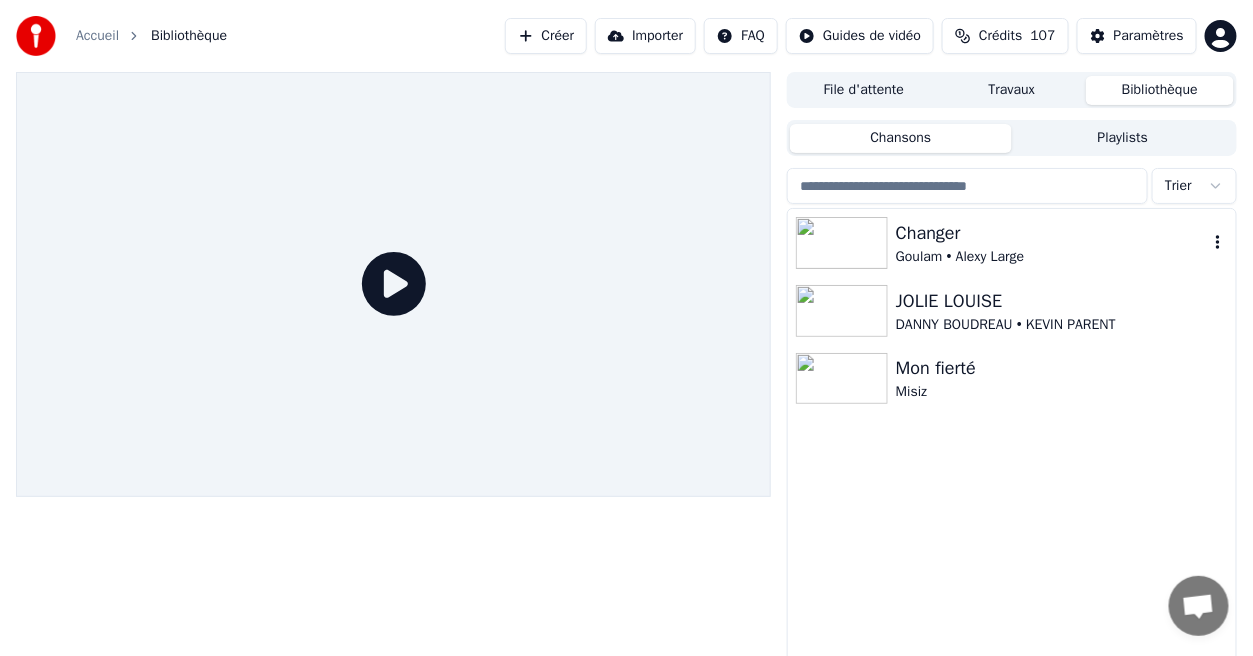 click on "Goulam • Alexy Large" at bounding box center [1052, 257] 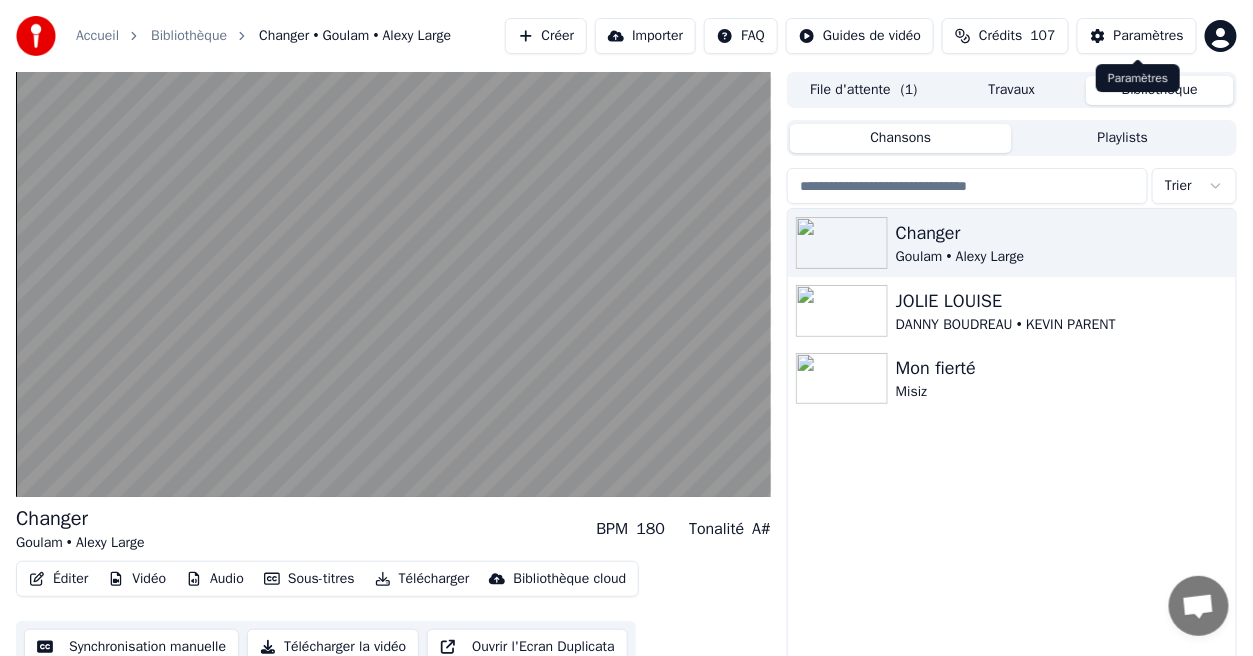 click on "Paramètres" at bounding box center (1149, 36) 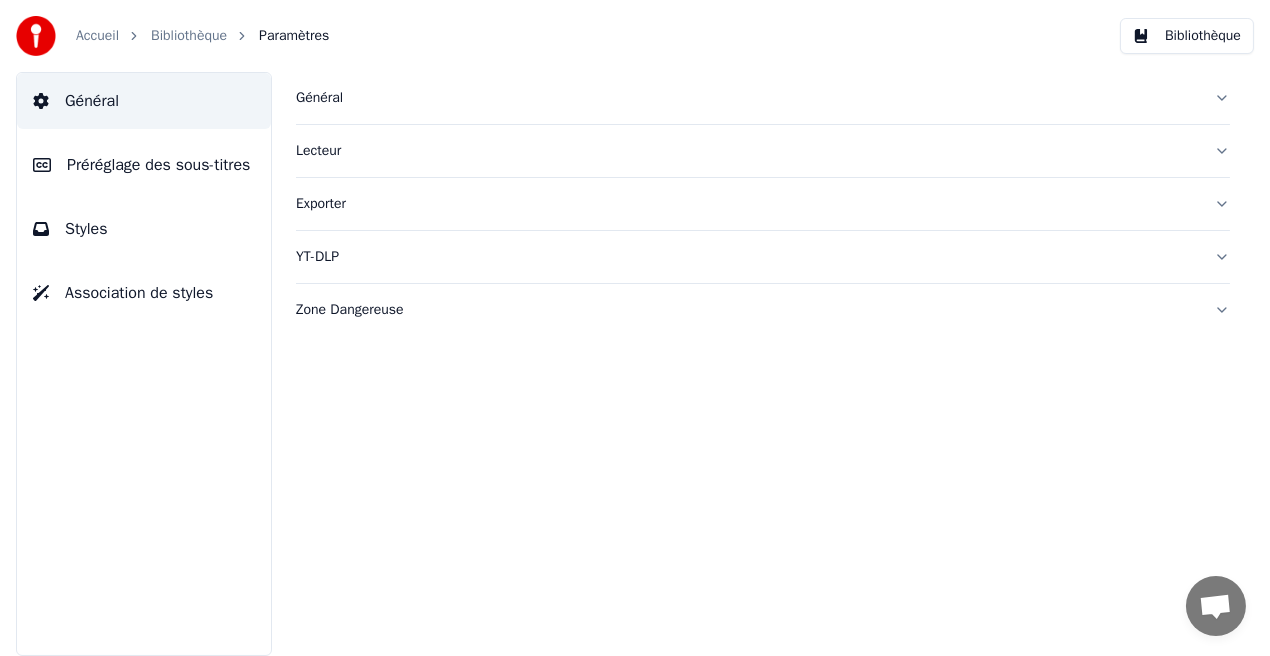 click on "Préréglage des sous-titres" at bounding box center [158, 165] 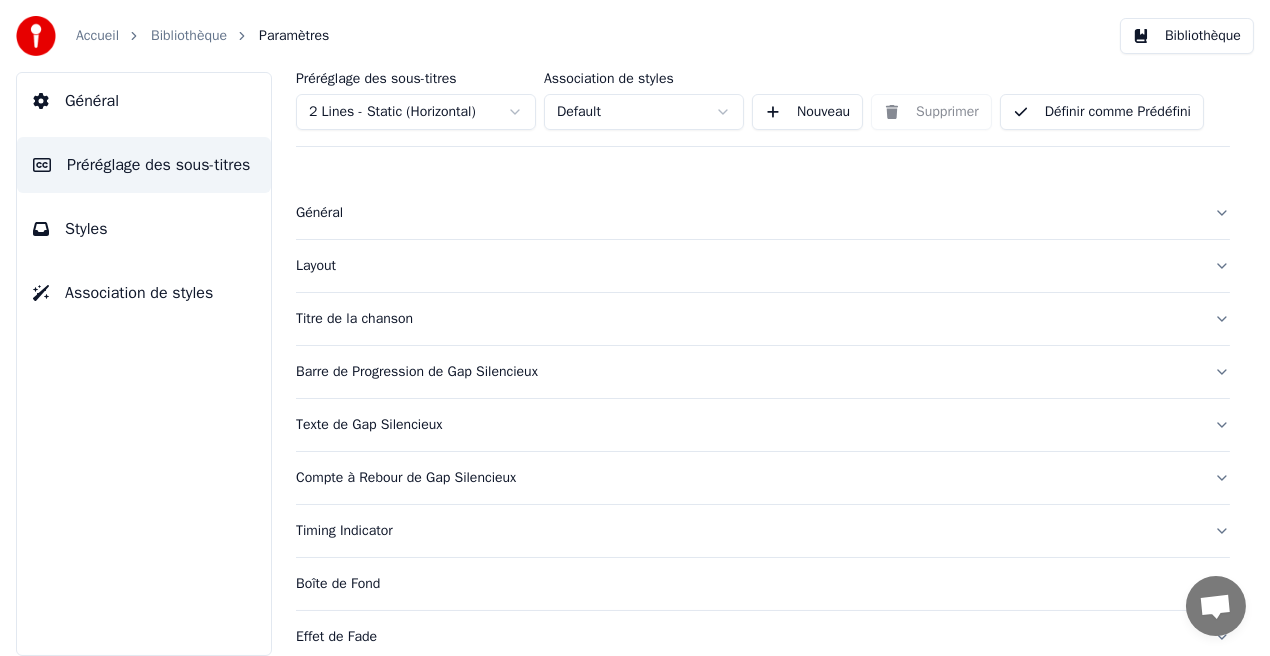 click on "Préréglage des sous-titres 2 Lines - Static (Horizontal) Association de styles Default Nouveau Supprimer Définir comme Prédéfini Général Layout Titre de la chanson Barre de Progression de Gap Silencieux Texte de Gap Silencieux Compte à Rebour de Gap Silencieux Timing Indicator Boîte de Fond Effet de Fade Décalage Caractères maximum par ligne Diviser la Ligne Automatiquement Advanced Settings" at bounding box center [763, 364] 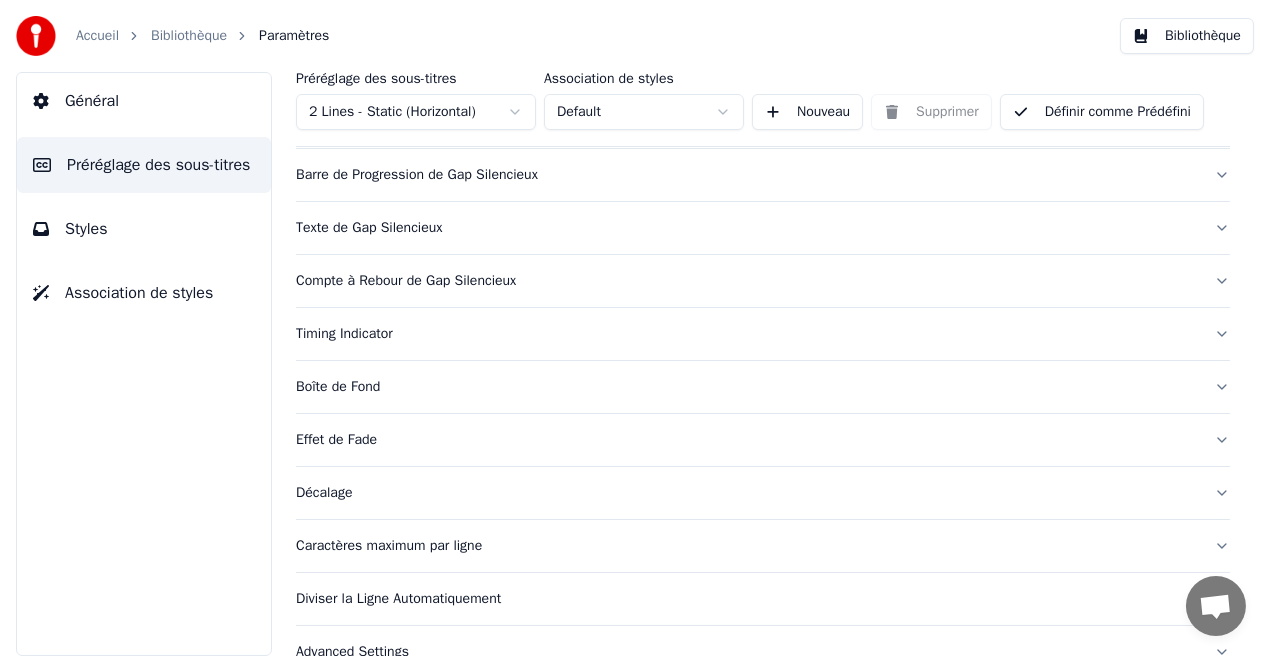 scroll, scrollTop: 0, scrollLeft: 0, axis: both 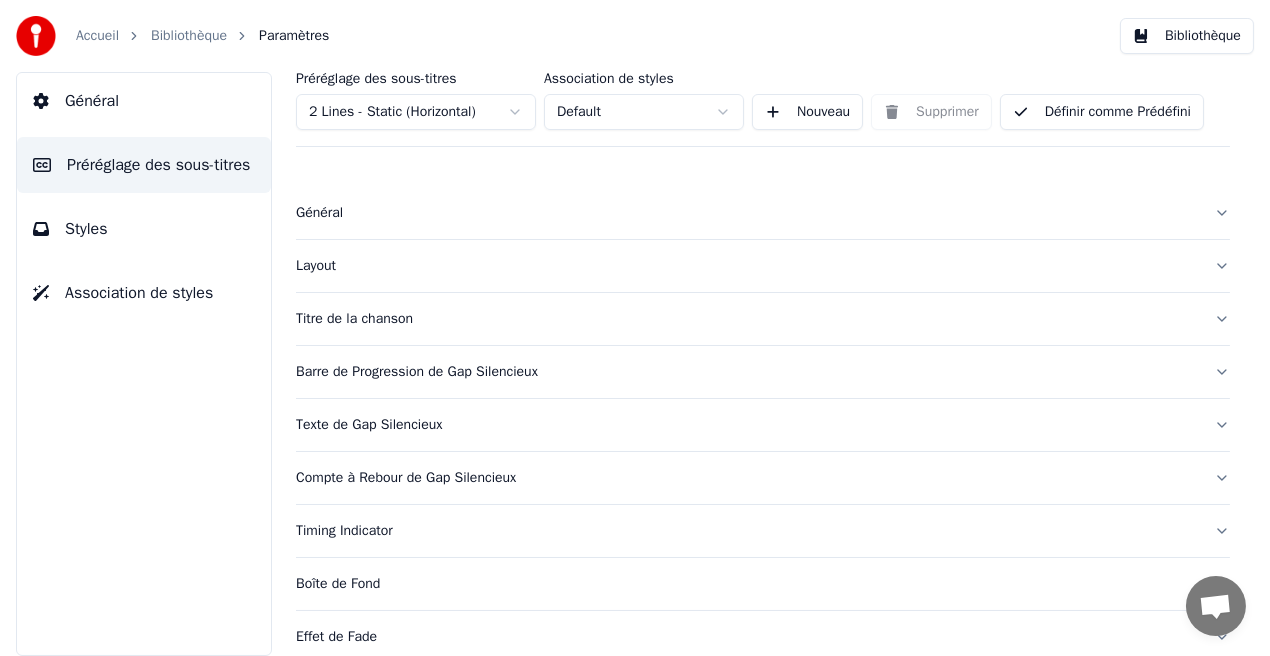 drag, startPoint x: 1177, startPoint y: 33, endPoint x: 198, endPoint y: 230, distance: 998.624 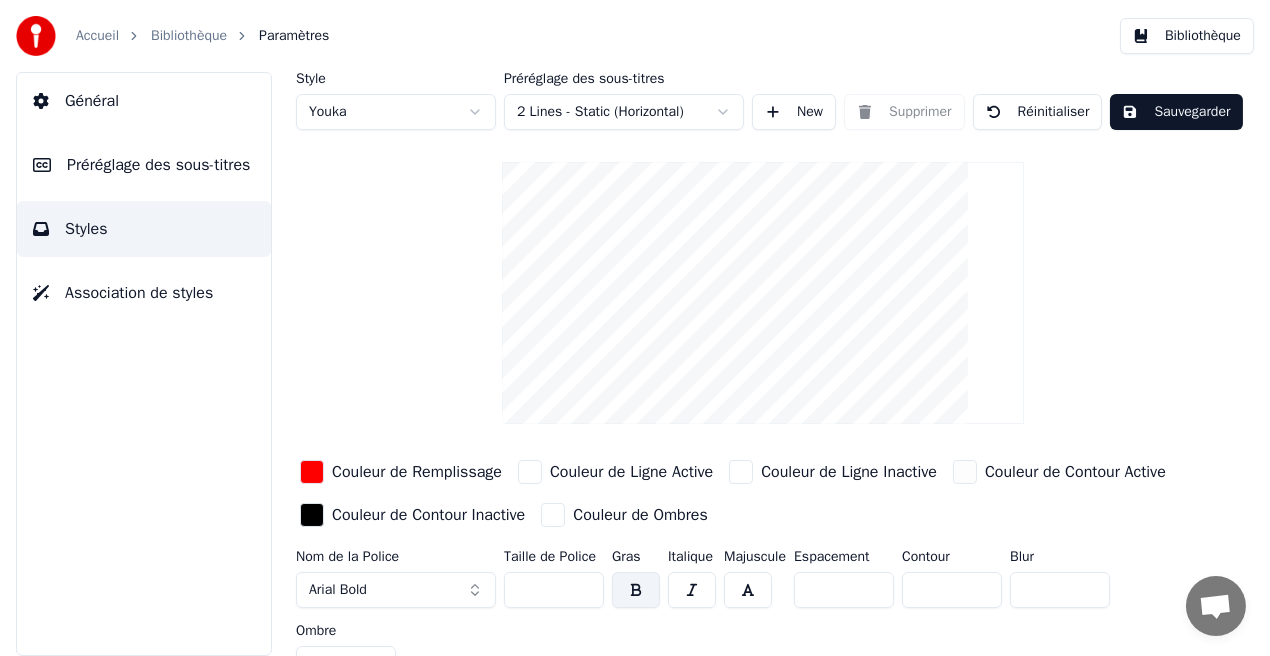 click on "Styles" at bounding box center (86, 229) 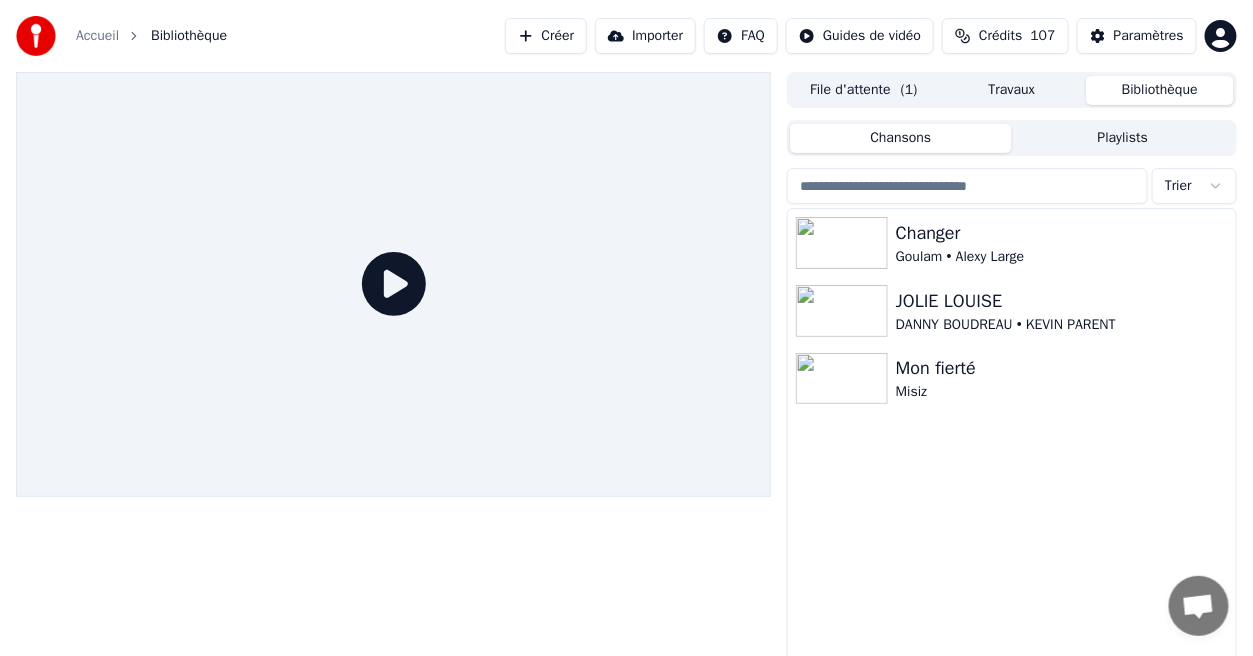 click on "Changer Goulam • Alexy Large JOLIE LOUISE DANNY BOUDREAU • KEVIN PARENT Mon fierté Misiz" at bounding box center (1012, 454) 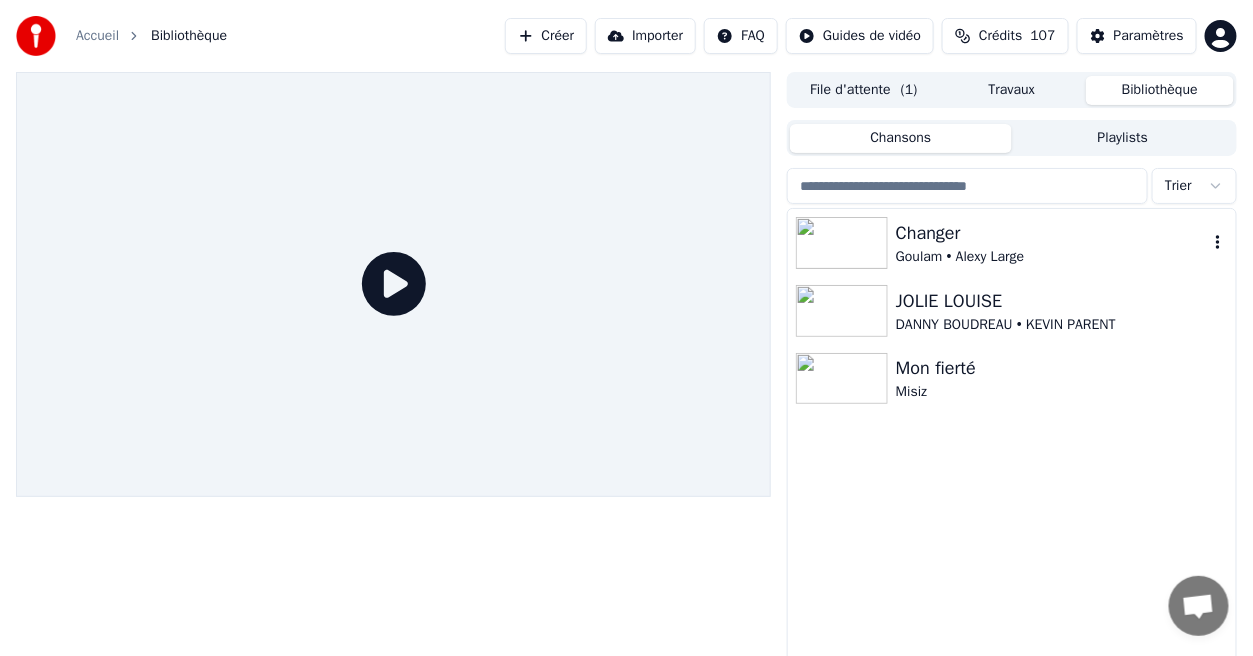 click on "Changer" at bounding box center (1052, 233) 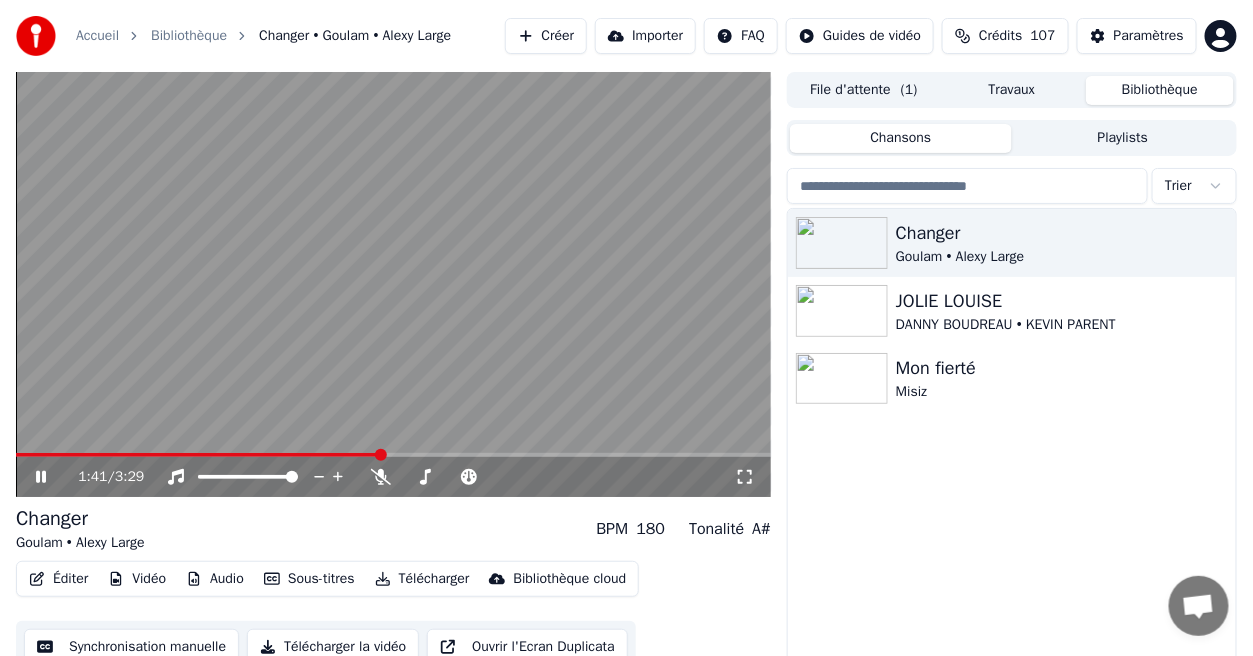 click on "Changer Goulam • Alexy Large JOLIE LOUISE DANNY BOUDREAU • KEVIN PARENT Mon fierté Misiz" at bounding box center [1012, 454] 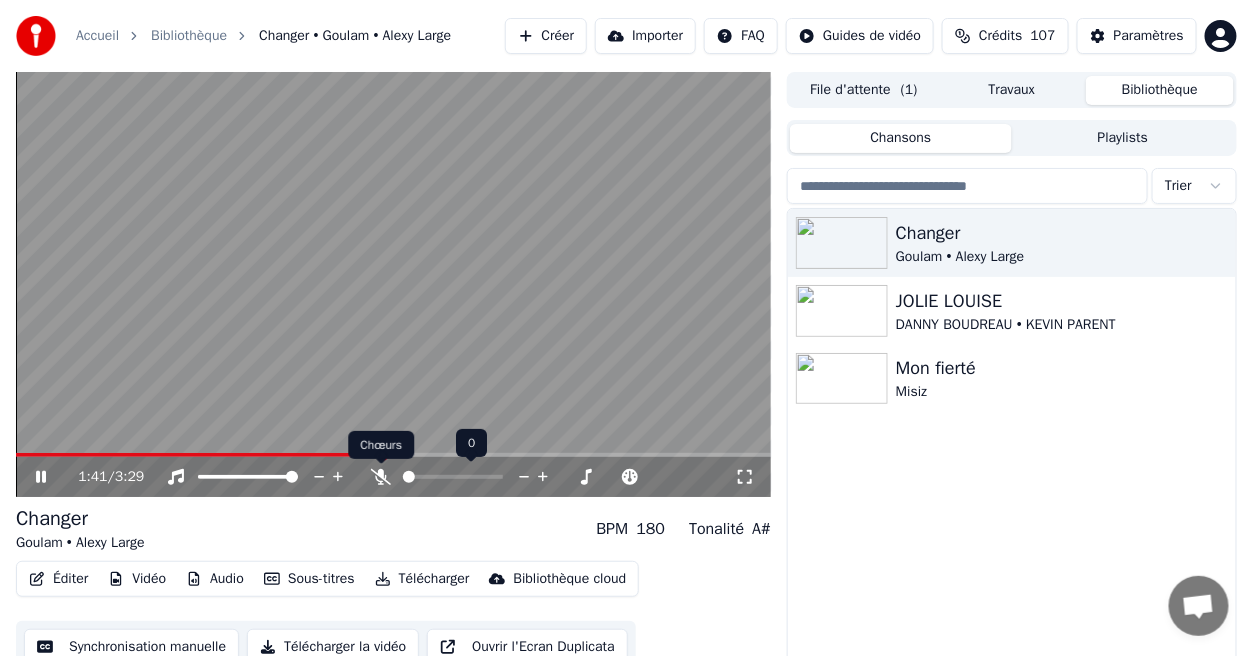 click at bounding box center (381, 464) 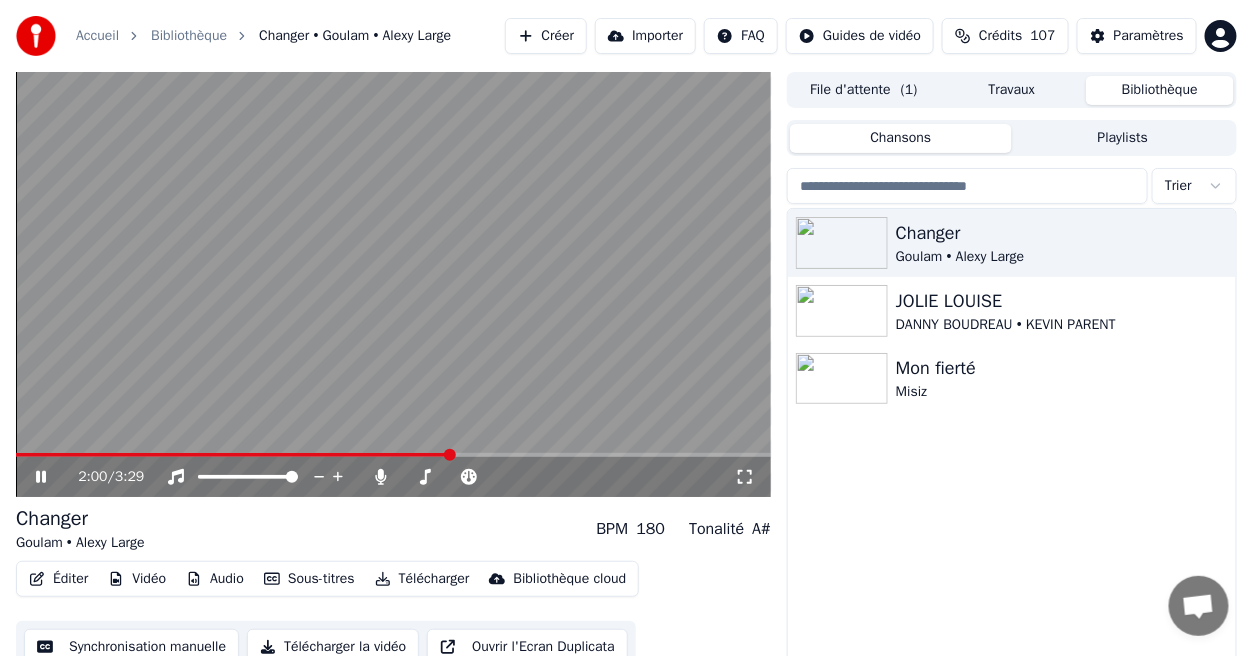 click 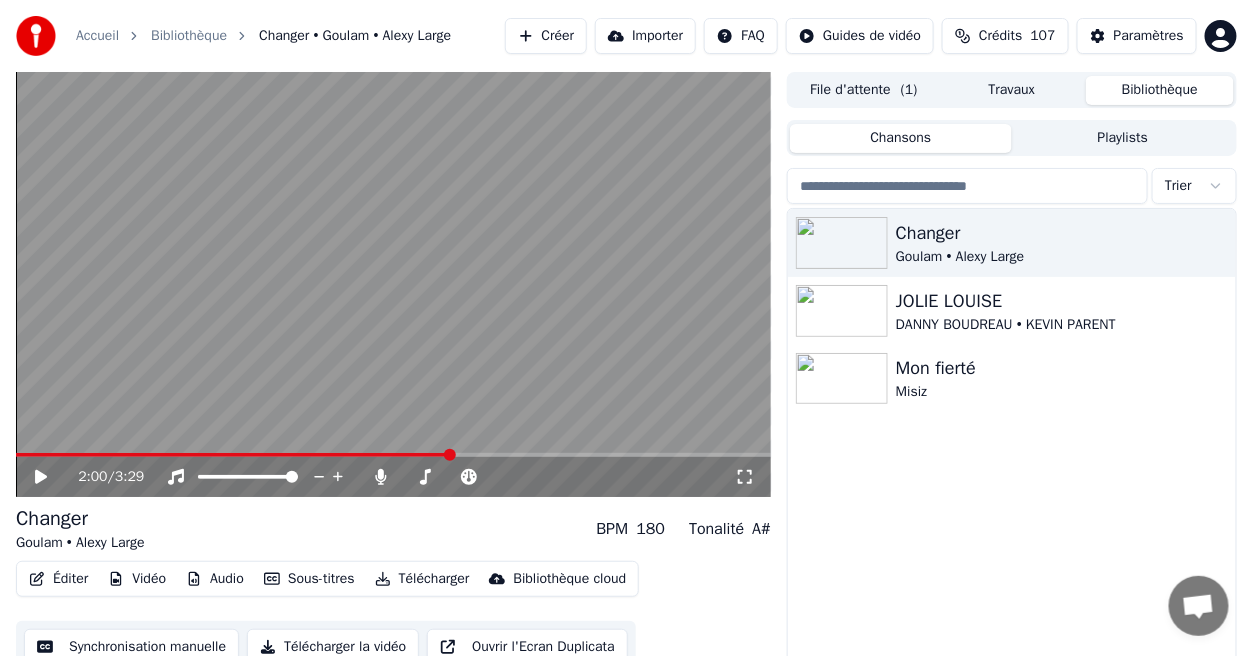 click 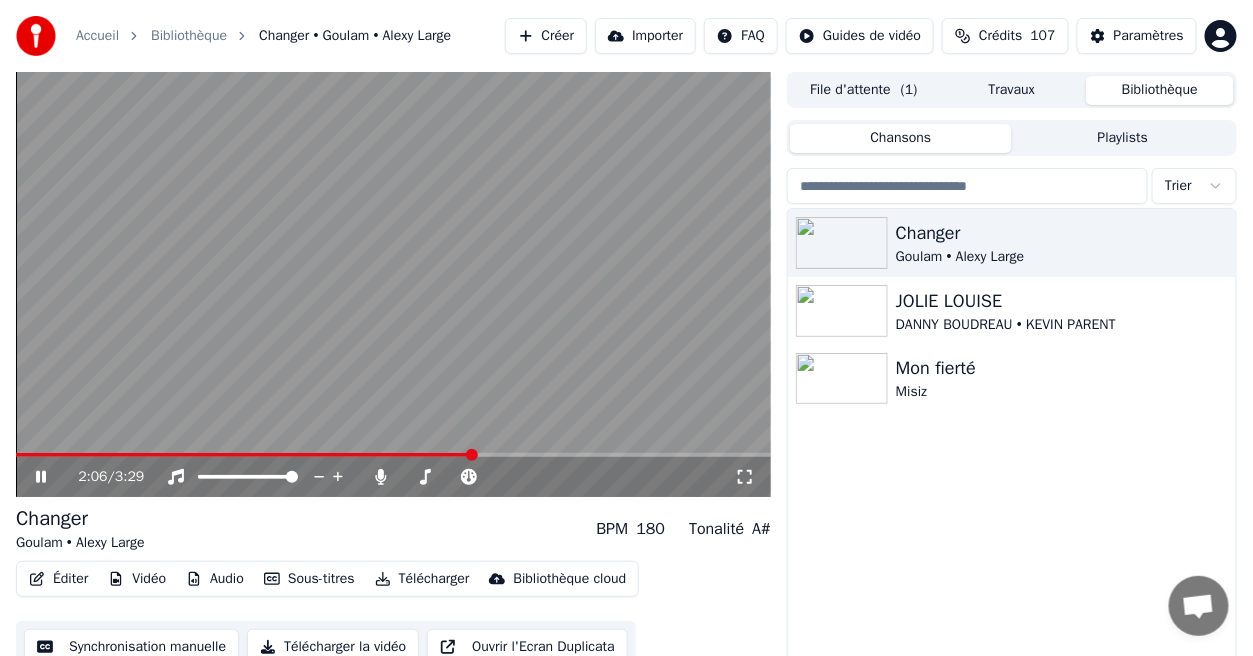 click 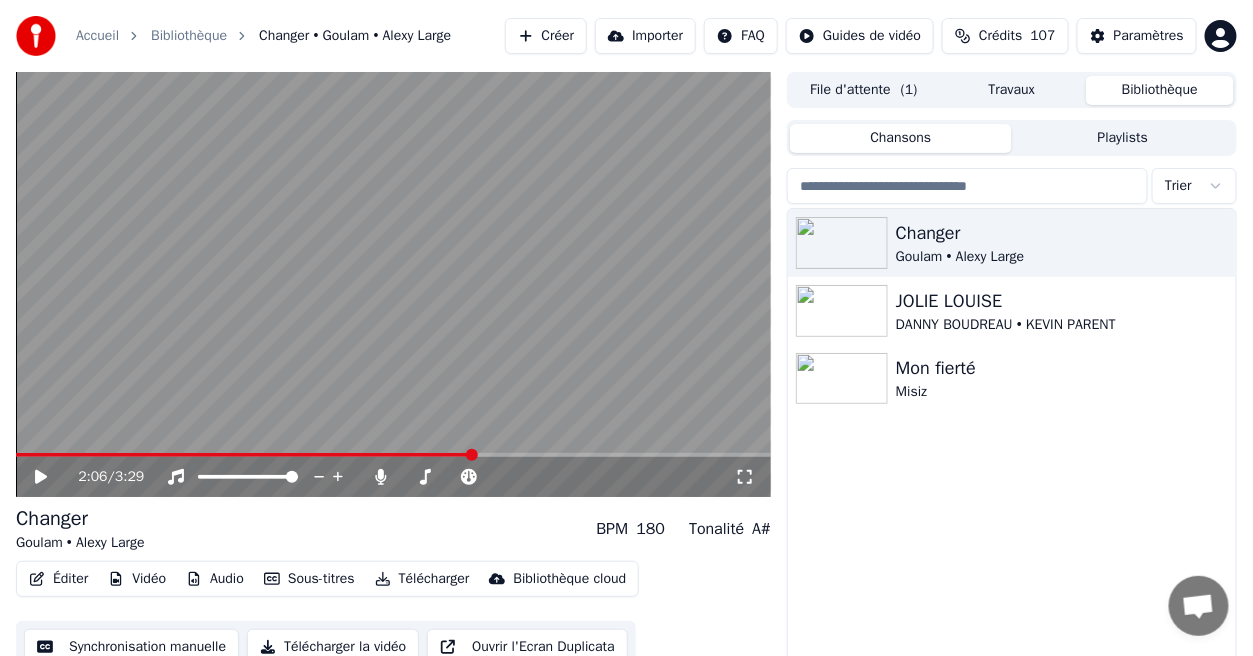 click 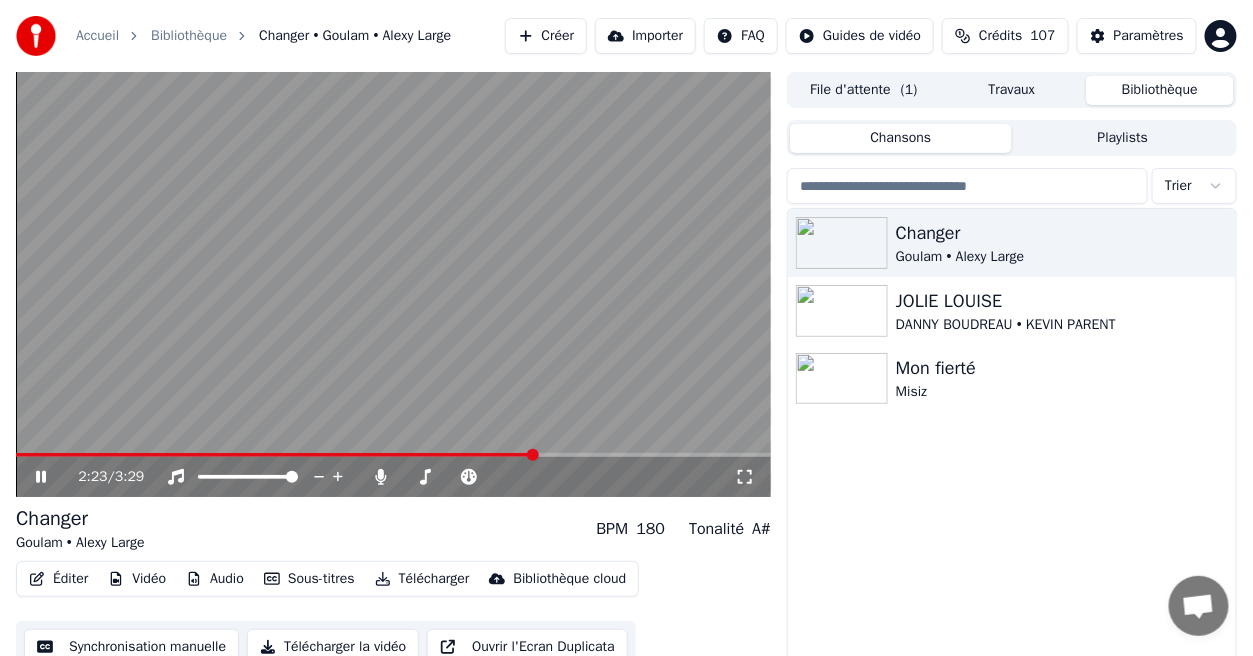 click 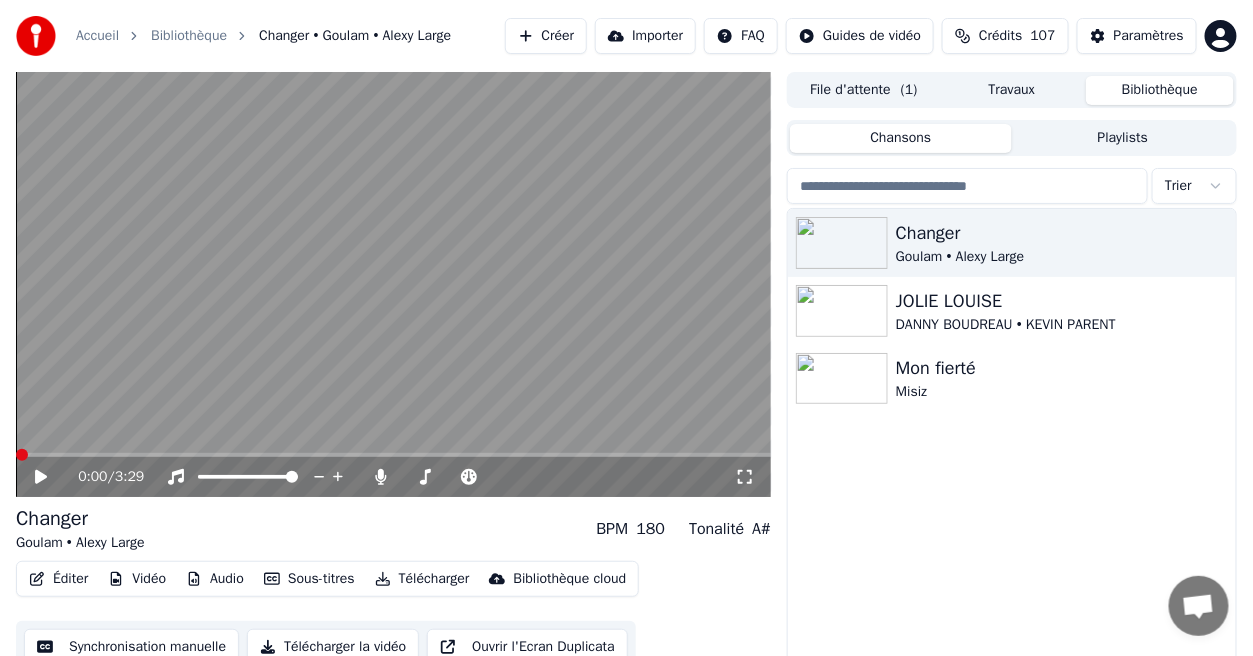 click at bounding box center (22, 455) 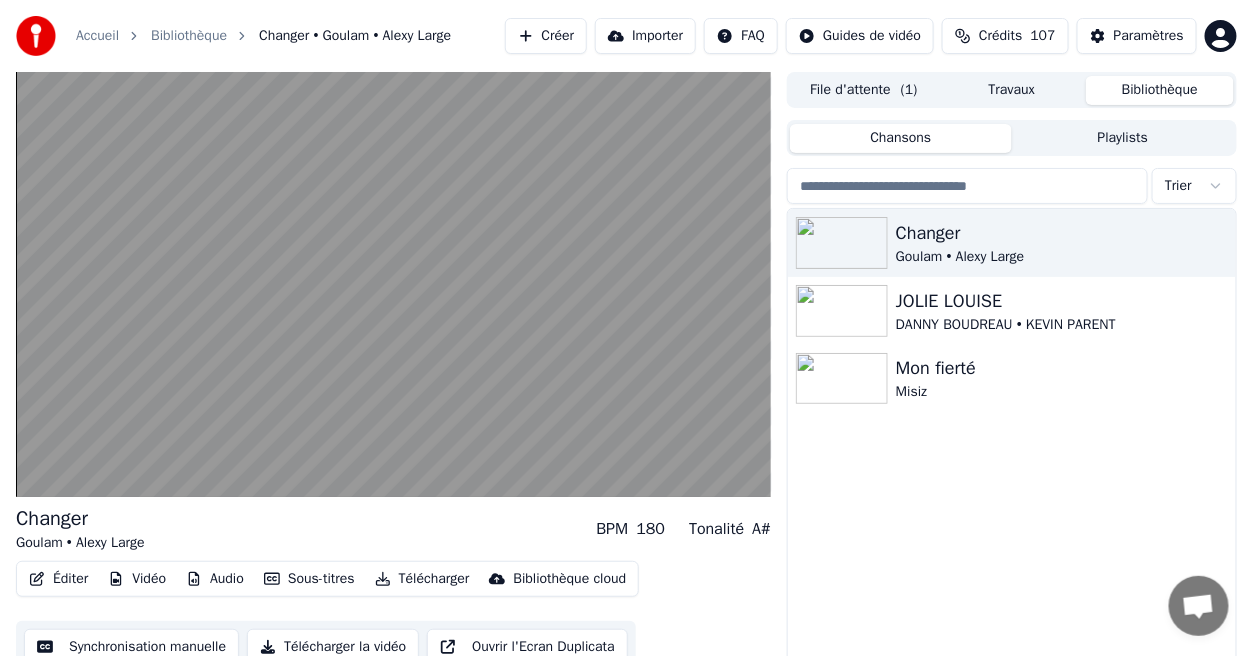 click on "Changer Goulam • Alexy Large JOLIE LOUISE DANNY BOUDREAU • KEVIN PARENT Mon fierté Misiz" at bounding box center [1012, 454] 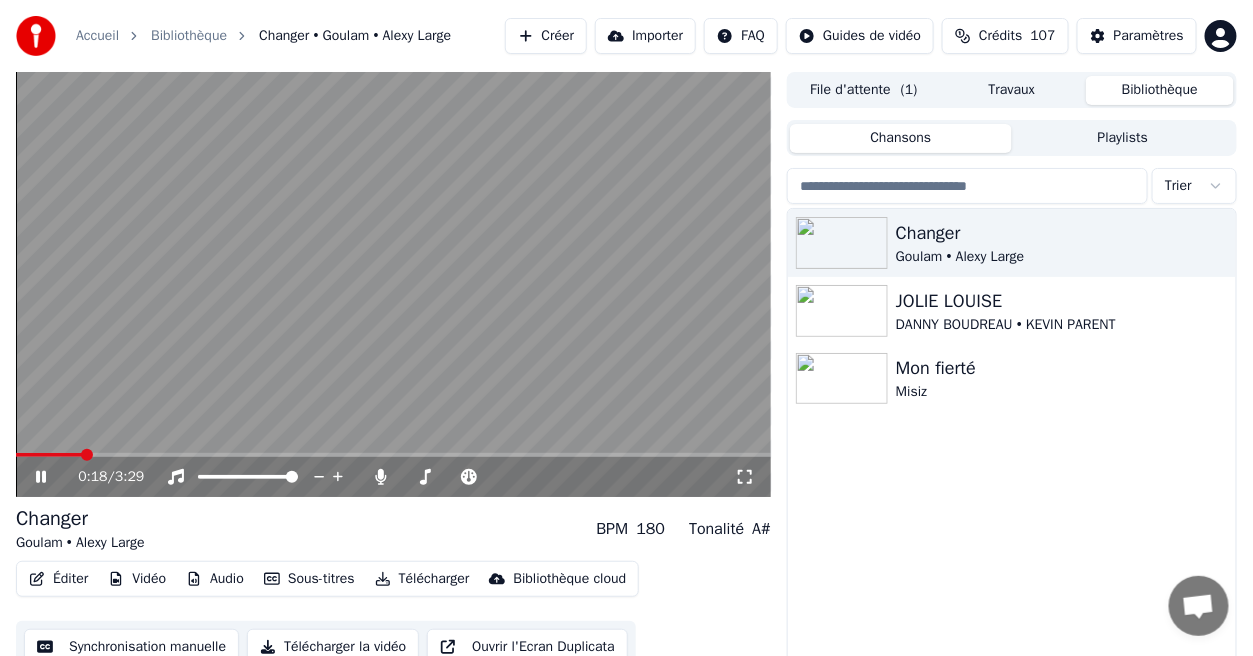 click 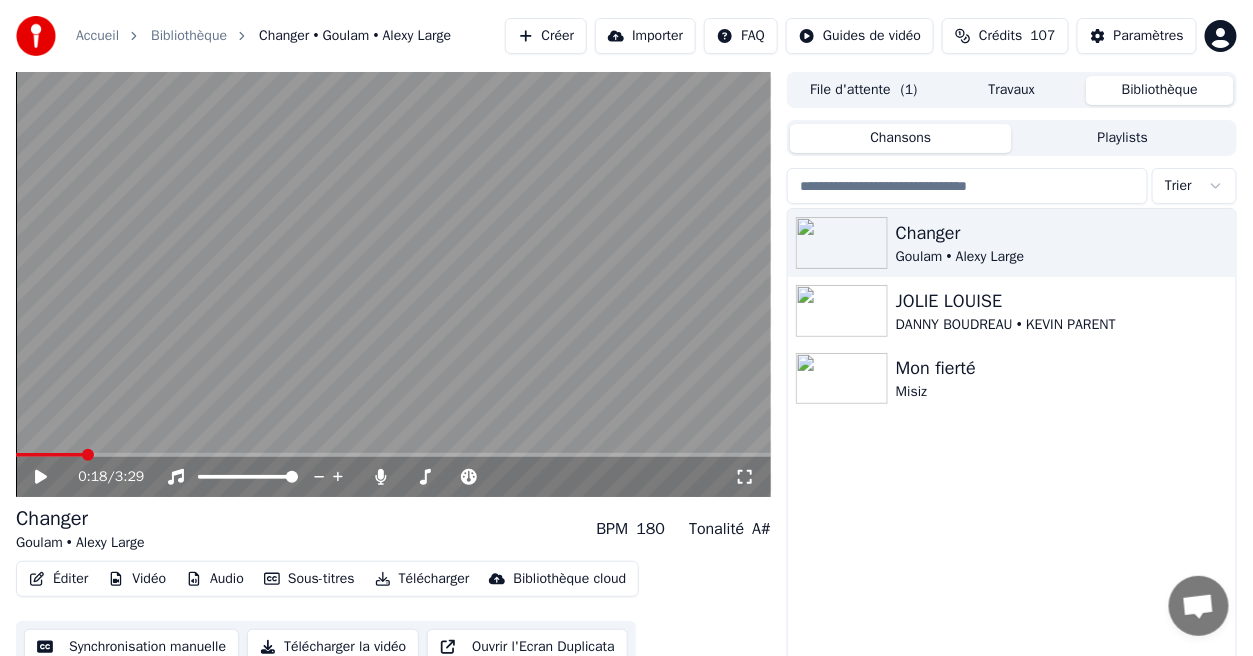 click 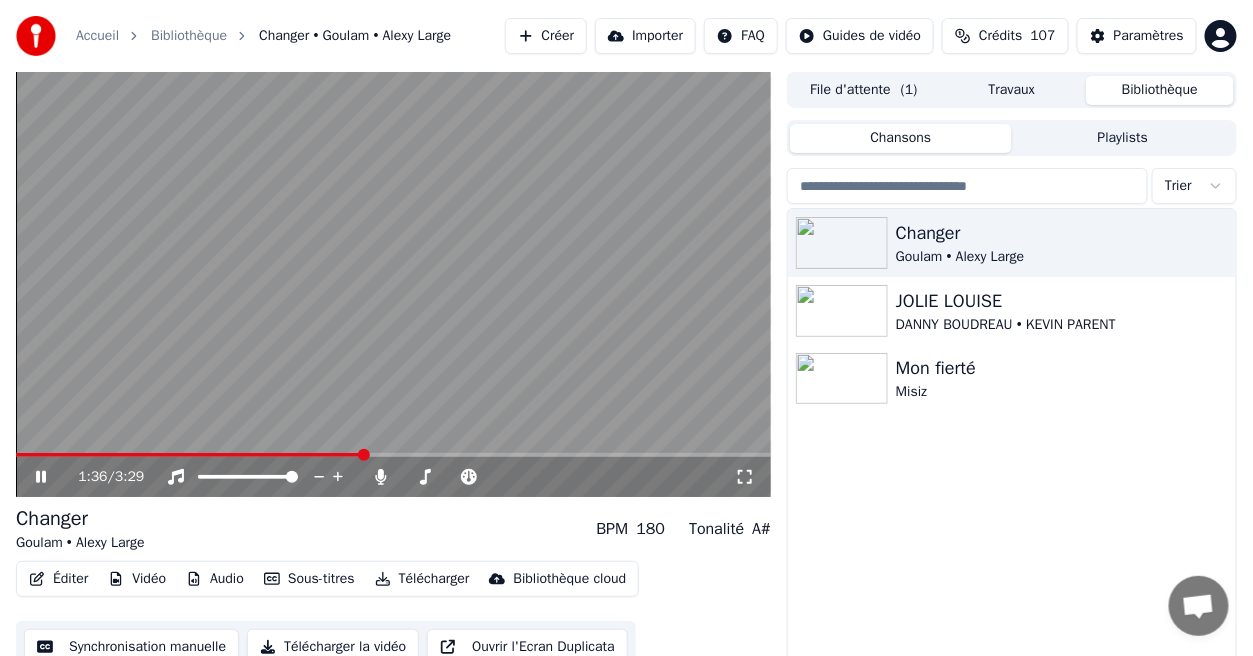 click 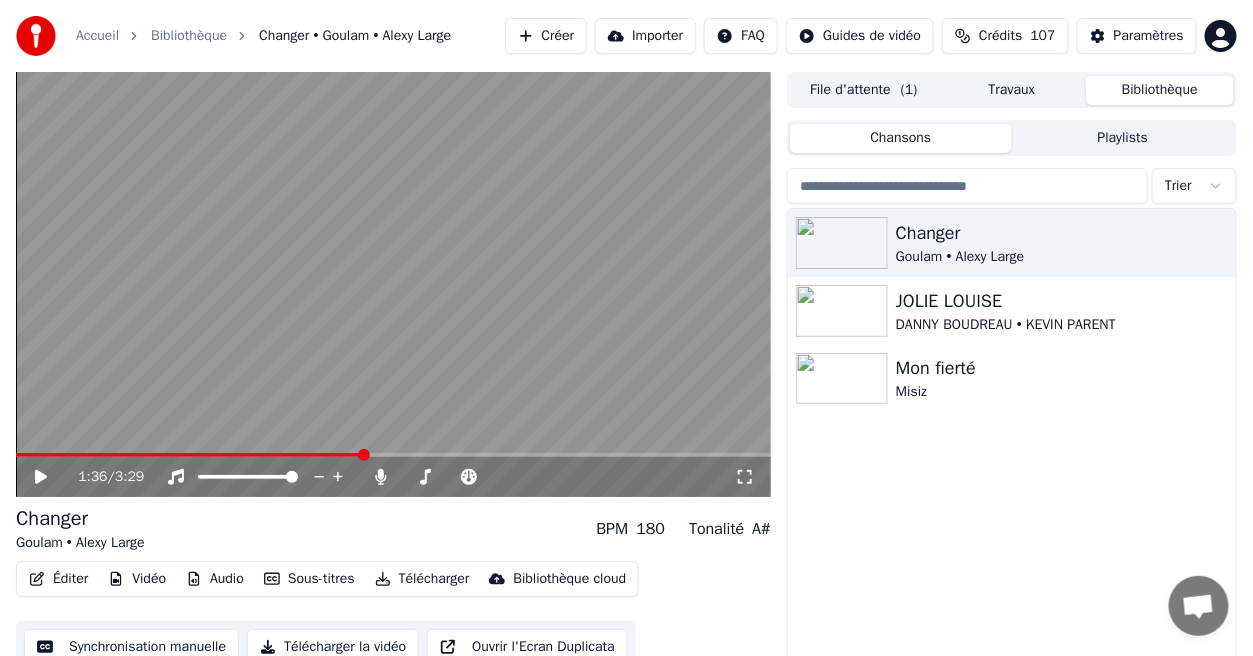 click 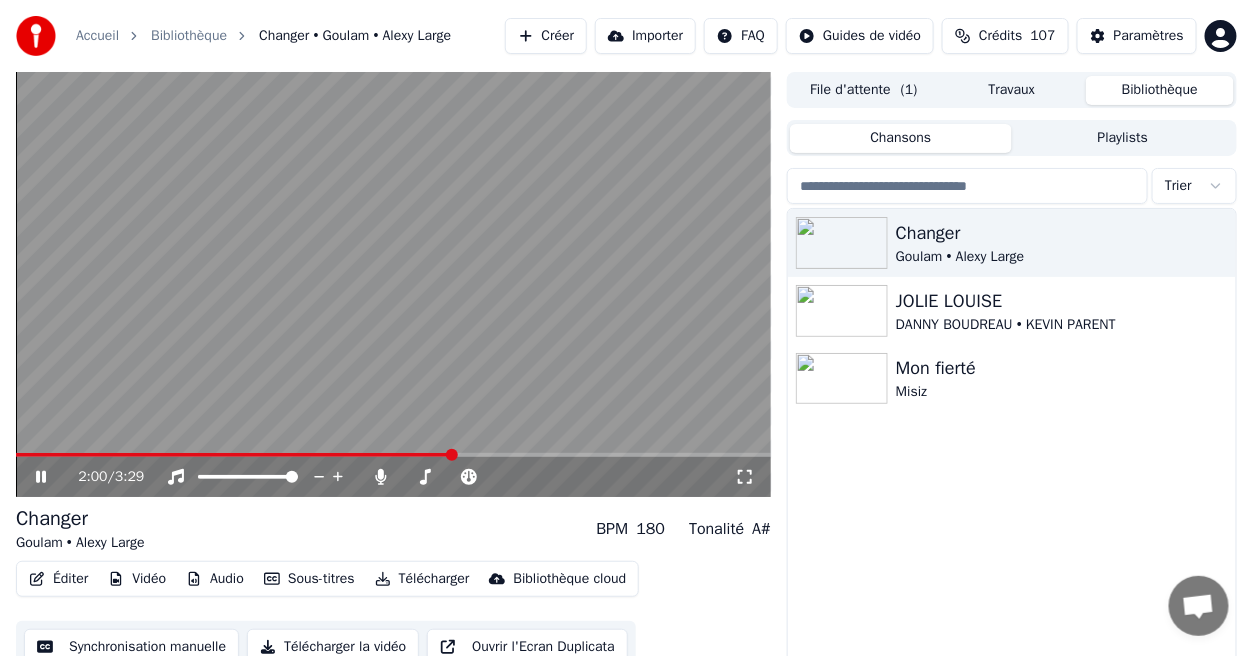 click on "Vidéo" at bounding box center [137, 579] 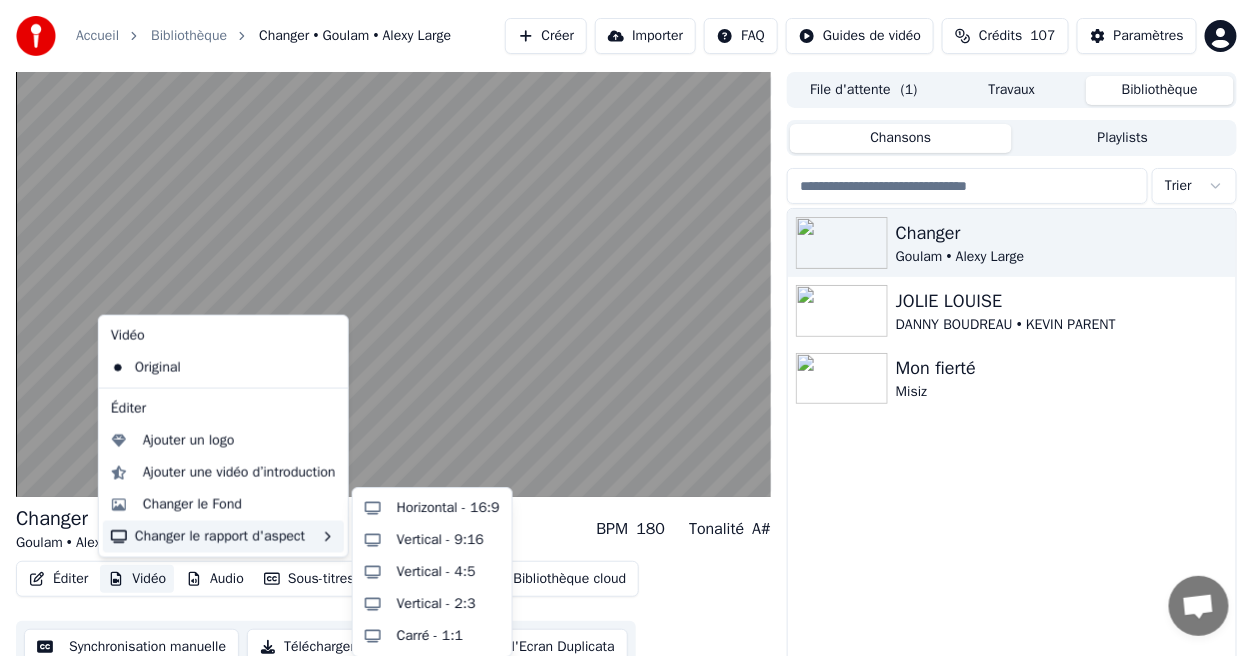 click on "Changer le rapport d'aspect" at bounding box center [223, 537] 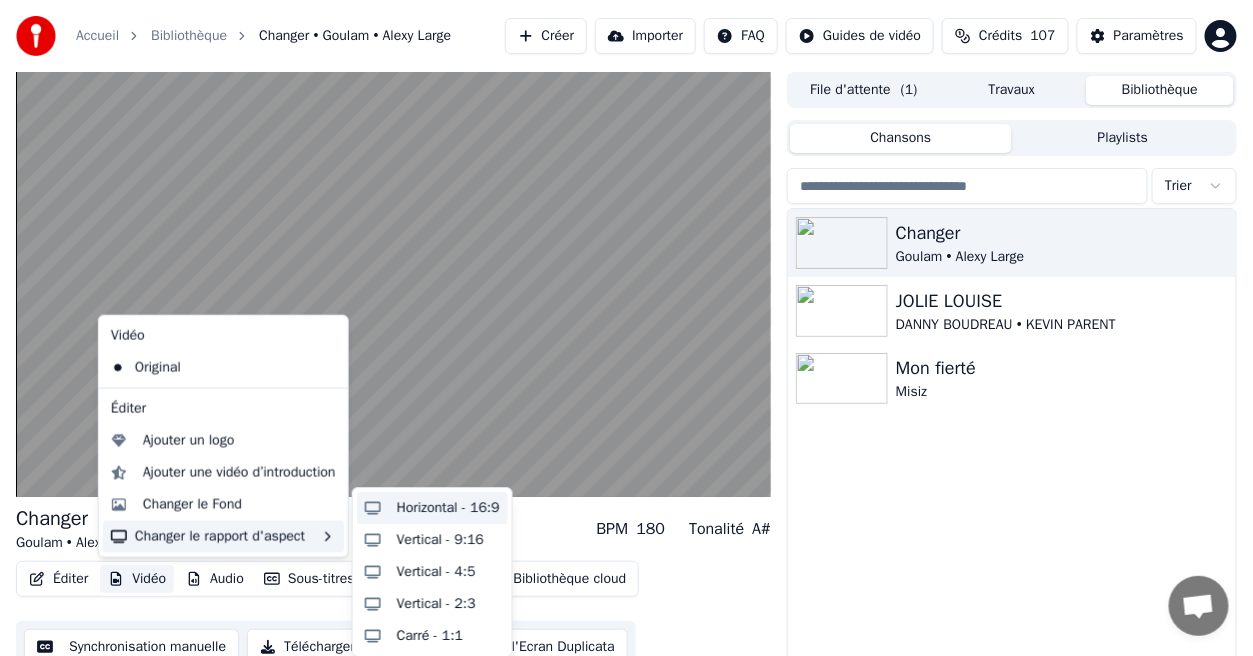 click on "Horizontal - 16:9" at bounding box center (448, 508) 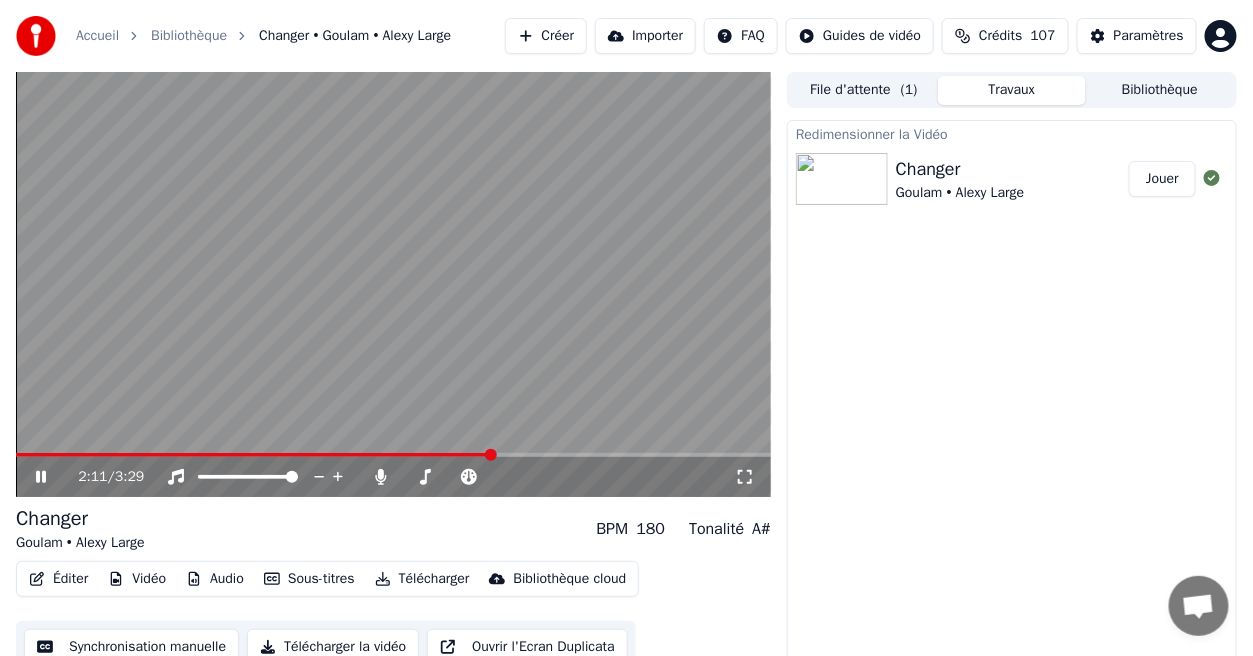 click on "Jouer" at bounding box center [1162, 179] 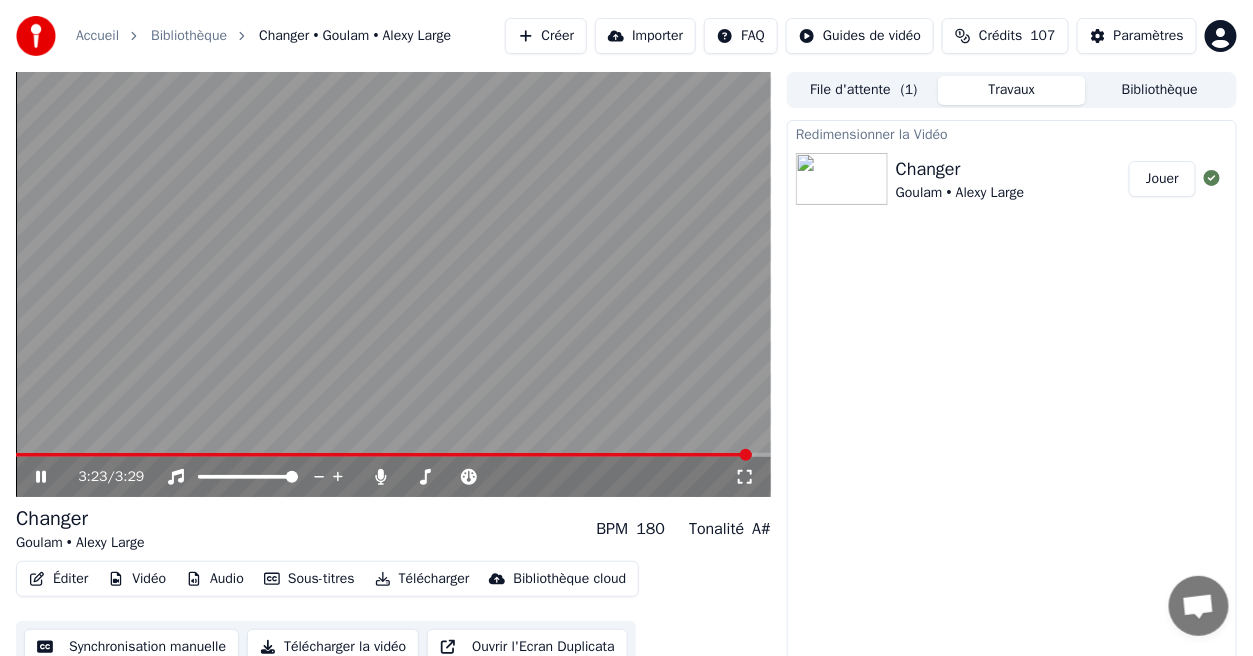 click 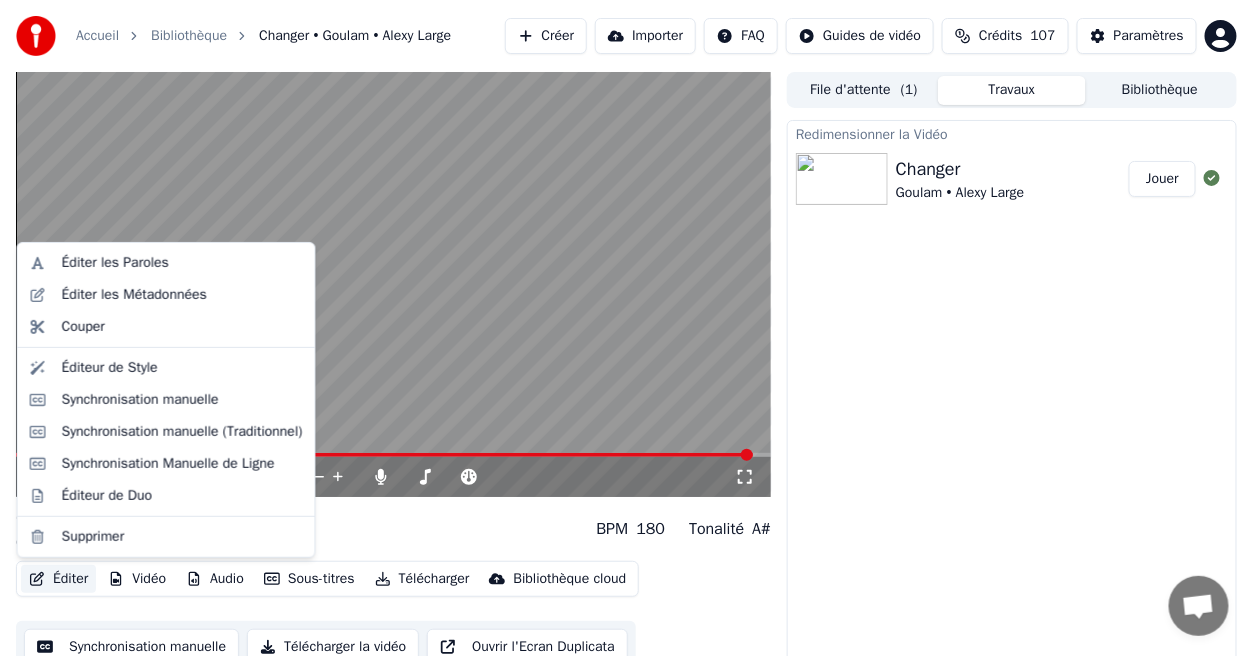 click on "Éditer" at bounding box center [58, 579] 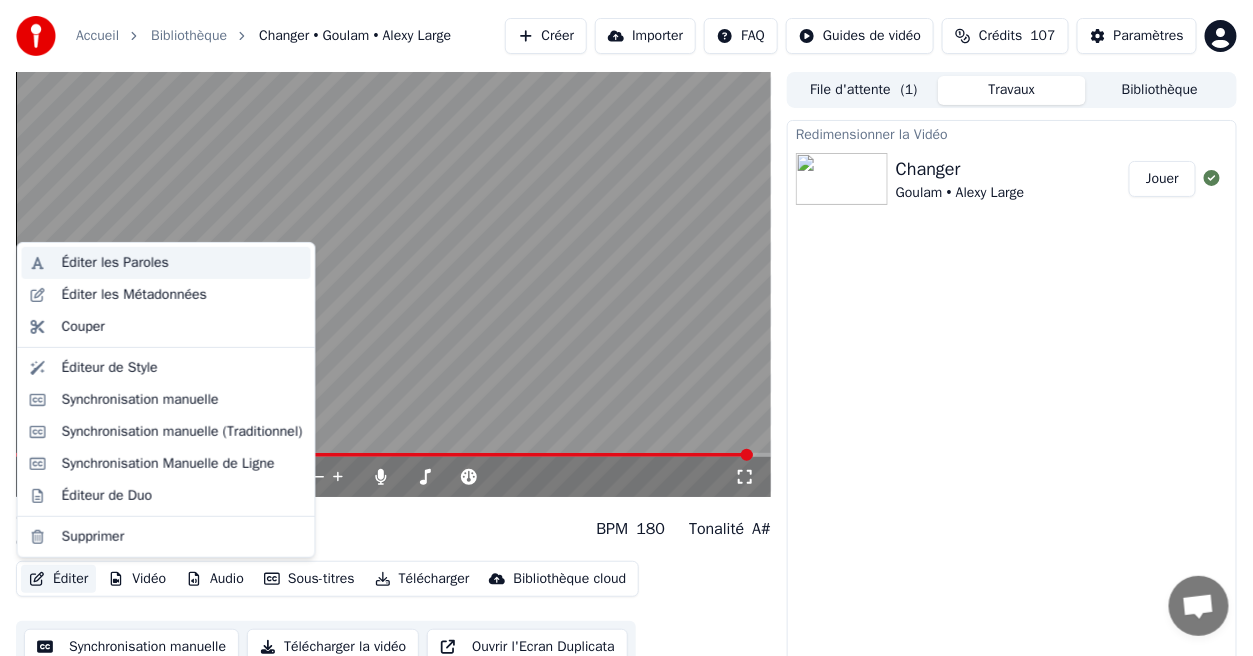 click on "Éditer les Paroles" at bounding box center (115, 263) 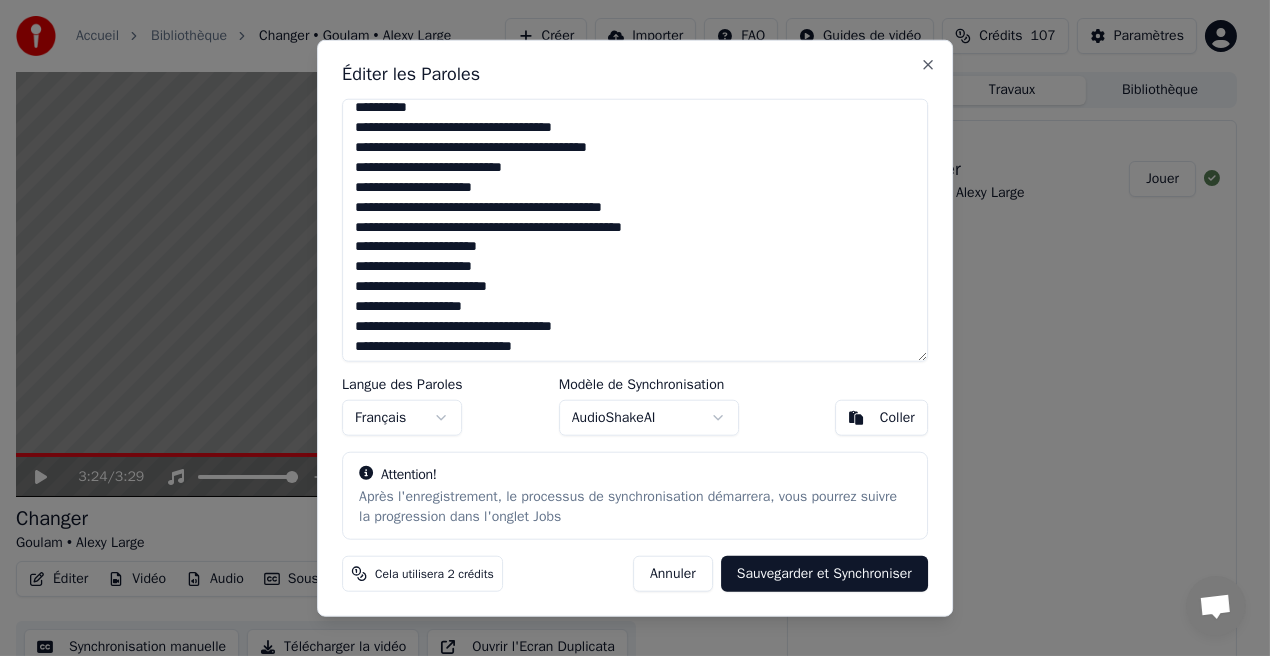scroll, scrollTop: 487, scrollLeft: 0, axis: vertical 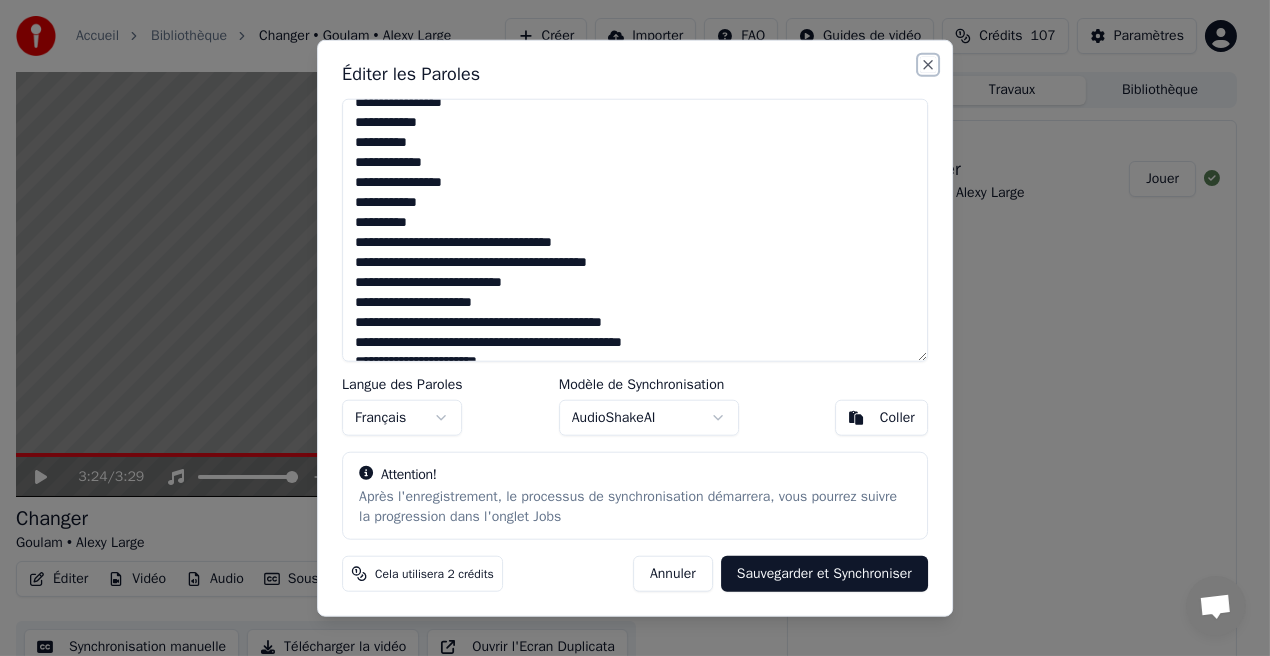 click on "Close" at bounding box center (928, 65) 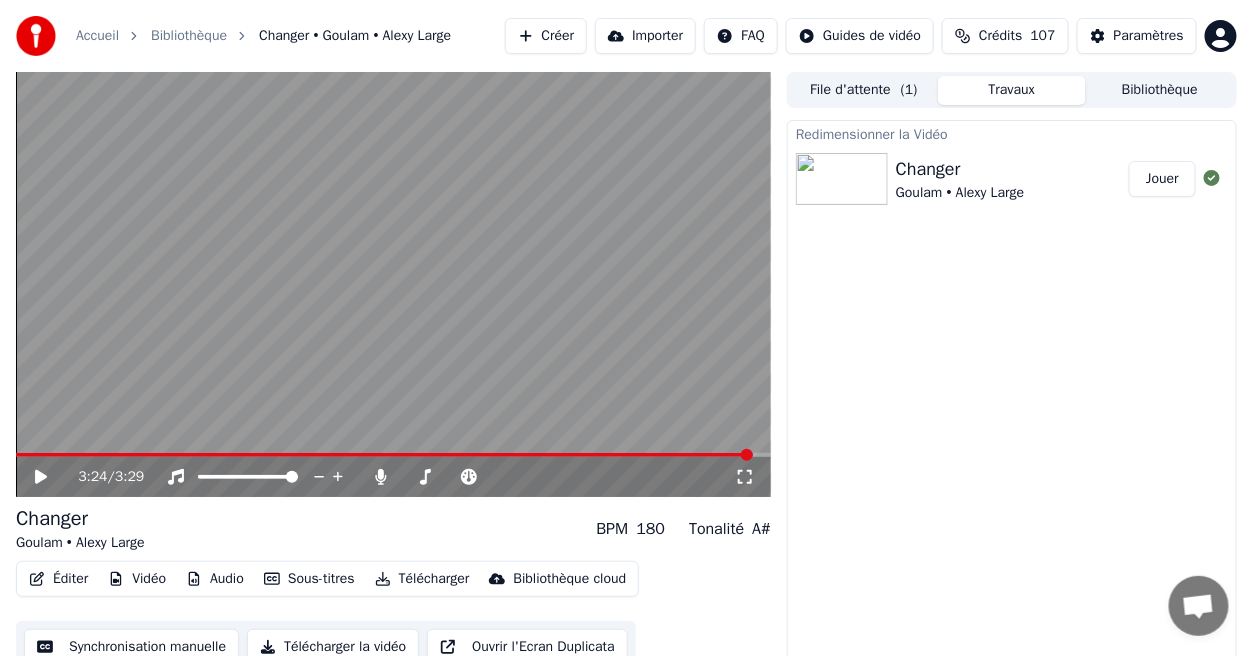 click at bounding box center (384, 455) 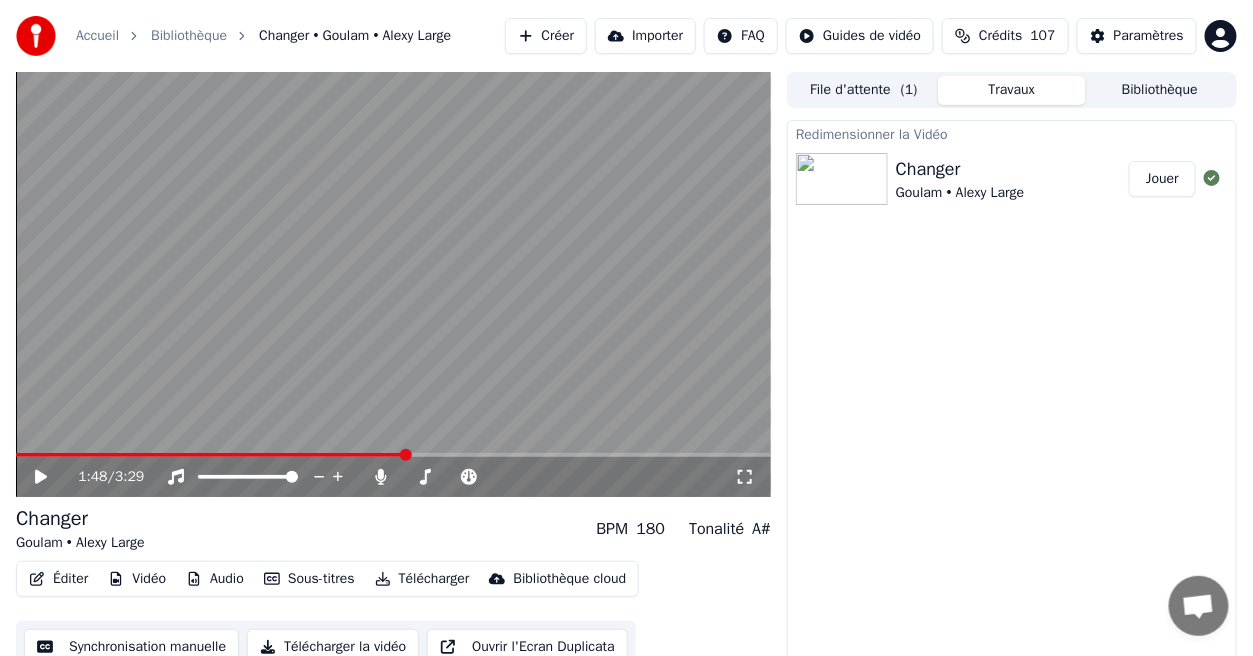 click on "Éditer" at bounding box center [58, 579] 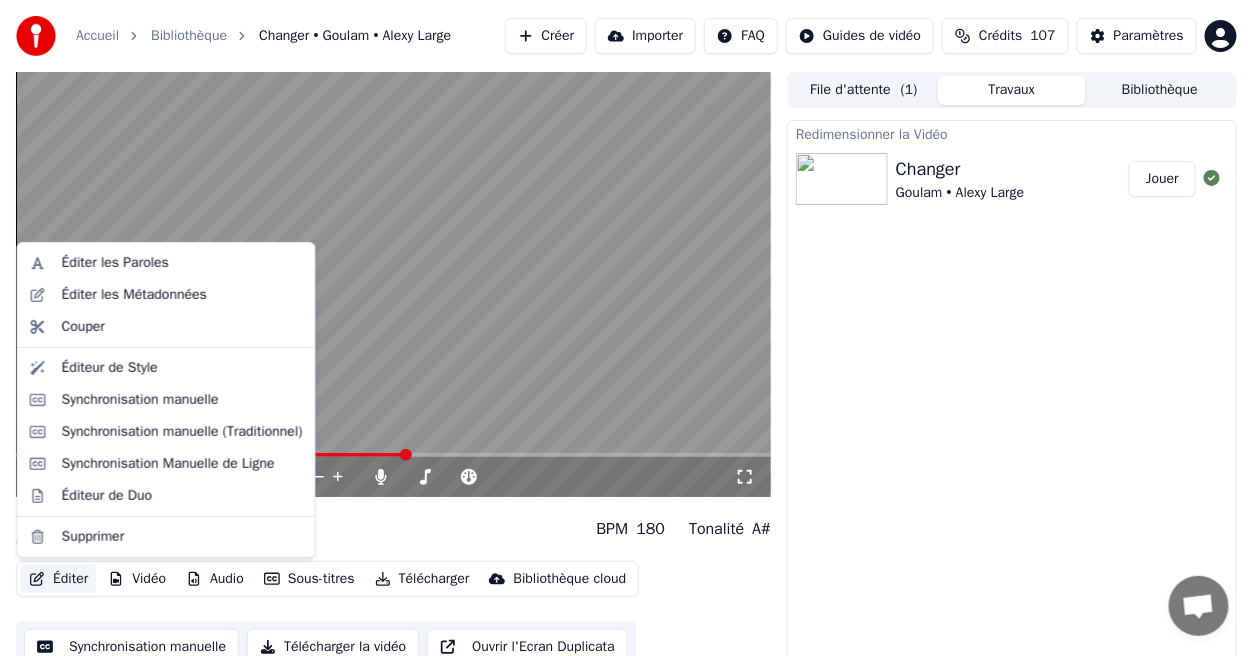 click on "Changer Goulam • Alexy Large Jouer" at bounding box center [1012, 399] 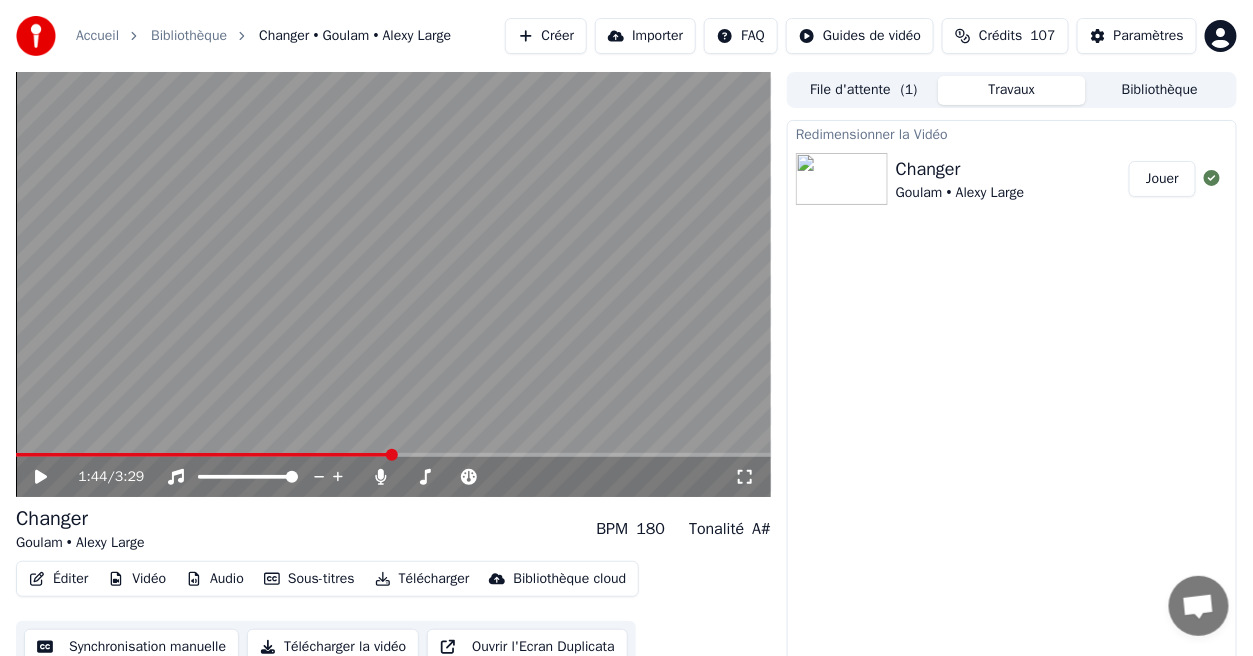 click at bounding box center (392, 455) 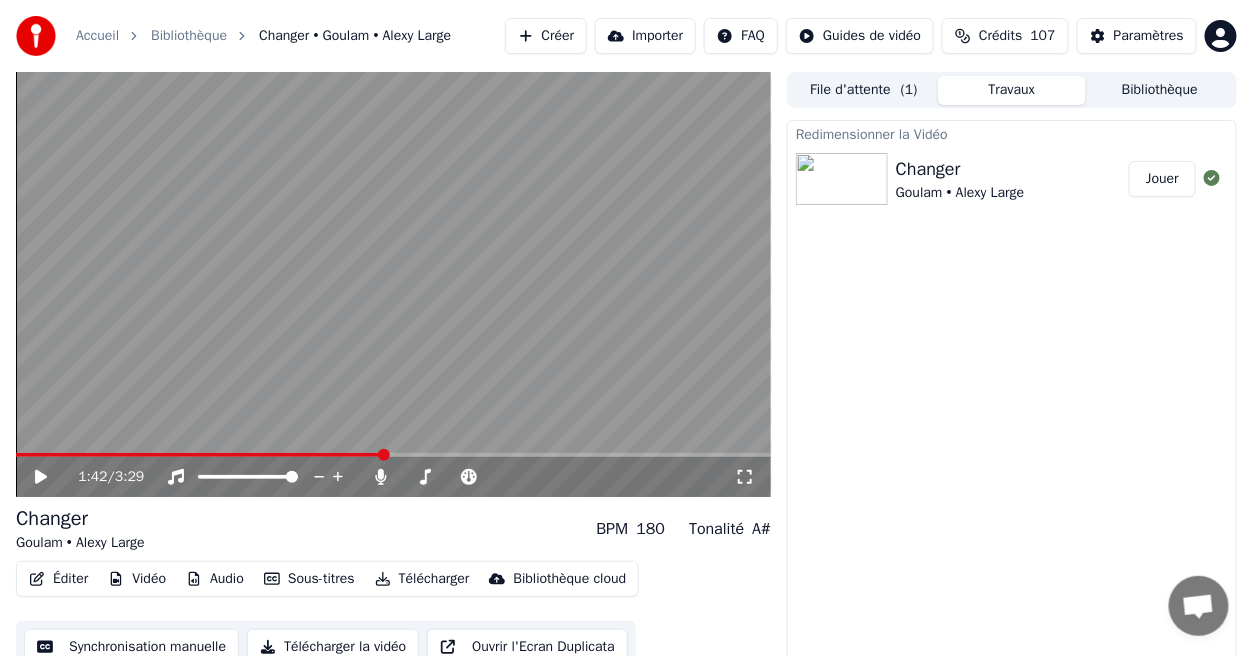 click at bounding box center [384, 455] 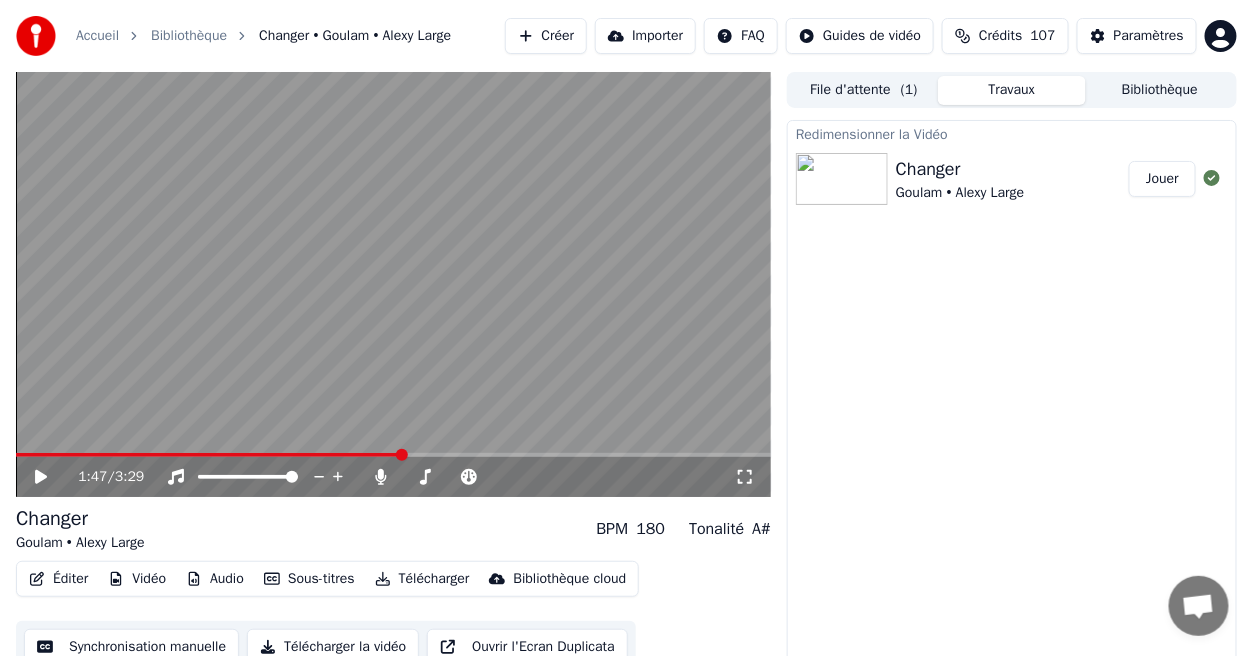 click at bounding box center [402, 455] 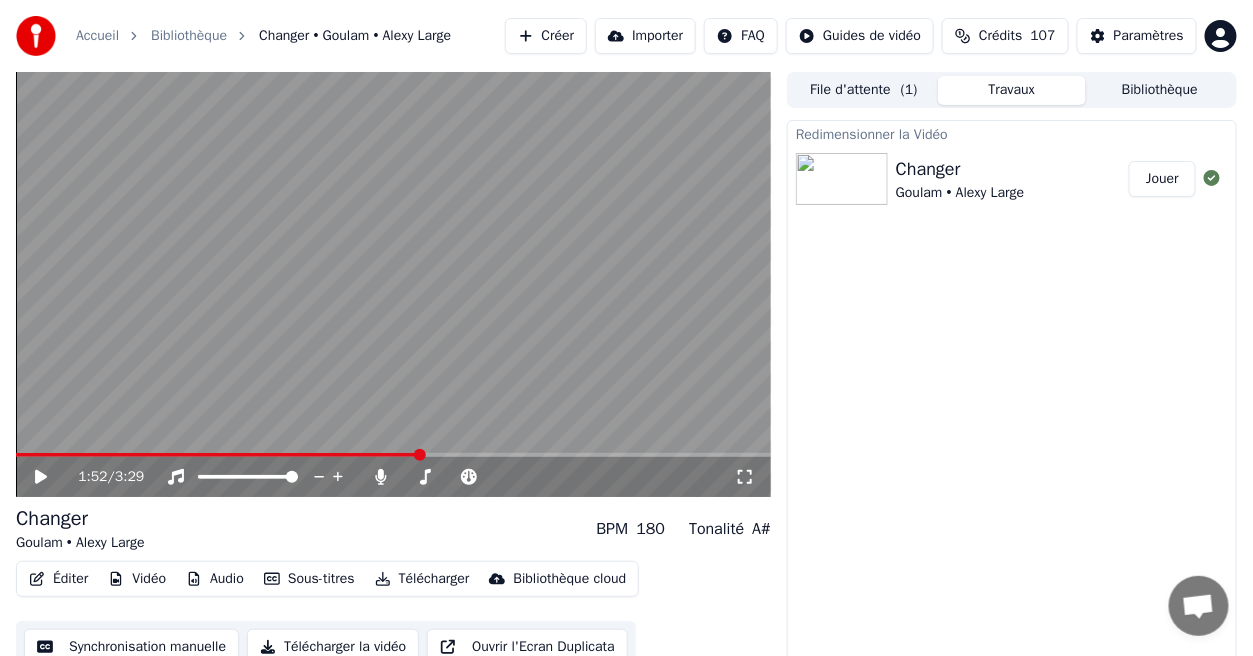 click at bounding box center (420, 455) 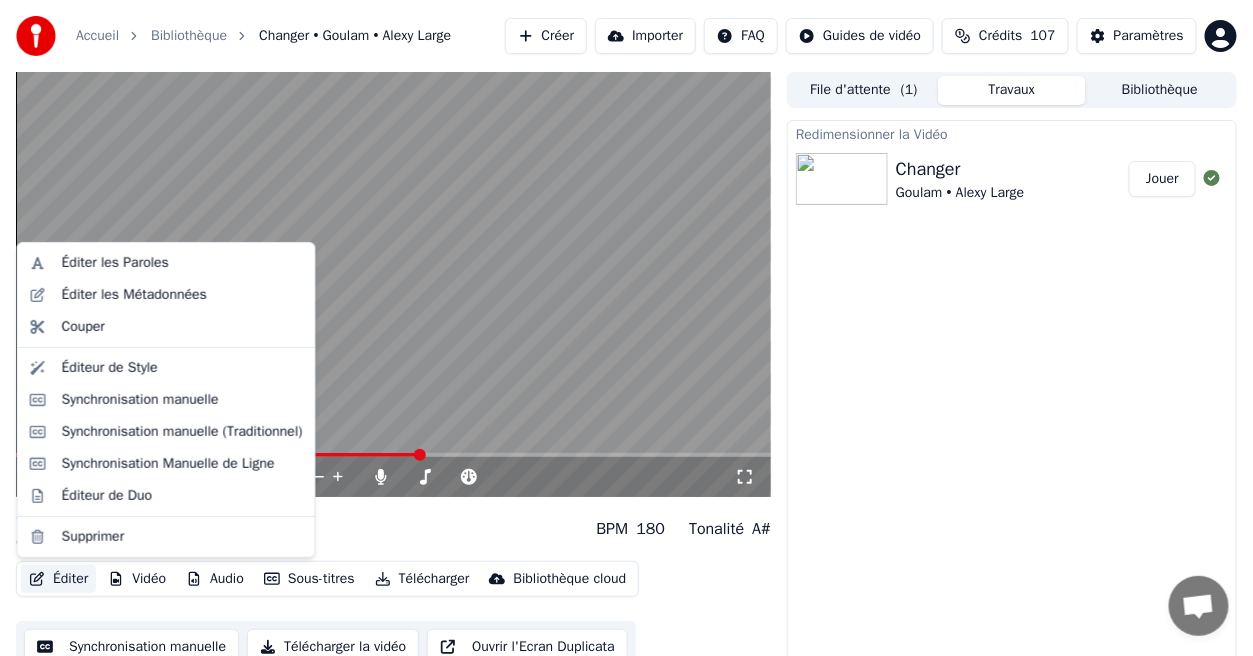 click on "Éditer" at bounding box center [58, 579] 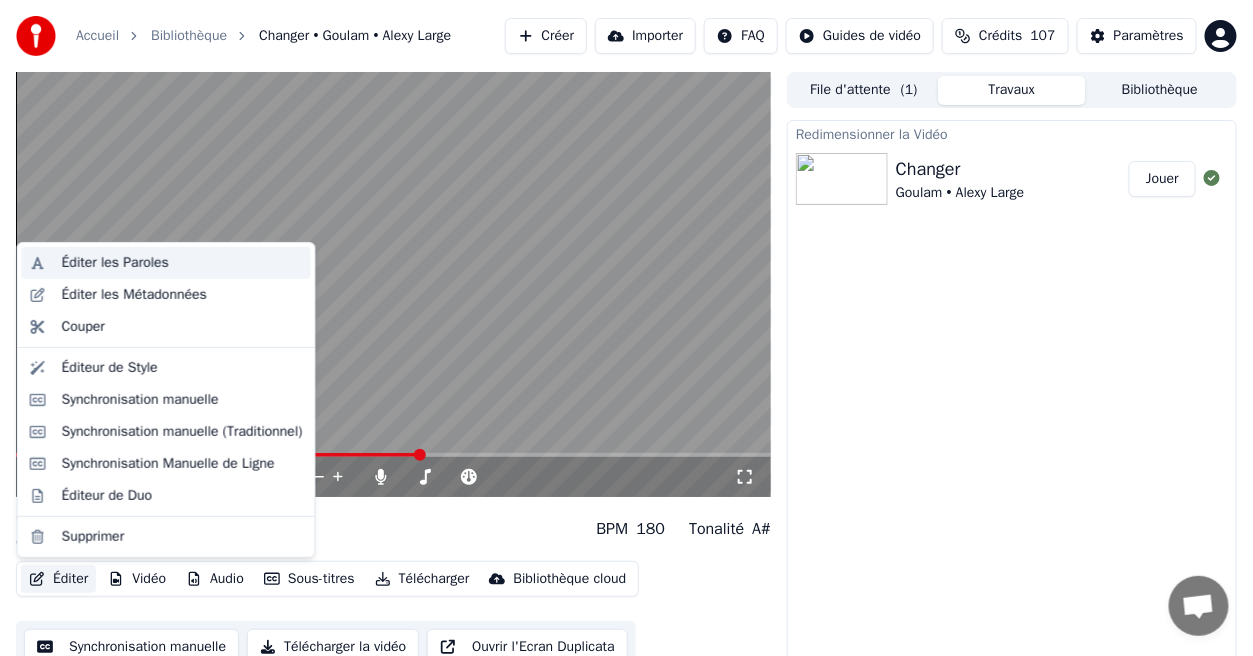 click on "Éditer les Paroles" at bounding box center [115, 263] 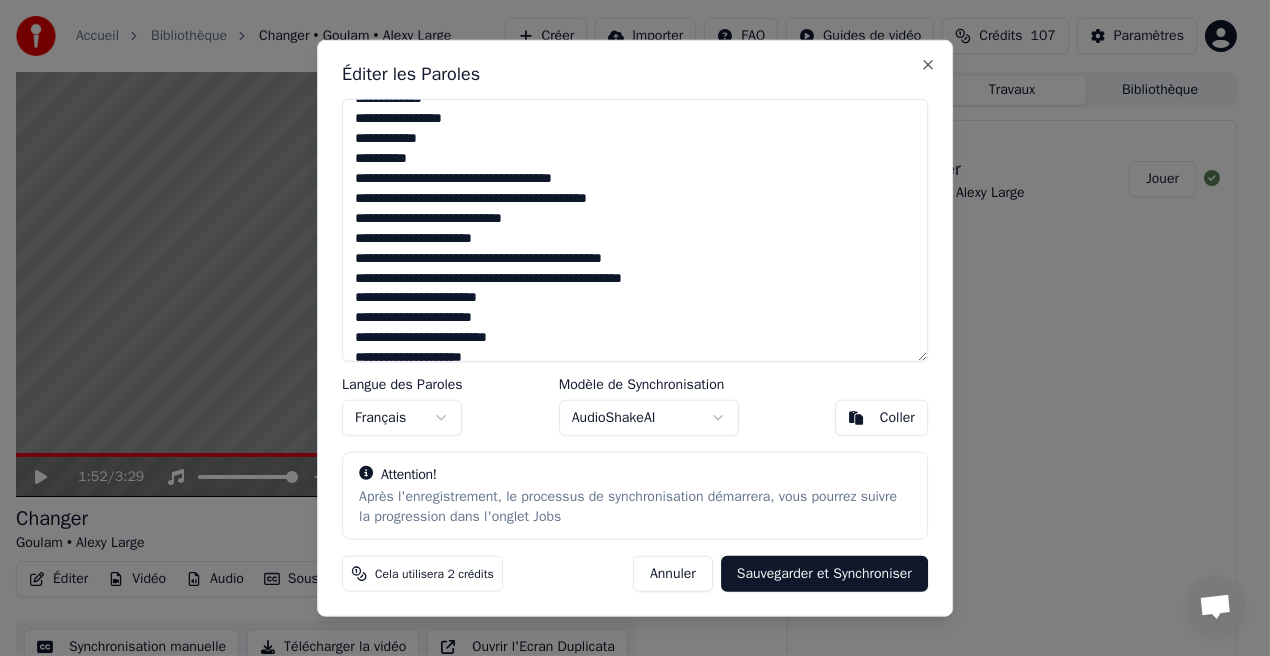 scroll, scrollTop: 487, scrollLeft: 0, axis: vertical 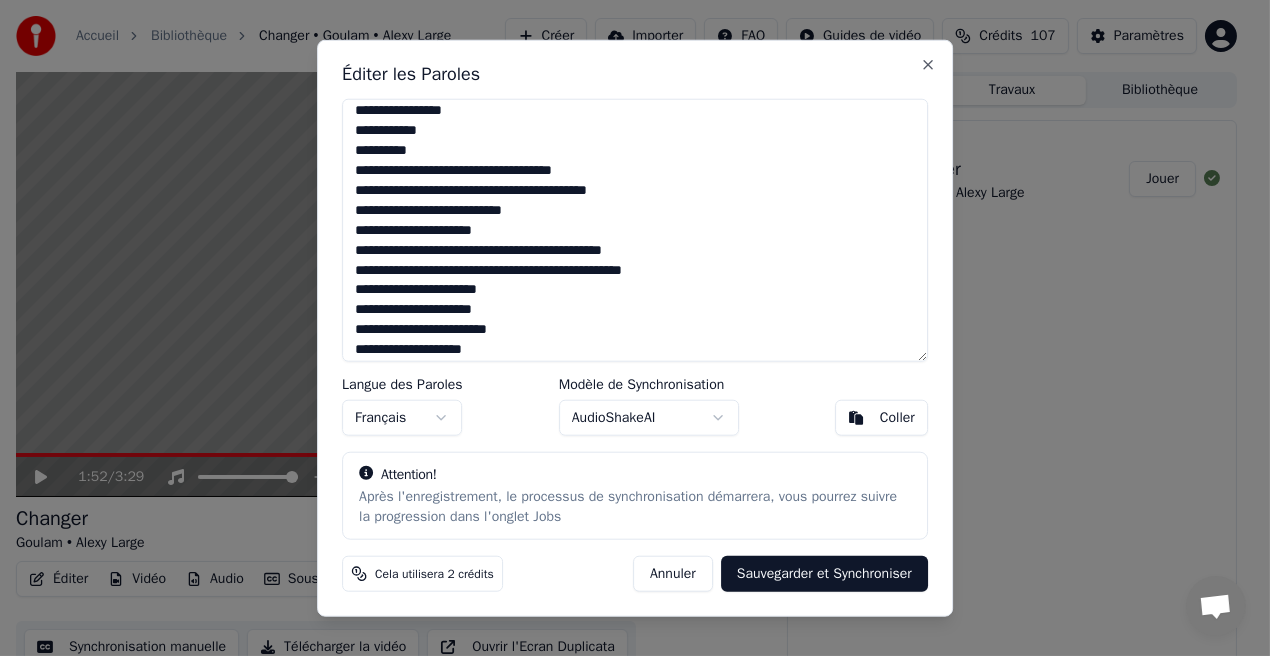 drag, startPoint x: 652, startPoint y: 274, endPoint x: 695, endPoint y: 278, distance: 43.185646 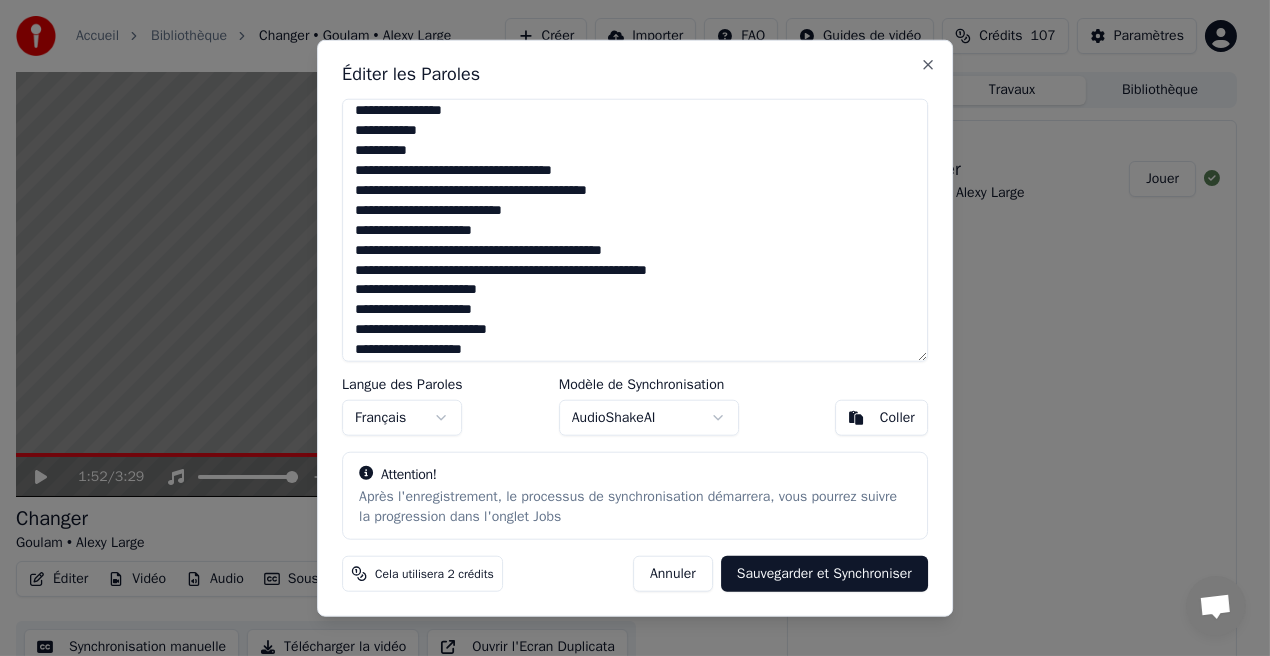 click at bounding box center [635, 230] 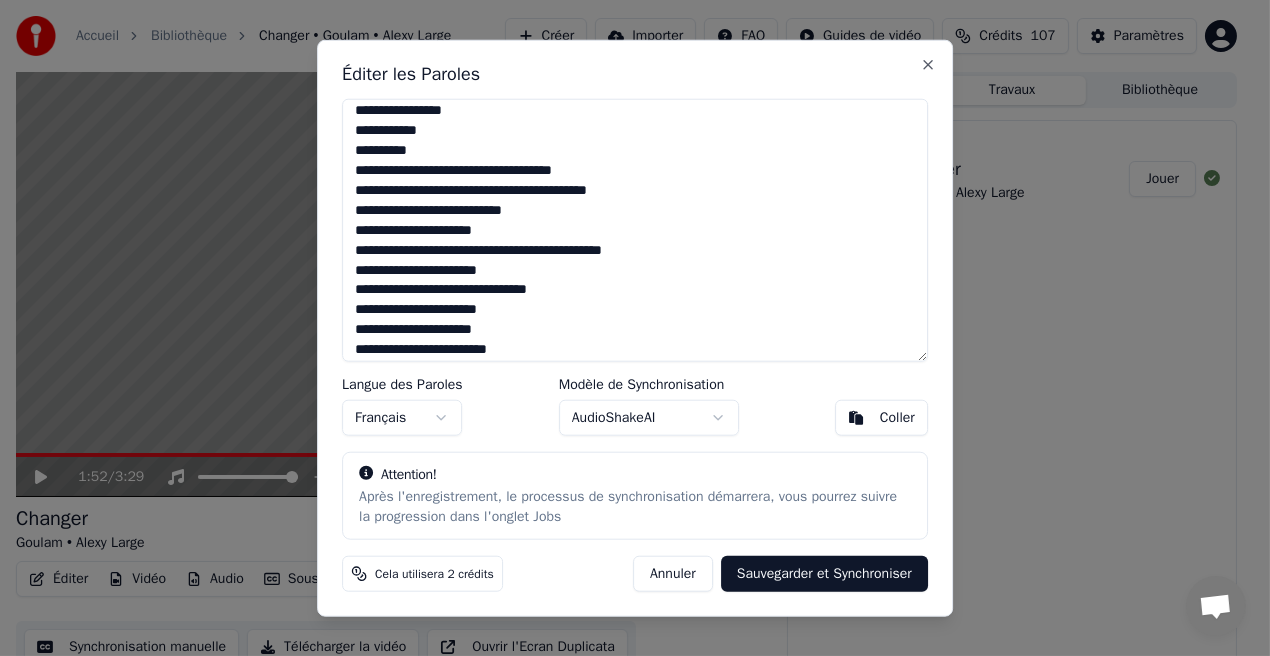 scroll, scrollTop: 668, scrollLeft: 0, axis: vertical 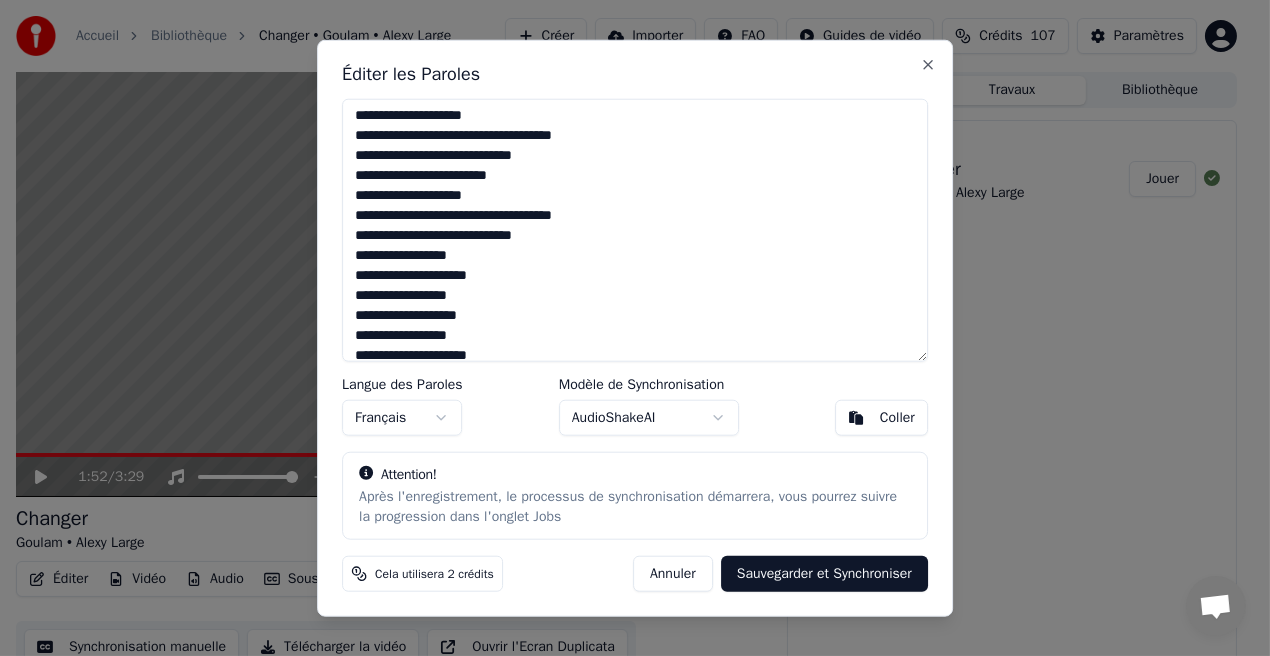 type on "**********" 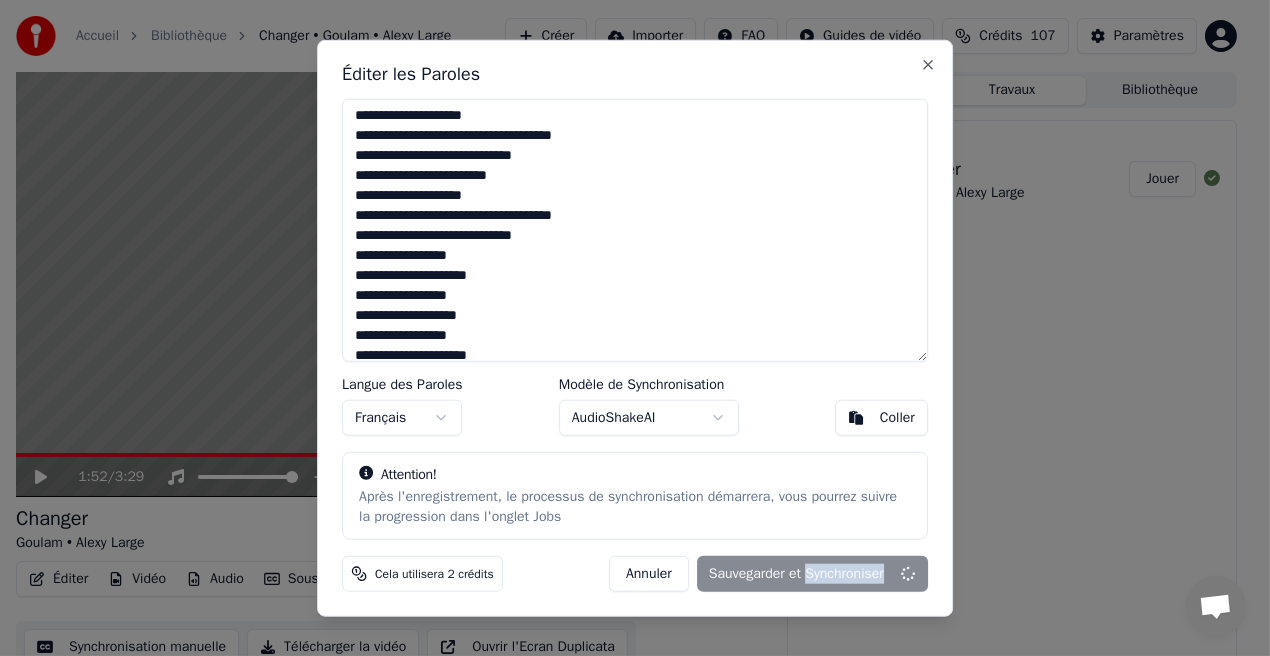 click on "Annuler Sauvegarder et Synchroniser" at bounding box center [768, 573] 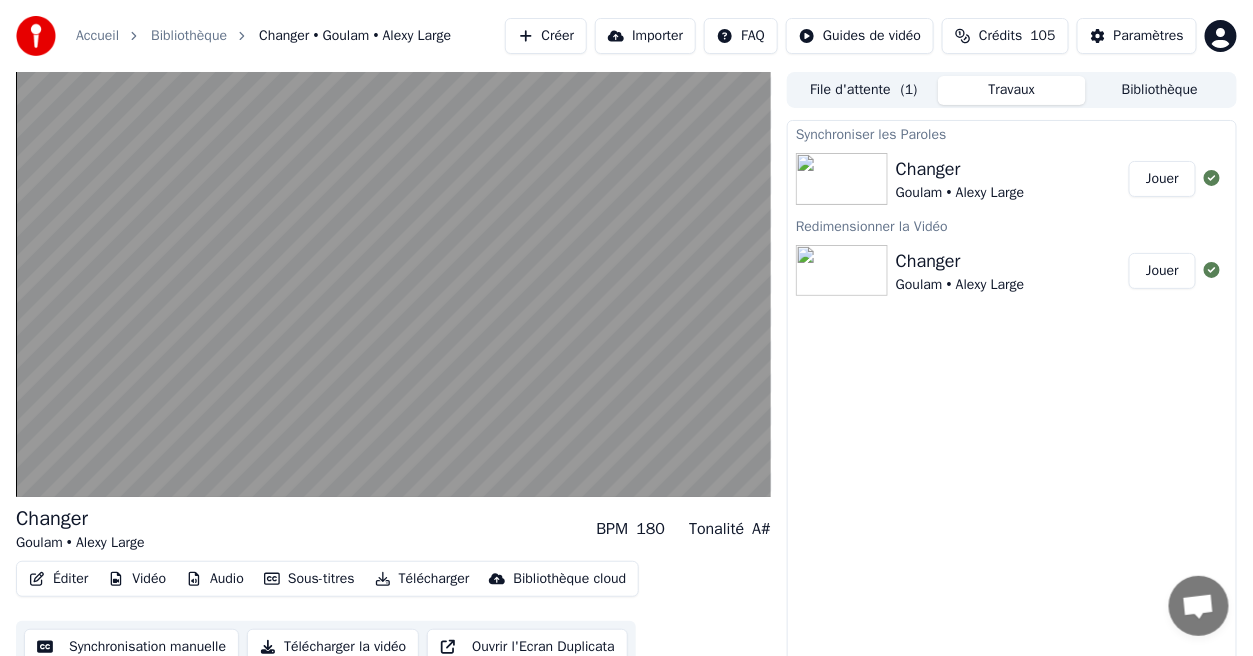 click on "Jouer" at bounding box center (1162, 179) 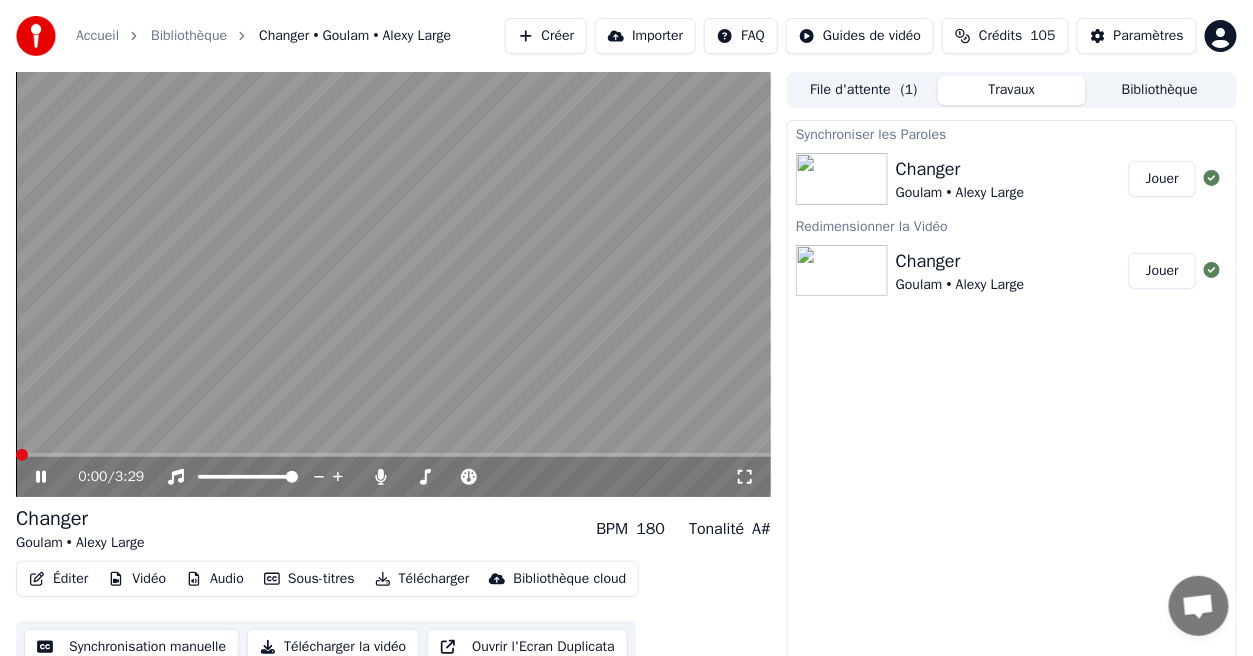 click 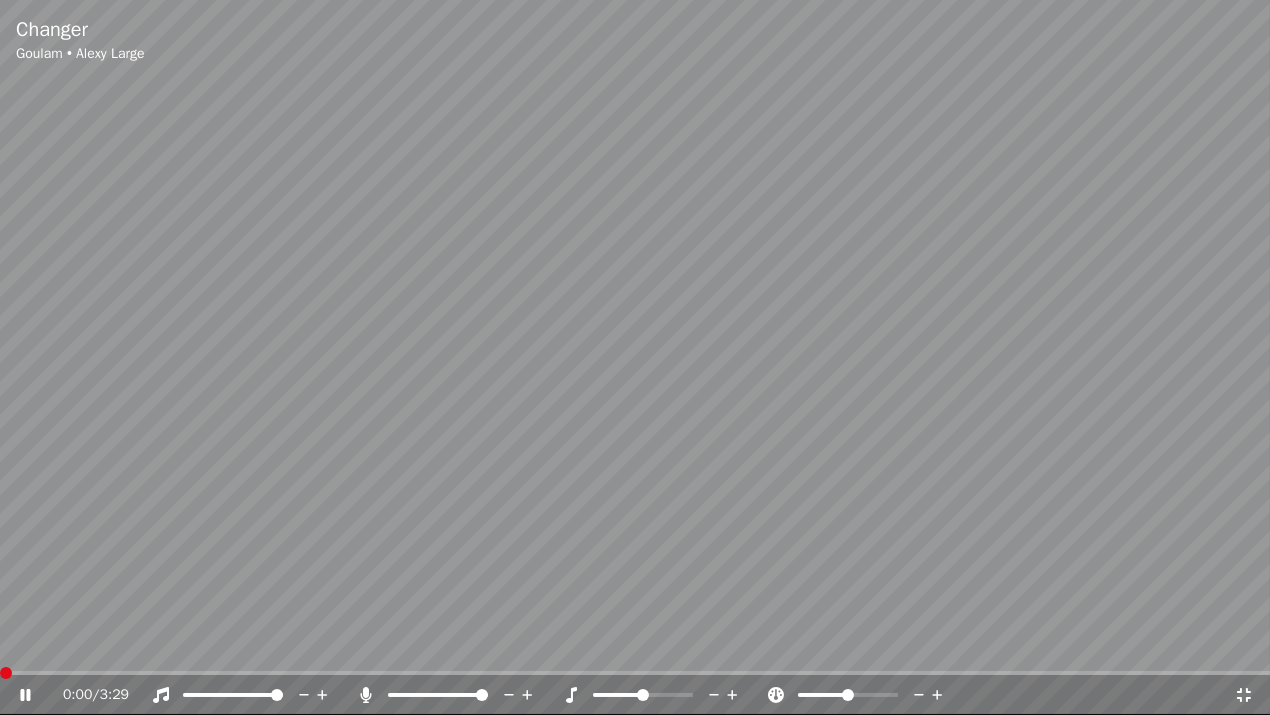 click 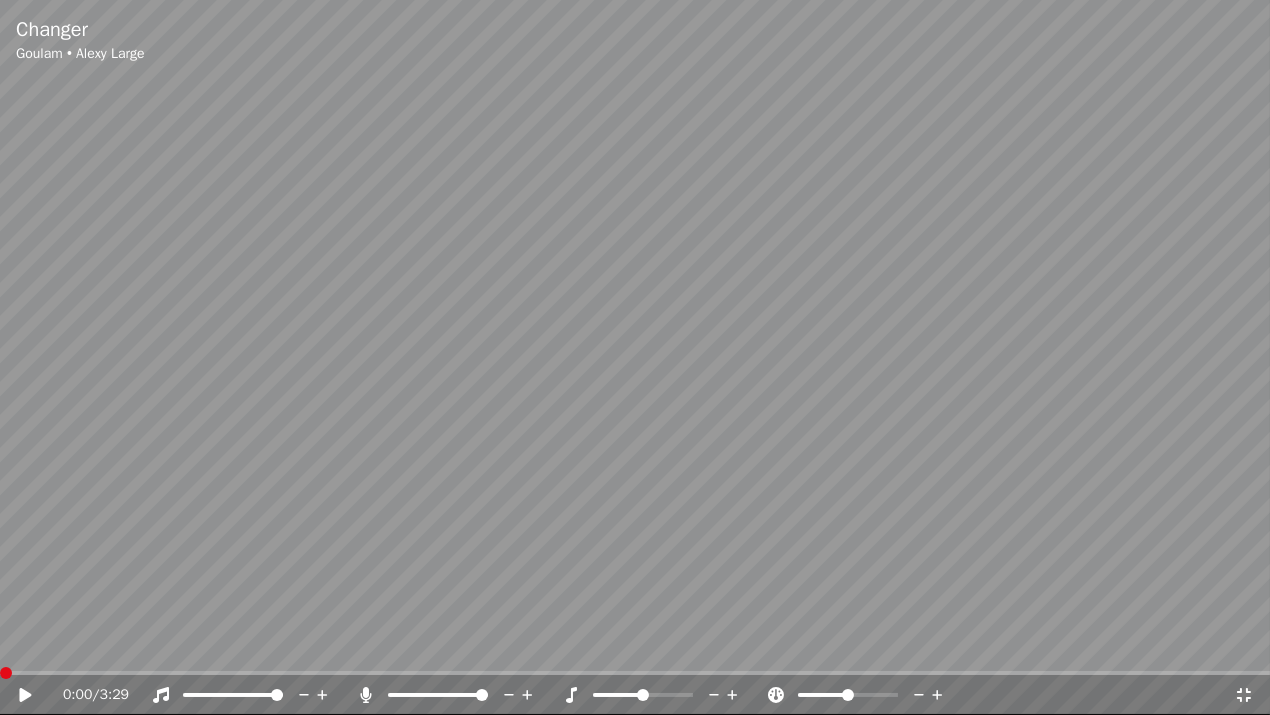 click 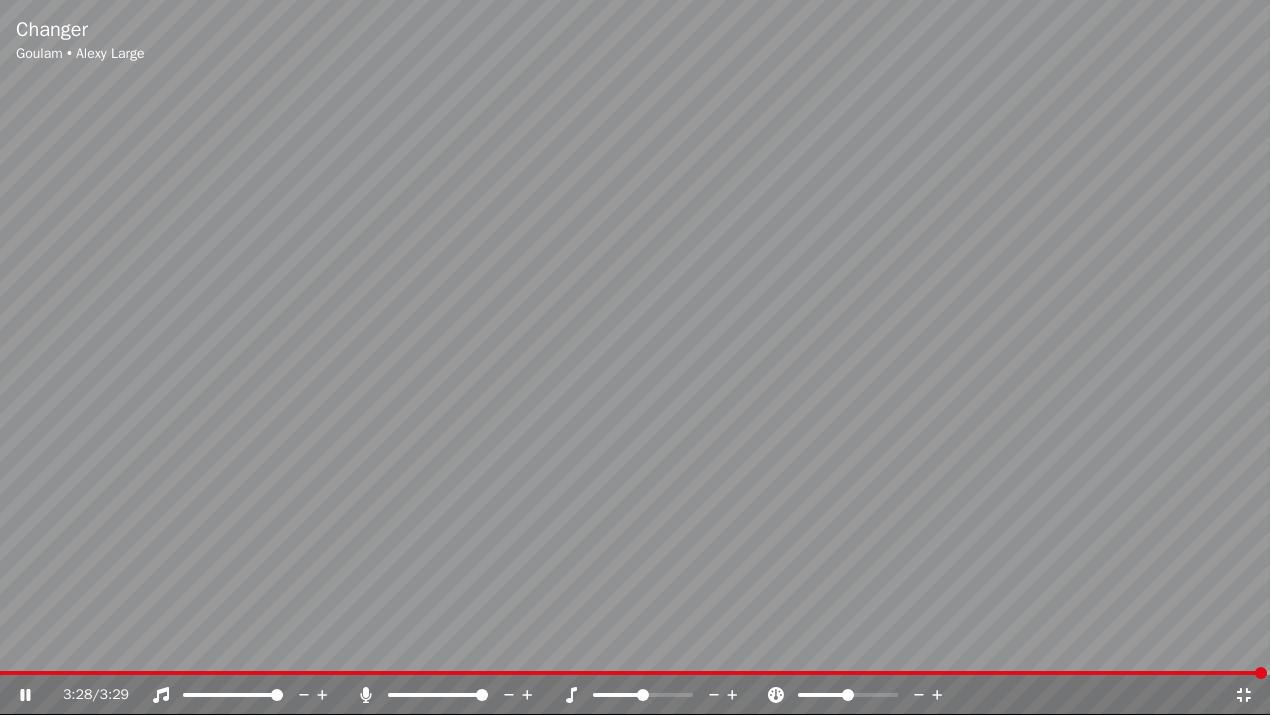 click 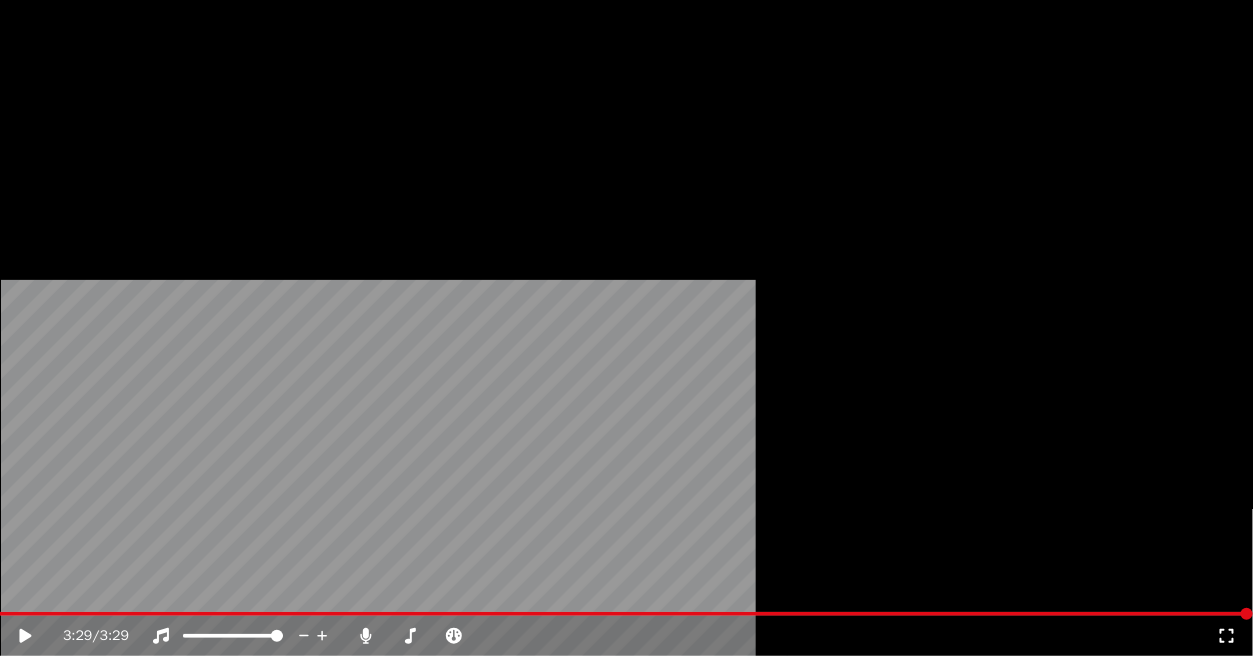click on "Éditer" at bounding box center [58, 154] 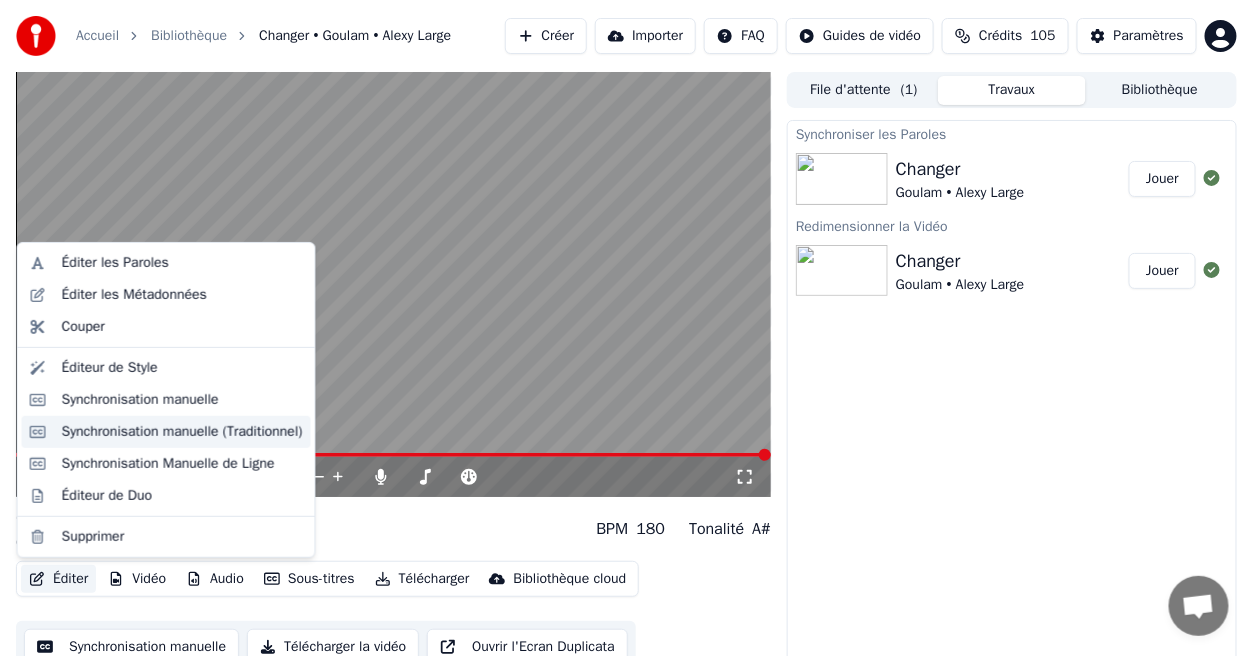 click on "Synchronisation manuelle (Traditionnel)" at bounding box center (182, 432) 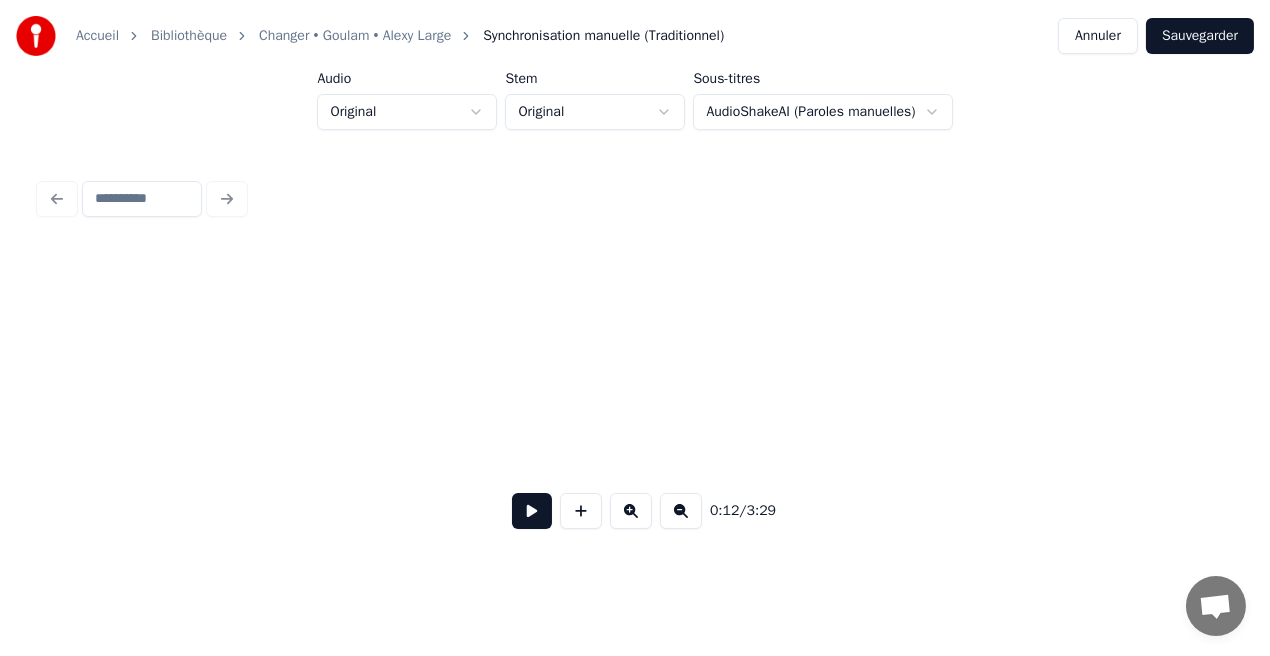 scroll, scrollTop: 0, scrollLeft: 2499, axis: horizontal 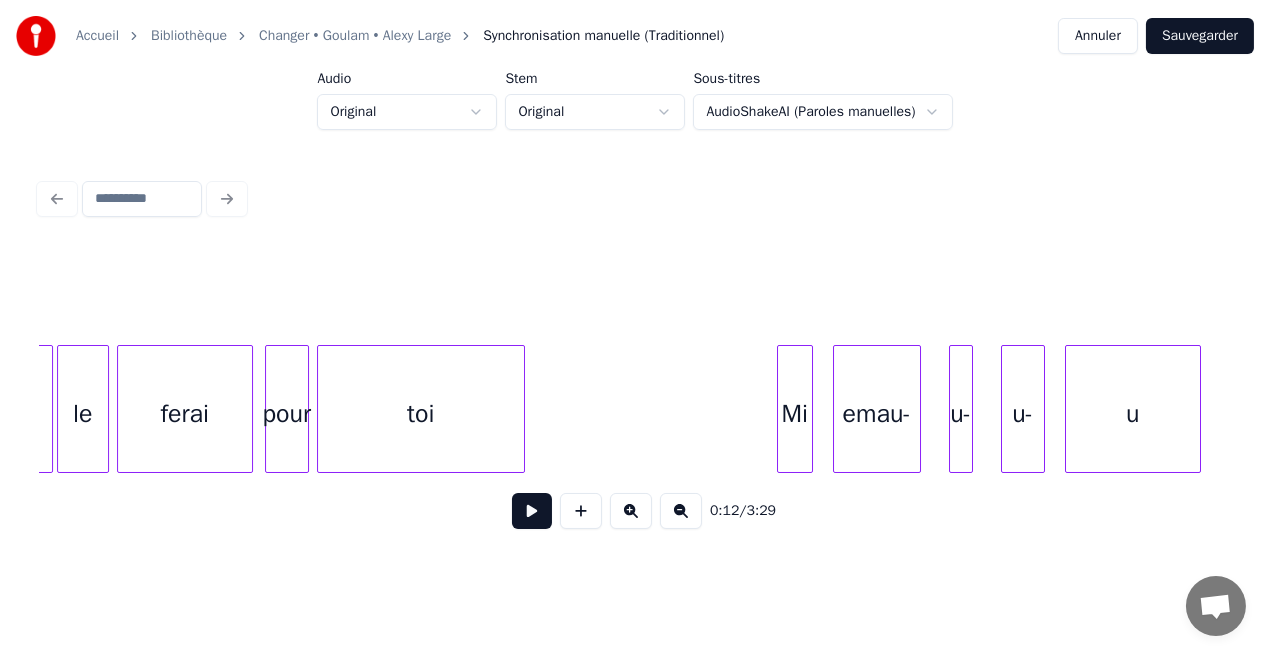 click on "emau-" at bounding box center [877, 414] 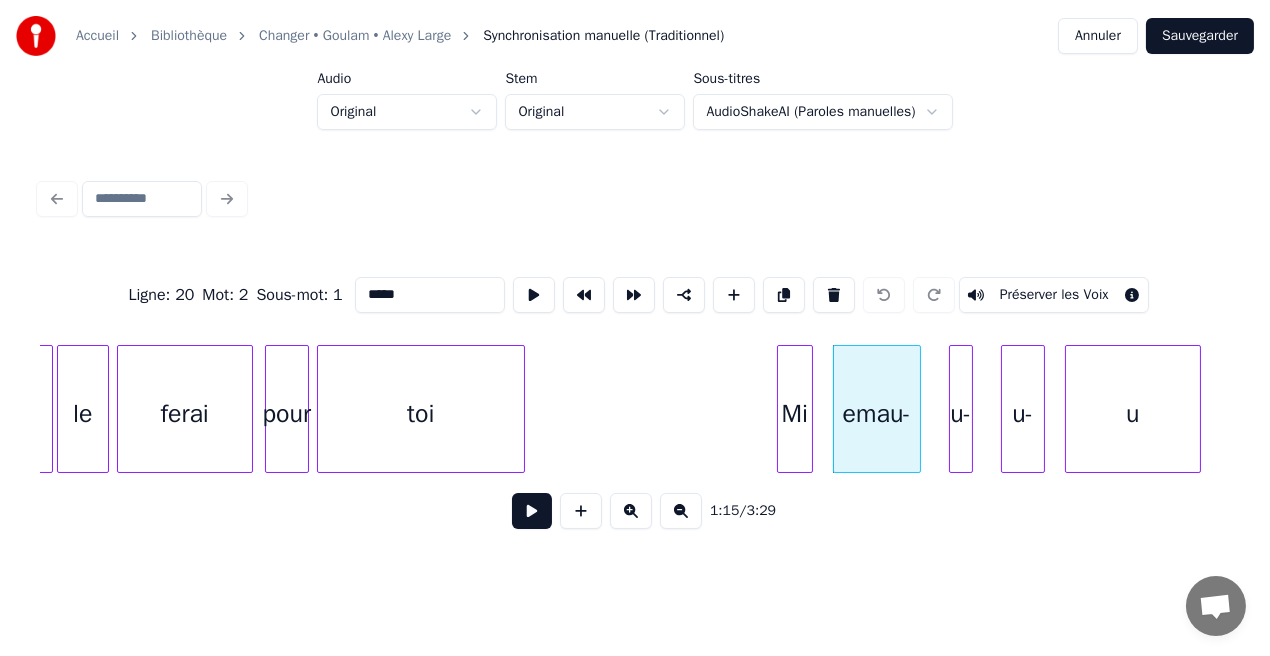 drag, startPoint x: 407, startPoint y: 292, endPoint x: 340, endPoint y: 297, distance: 67.18631 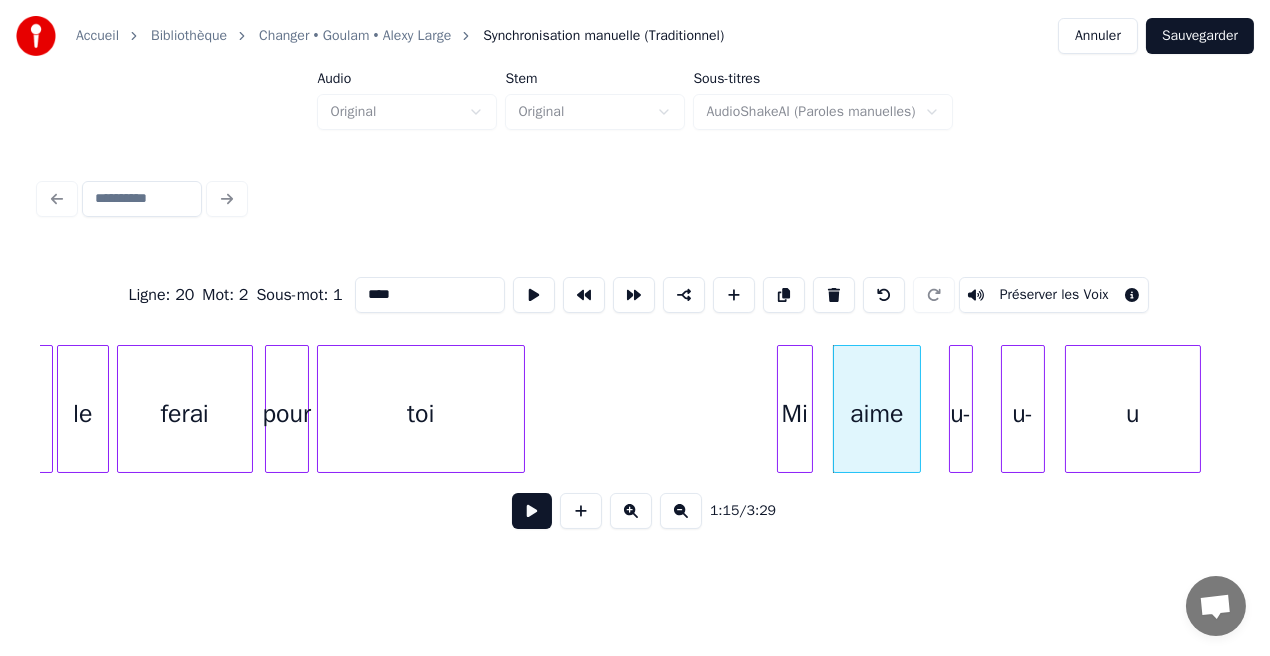 type on "****" 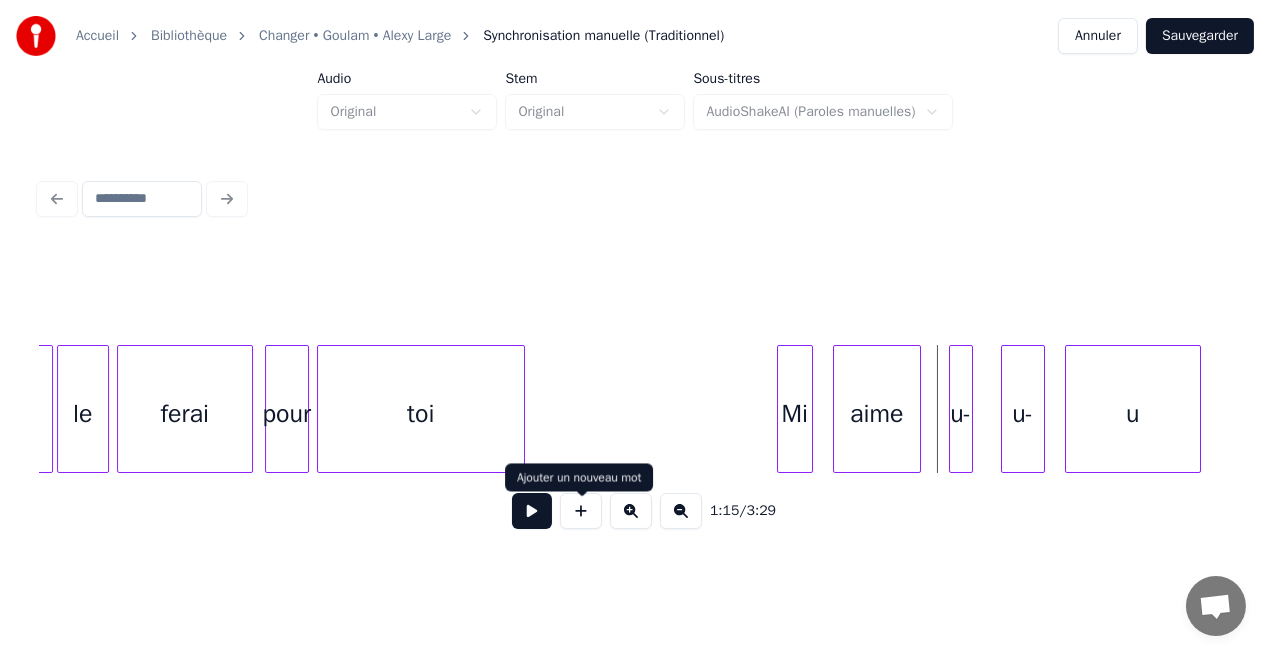 click at bounding box center [581, 511] 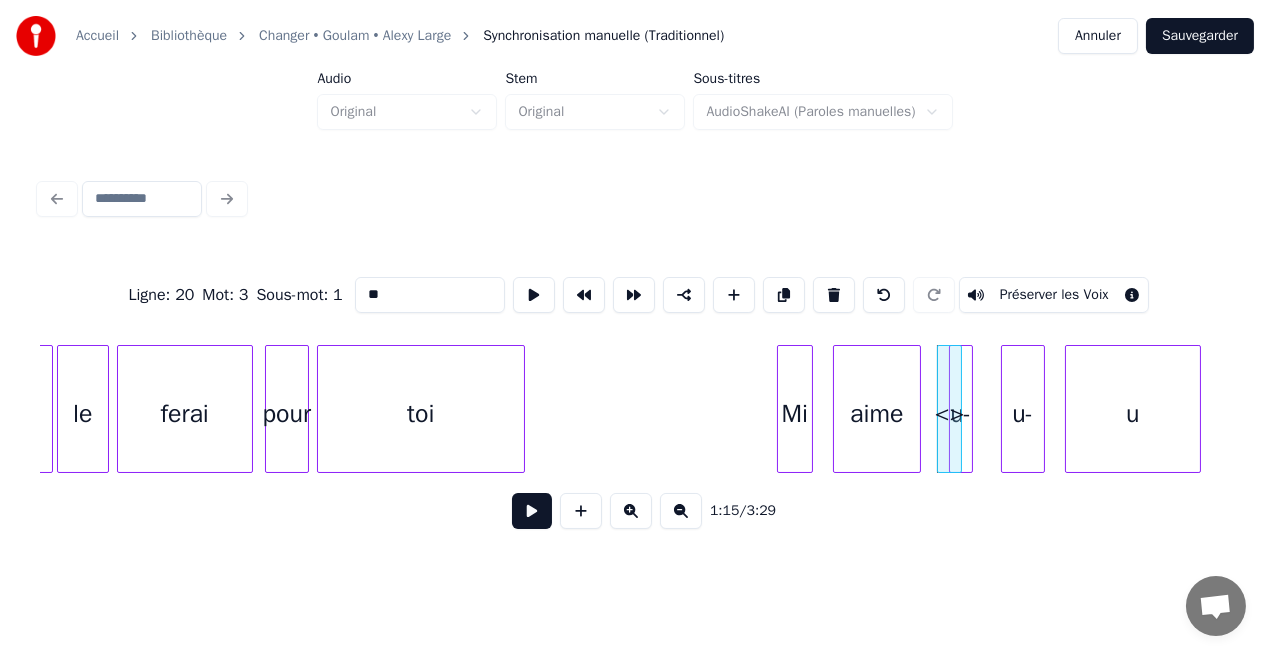 click at bounding box center (958, 409) 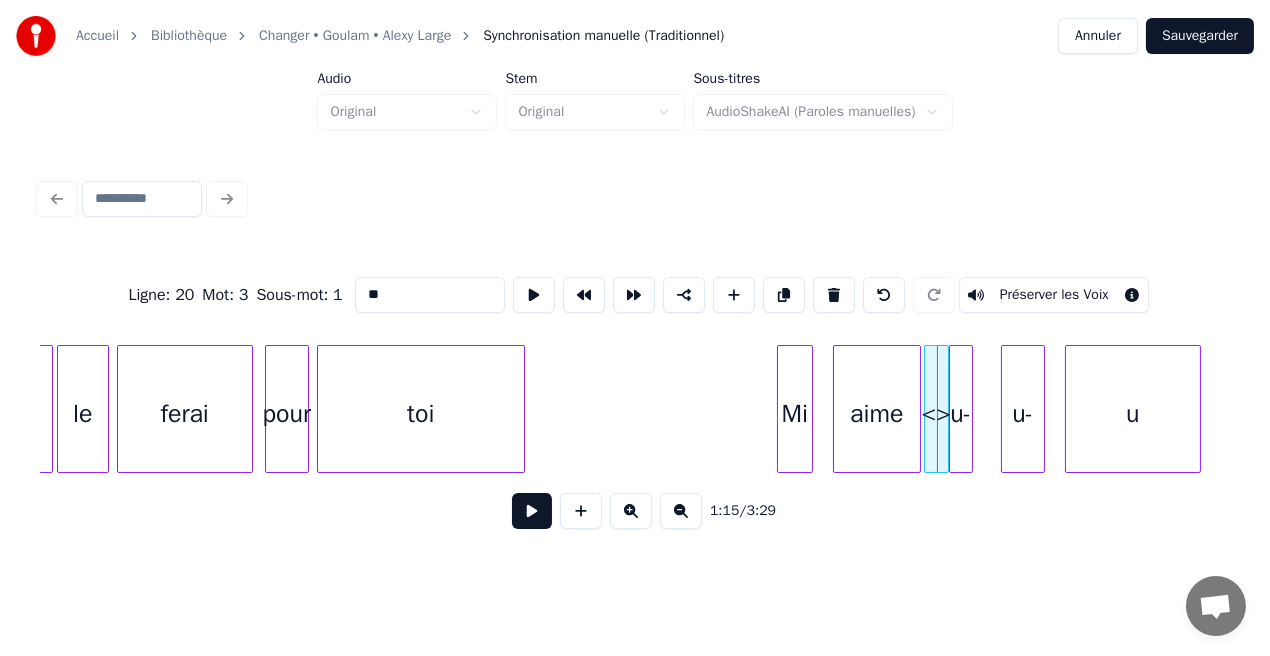 click on "<>" at bounding box center [936, 414] 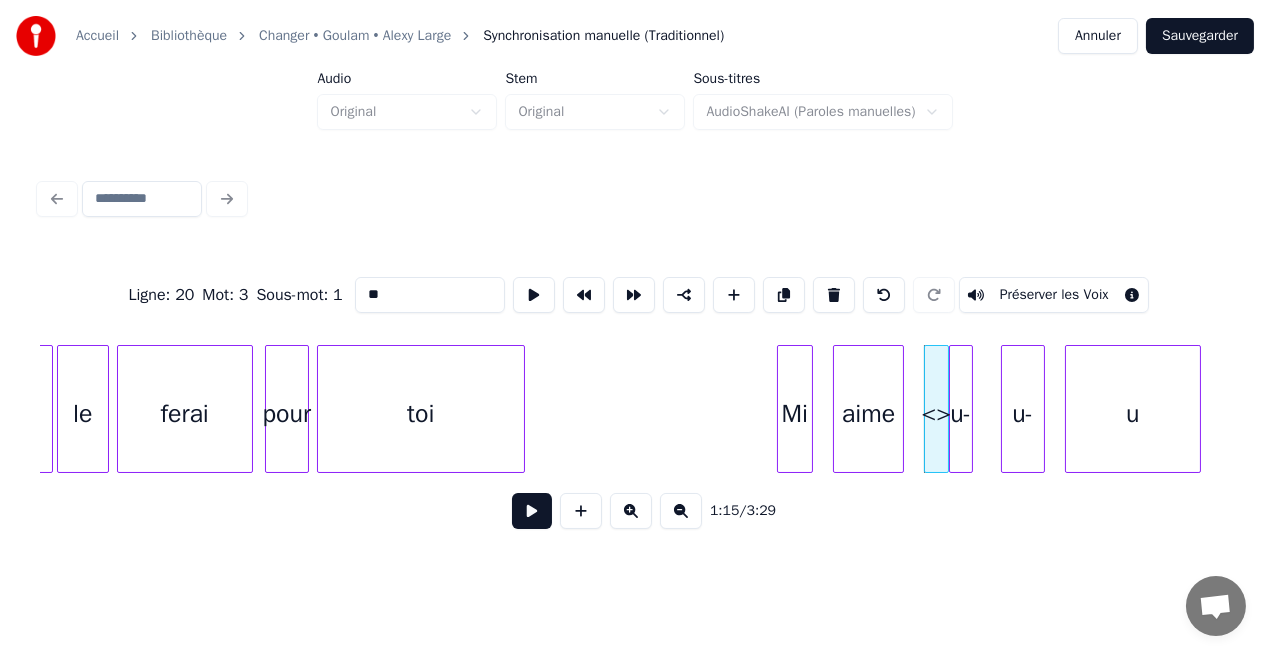 click at bounding box center (900, 409) 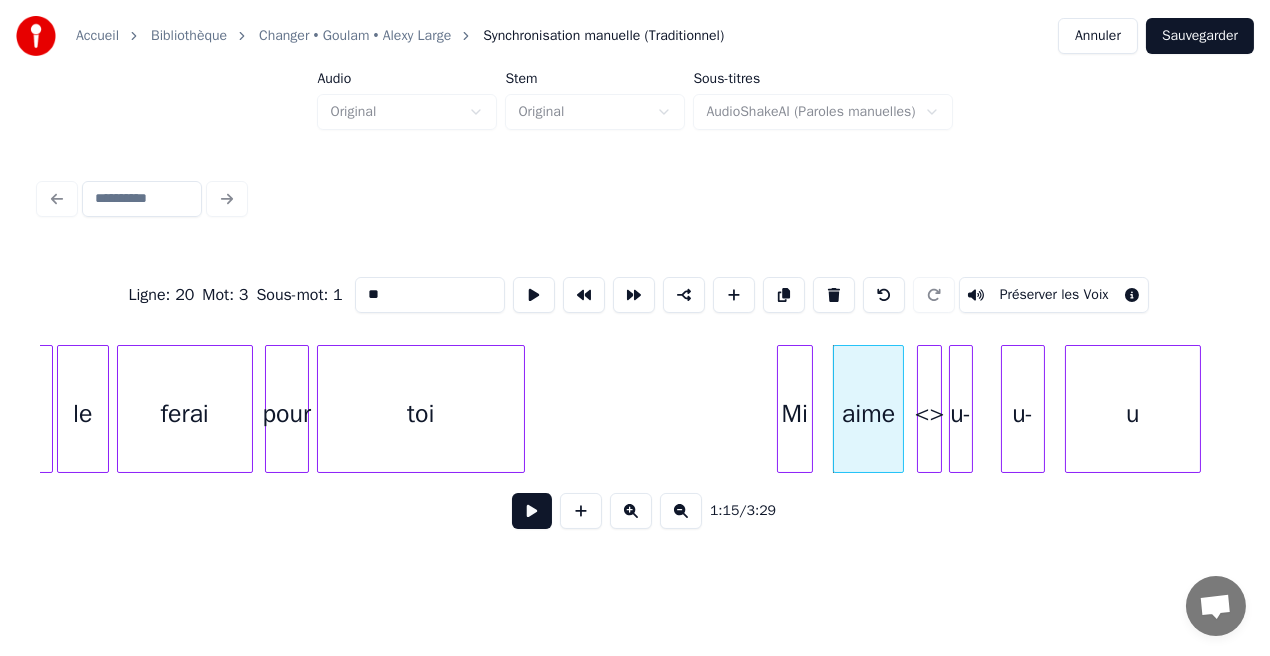 click on "<>" at bounding box center (929, 414) 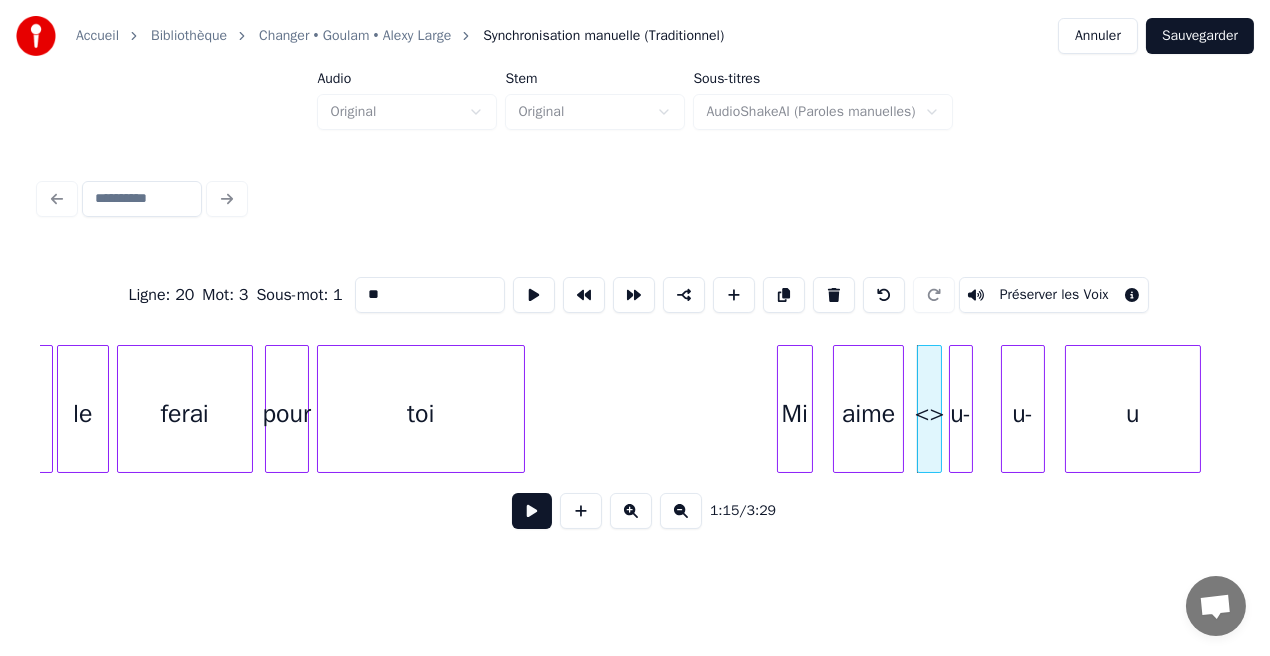 click on "<>" at bounding box center (929, 414) 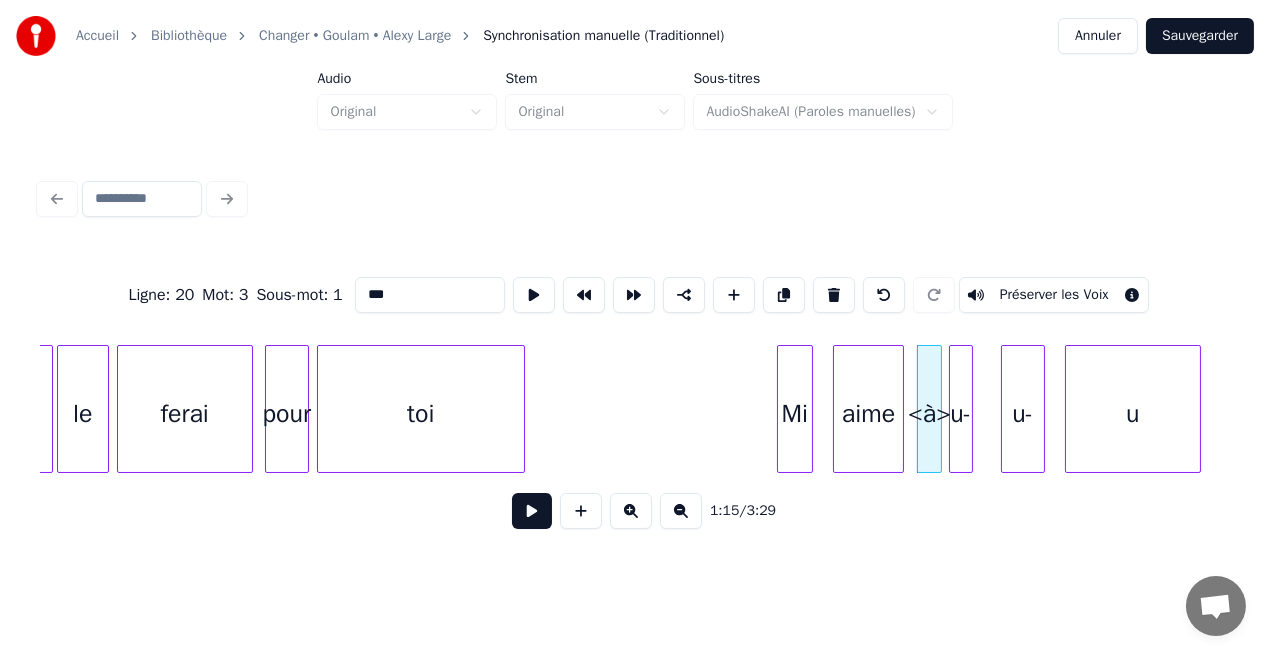 drag, startPoint x: 386, startPoint y: 290, endPoint x: 448, endPoint y: 290, distance: 62 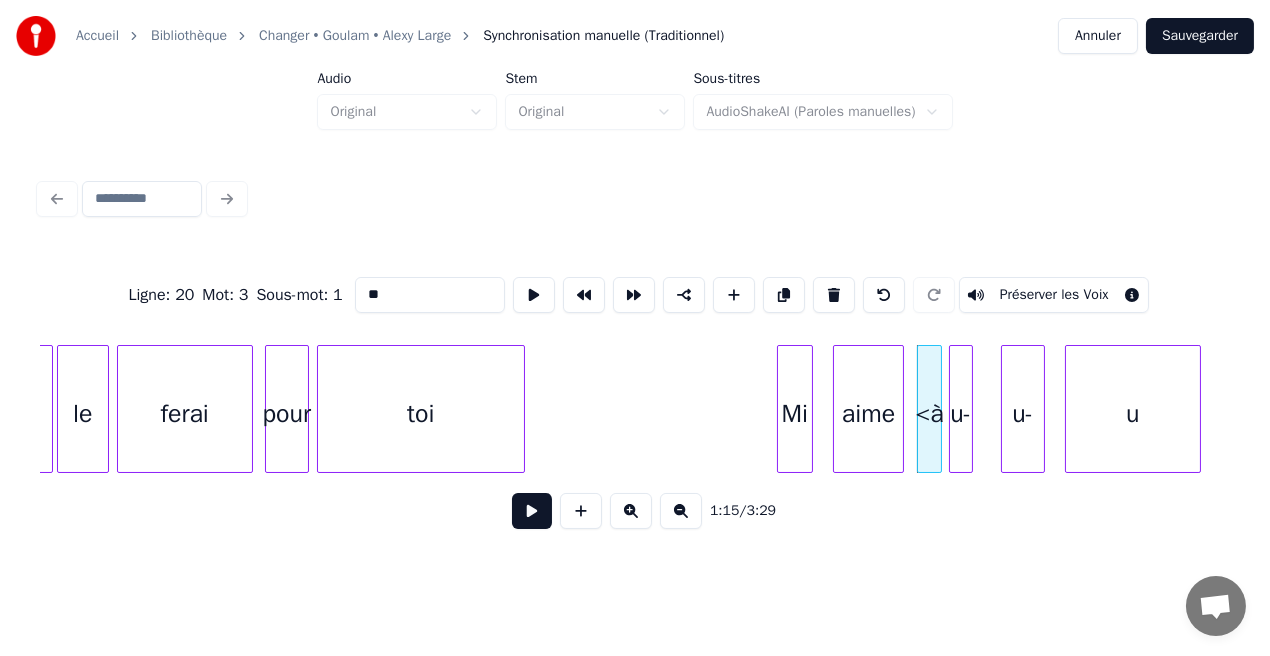 drag, startPoint x: 378, startPoint y: 292, endPoint x: 367, endPoint y: 292, distance: 11 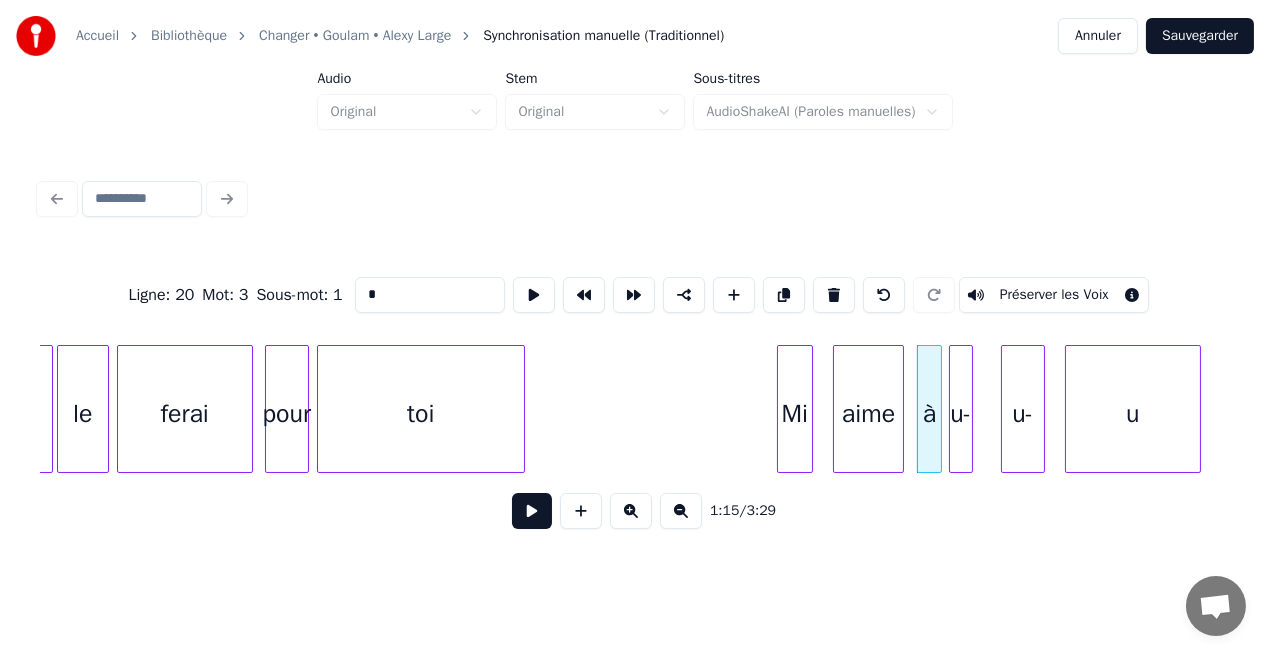 click on "u-" at bounding box center (961, 414) 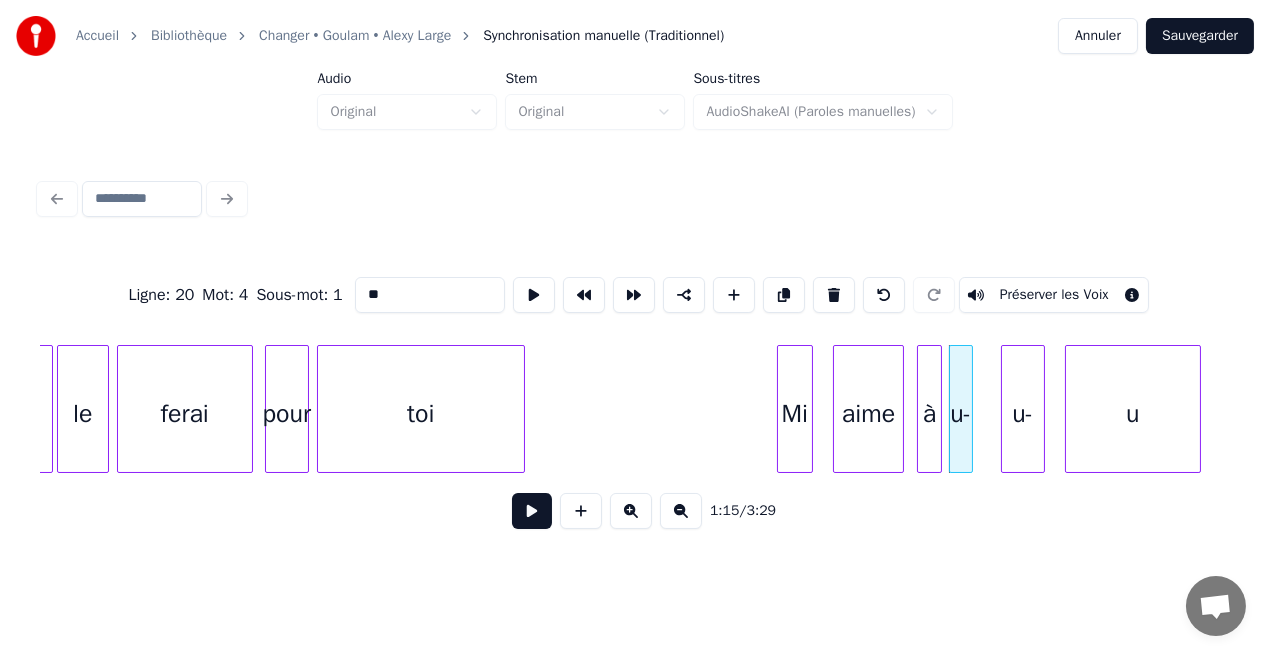 drag, startPoint x: 383, startPoint y: 291, endPoint x: 345, endPoint y: 290, distance: 38.013157 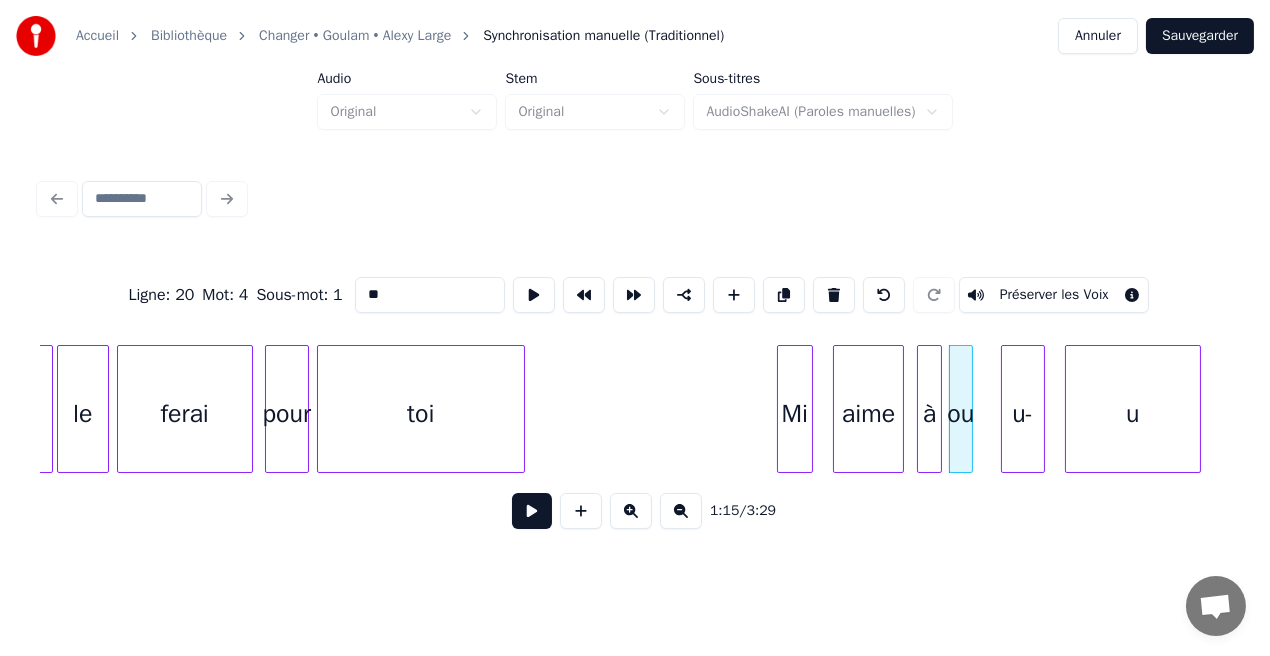 click on "u-" at bounding box center (1023, 414) 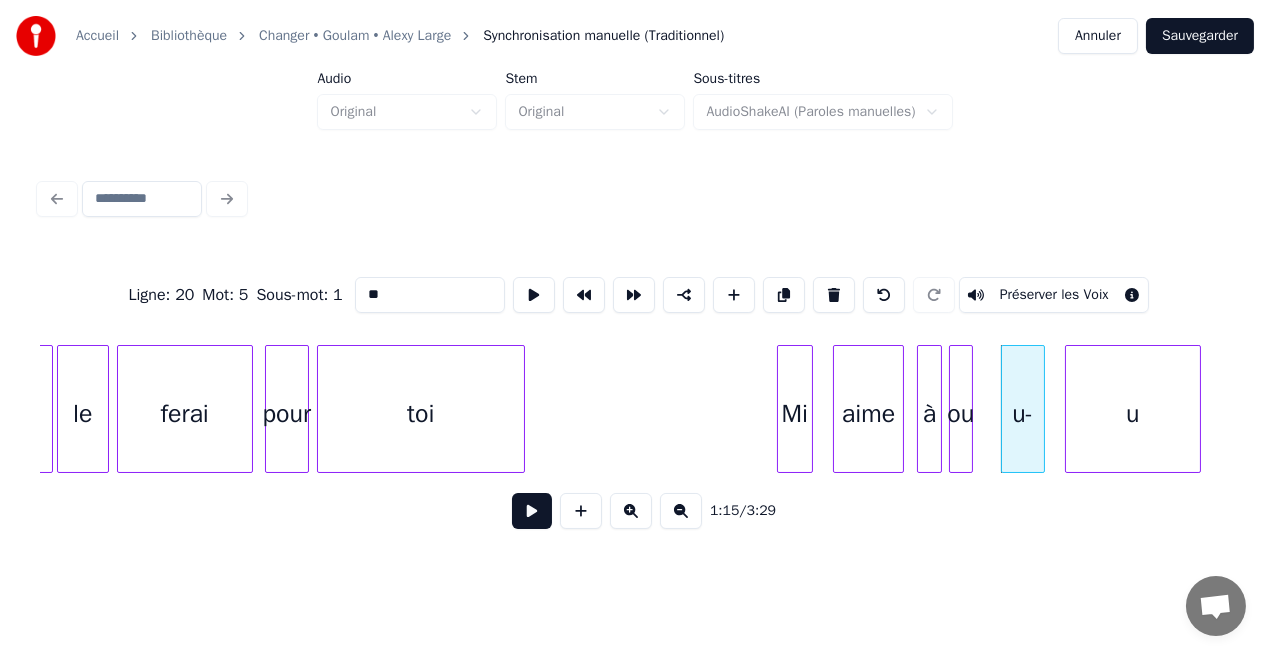drag, startPoint x: 391, startPoint y: 292, endPoint x: 315, endPoint y: 299, distance: 76.321686 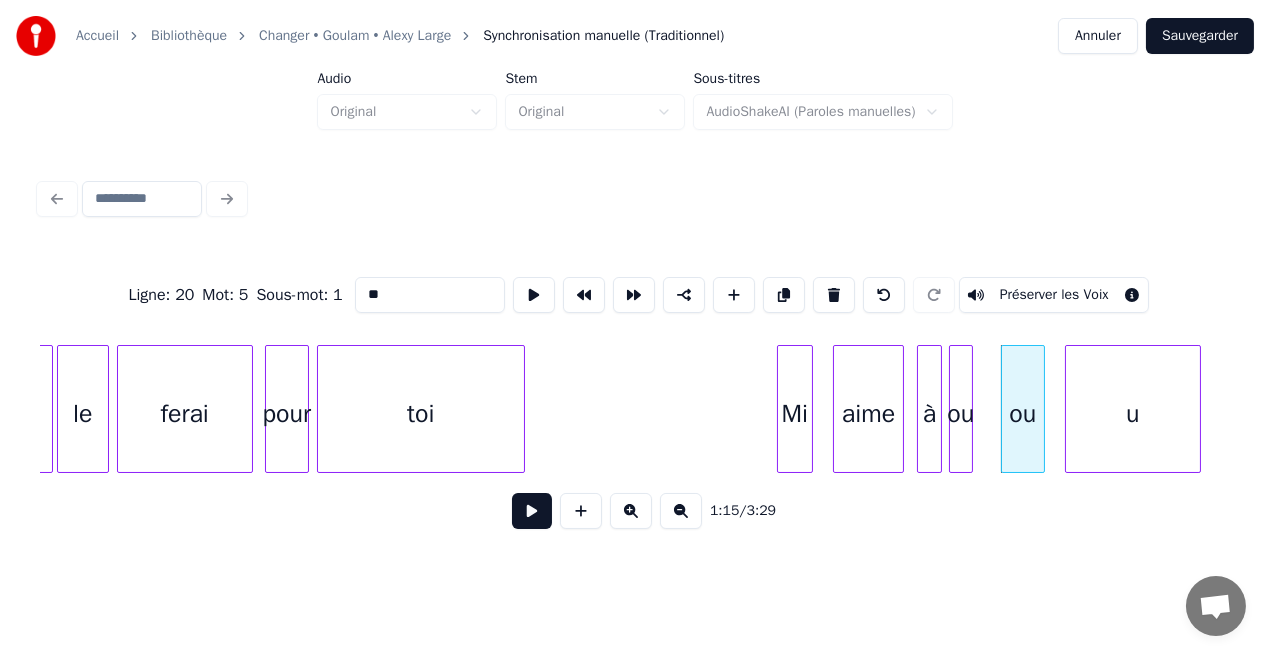 click on "u" at bounding box center (1133, 414) 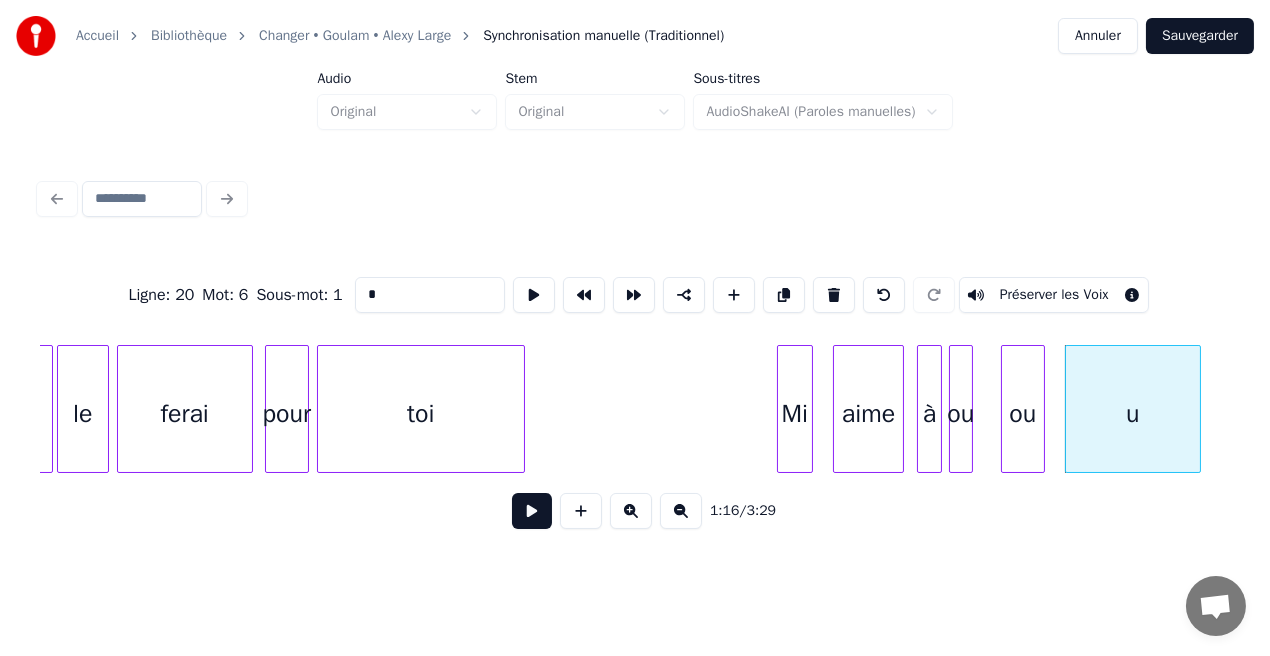 drag, startPoint x: 378, startPoint y: 293, endPoint x: 342, endPoint y: 292, distance: 36.013885 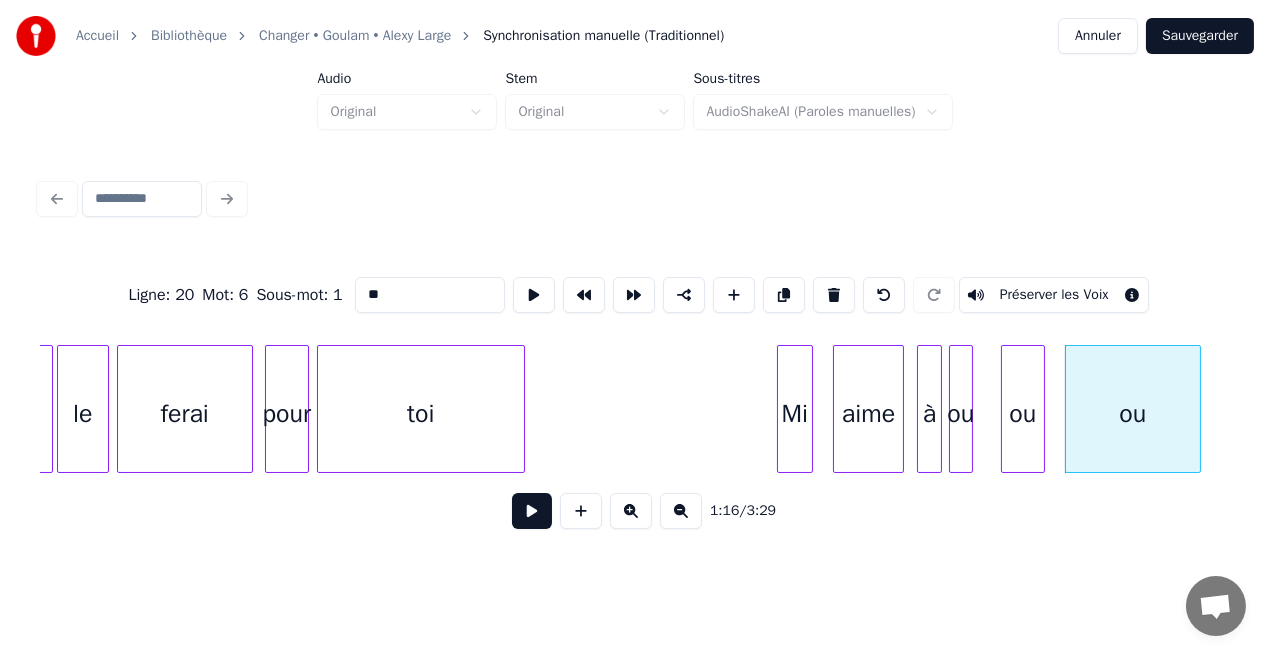 click on "aime" at bounding box center (868, 414) 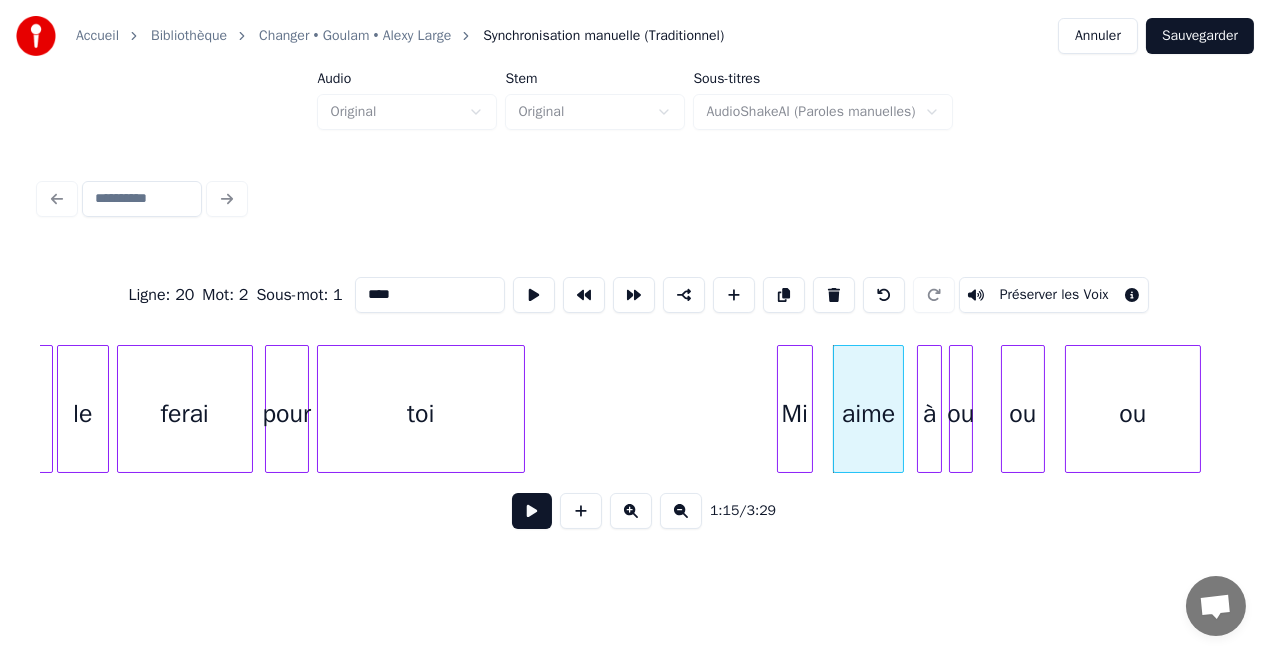 type on "****" 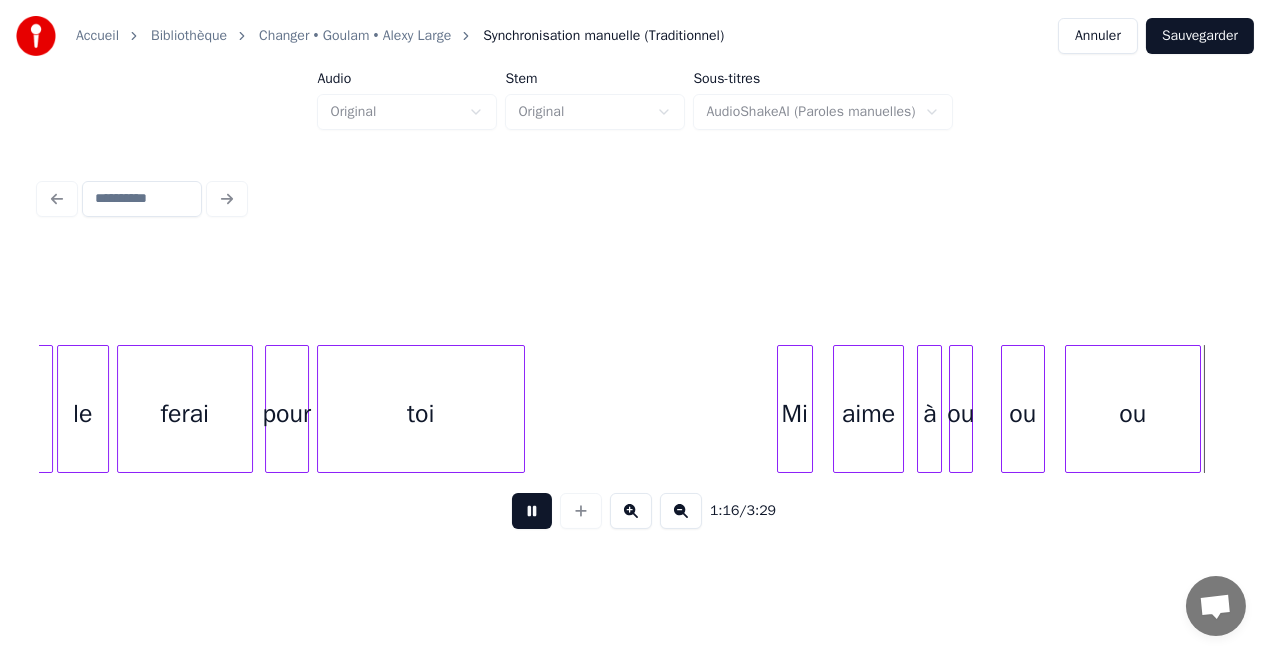 click at bounding box center [532, 511] 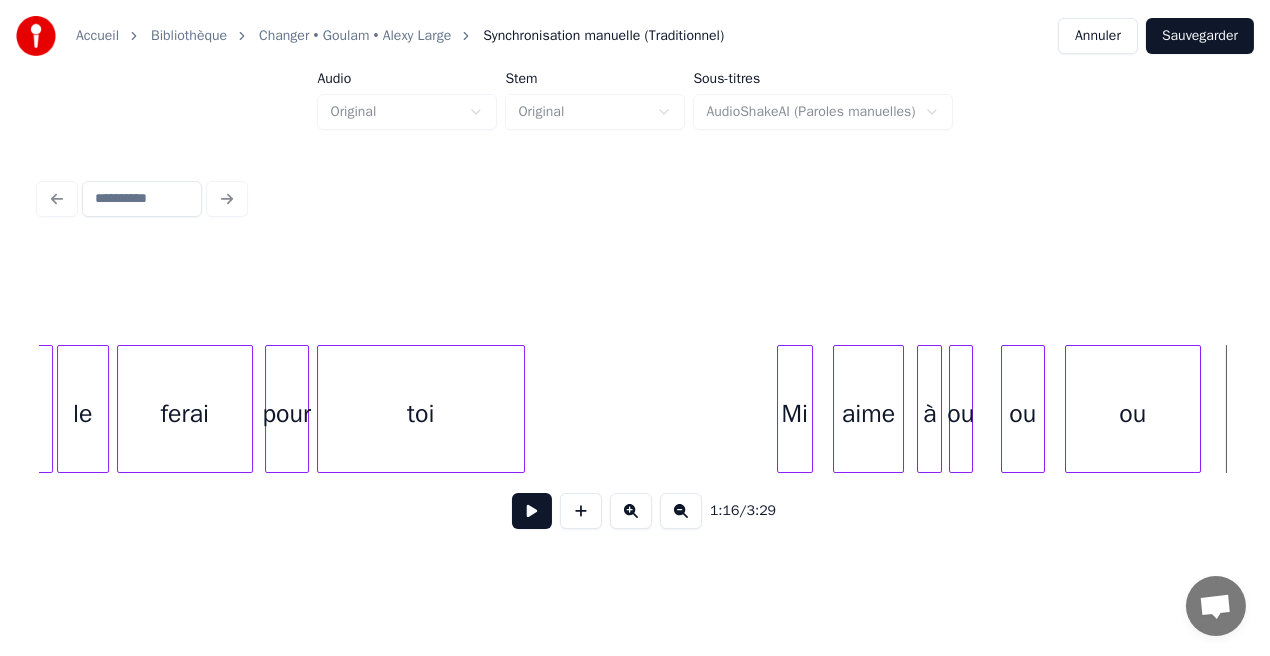 click on "Je le ferai pour toi Mi aime ou ou ou à" at bounding box center (6751, 409) 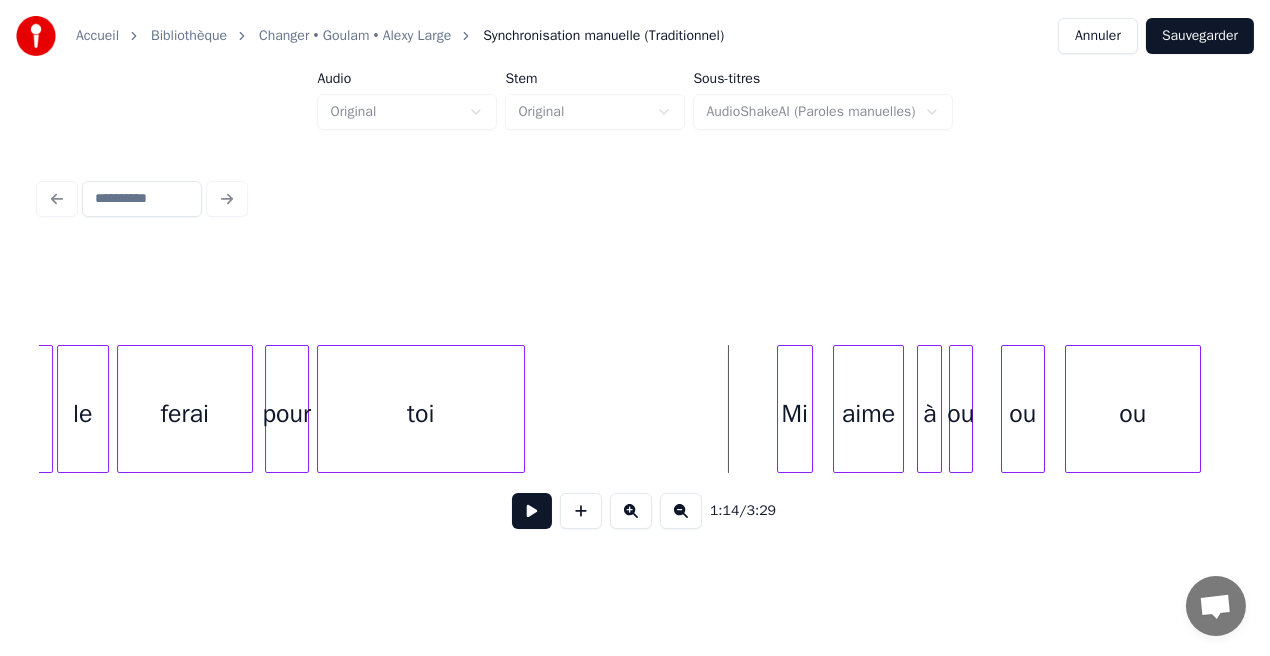 click at bounding box center (532, 511) 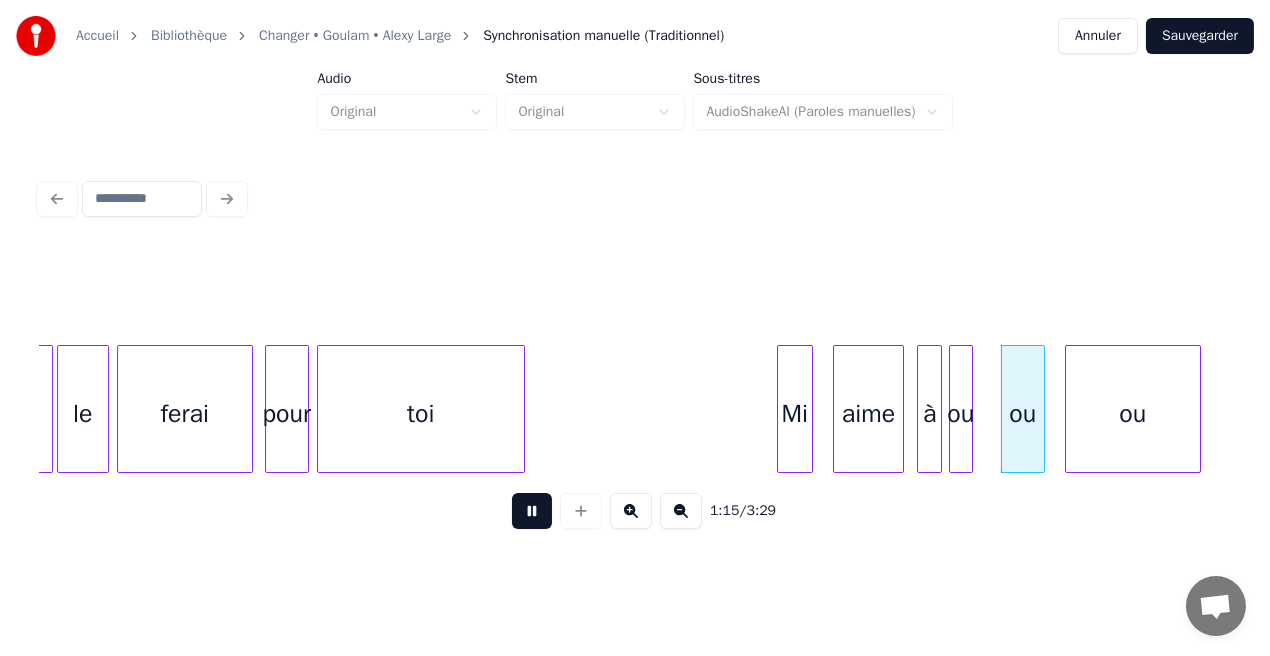 click at bounding box center [532, 511] 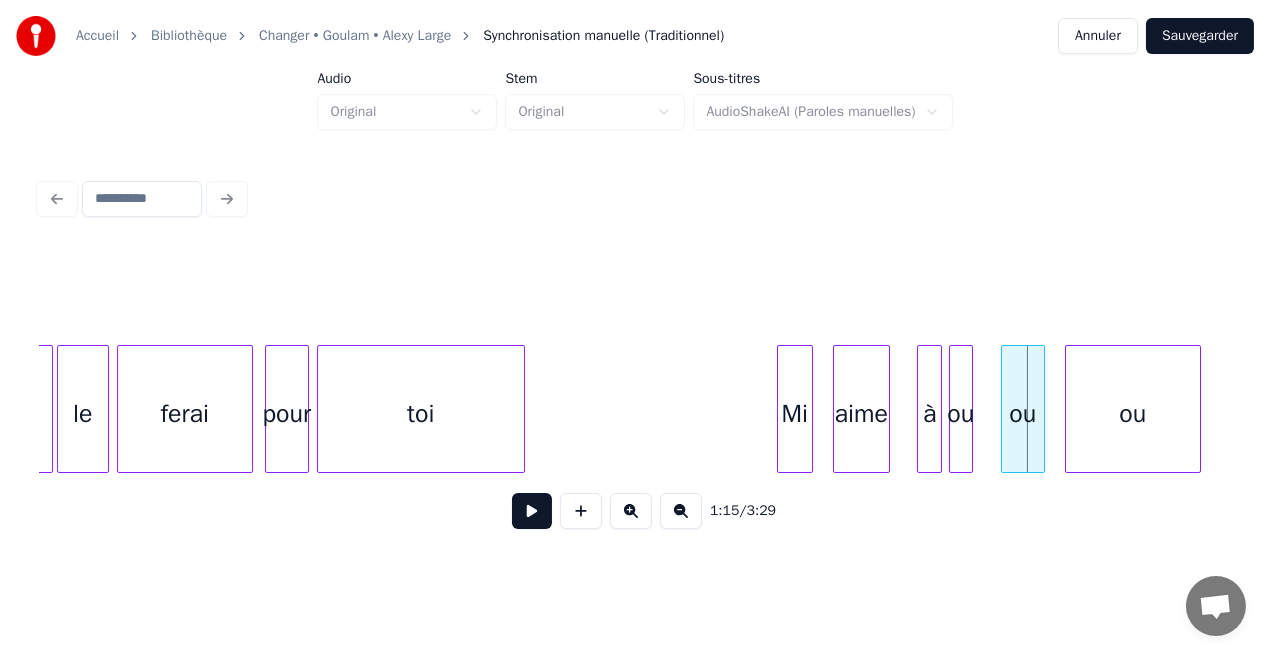 click at bounding box center [886, 409] 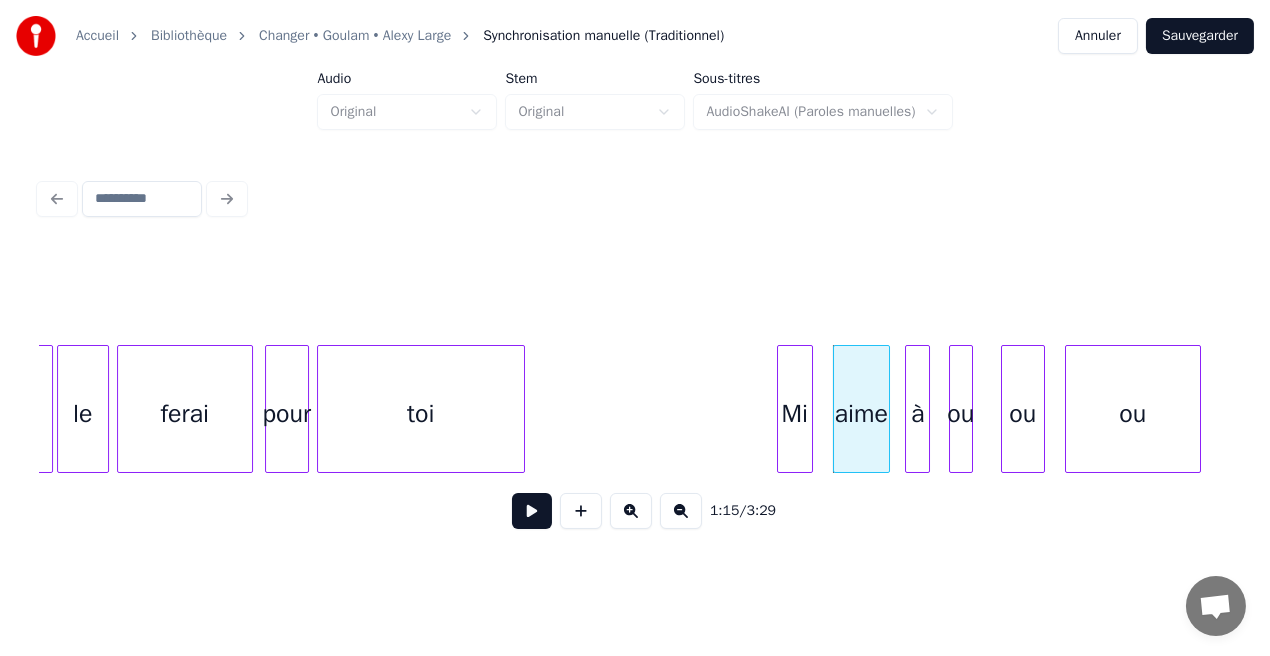 click on "à" at bounding box center [917, 414] 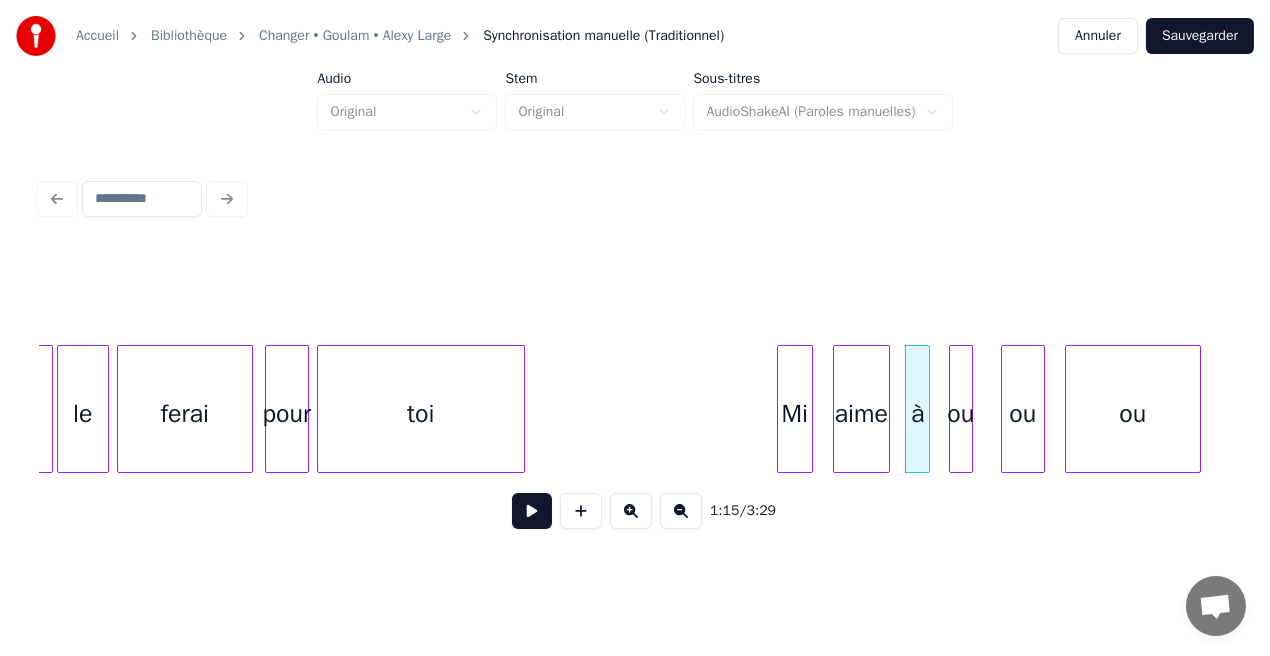click on "Je le ferai pour toi Mi aime ou ou ou à" at bounding box center (6751, 409) 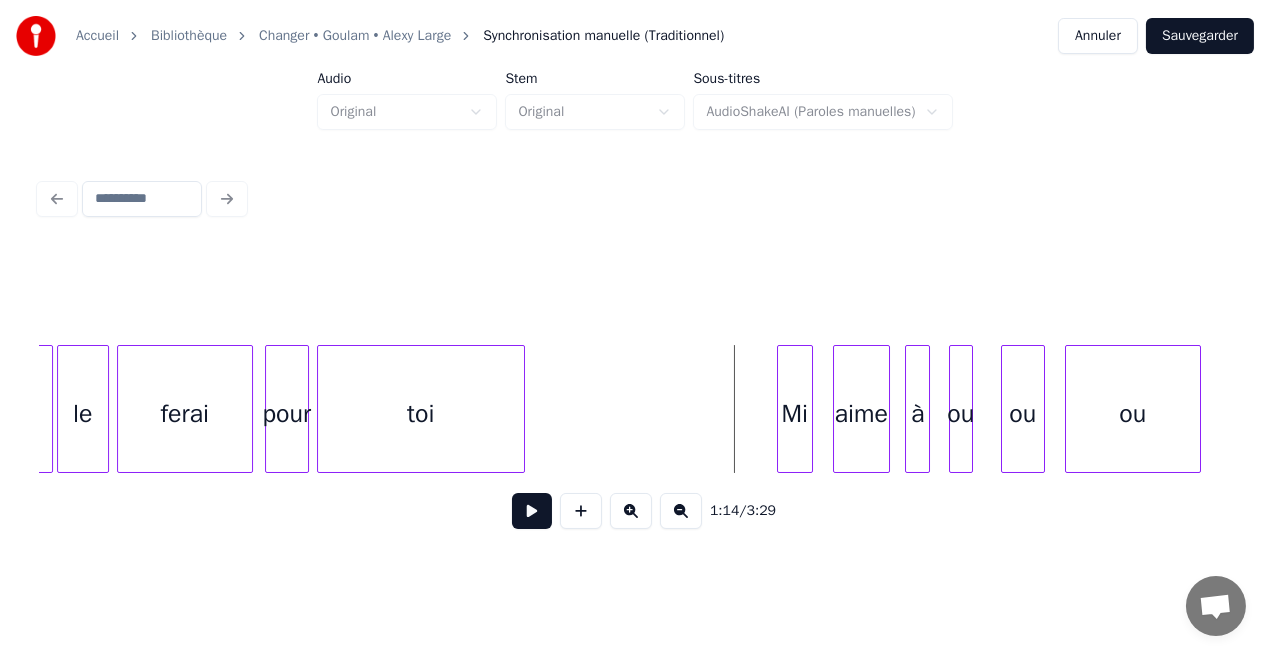 click at bounding box center (532, 511) 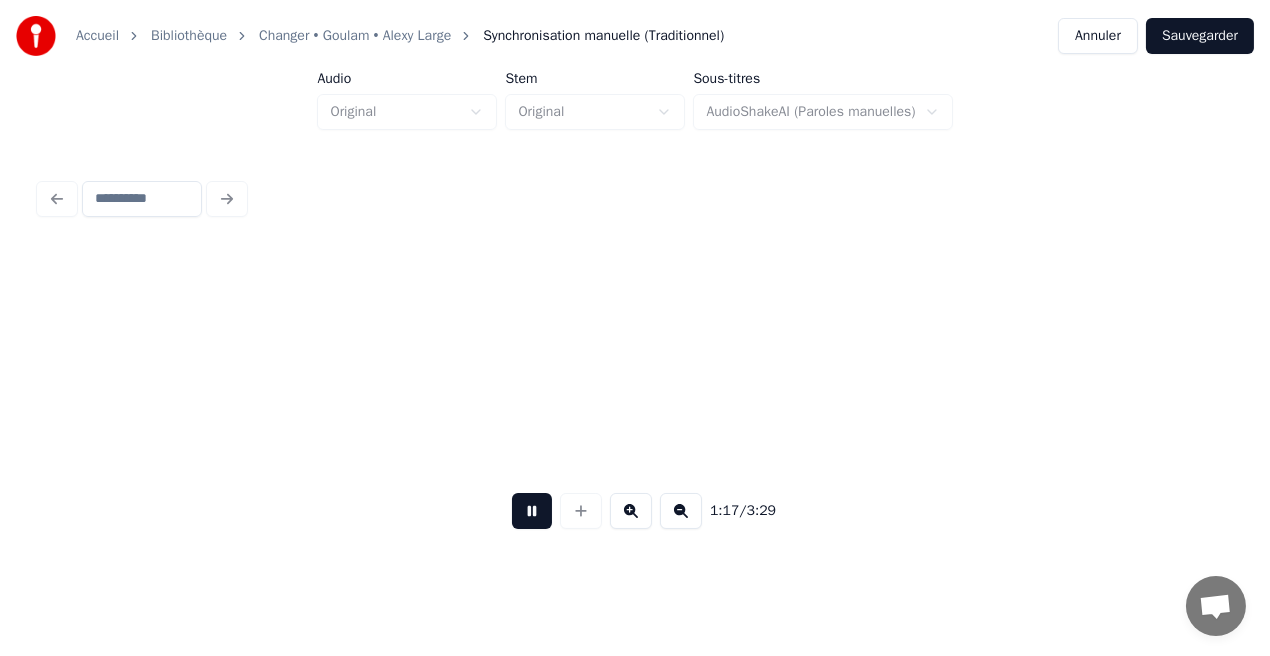scroll, scrollTop: 0, scrollLeft: 15399, axis: horizontal 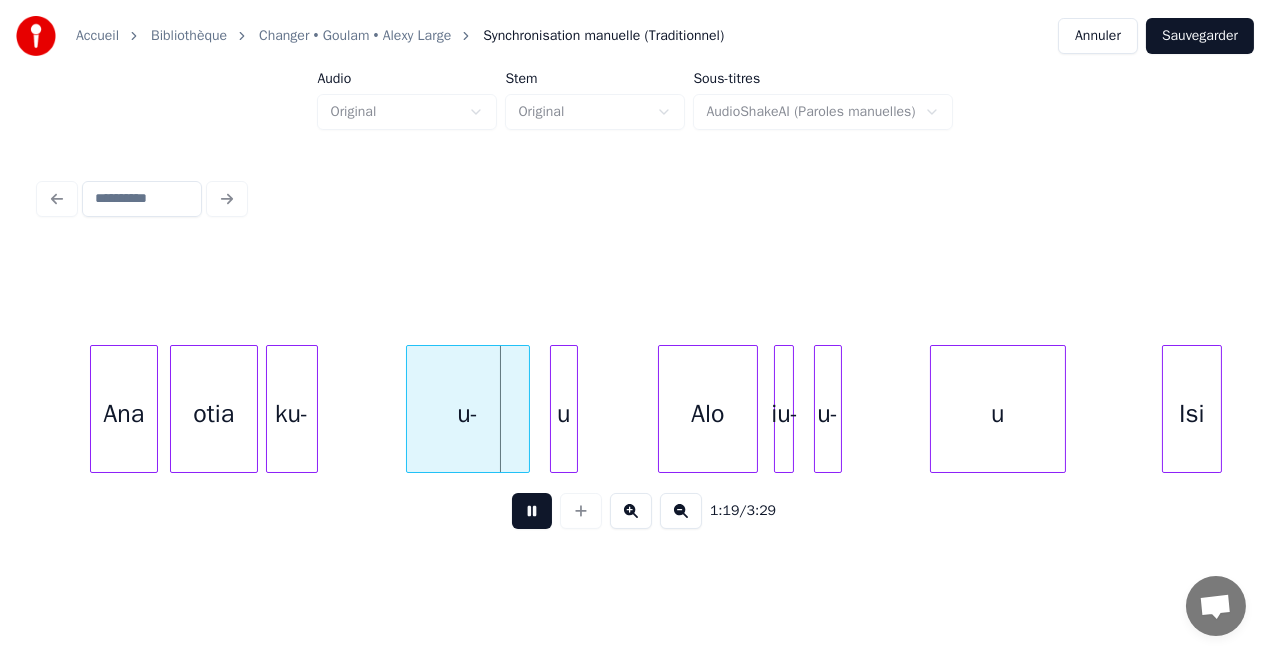 click at bounding box center [532, 511] 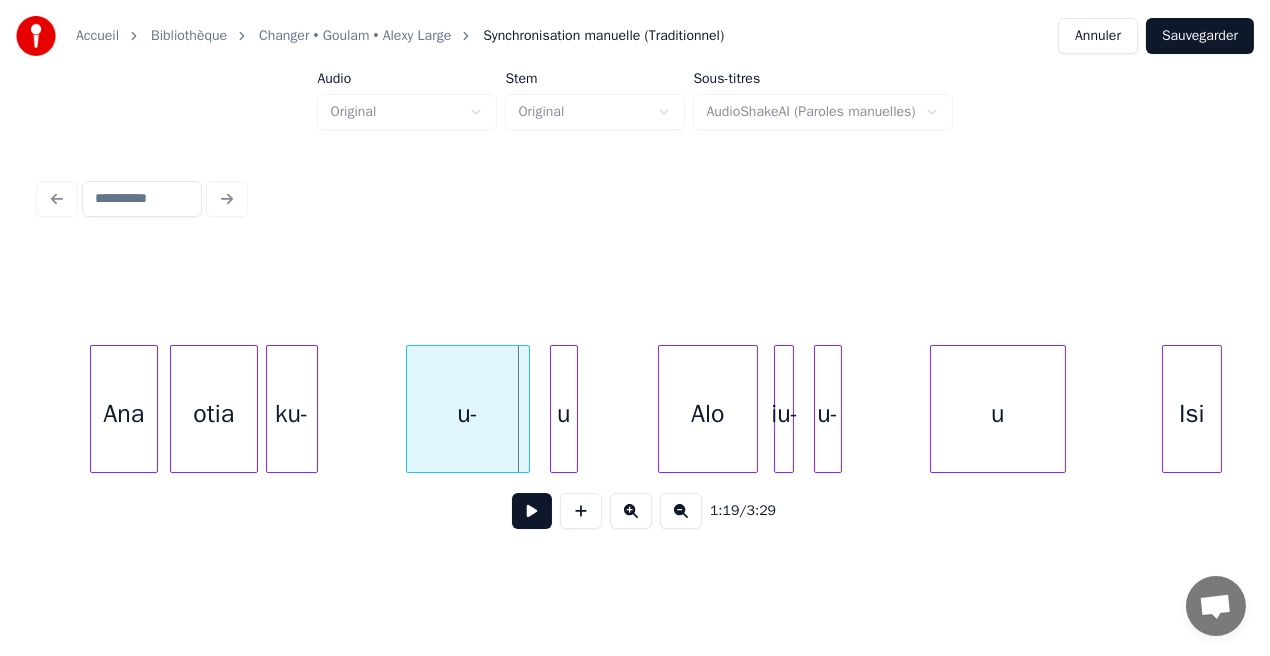 click at bounding box center [532, 511] 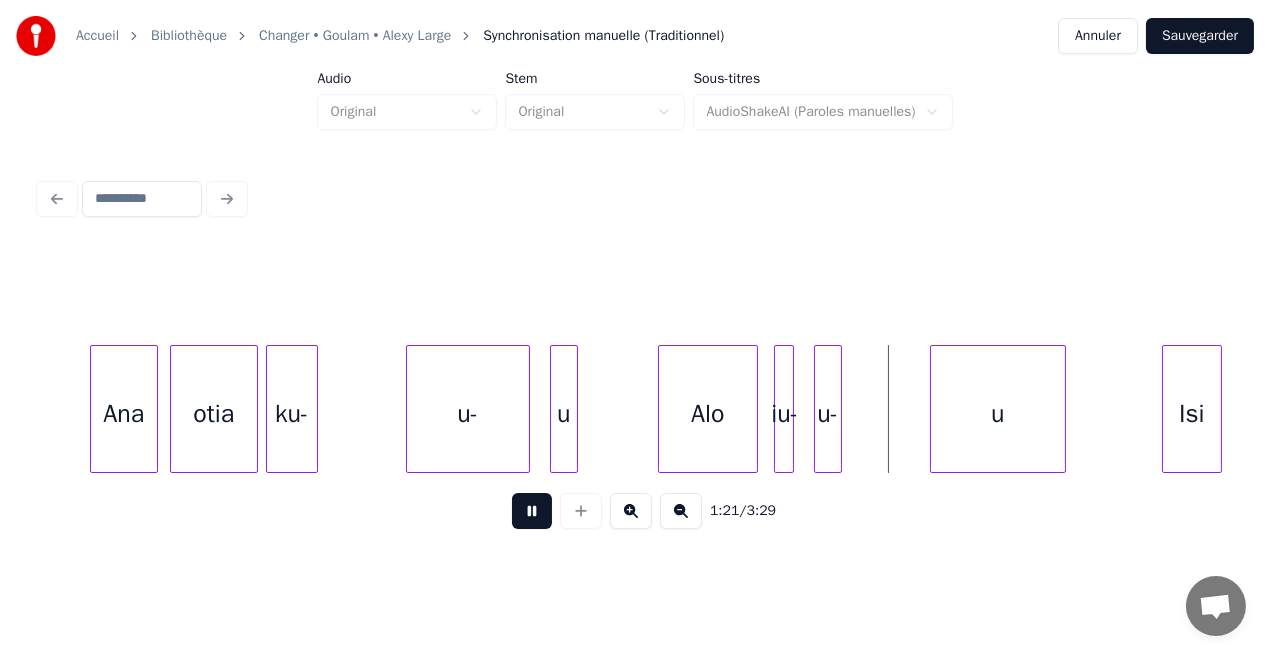 click at bounding box center (532, 511) 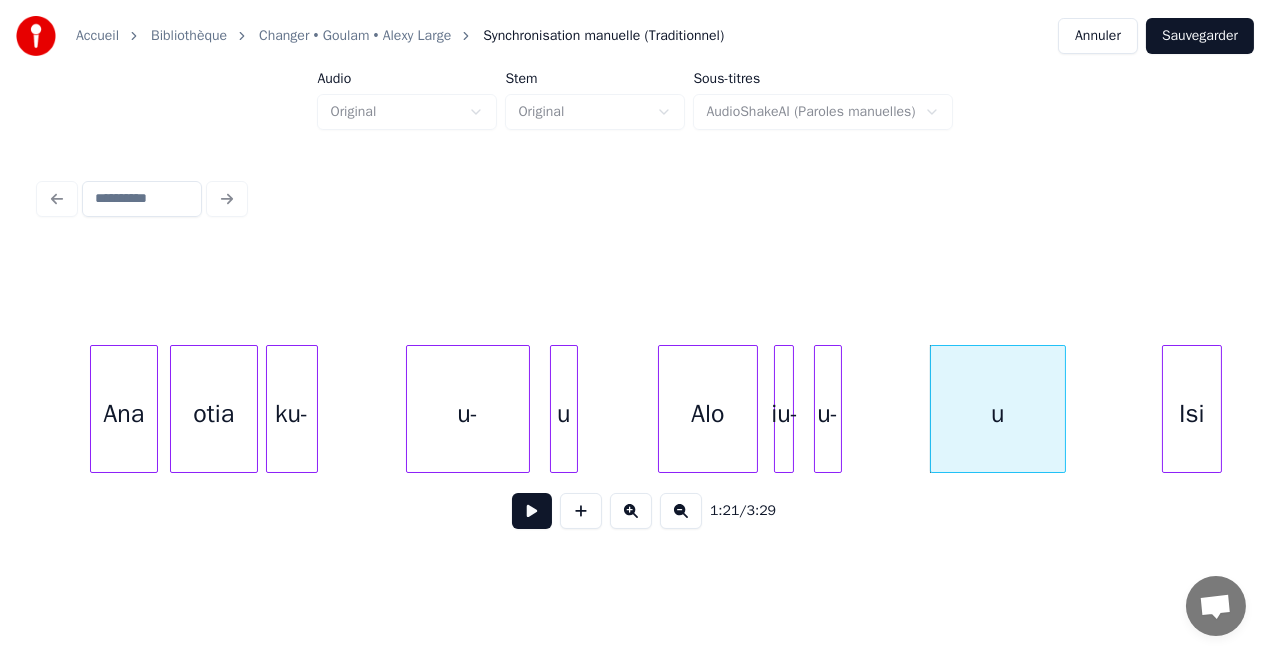 click on "Alo" at bounding box center (708, 414) 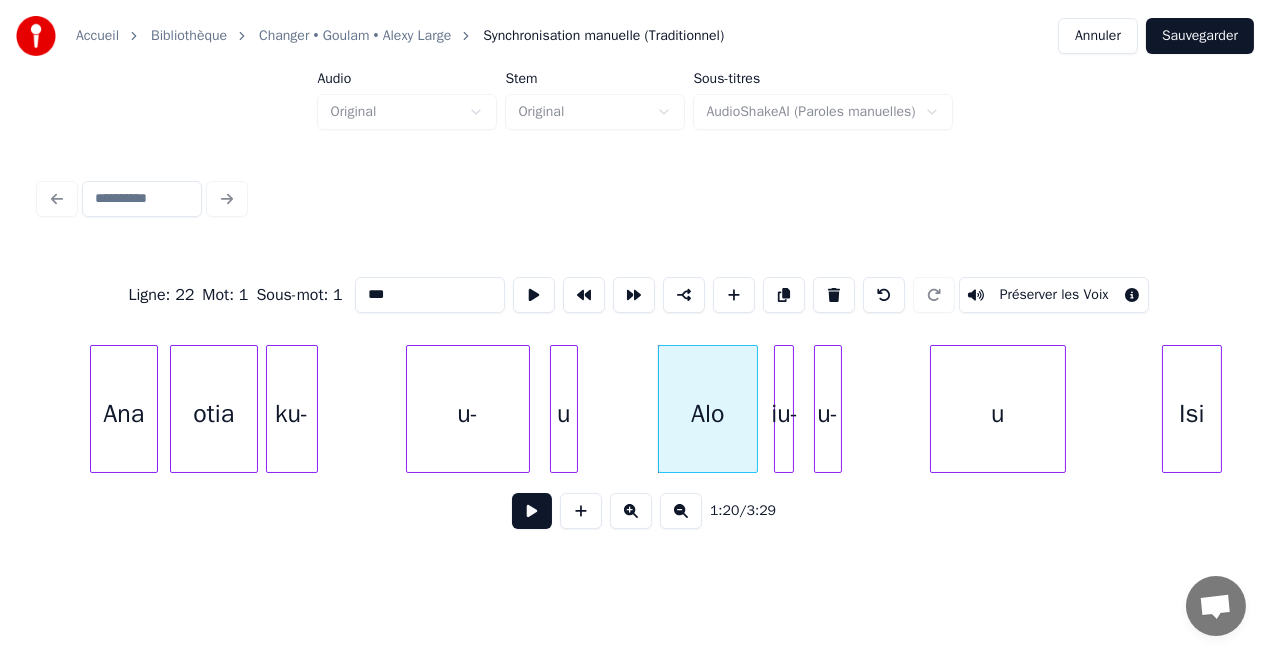 drag, startPoint x: 408, startPoint y: 286, endPoint x: 347, endPoint y: 296, distance: 61.81424 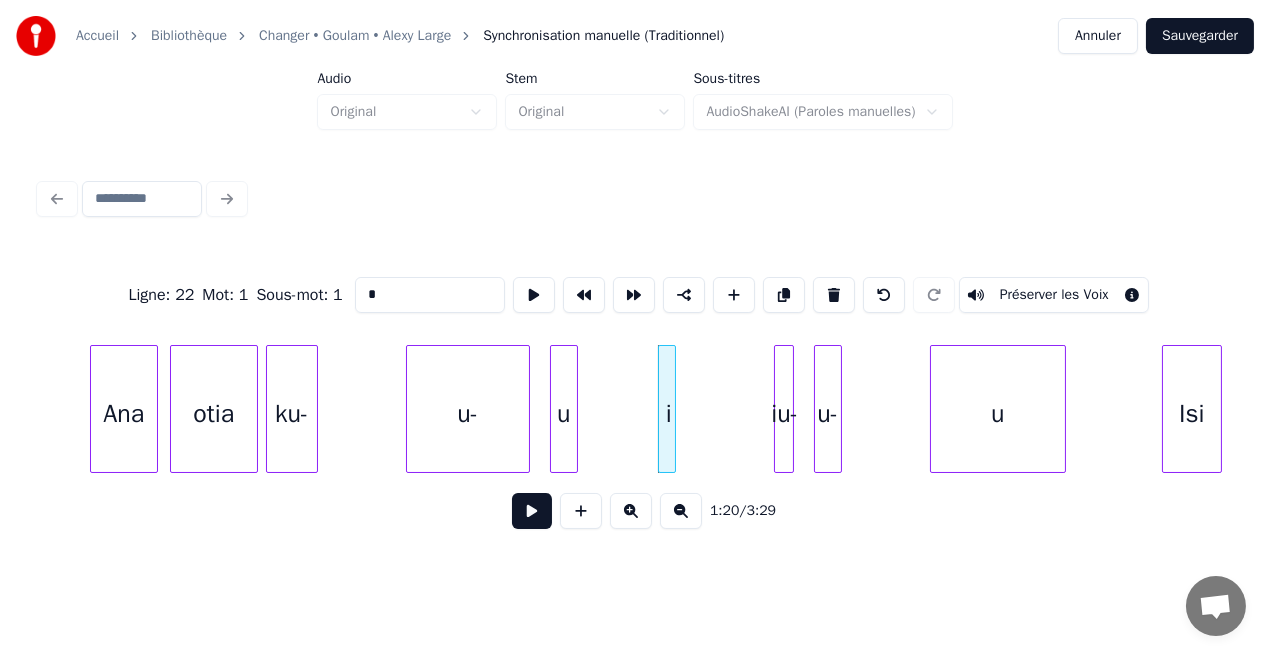 click at bounding box center (672, 409) 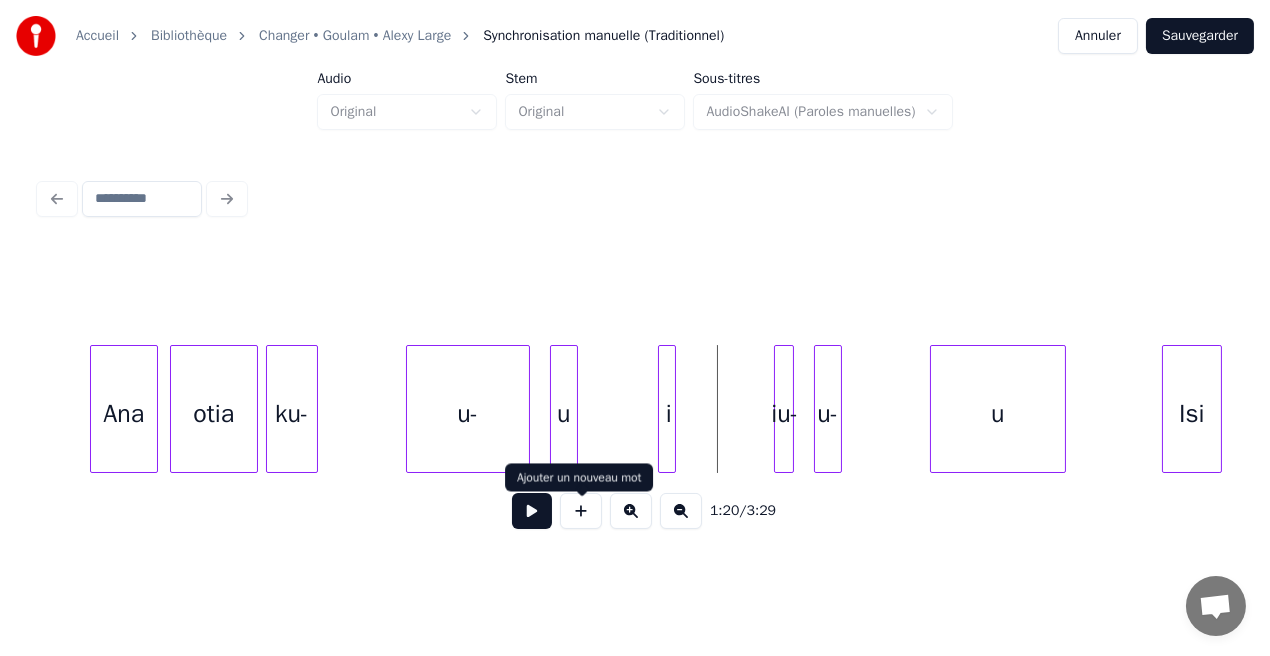 click at bounding box center (581, 511) 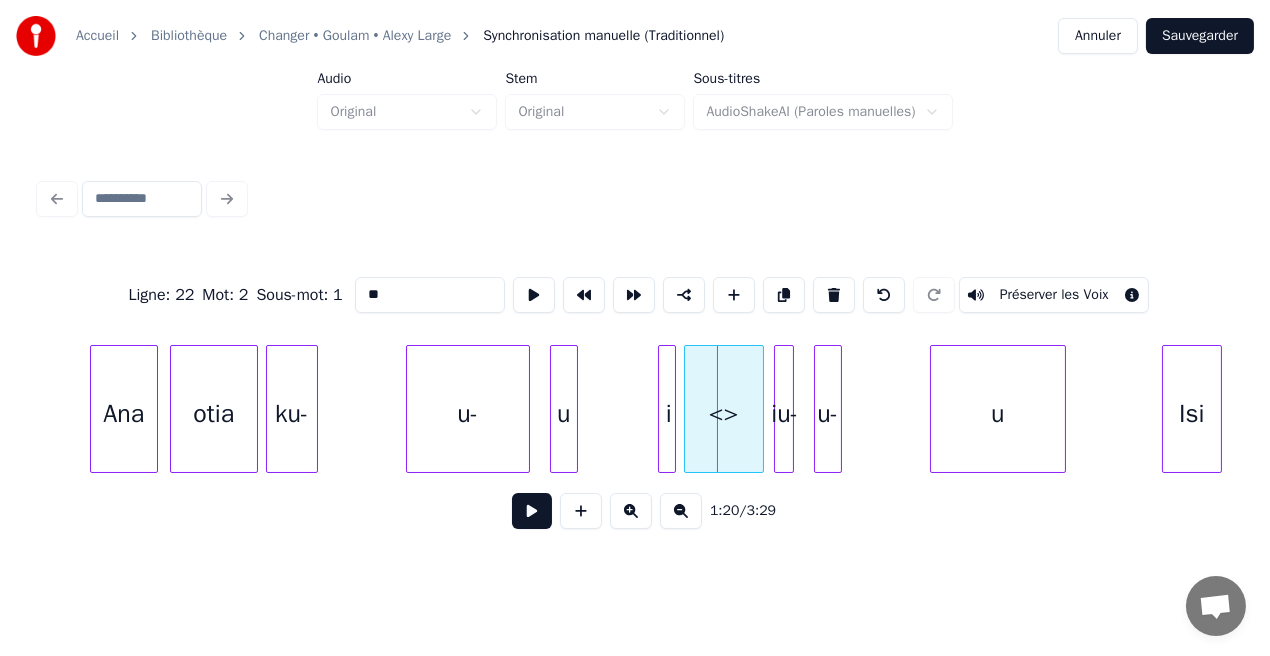 click on "<>" at bounding box center [724, 414] 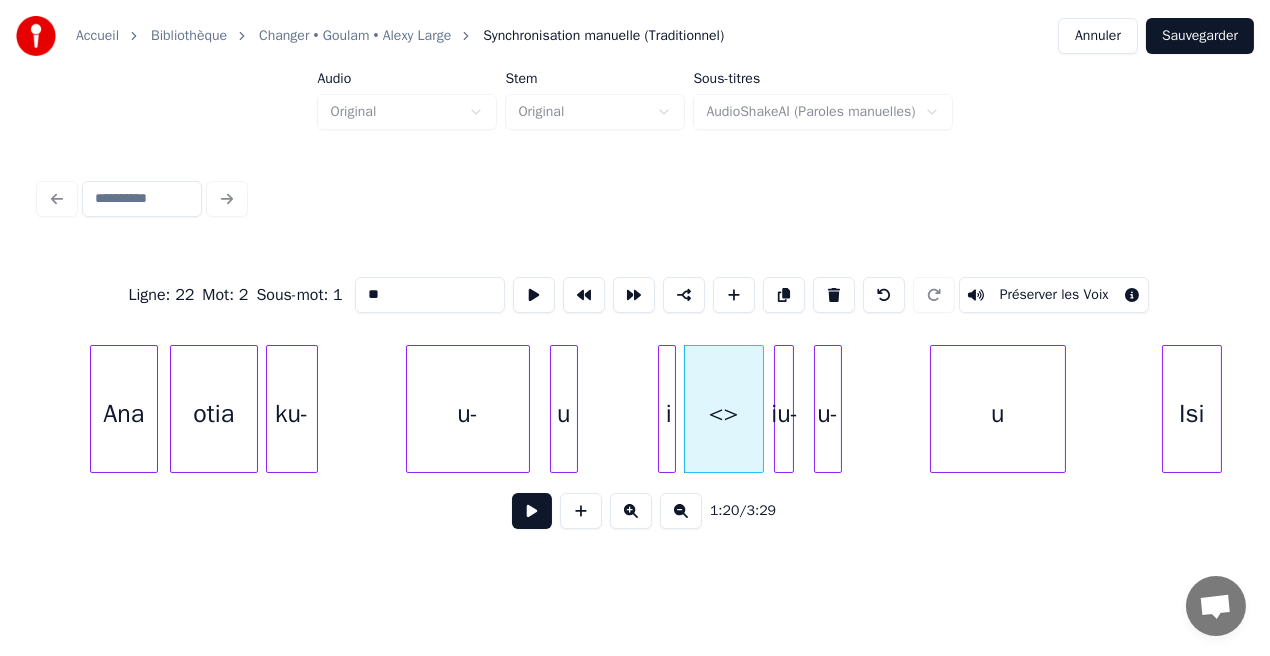 click on "**" at bounding box center [430, 295] 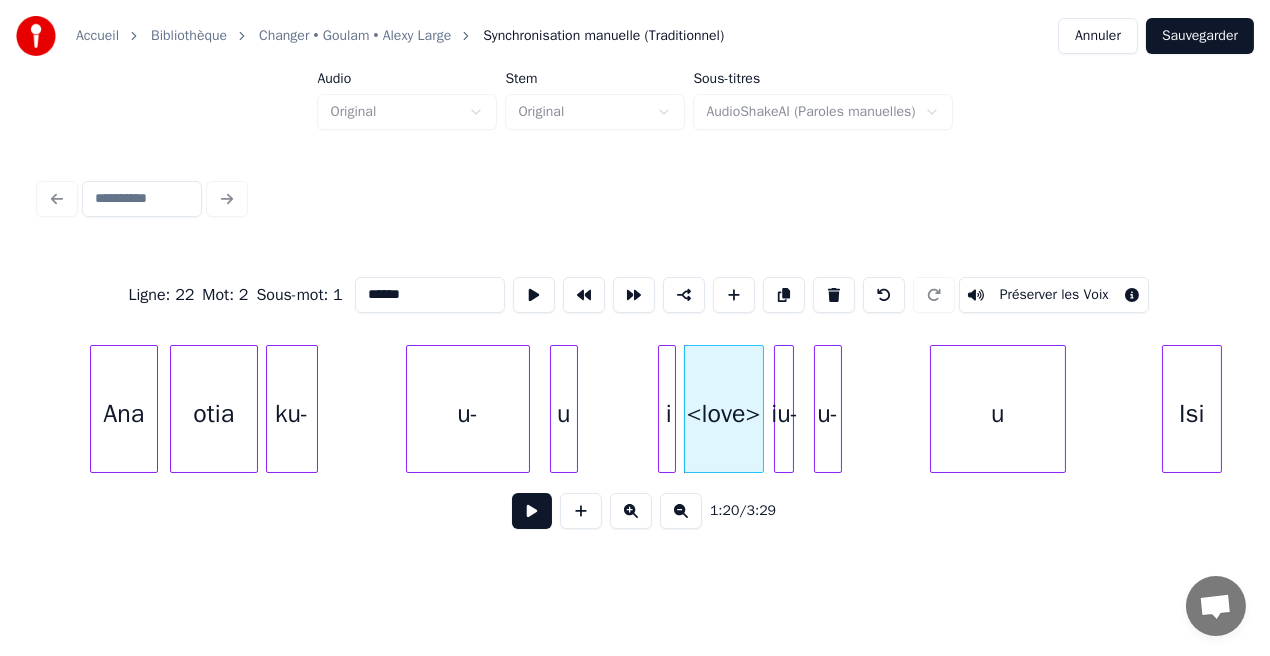 drag, startPoint x: 375, startPoint y: 286, endPoint x: 316, endPoint y: 287, distance: 59.008472 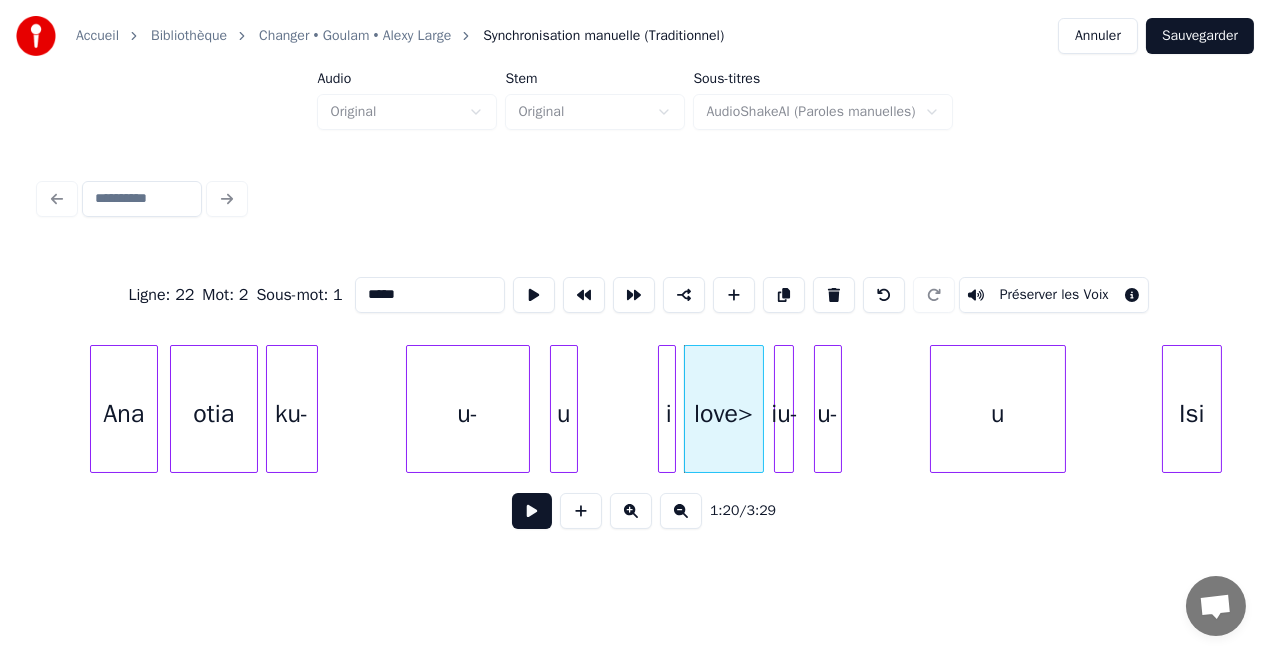 drag, startPoint x: 394, startPoint y: 286, endPoint x: 422, endPoint y: 284, distance: 28.071337 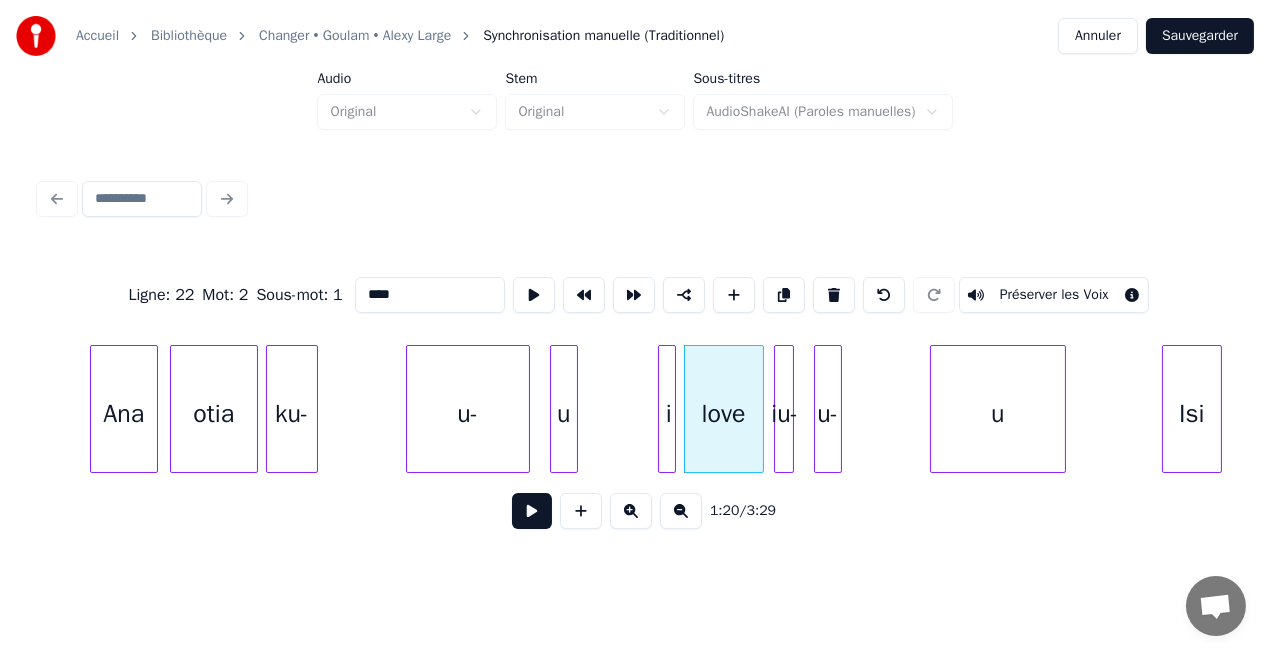 click on "iu-" at bounding box center [785, 414] 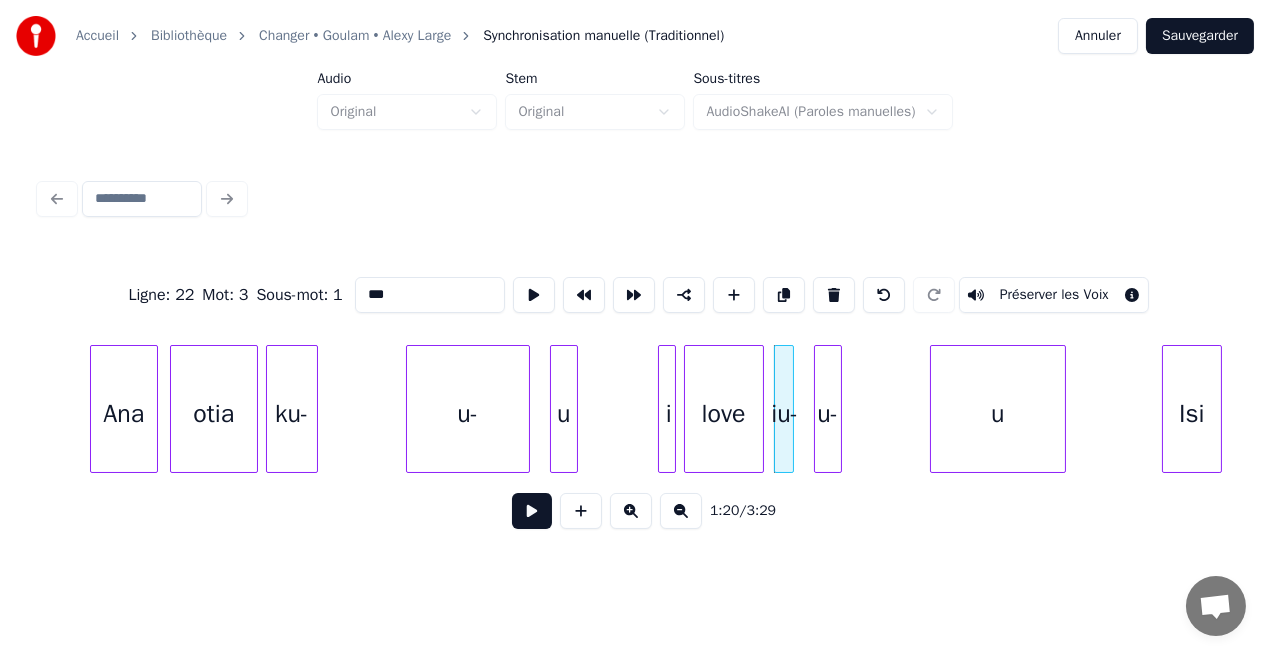 drag, startPoint x: 421, startPoint y: 301, endPoint x: 329, endPoint y: 303, distance: 92.021736 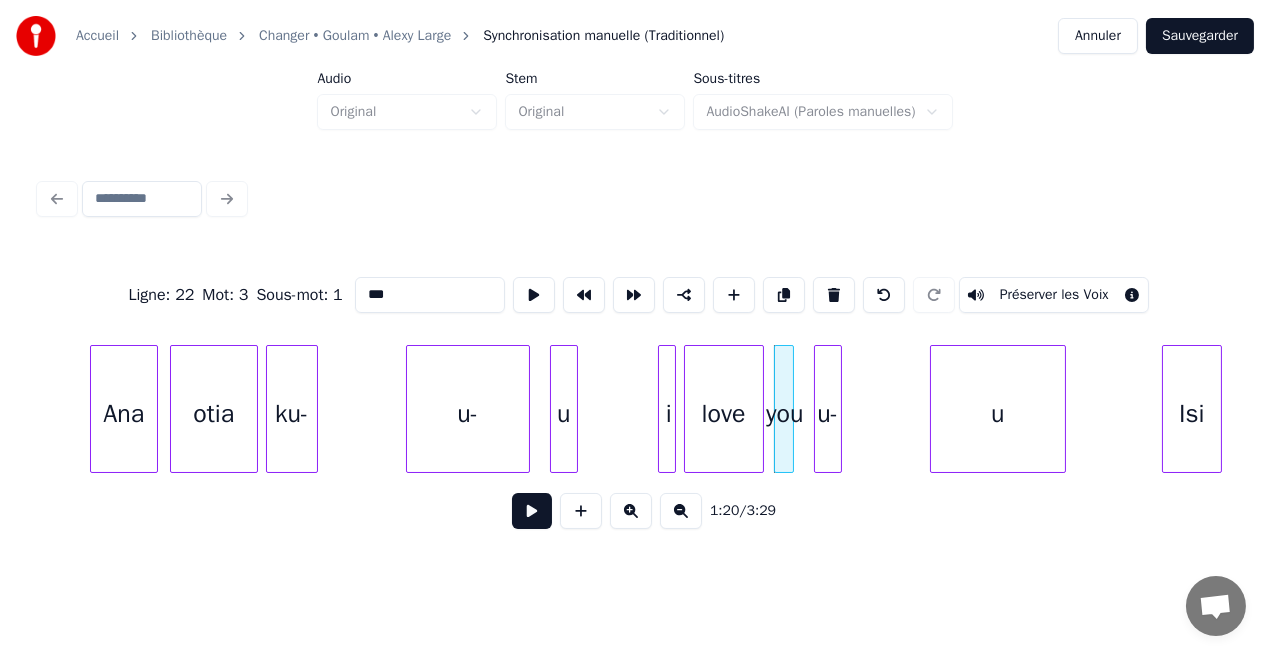 click on "u-" at bounding box center (828, 414) 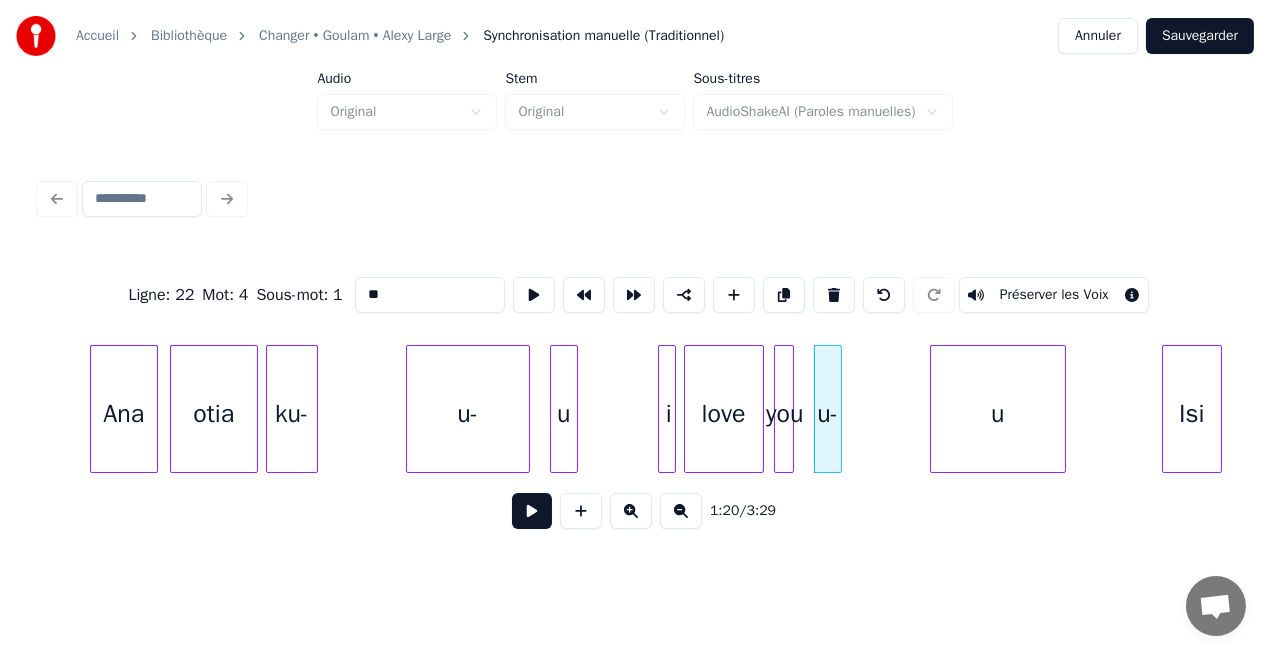 drag, startPoint x: 397, startPoint y: 294, endPoint x: 325, endPoint y: 294, distance: 72 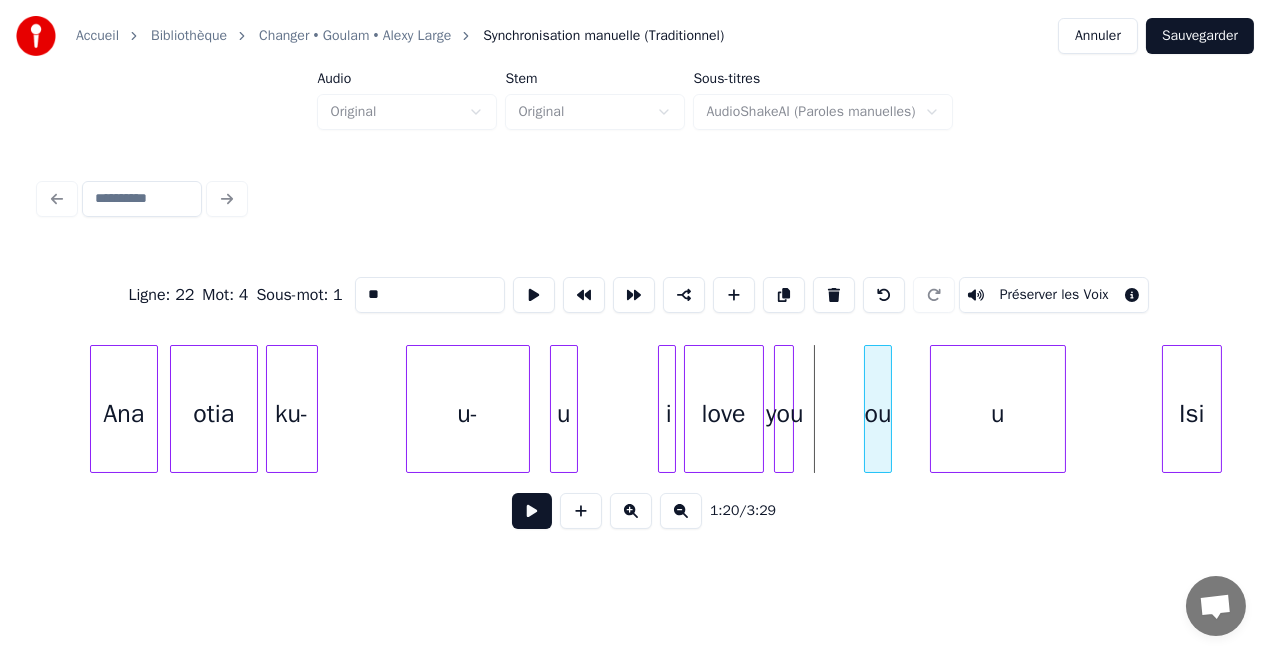 click on "ou" at bounding box center [878, 414] 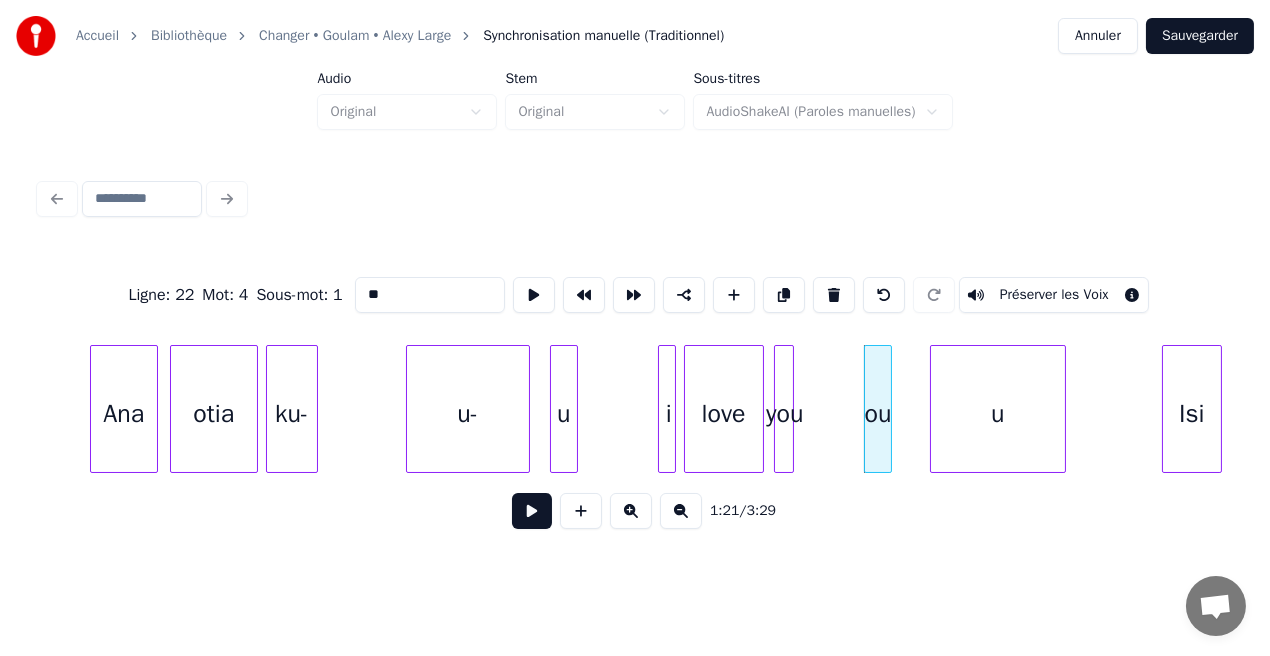 click on "u" at bounding box center (998, 414) 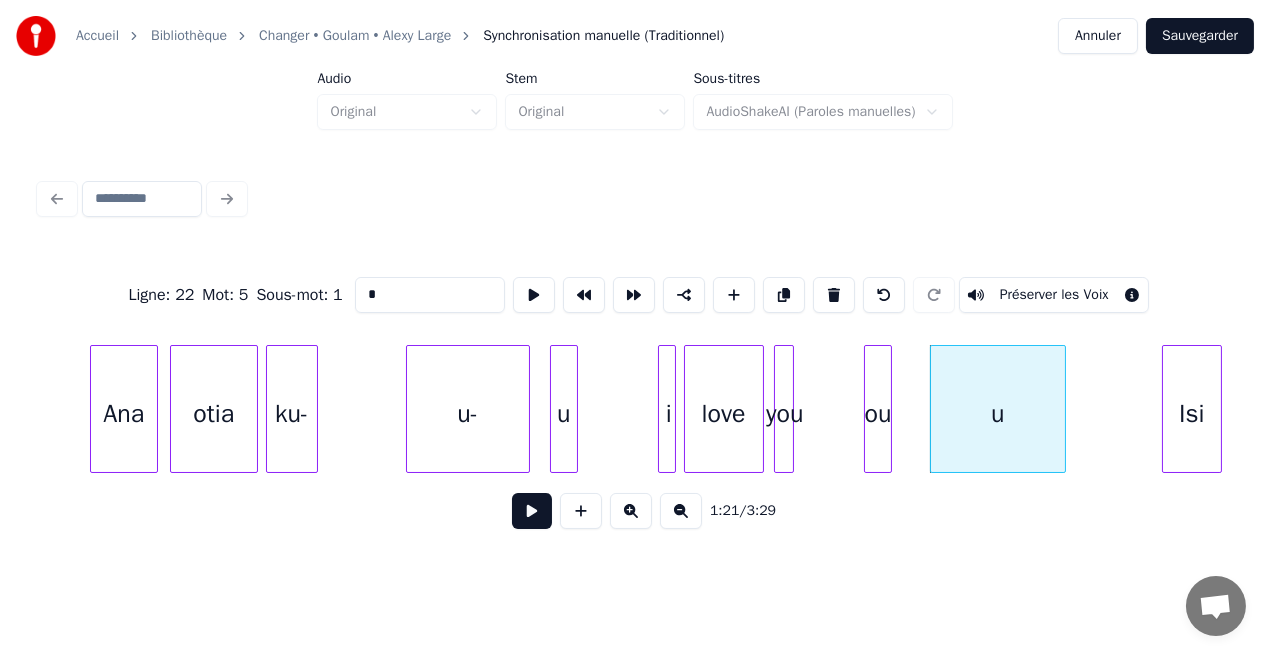 drag, startPoint x: 384, startPoint y: 291, endPoint x: 359, endPoint y: 291, distance: 25 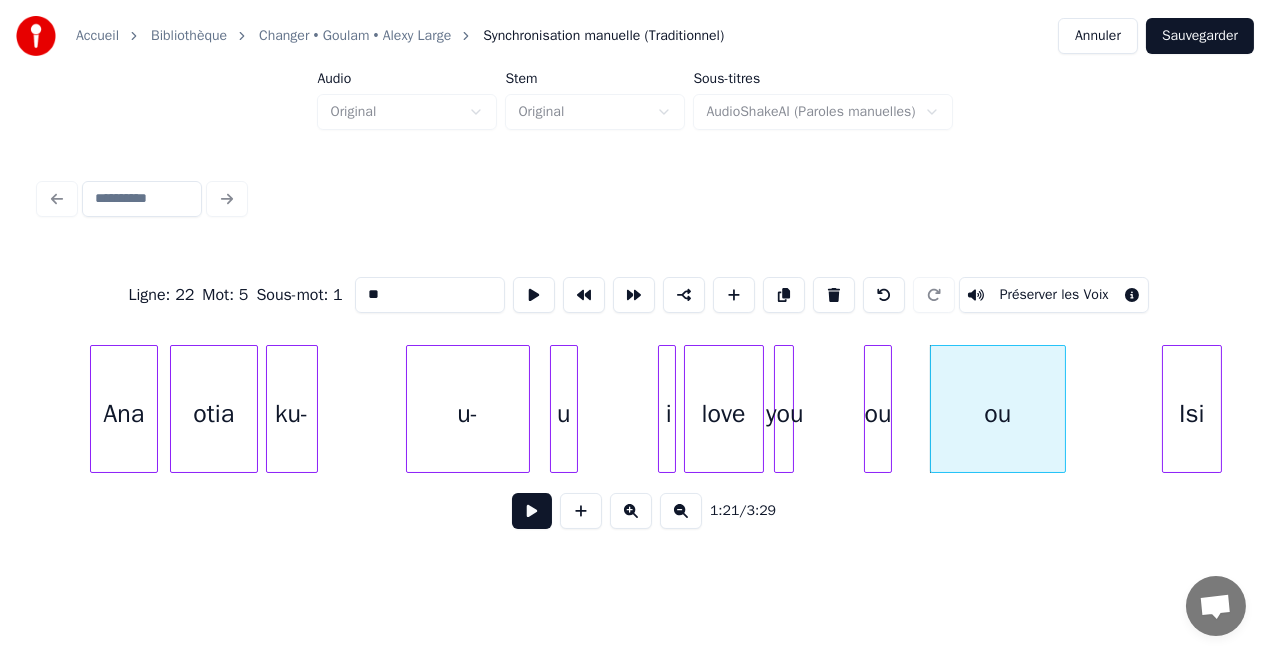 type on "**" 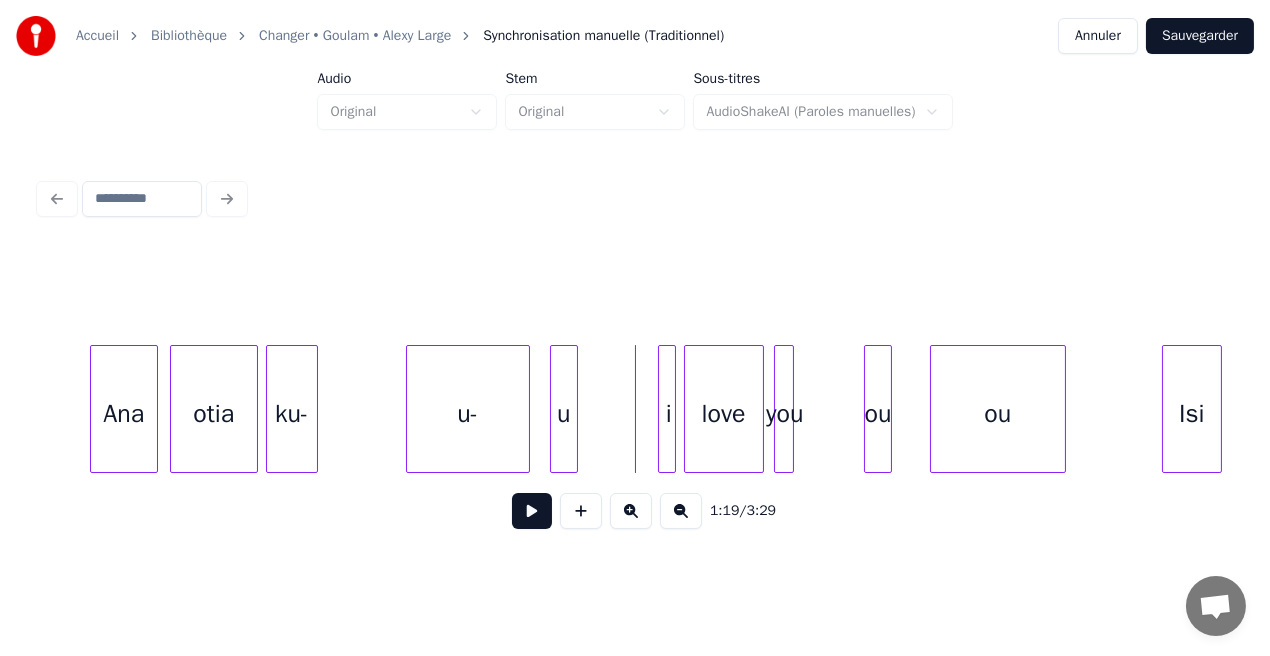 click at bounding box center (532, 511) 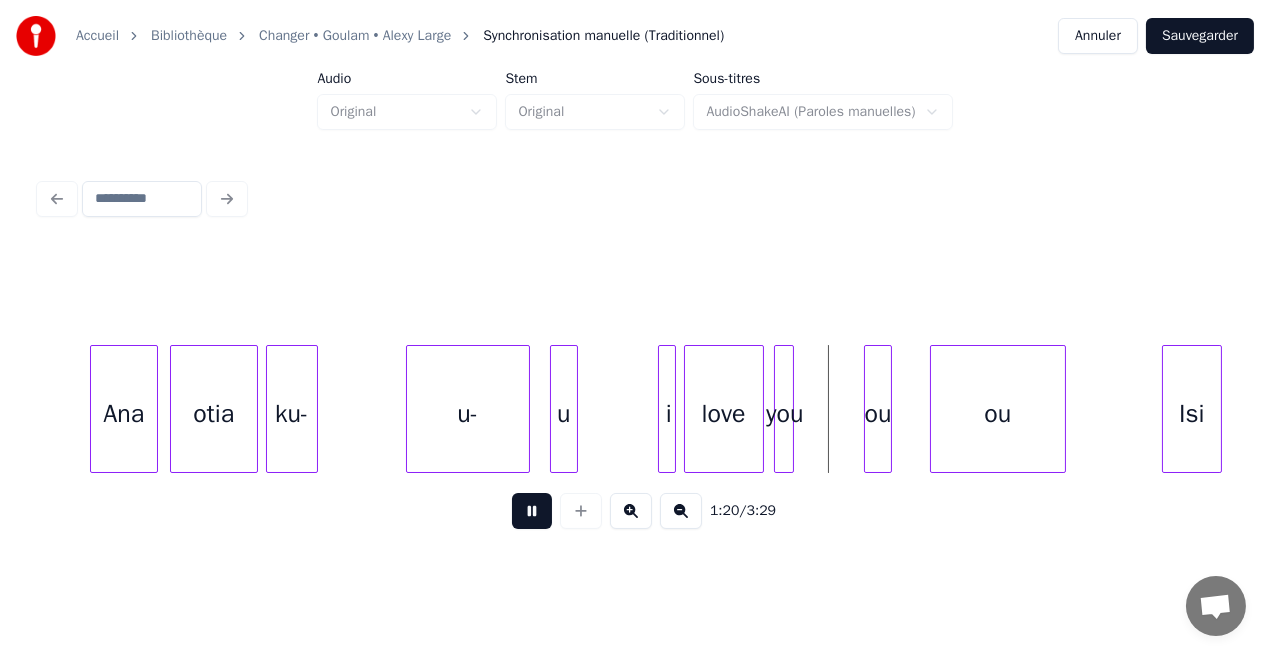 click at bounding box center (532, 511) 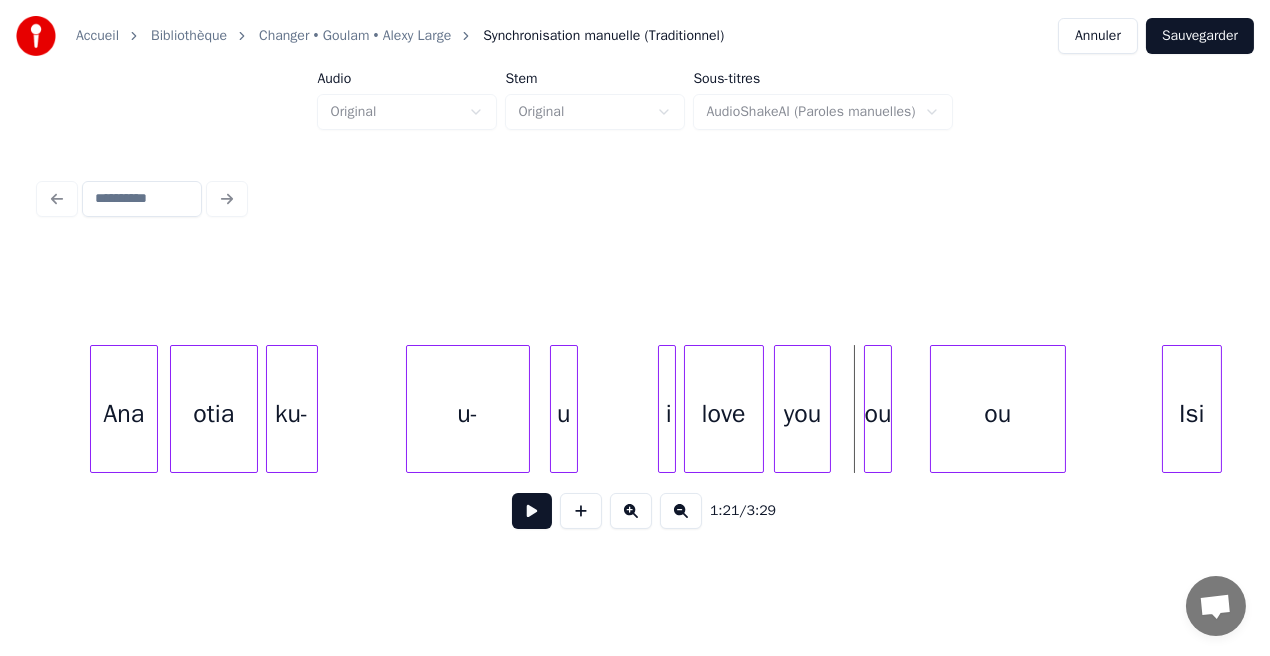 click at bounding box center [827, 409] 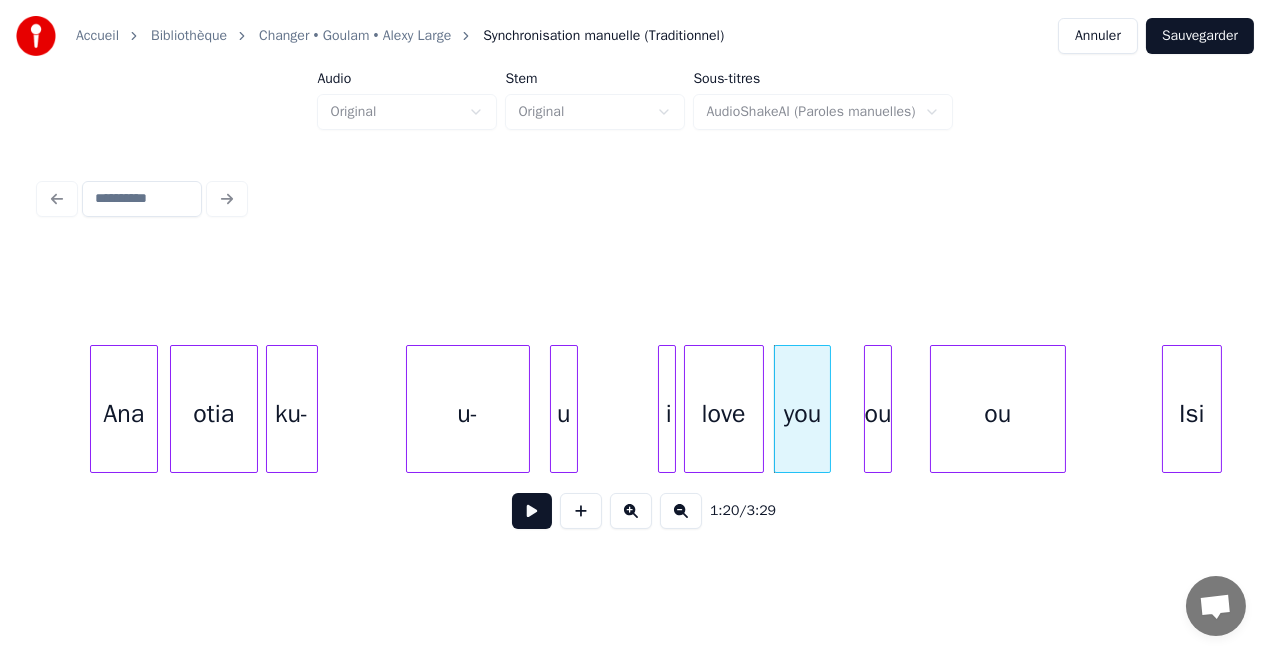 click on "Ana otia ku- u- u i you ou ou Isi love" at bounding box center [5560, 409] 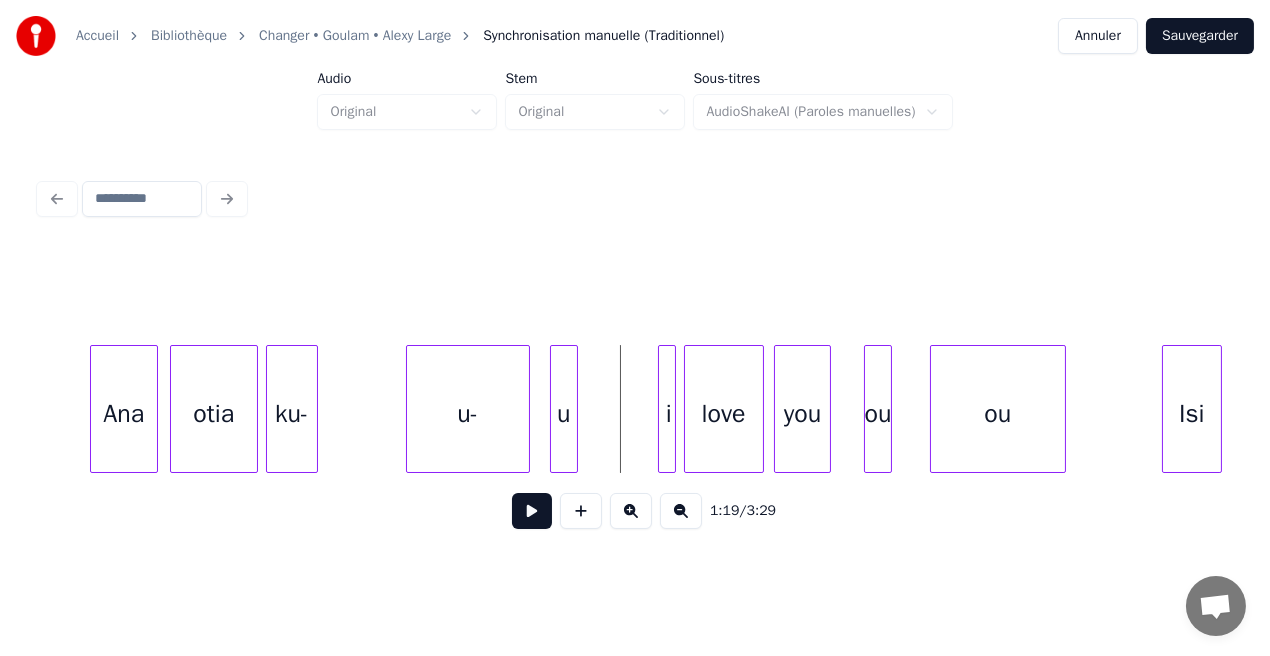 click at bounding box center [532, 511] 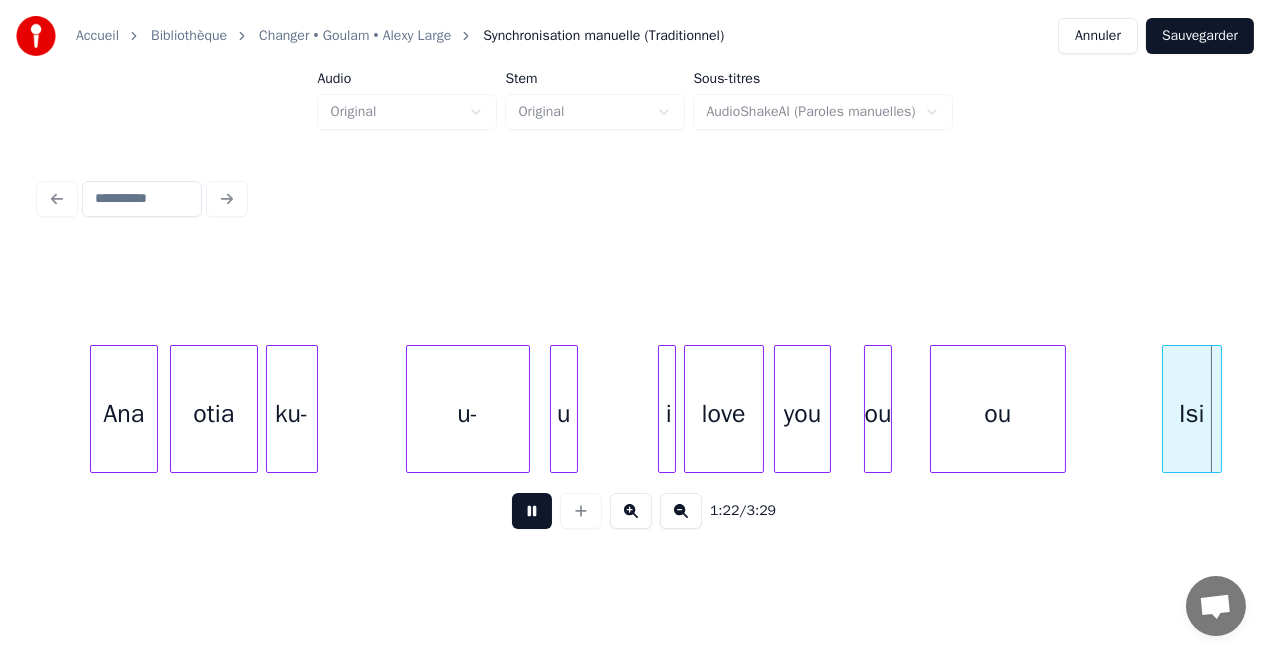 click at bounding box center (532, 511) 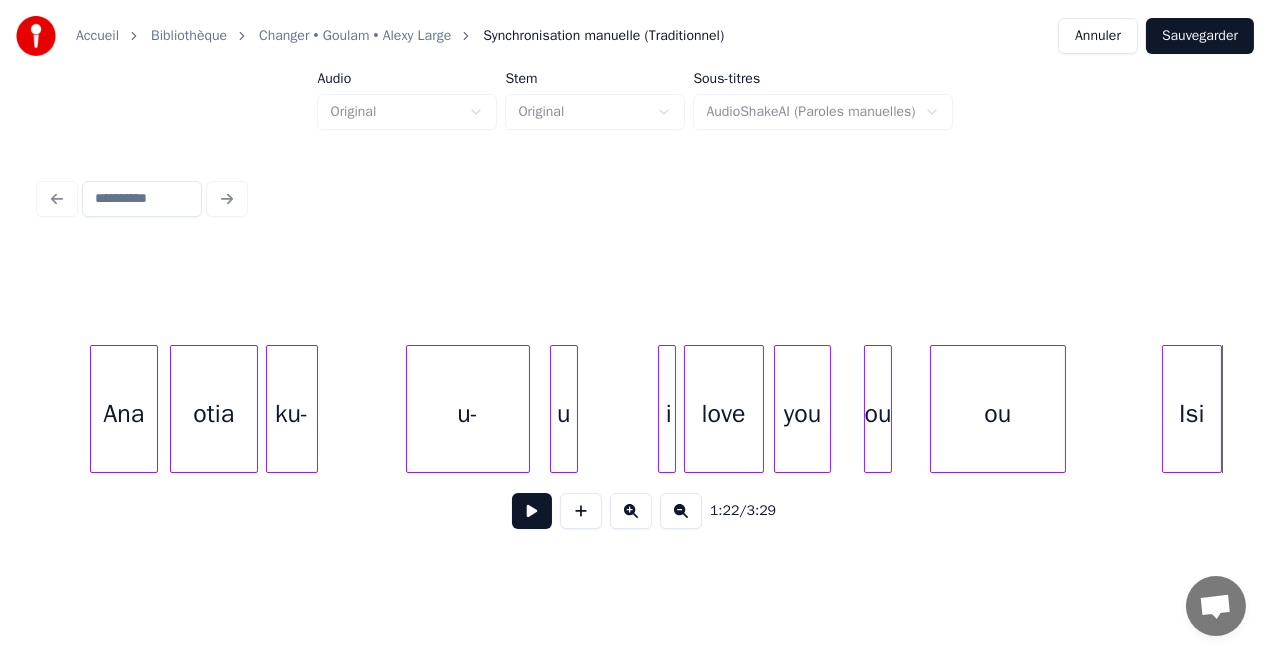 click at bounding box center [532, 511] 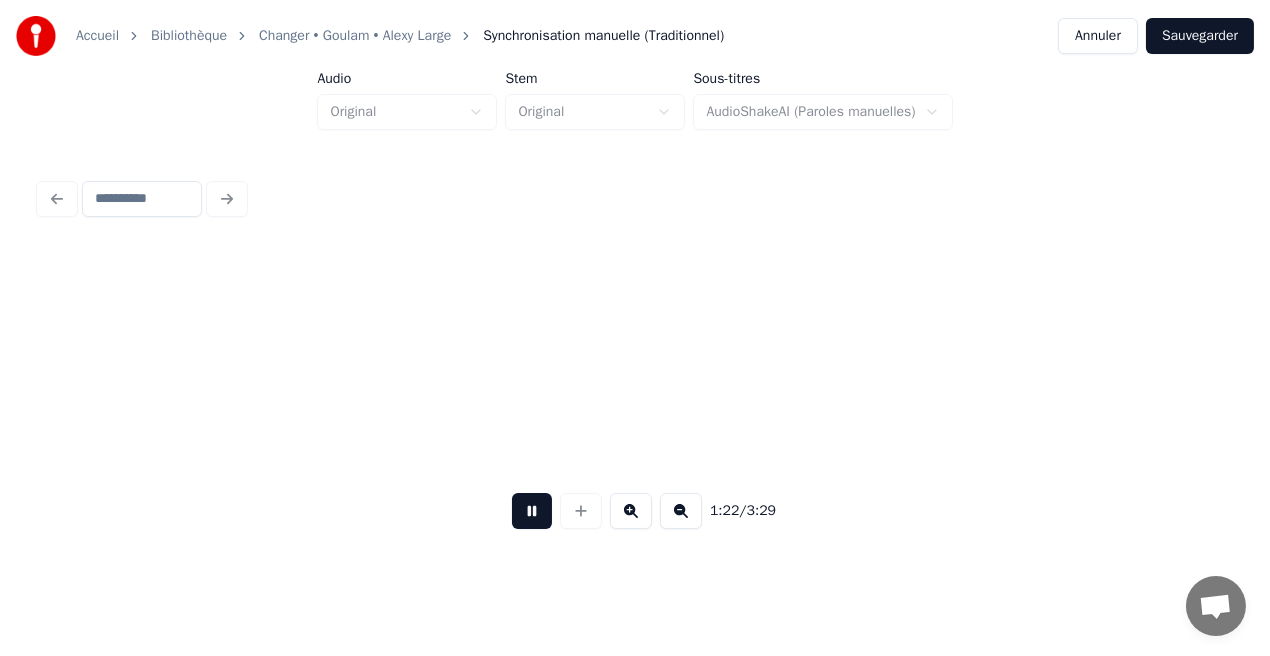 scroll, scrollTop: 0, scrollLeft: 16595, axis: horizontal 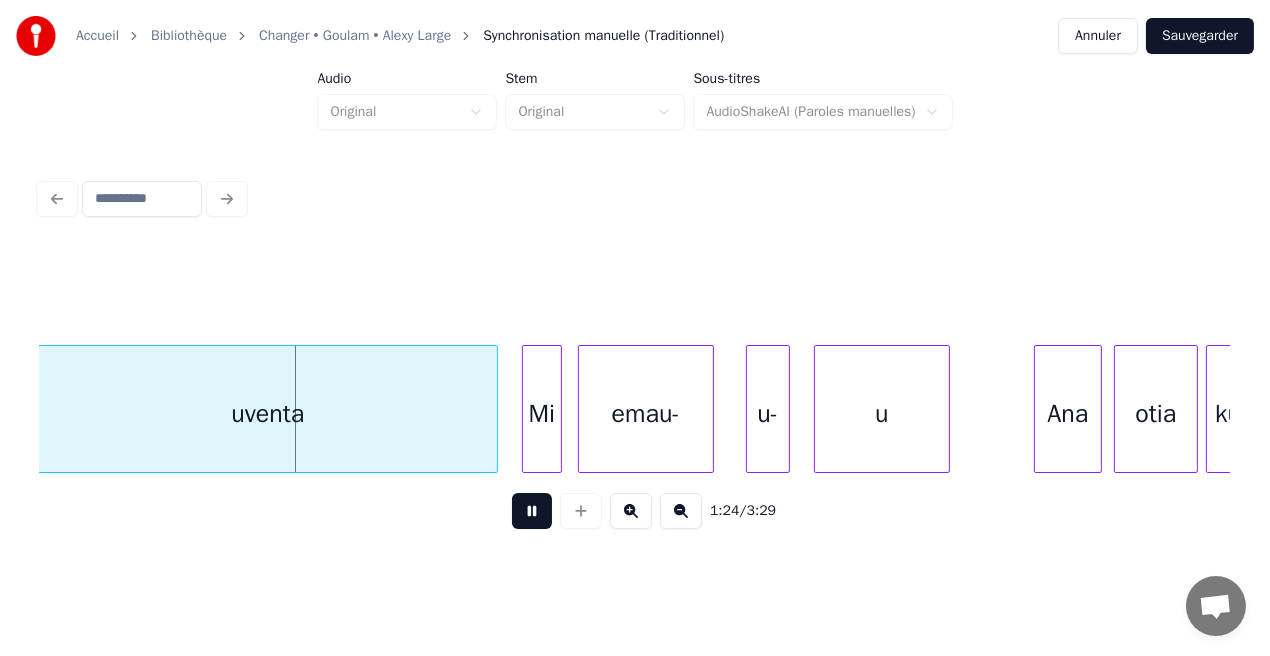 click at bounding box center (532, 511) 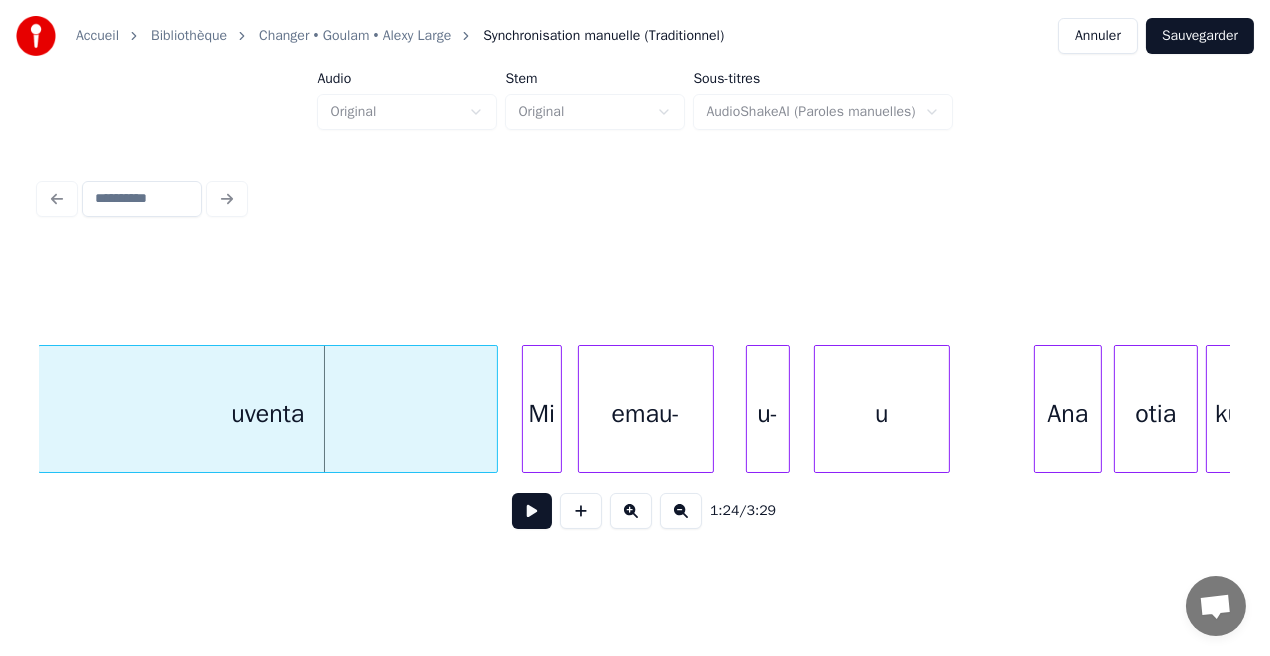 click on "uventa" at bounding box center (268, 414) 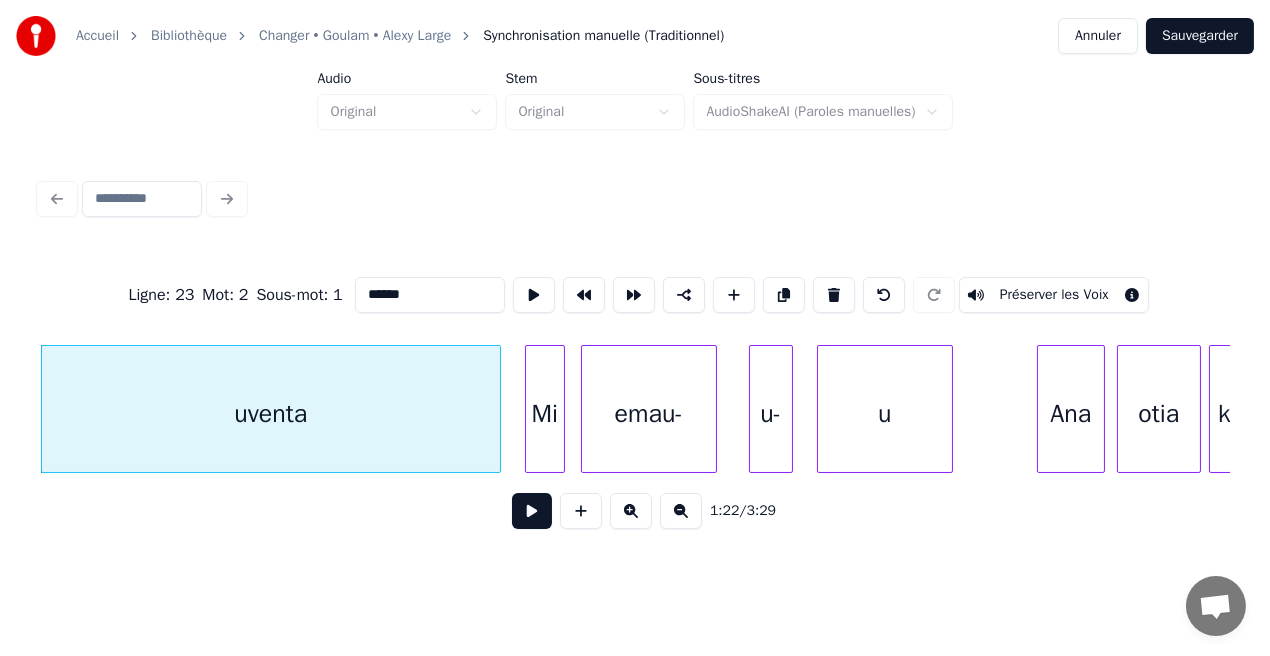 click on "******" at bounding box center (430, 295) 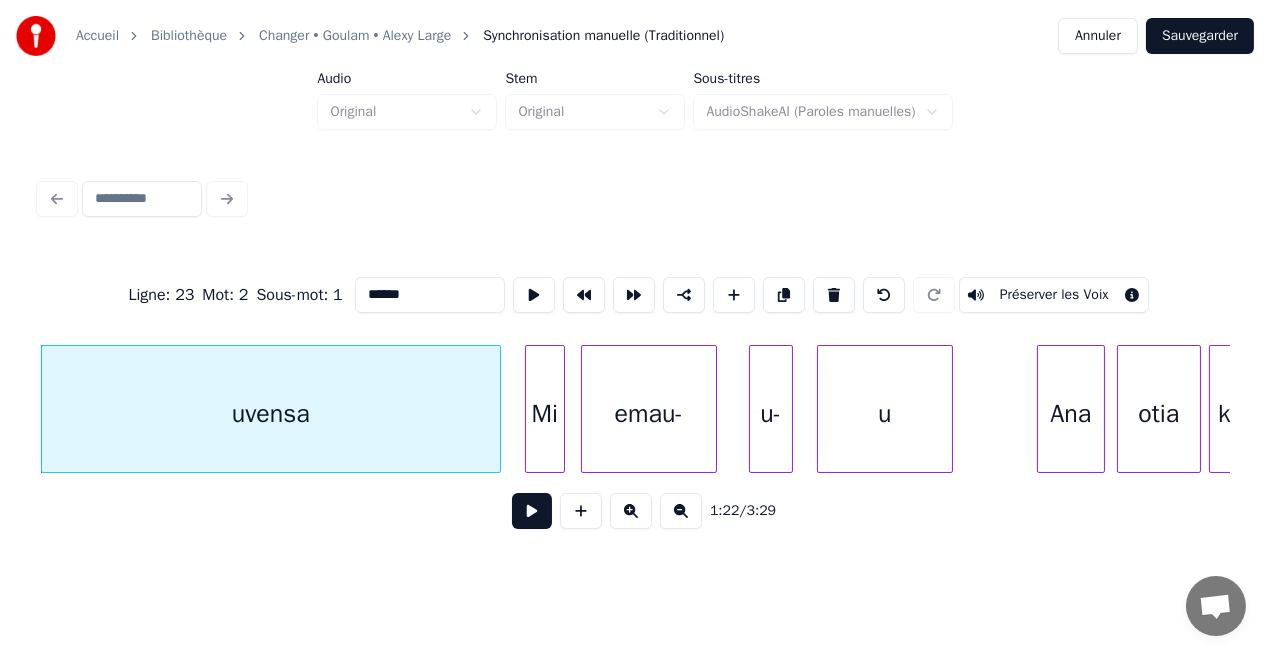 click on "emau-" at bounding box center [649, 414] 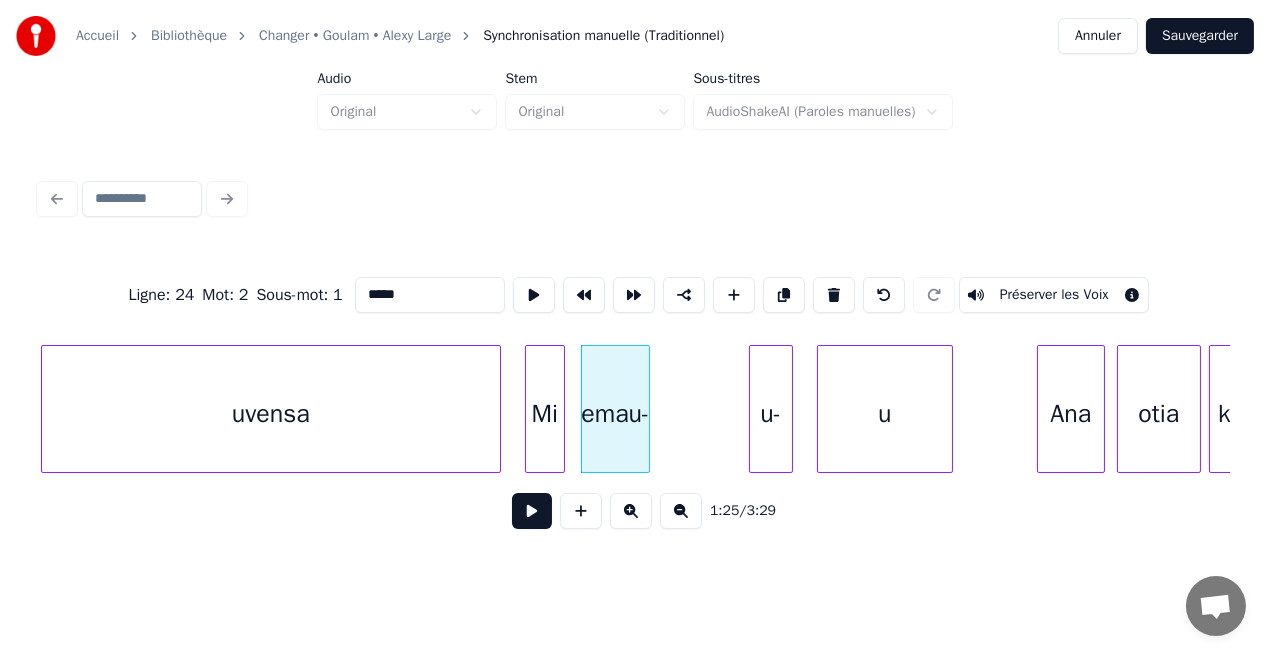 click at bounding box center [646, 409] 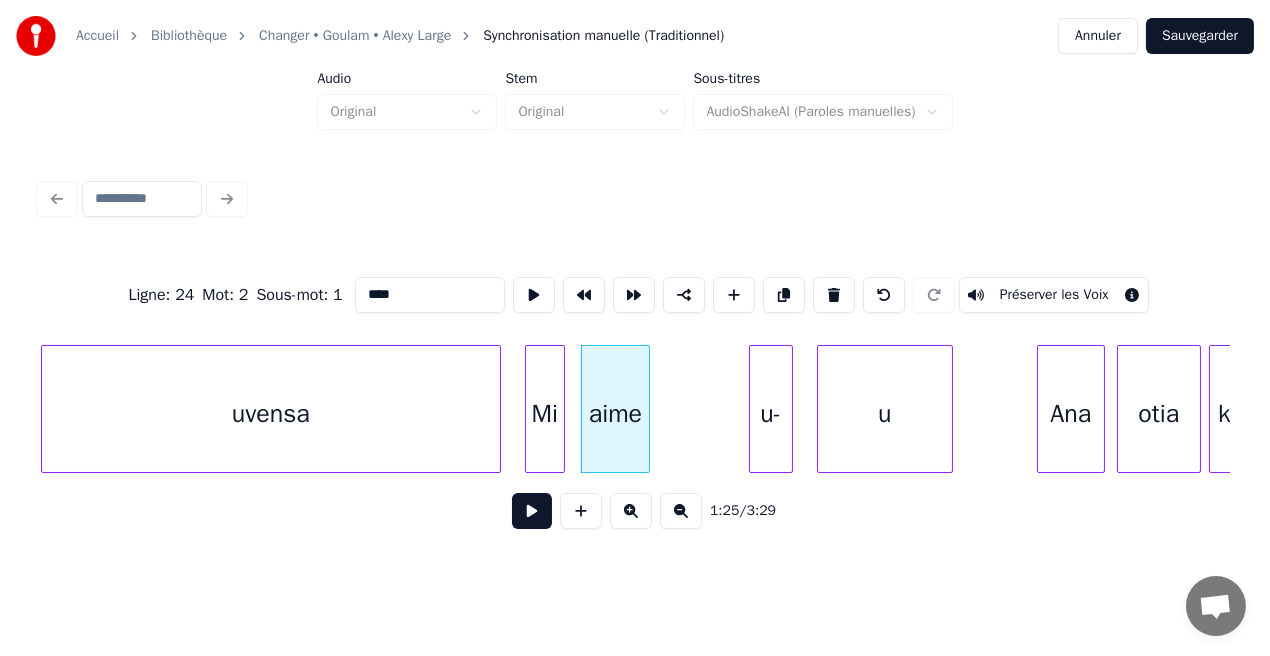 type on "****" 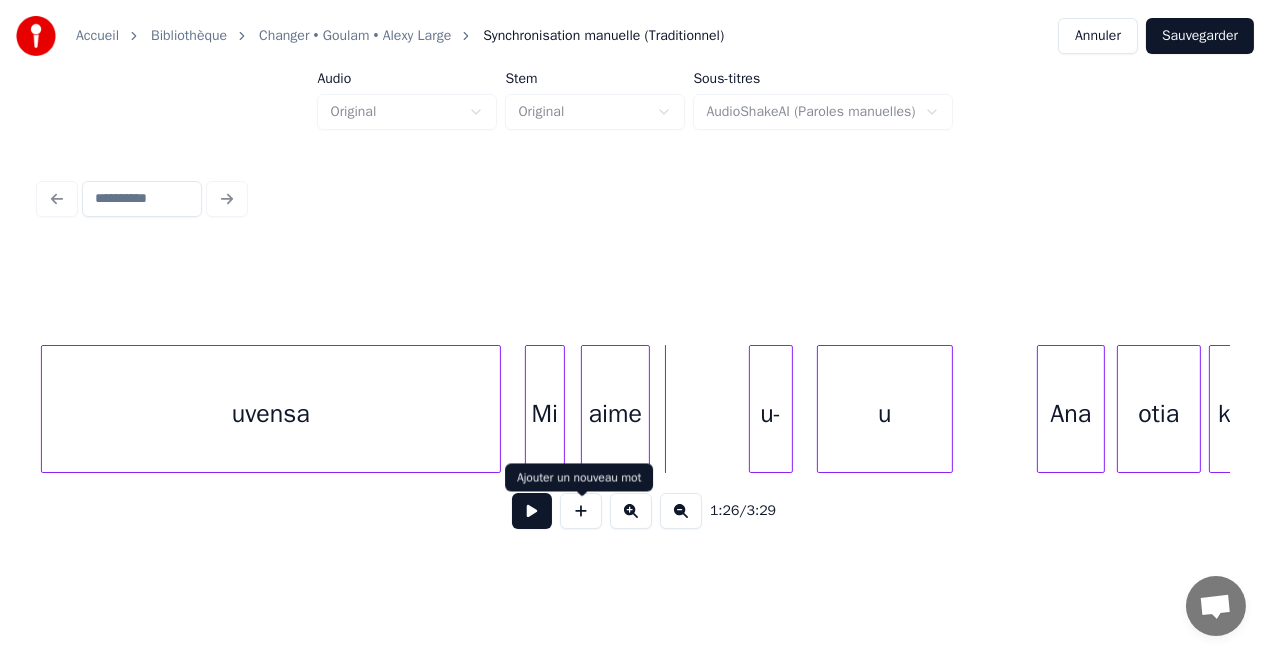 click at bounding box center (581, 511) 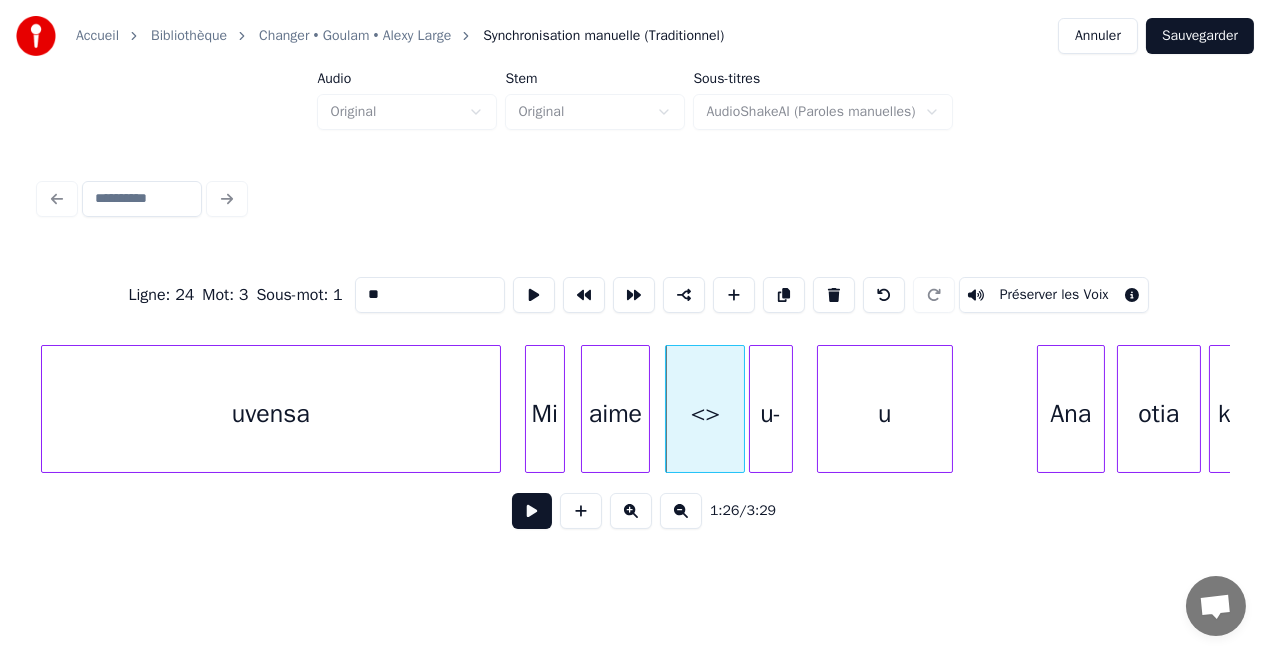 click on "**" at bounding box center [430, 295] 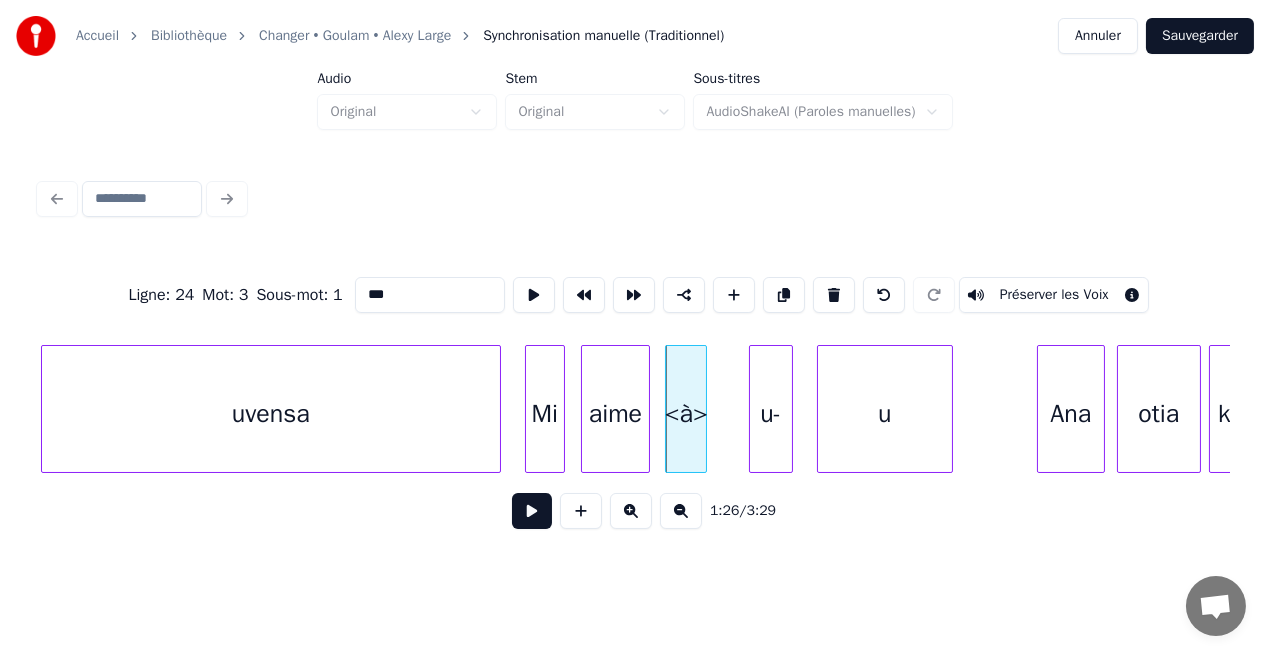 click at bounding box center [703, 409] 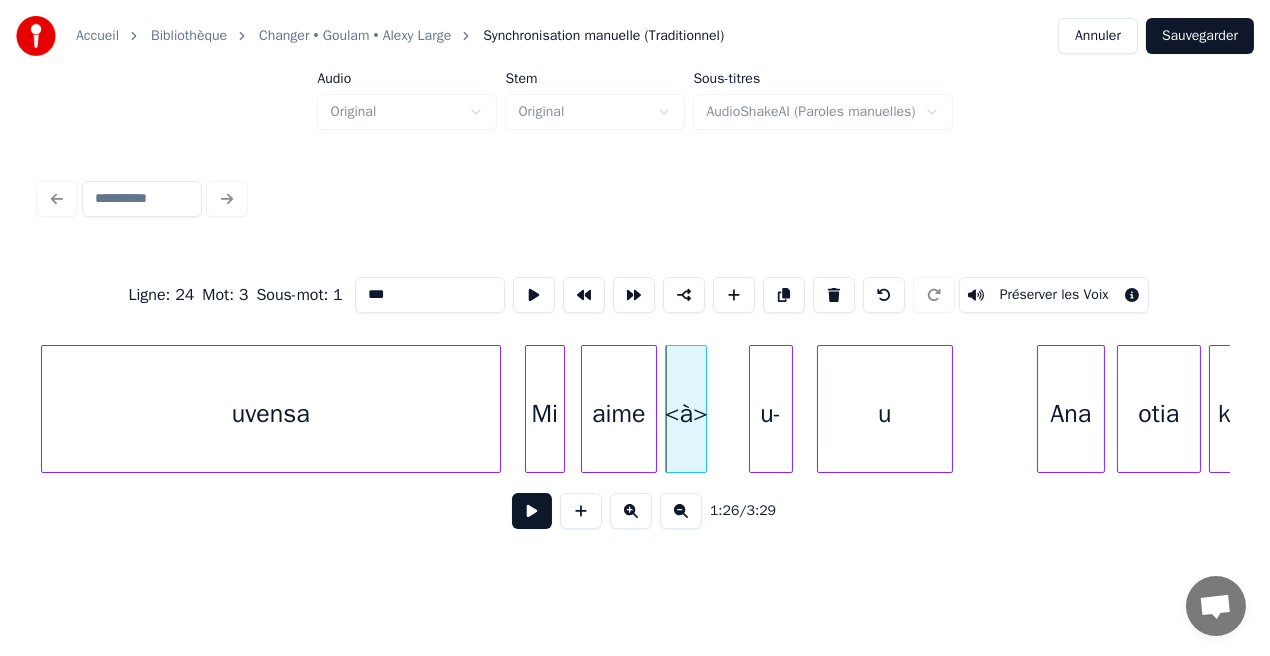 click at bounding box center [653, 409] 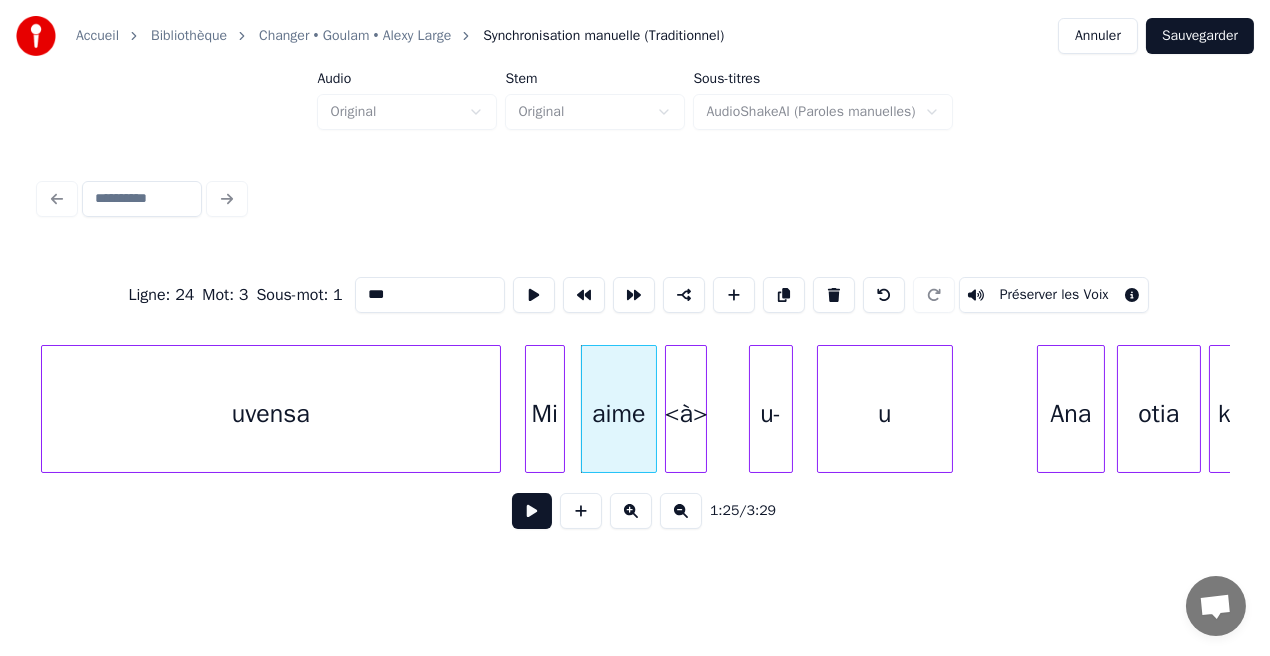 drag, startPoint x: 388, startPoint y: 286, endPoint x: 424, endPoint y: 297, distance: 37.64306 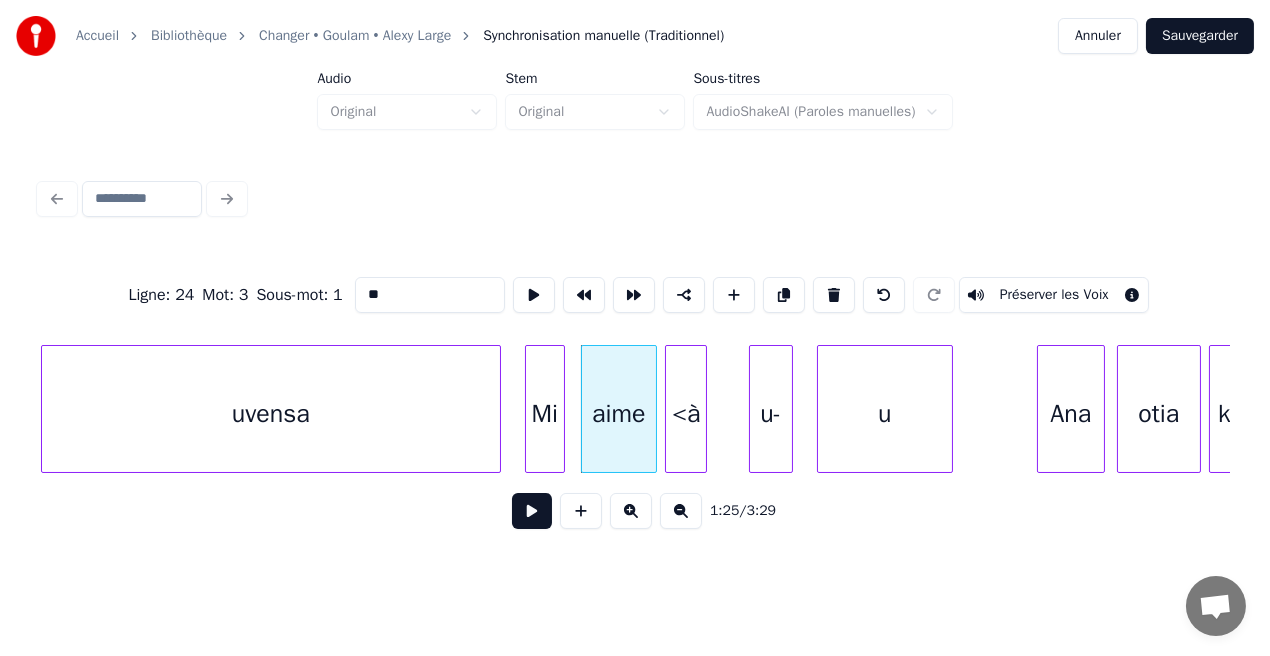 drag, startPoint x: 376, startPoint y: 286, endPoint x: 343, endPoint y: 288, distance: 33.06055 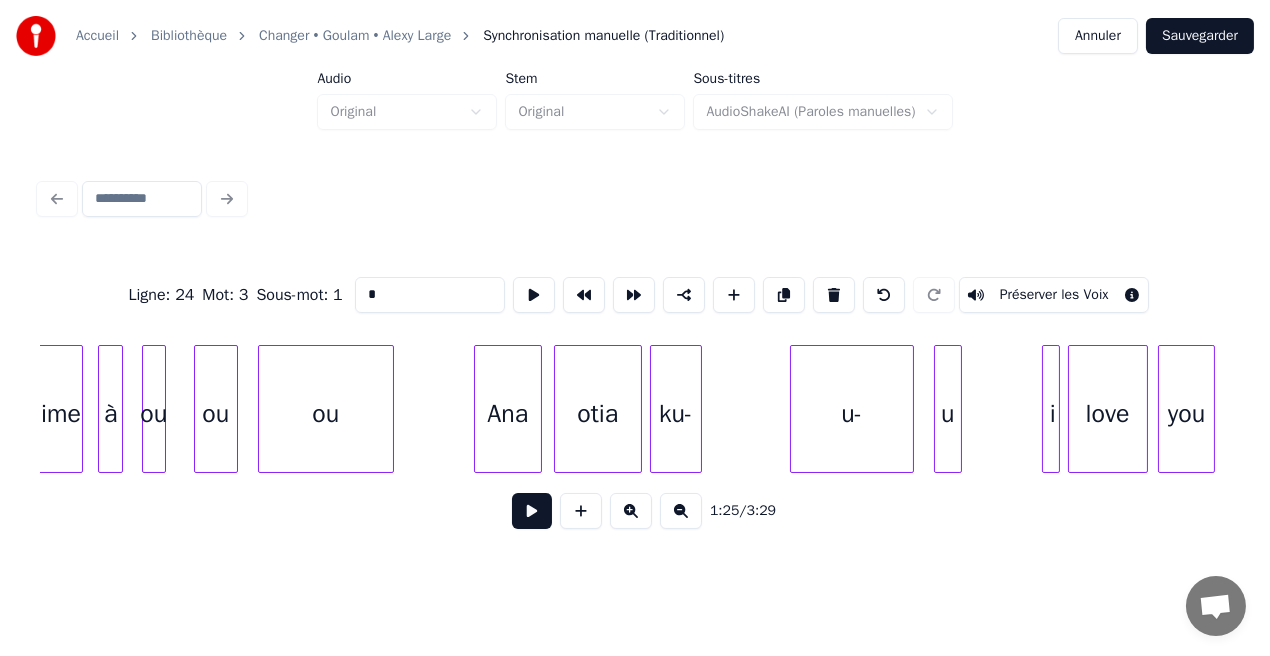 scroll, scrollTop: 0, scrollLeft: 14561, axis: horizontal 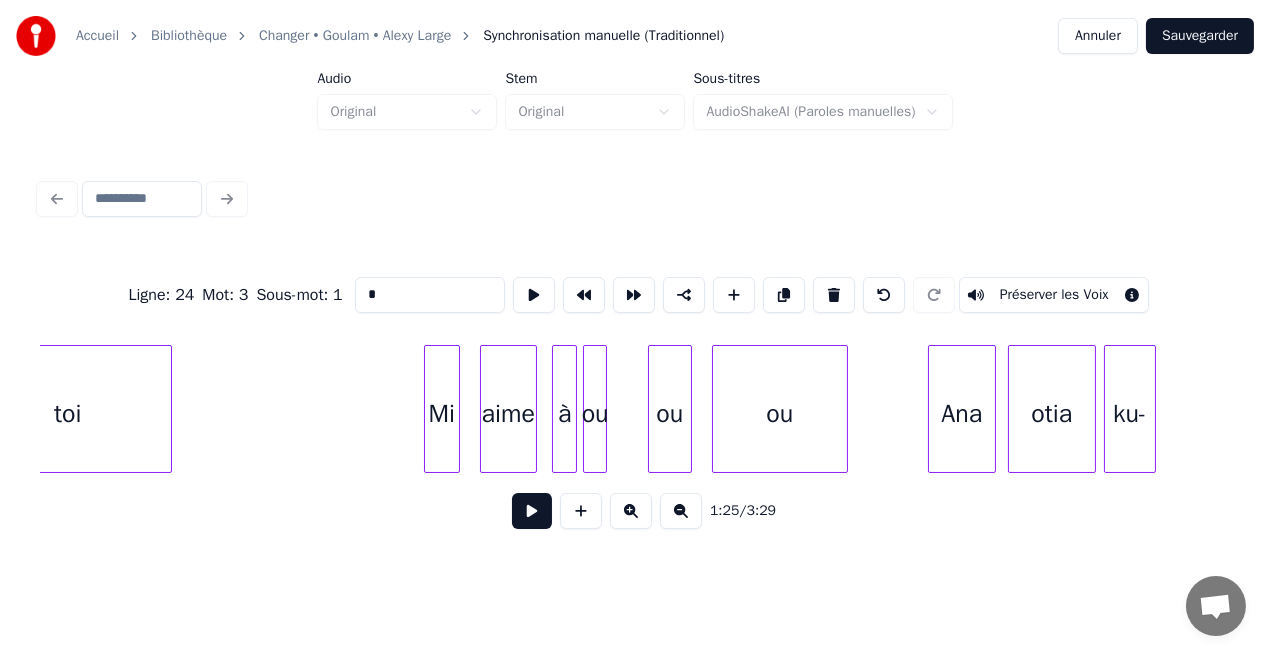 click on "ou" at bounding box center [595, 409] 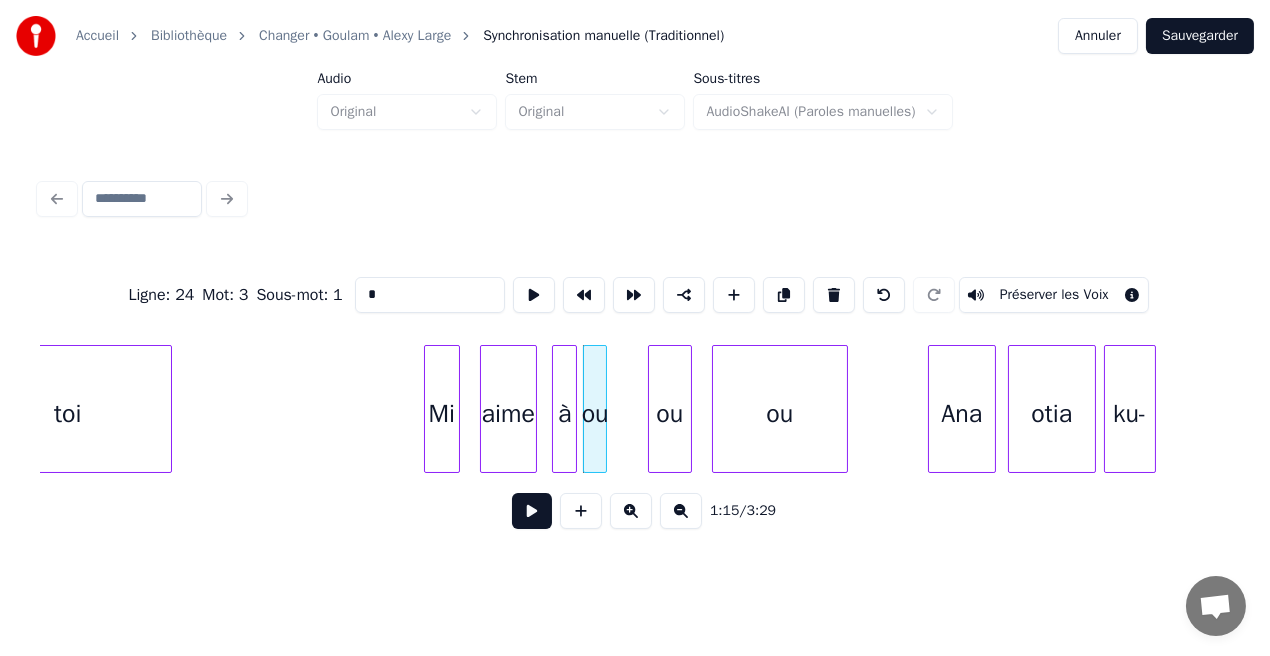 type on "*" 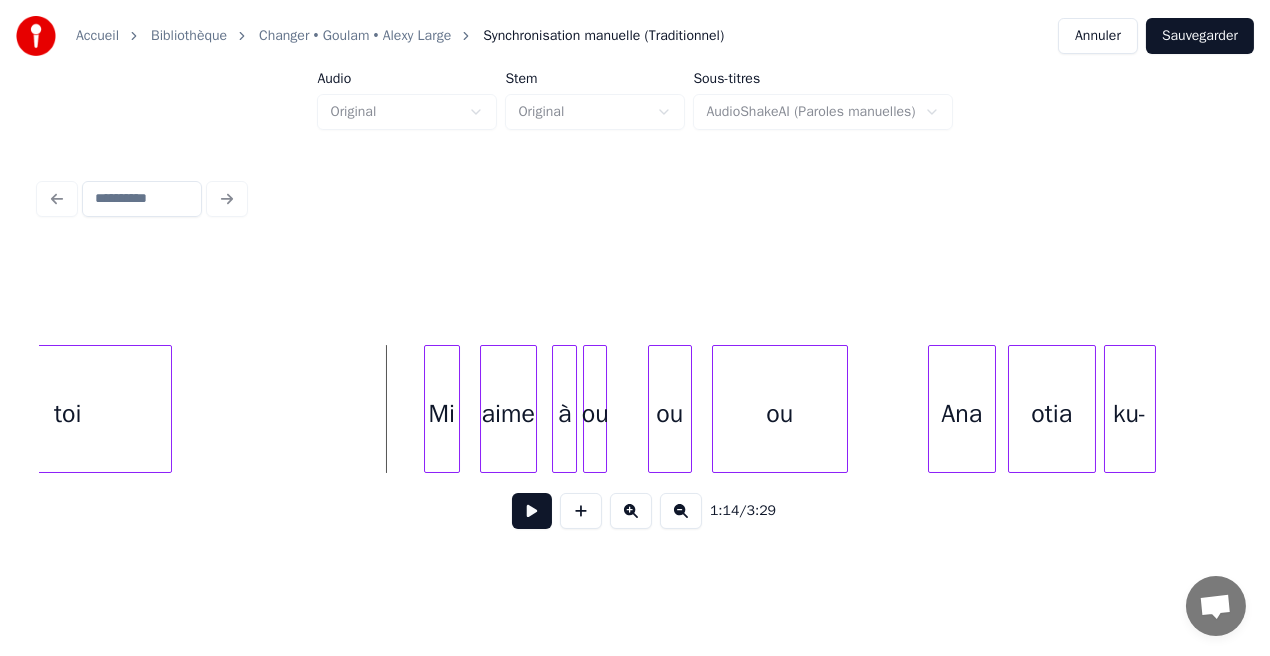 click at bounding box center [532, 511] 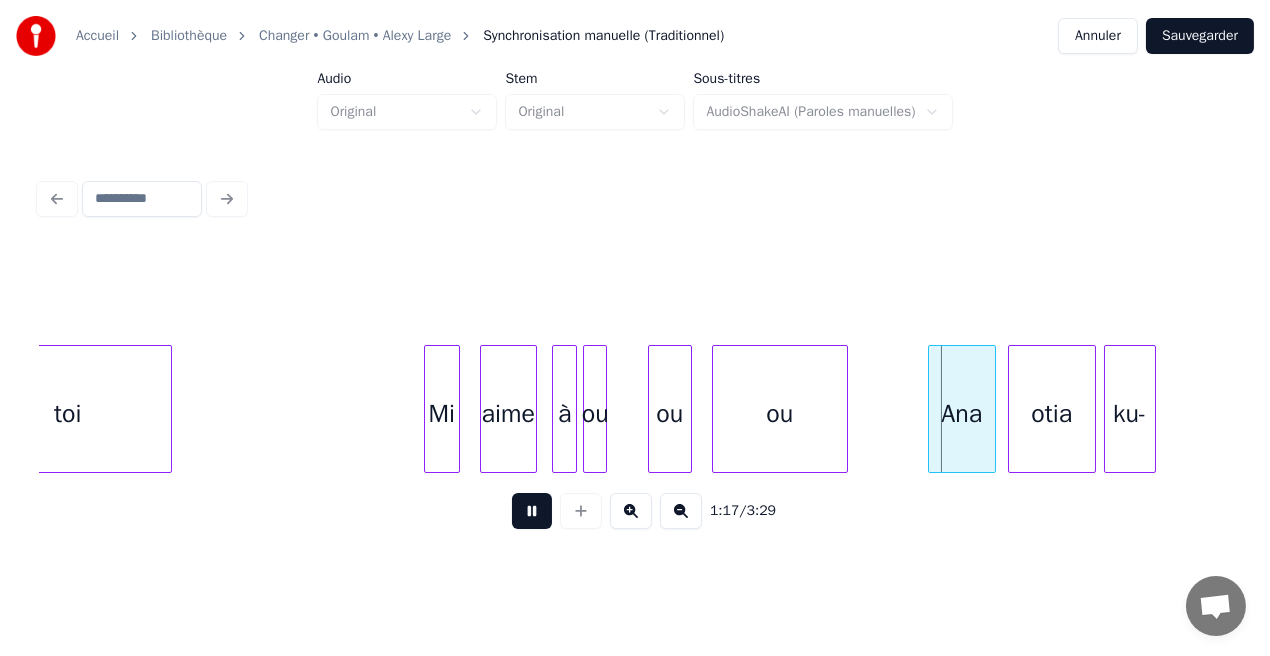 click at bounding box center [532, 511] 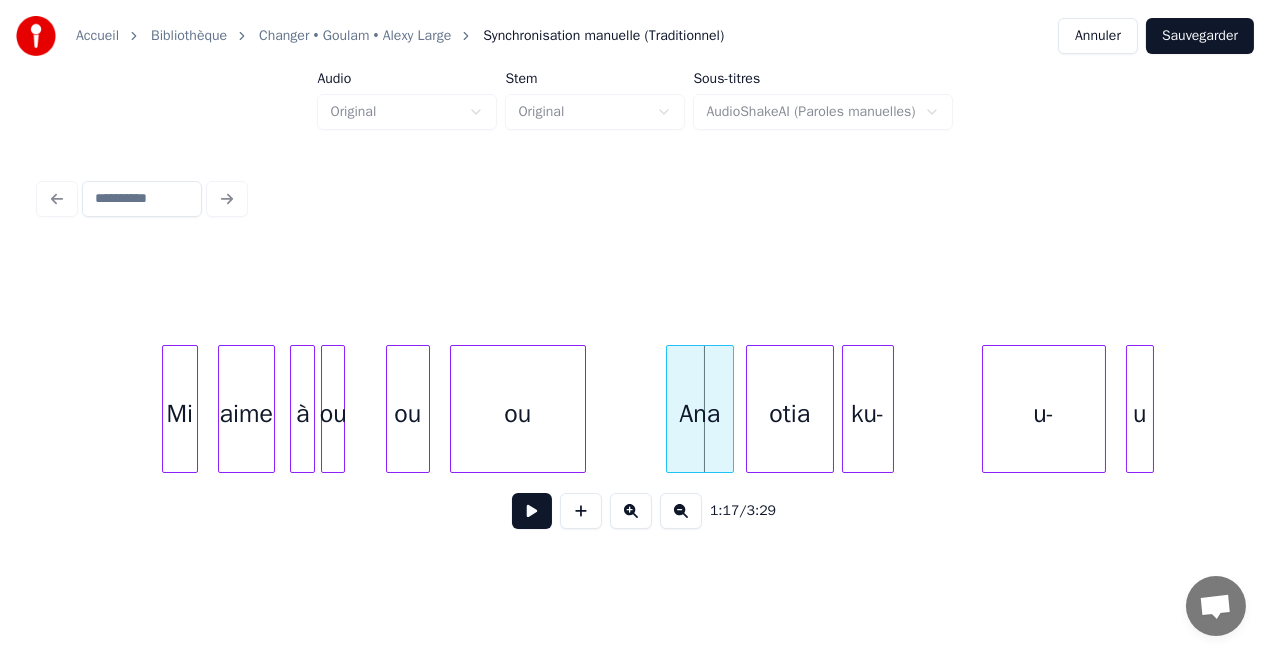 scroll, scrollTop: 0, scrollLeft: 14919, axis: horizontal 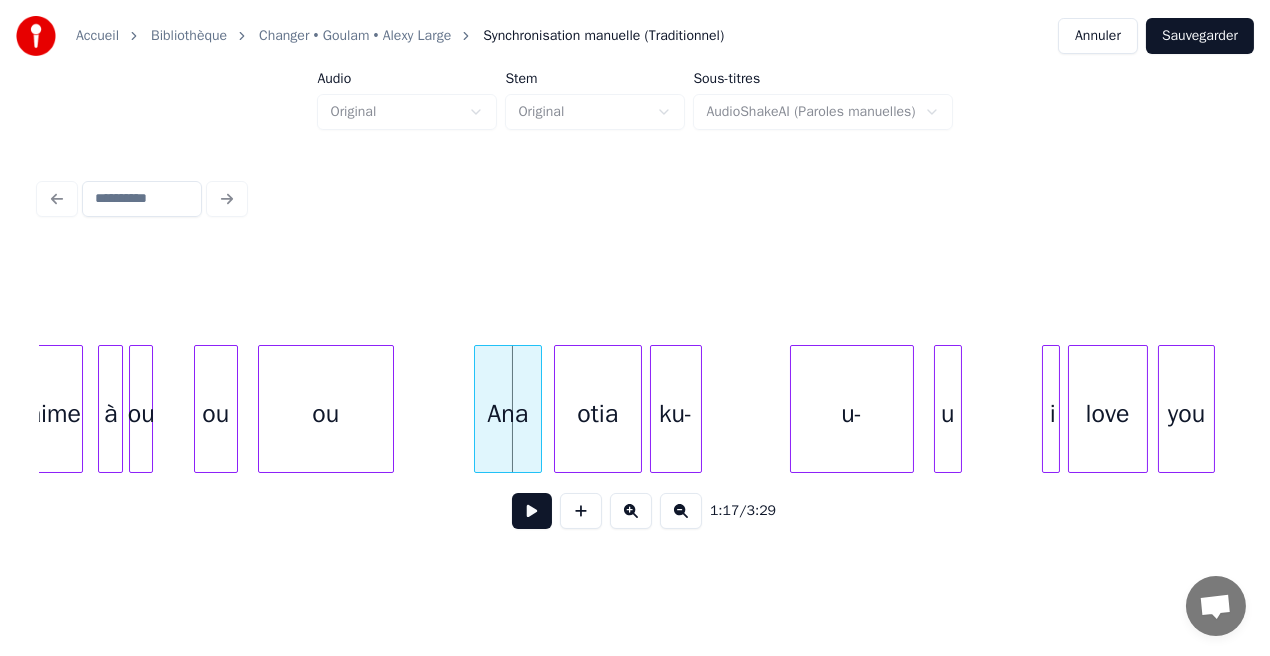 click at bounding box center [532, 511] 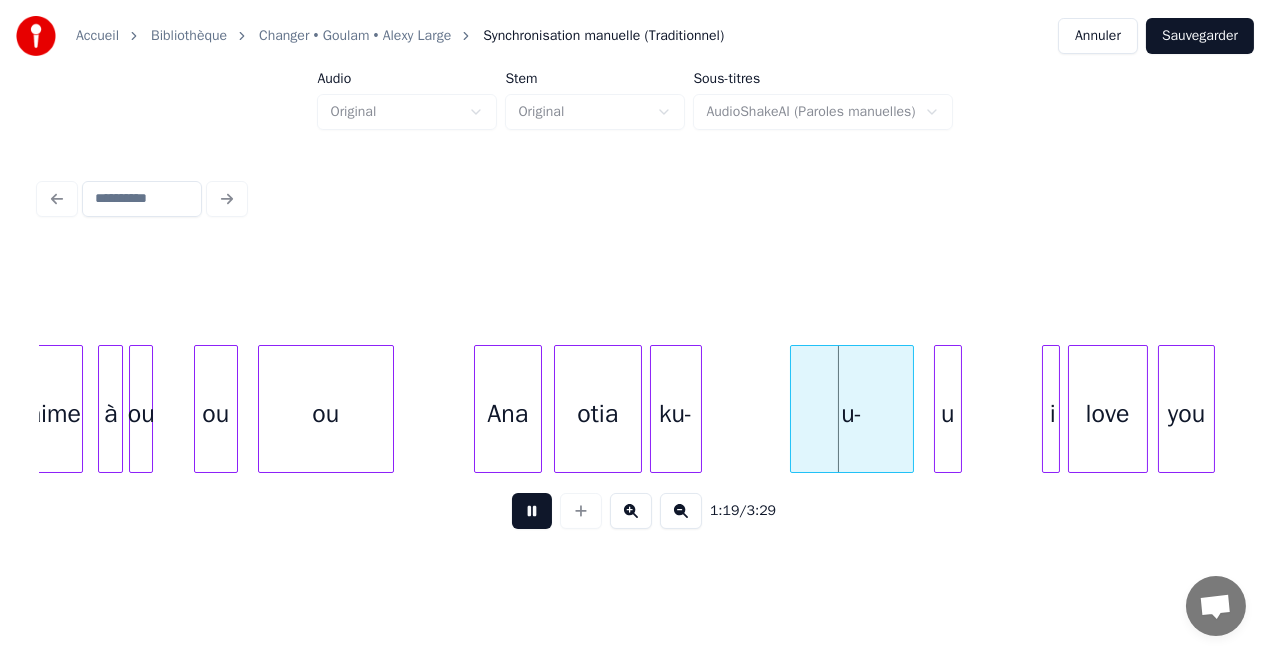 click at bounding box center (532, 511) 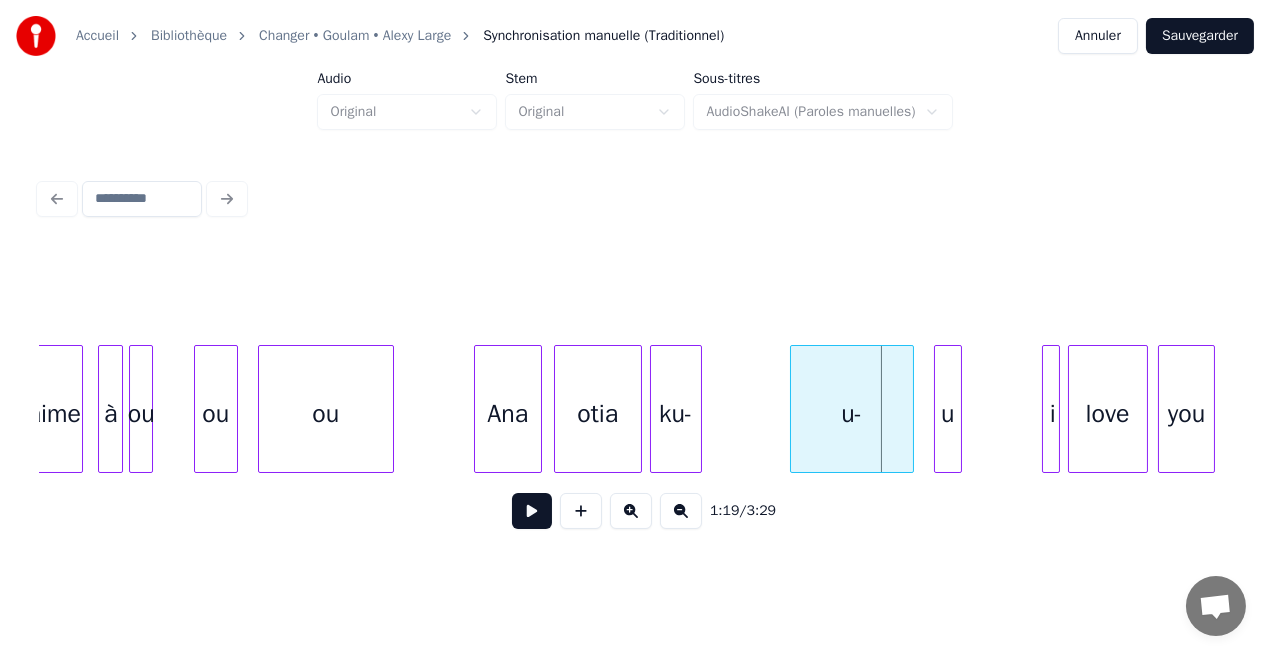 click on "u-" at bounding box center (852, 414) 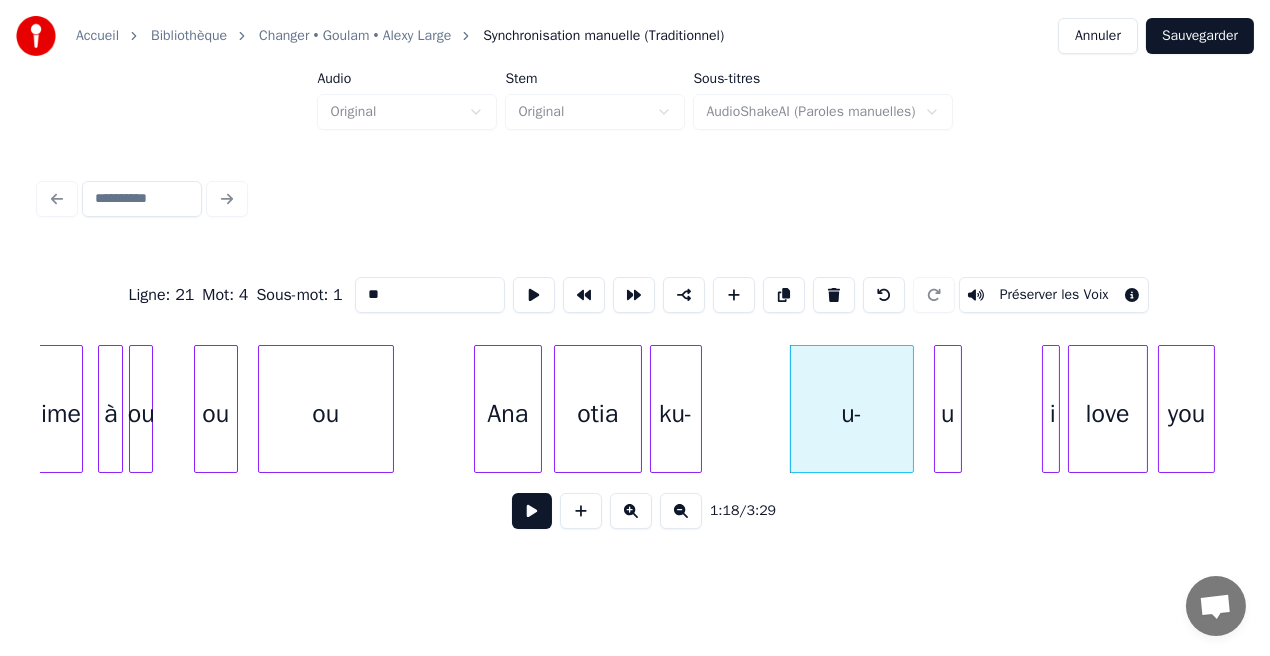 drag, startPoint x: 403, startPoint y: 286, endPoint x: 362, endPoint y: 290, distance: 41.19466 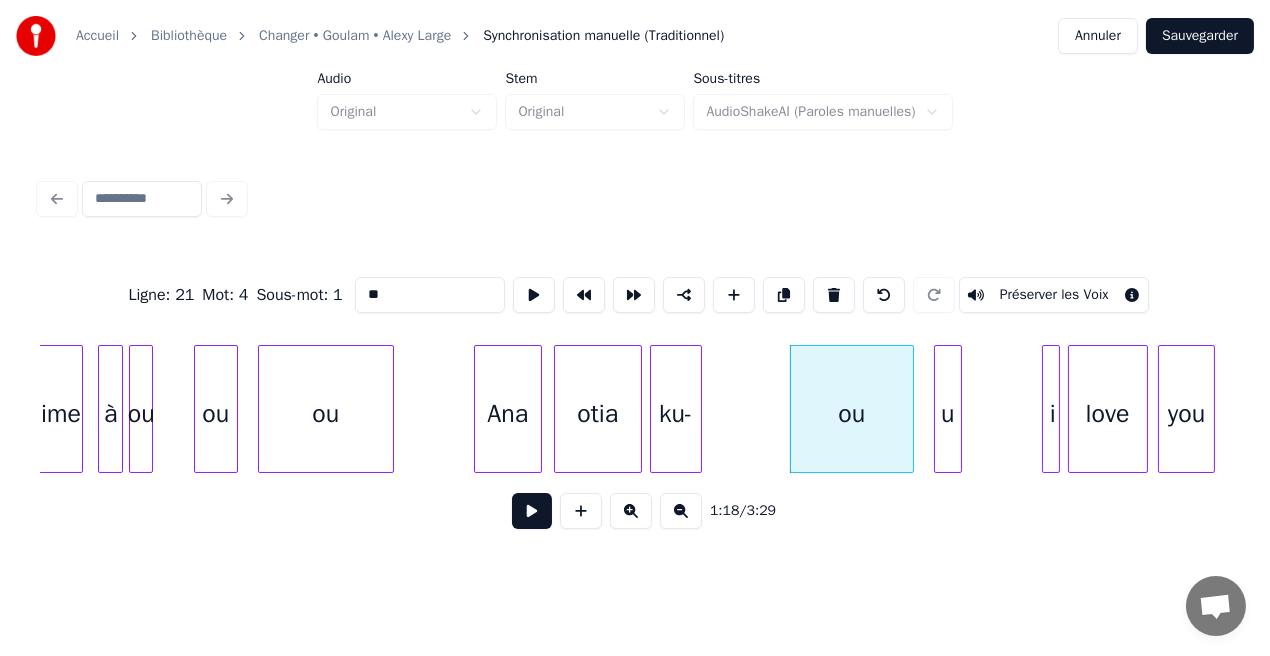 click on "u" at bounding box center (948, 414) 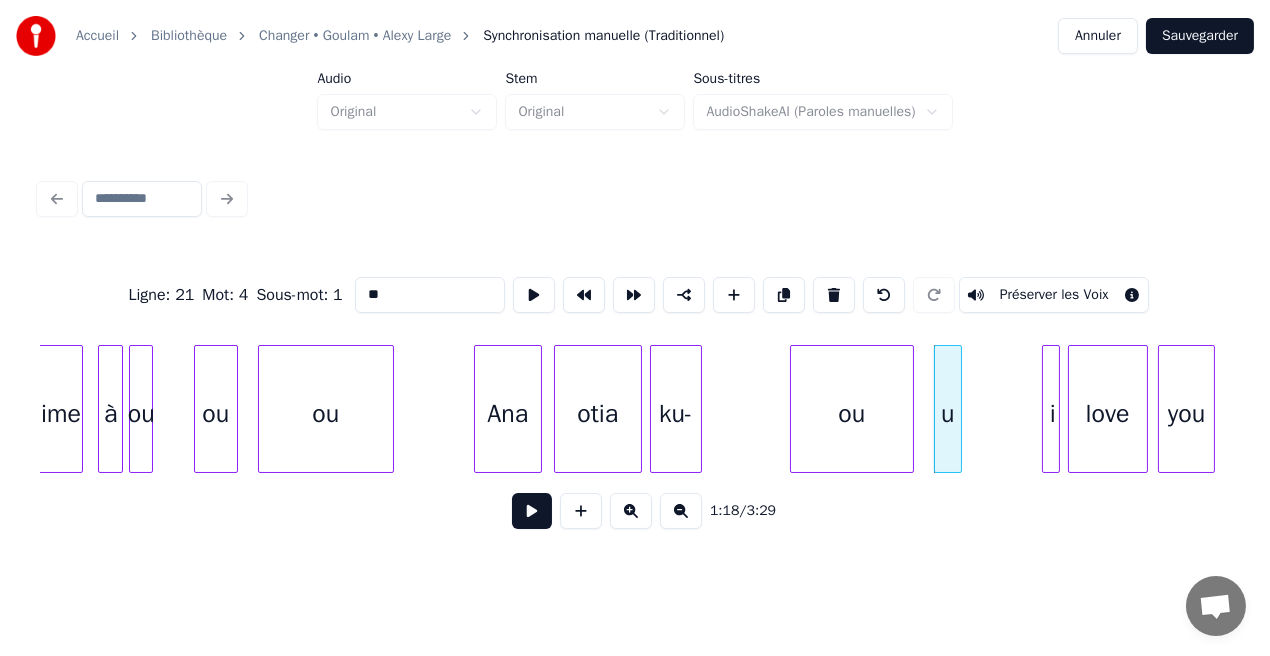 type on "*" 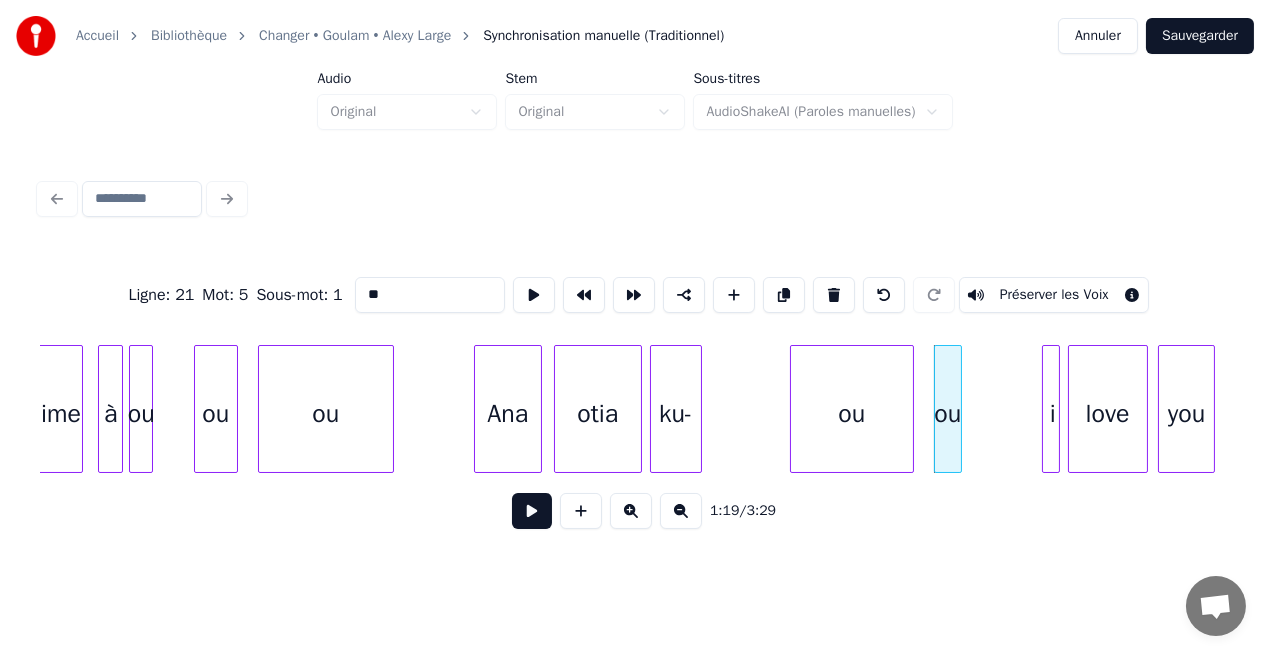 type on "**" 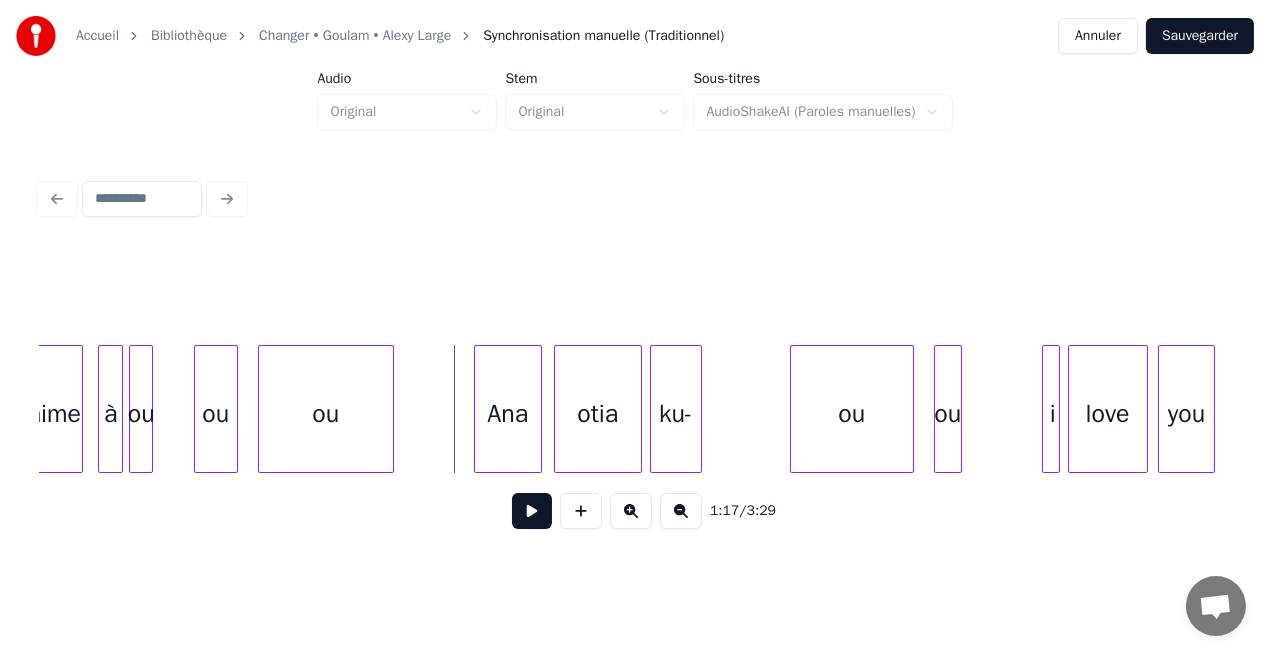 click on "Ana" at bounding box center (508, 414) 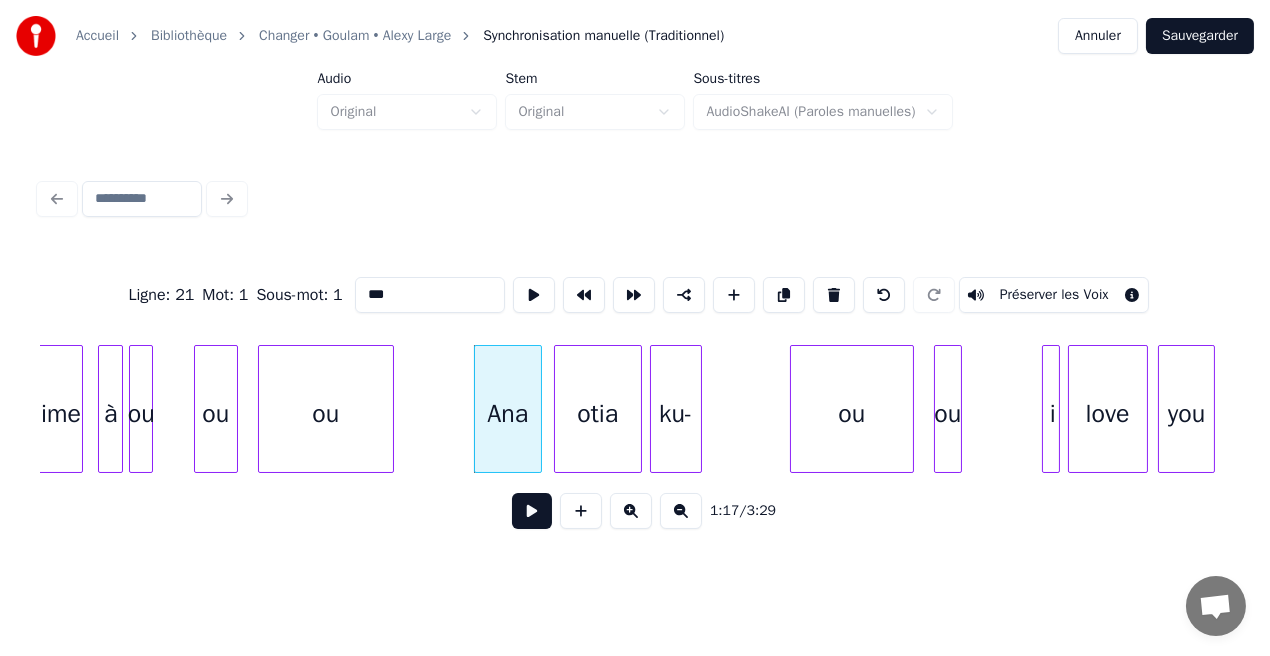 click at bounding box center [532, 511] 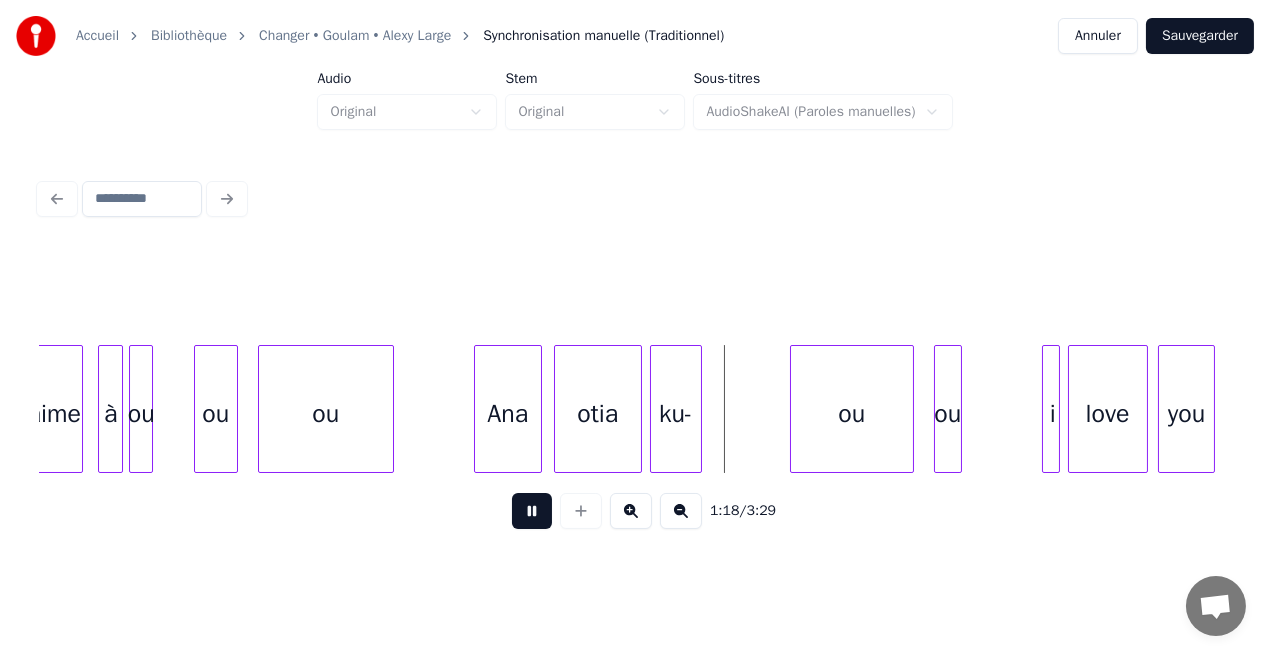 click at bounding box center (532, 511) 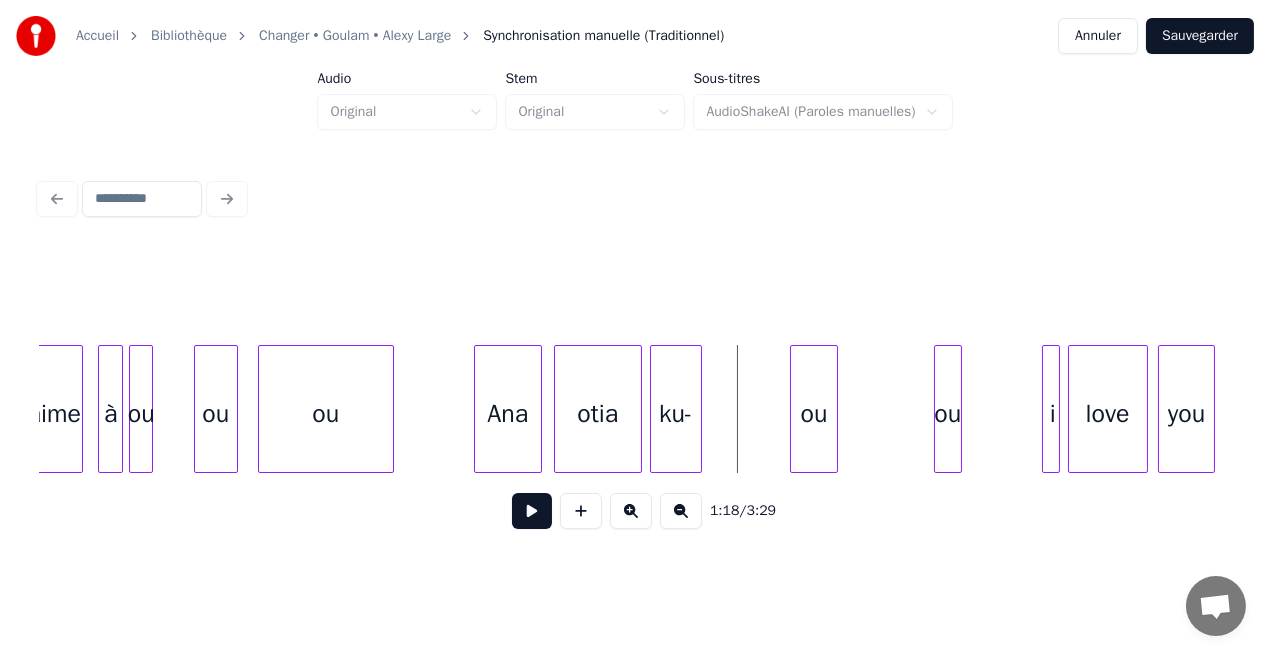 click at bounding box center [834, 409] 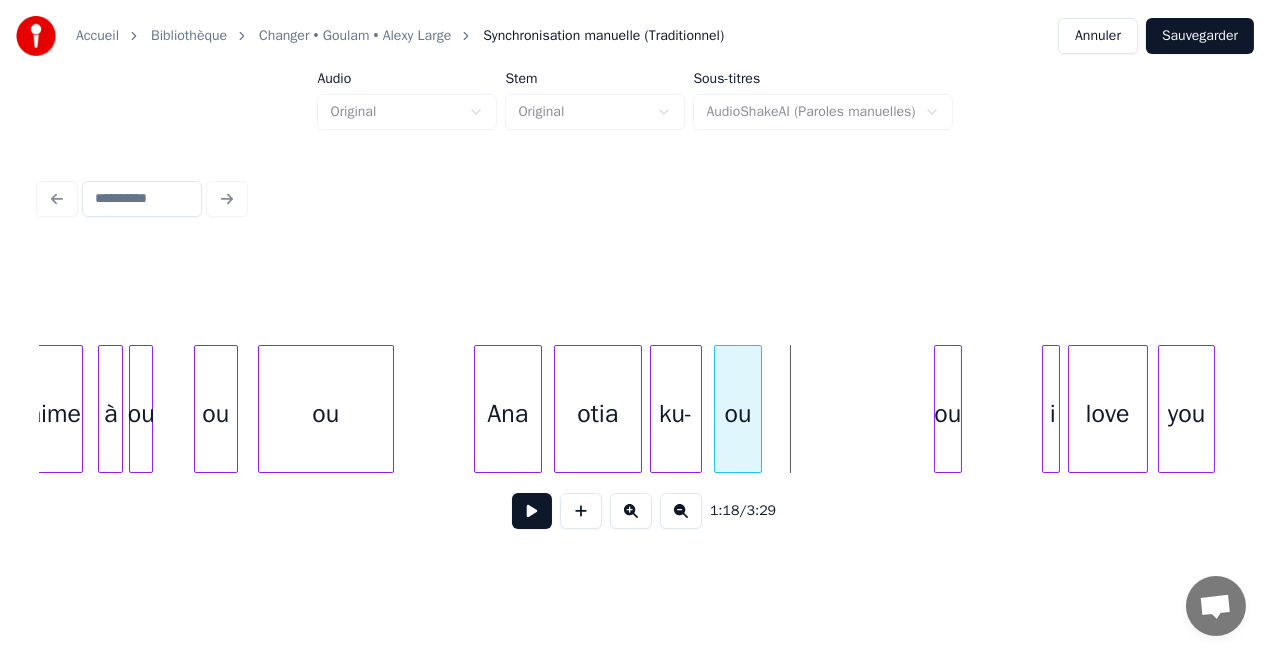 click on "ou" at bounding box center [738, 414] 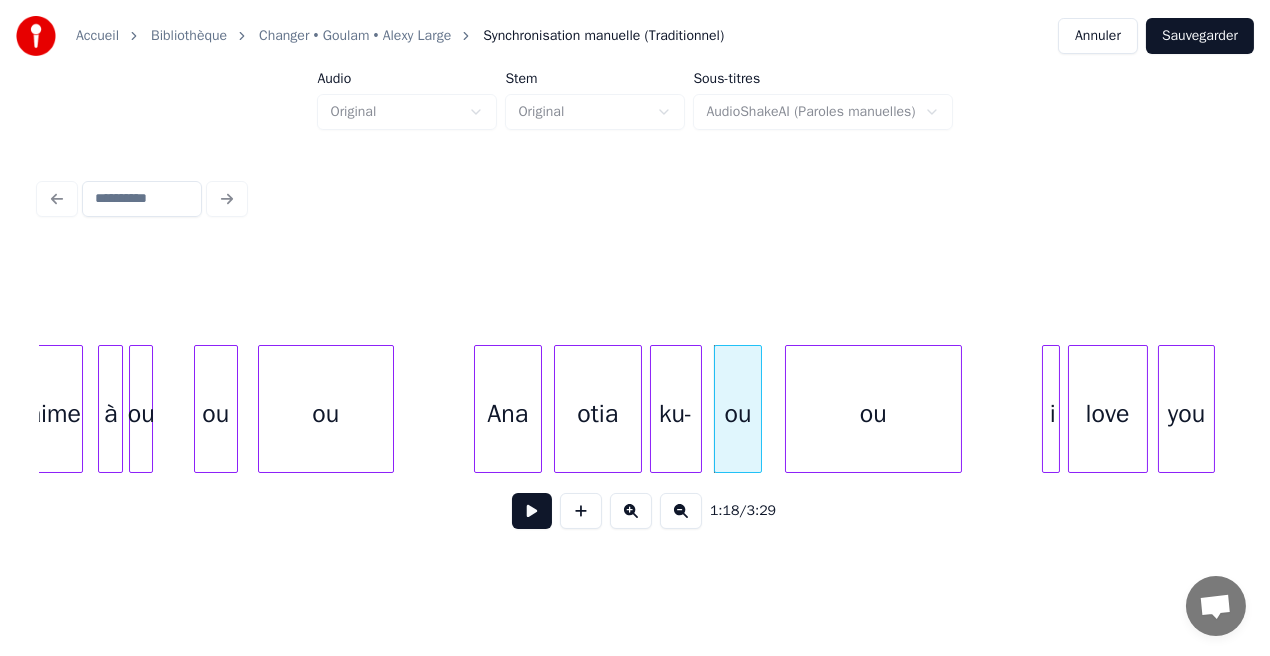 click at bounding box center (789, 409) 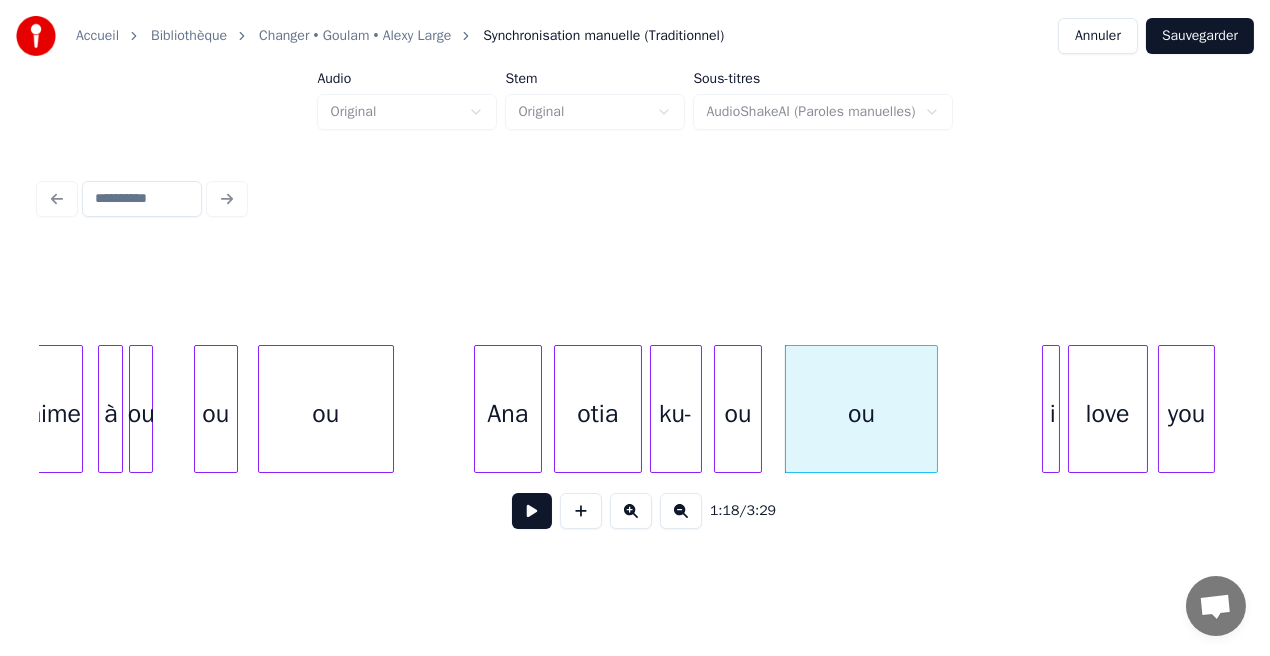 click at bounding box center (934, 409) 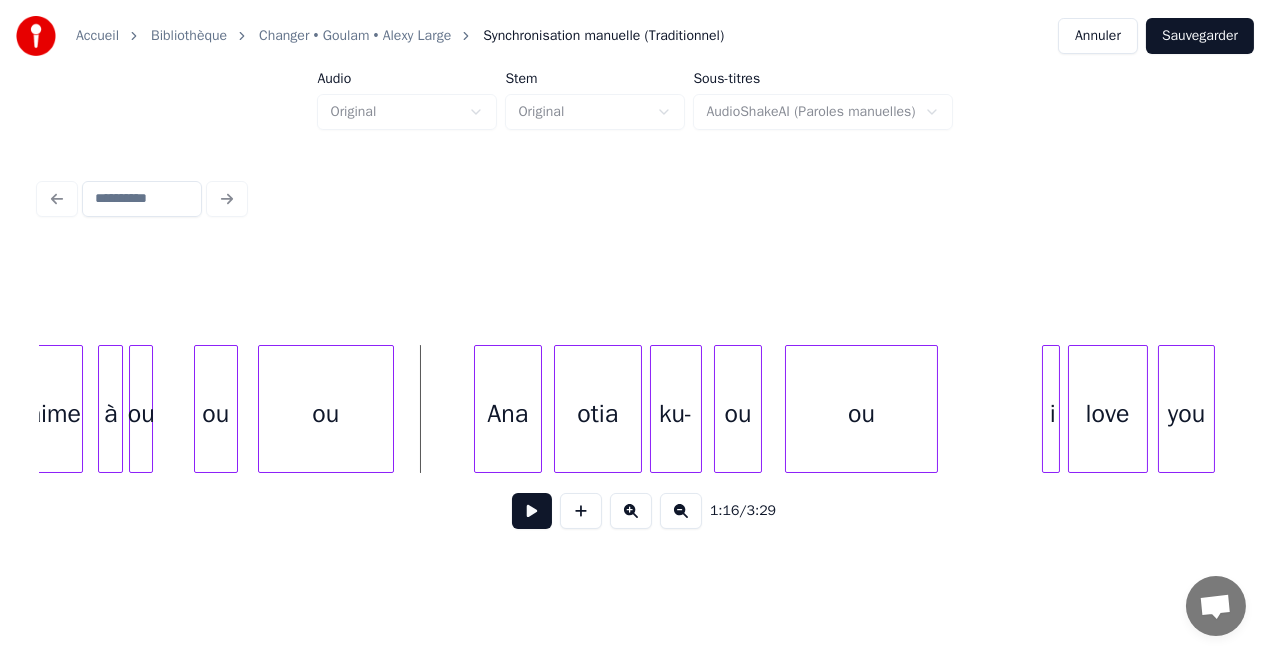 click on "1:16  /  3:29" at bounding box center (635, 511) 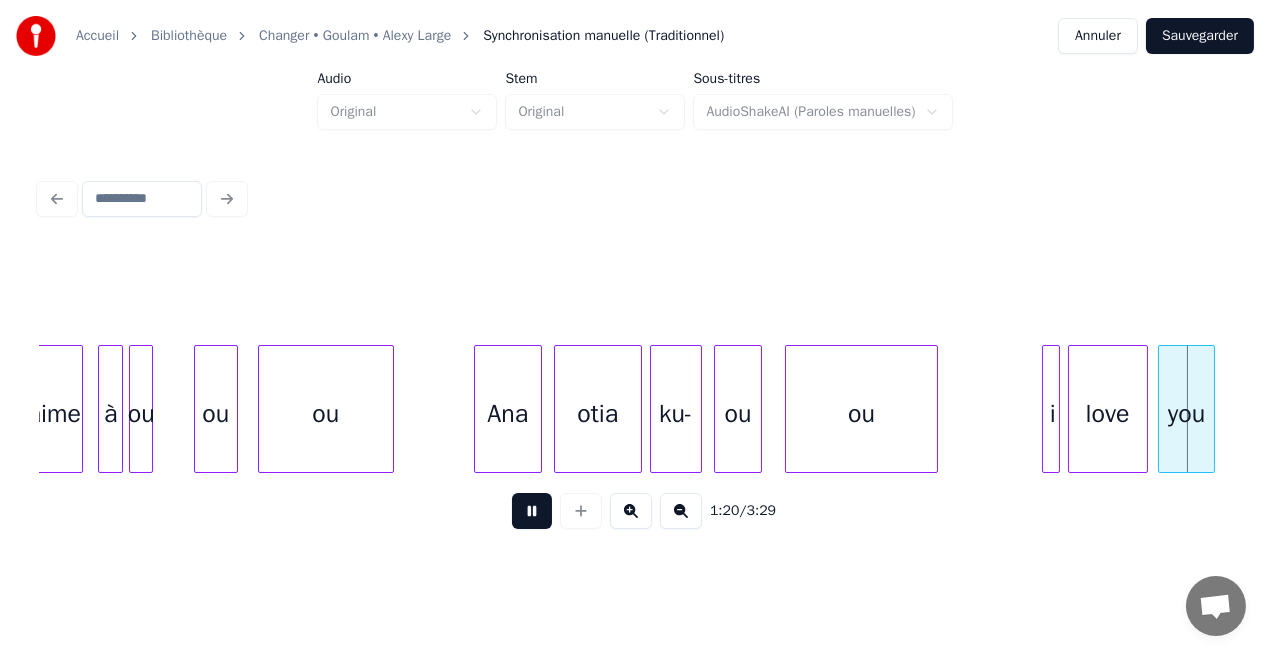 click at bounding box center (532, 511) 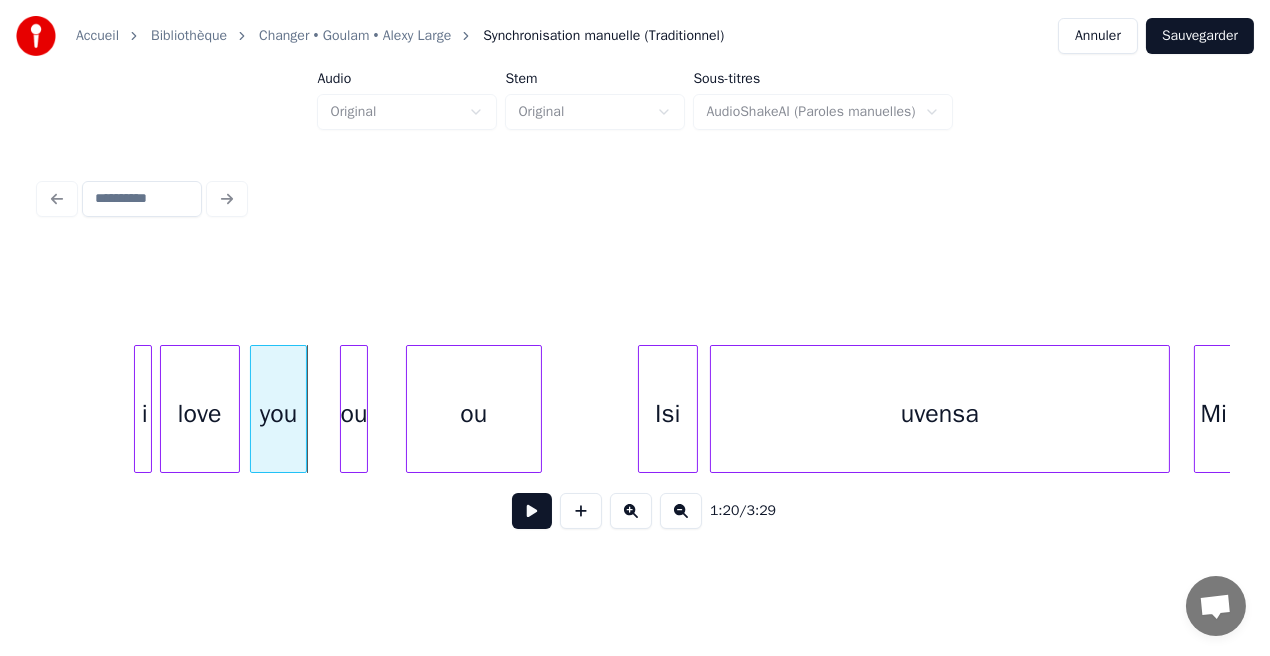 scroll, scrollTop: 0, scrollLeft: 16042, axis: horizontal 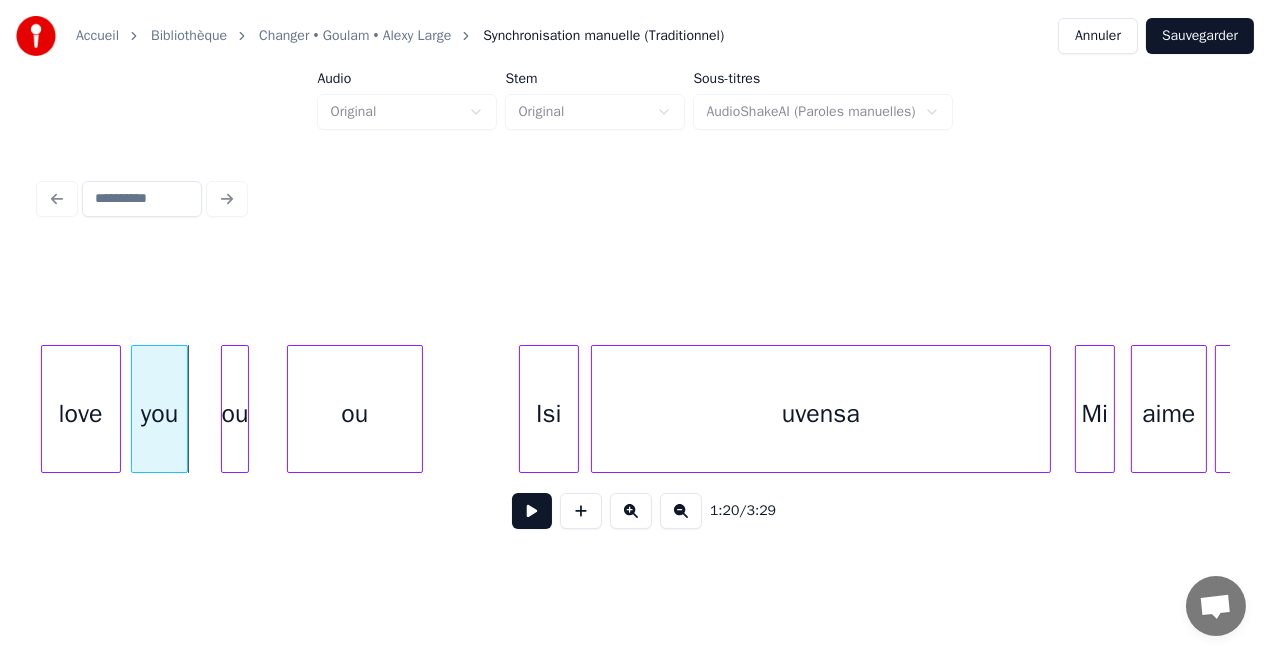click at bounding box center [532, 511] 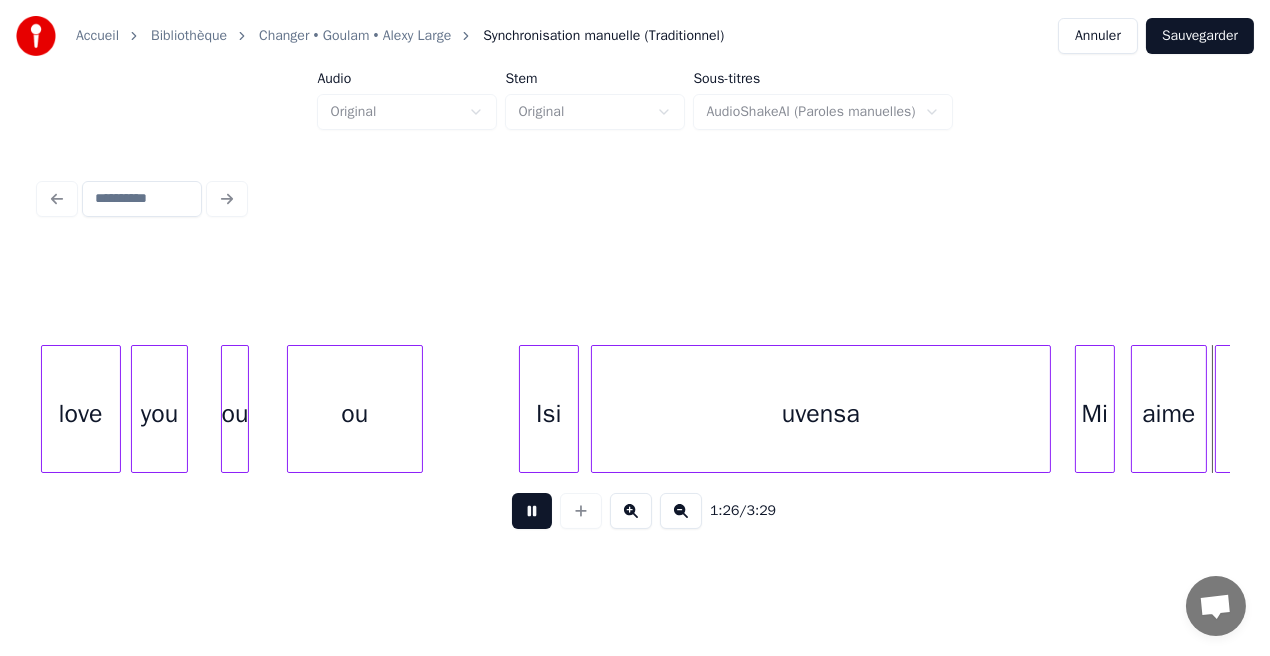 scroll, scrollTop: 0, scrollLeft: 17234, axis: horizontal 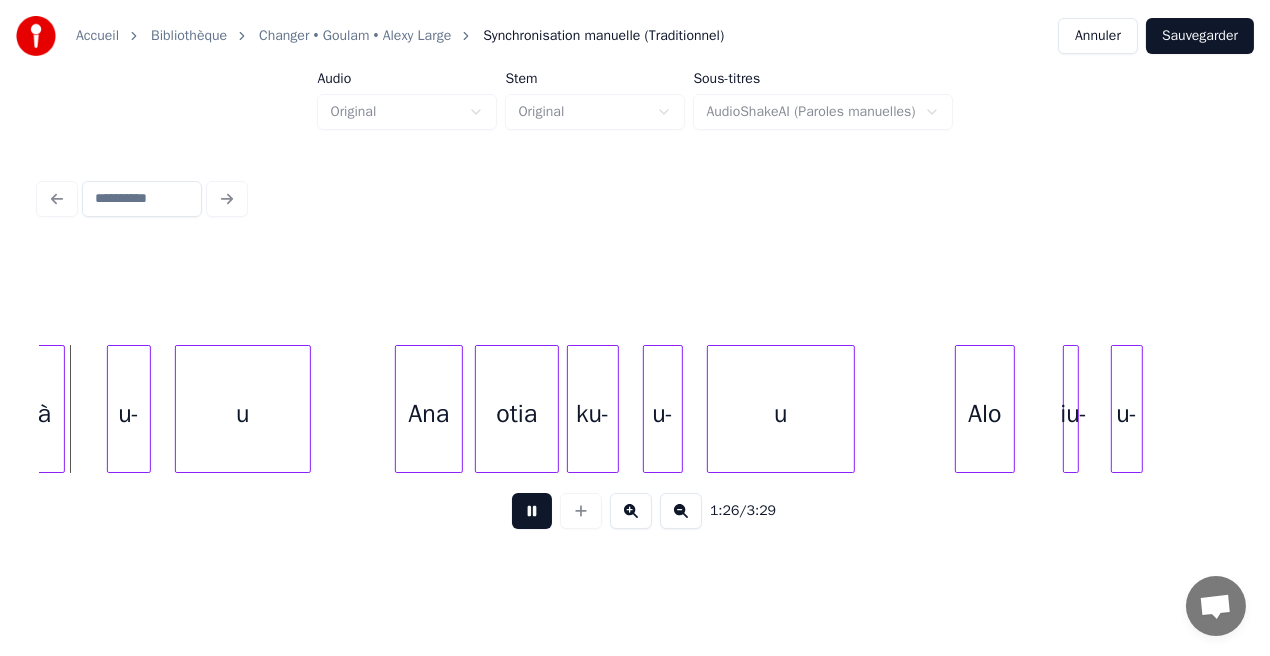 click at bounding box center [532, 511] 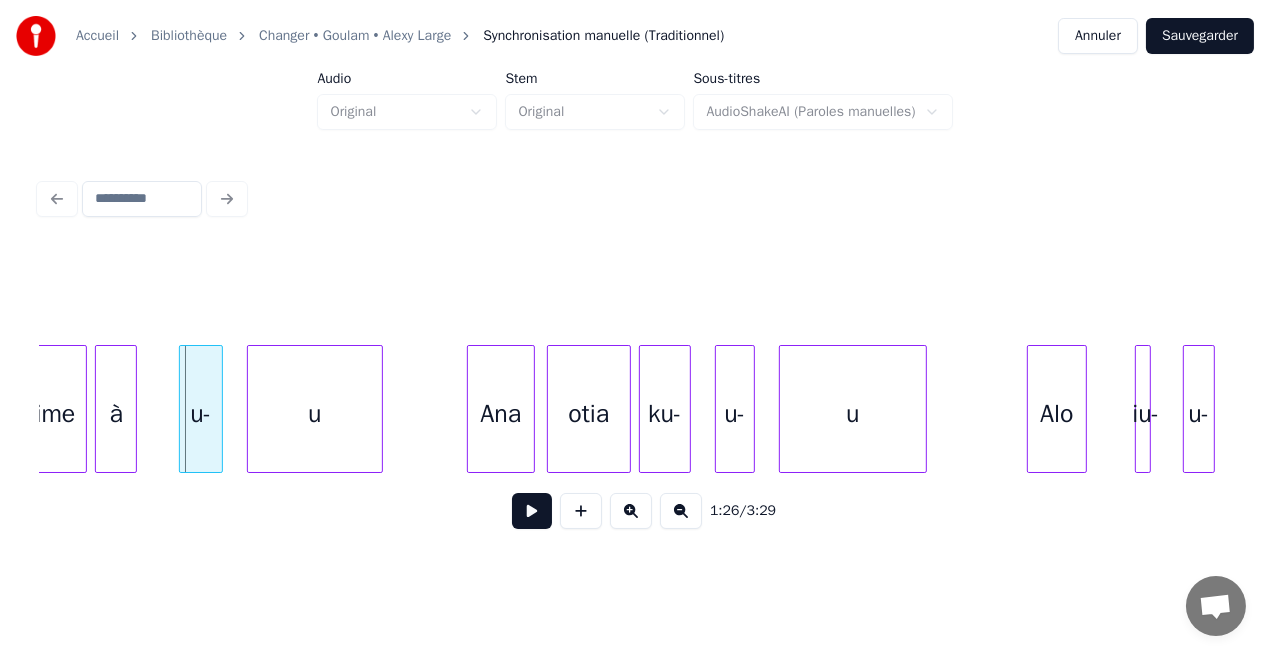scroll, scrollTop: 0, scrollLeft: 16827, axis: horizontal 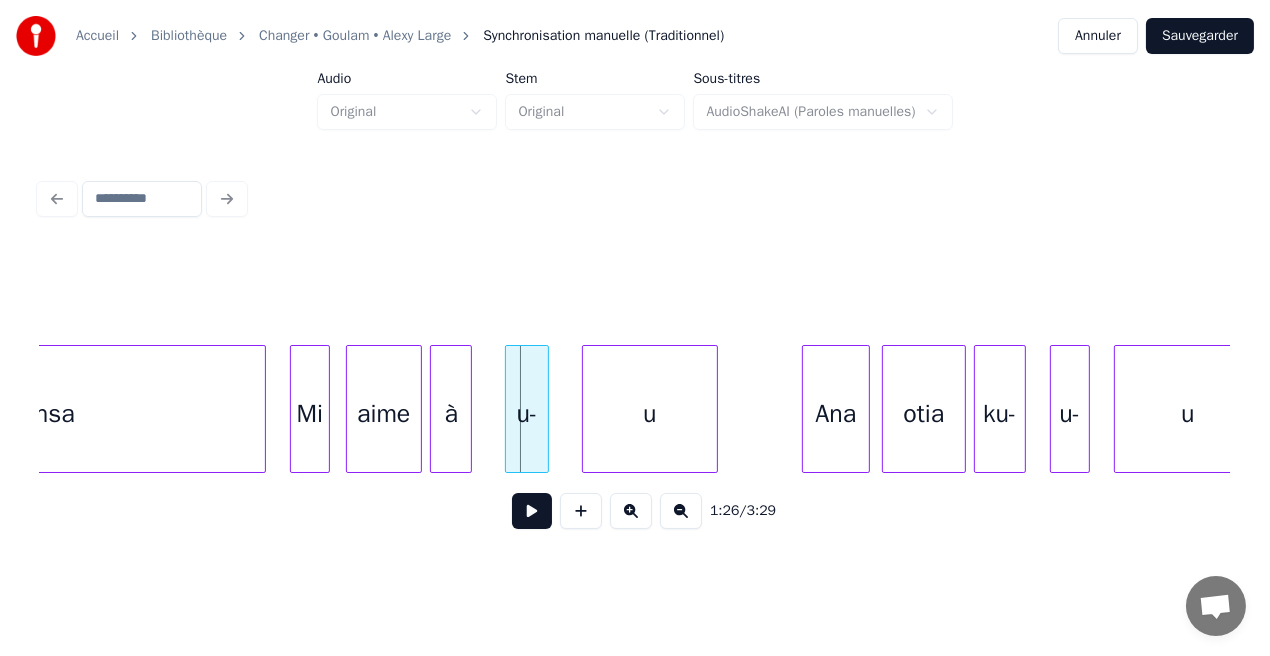 click on "u-" at bounding box center [527, 414] 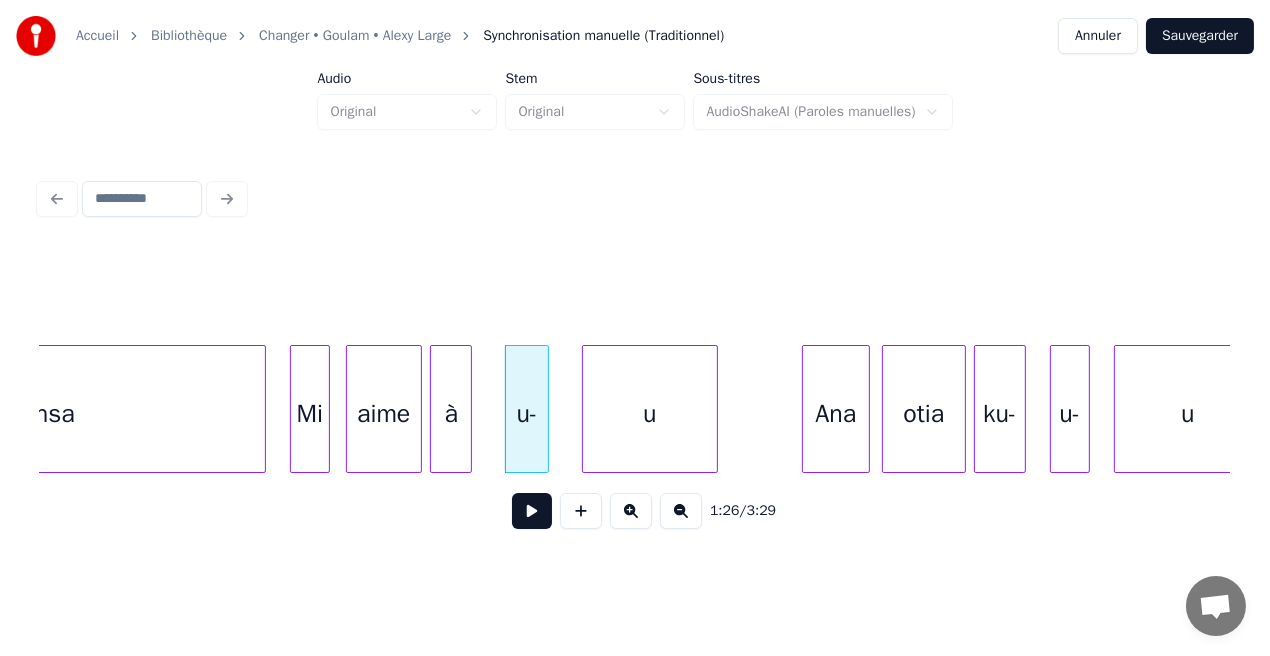 click on "u-" at bounding box center (527, 414) 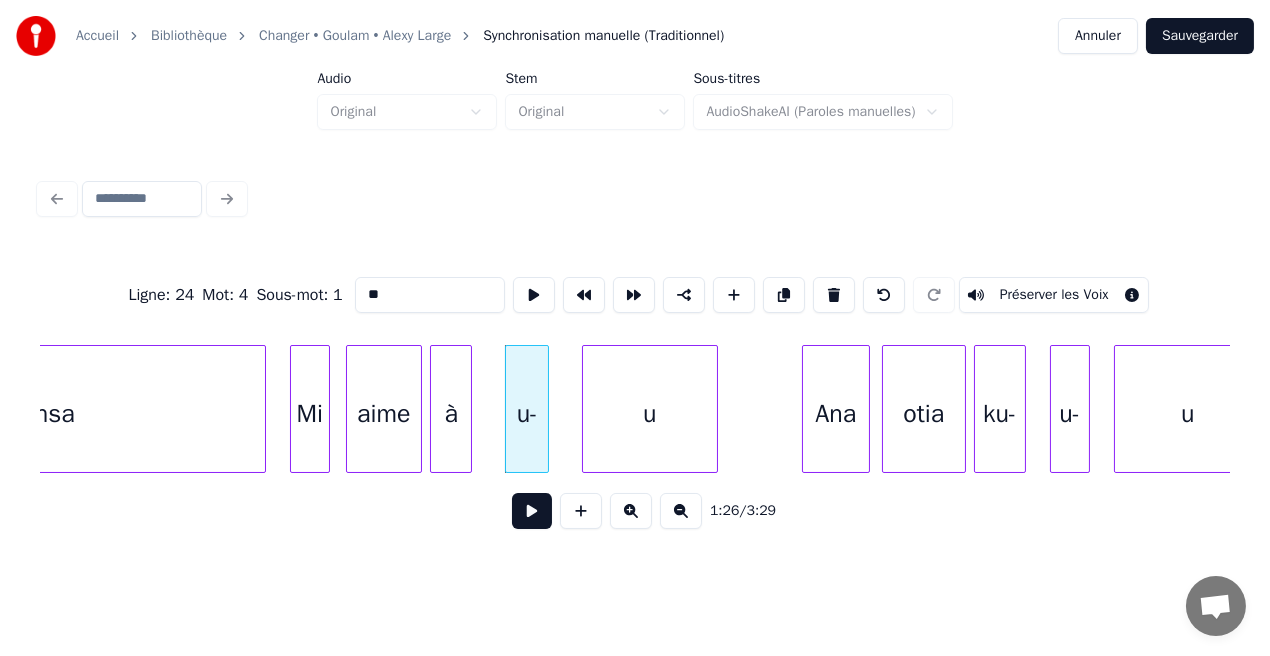 drag, startPoint x: 394, startPoint y: 293, endPoint x: 327, endPoint y: 300, distance: 67.36468 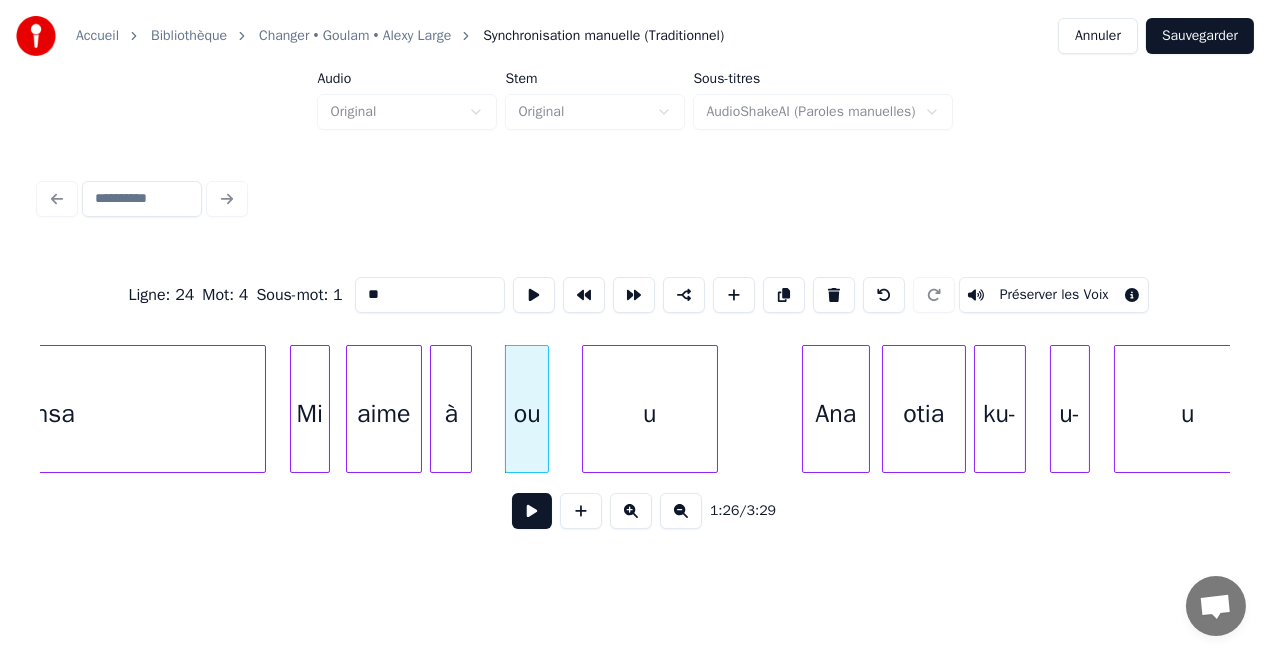 click on "u" at bounding box center [650, 414] 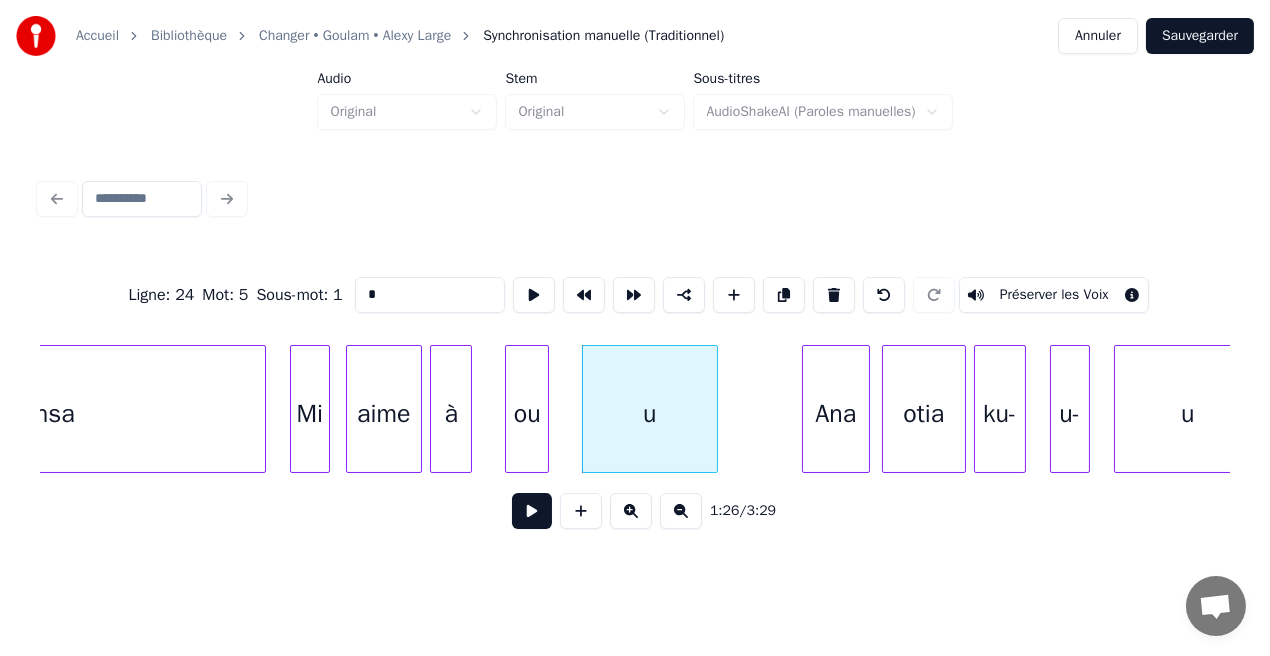 drag, startPoint x: 378, startPoint y: 287, endPoint x: 367, endPoint y: 288, distance: 11.045361 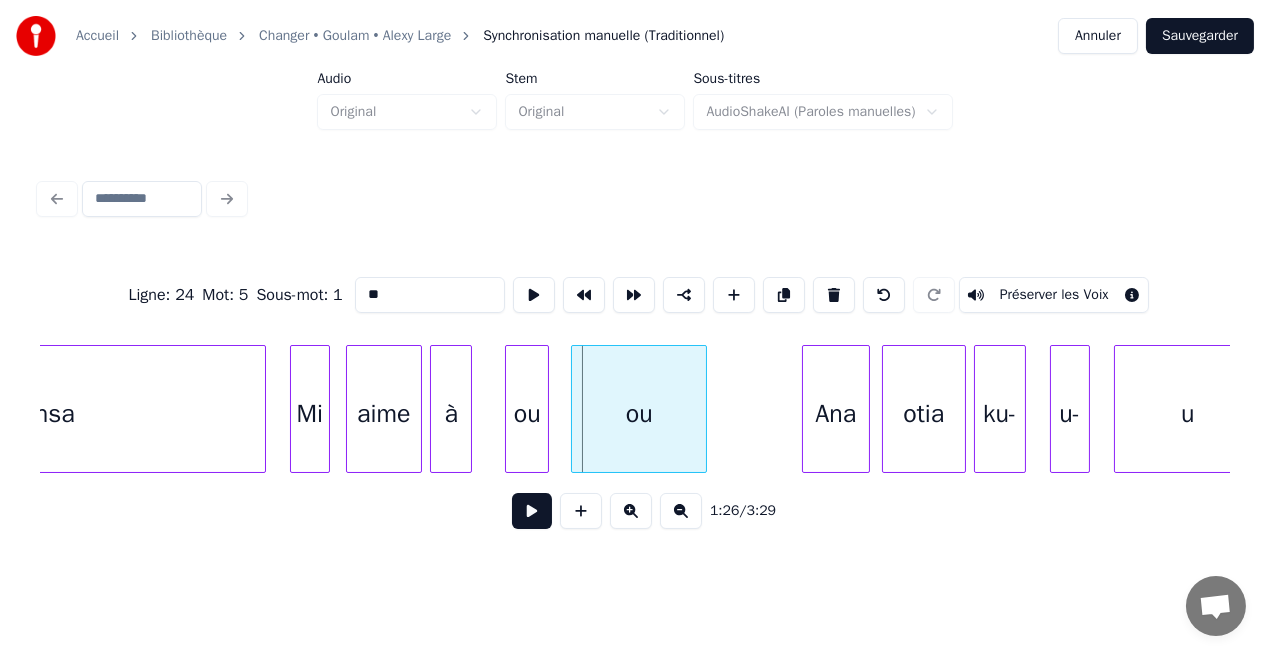click on "ou" at bounding box center [639, 414] 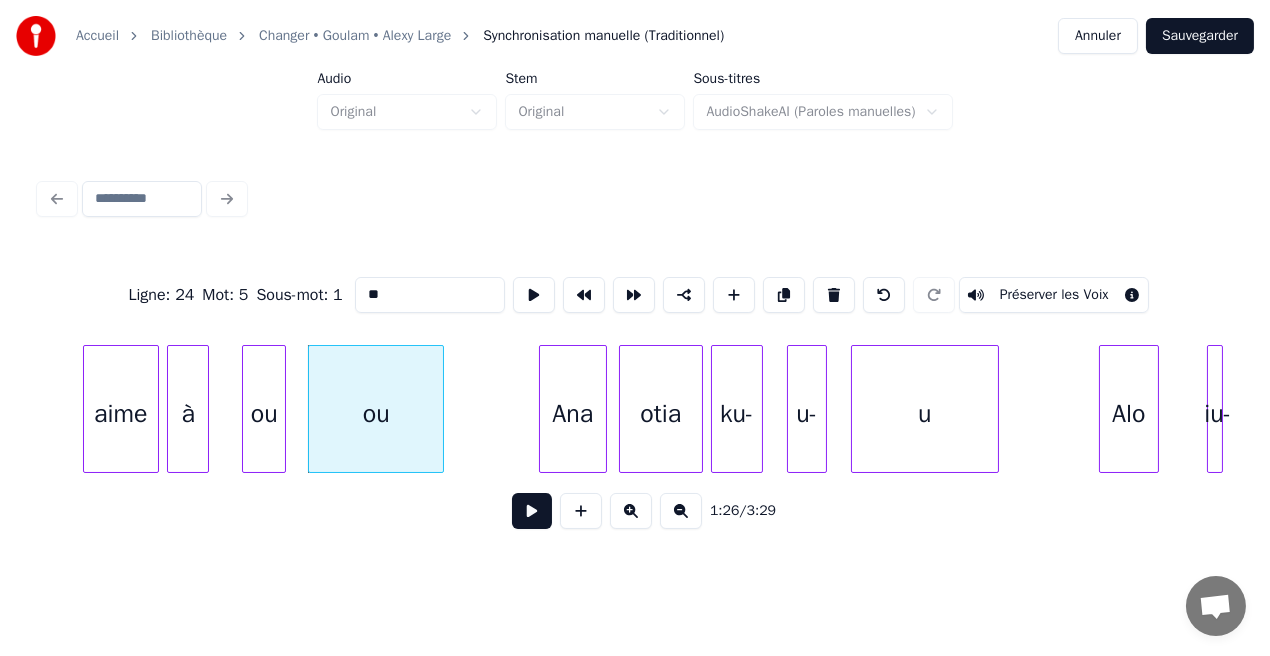 scroll, scrollTop: 0, scrollLeft: 17281, axis: horizontal 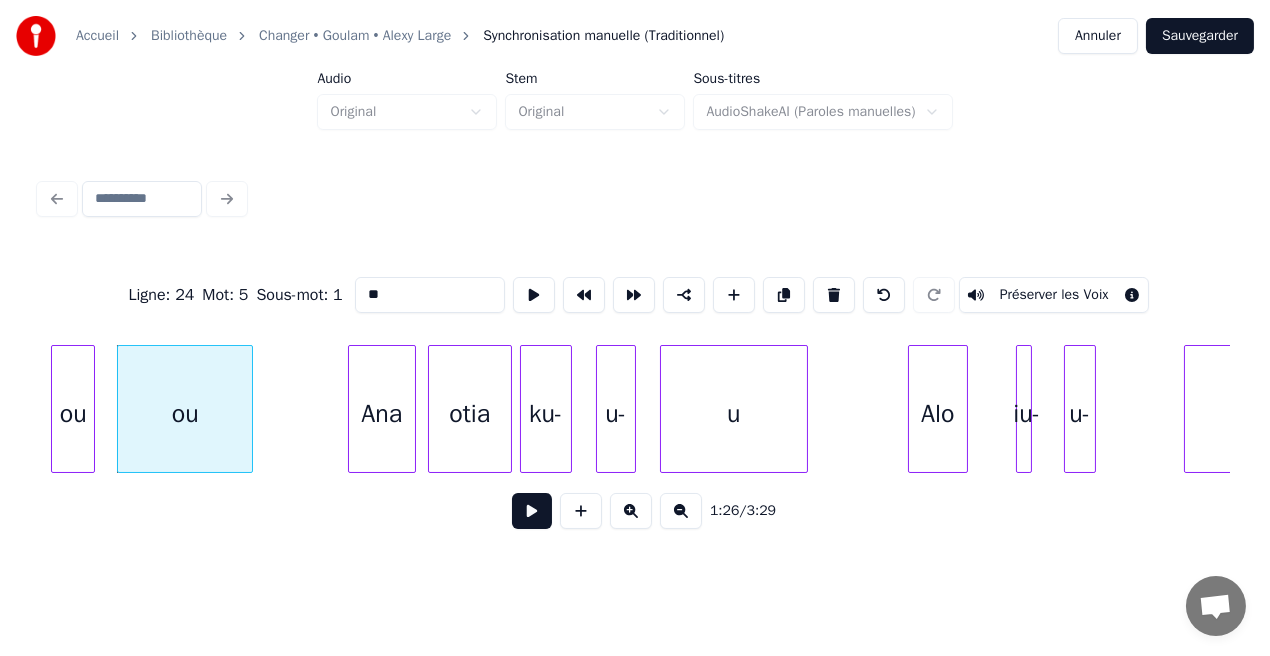 click on "u-" at bounding box center (616, 414) 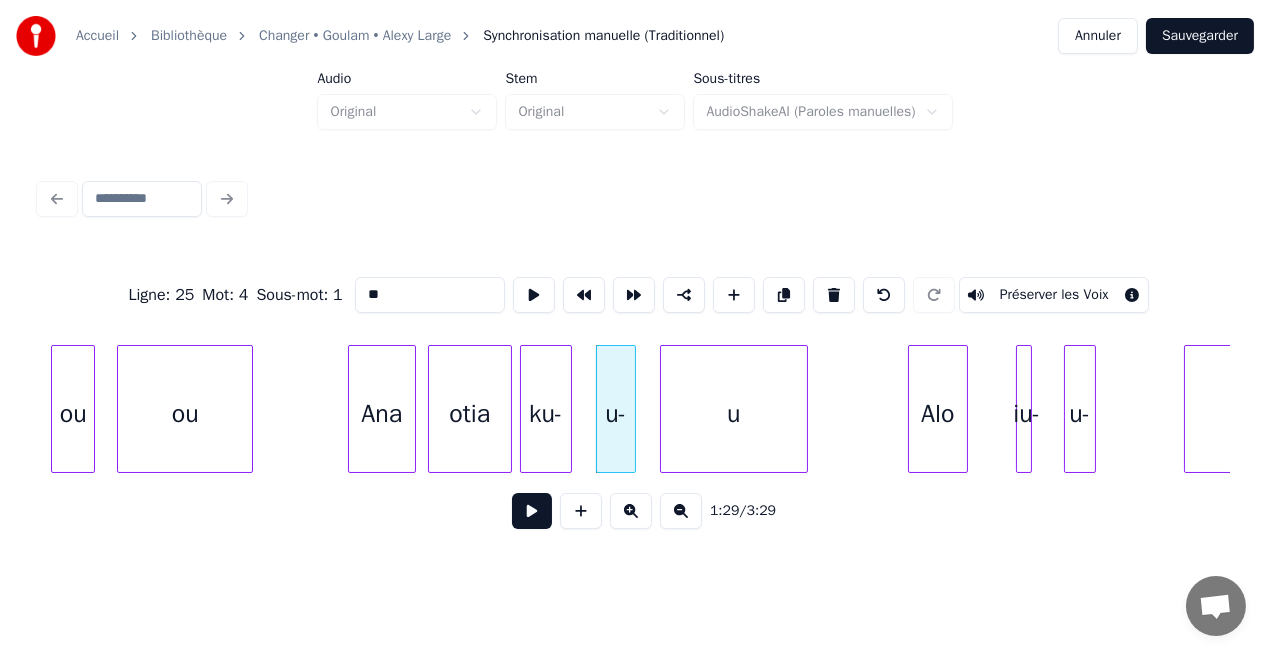drag, startPoint x: 385, startPoint y: 286, endPoint x: 353, endPoint y: 283, distance: 32.140316 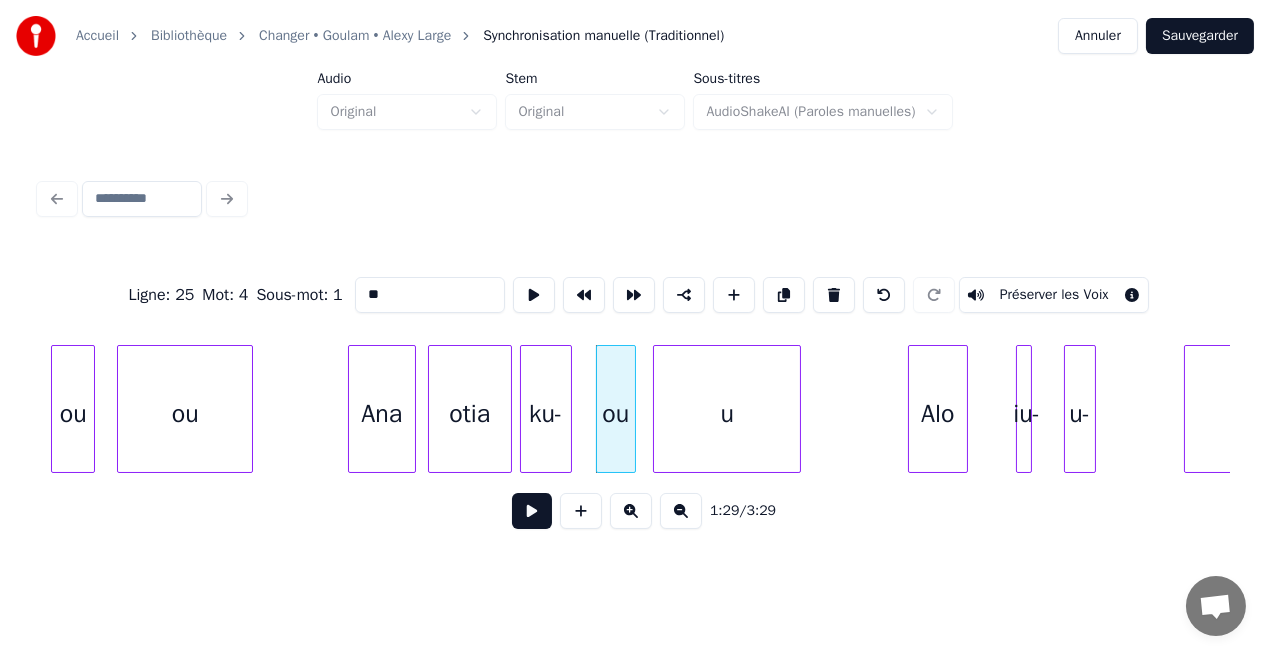 click on "u" at bounding box center [727, 414] 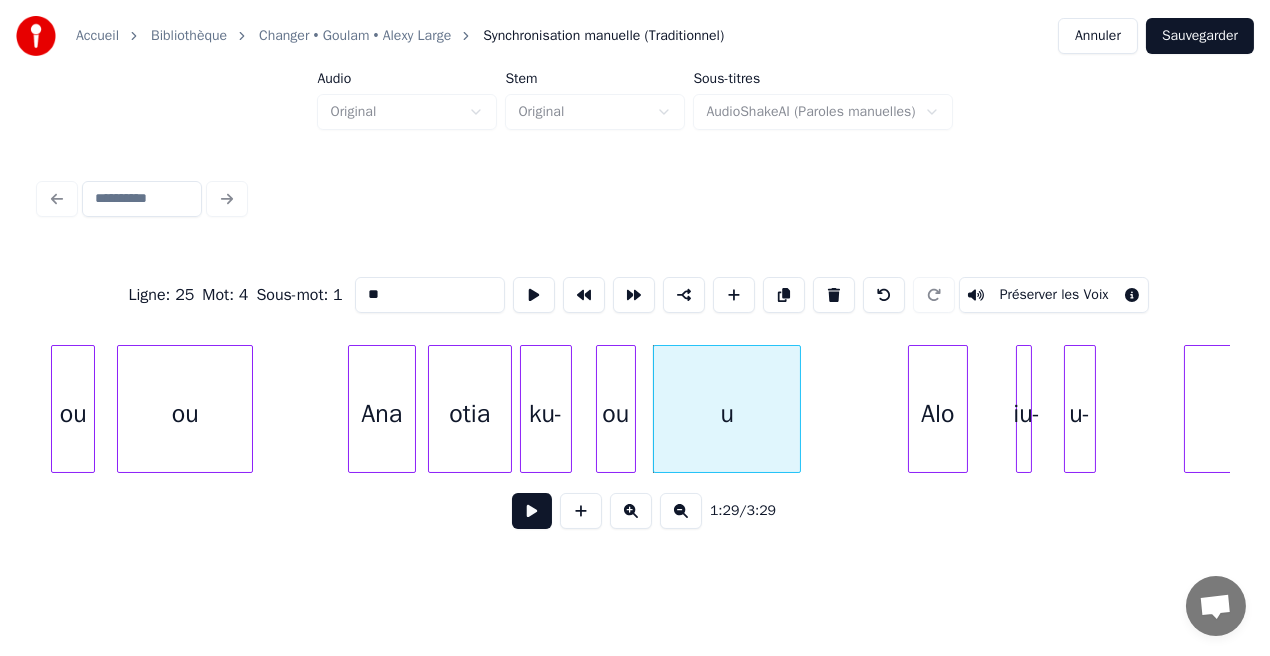 click on "u" at bounding box center [727, 414] 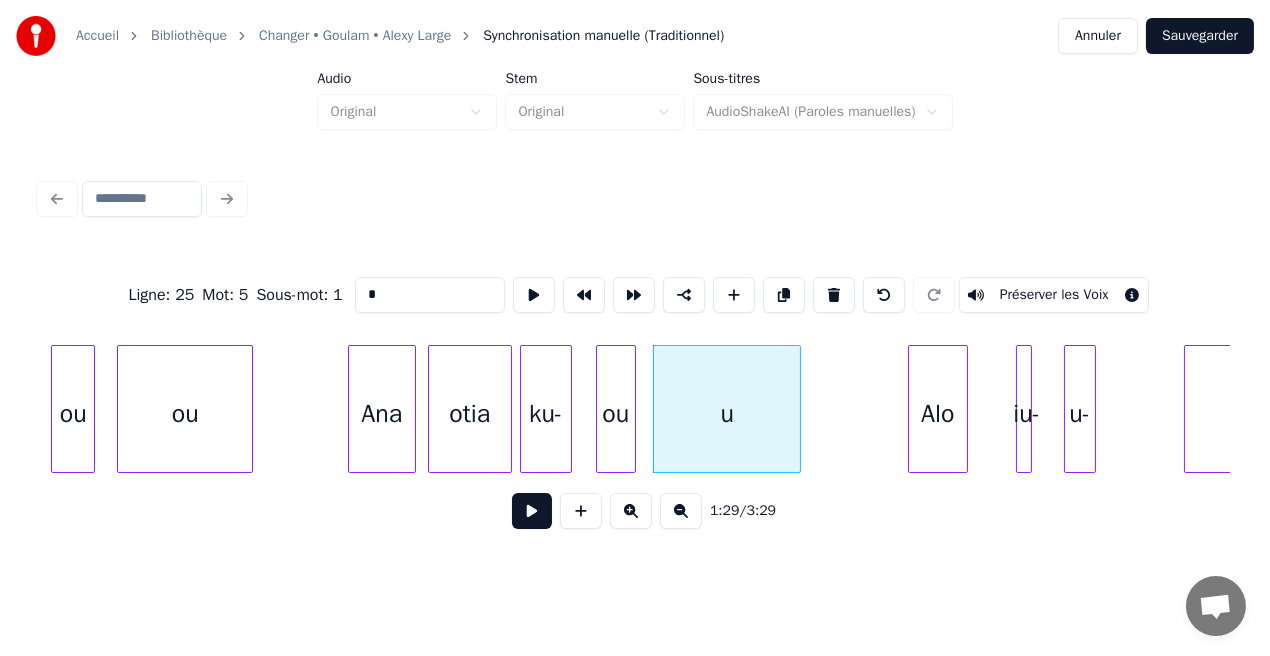 drag, startPoint x: 390, startPoint y: 296, endPoint x: 271, endPoint y: 316, distance: 120.66897 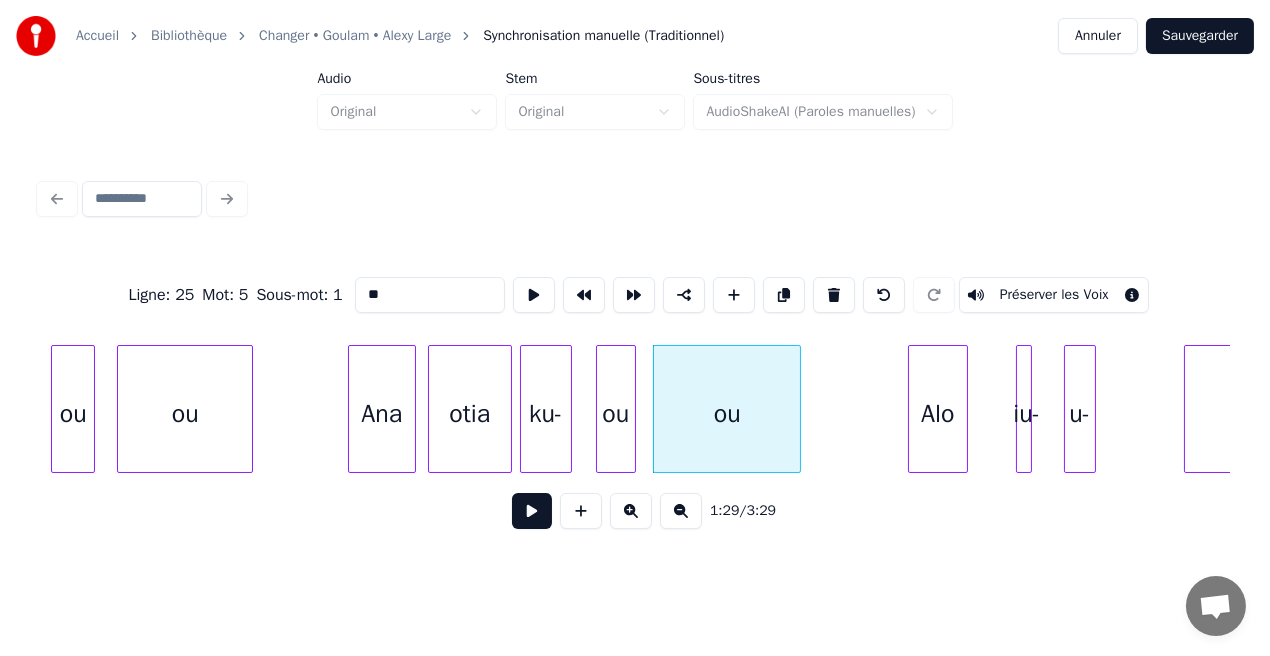 click on "ku-" at bounding box center (546, 414) 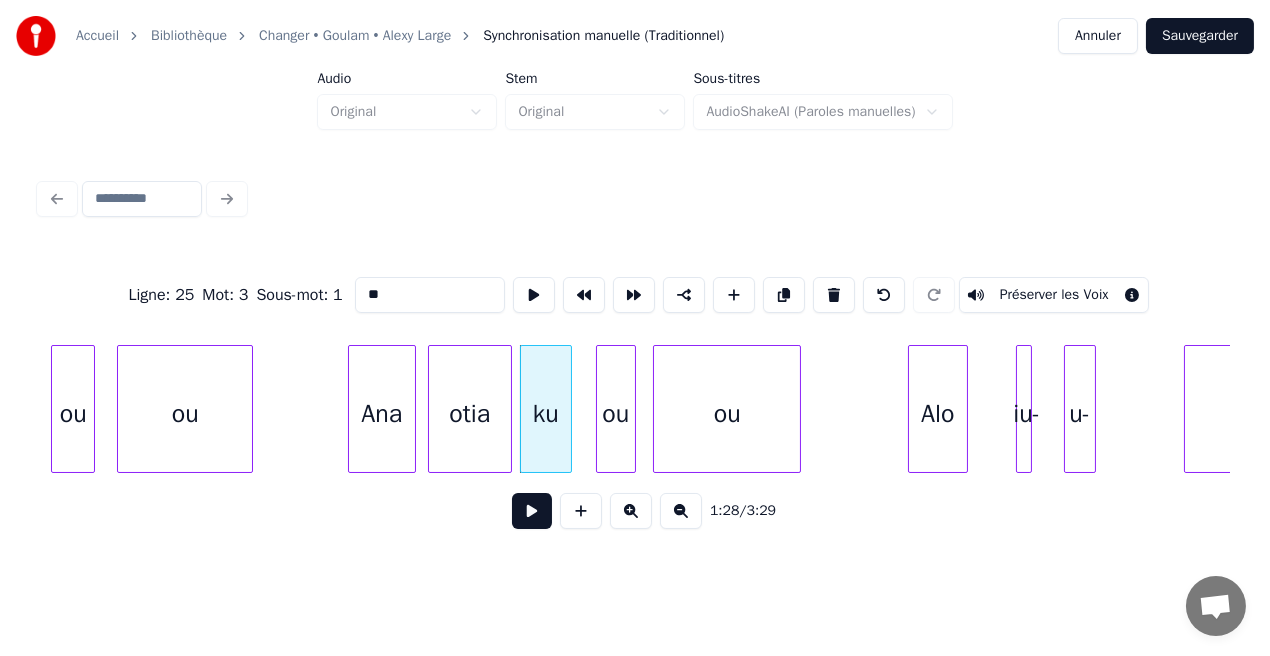click at bounding box center (524, 409) 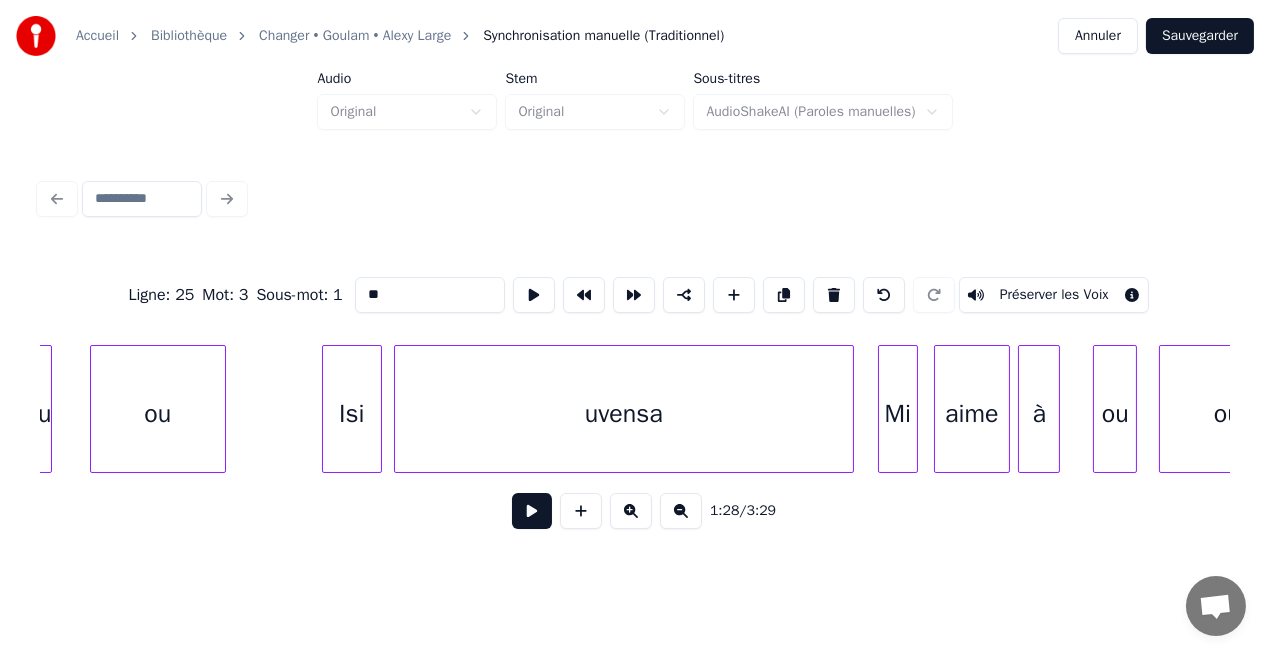 type on "**" 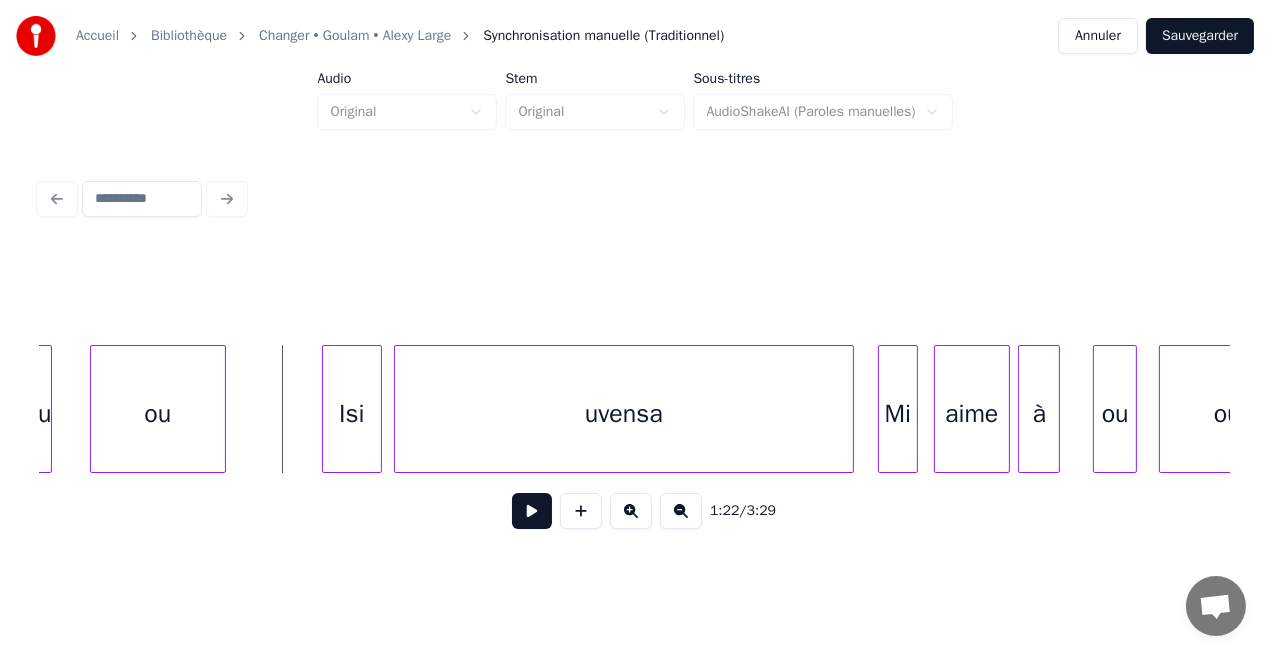 click at bounding box center [532, 511] 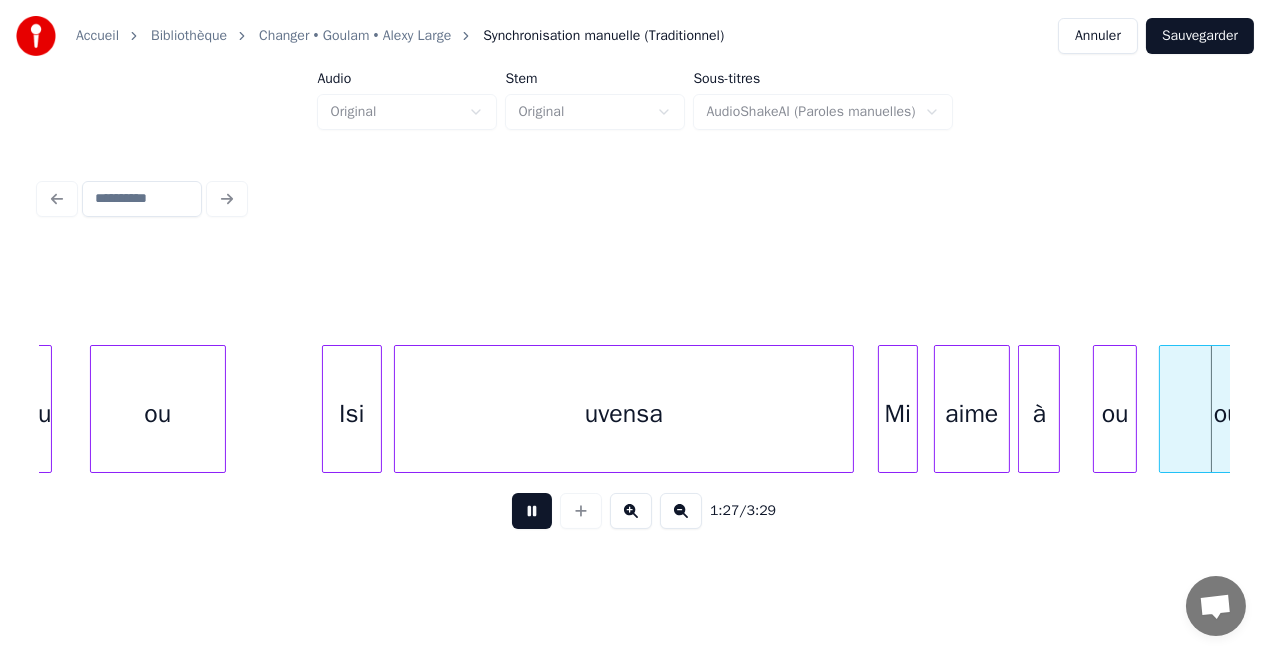 scroll, scrollTop: 0, scrollLeft: 17432, axis: horizontal 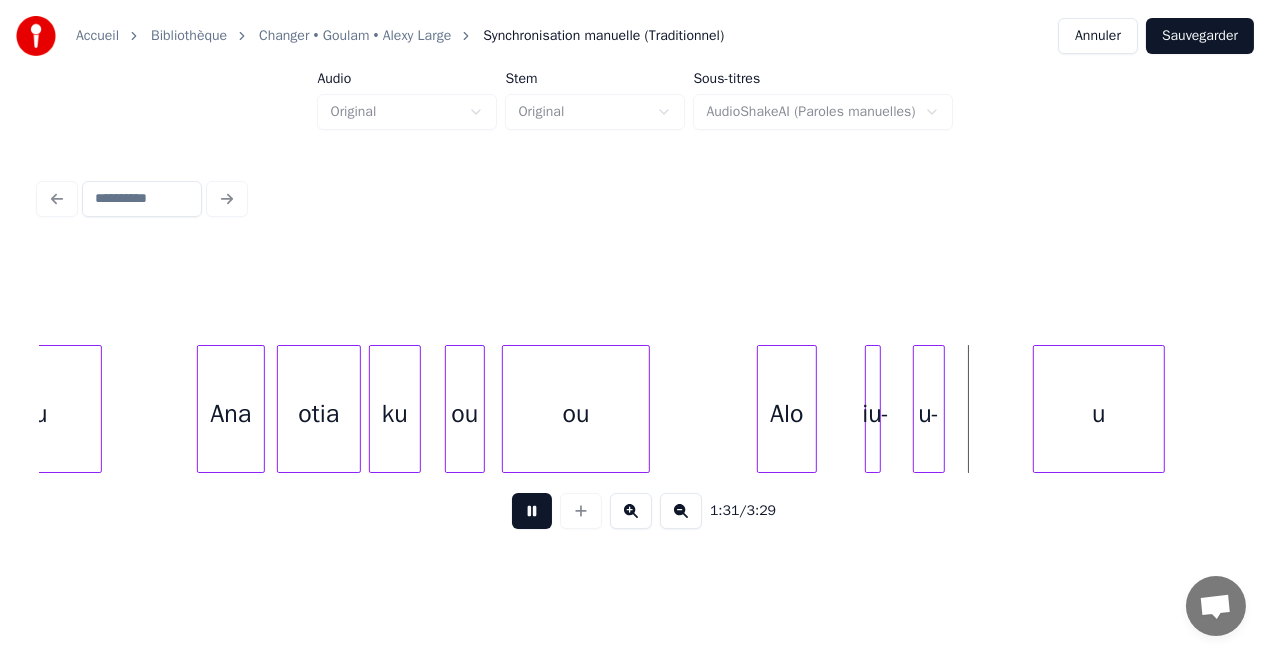 click at bounding box center (532, 511) 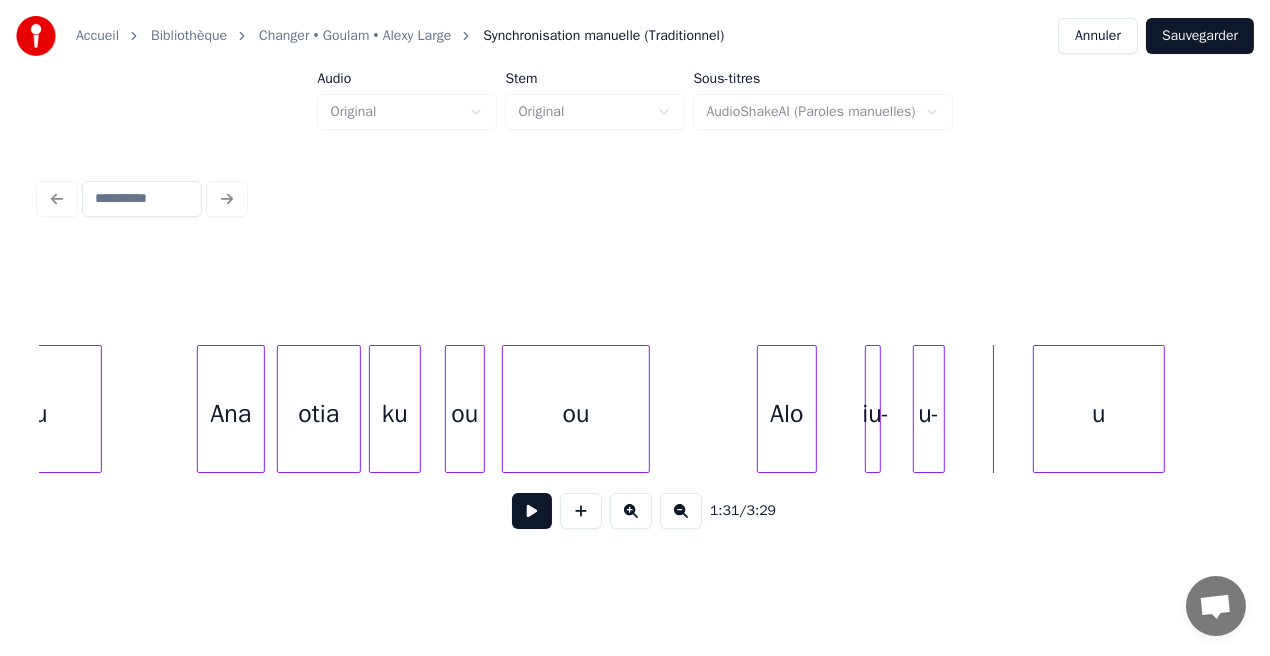 click on "Alo" at bounding box center (787, 414) 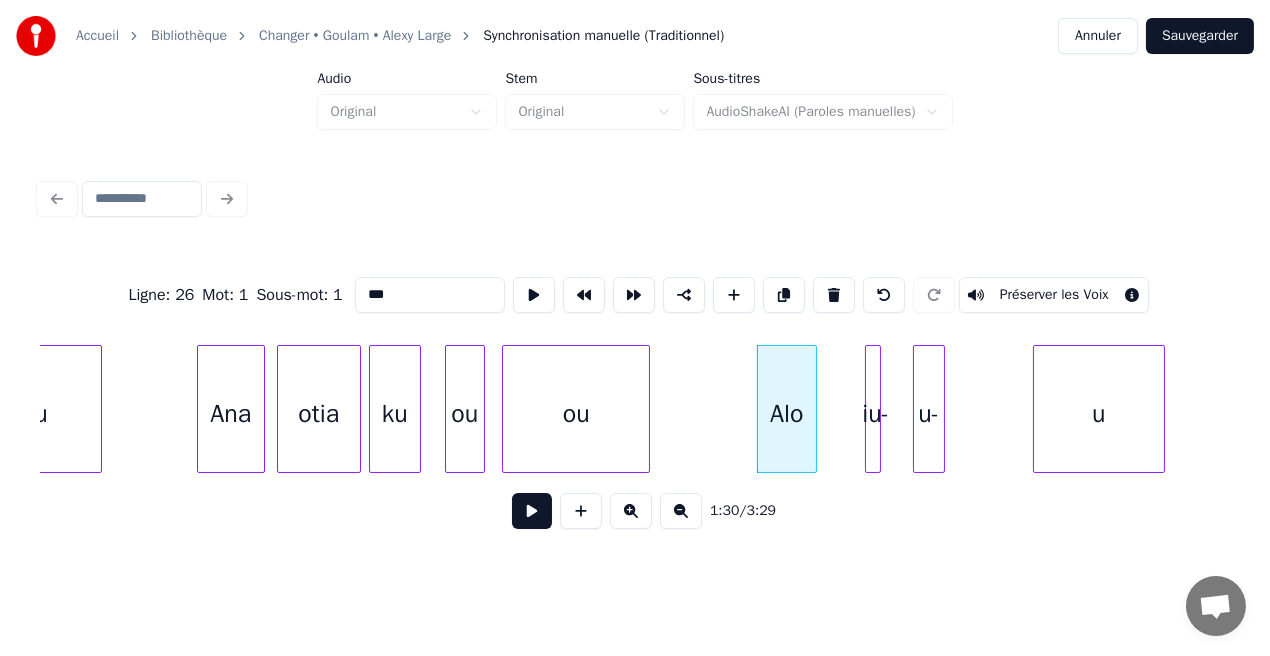 drag, startPoint x: 394, startPoint y: 293, endPoint x: 266, endPoint y: 288, distance: 128.09763 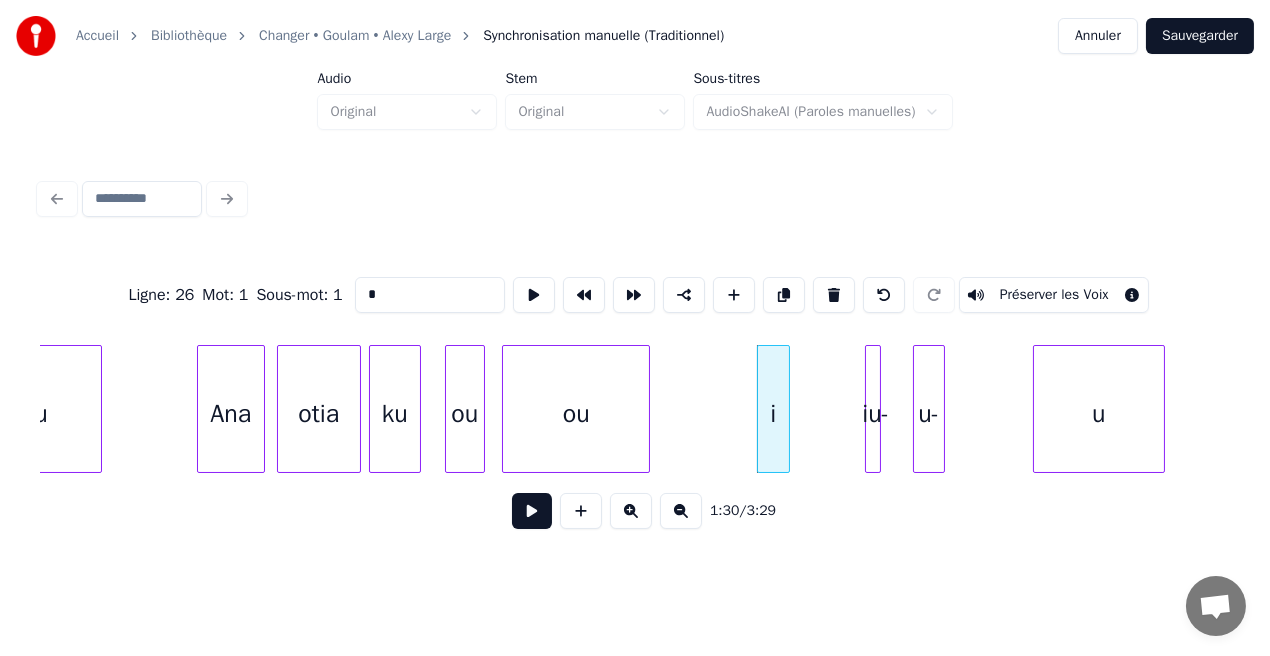 click at bounding box center (786, 409) 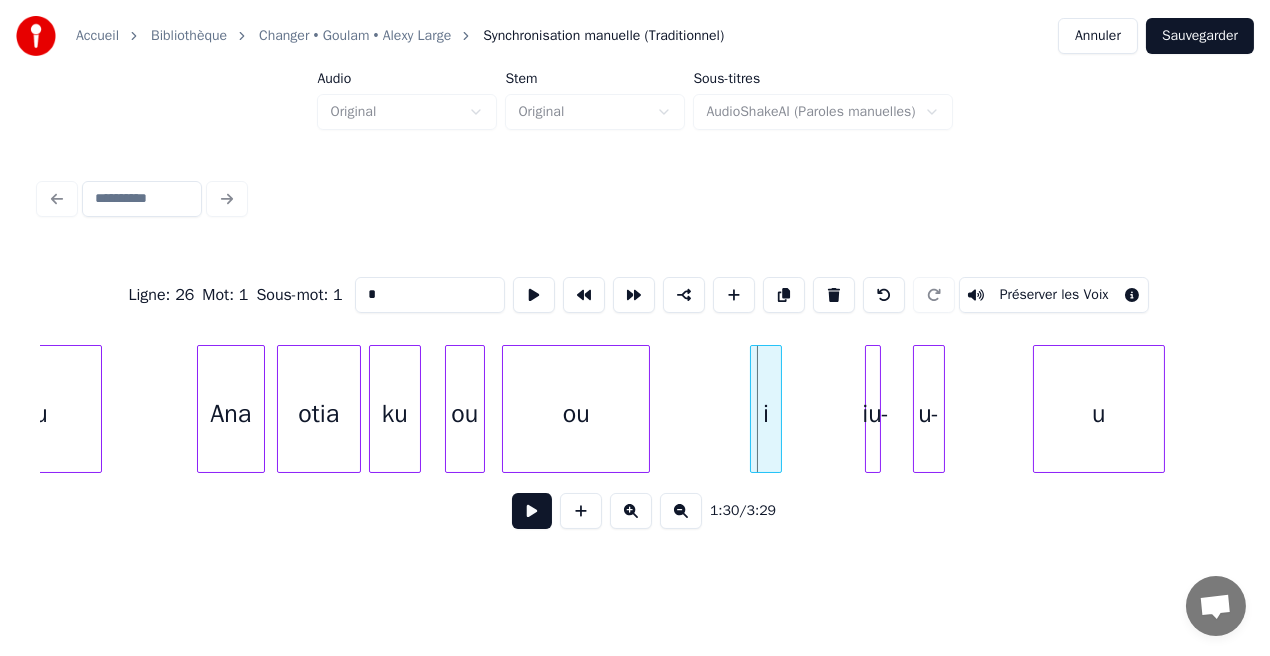 click on "i" at bounding box center [766, 414] 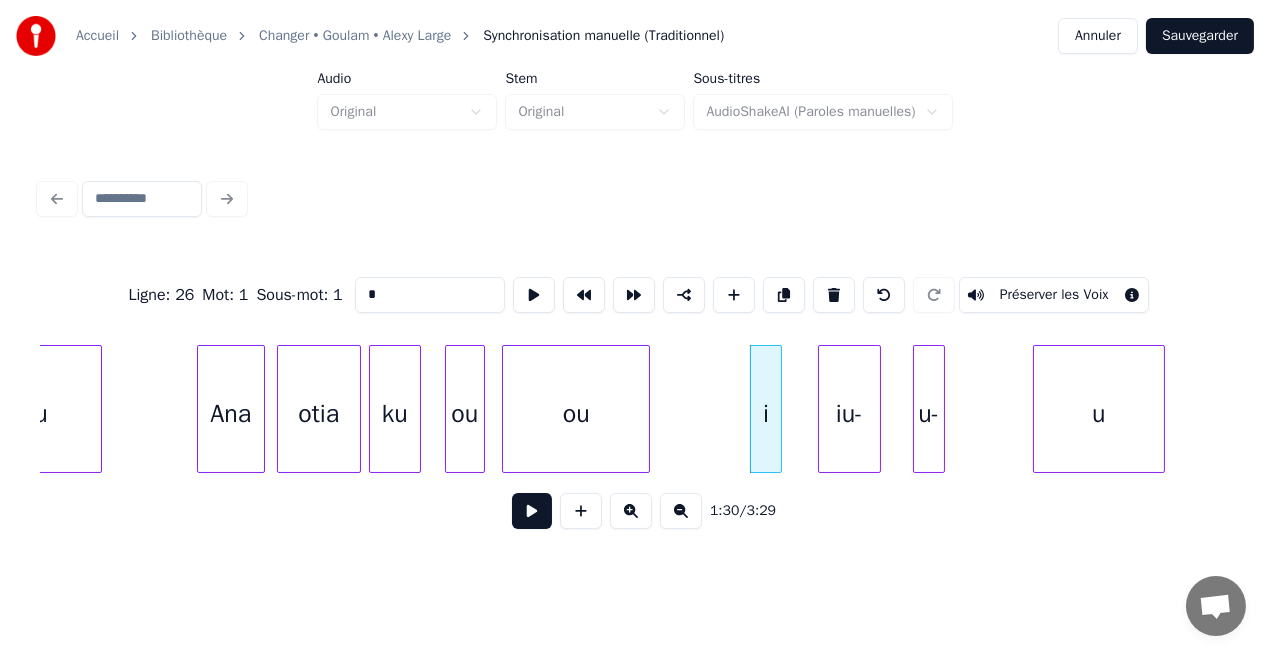 click at bounding box center (822, 409) 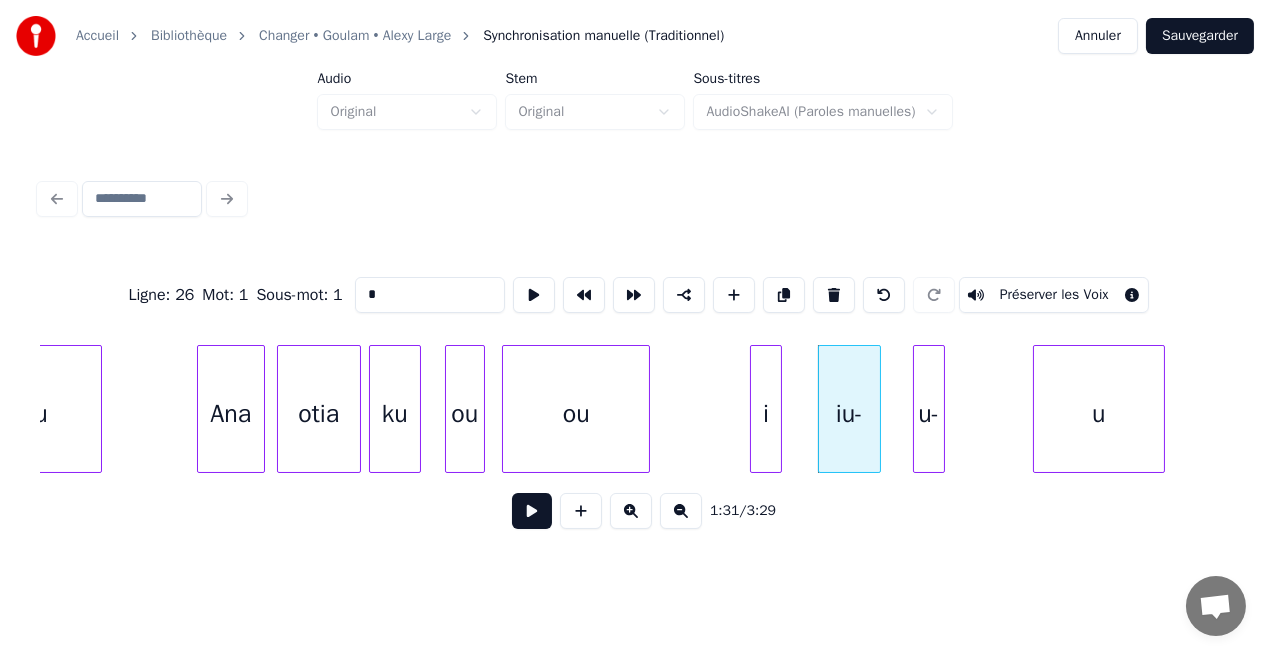 click on "iu-" at bounding box center [849, 414] 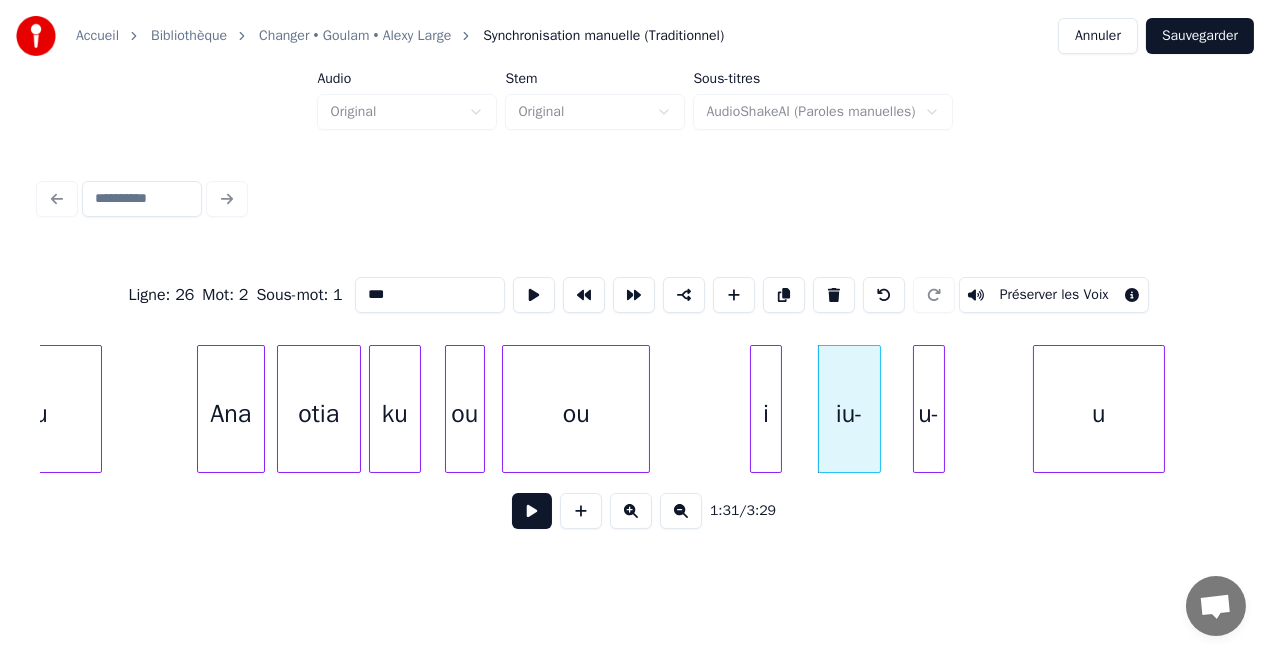 drag, startPoint x: 411, startPoint y: 295, endPoint x: 352, endPoint y: 302, distance: 59.413803 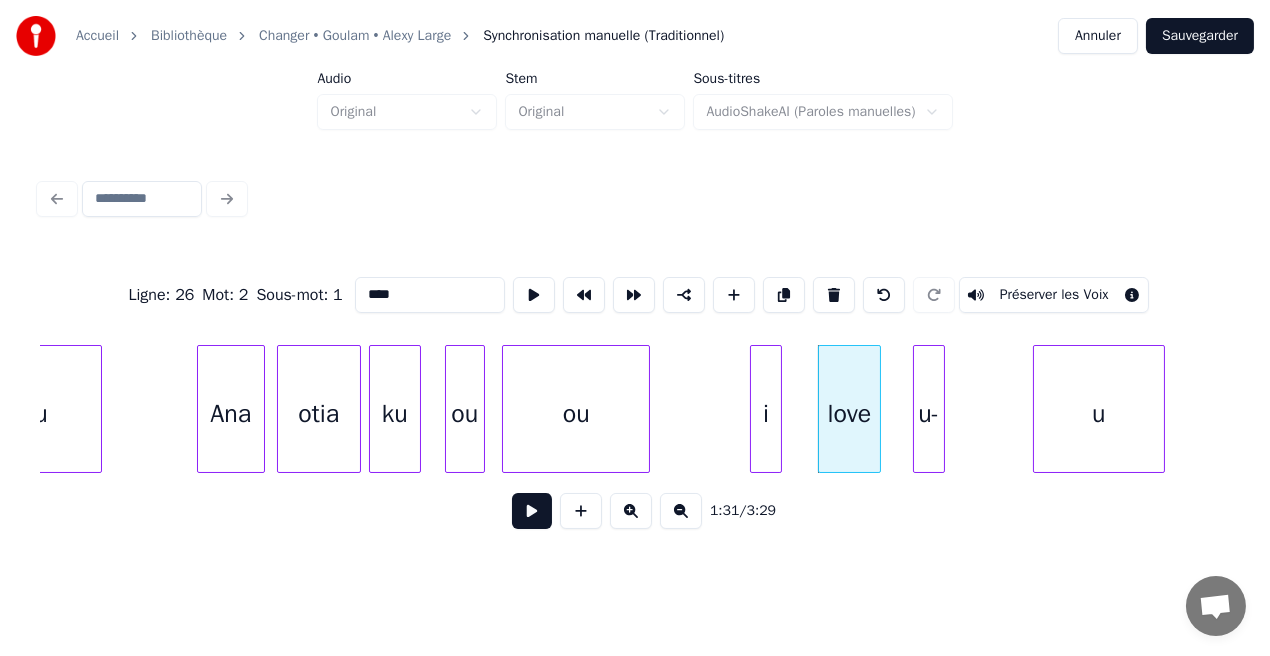 click on "love" at bounding box center (849, 414) 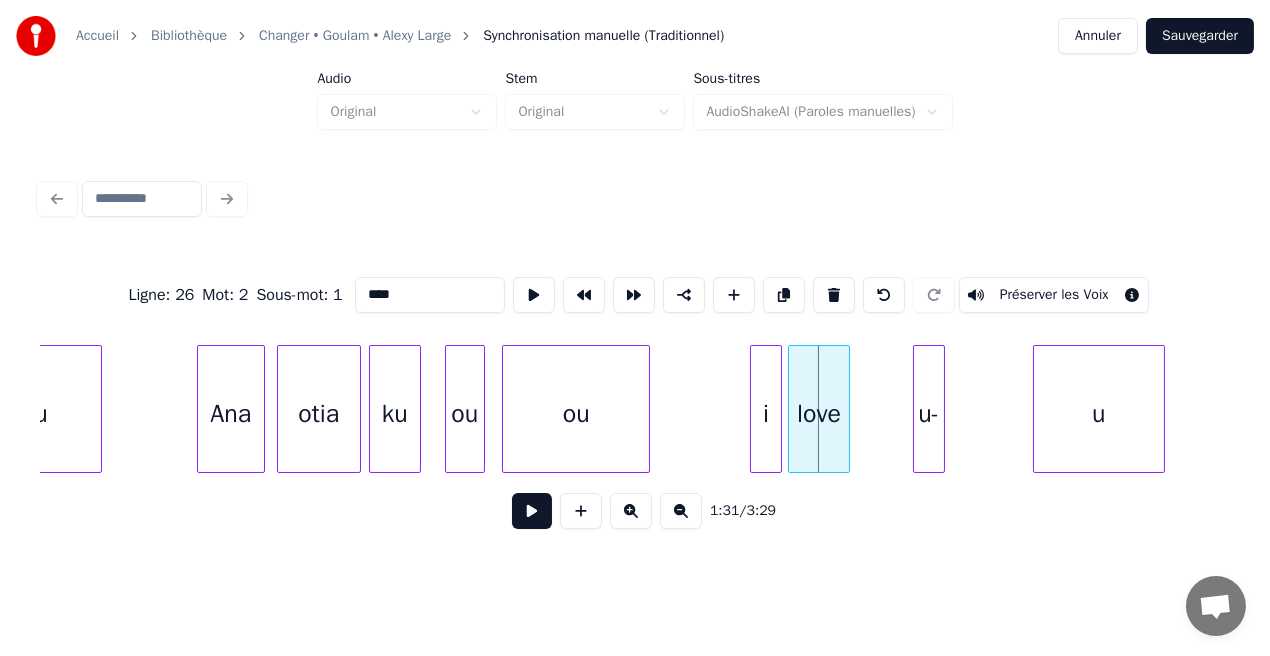 click on "love" at bounding box center (819, 414) 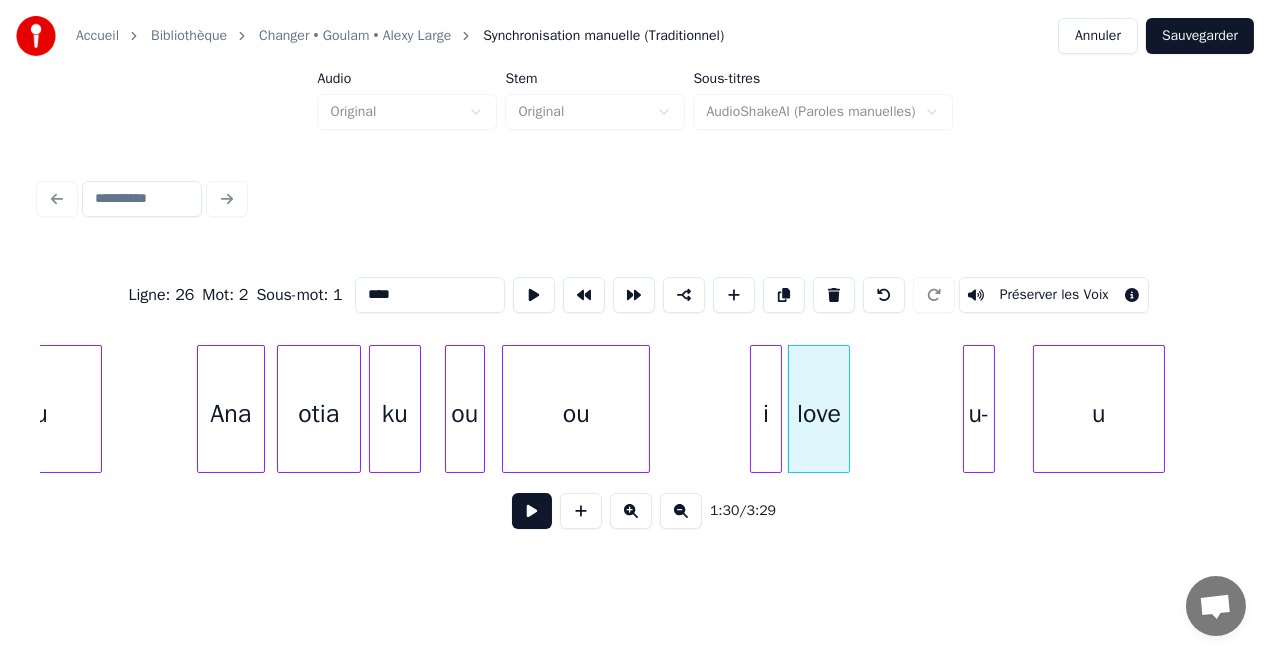click on "u-" at bounding box center [979, 414] 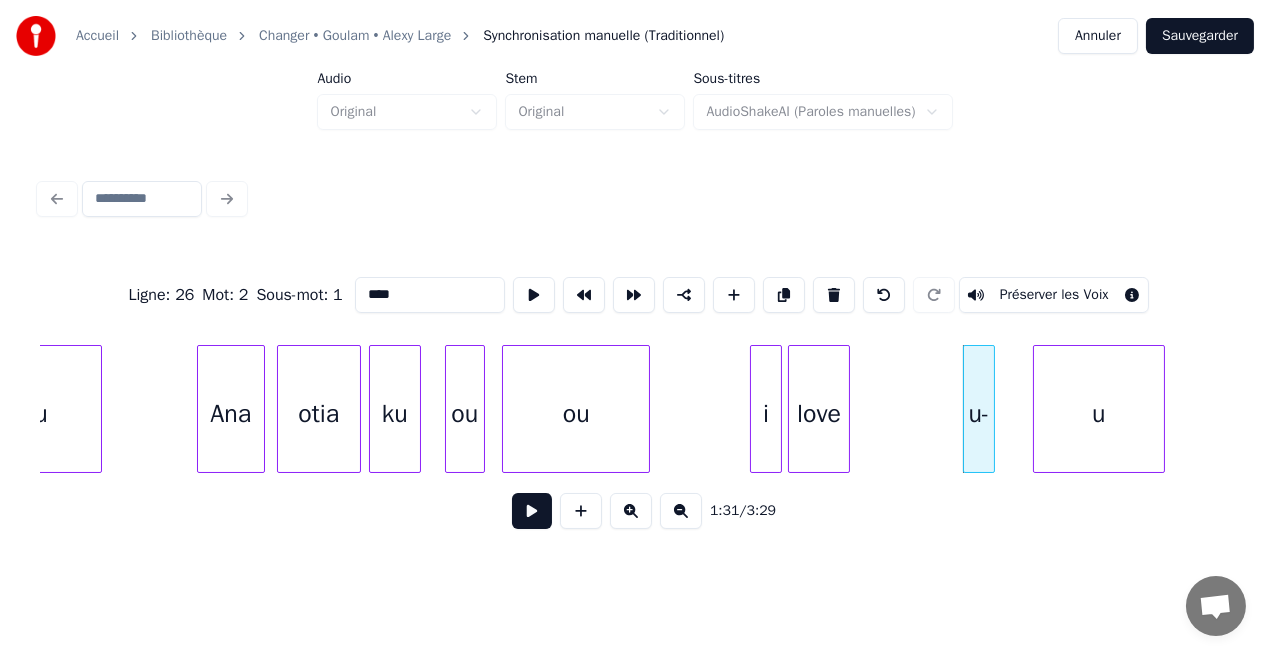 type on "****" 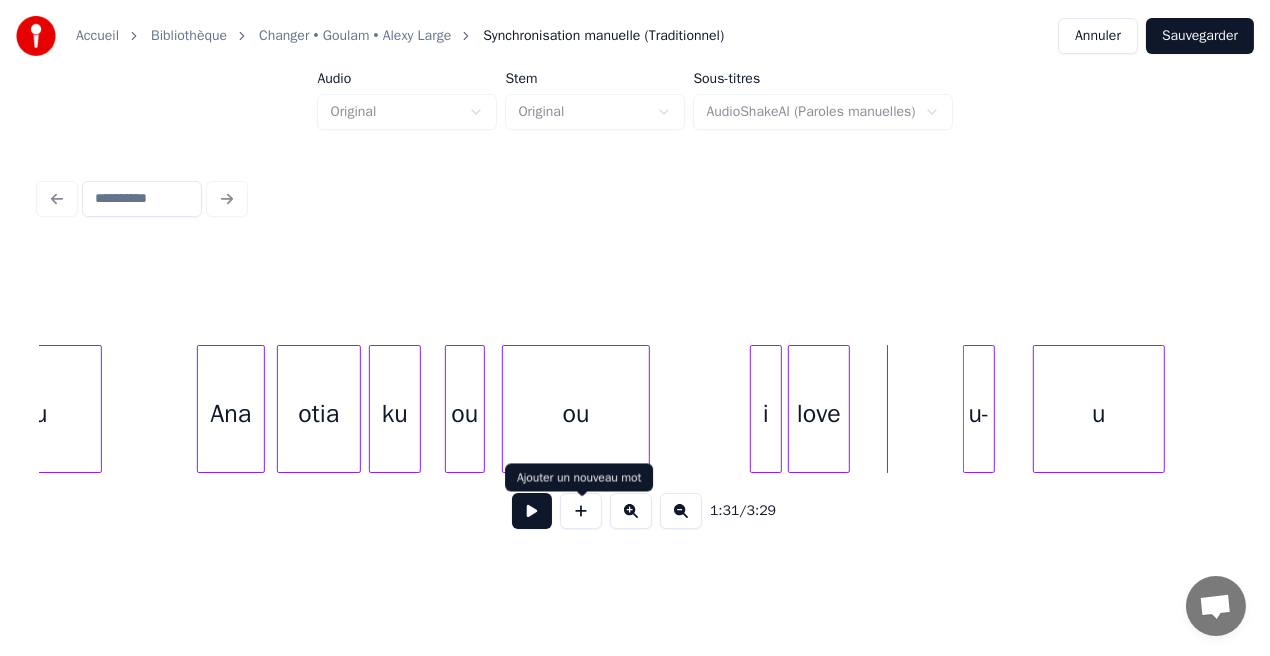 click at bounding box center [581, 511] 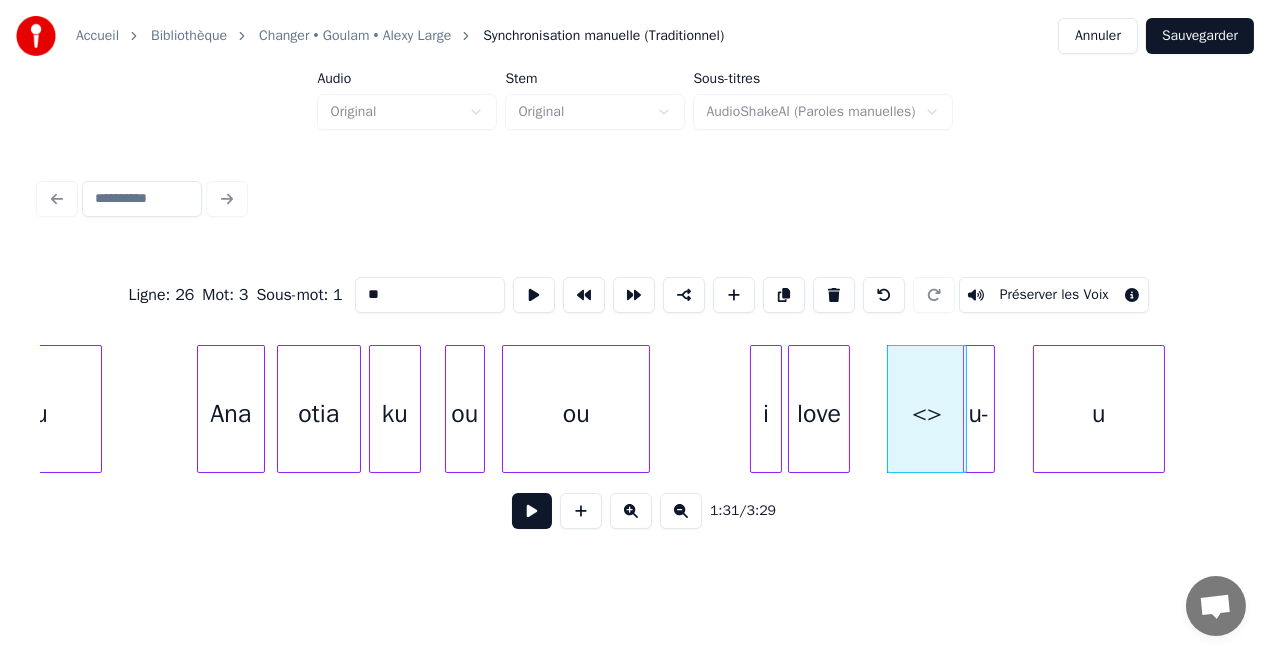 click on "**" at bounding box center (430, 295) 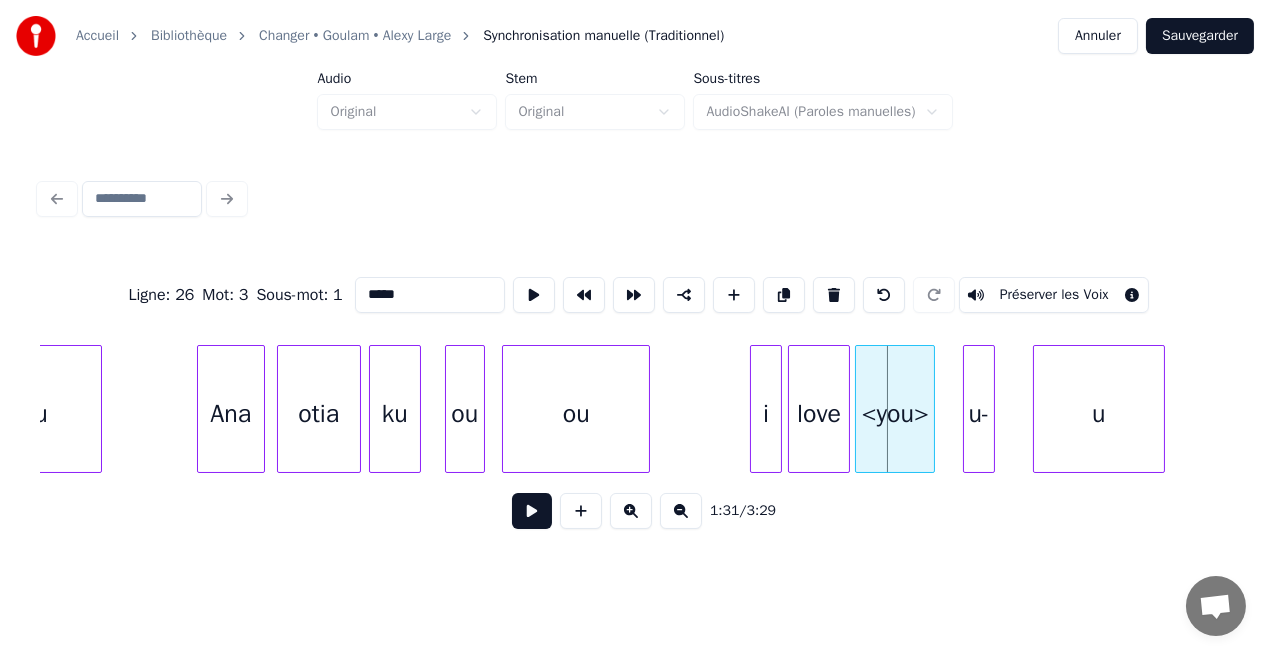 click on "<you>" at bounding box center [895, 414] 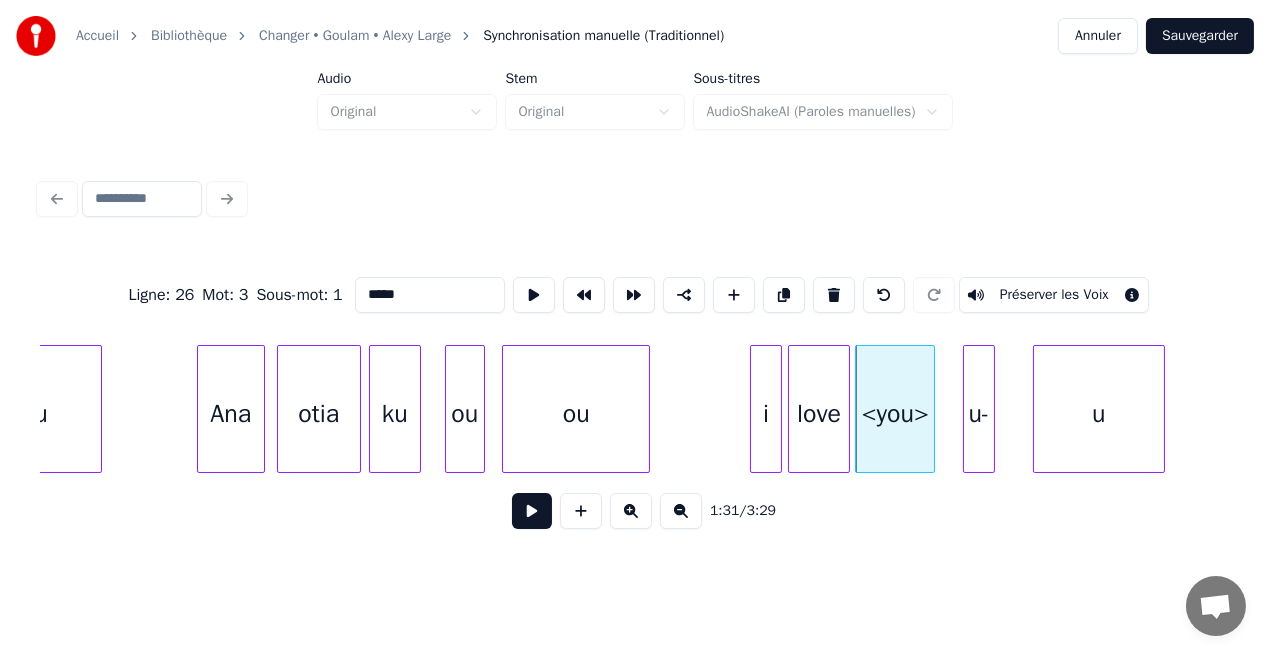 drag, startPoint x: 403, startPoint y: 284, endPoint x: 448, endPoint y: 298, distance: 47.127487 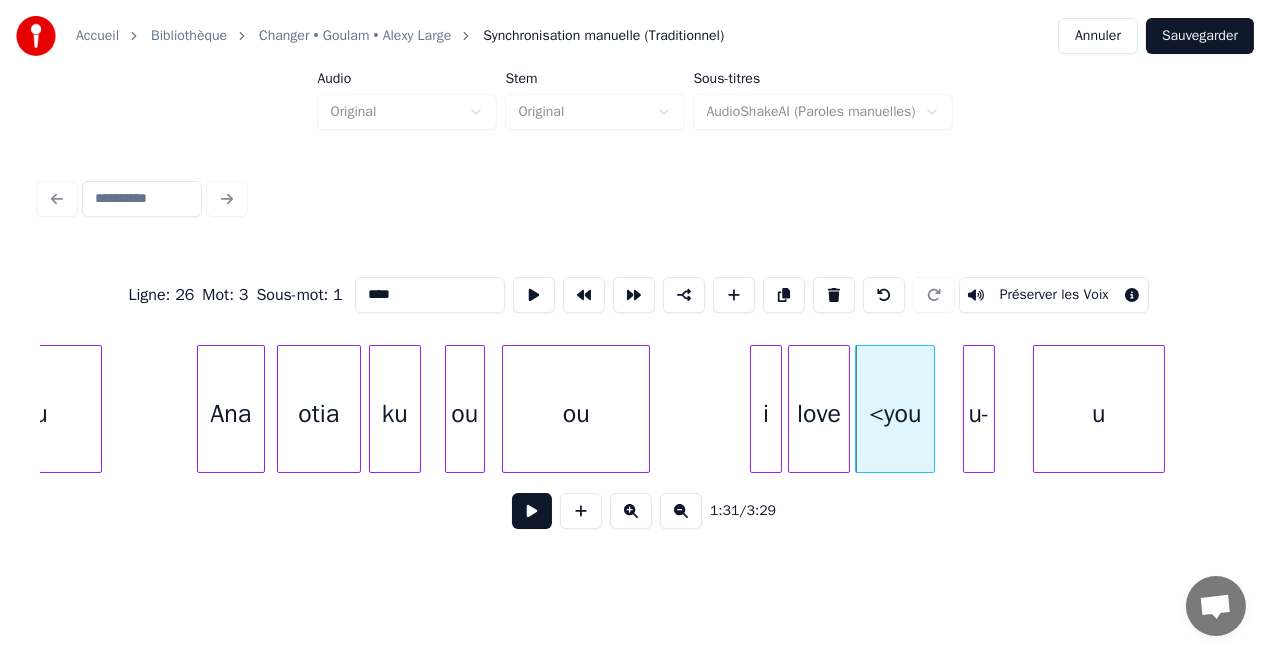 drag, startPoint x: 377, startPoint y: 289, endPoint x: 347, endPoint y: 286, distance: 30.149628 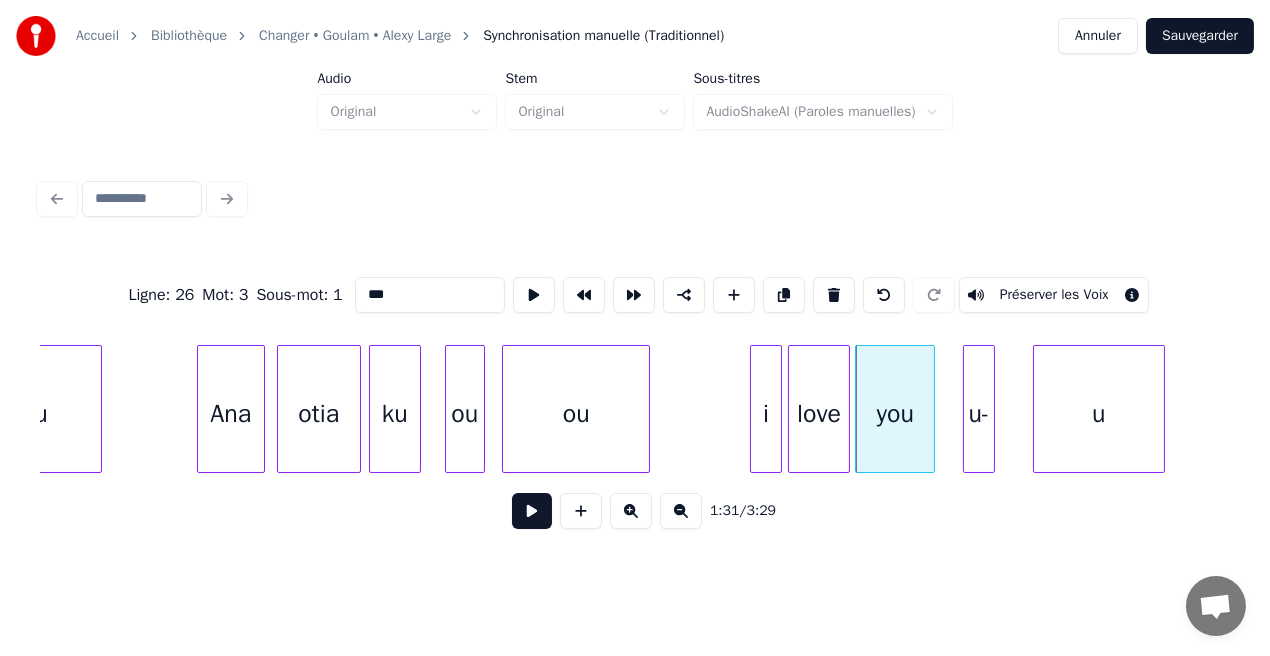 click on "u-" at bounding box center (979, 414) 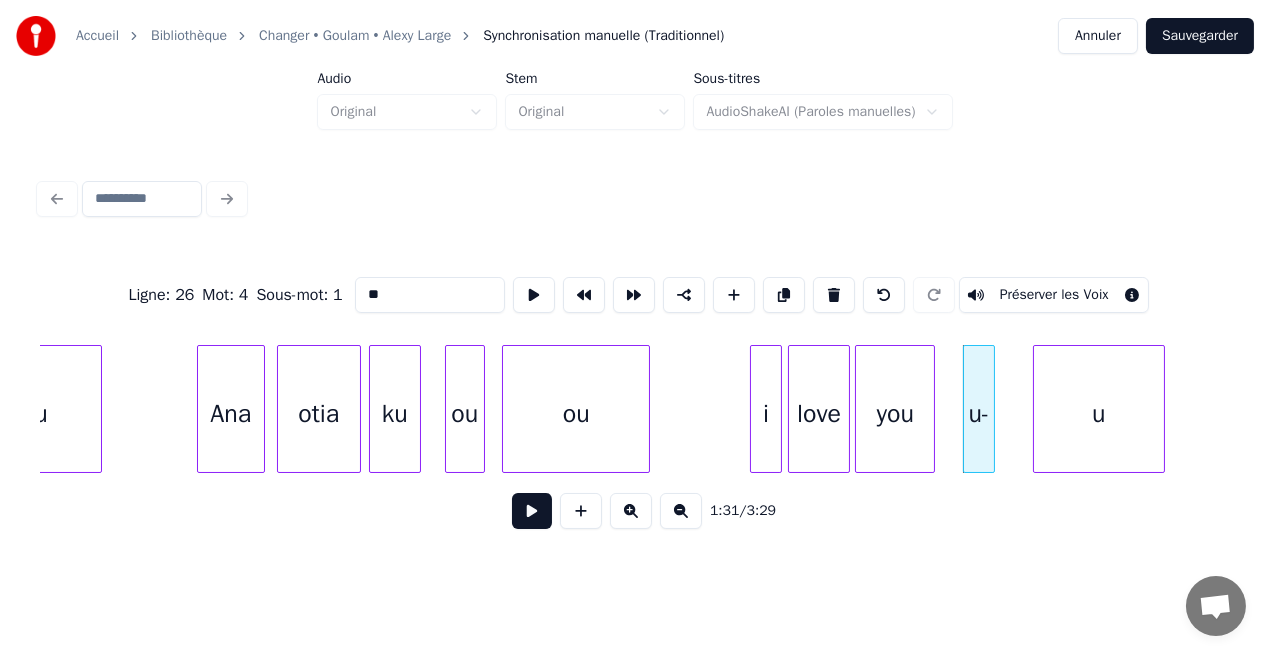 drag, startPoint x: 389, startPoint y: 284, endPoint x: 312, endPoint y: 292, distance: 77.41447 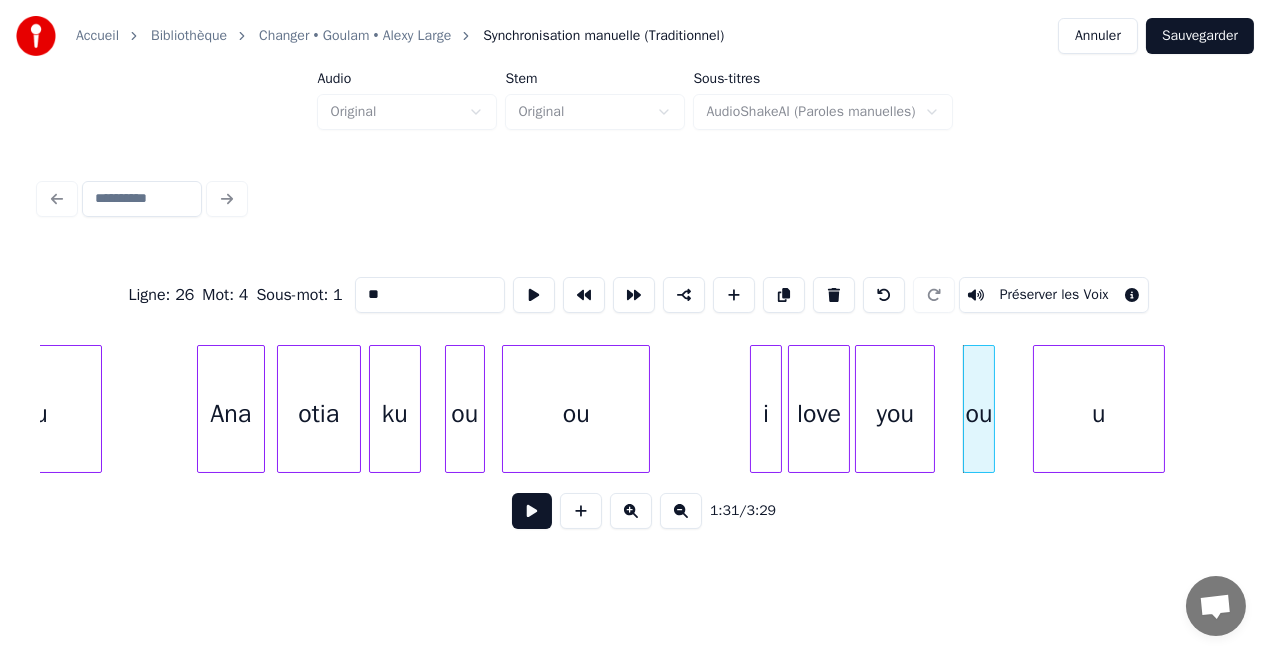 click on "u" at bounding box center [1099, 414] 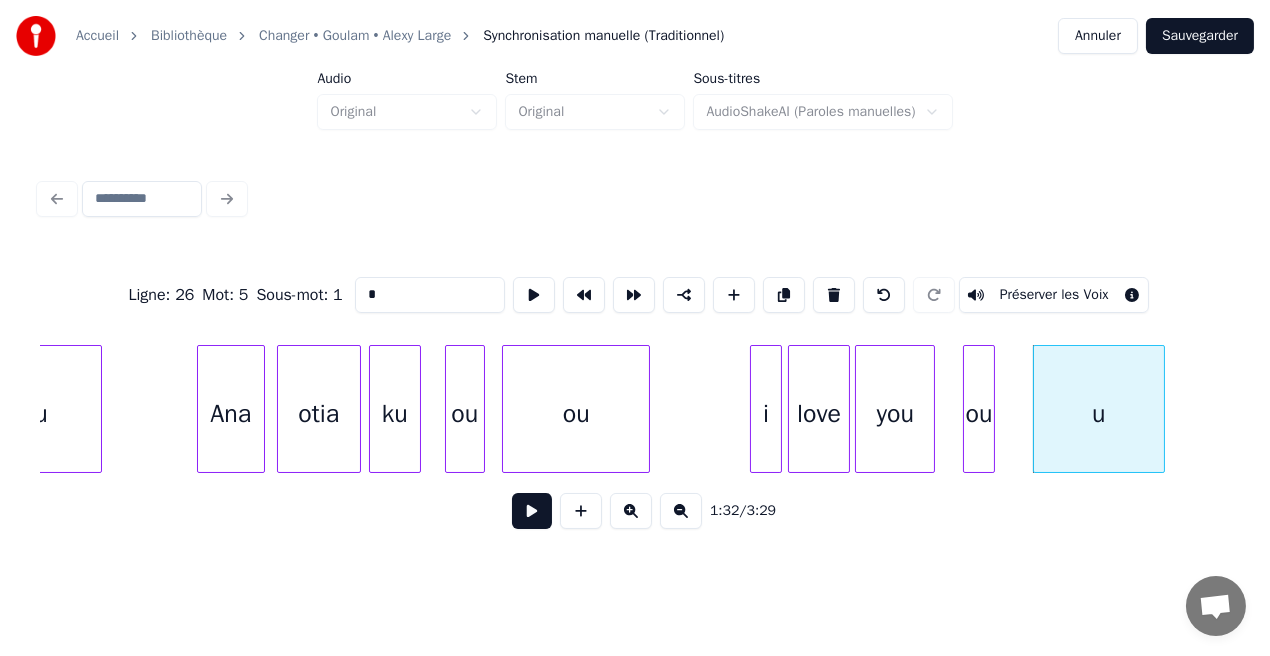 drag, startPoint x: 382, startPoint y: 294, endPoint x: 300, endPoint y: 302, distance: 82.38932 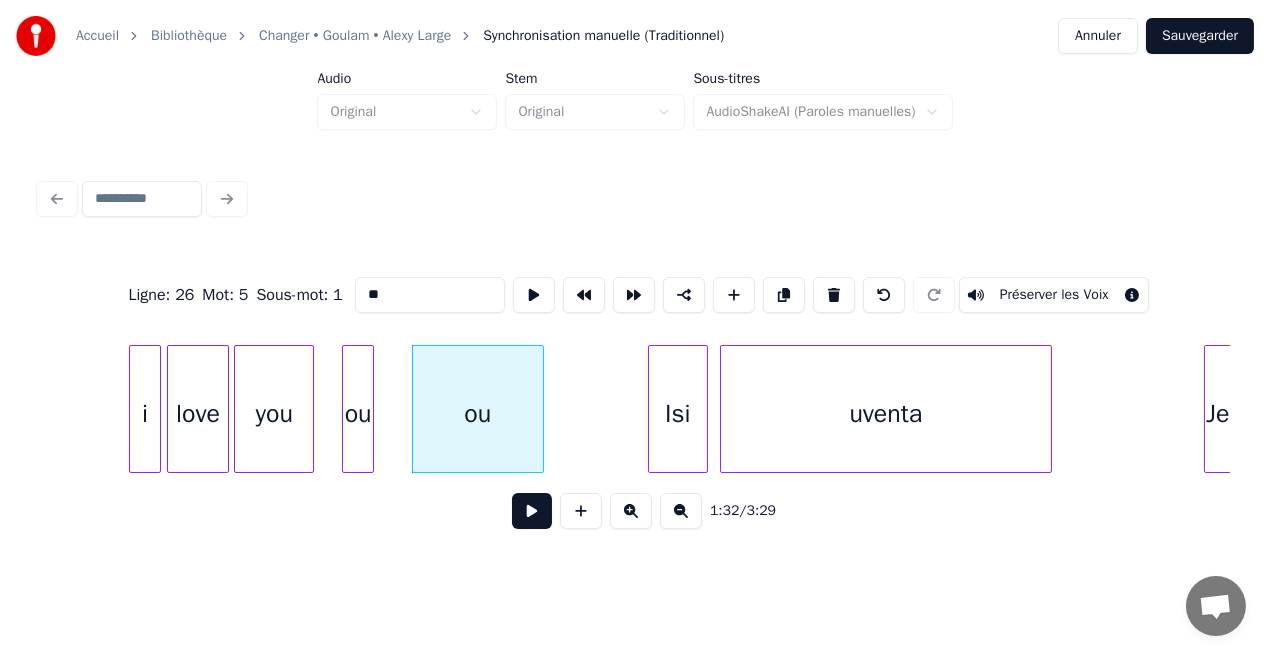 scroll, scrollTop: 0, scrollLeft: 18124, axis: horizontal 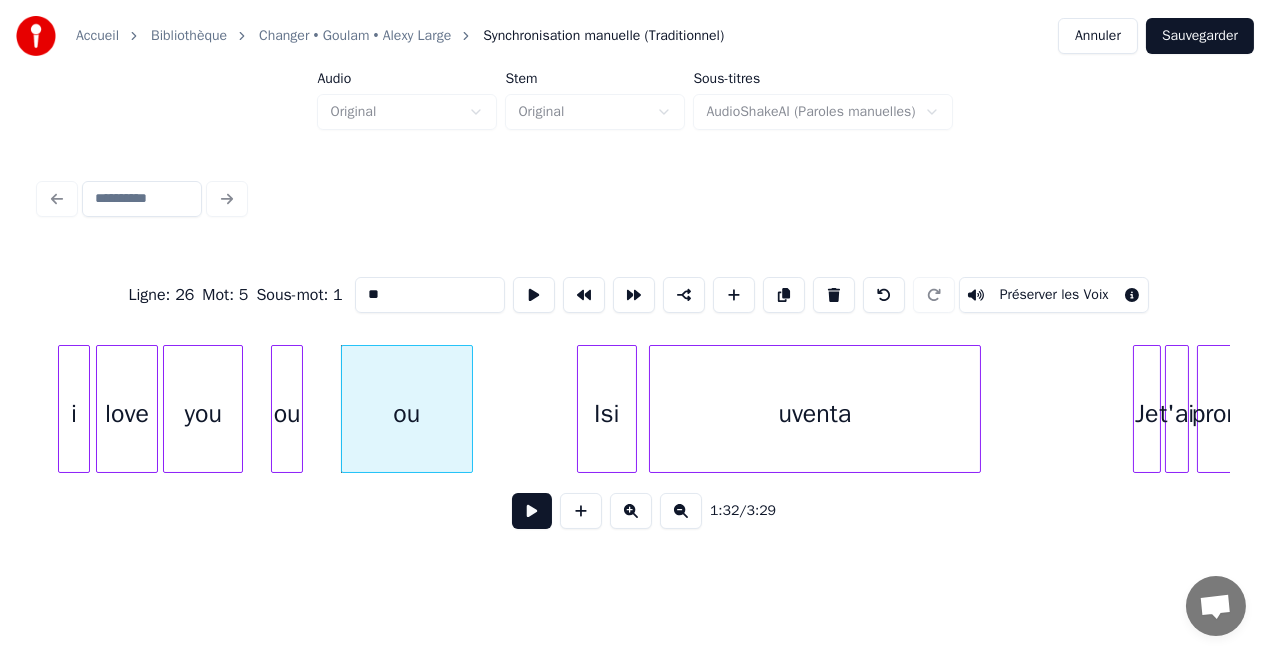 type on "**" 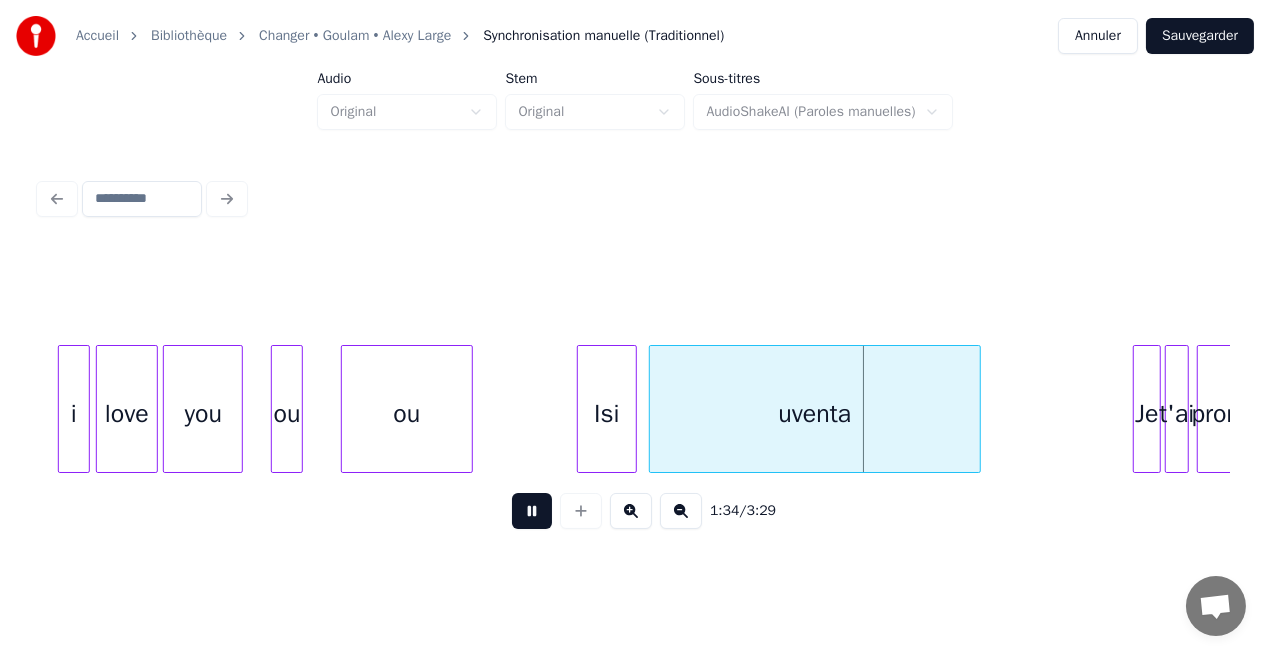 click at bounding box center (532, 511) 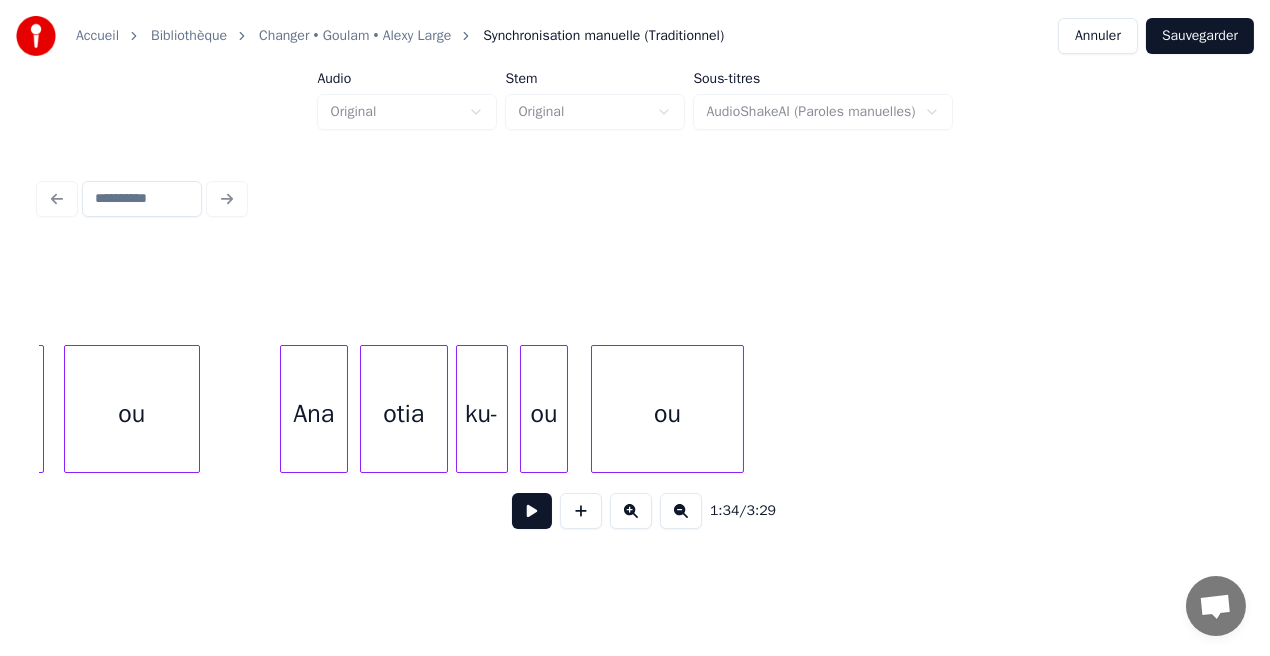 scroll, scrollTop: 0, scrollLeft: 14708, axis: horizontal 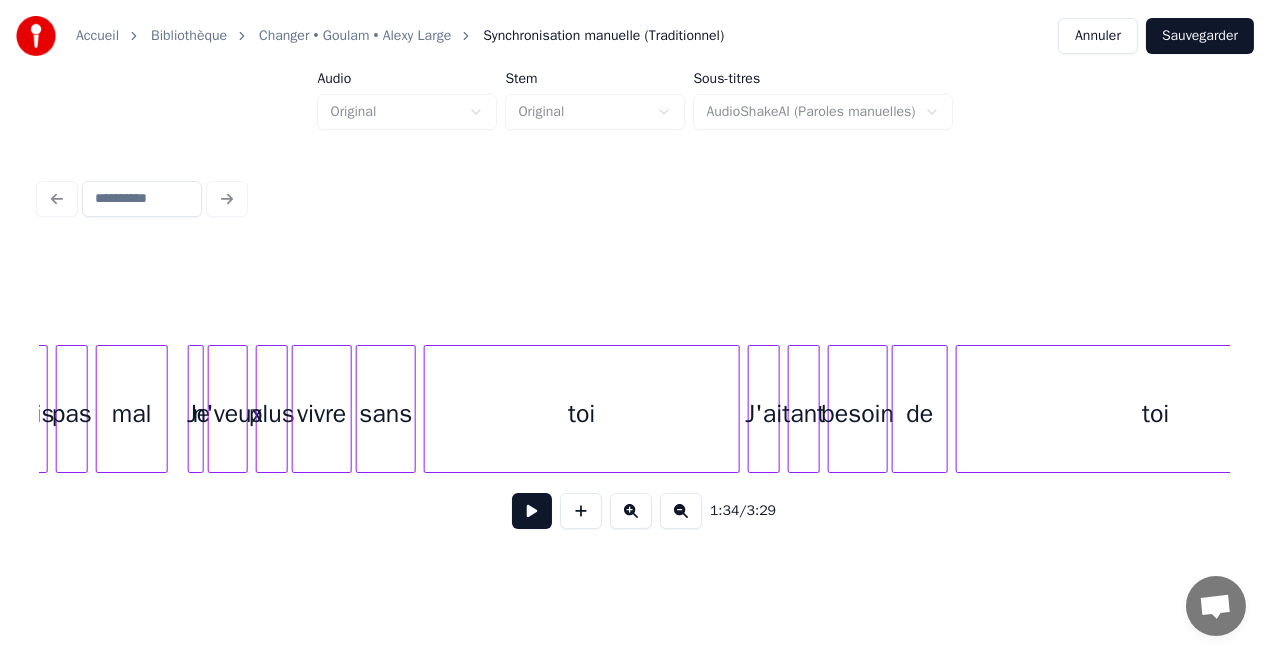 click on "sans" at bounding box center (386, 414) 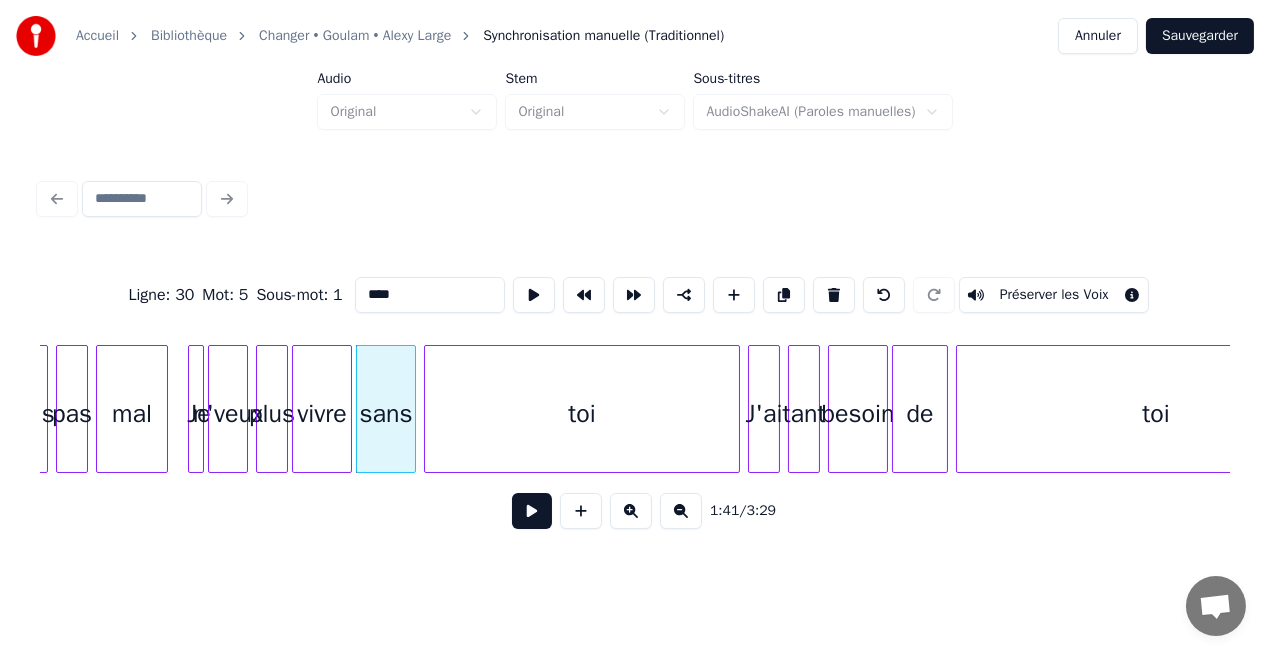 click at bounding box center [532, 511] 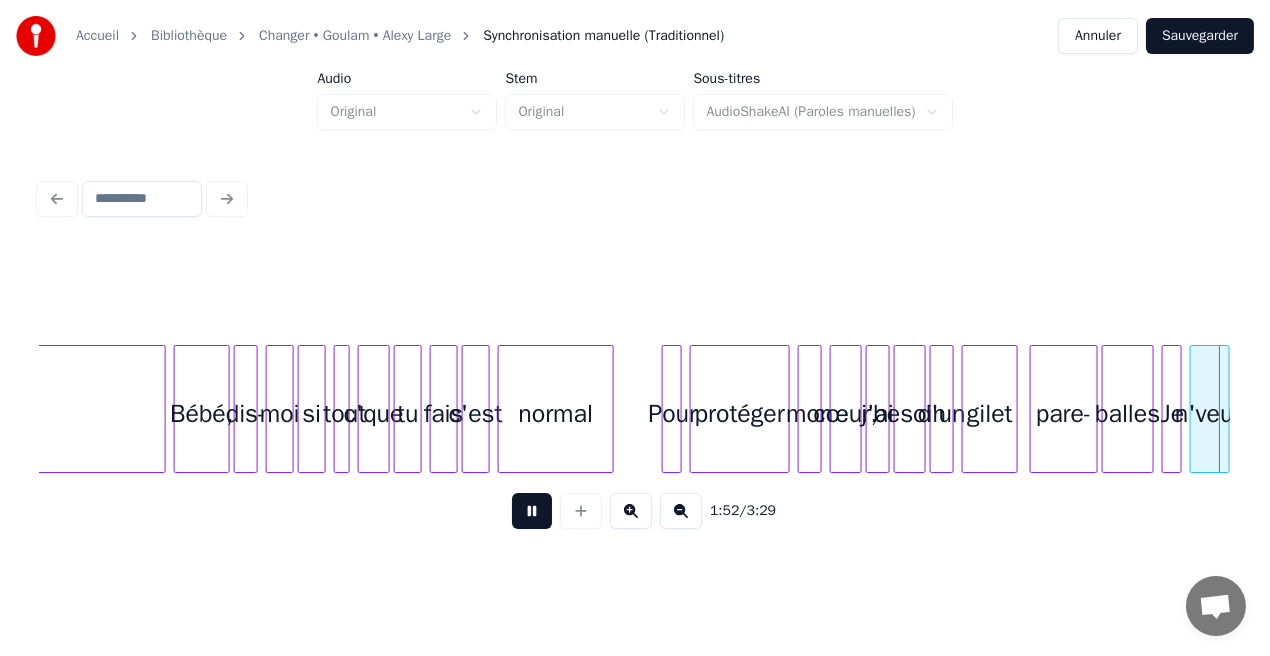 scroll, scrollTop: 0, scrollLeft: 22418, axis: horizontal 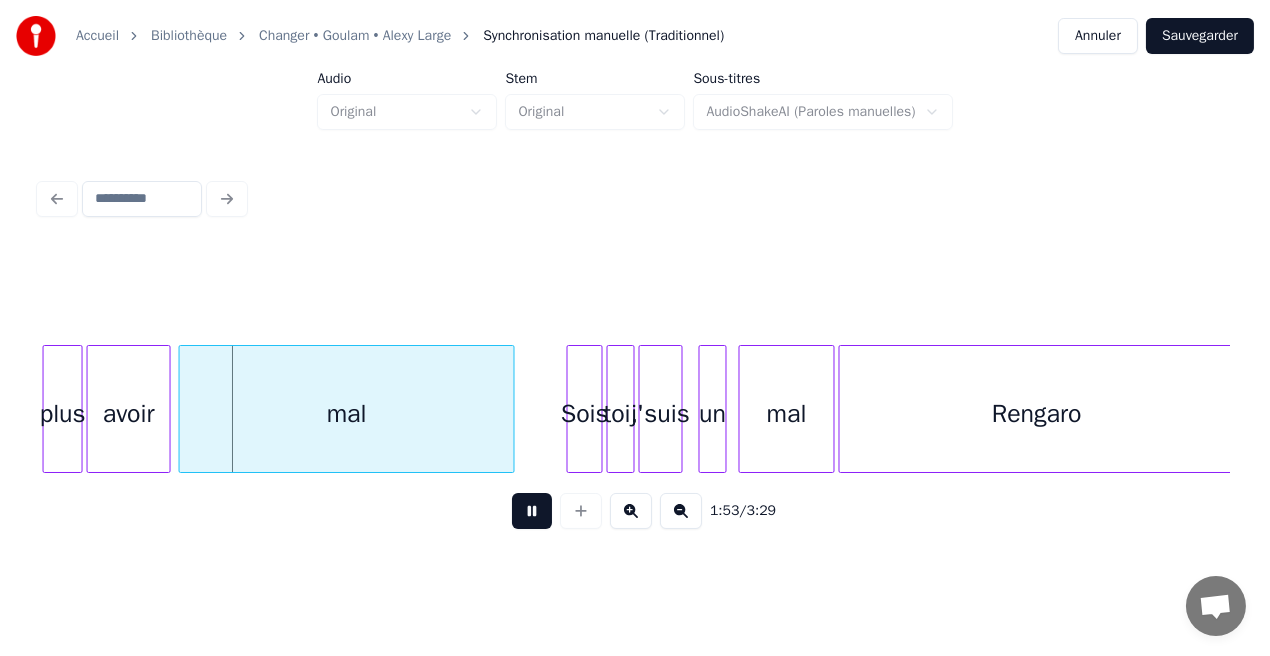click at bounding box center (532, 511) 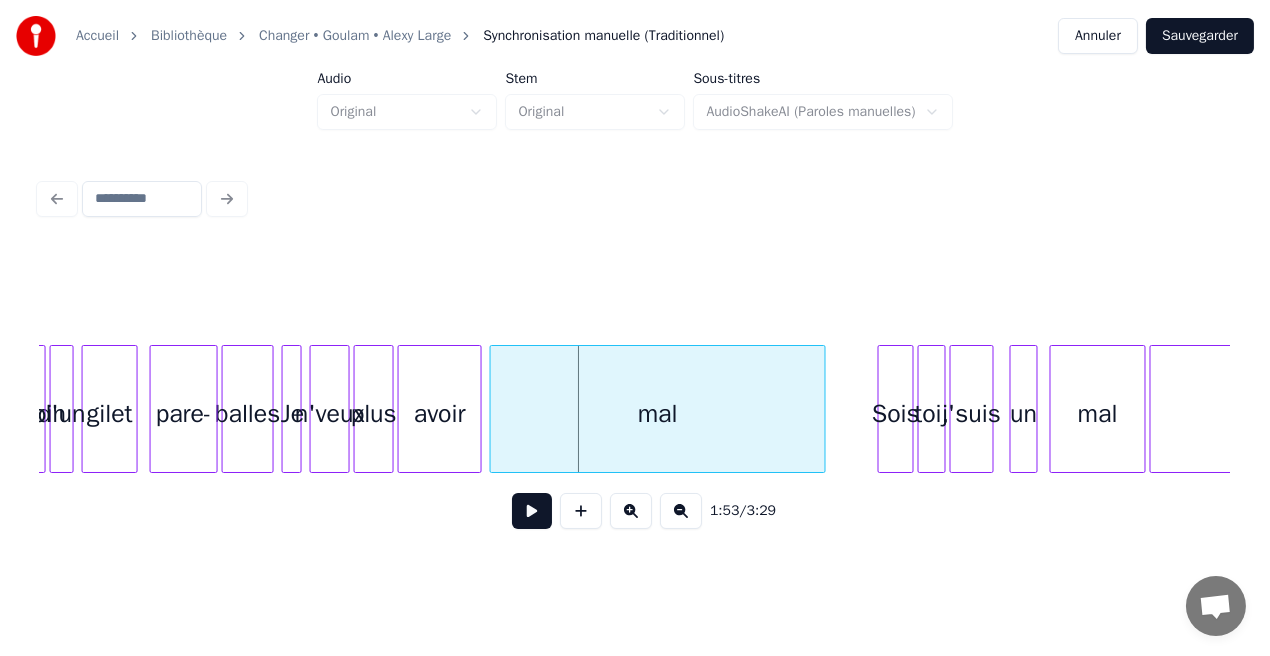scroll, scrollTop: 0, scrollLeft: 22155, axis: horizontal 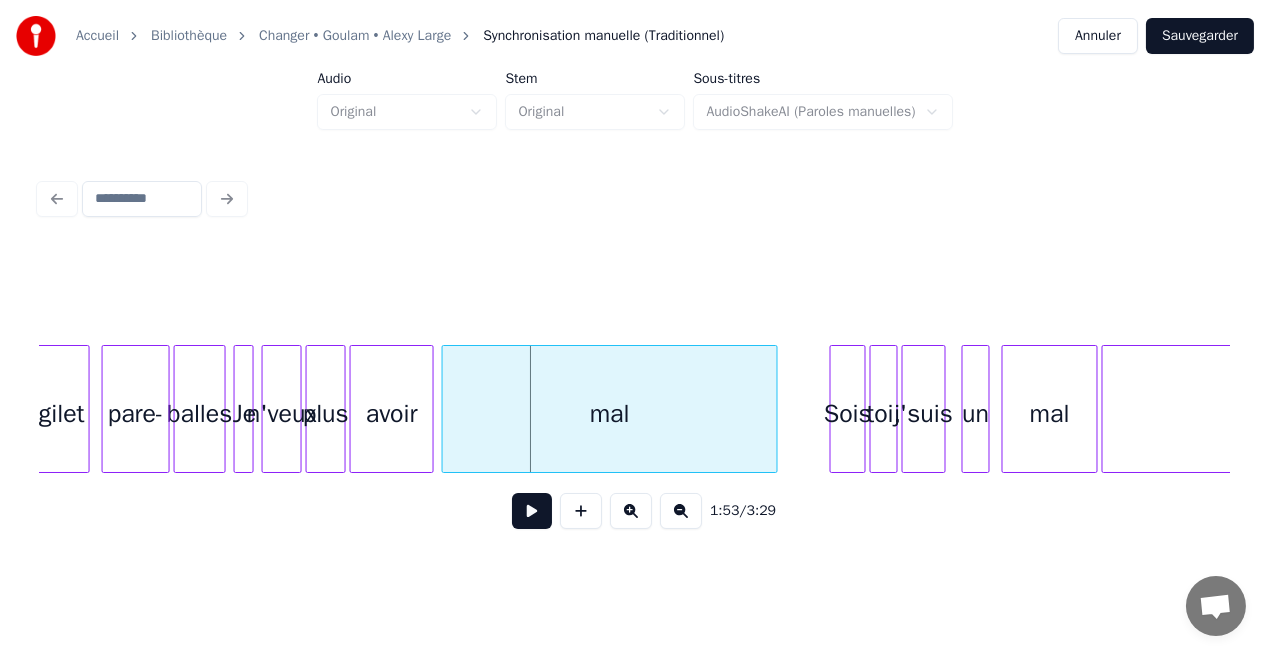 click at bounding box center [532, 511] 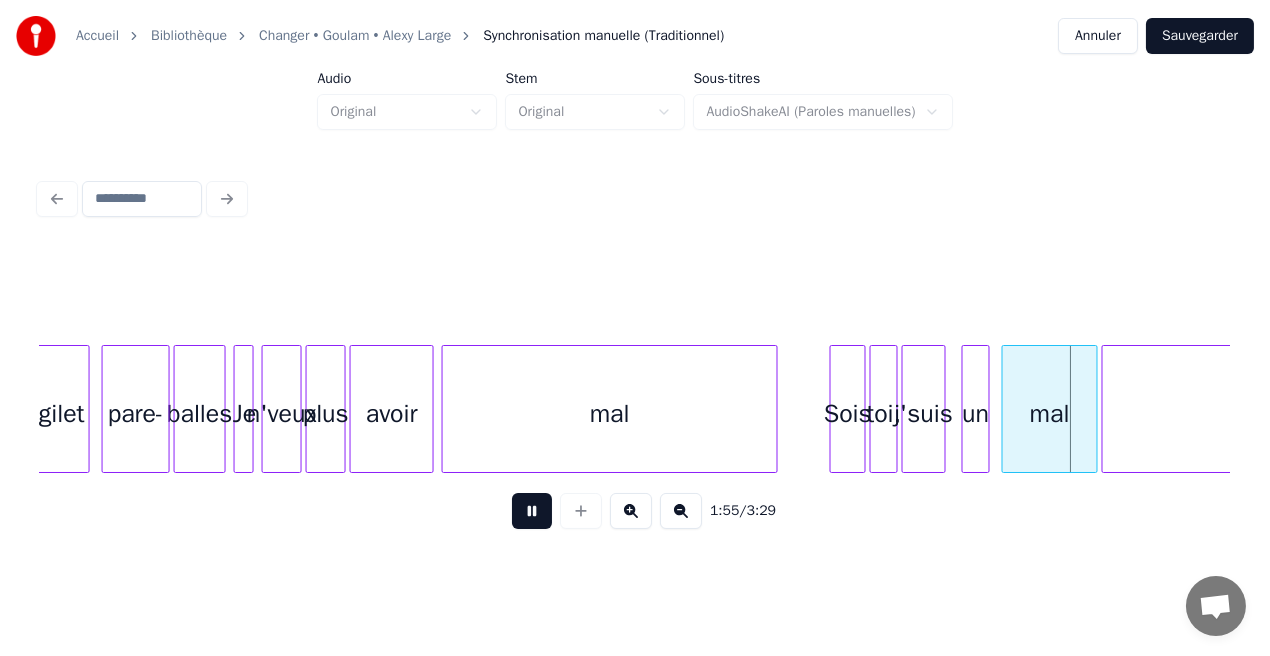 click at bounding box center (532, 511) 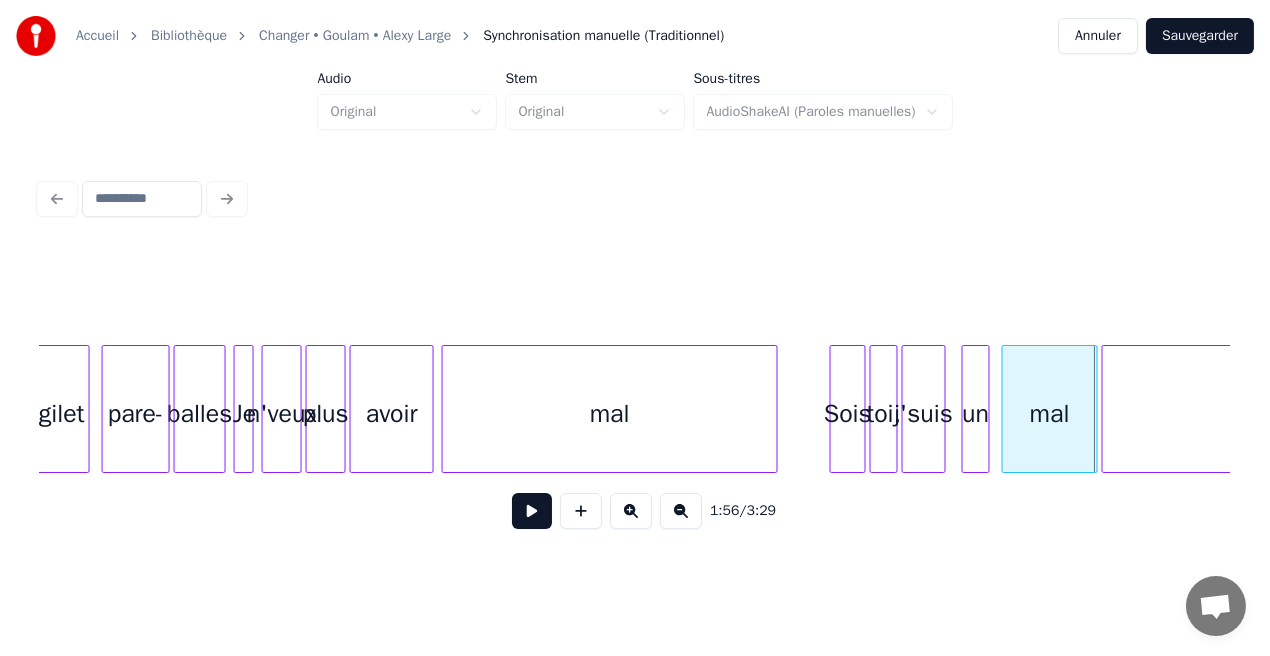 click on "Sois" at bounding box center (848, 414) 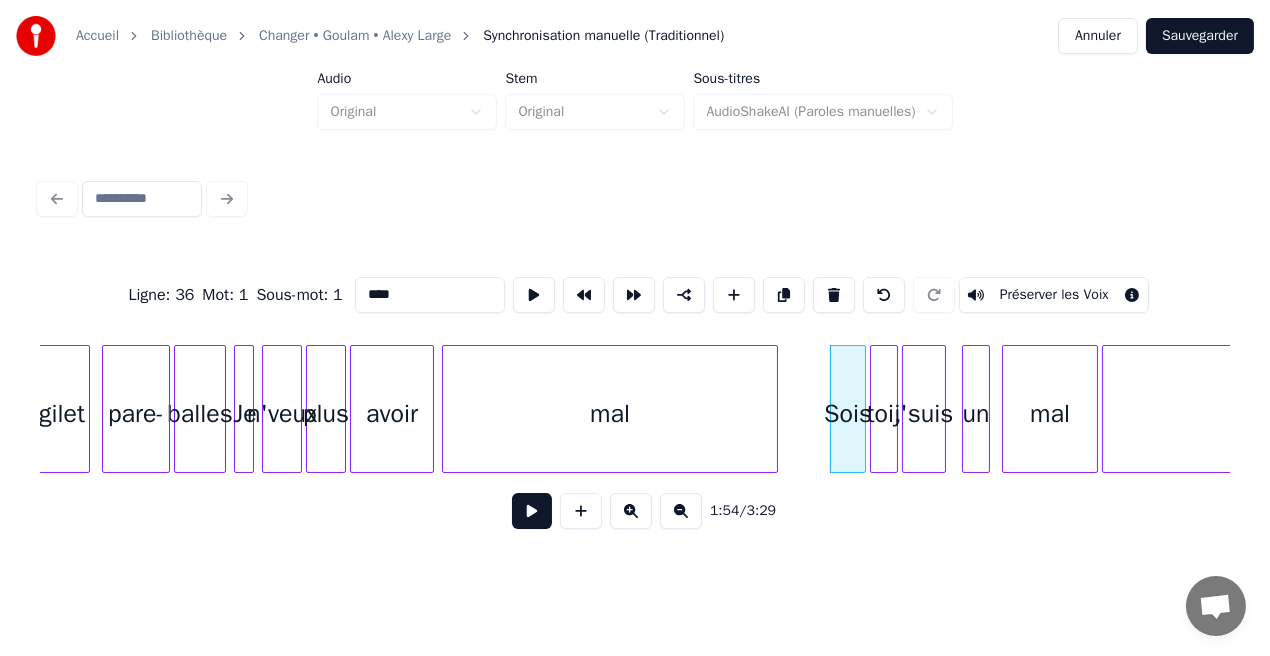 drag, startPoint x: 400, startPoint y: 290, endPoint x: 373, endPoint y: 293, distance: 27.166155 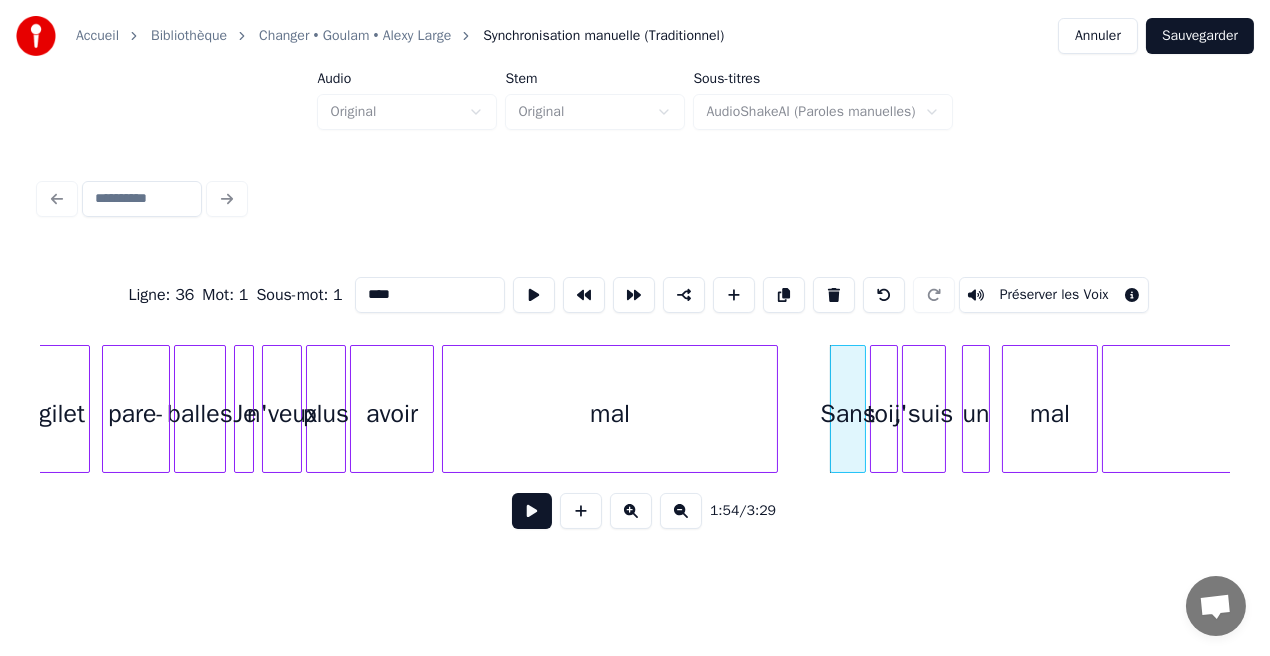 type on "****" 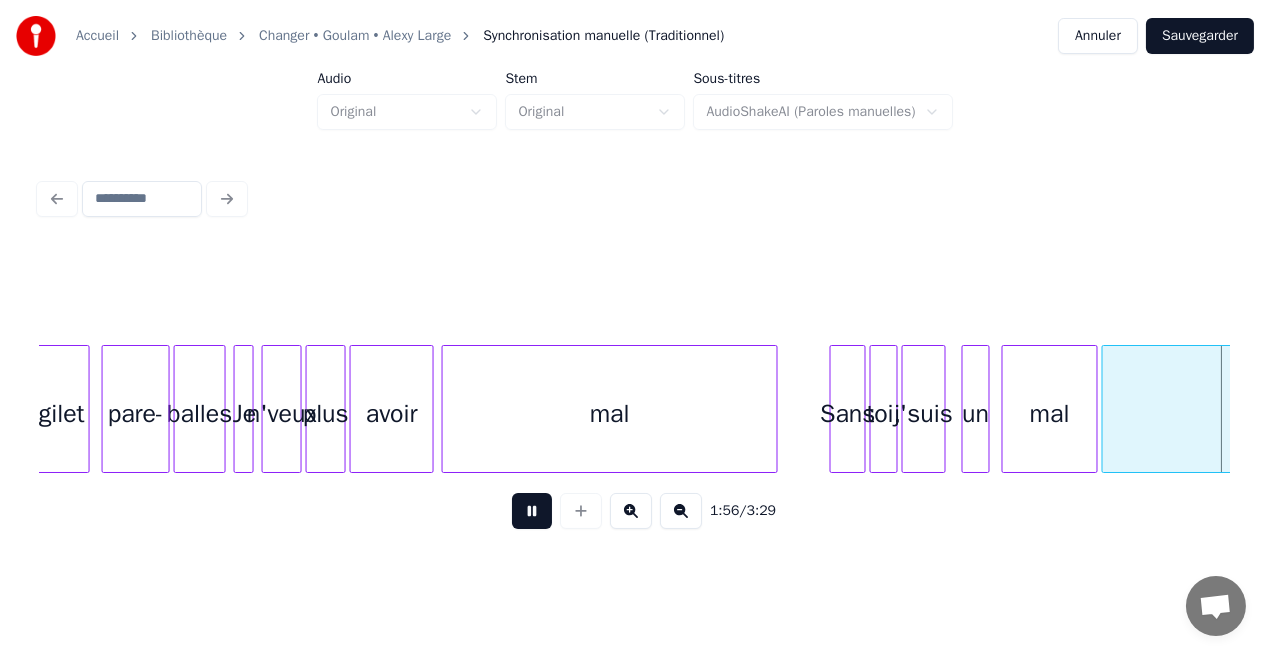 scroll, scrollTop: 0, scrollLeft: 23348, axis: horizontal 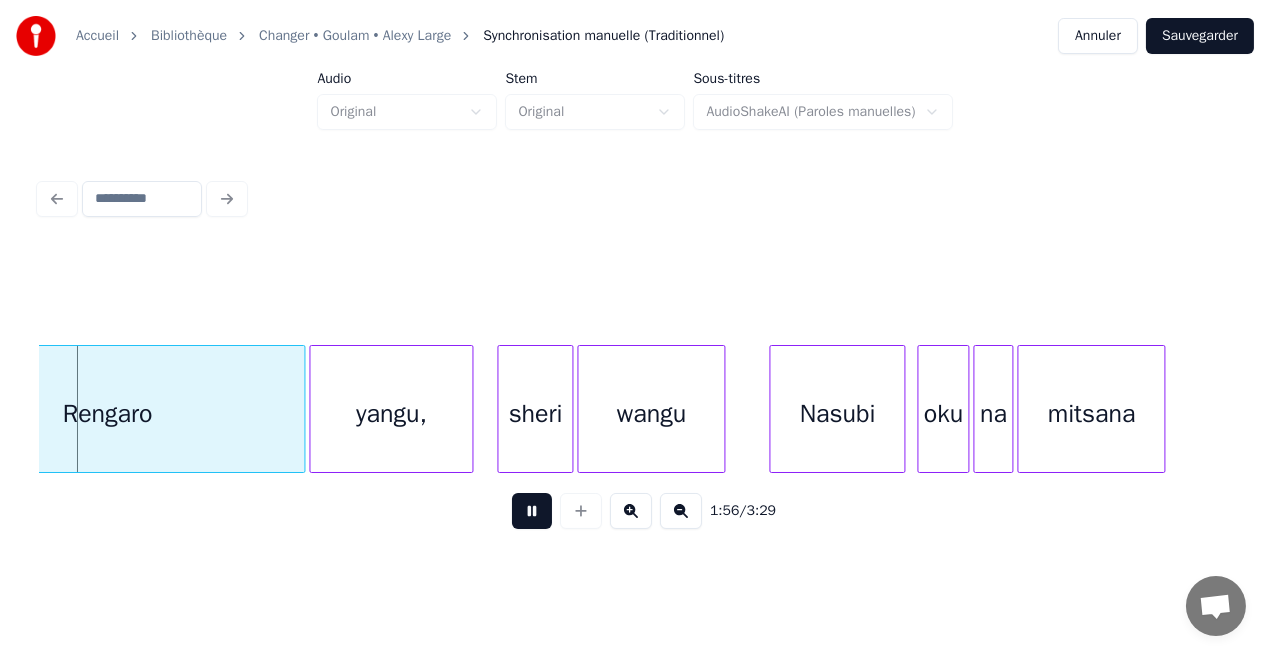 click at bounding box center [532, 511] 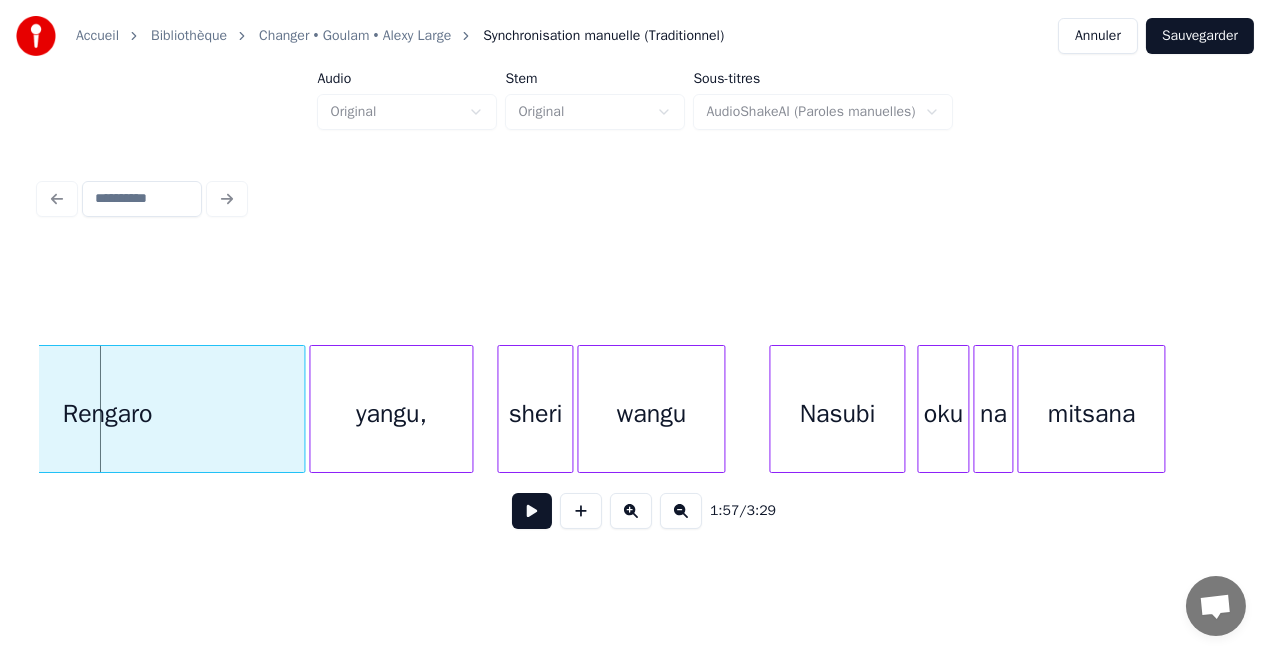click at bounding box center (532, 511) 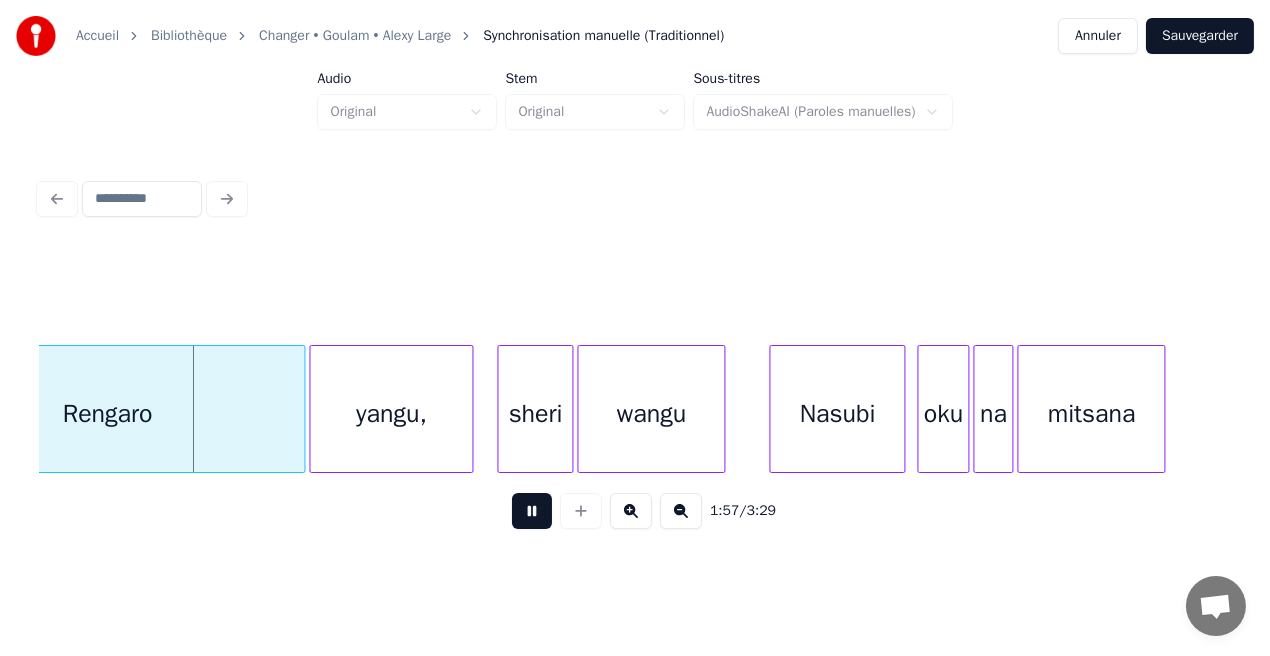 click at bounding box center [532, 511] 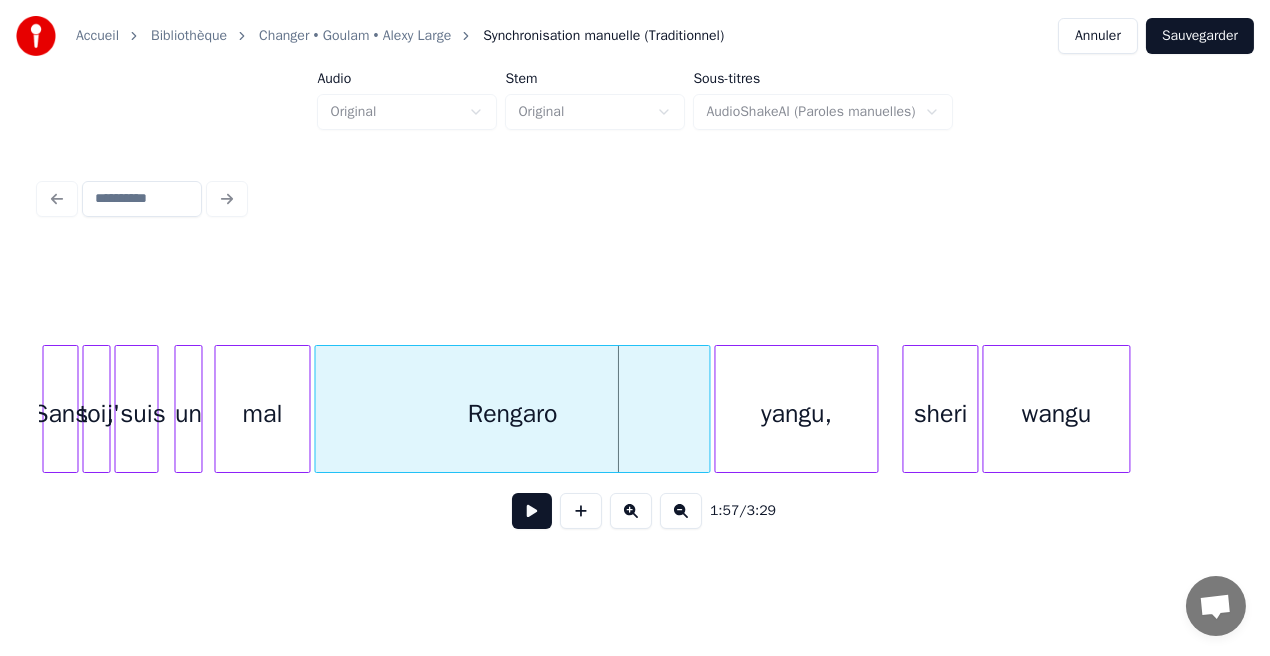 scroll, scrollTop: 0, scrollLeft: 22727, axis: horizontal 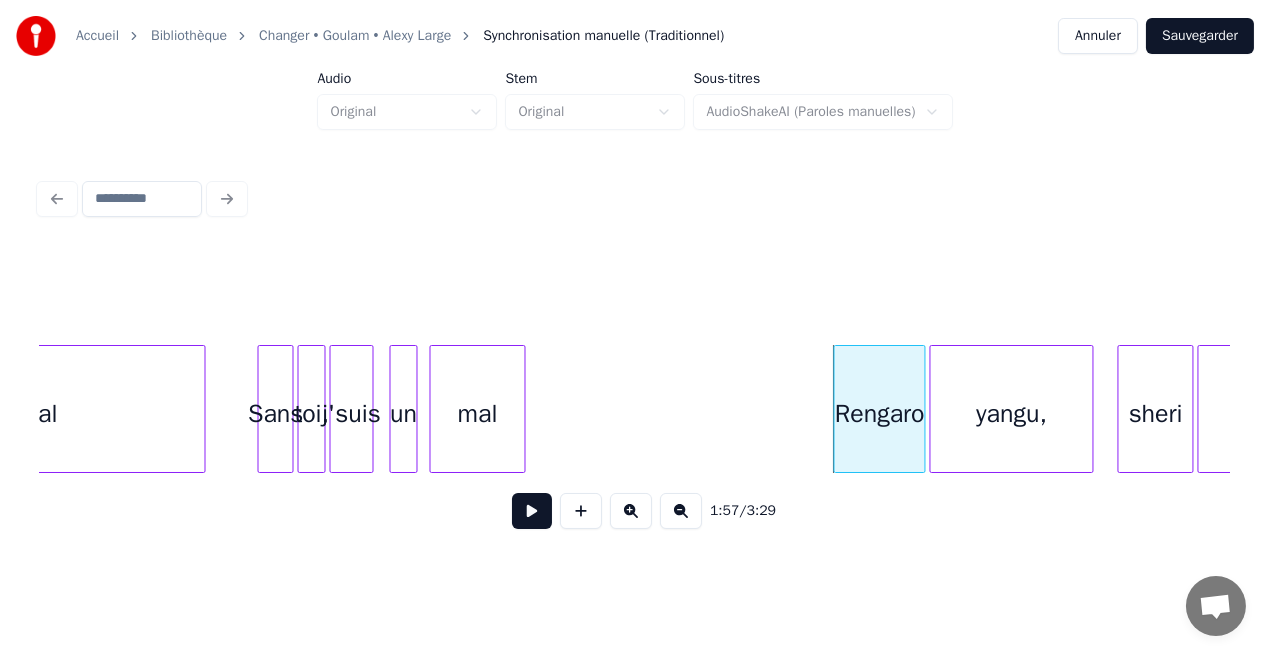 click at bounding box center (838, 409) 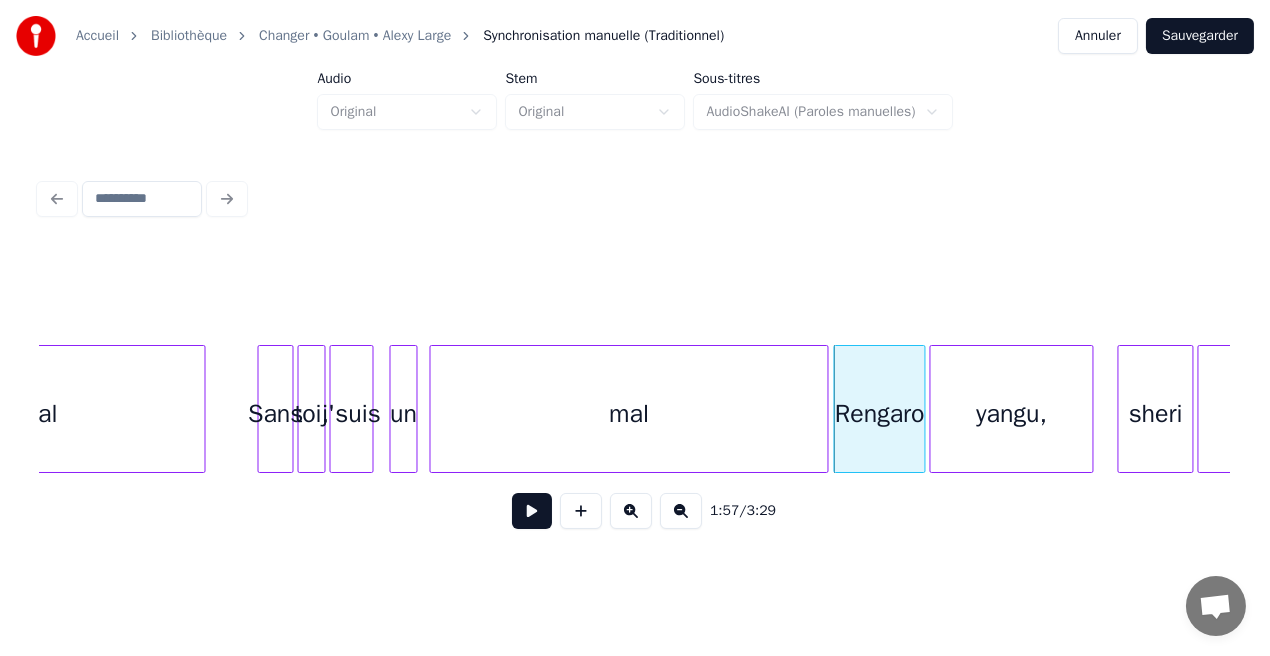 click at bounding box center (825, 409) 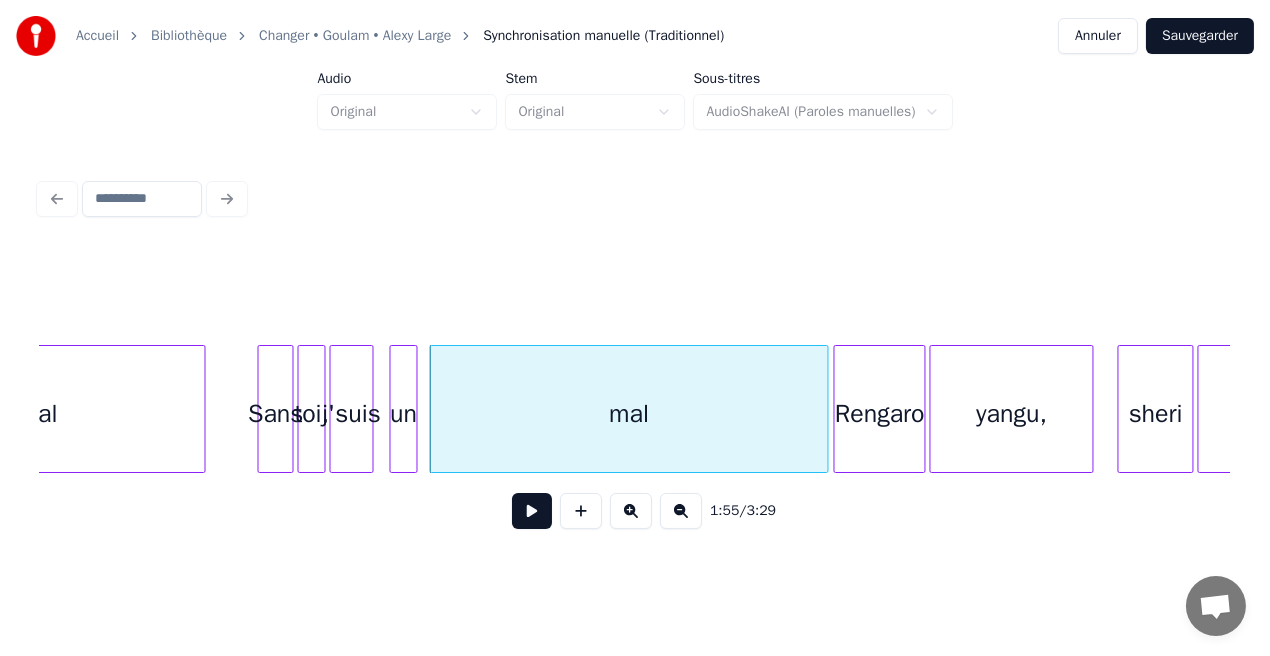 click on "Rengaro yangu, sheri wangu mal un Sans toi, j'suis mal" at bounding box center [-1768, 409] 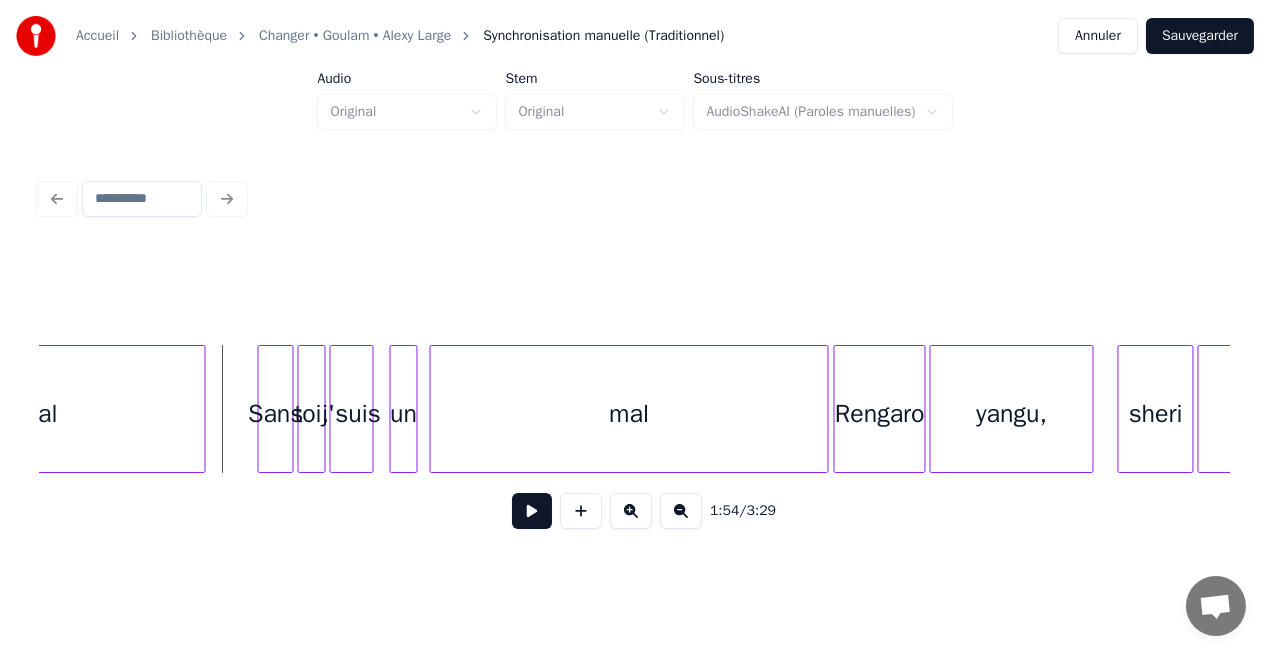click at bounding box center [532, 511] 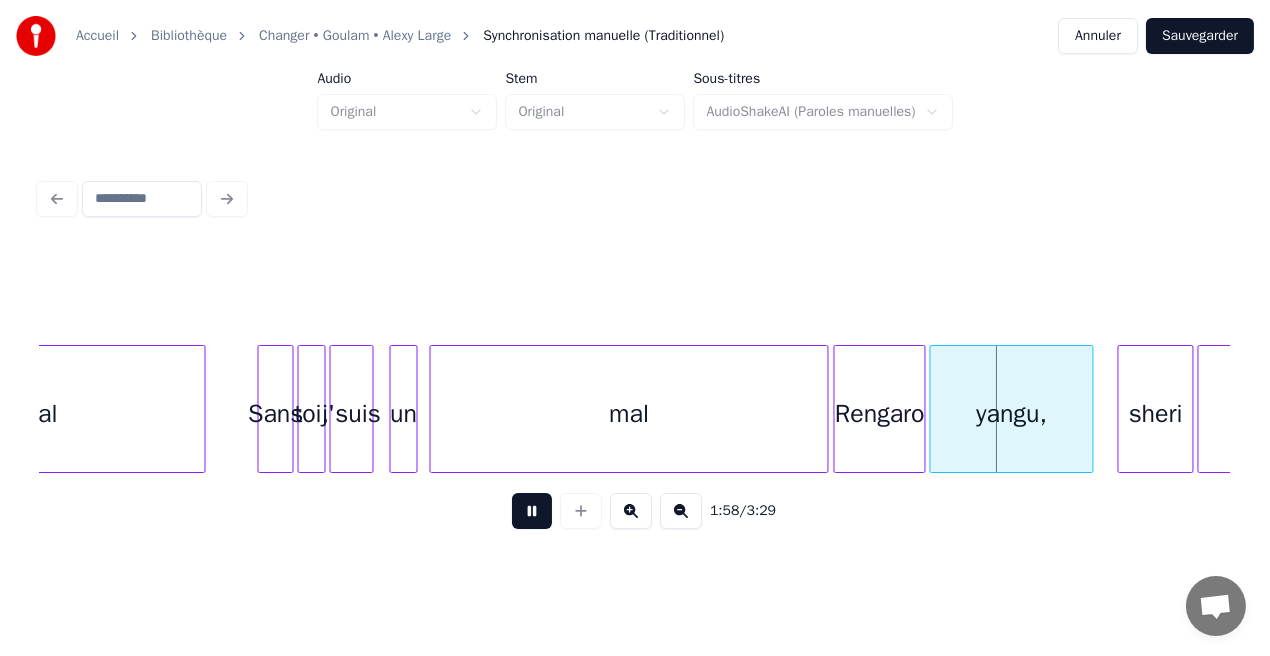 click at bounding box center [532, 511] 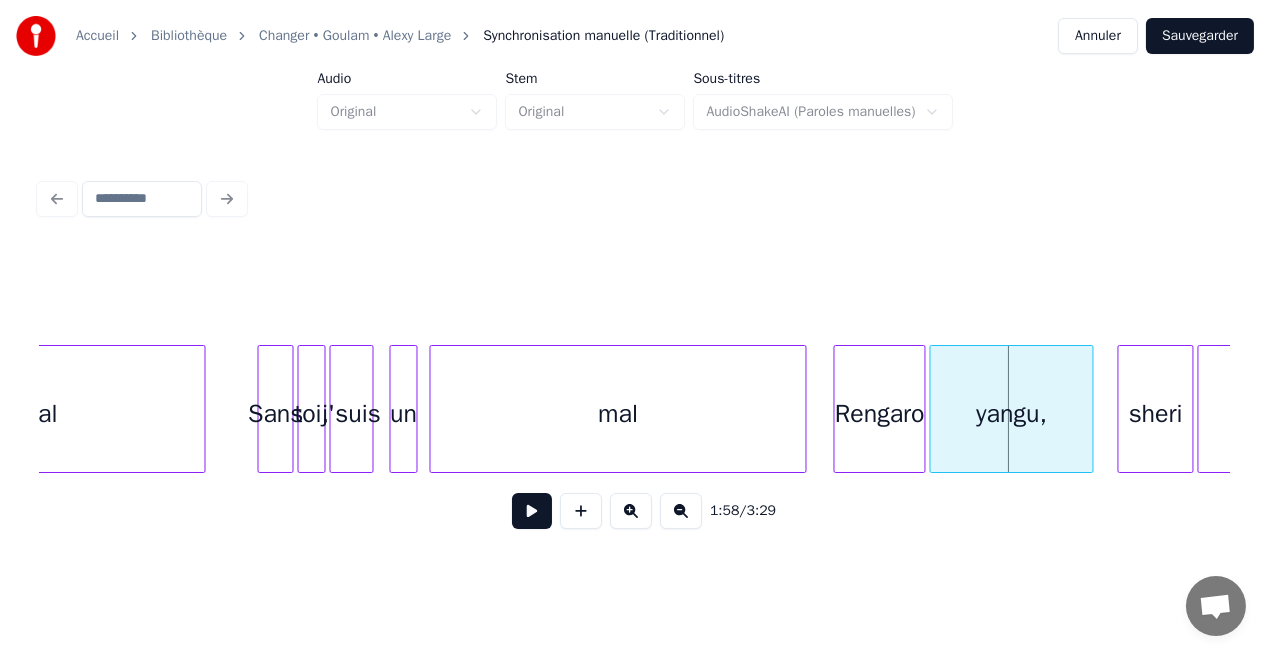 click at bounding box center [803, 409] 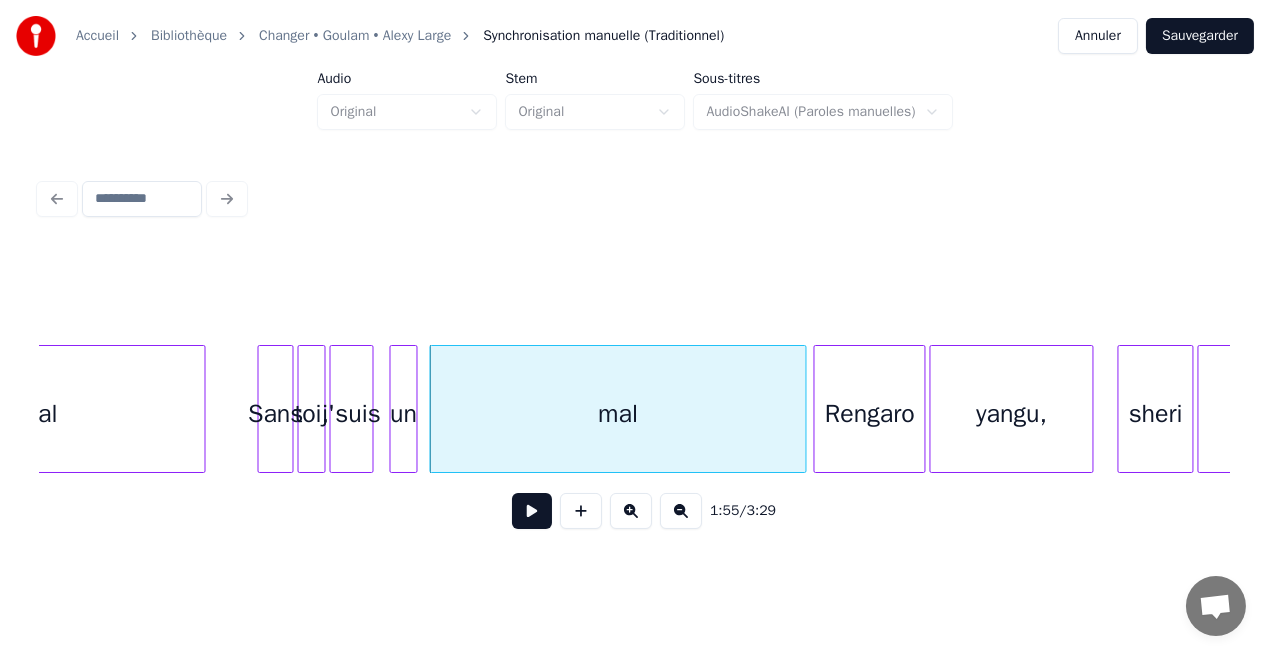click at bounding box center [818, 409] 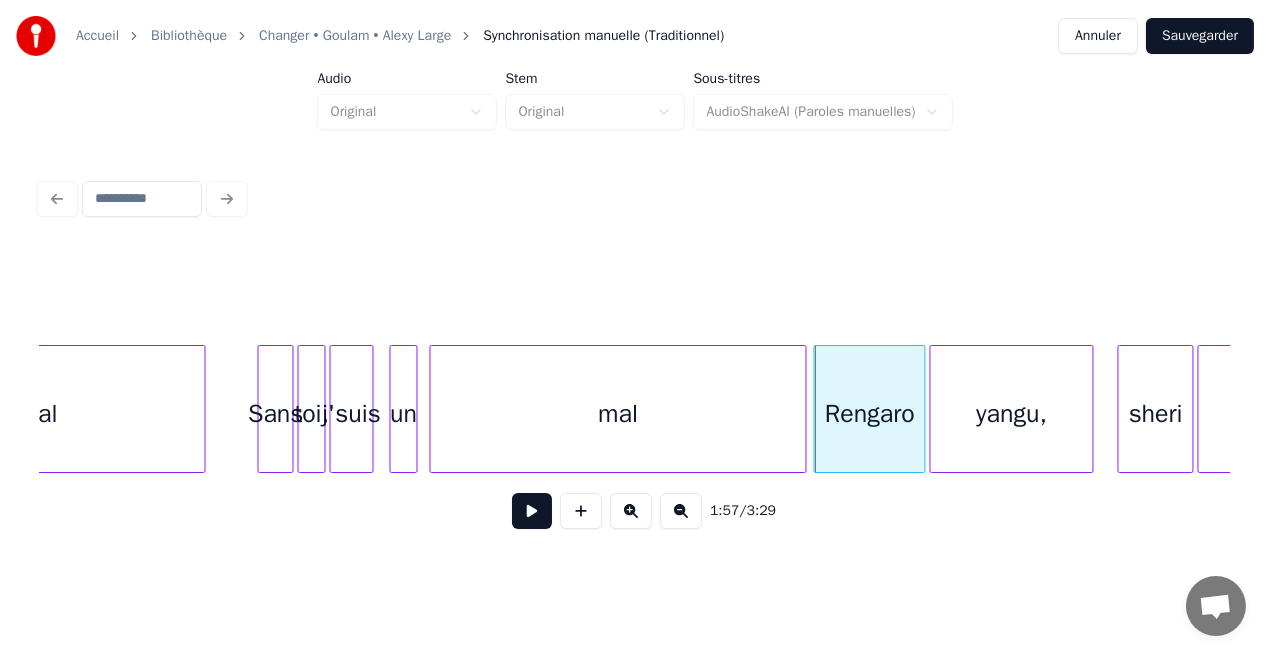 click on "Rengaro yangu, sheri wangu mal un Sans toi, j'suis mal" at bounding box center (-1768, 409) 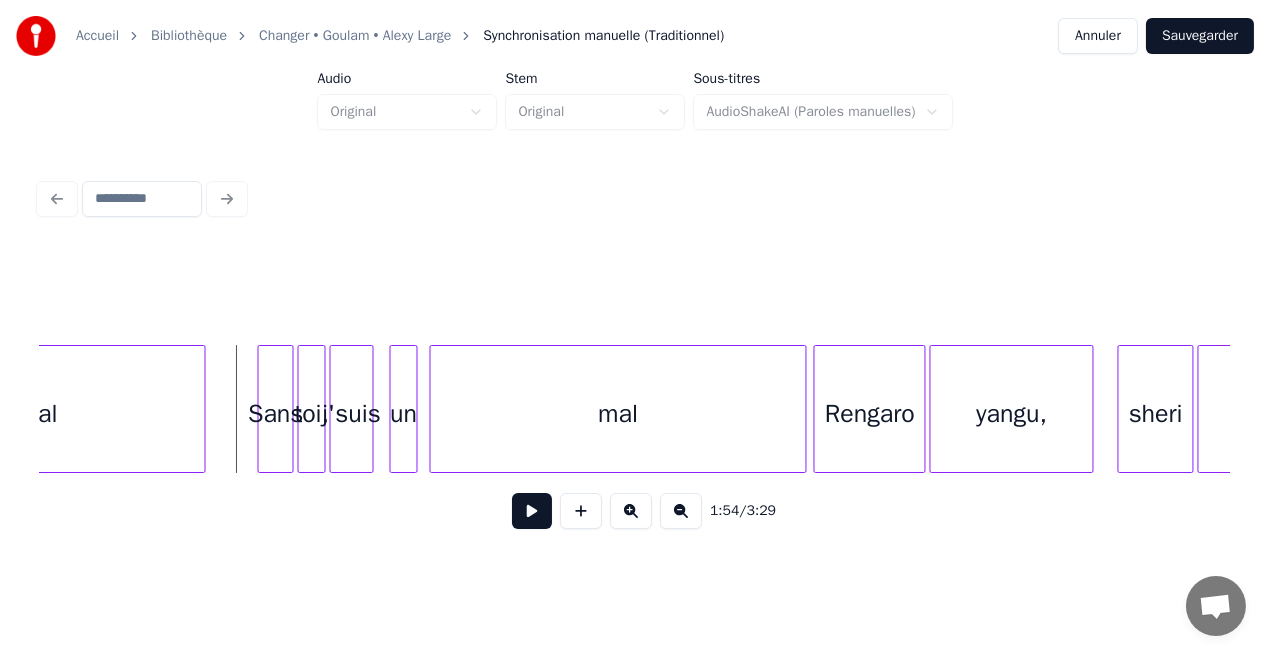 click on "1:54  /  3:29" at bounding box center (635, 511) 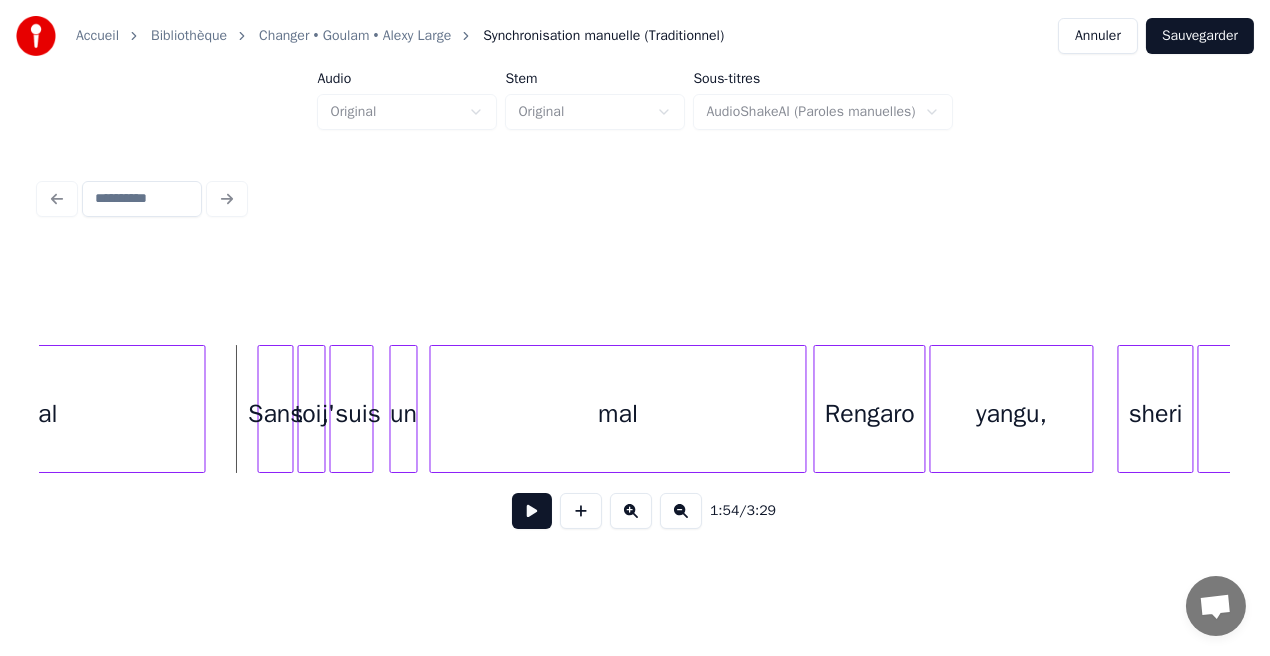 click at bounding box center (532, 511) 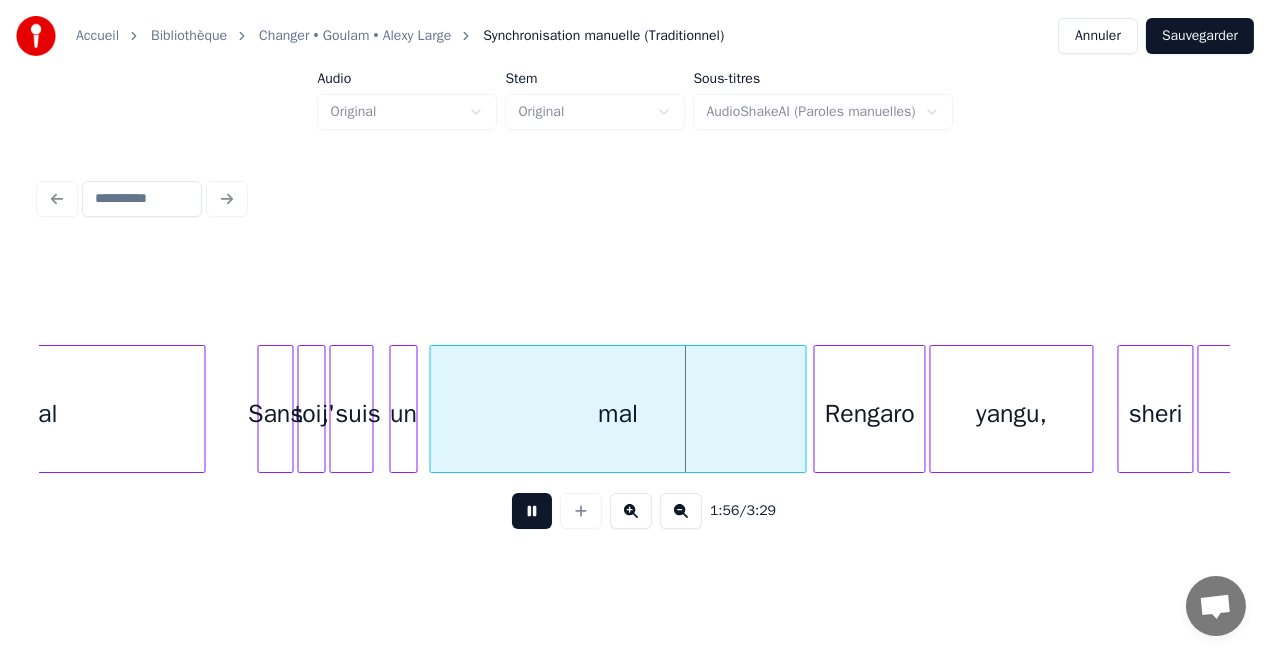 click at bounding box center (532, 511) 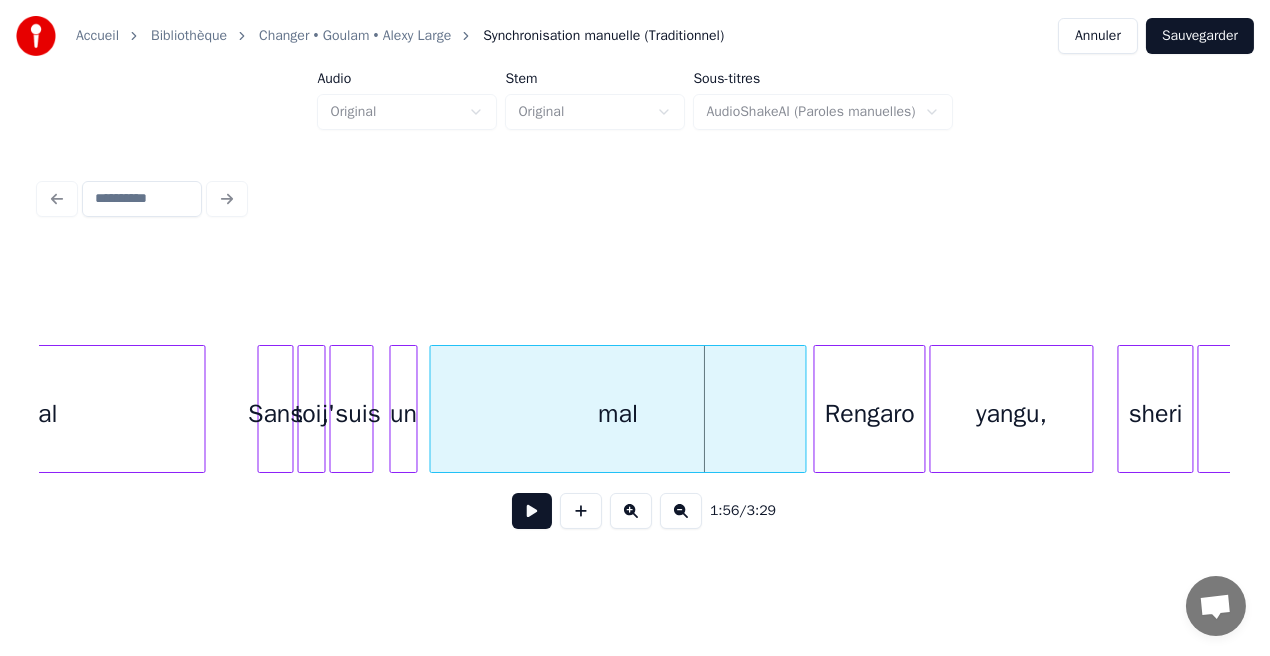 click on "un" at bounding box center (404, 414) 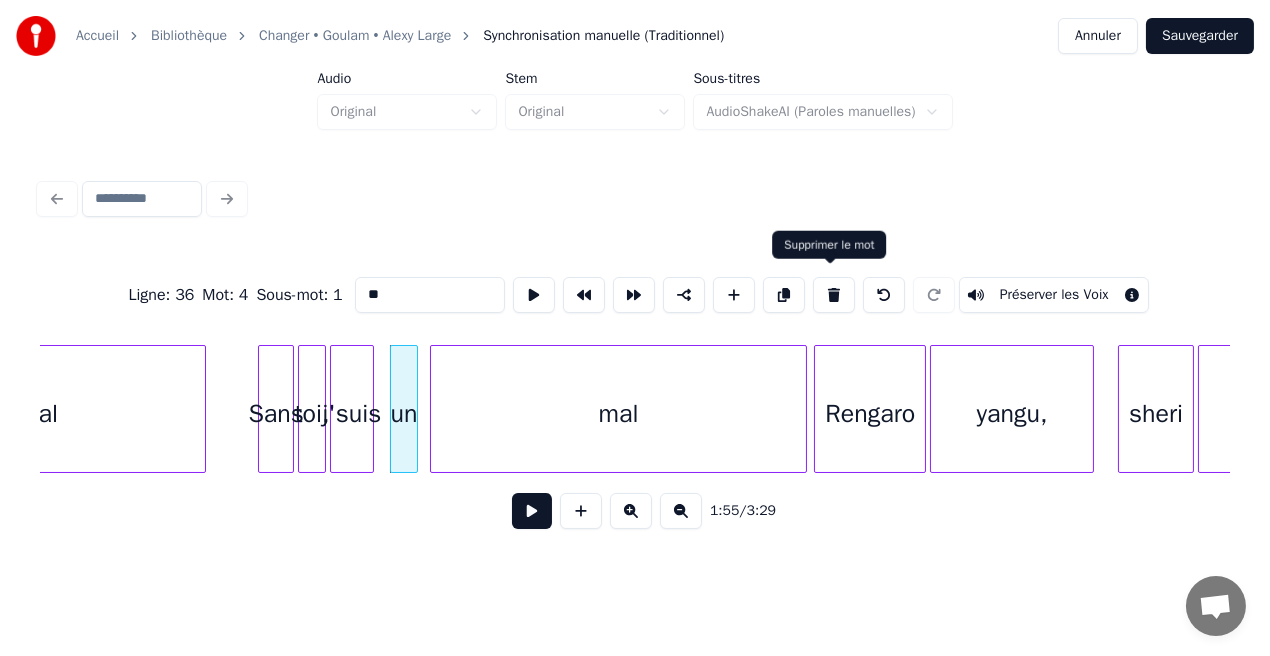 click at bounding box center [834, 295] 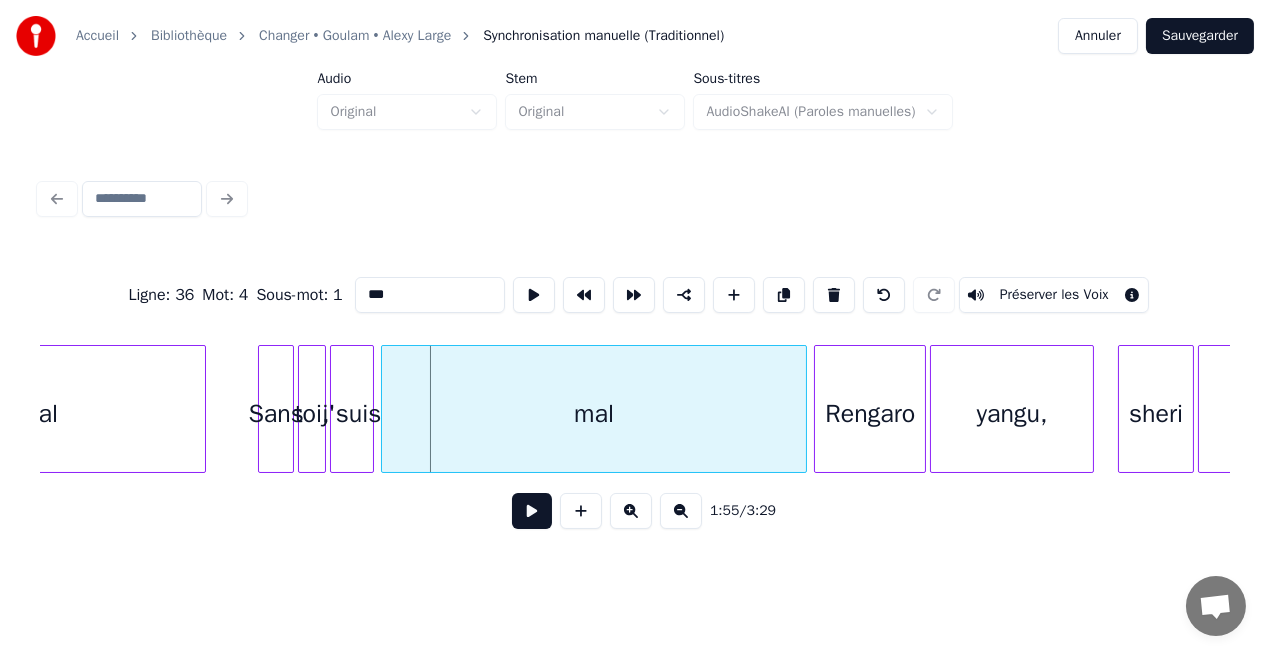 click at bounding box center [385, 409] 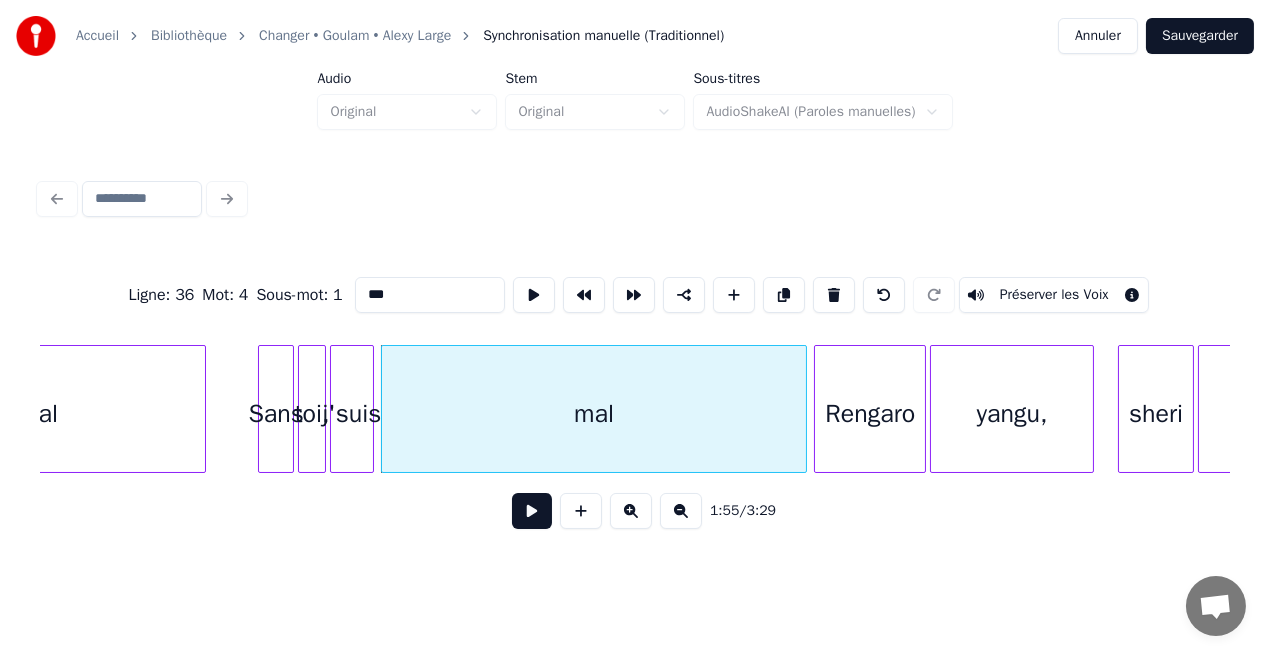 click on "Rengaro yangu, sheri wangu mal Sans toi, j'suis mal" at bounding box center (-1768, 409) 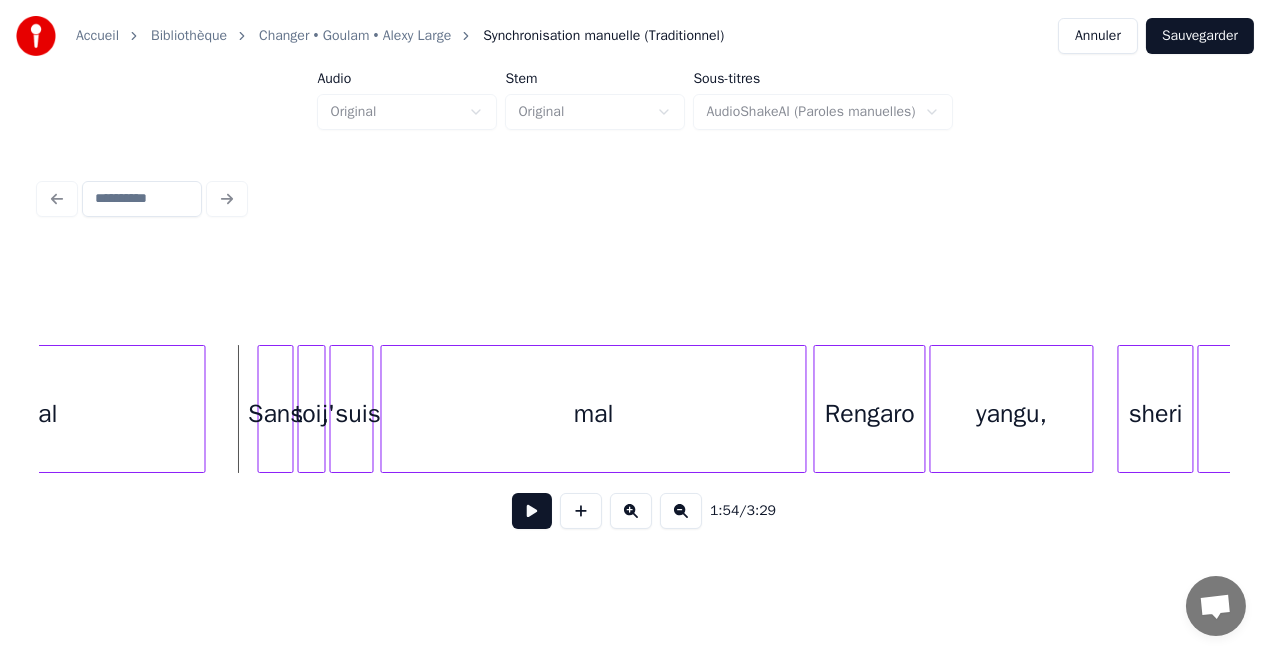 click at bounding box center [532, 511] 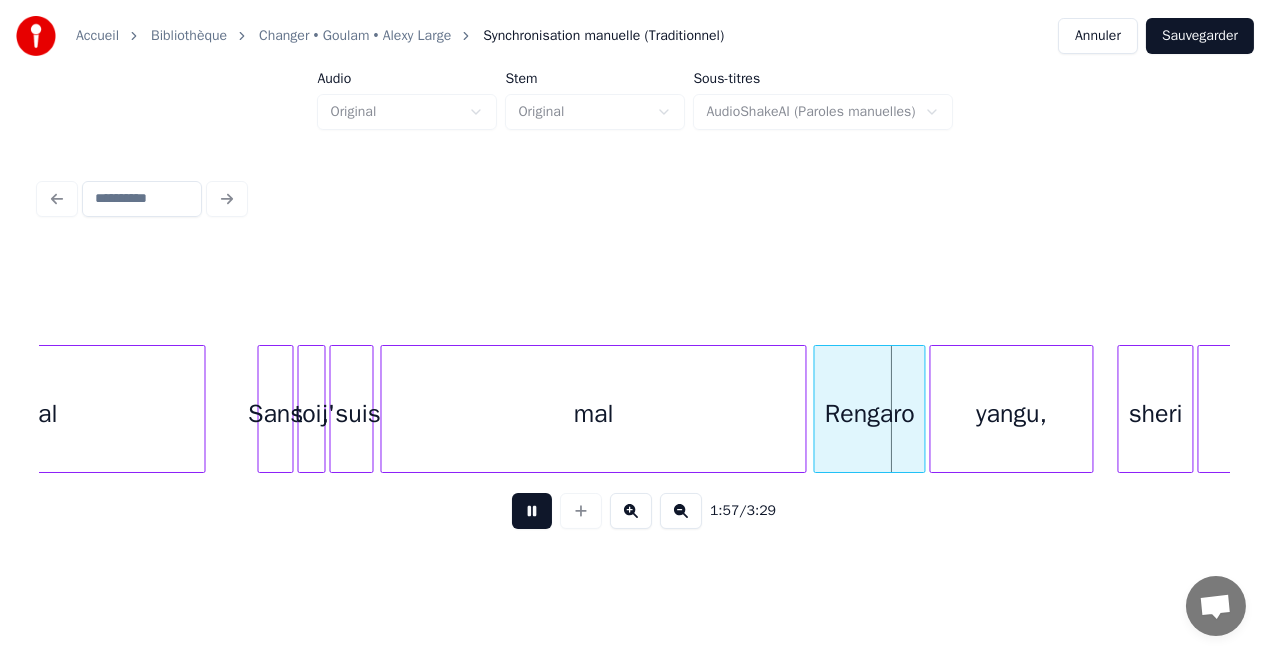click at bounding box center (532, 511) 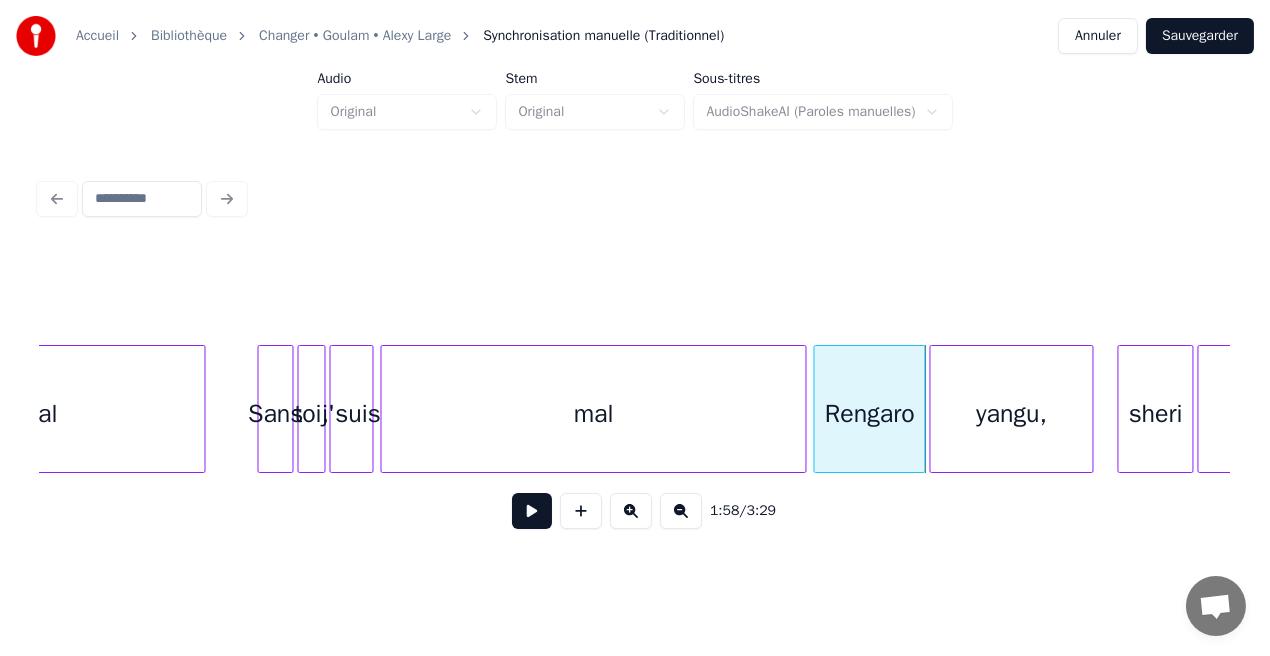 click at bounding box center (532, 511) 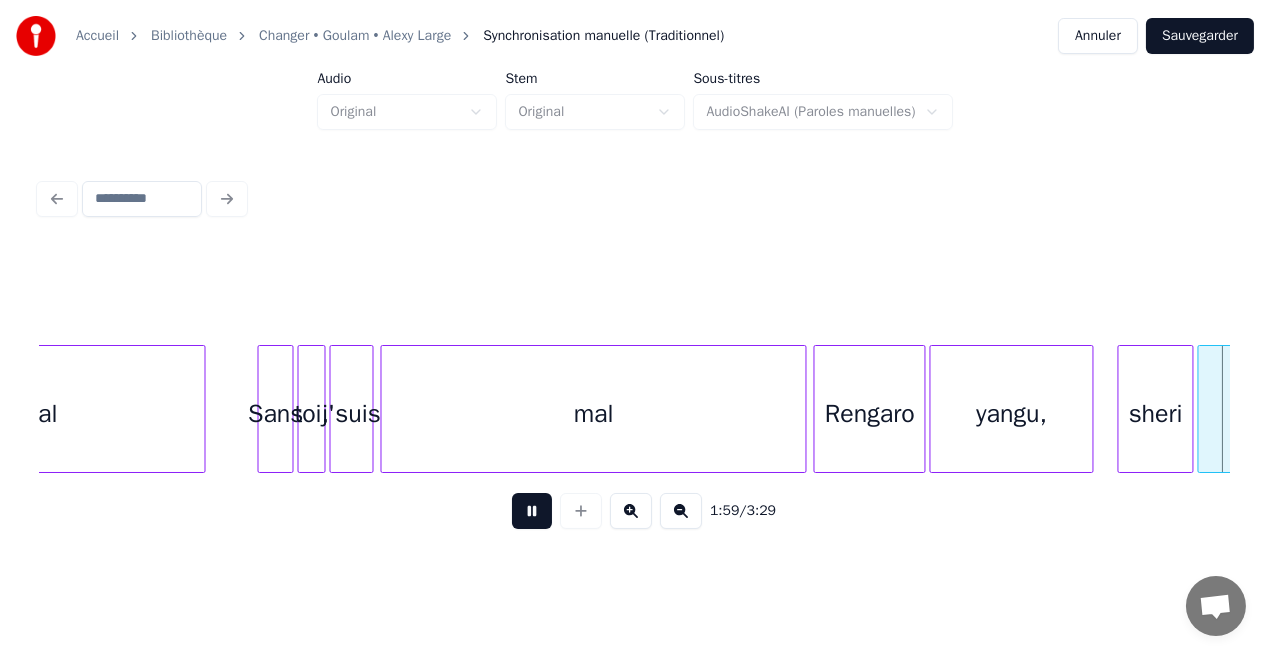 scroll, scrollTop: 0, scrollLeft: 23918, axis: horizontal 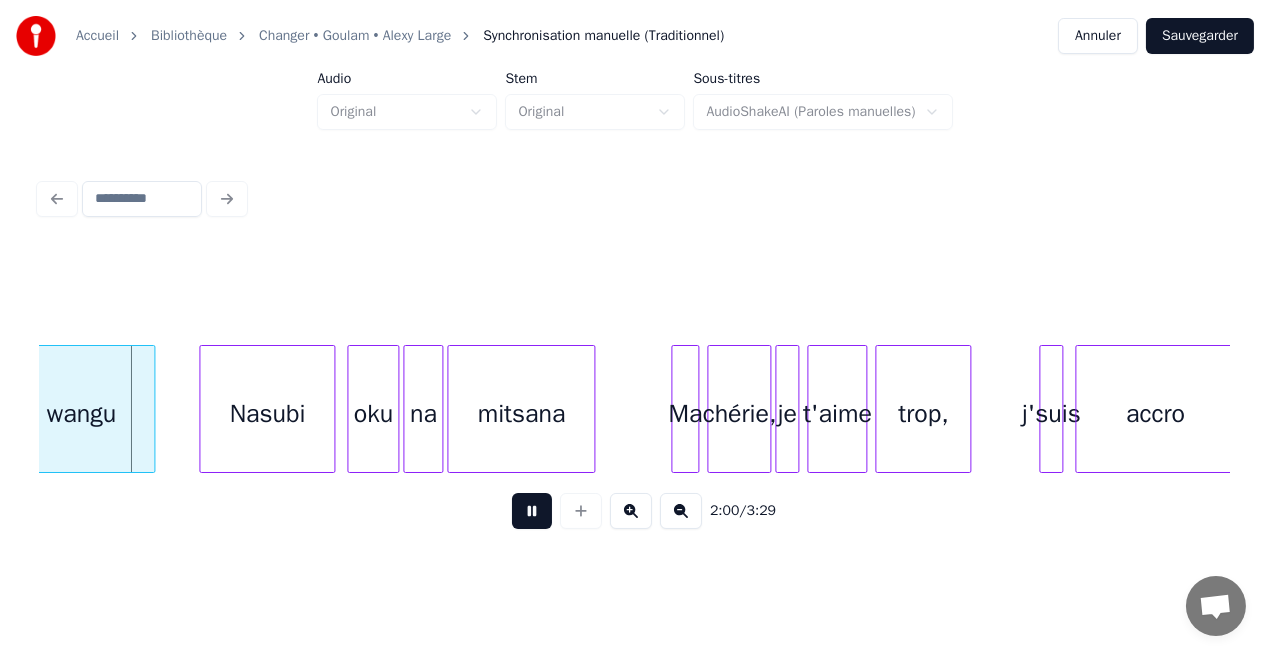 click at bounding box center [532, 511] 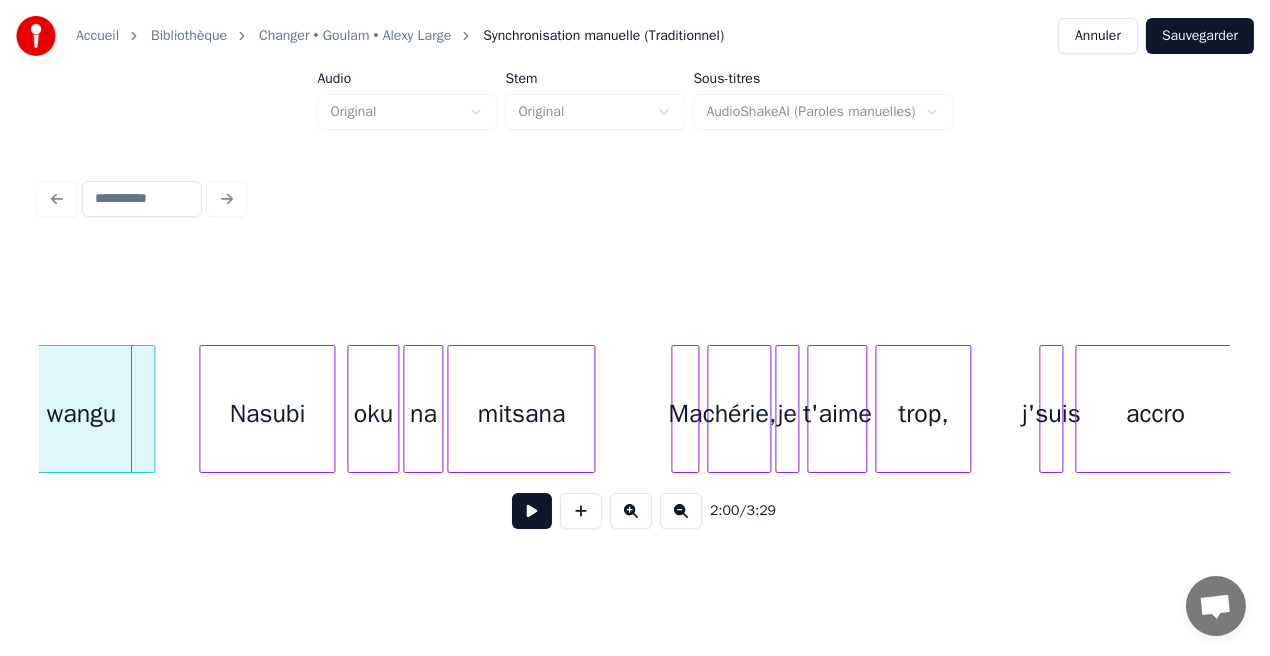 scroll, scrollTop: 0, scrollLeft: 23177, axis: horizontal 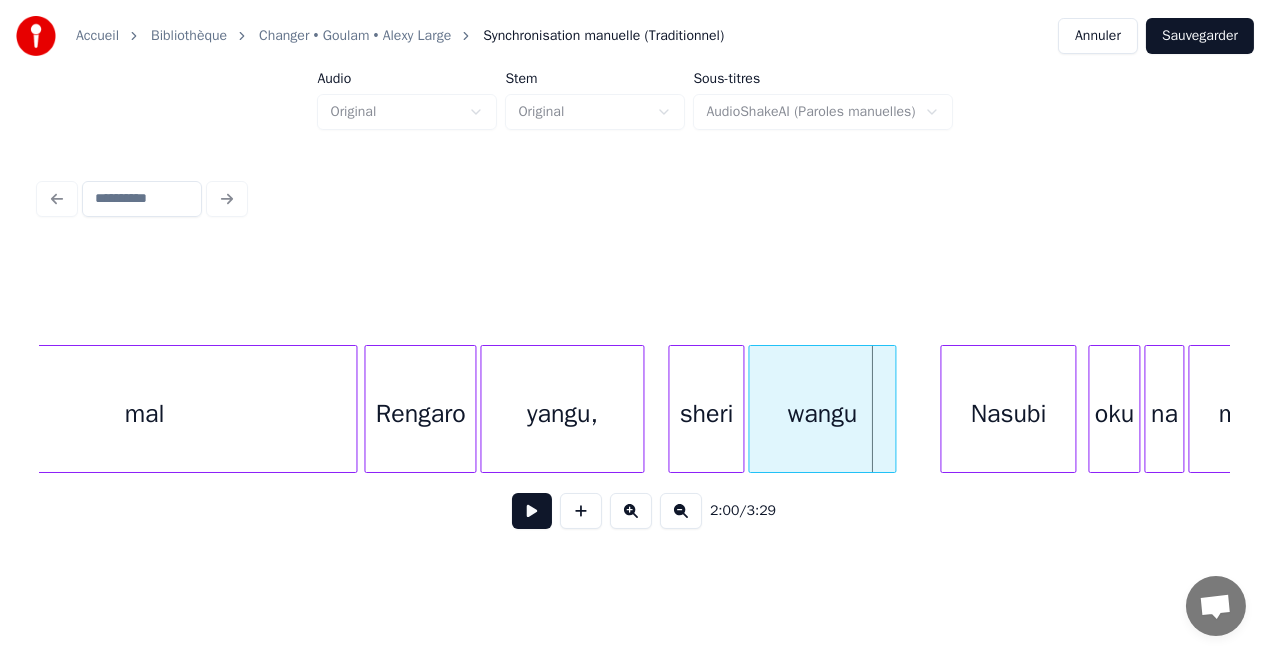 click on "sheri" at bounding box center [706, 414] 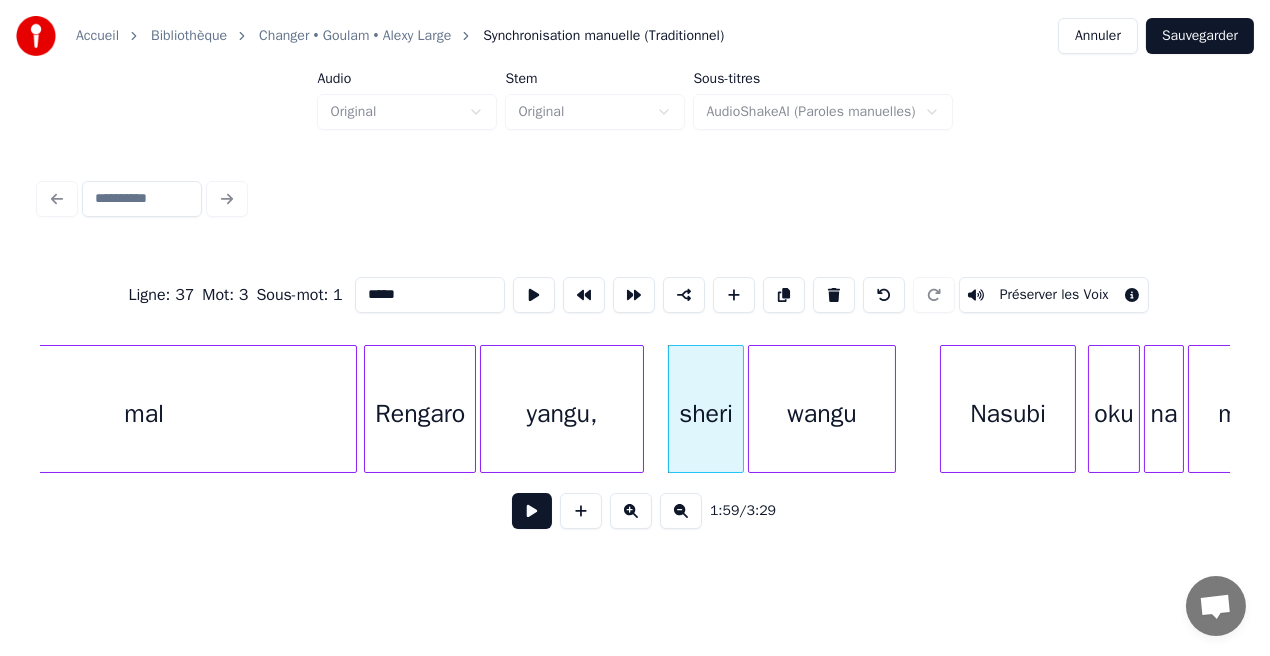 drag, startPoint x: 373, startPoint y: 286, endPoint x: 354, endPoint y: 288, distance: 19.104973 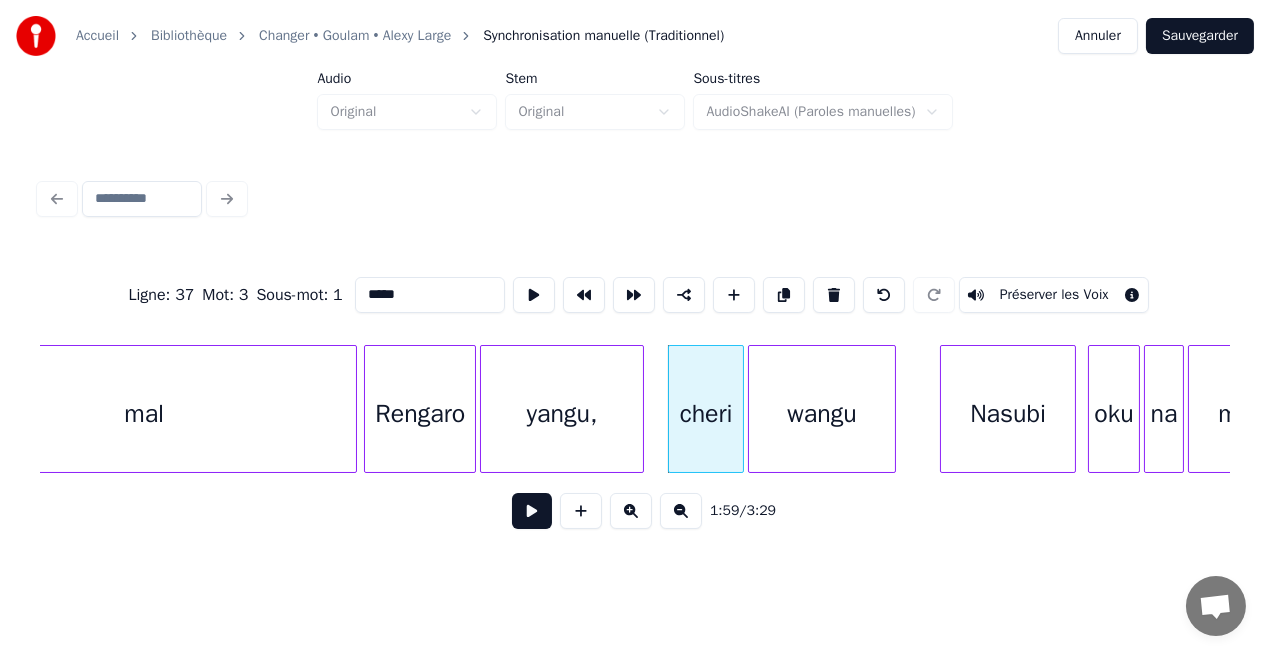 click on "*****" at bounding box center (430, 295) 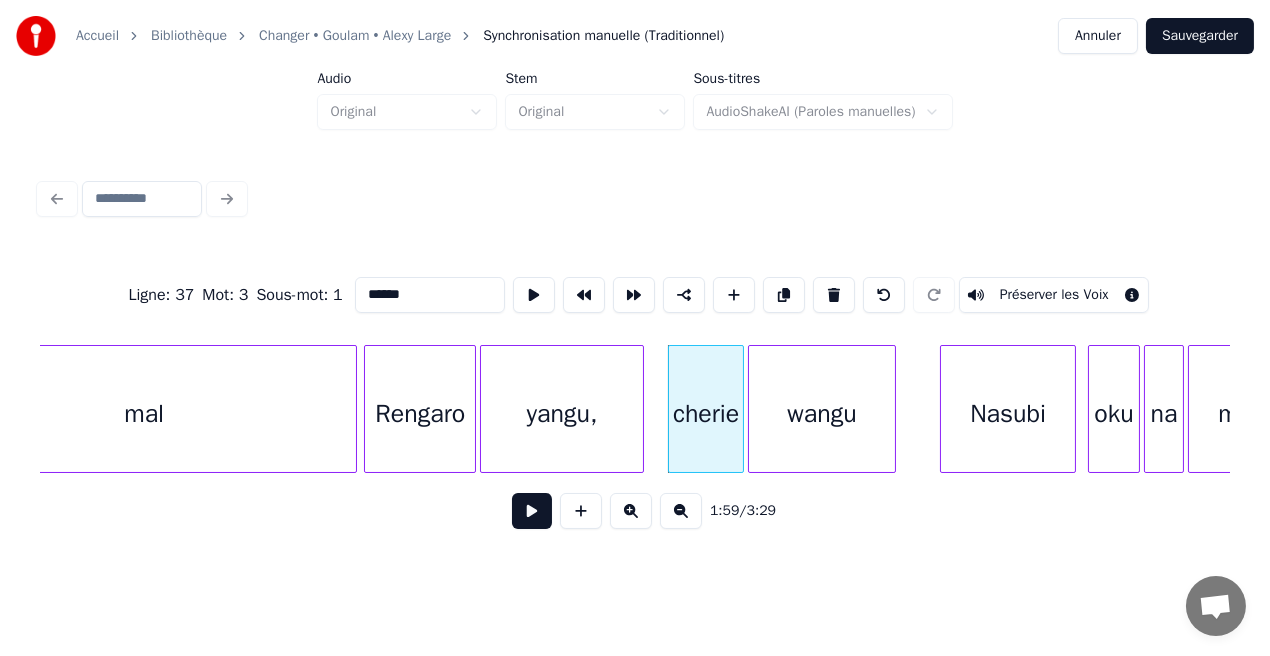 type on "******" 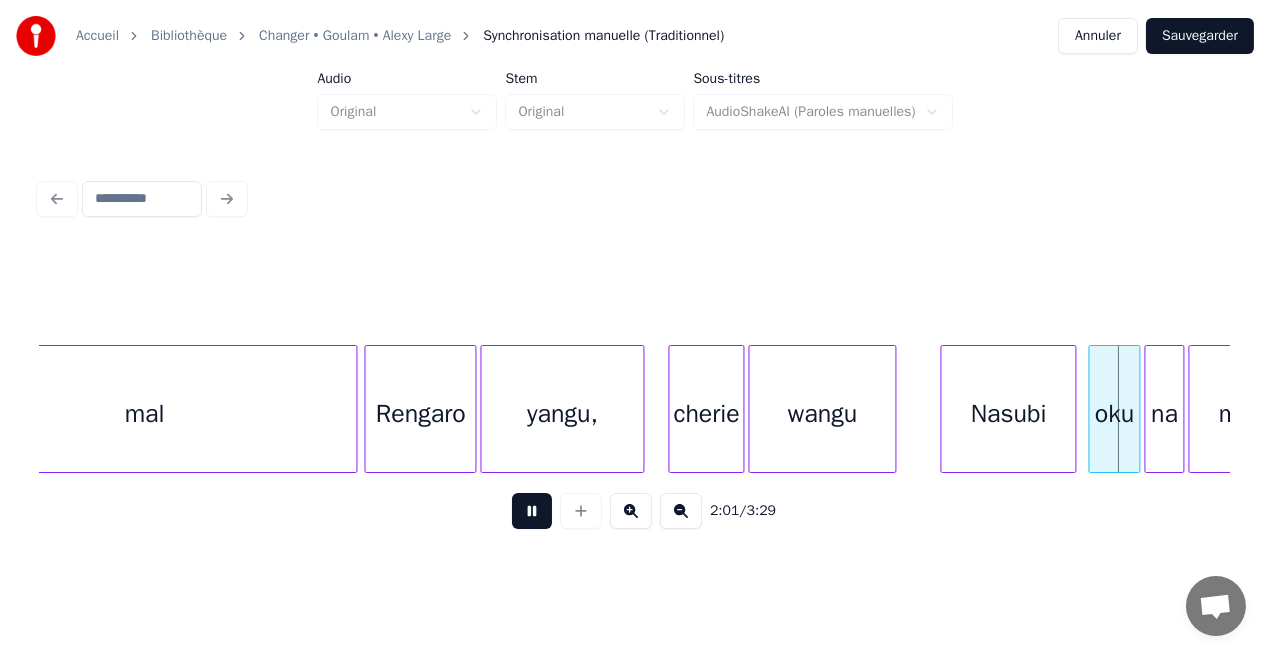 click at bounding box center (532, 511) 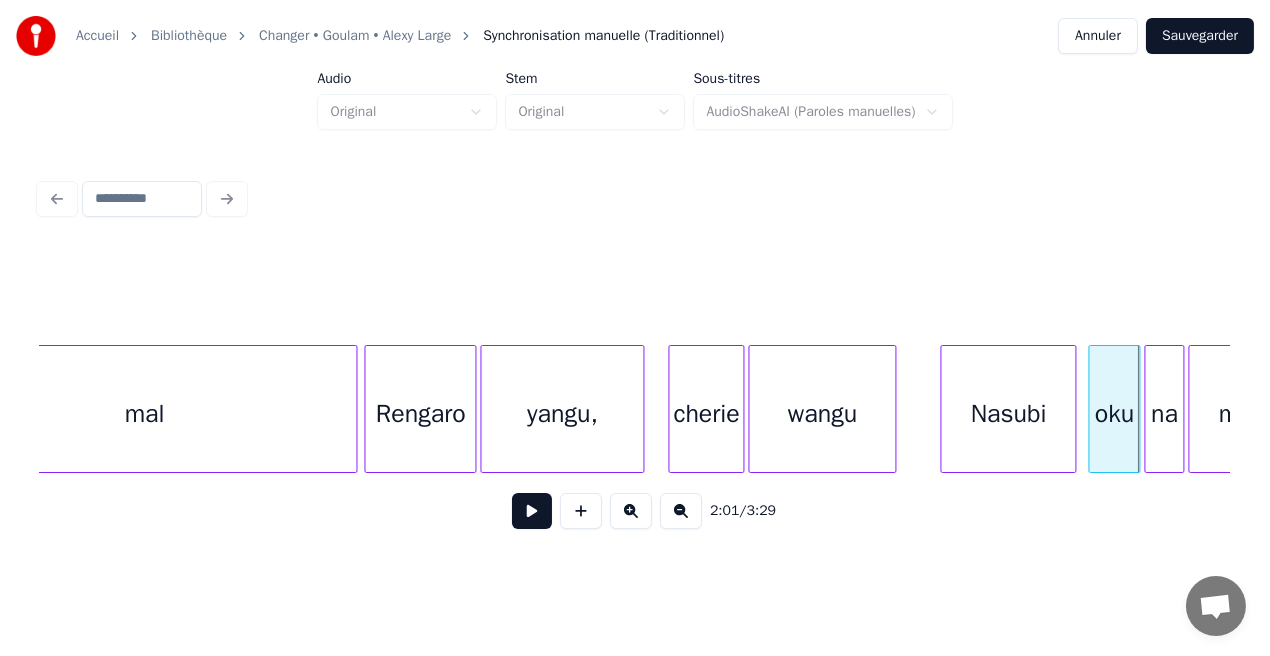 click at bounding box center (532, 511) 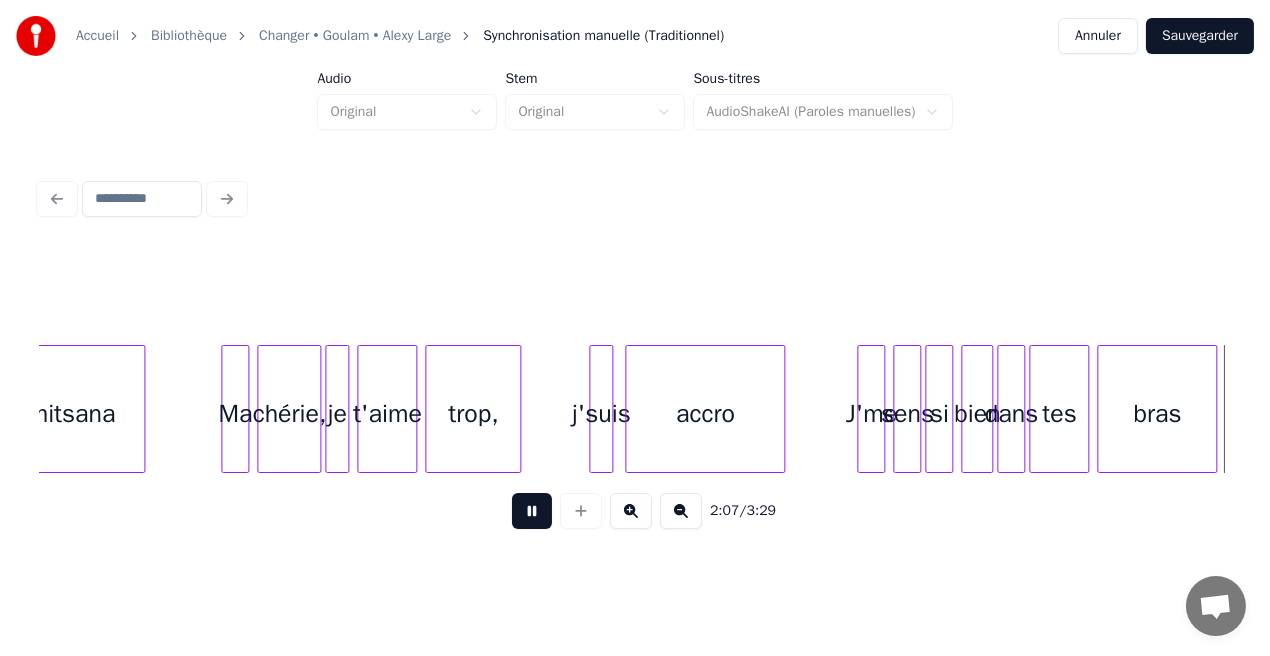 scroll, scrollTop: 0, scrollLeft: 25559, axis: horizontal 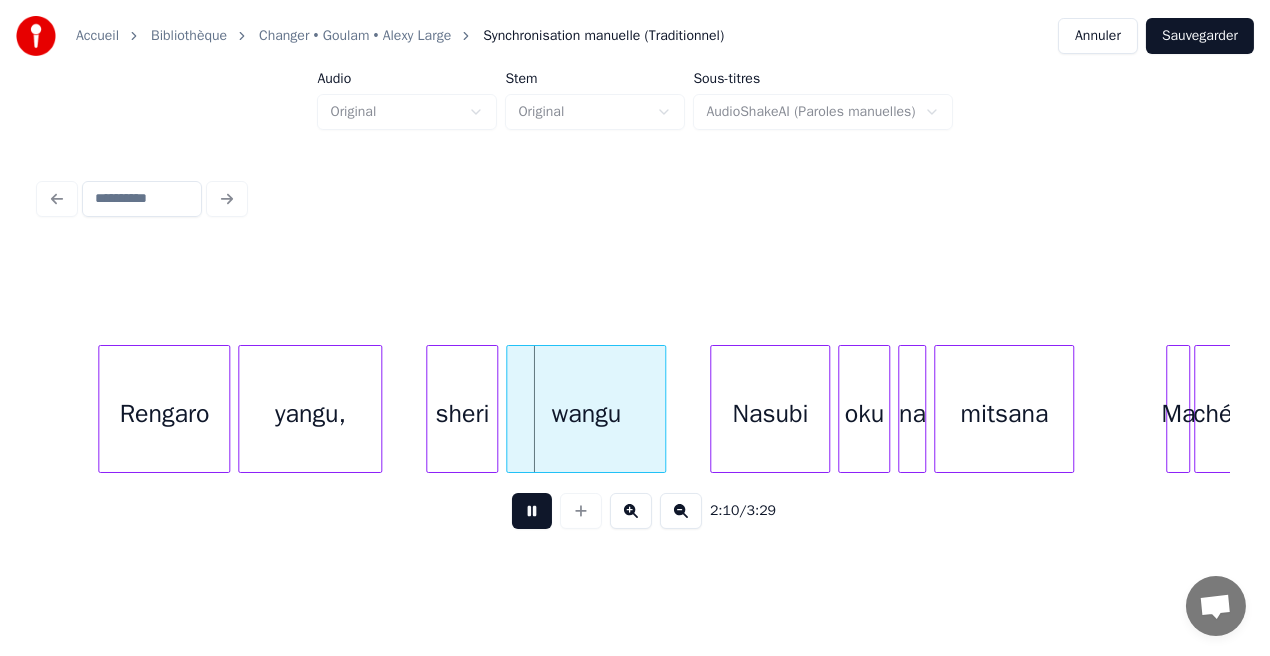 click at bounding box center (532, 511) 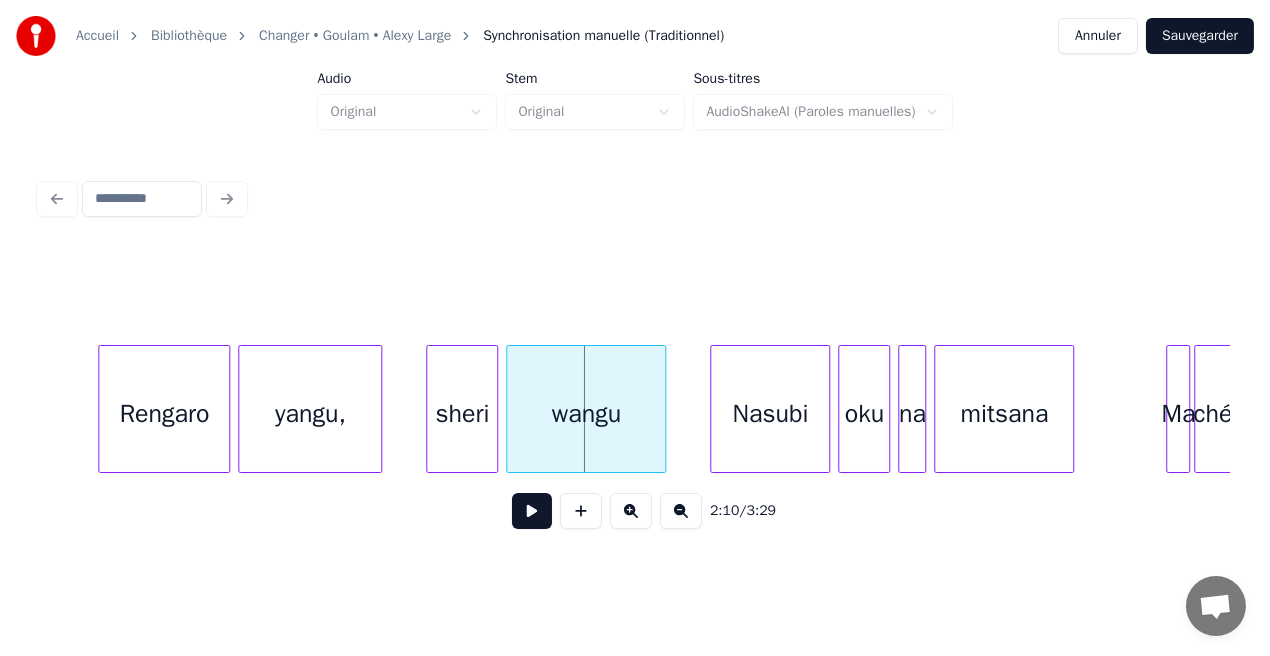 click on "sheri" at bounding box center (462, 414) 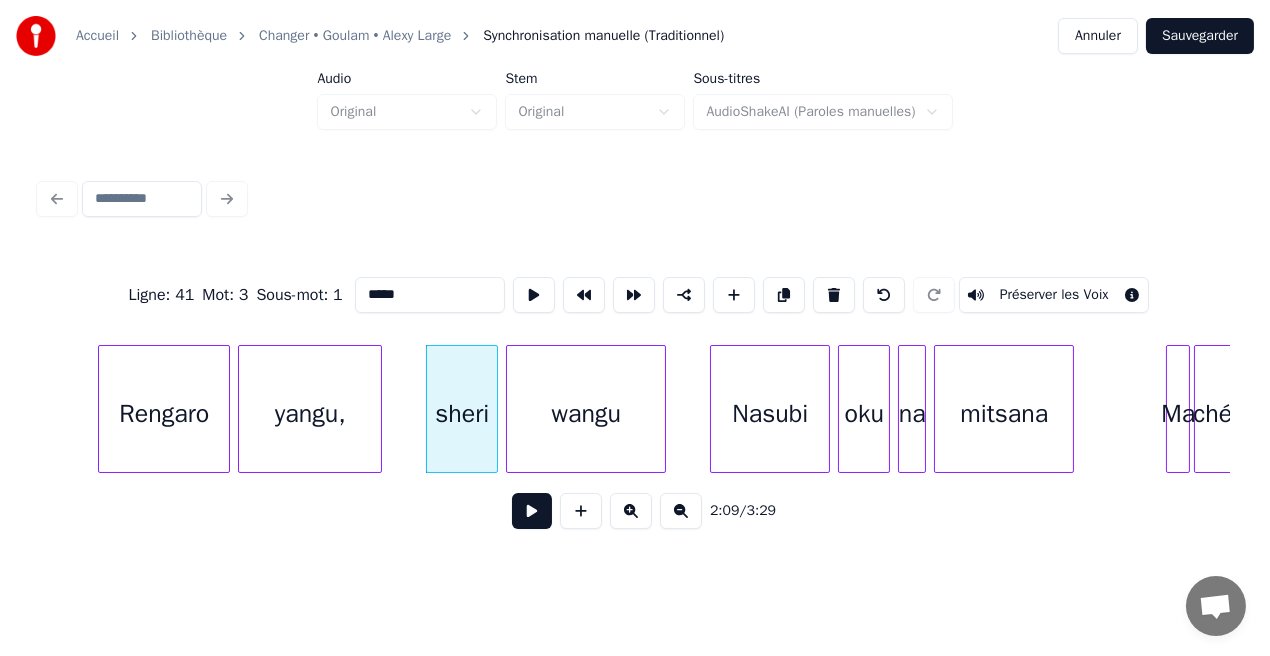 drag, startPoint x: 375, startPoint y: 288, endPoint x: 337, endPoint y: 290, distance: 38.052597 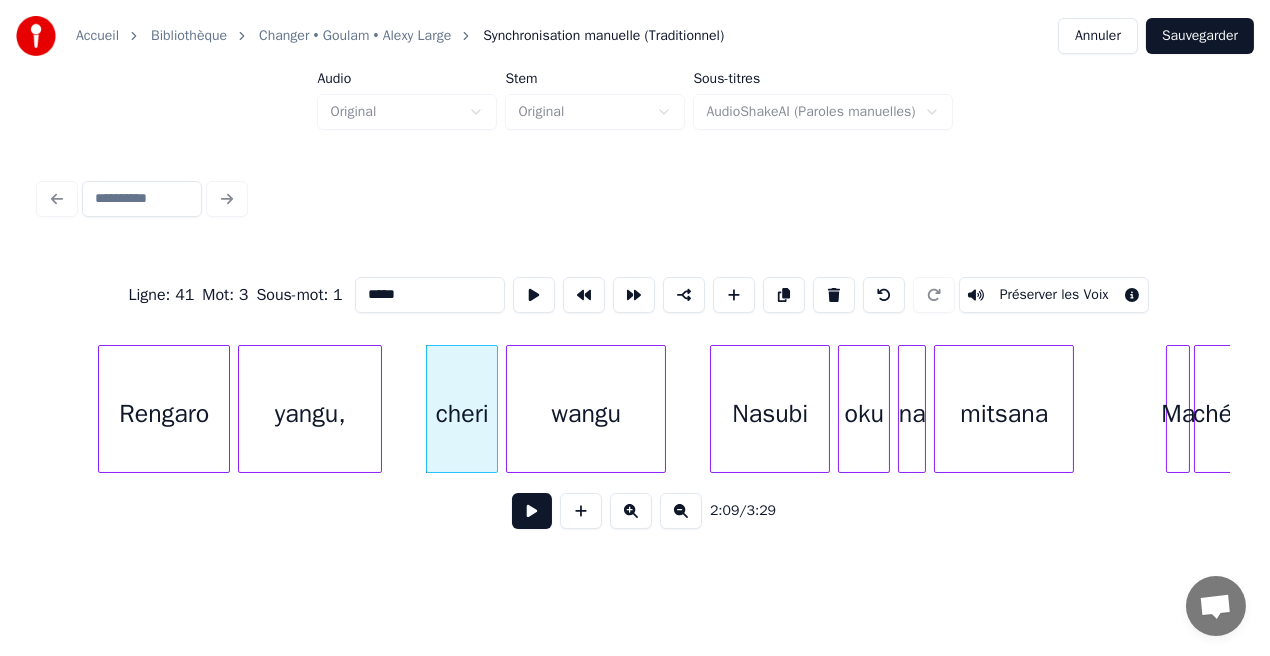 click on "*****" at bounding box center [430, 295] 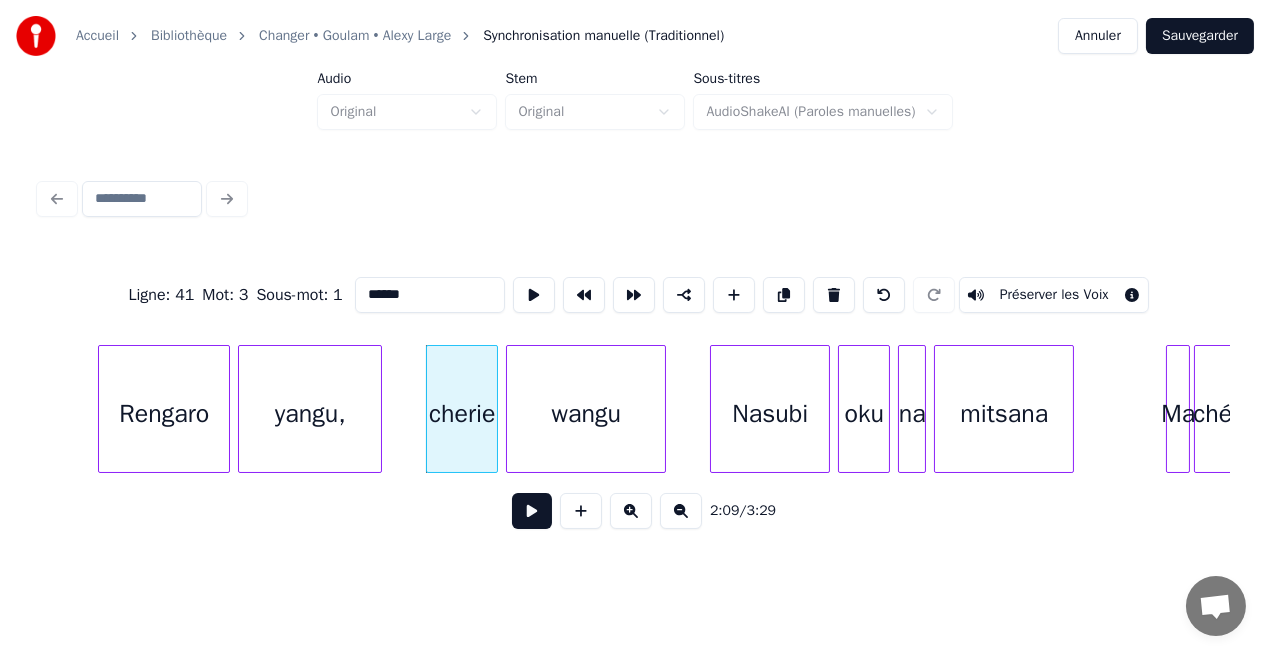 type on "******" 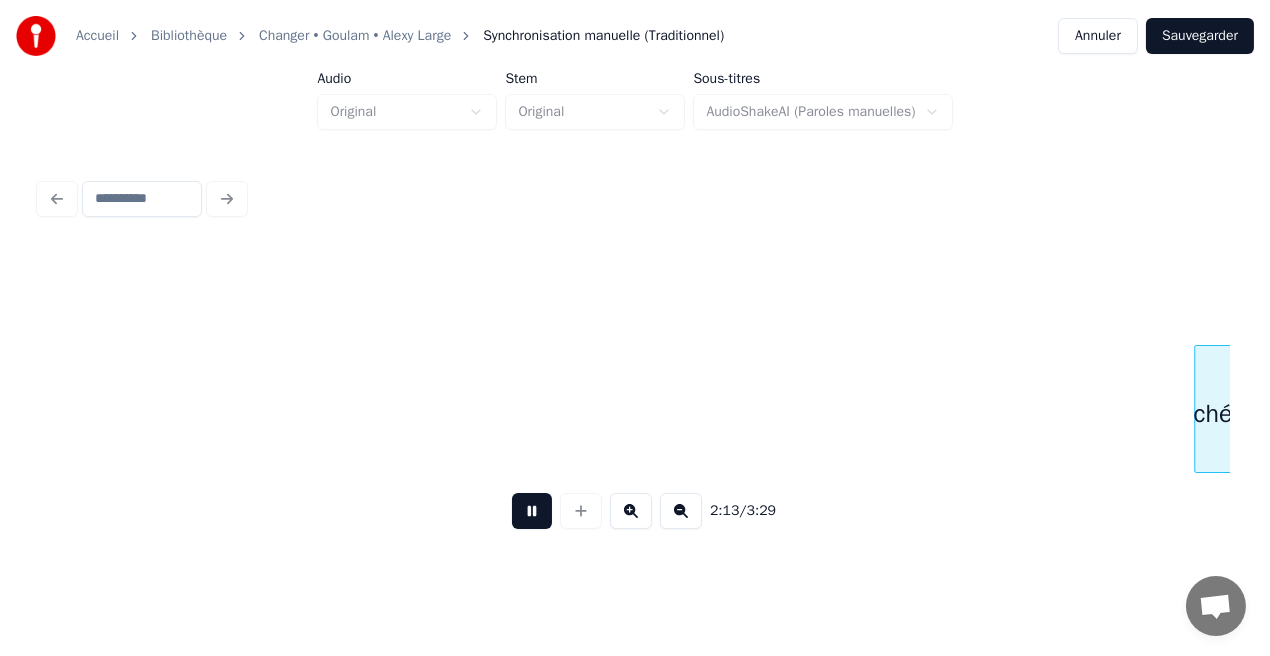 scroll, scrollTop: 0, scrollLeft: 26749, axis: horizontal 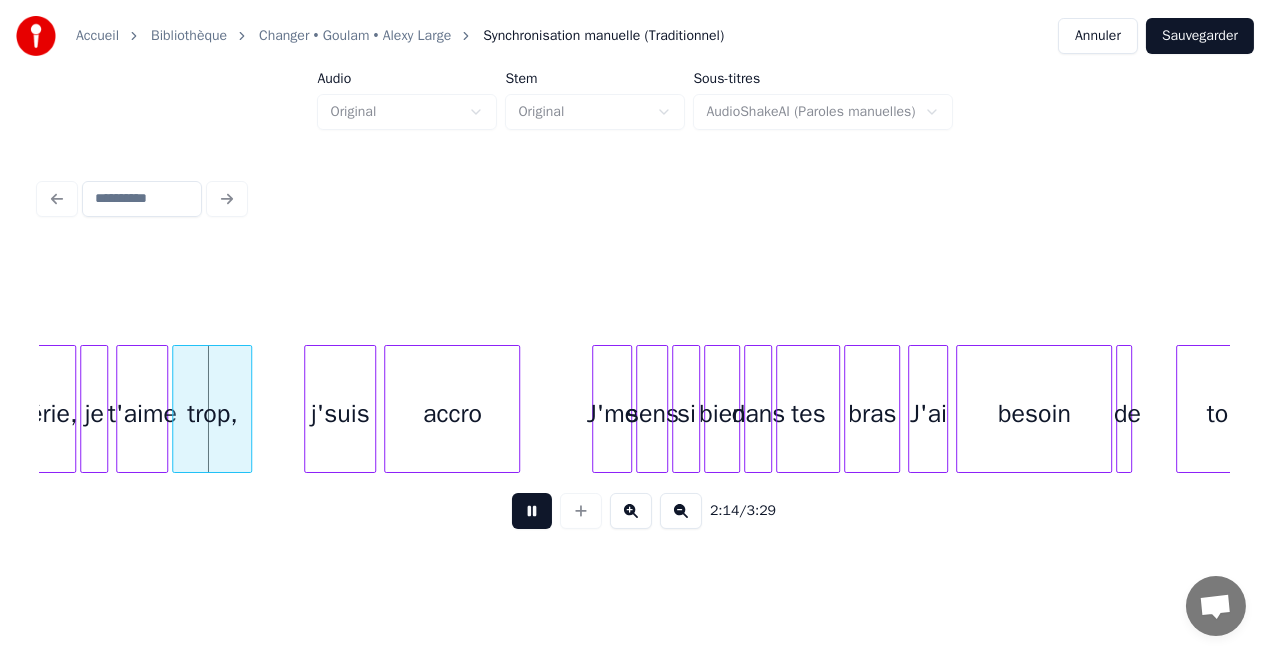 click at bounding box center [532, 511] 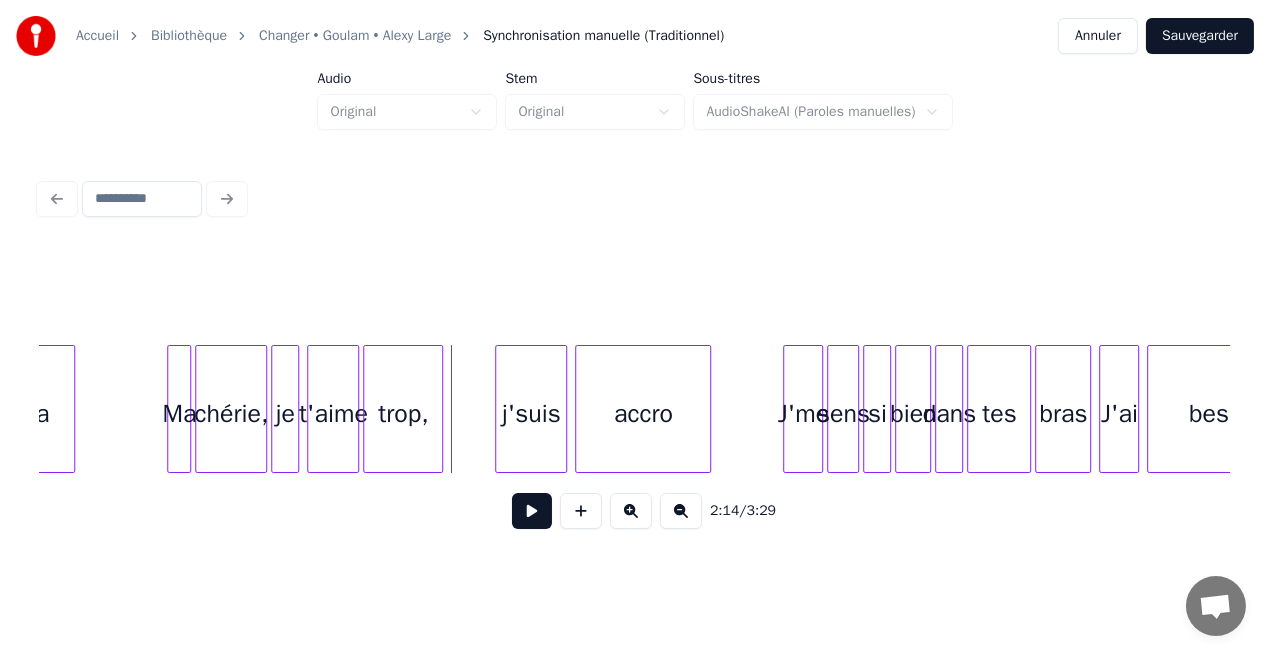scroll, scrollTop: 0, scrollLeft: 26534, axis: horizontal 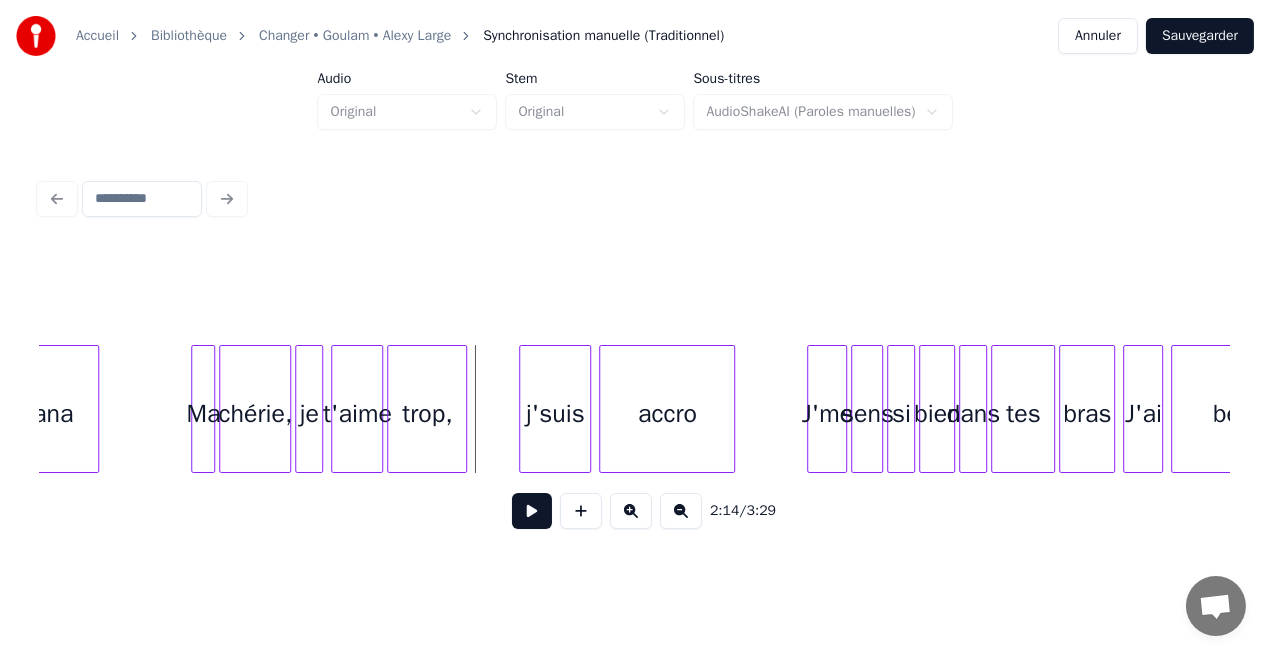click at bounding box center [532, 511] 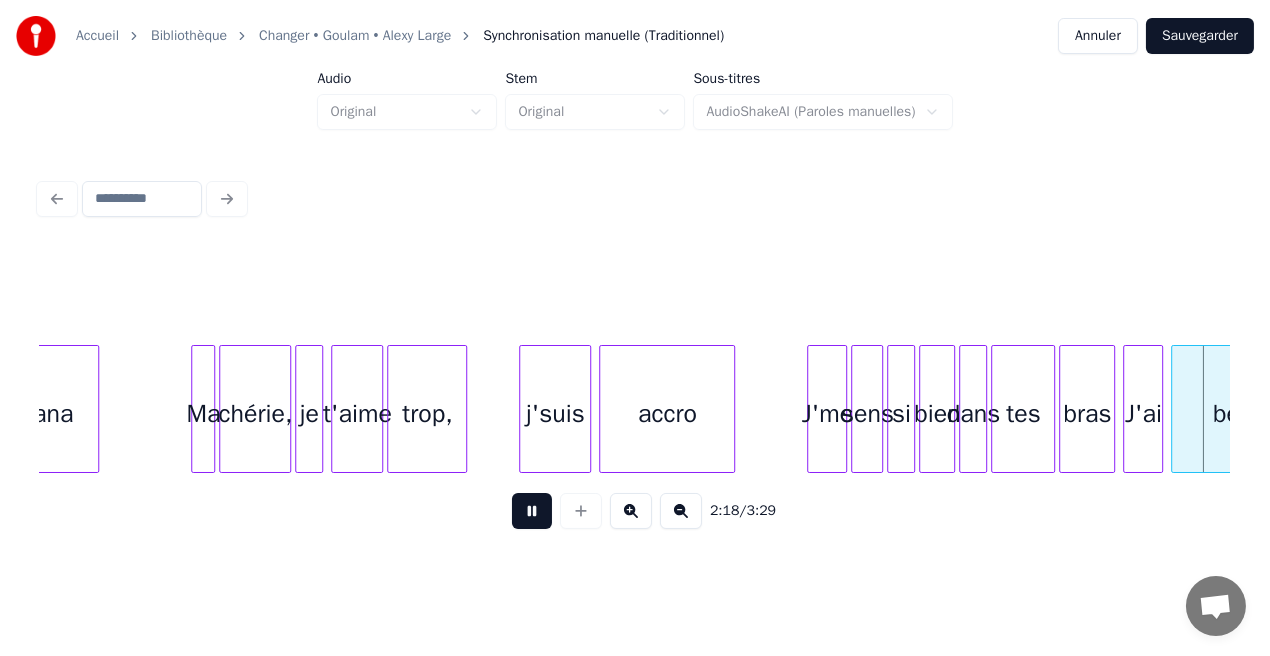 scroll, scrollTop: 0, scrollLeft: 27724, axis: horizontal 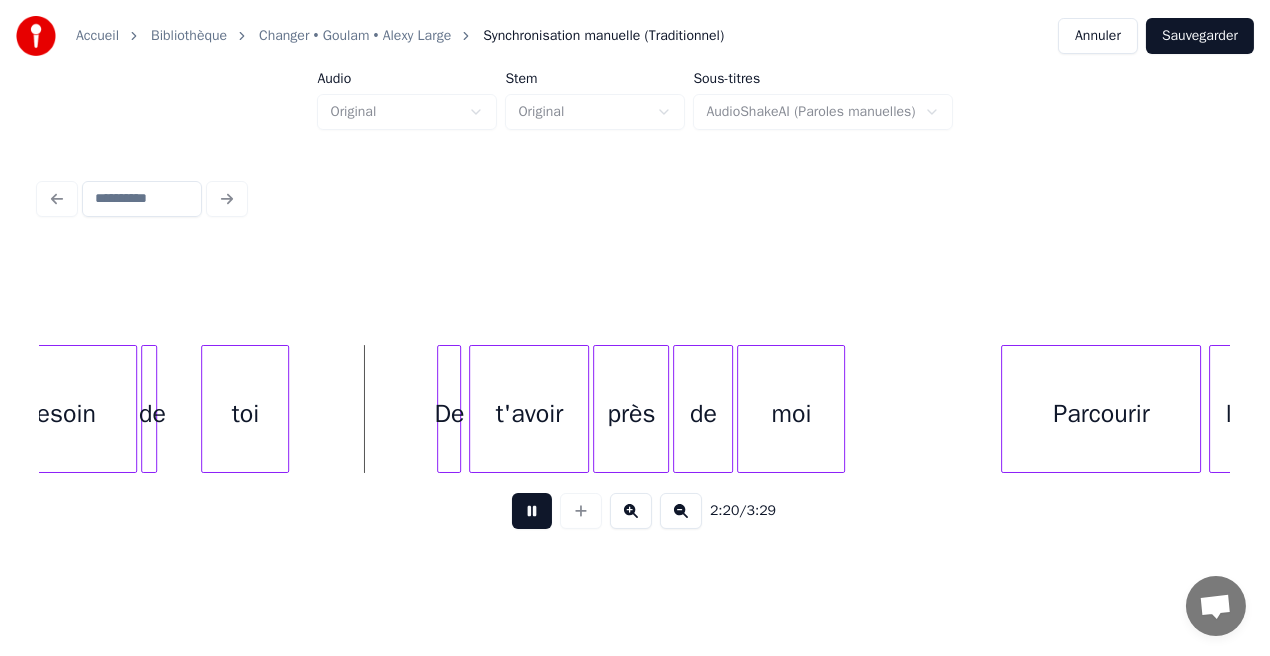 click at bounding box center [532, 511] 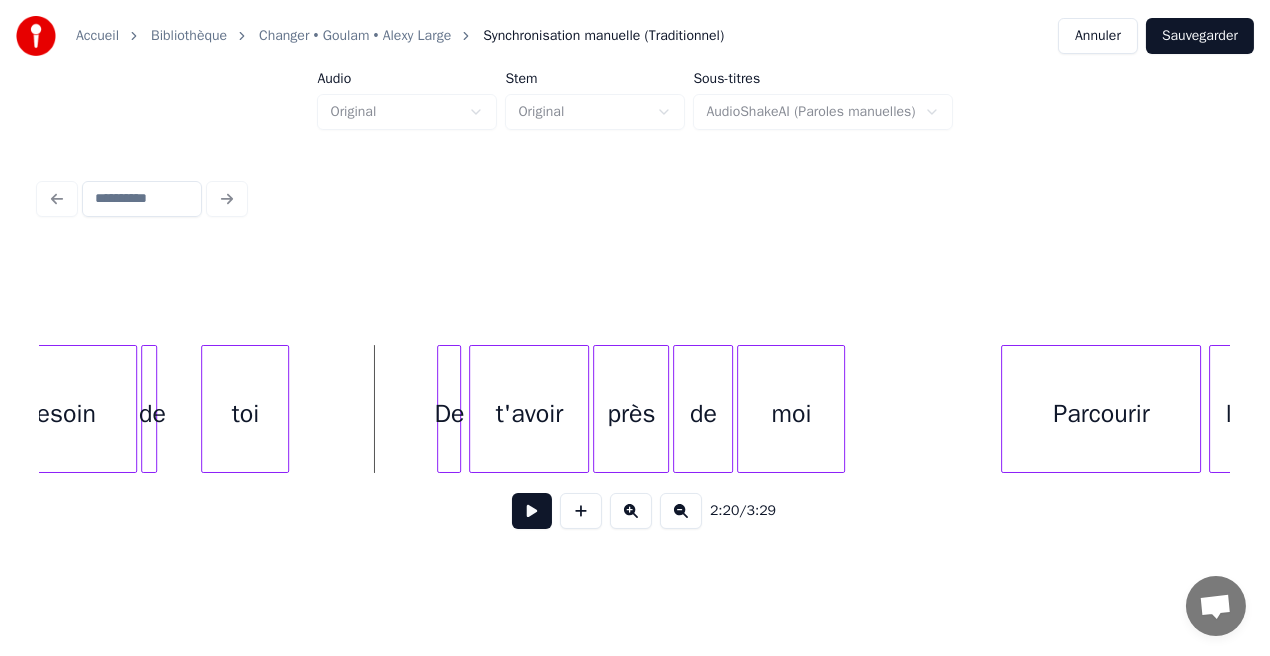 click on "besoin" at bounding box center (59, 414) 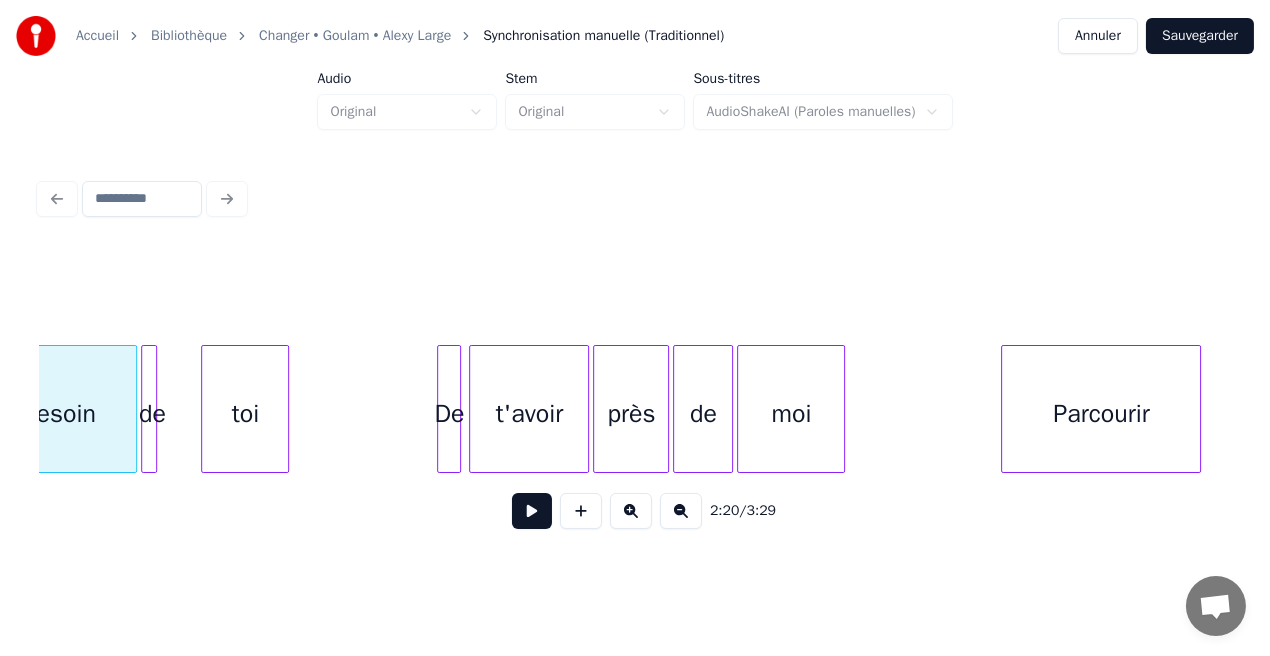 scroll, scrollTop: 0, scrollLeft: 27665, axis: horizontal 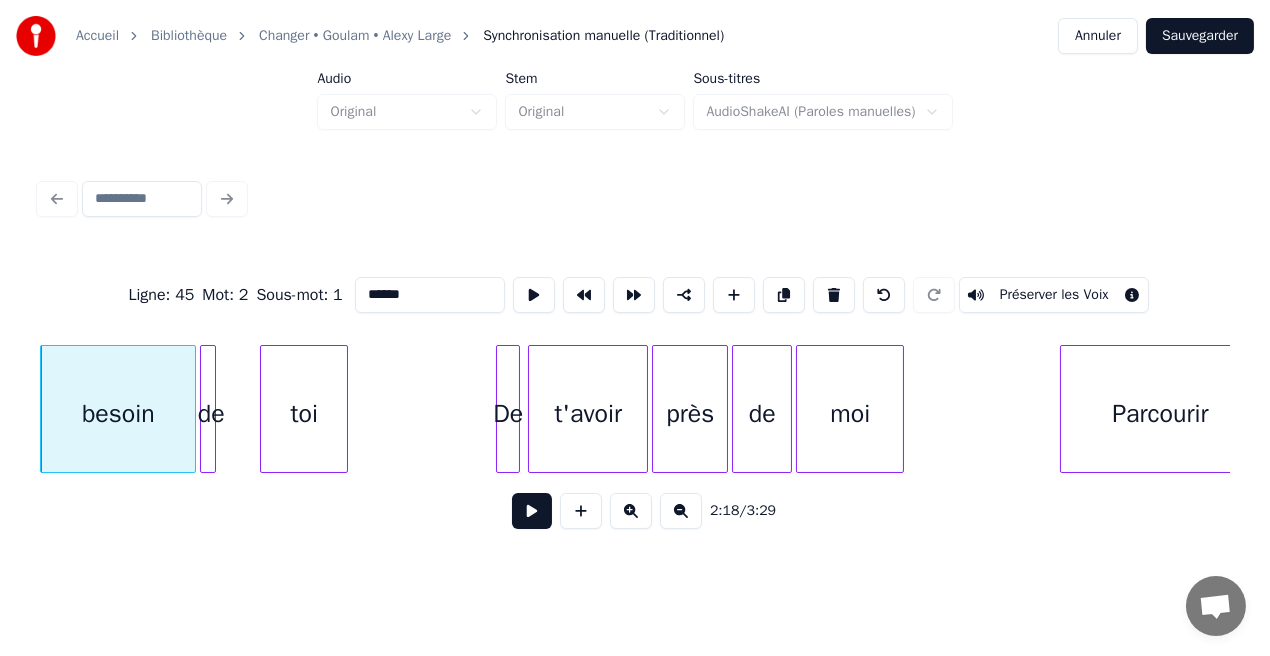 click at bounding box center (532, 511) 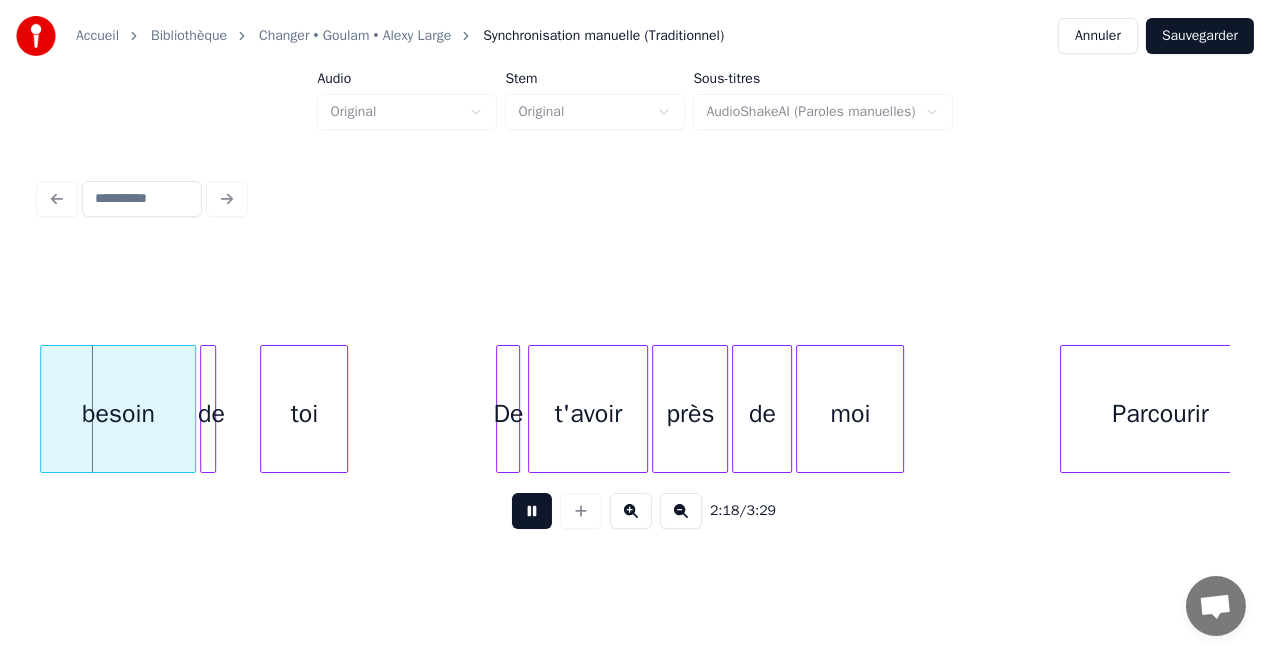 click at bounding box center (532, 511) 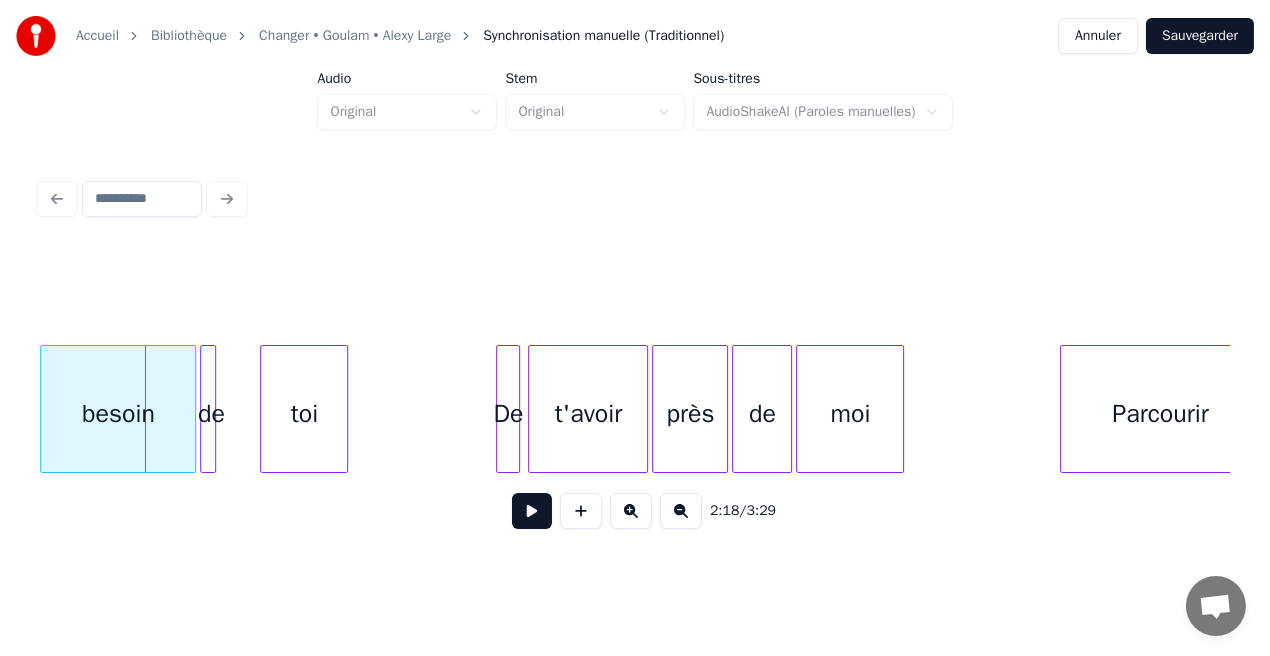 click at bounding box center (532, 511) 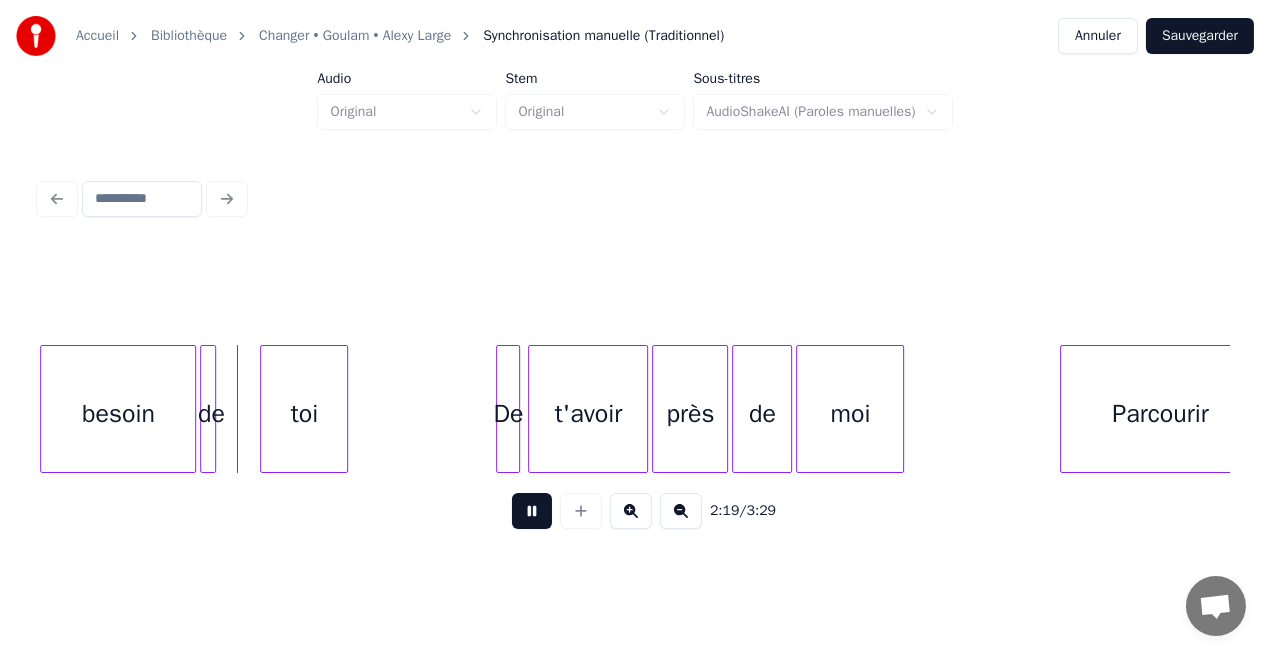 click at bounding box center [532, 511] 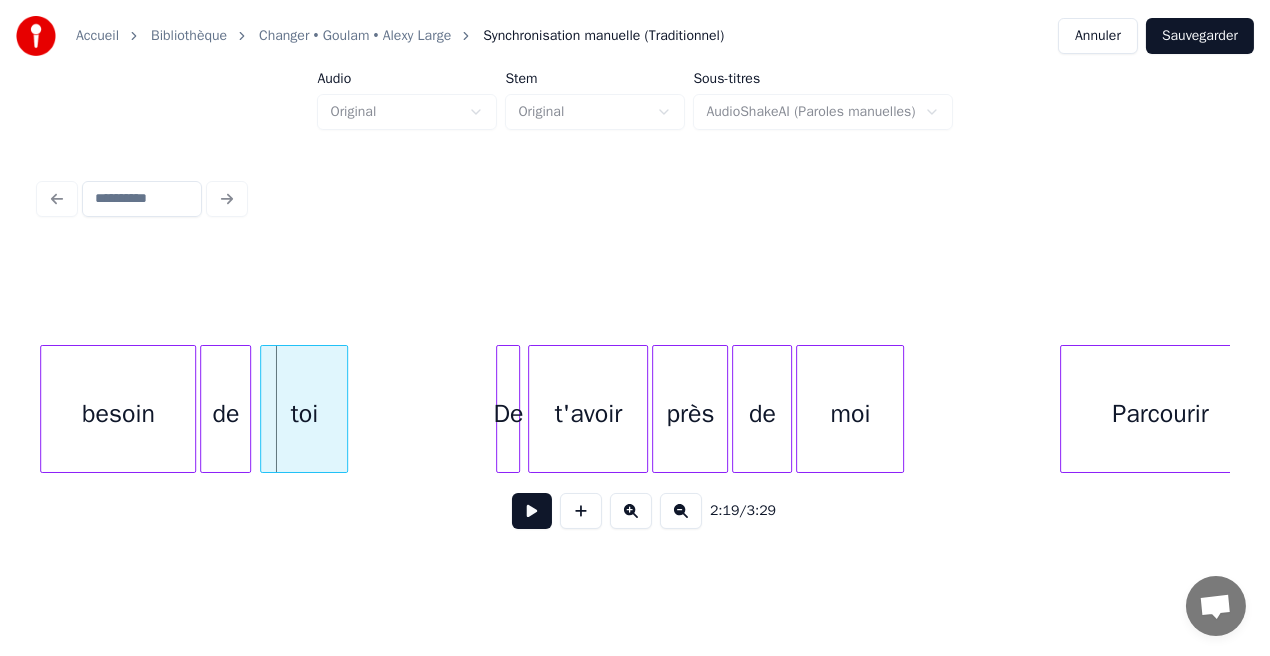 click at bounding box center (247, 409) 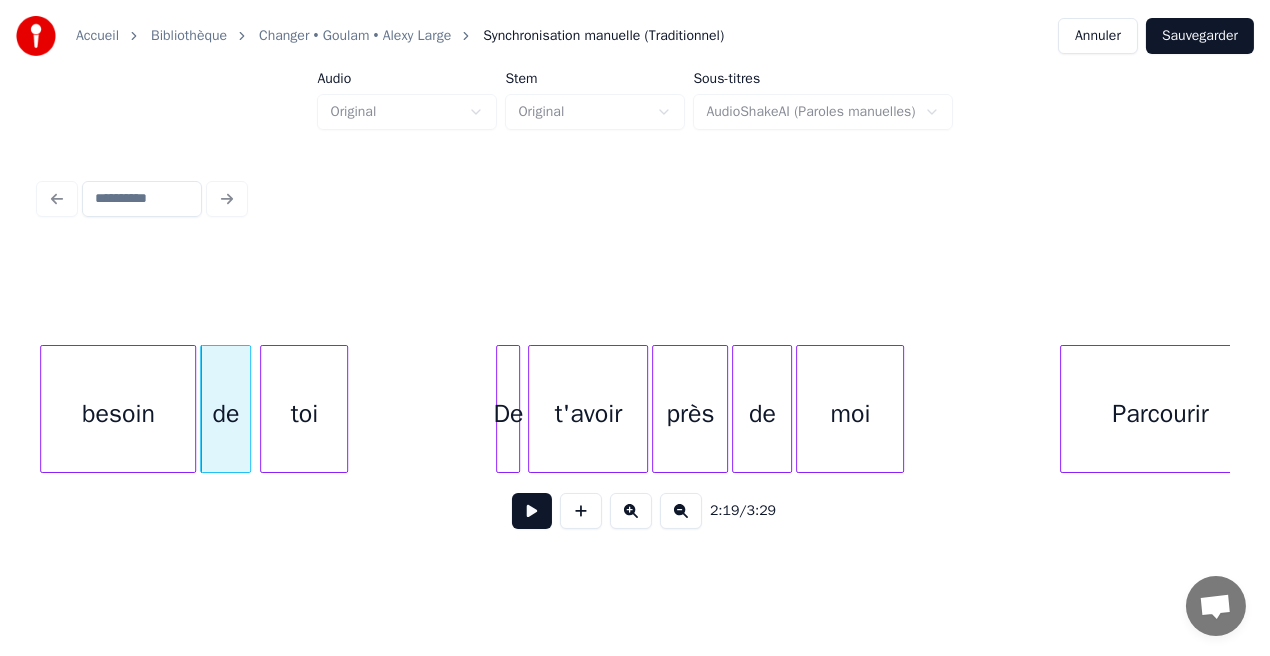 click at bounding box center (532, 511) 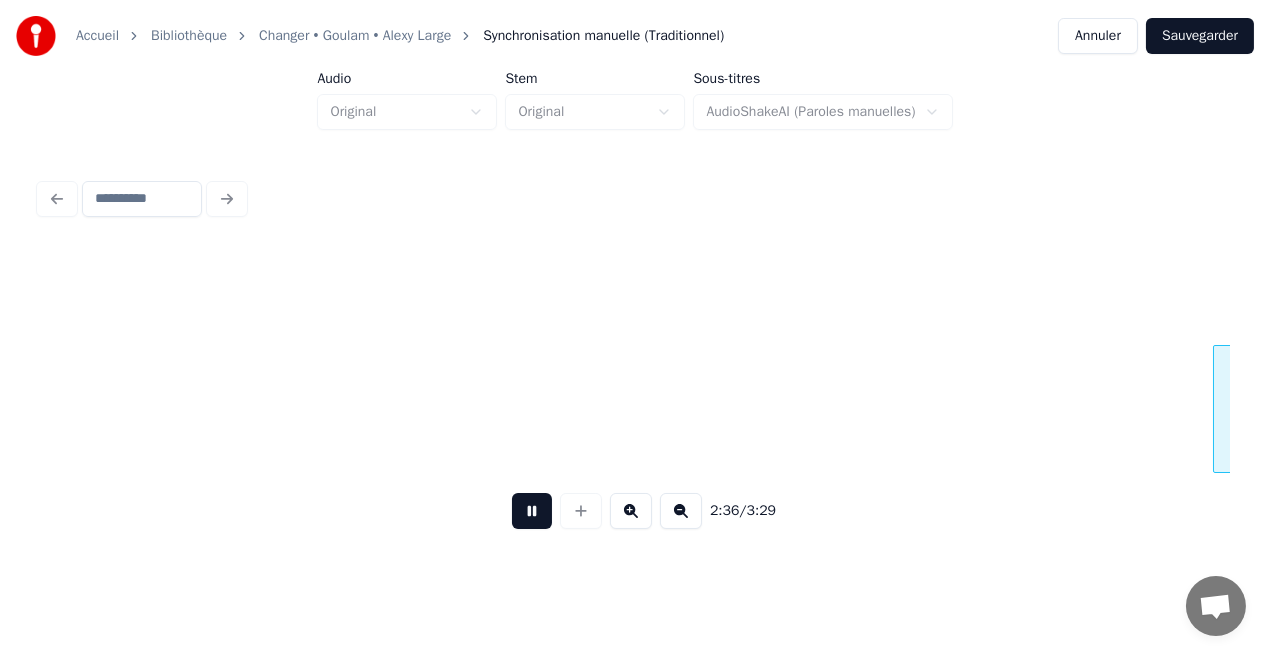 scroll, scrollTop: 0, scrollLeft: 31235, axis: horizontal 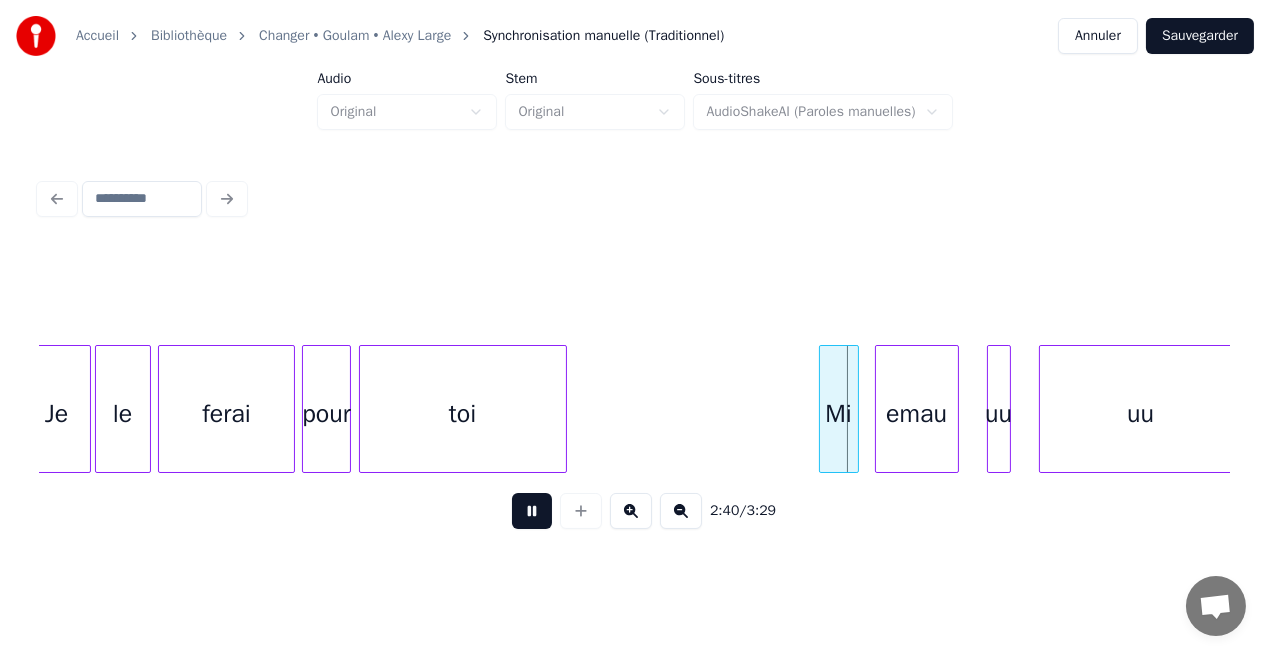 click at bounding box center (532, 511) 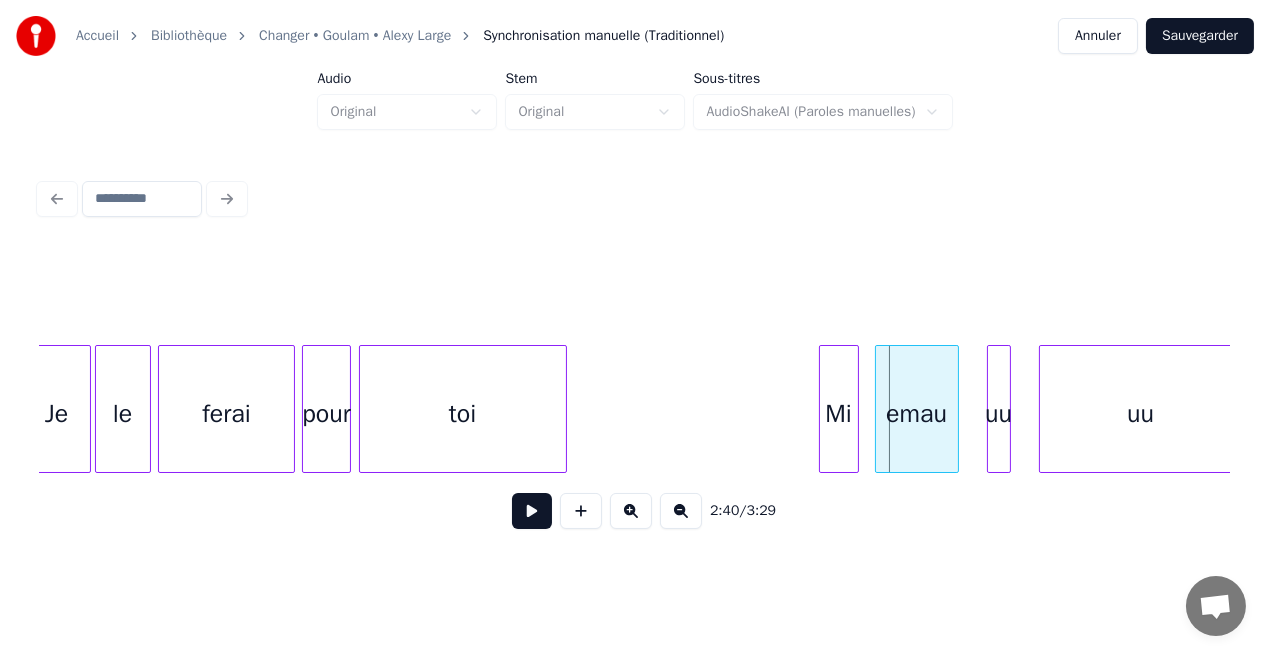 click on "emau" at bounding box center (917, 414) 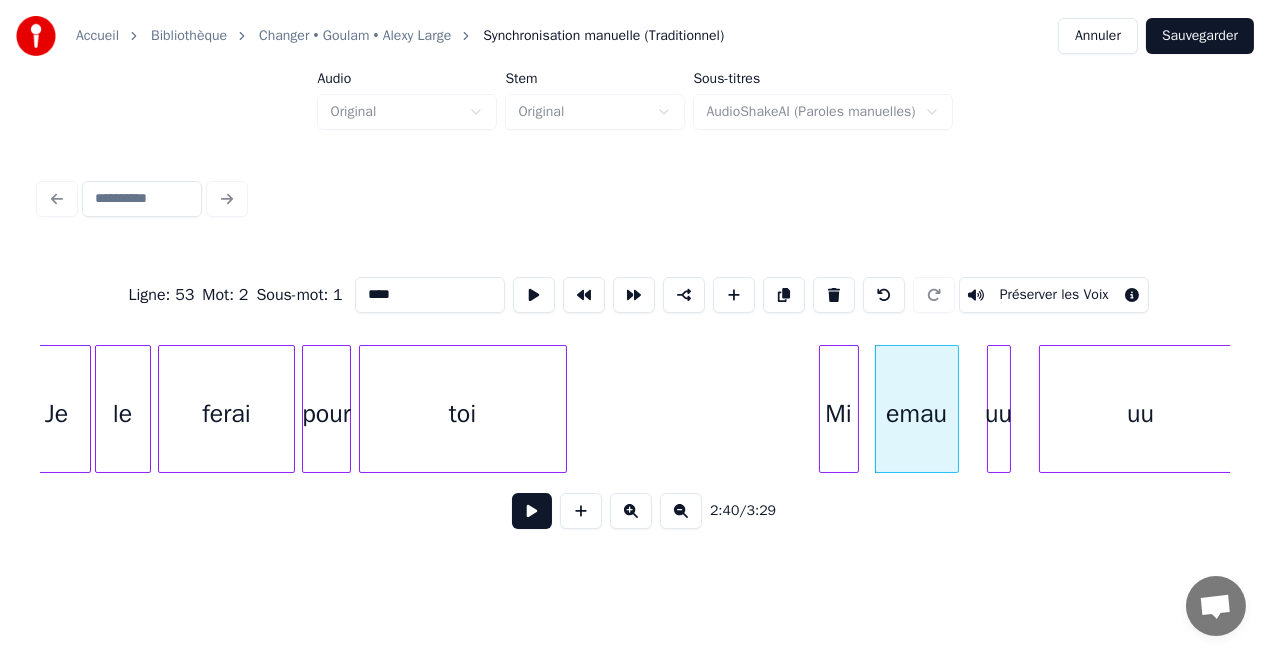 drag, startPoint x: 413, startPoint y: 296, endPoint x: 353, endPoint y: 300, distance: 60.133186 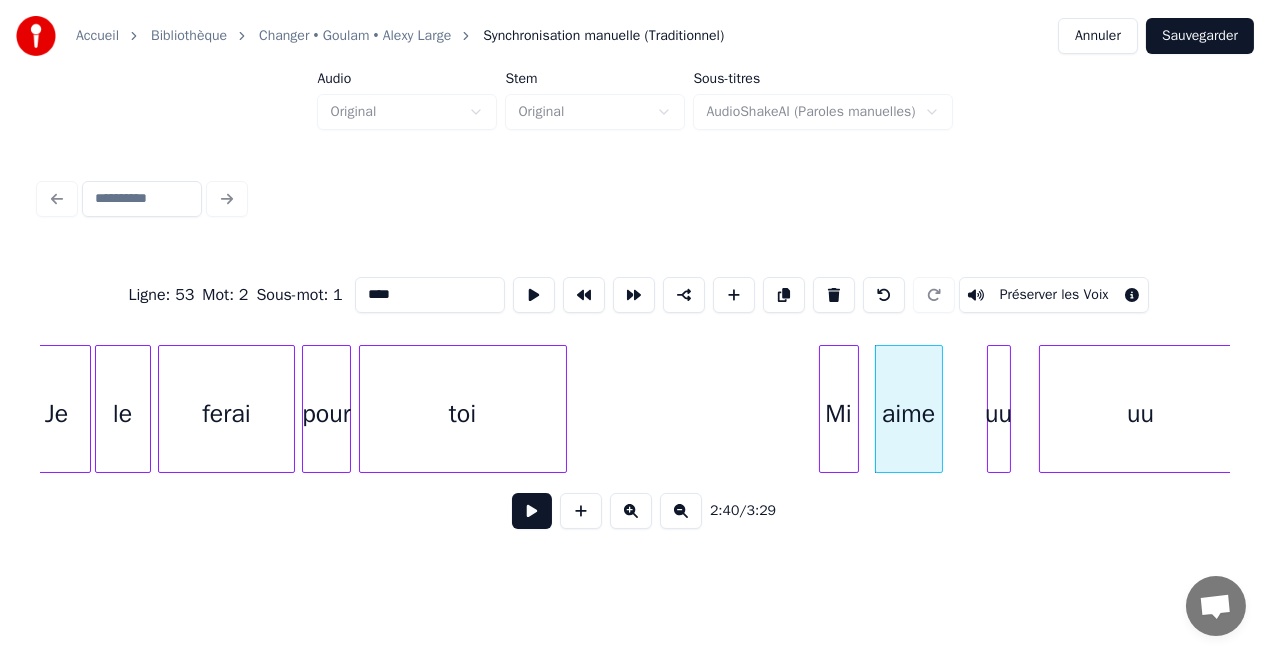 click at bounding box center (939, 409) 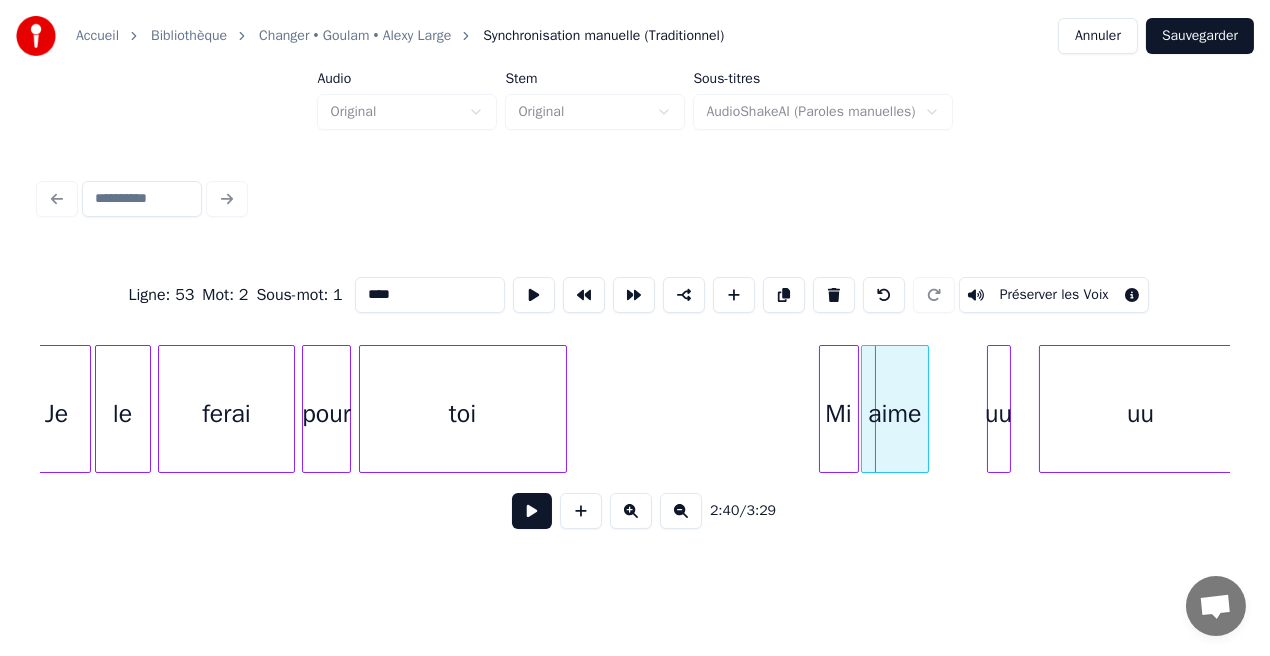click on "aime" at bounding box center [895, 414] 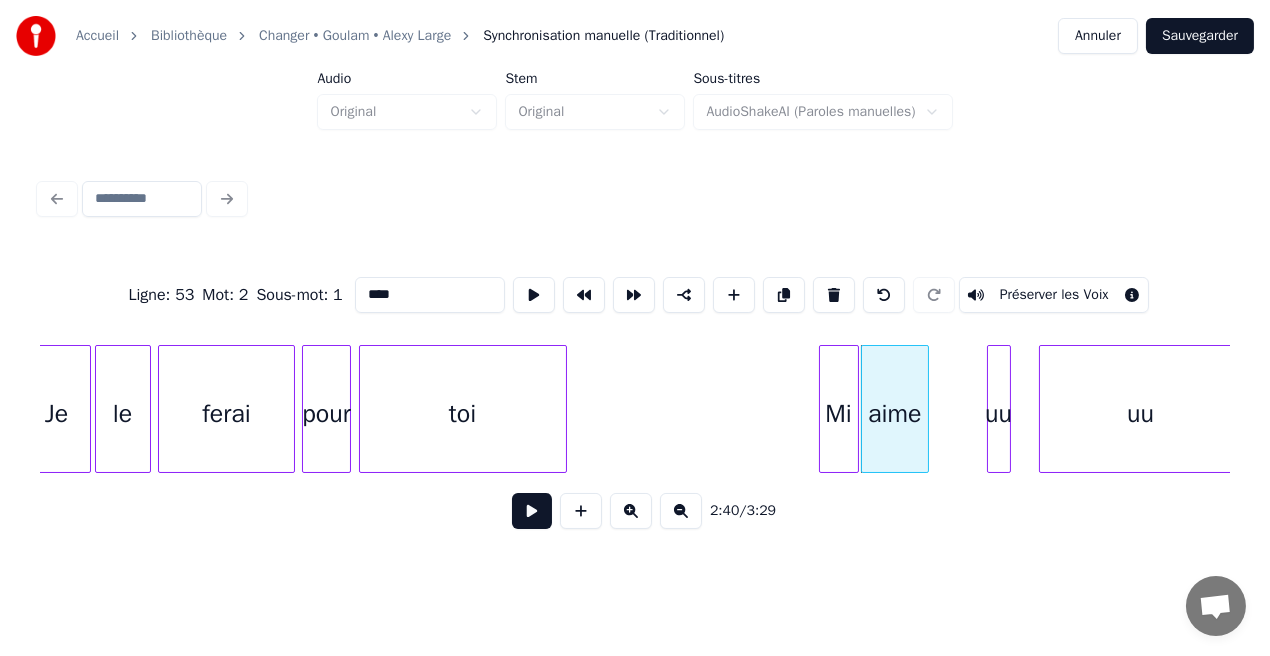 type on "****" 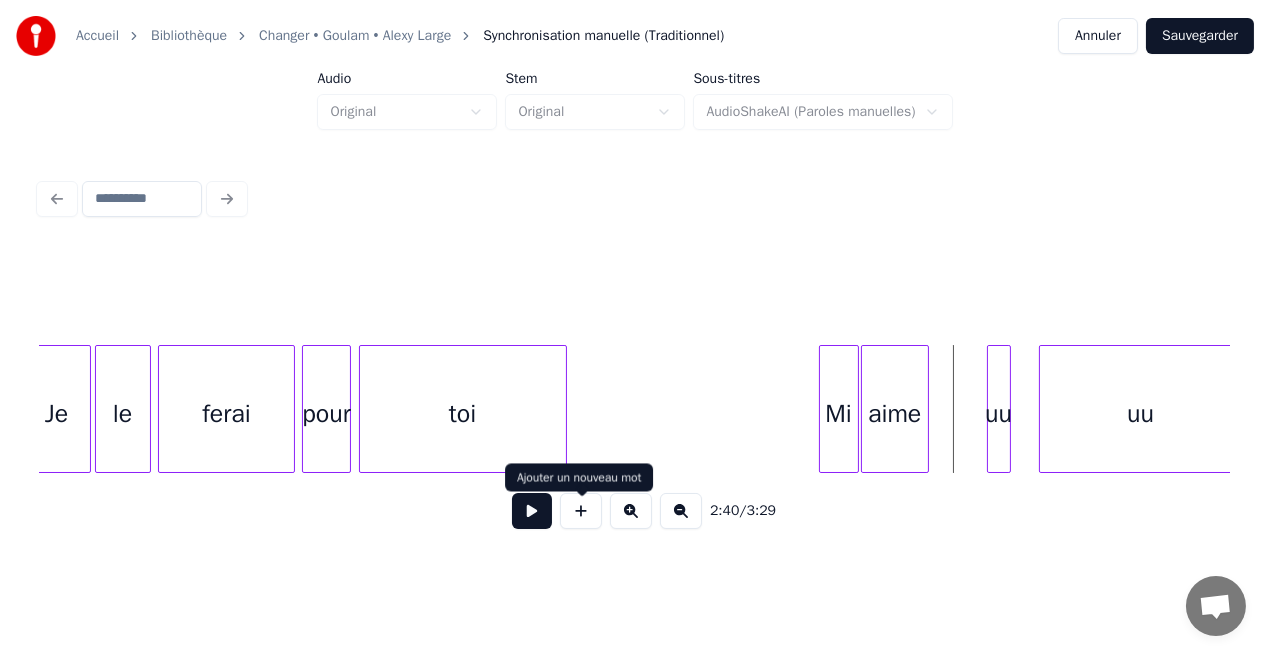 click at bounding box center (581, 511) 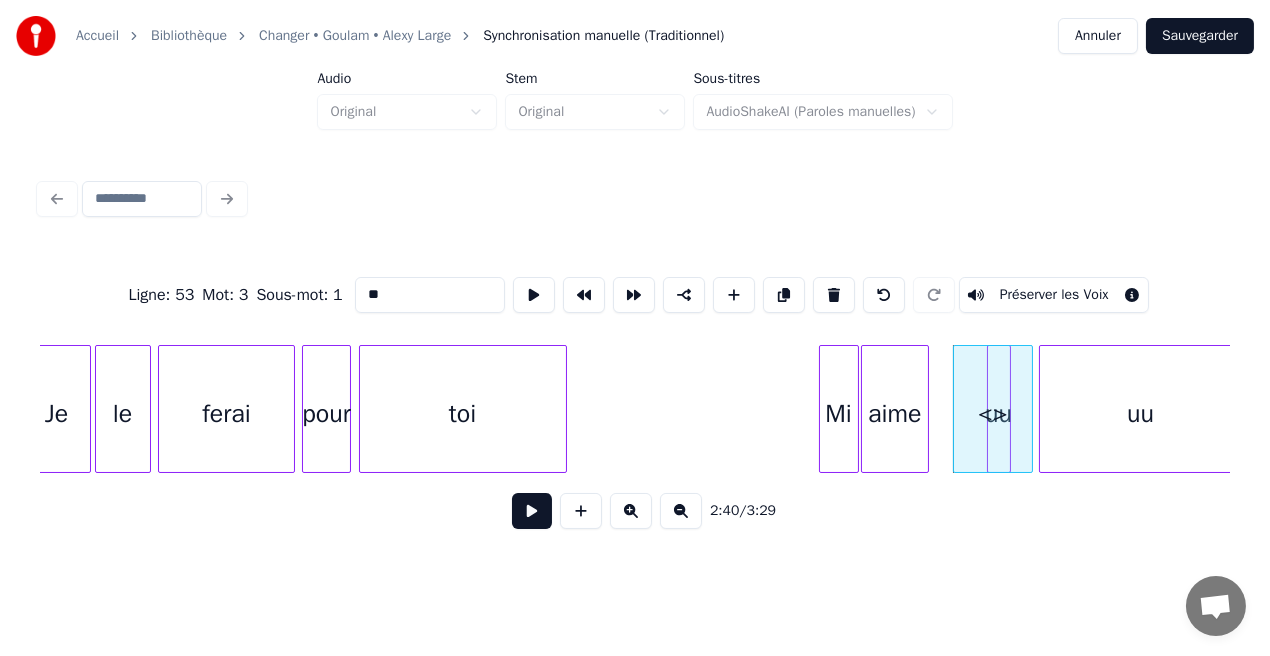 click on "**" at bounding box center (430, 295) 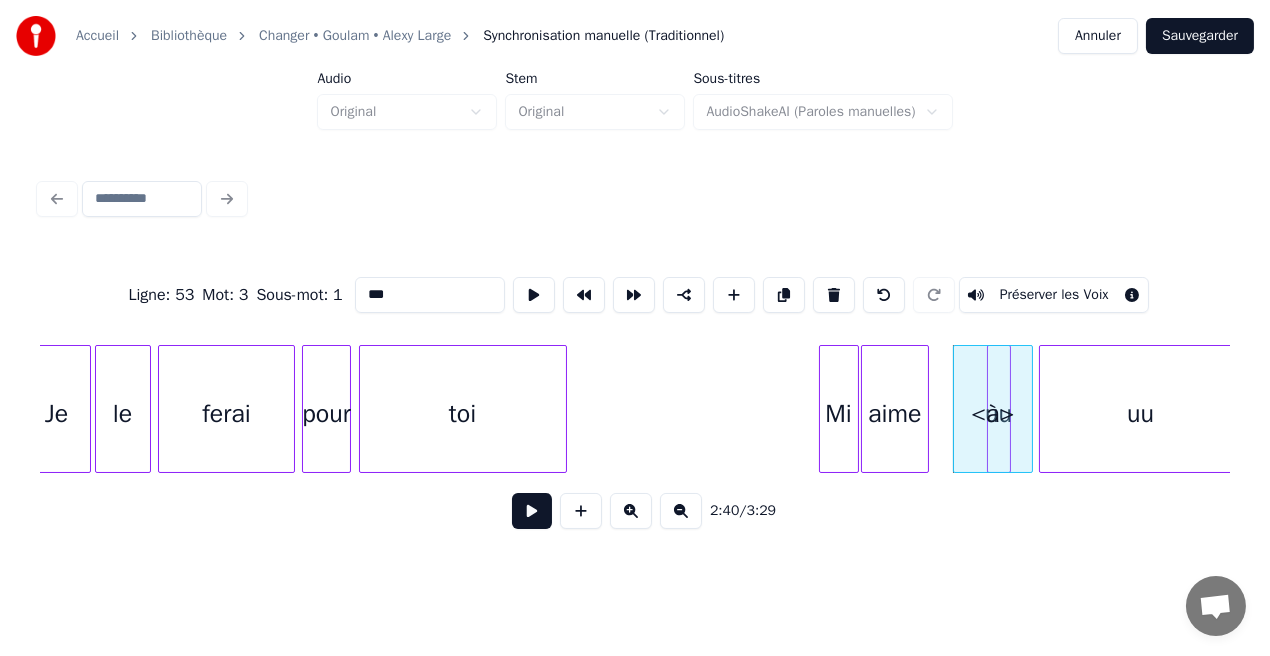 drag, startPoint x: 387, startPoint y: 290, endPoint x: 417, endPoint y: 293, distance: 30.149628 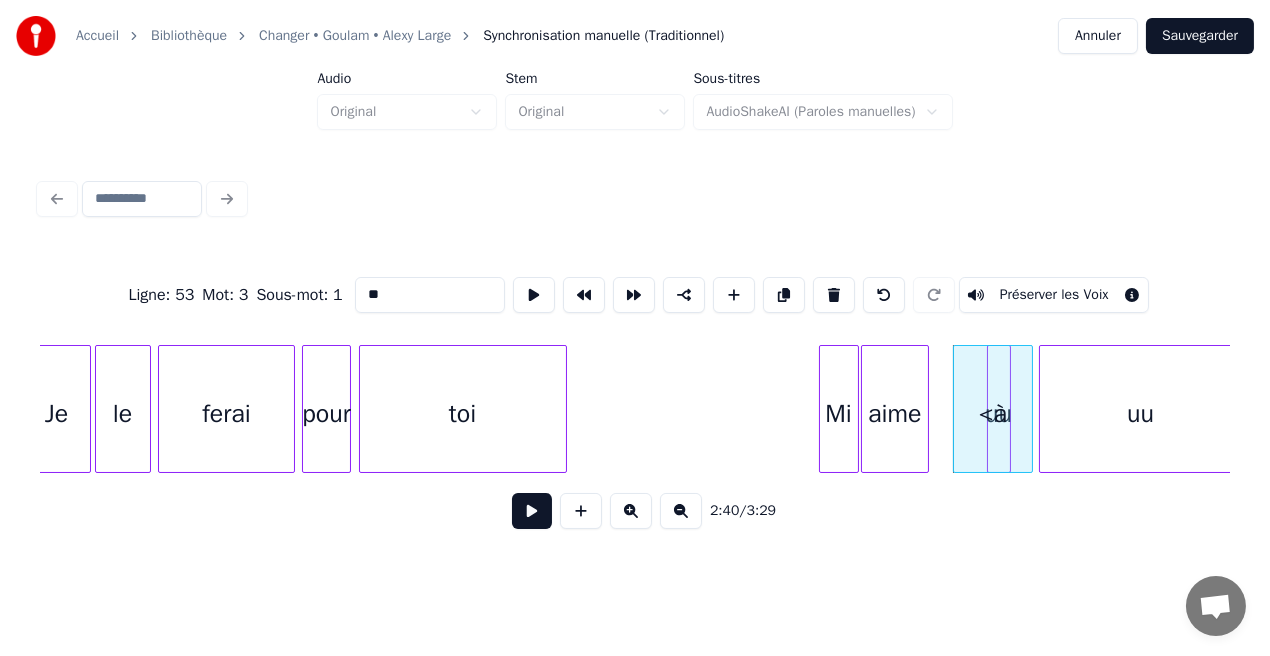 drag, startPoint x: 377, startPoint y: 292, endPoint x: 257, endPoint y: 296, distance: 120.06665 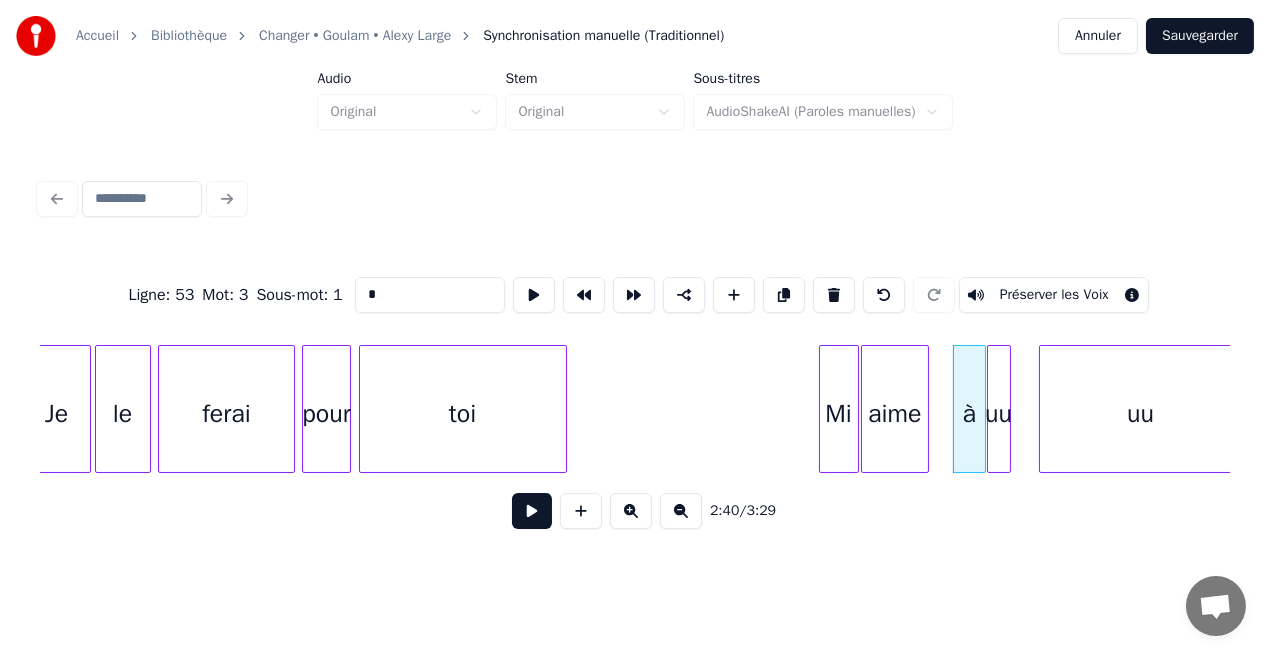click at bounding box center (982, 409) 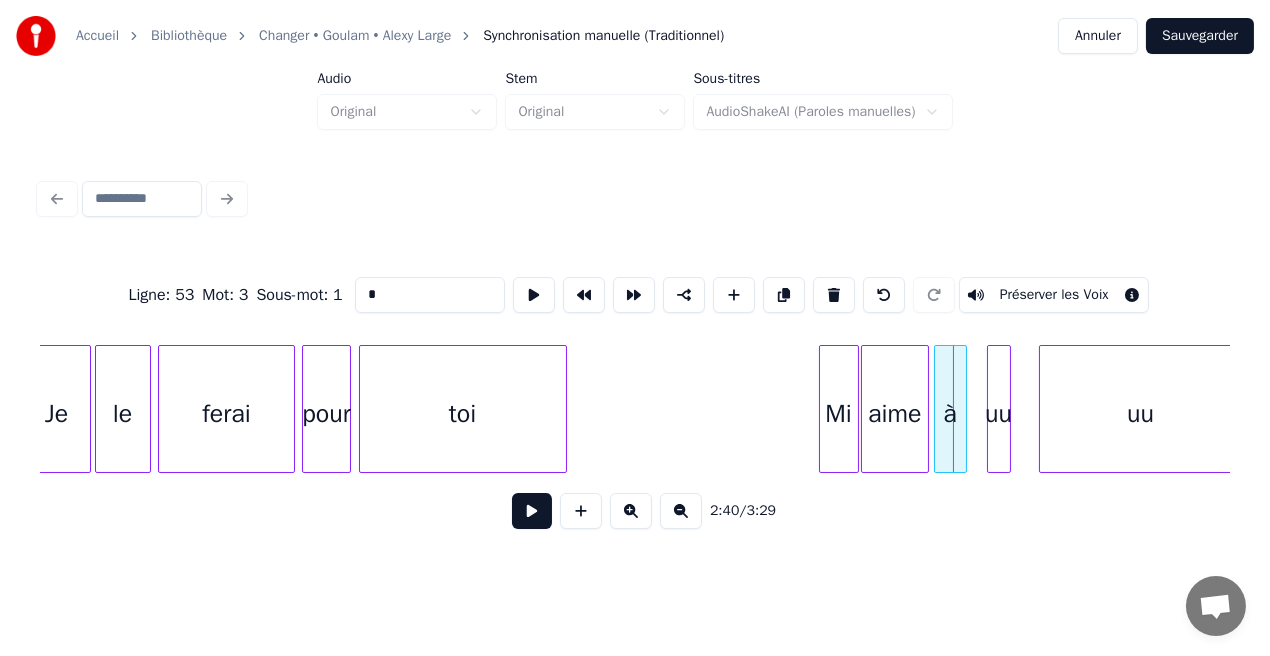 click on "à" at bounding box center (950, 414) 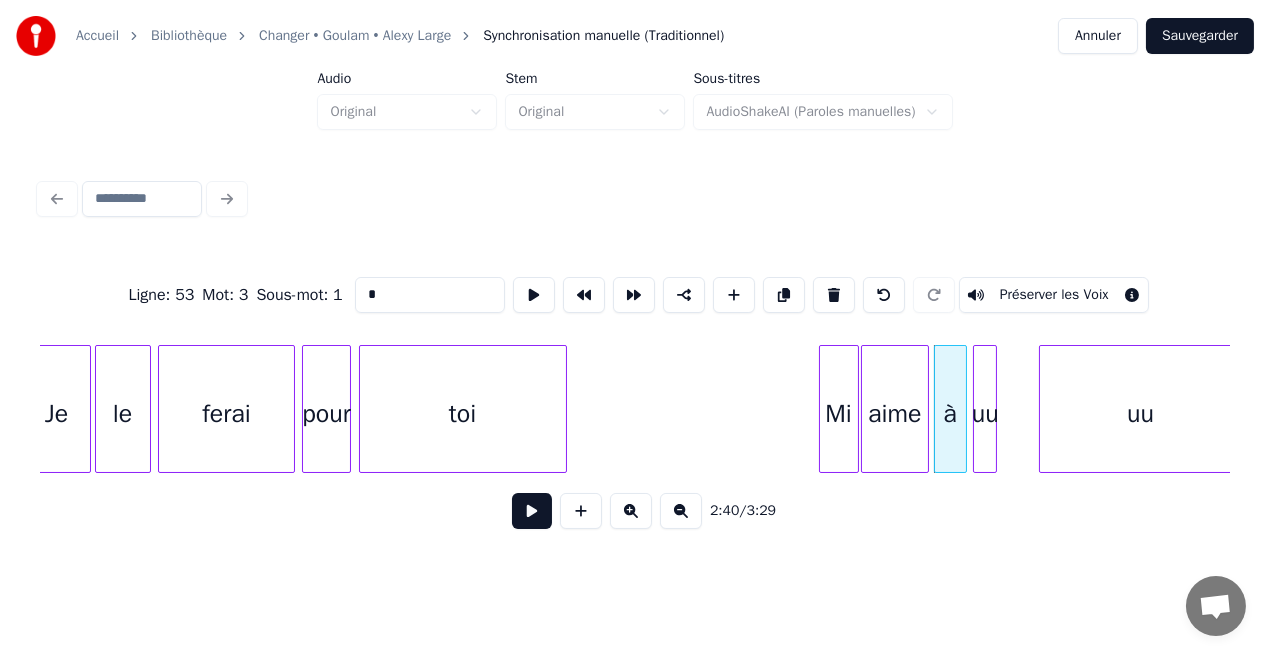 click on "uu" at bounding box center (985, 414) 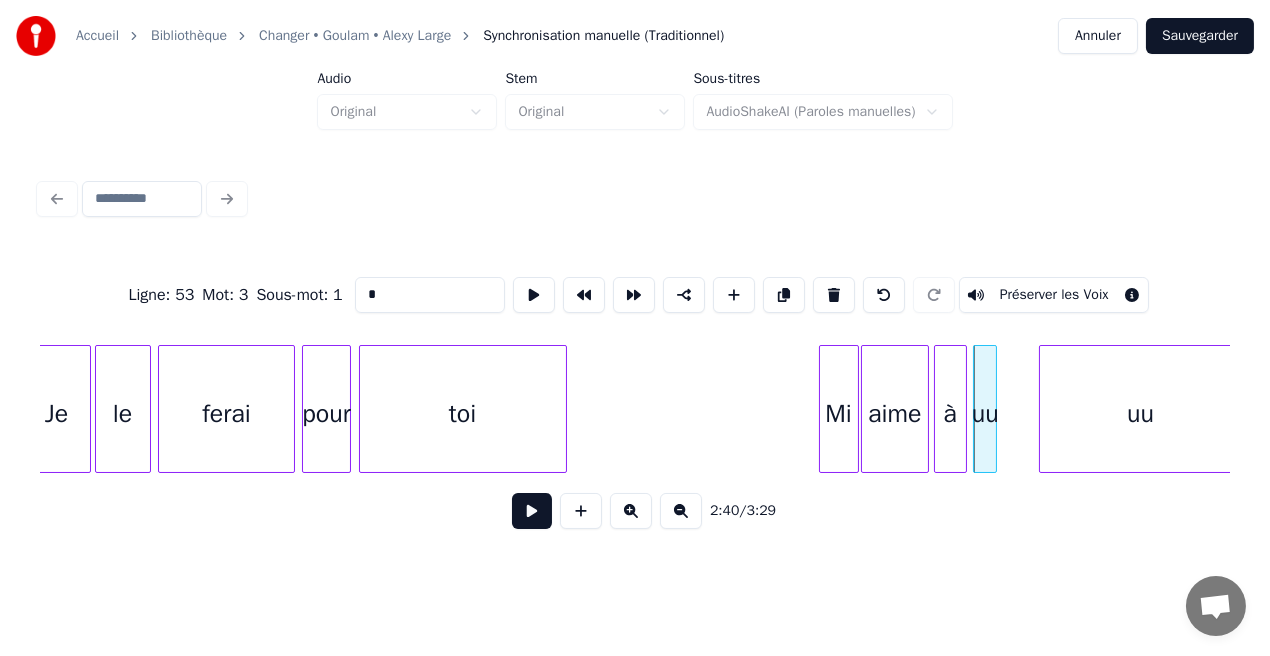 click on "uu" at bounding box center (985, 414) 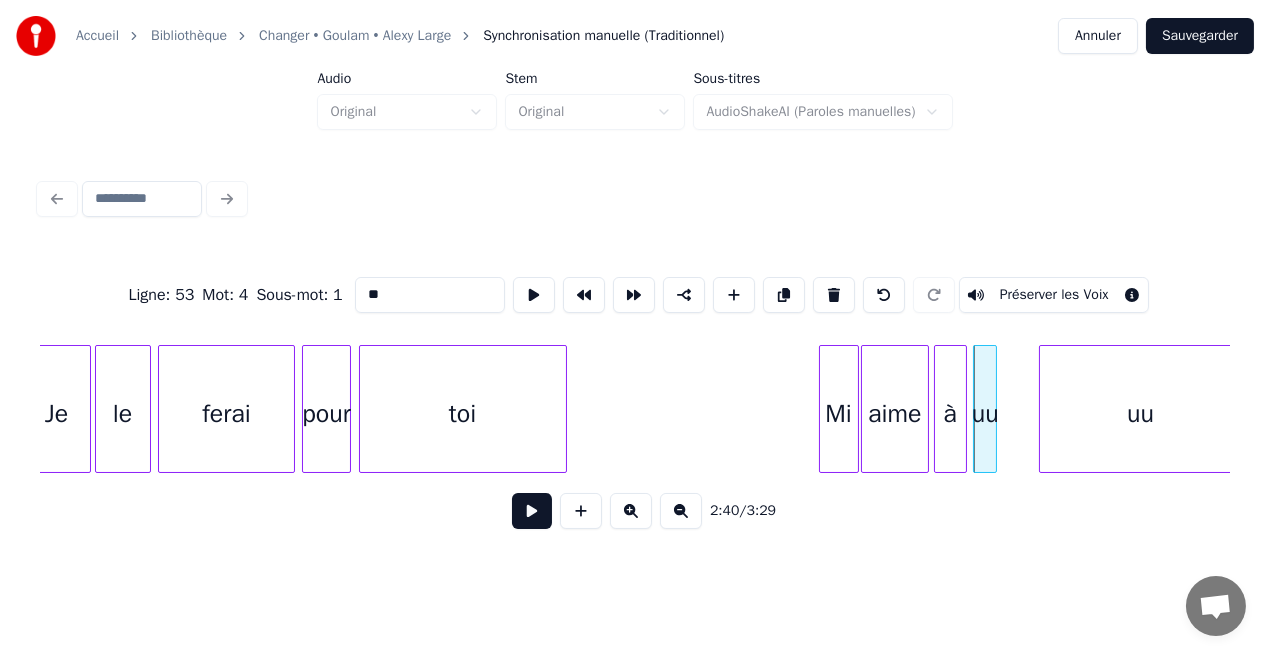 drag, startPoint x: 388, startPoint y: 297, endPoint x: 286, endPoint y: 284, distance: 102.825096 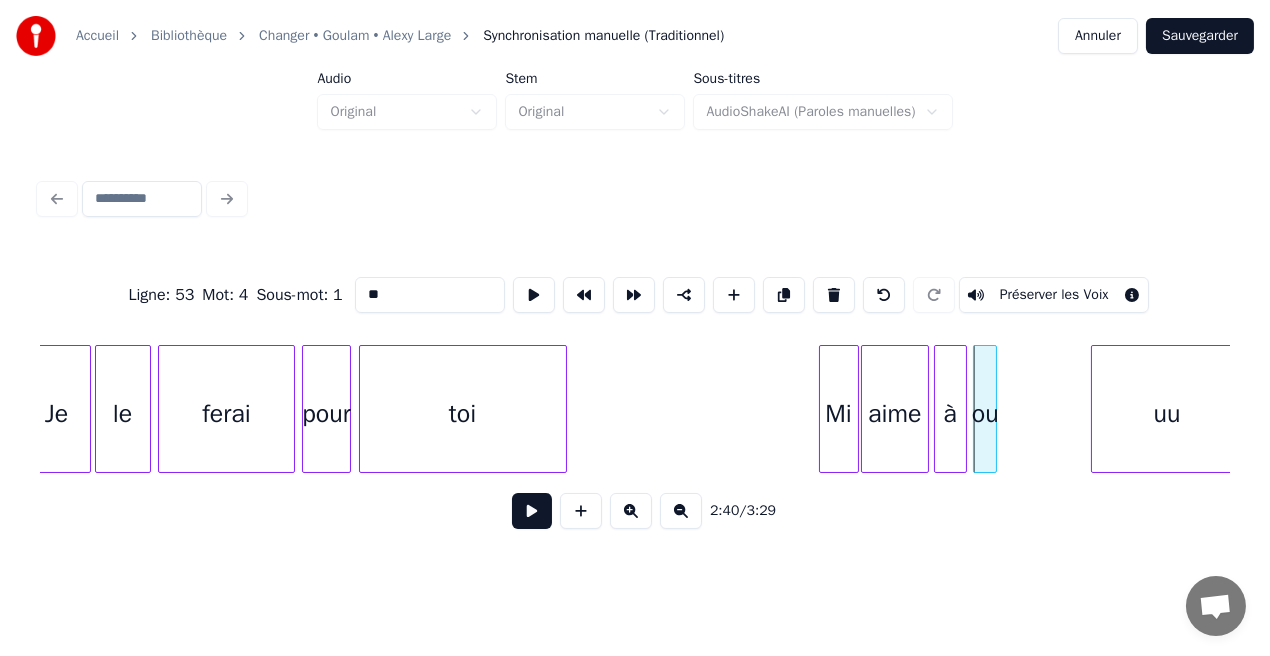 click at bounding box center [1095, 409] 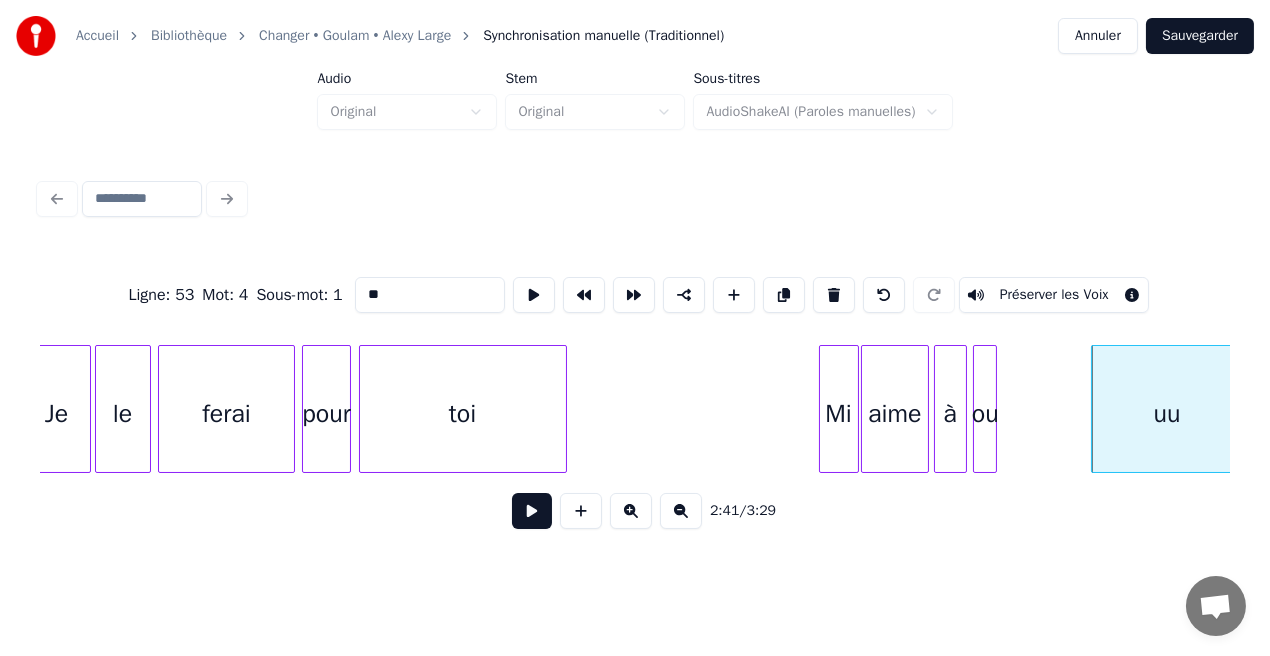 type on "**" 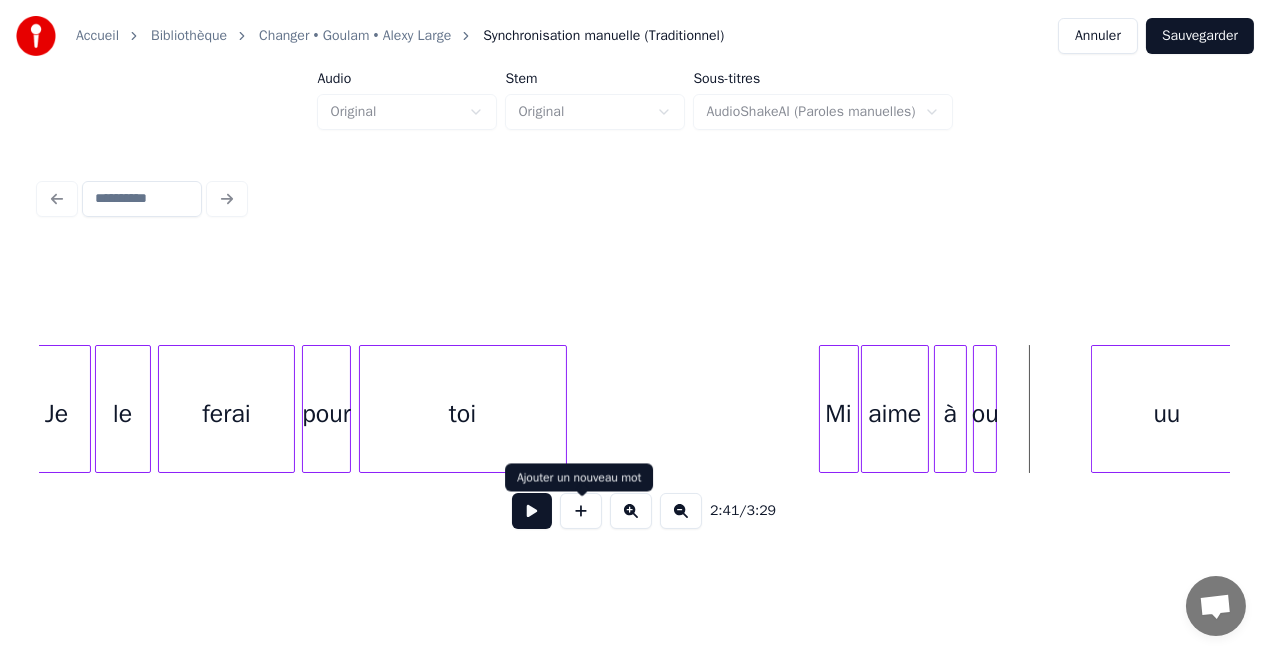 click at bounding box center (581, 511) 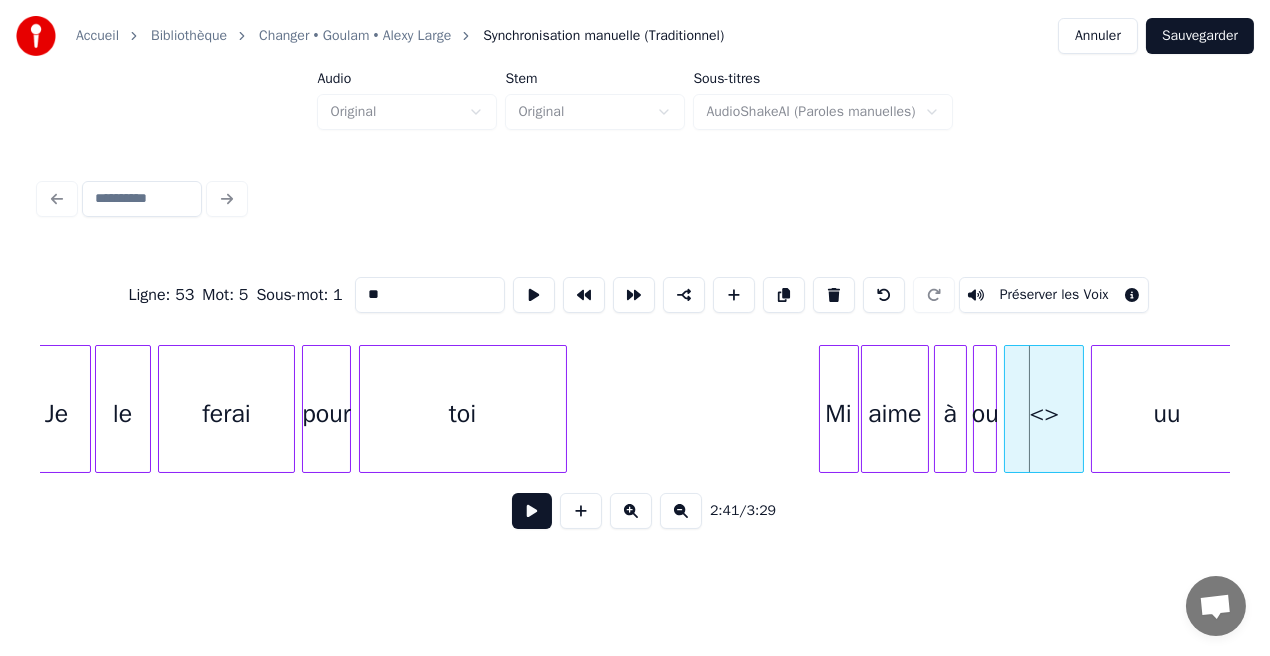 click on "<>" at bounding box center (1044, 414) 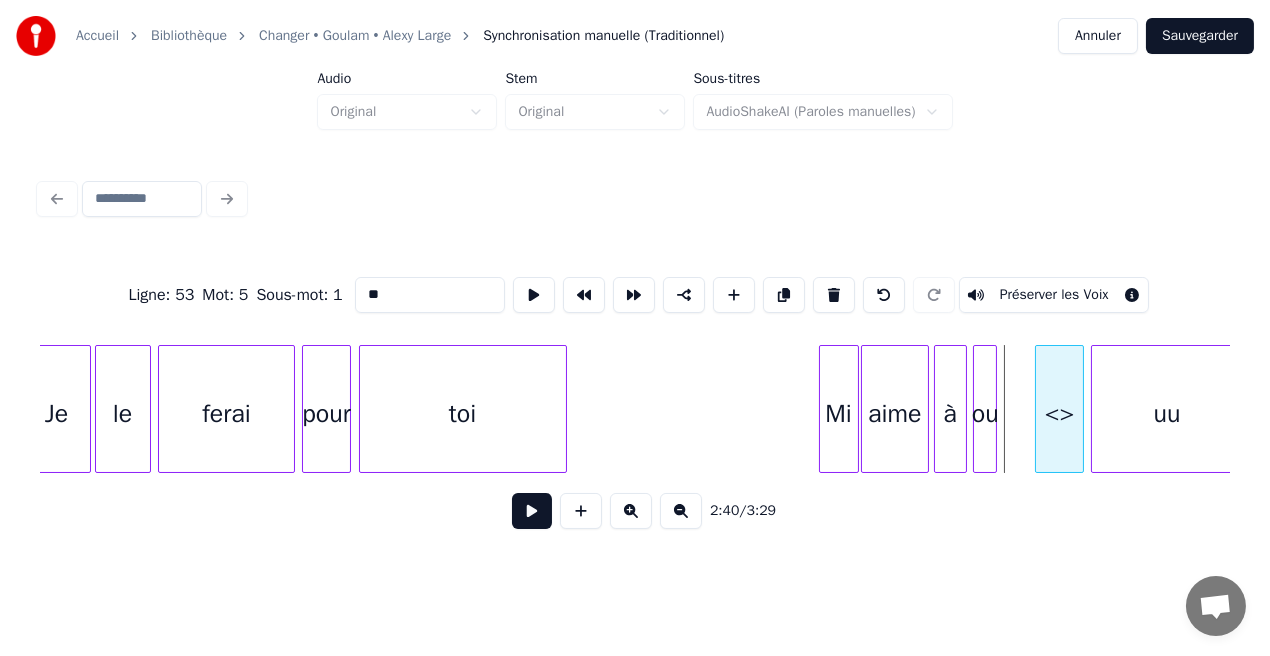 click at bounding box center (1039, 409) 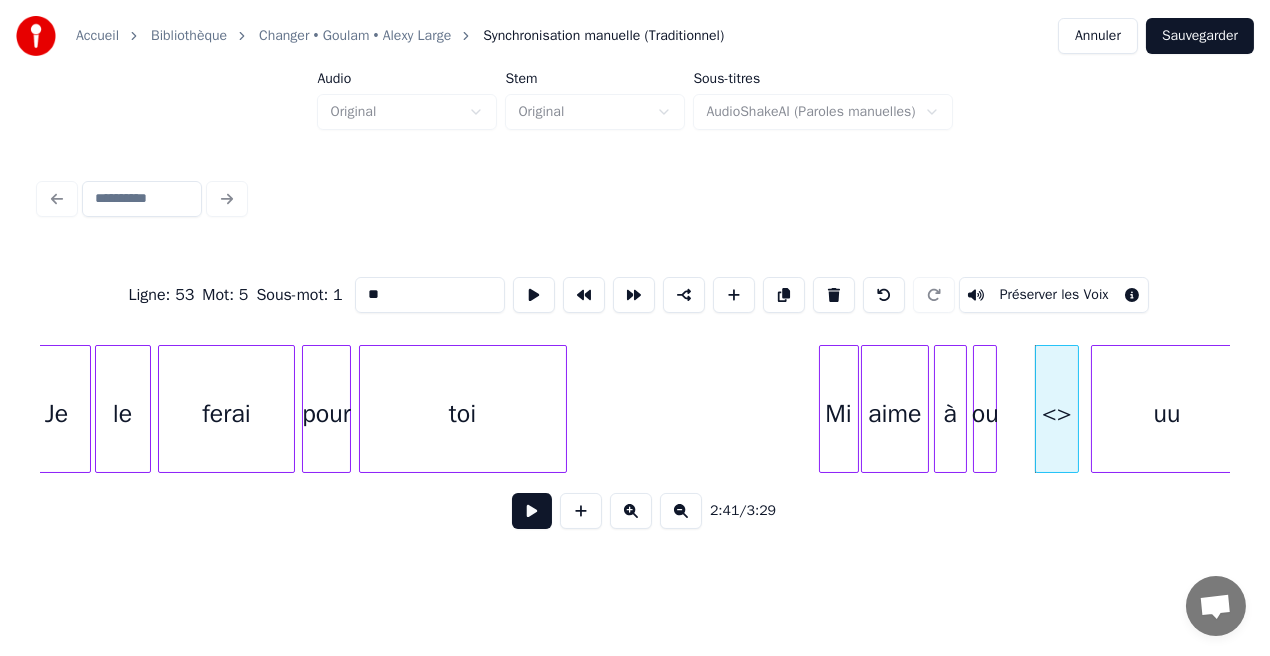 click at bounding box center (1075, 409) 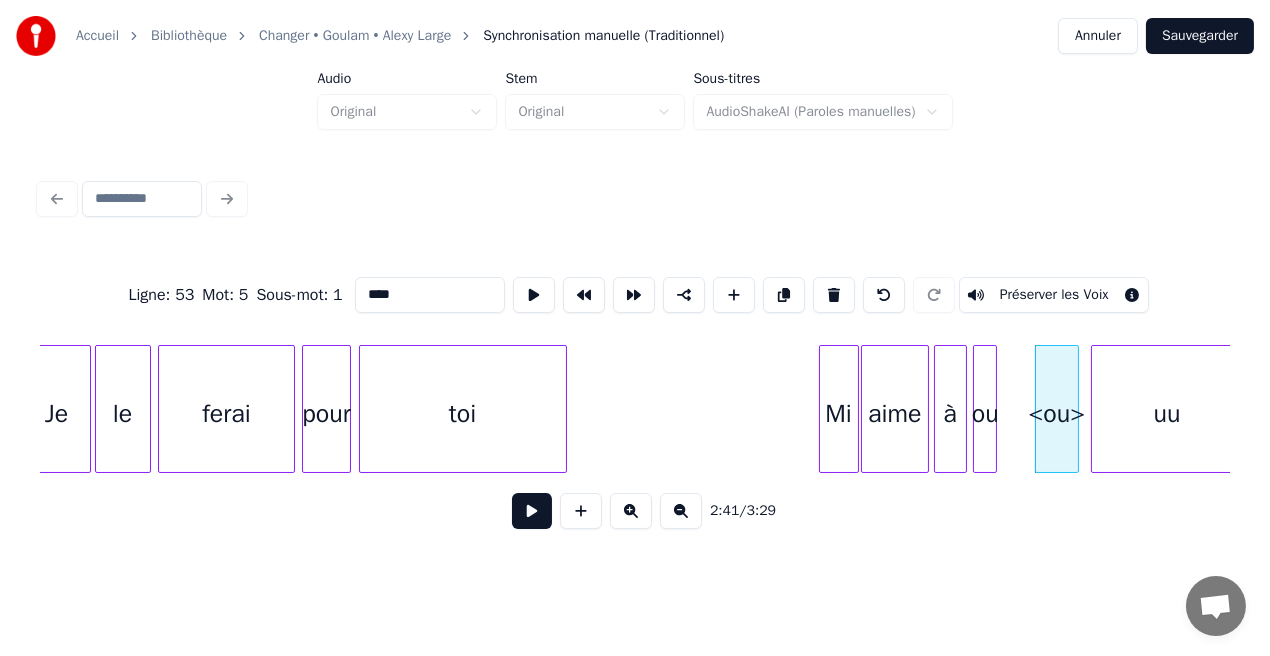drag, startPoint x: 380, startPoint y: 292, endPoint x: 254, endPoint y: 304, distance: 126.57014 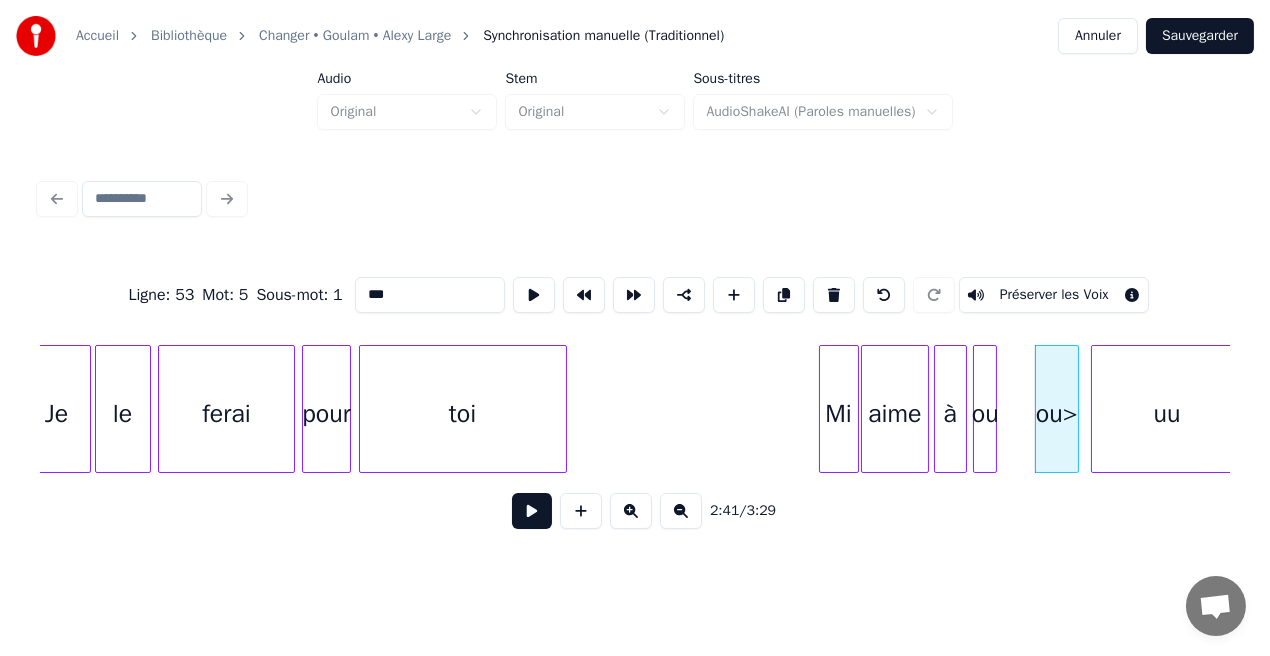 drag, startPoint x: 386, startPoint y: 290, endPoint x: 497, endPoint y: 312, distance: 113.15918 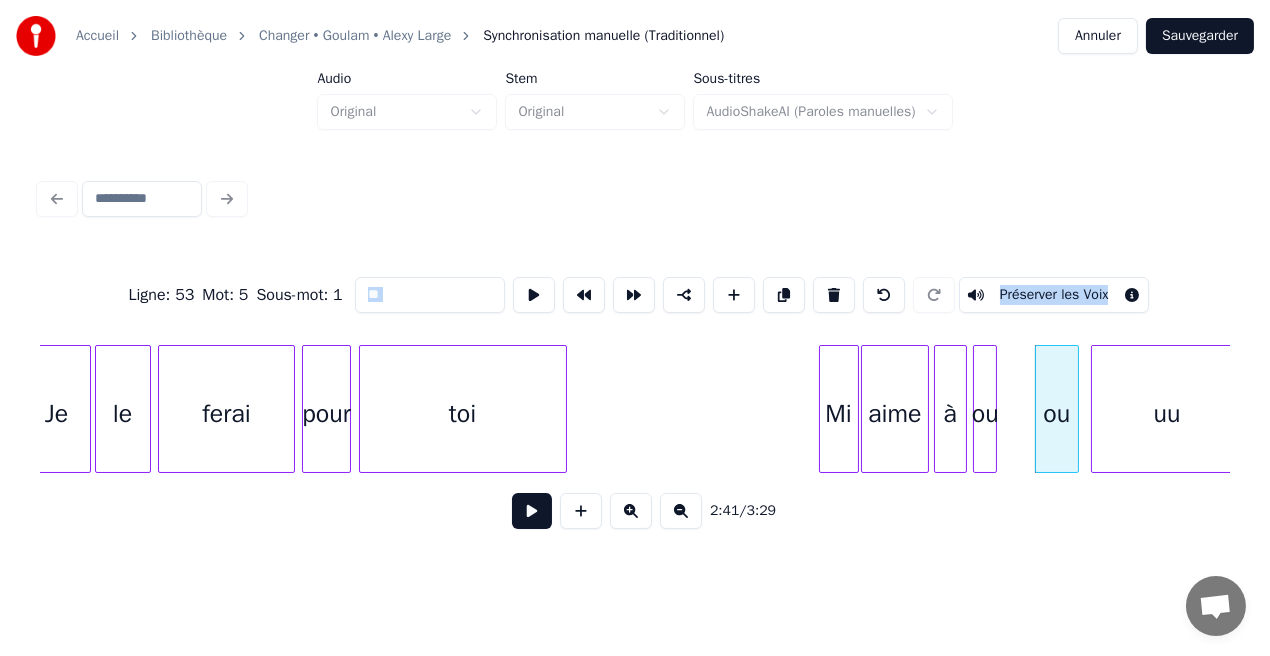 drag, startPoint x: 496, startPoint y: 311, endPoint x: 593, endPoint y: 442, distance: 163.00307 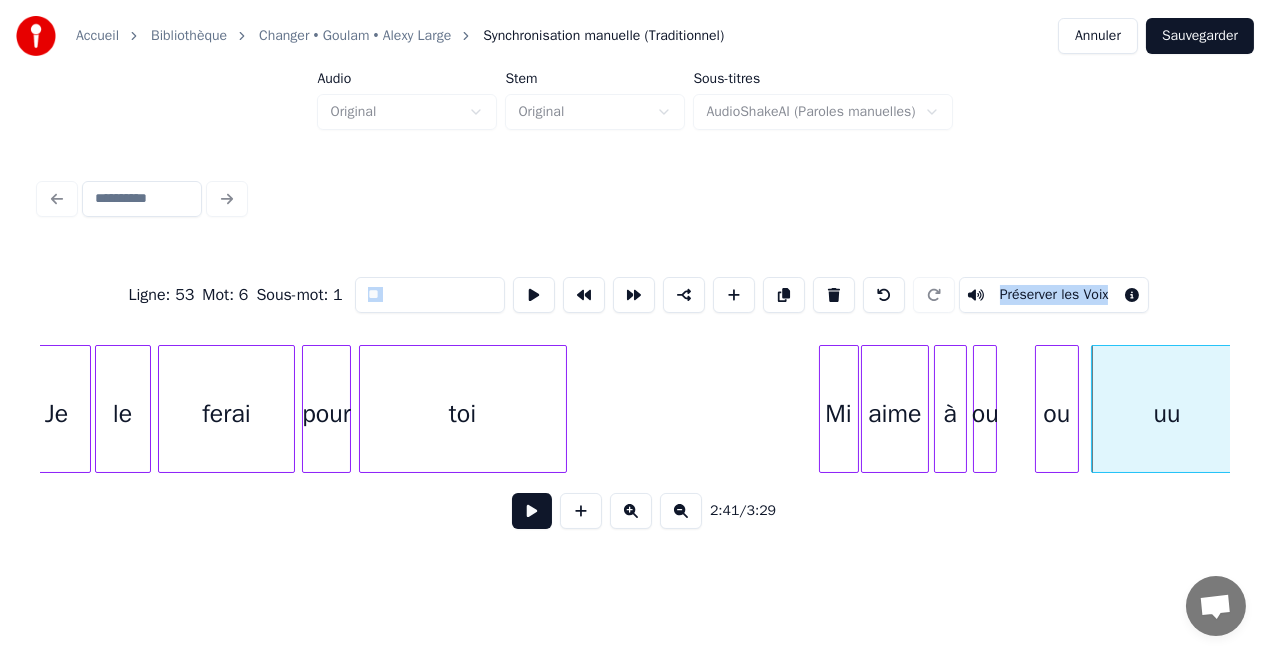 click on "Préserver les Voix" at bounding box center (1054, 295) 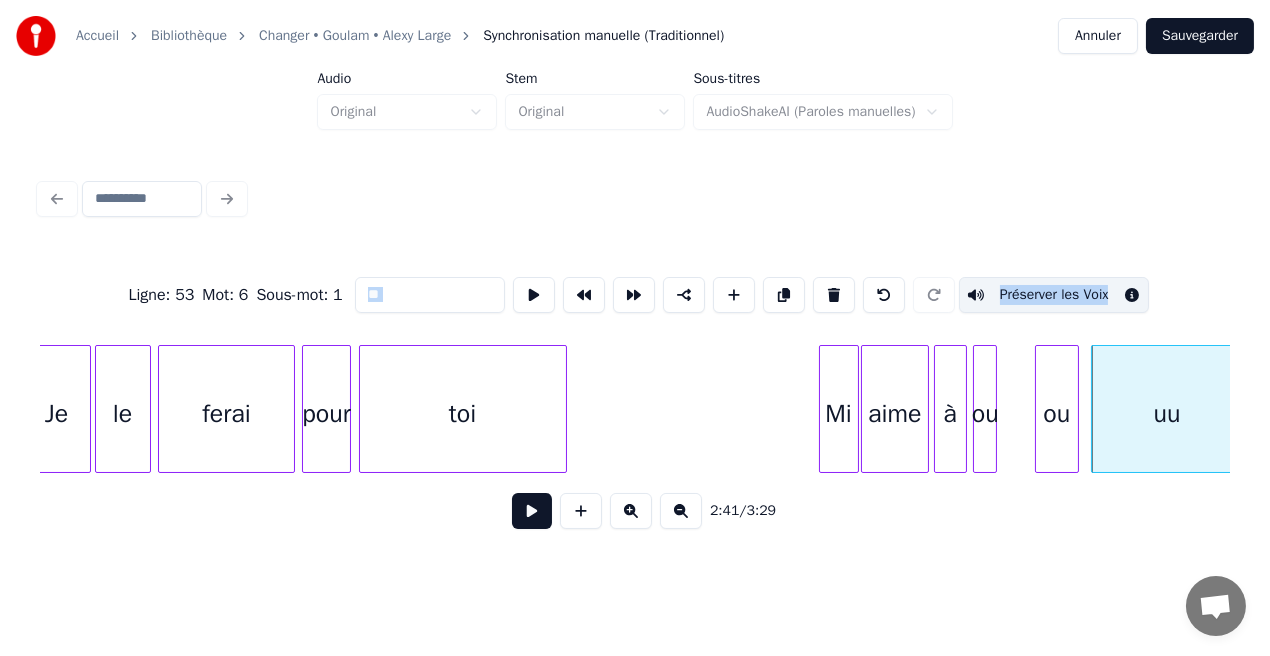 click on "Préserver les Voix" at bounding box center [1054, 295] 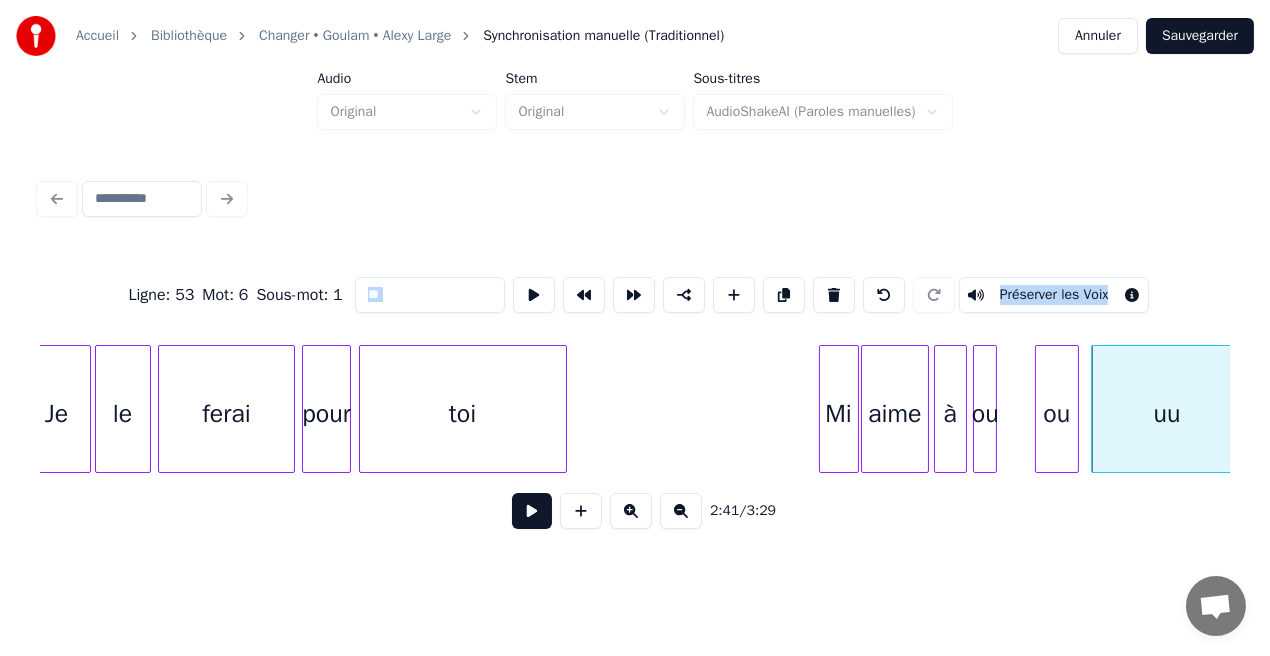 click on "Je le ferai pour toi Mi aime ou uu à ou" at bounding box center [-10276, 409] 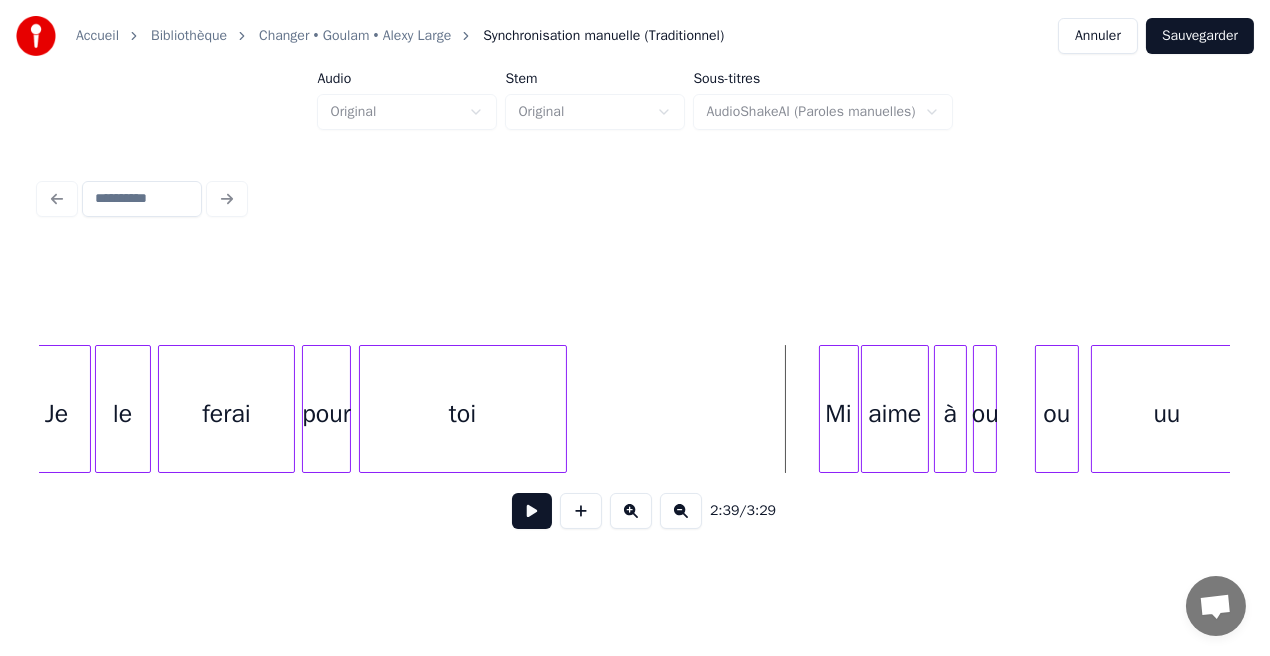 click on "uu" at bounding box center [1166, 414] 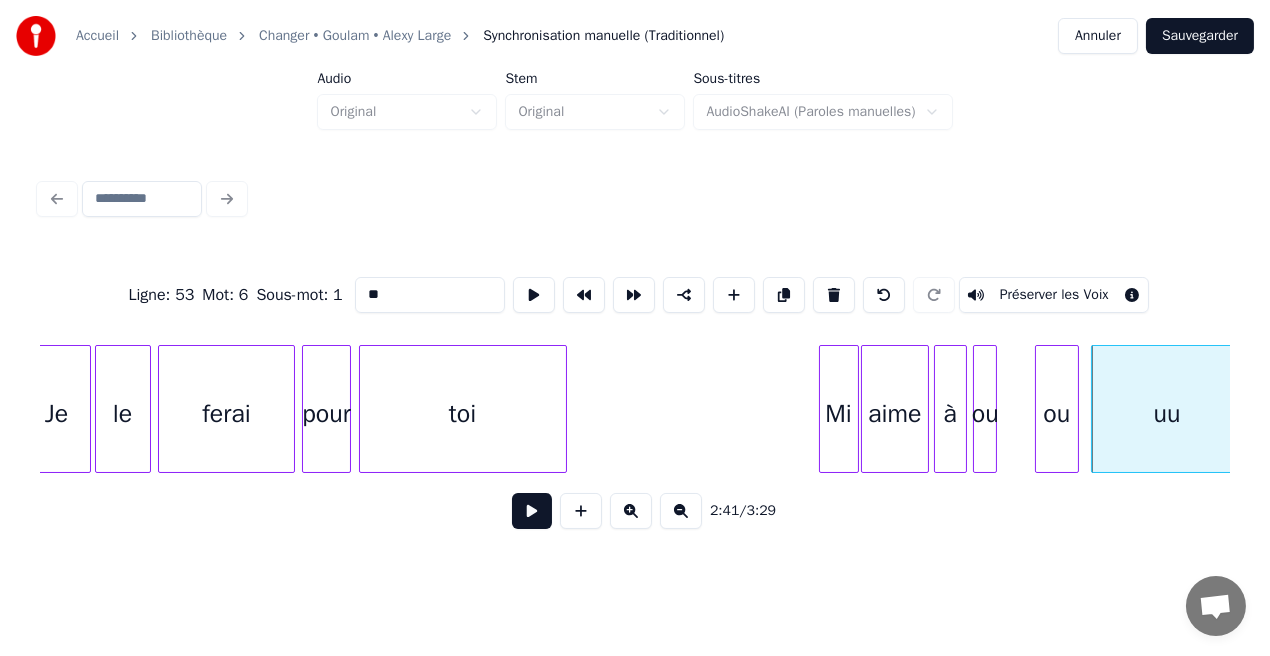 drag, startPoint x: 394, startPoint y: 294, endPoint x: 194, endPoint y: 344, distance: 206.15529 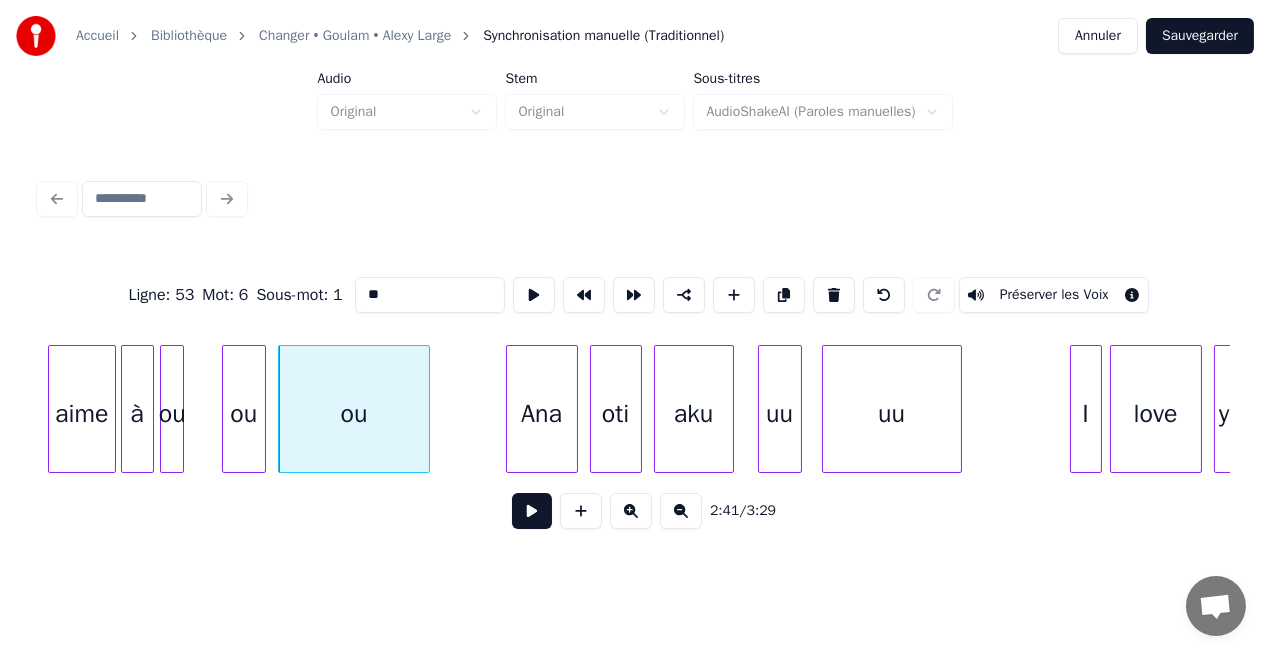 scroll, scrollTop: 0, scrollLeft: 32095, axis: horizontal 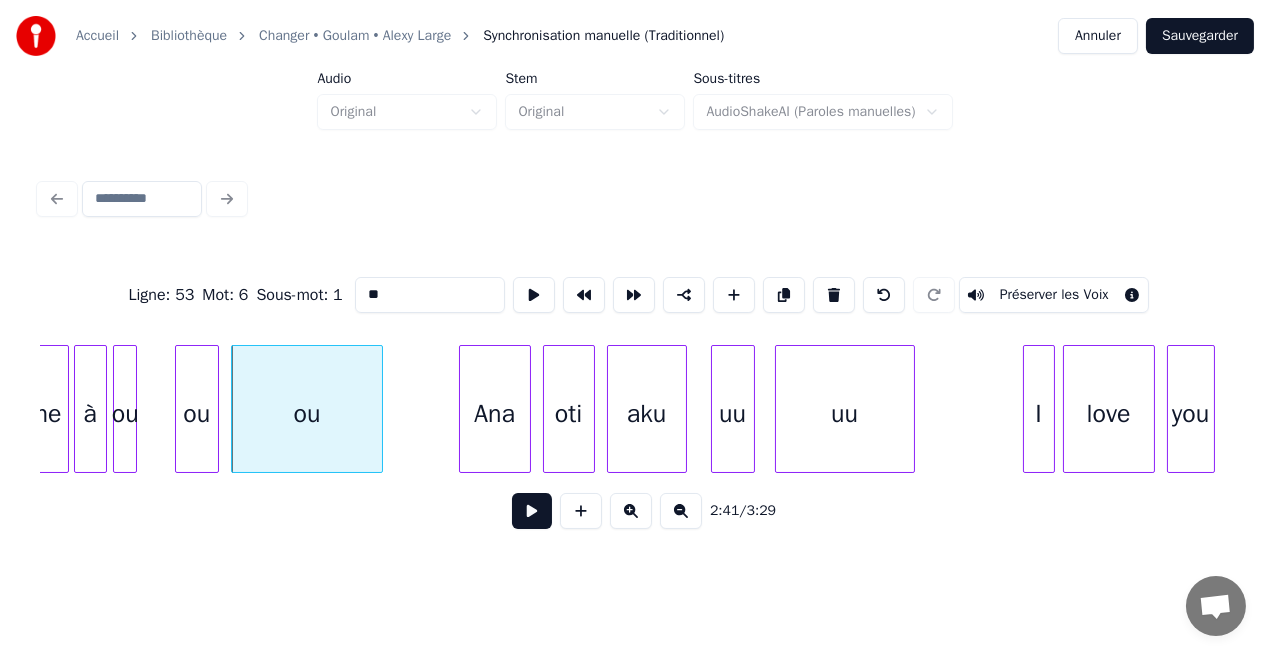 click on "uu" at bounding box center [733, 414] 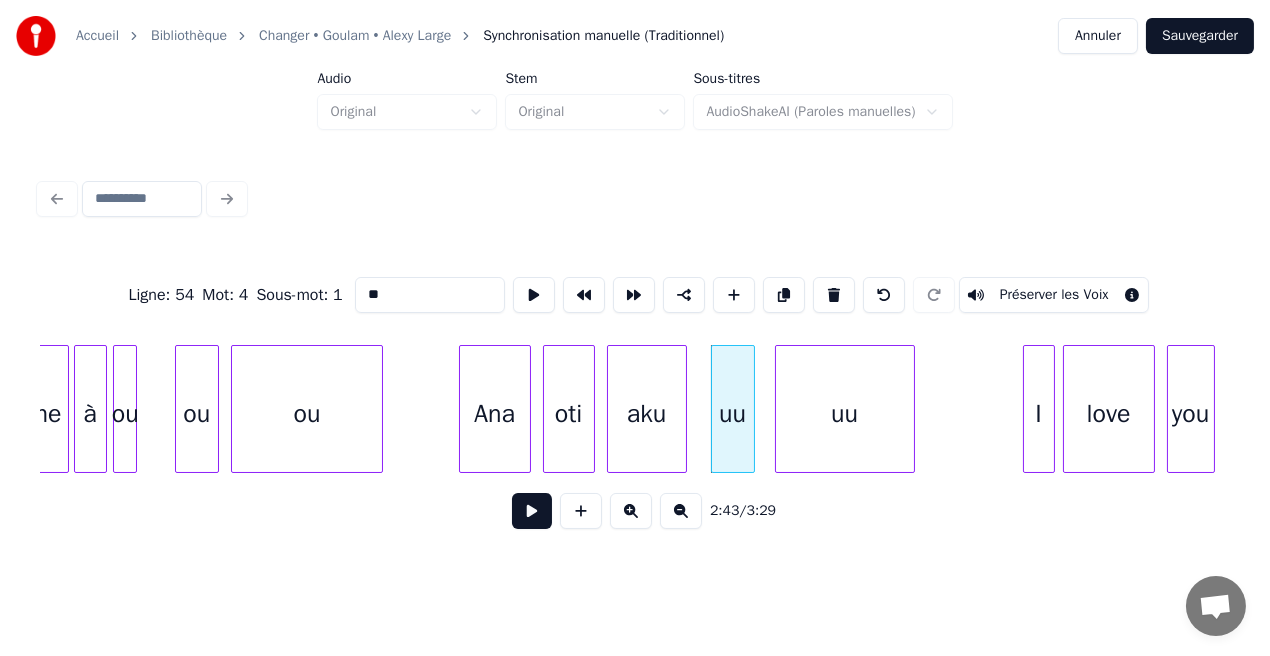 drag, startPoint x: 402, startPoint y: 298, endPoint x: 316, endPoint y: 300, distance: 86.023254 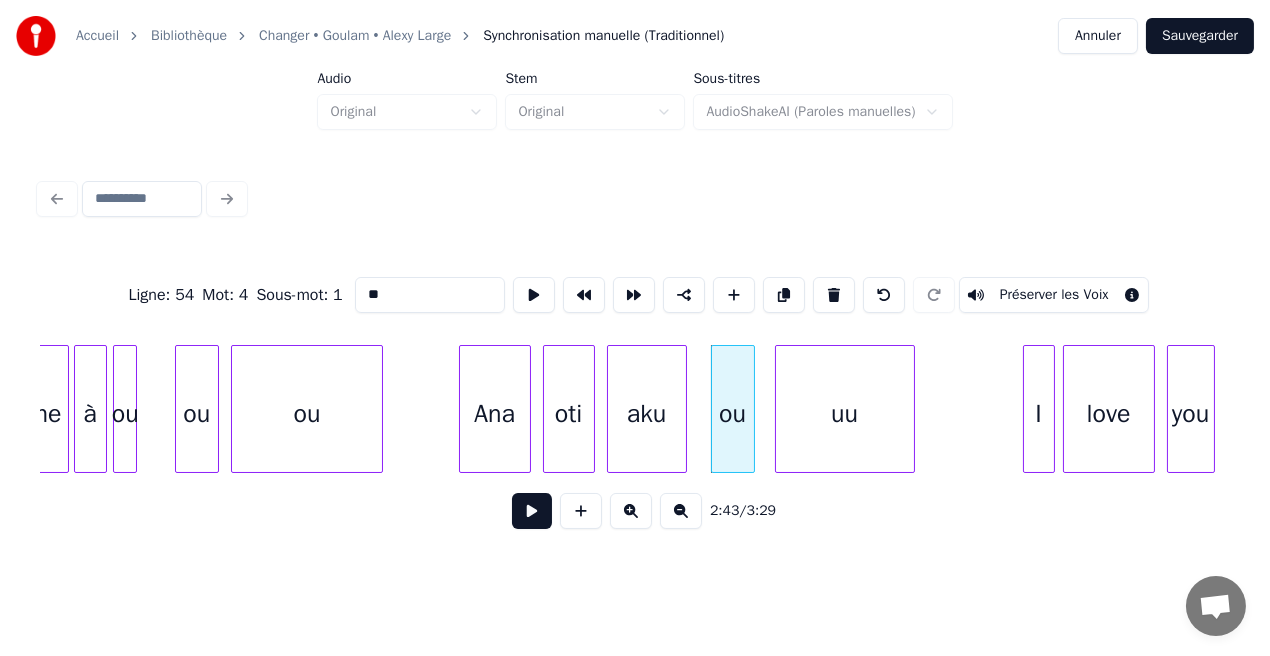click on "uu" at bounding box center (845, 414) 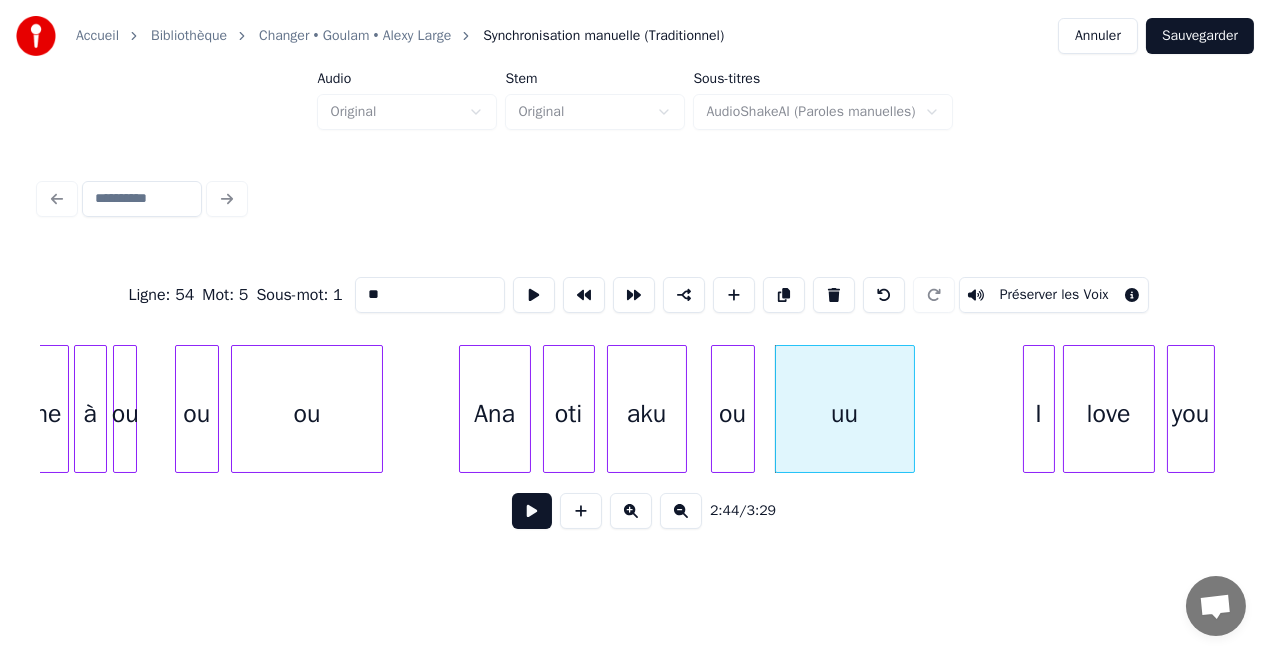 drag, startPoint x: 400, startPoint y: 288, endPoint x: 319, endPoint y: 312, distance: 84.48077 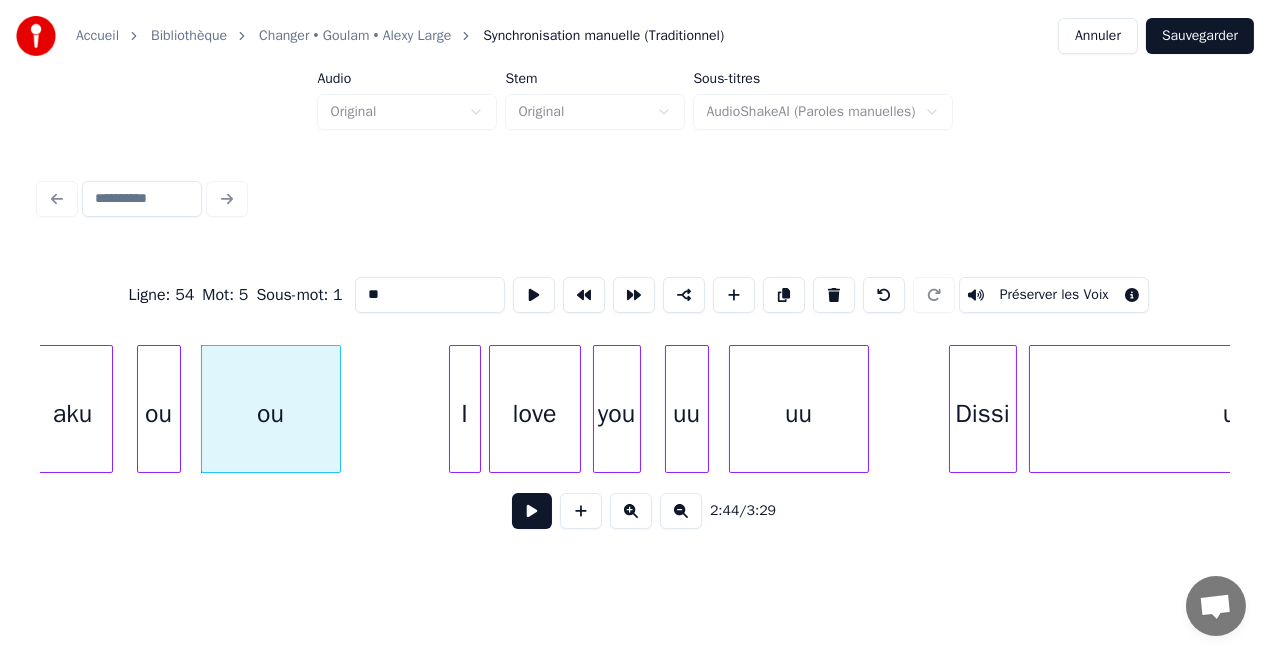 scroll, scrollTop: 0, scrollLeft: 32741, axis: horizontal 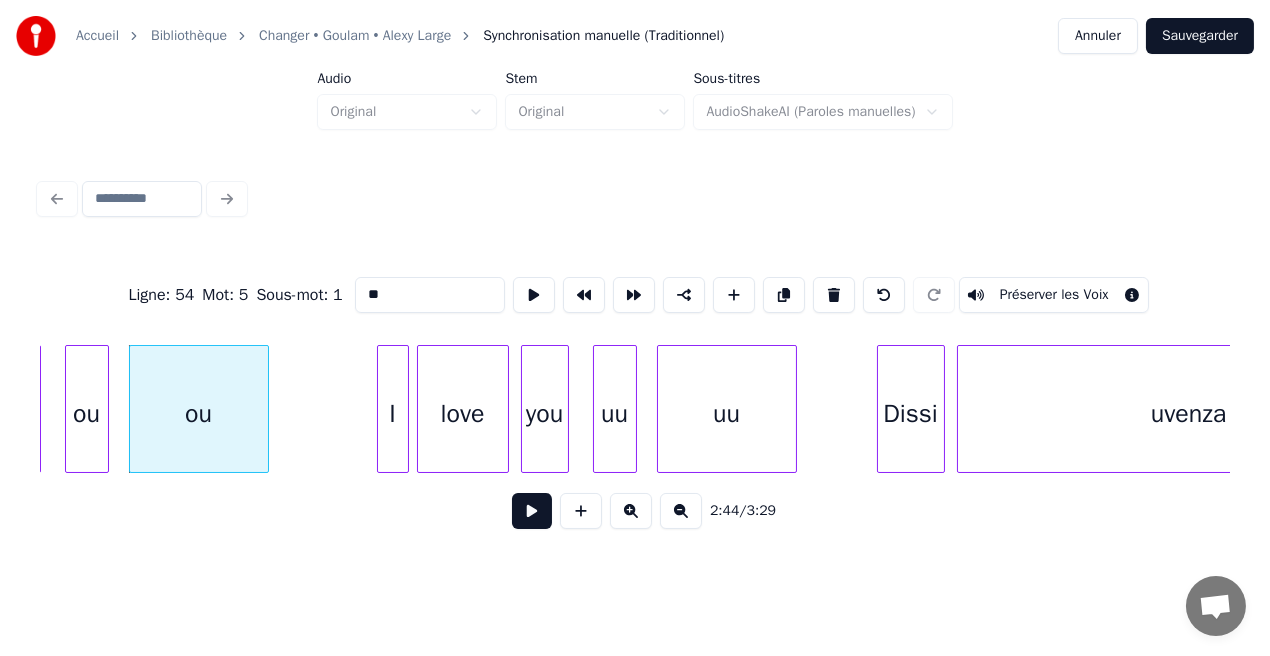 click on "uu" at bounding box center [615, 414] 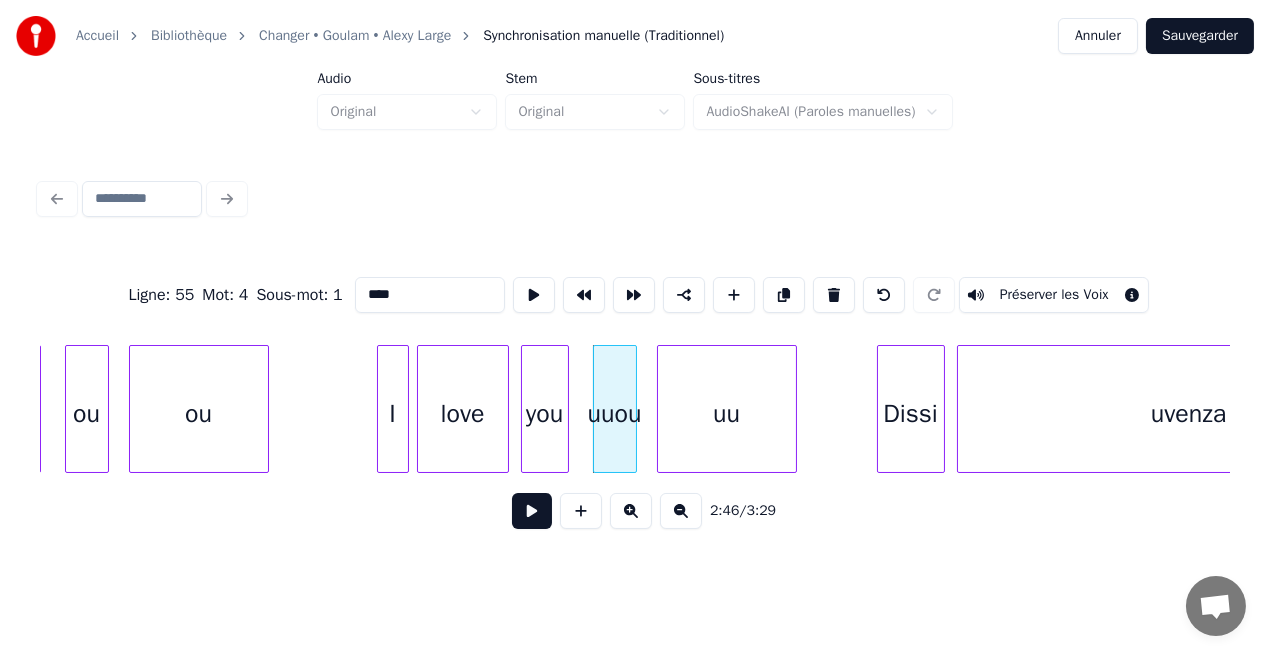 drag, startPoint x: 384, startPoint y: 297, endPoint x: 272, endPoint y: 319, distance: 114.14027 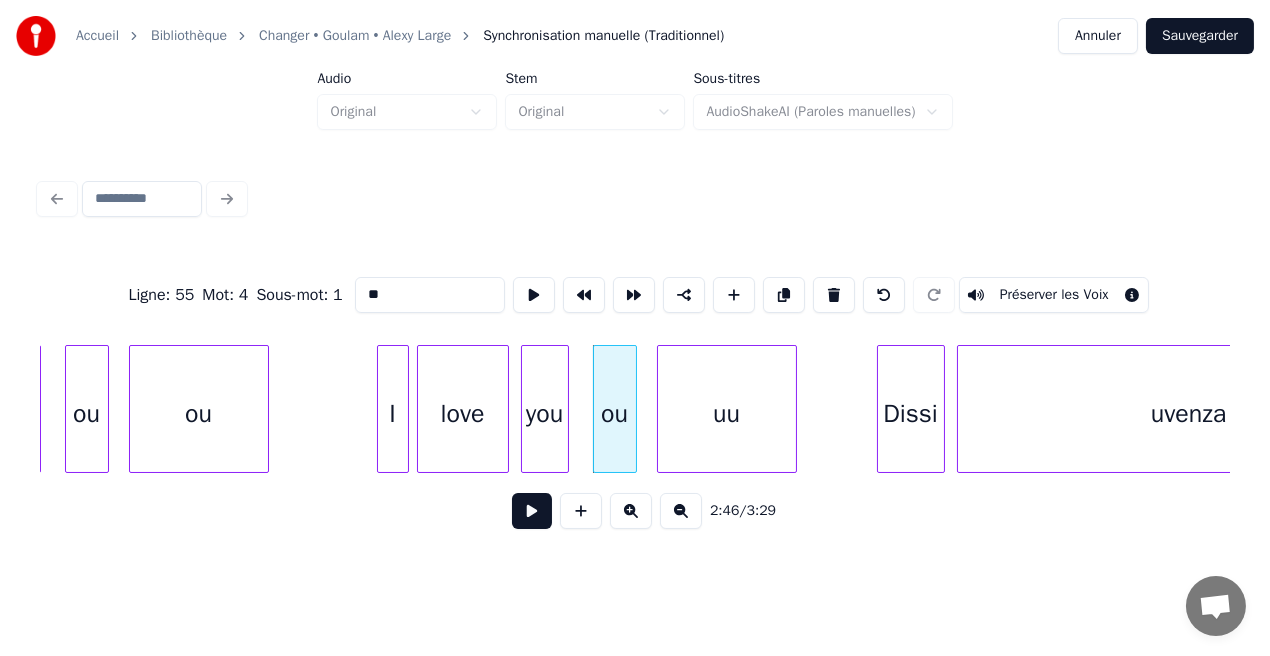 click on "uu" at bounding box center [727, 414] 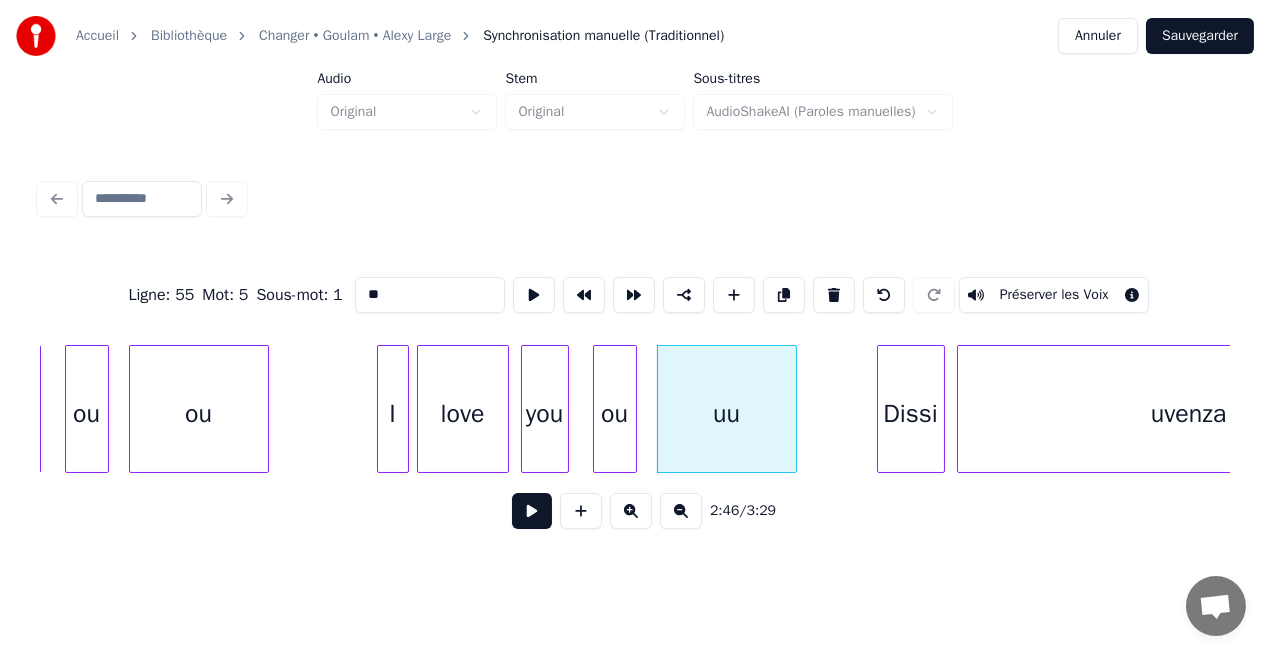 drag, startPoint x: 388, startPoint y: 290, endPoint x: 271, endPoint y: 320, distance: 120.784935 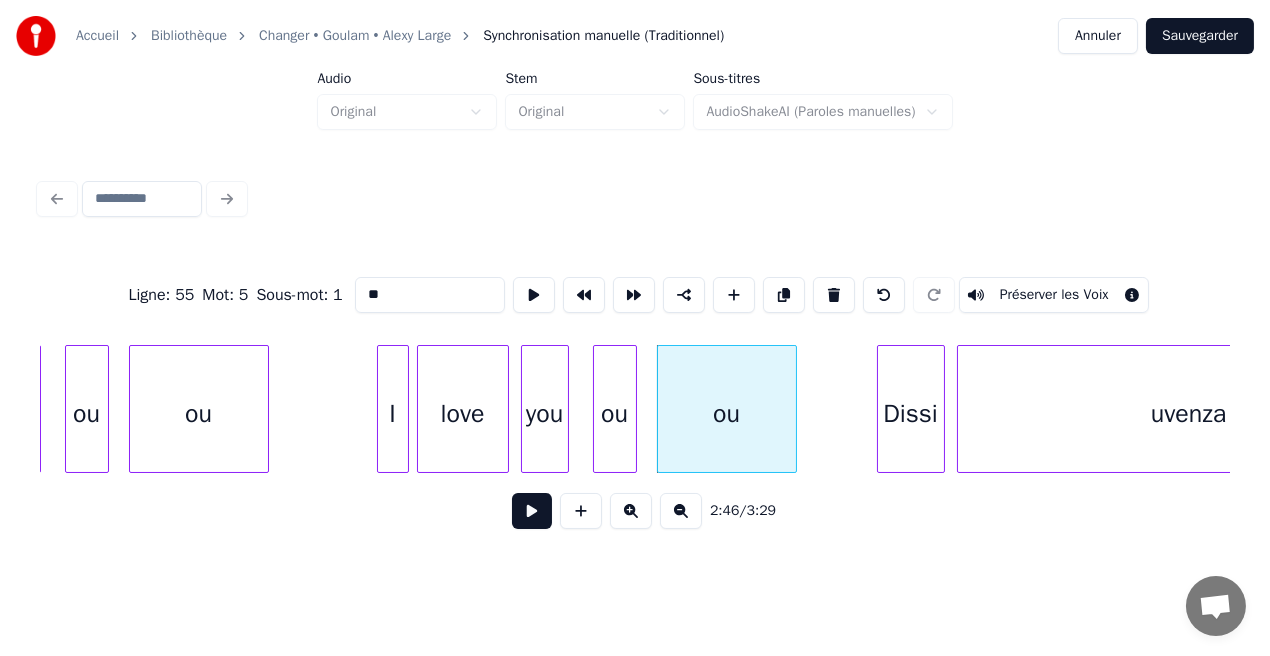 click on "ou" at bounding box center (727, 414) 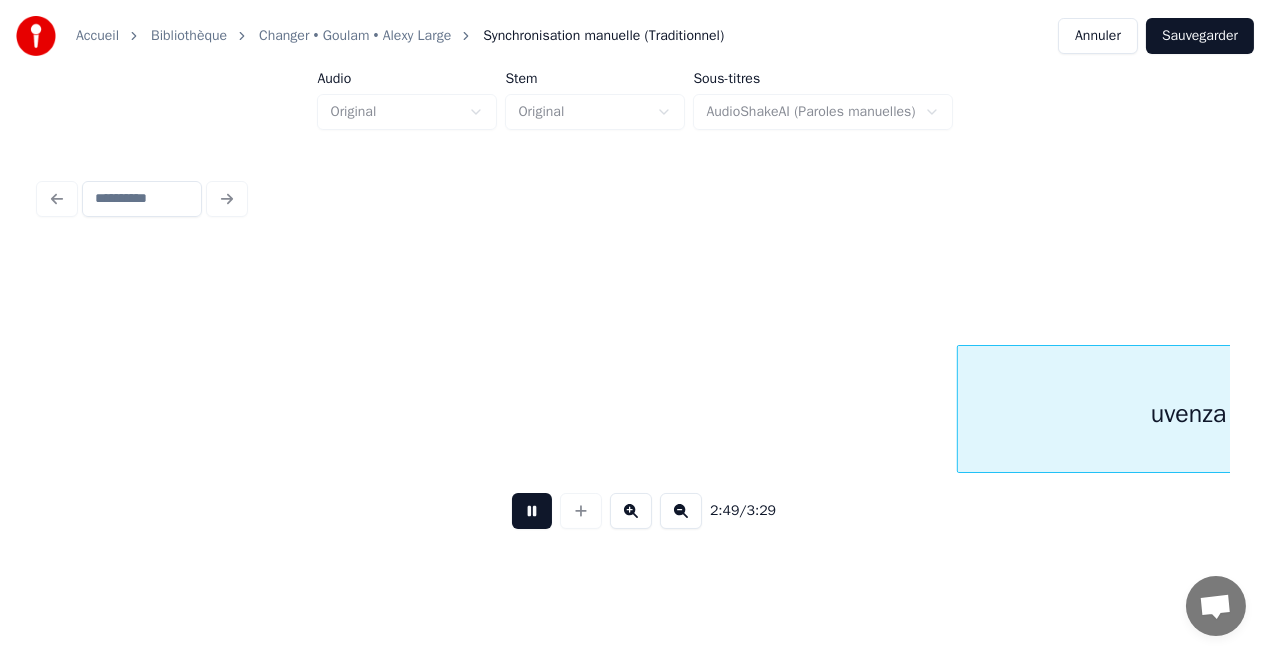 scroll, scrollTop: 0, scrollLeft: 33933, axis: horizontal 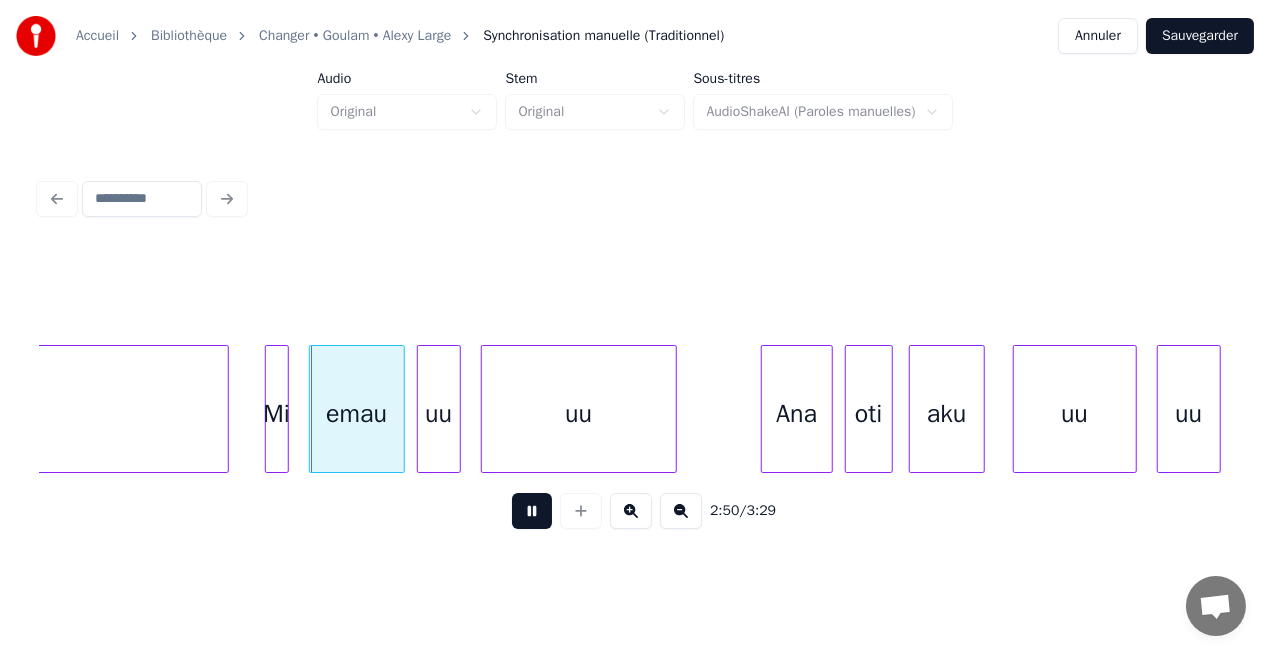 click at bounding box center (532, 511) 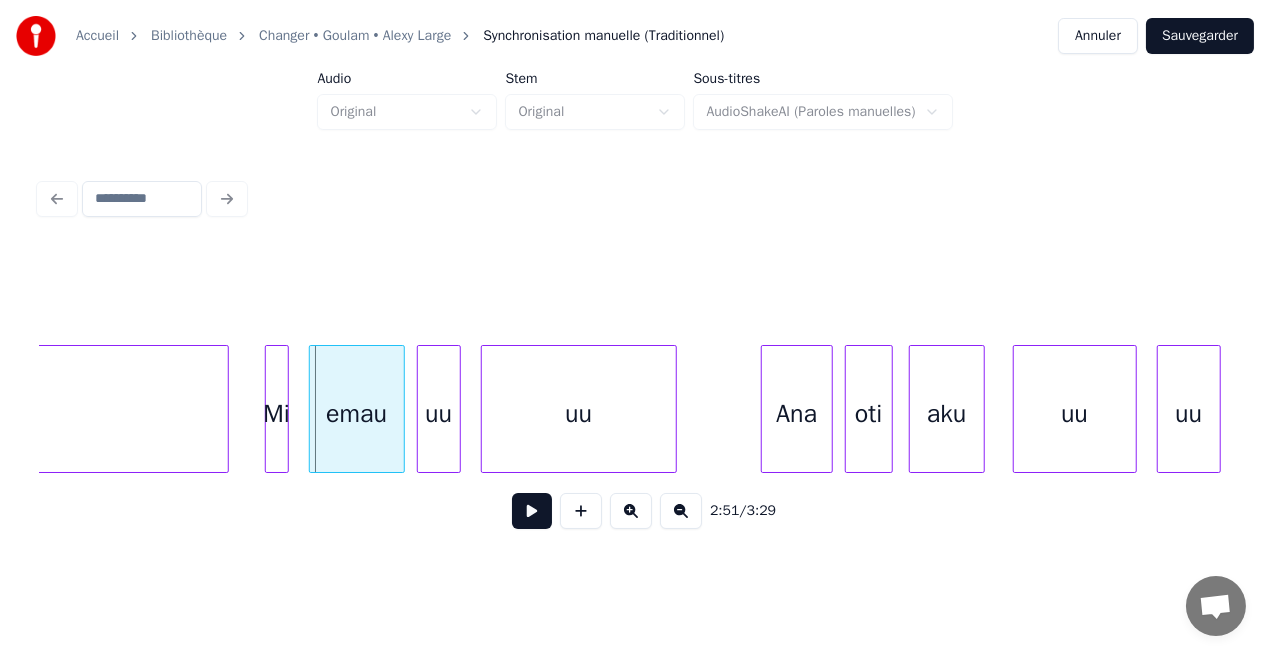click on "emau" at bounding box center (357, 414) 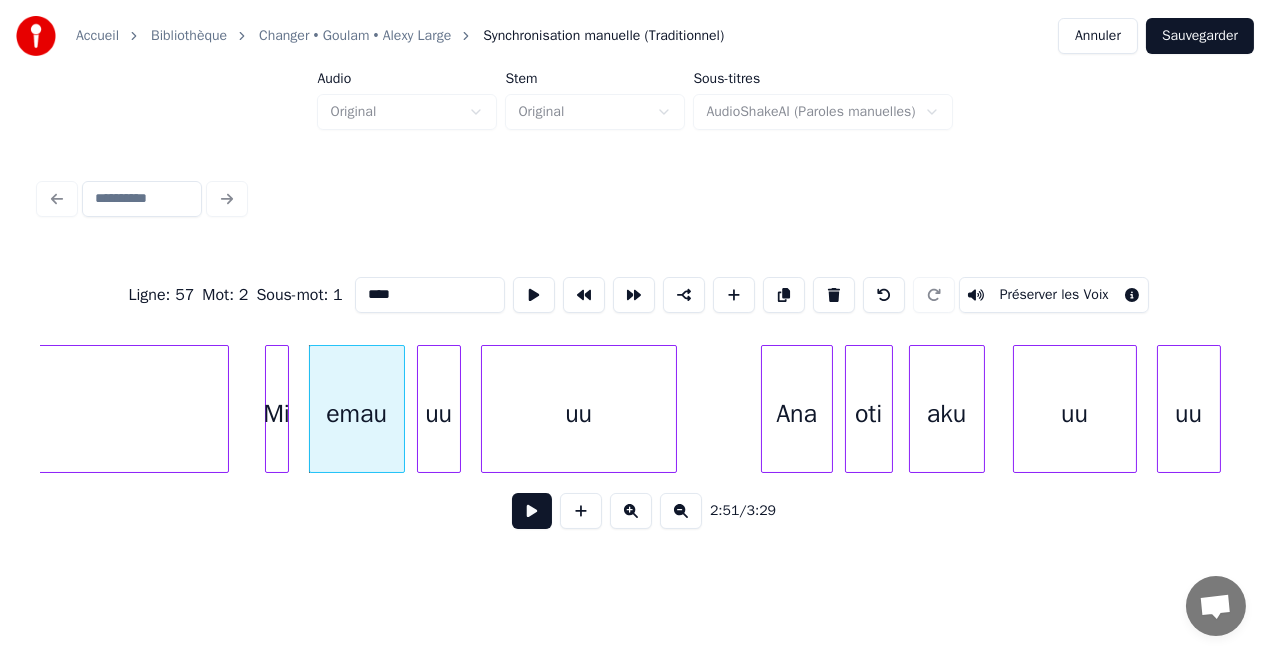 drag, startPoint x: 408, startPoint y: 290, endPoint x: 350, endPoint y: 294, distance: 58.137768 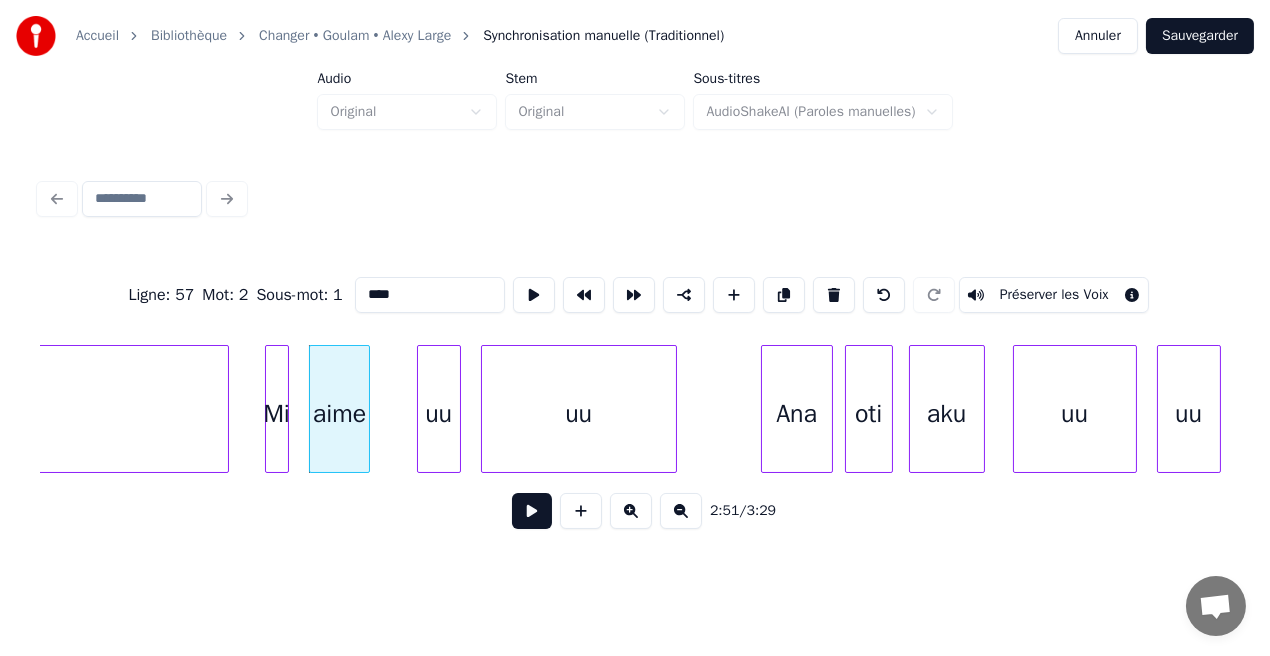 click at bounding box center [366, 409] 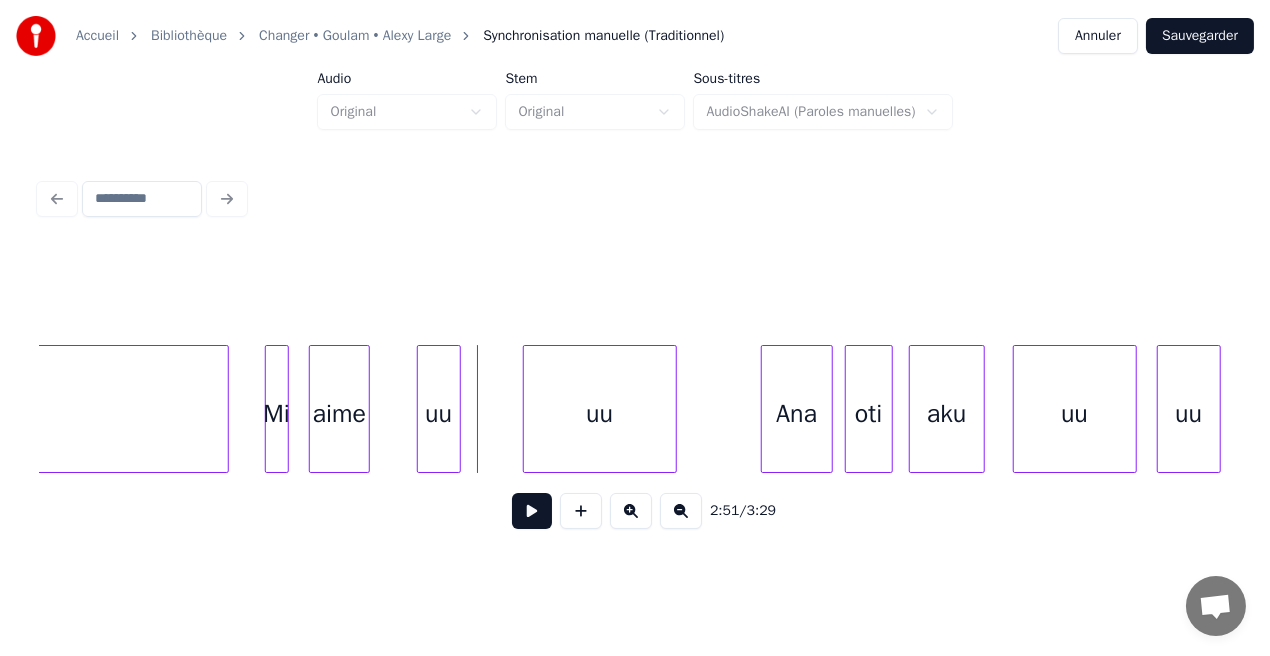 click at bounding box center (527, 409) 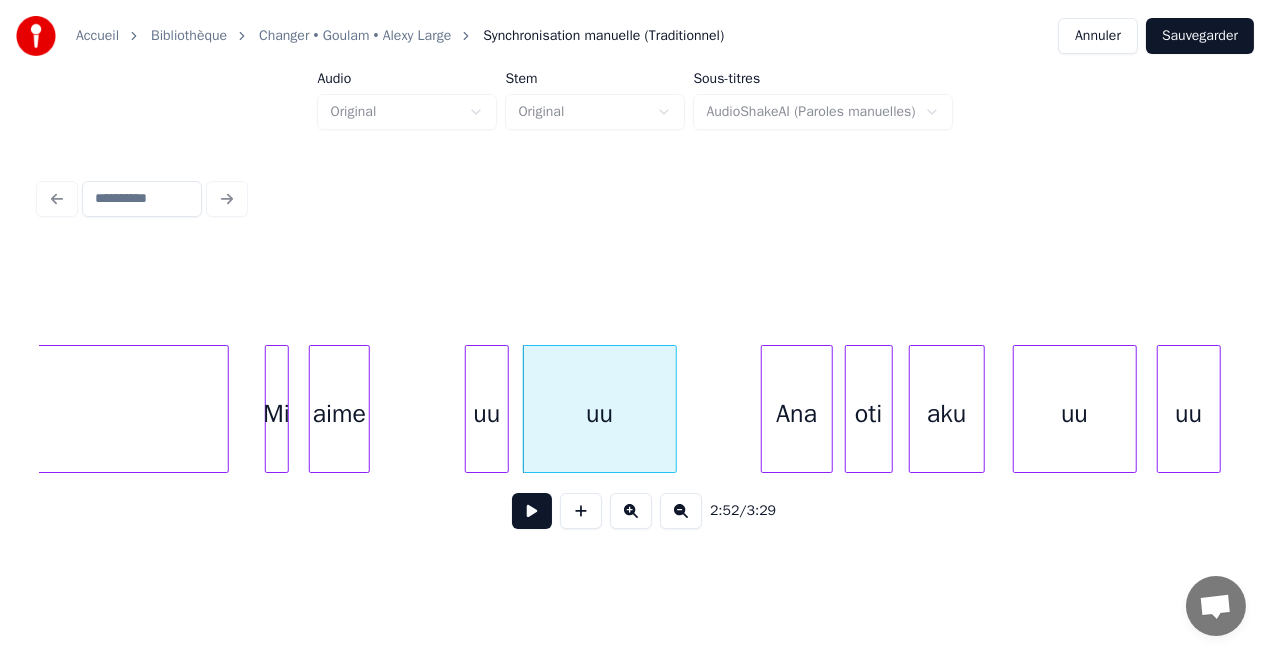click on "uu" at bounding box center [487, 414] 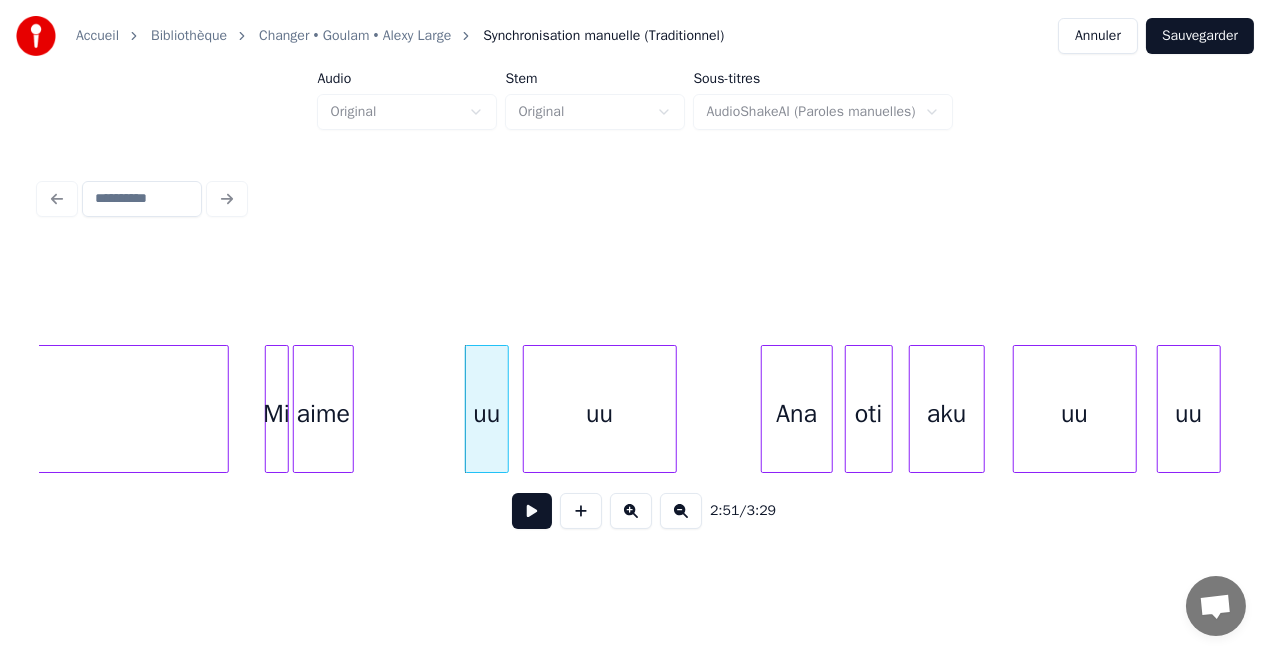 click on "aime" at bounding box center (324, 414) 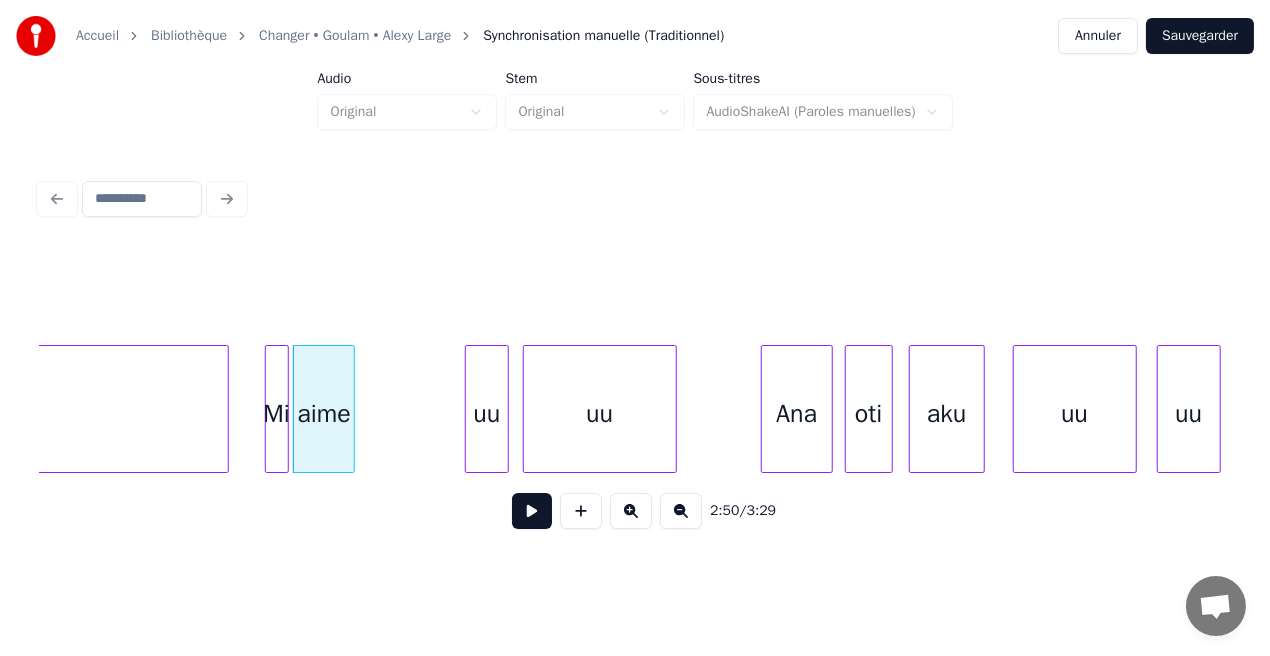 click on "aime" at bounding box center (324, 409) 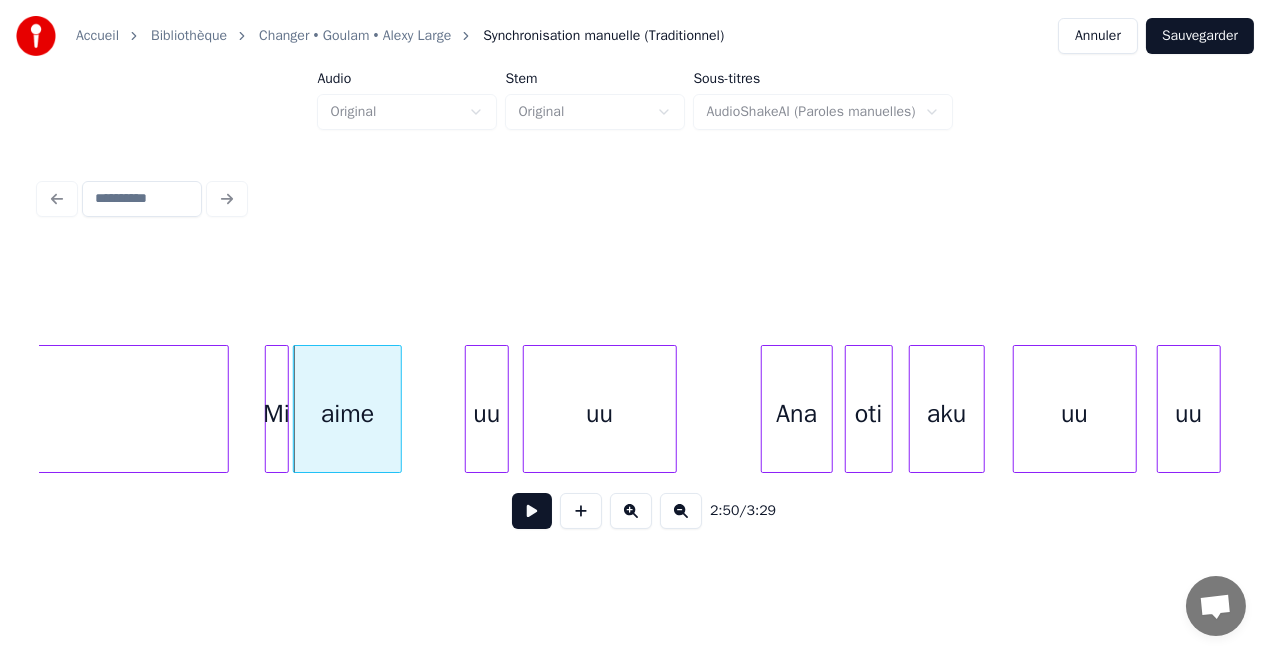 click at bounding box center [398, 409] 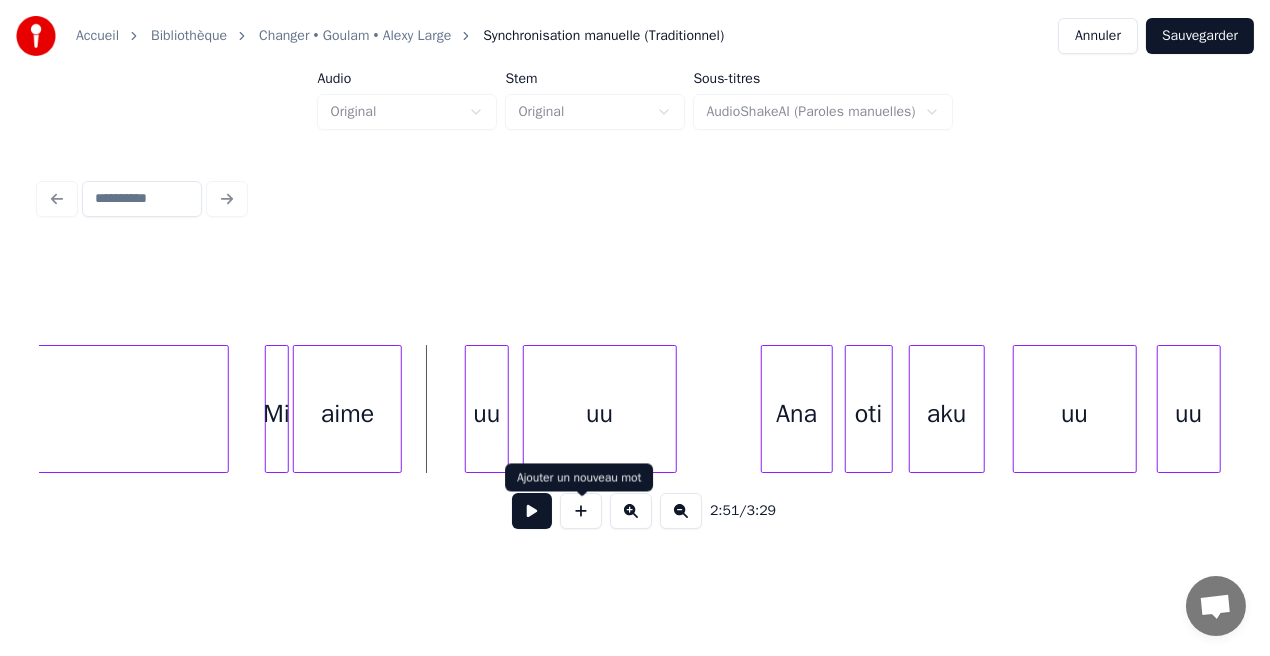 click at bounding box center (581, 511) 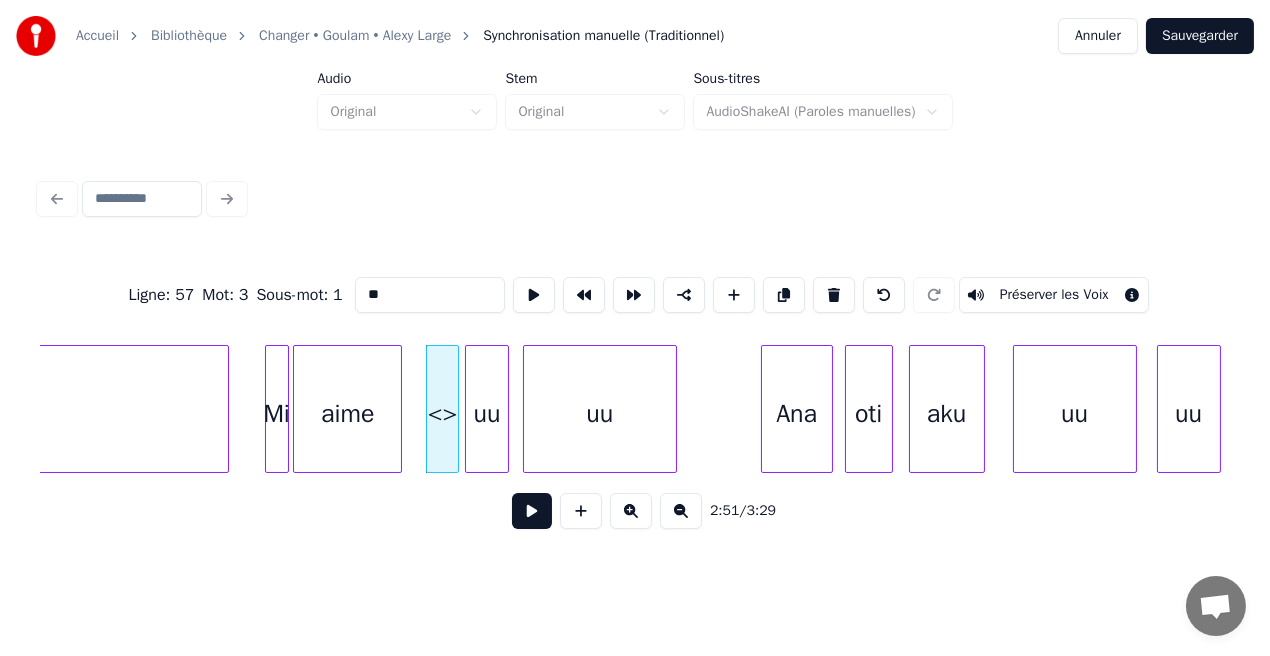 click at bounding box center (455, 409) 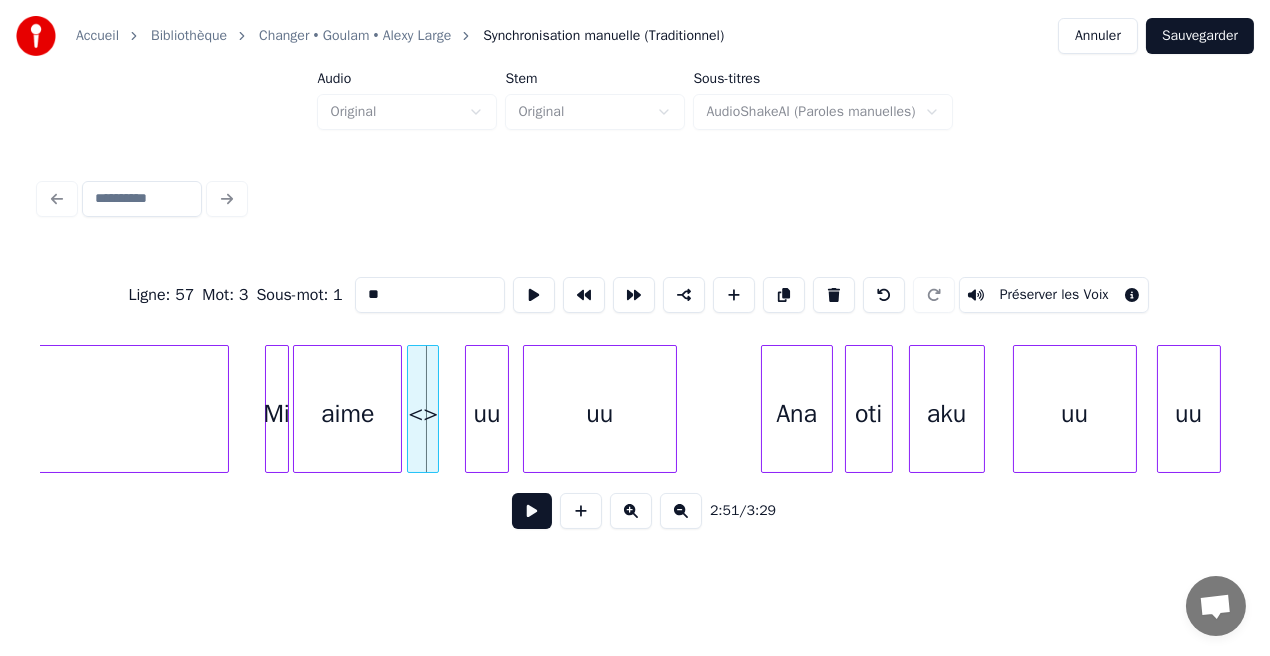 click on "<>" at bounding box center [423, 414] 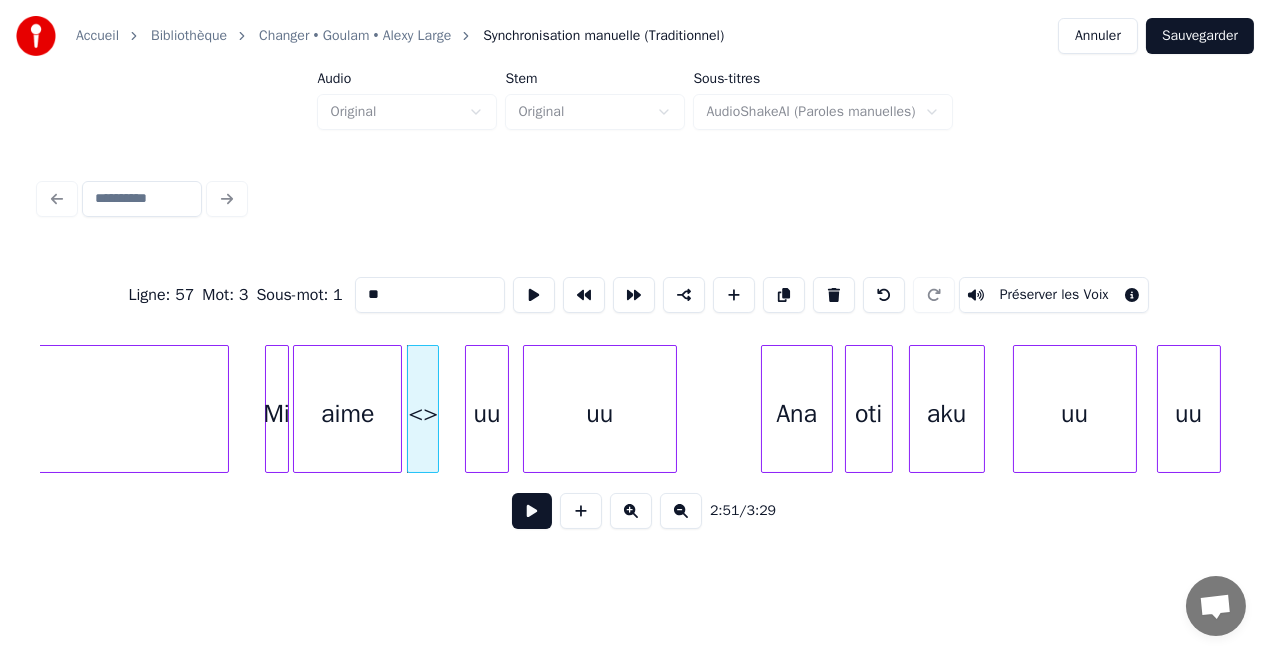 click on "**" at bounding box center [430, 295] 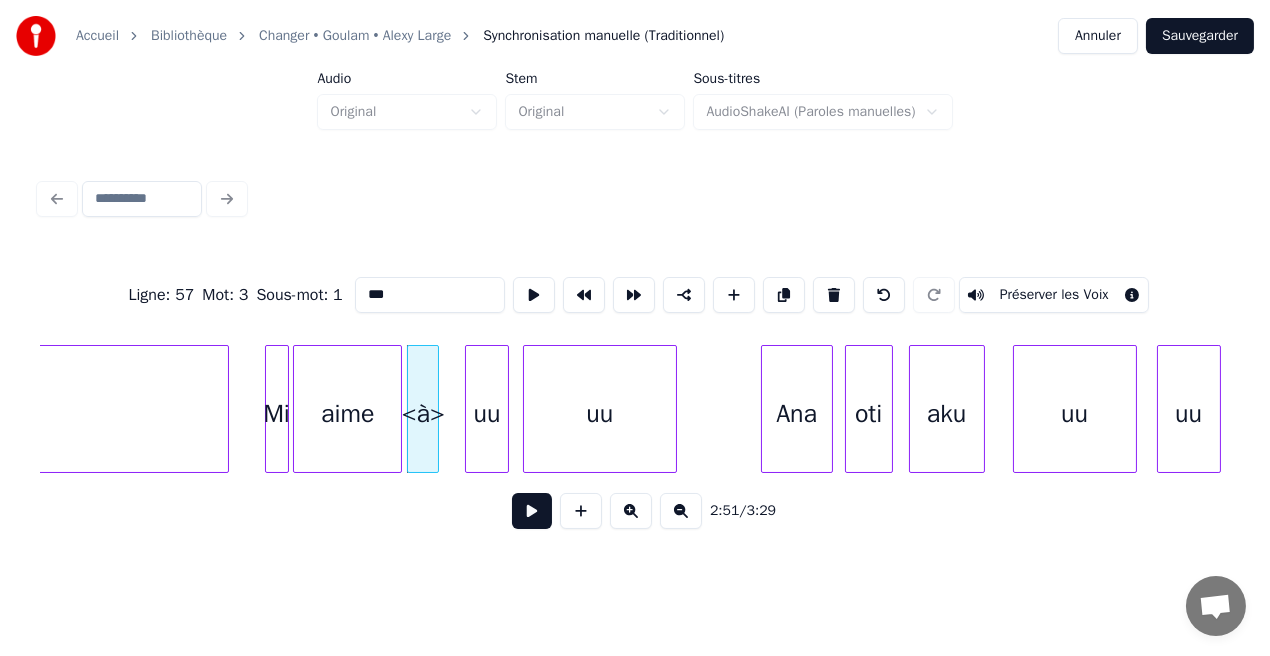 drag, startPoint x: 387, startPoint y: 288, endPoint x: 405, endPoint y: 290, distance: 18.110771 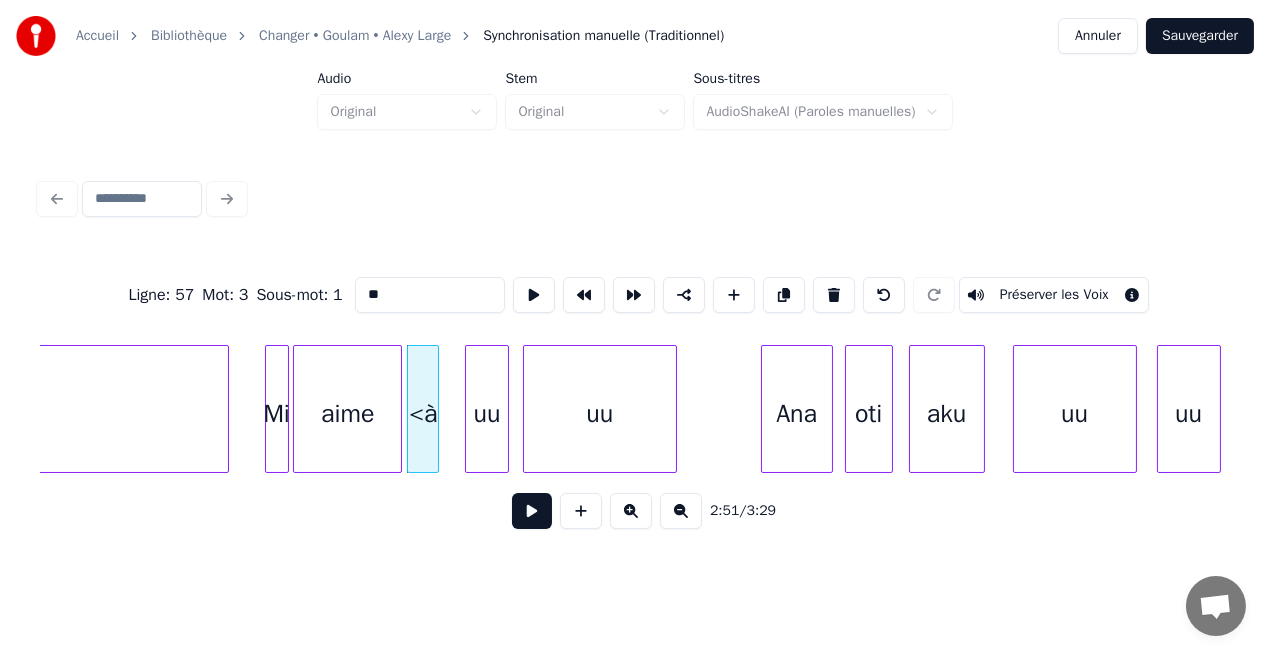 drag, startPoint x: 376, startPoint y: 295, endPoint x: 298, endPoint y: 299, distance: 78.10249 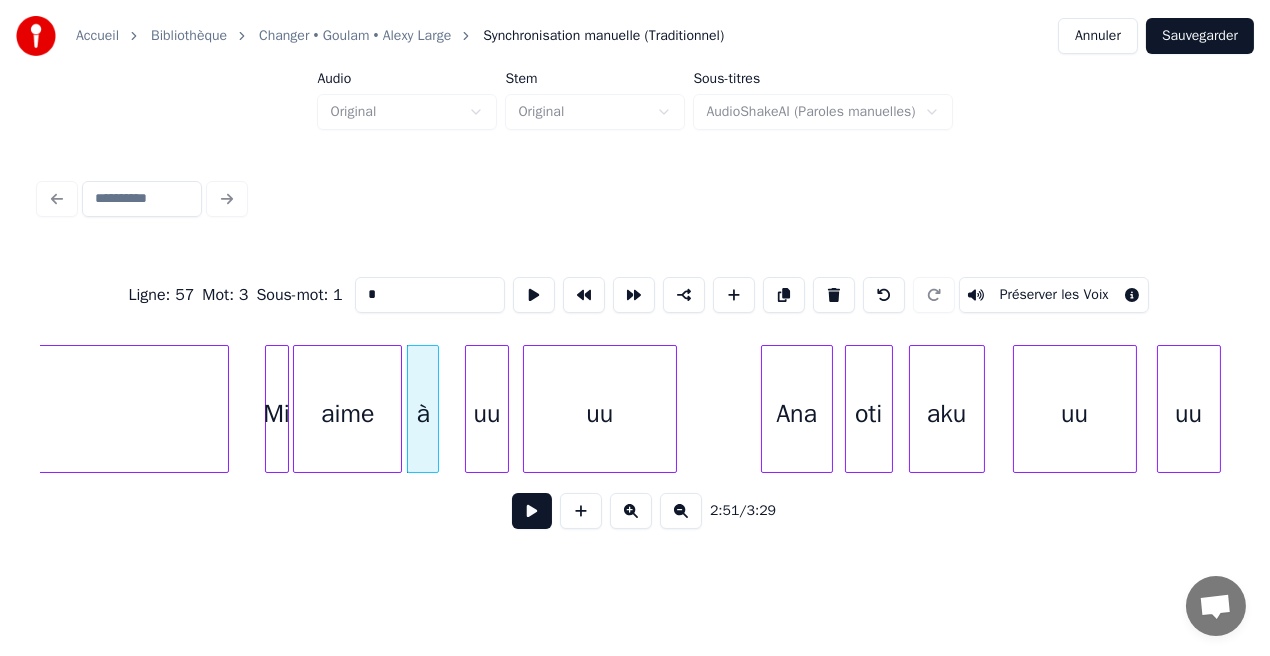 click on "uu" at bounding box center (487, 414) 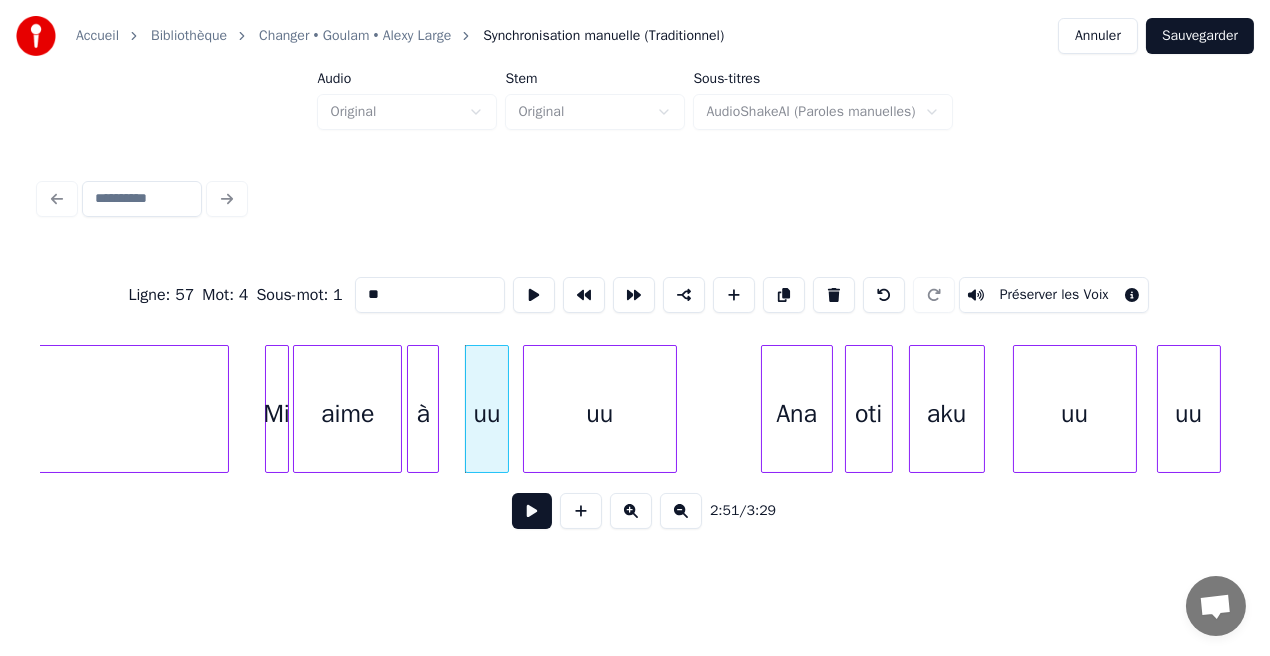 drag, startPoint x: 383, startPoint y: 286, endPoint x: 340, endPoint y: 296, distance: 44.14748 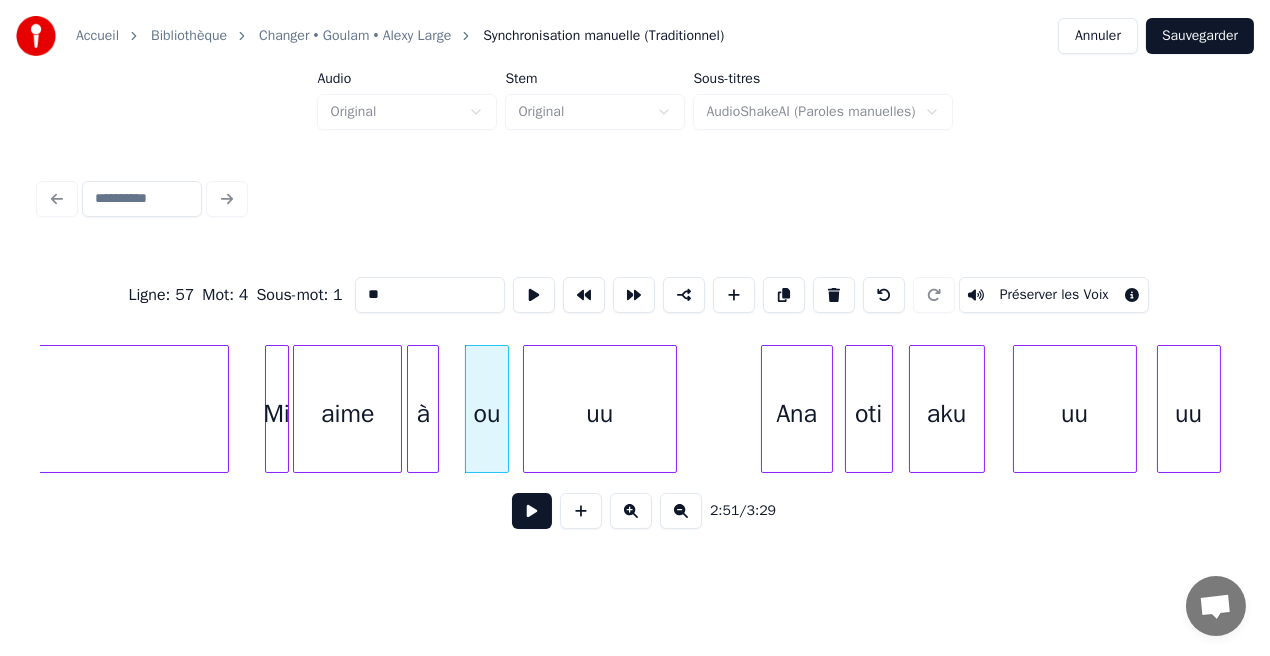 click on "uu" at bounding box center (600, 414) 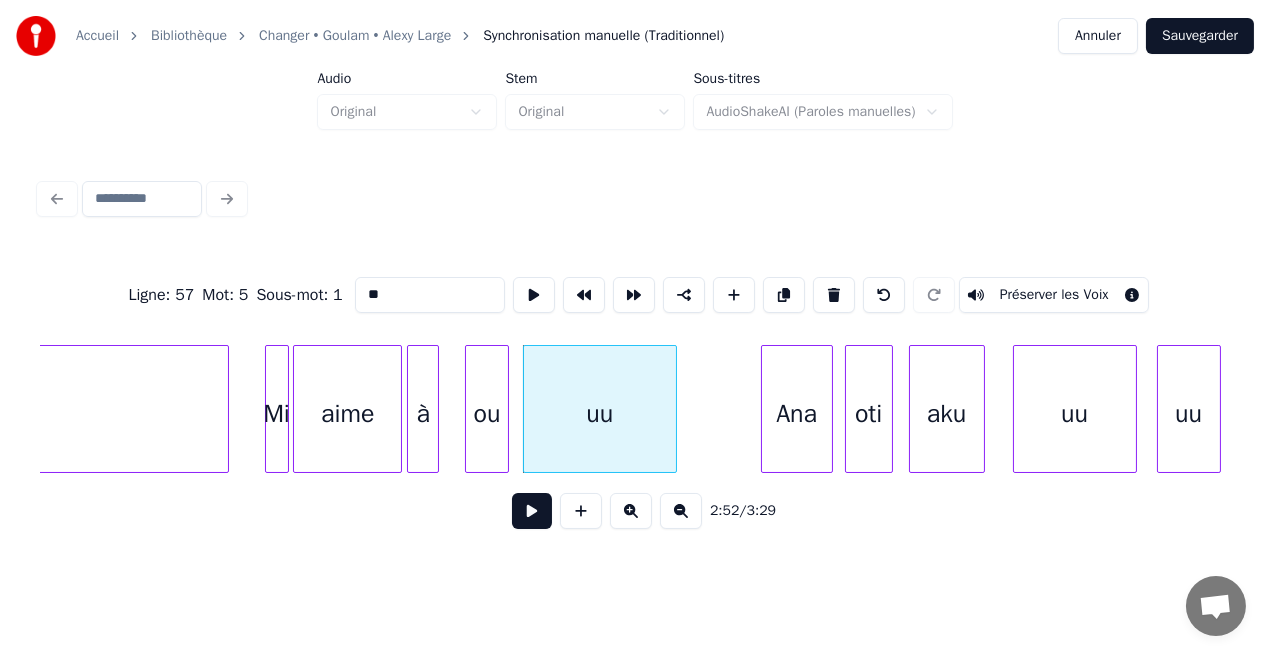 drag, startPoint x: 394, startPoint y: 294, endPoint x: 321, endPoint y: 305, distance: 73.82411 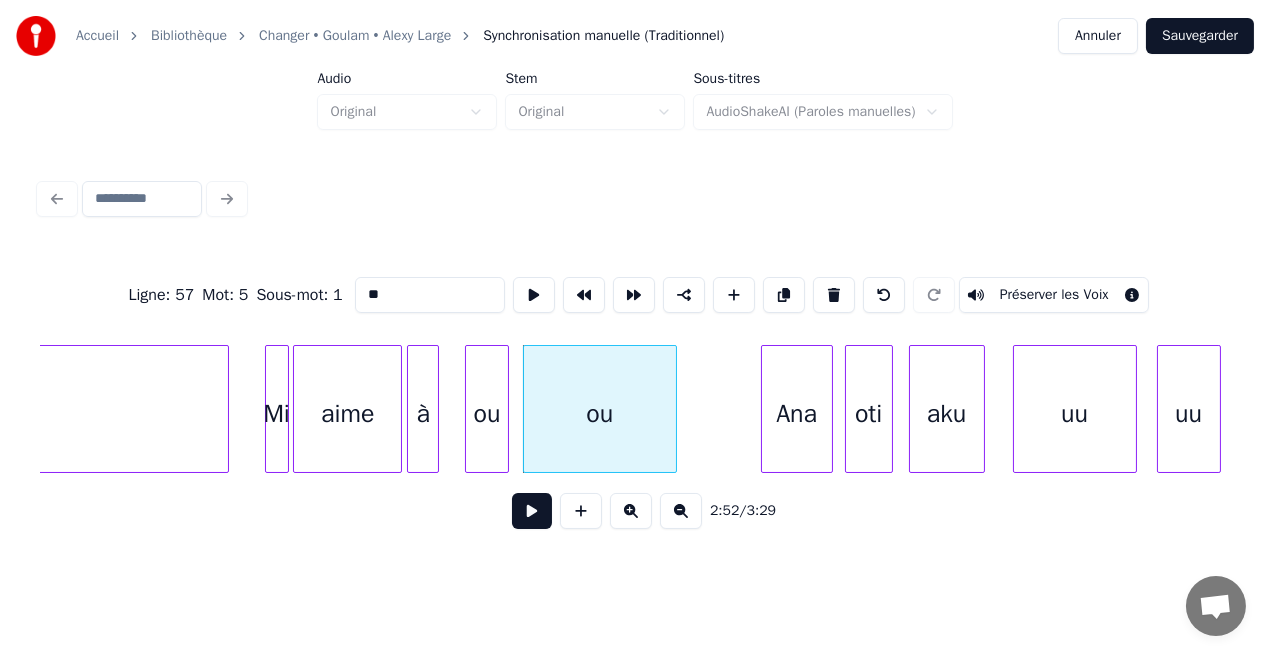type on "**" 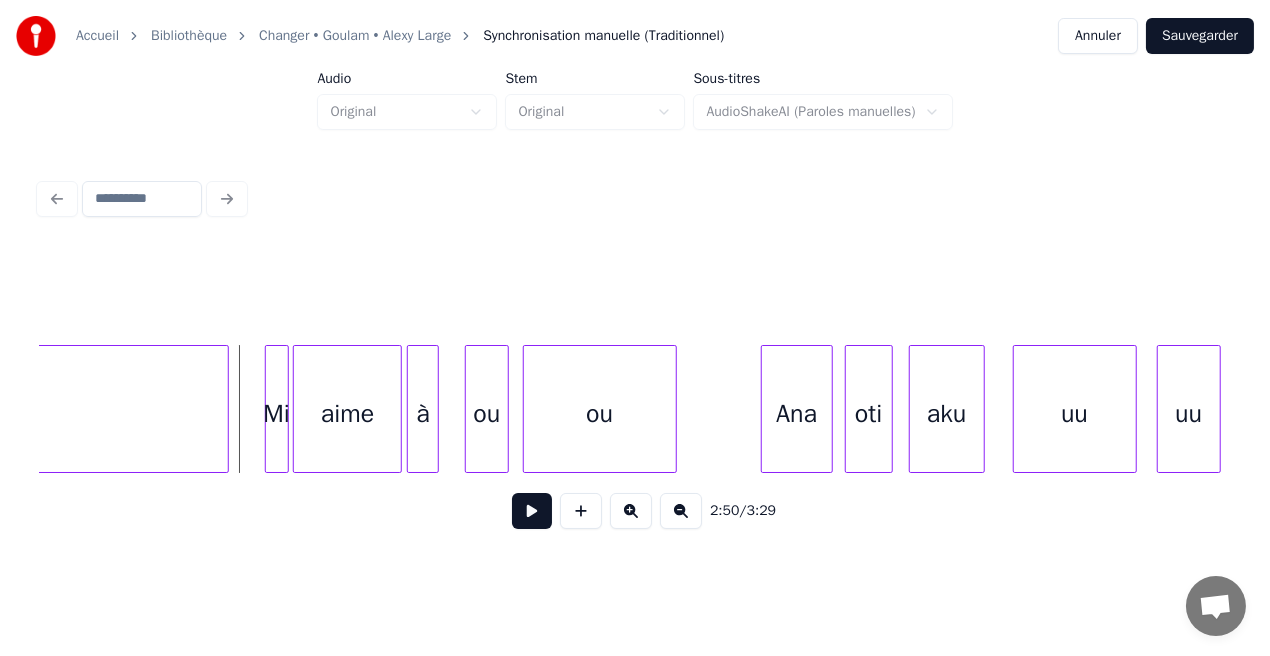 click at bounding box center (532, 511) 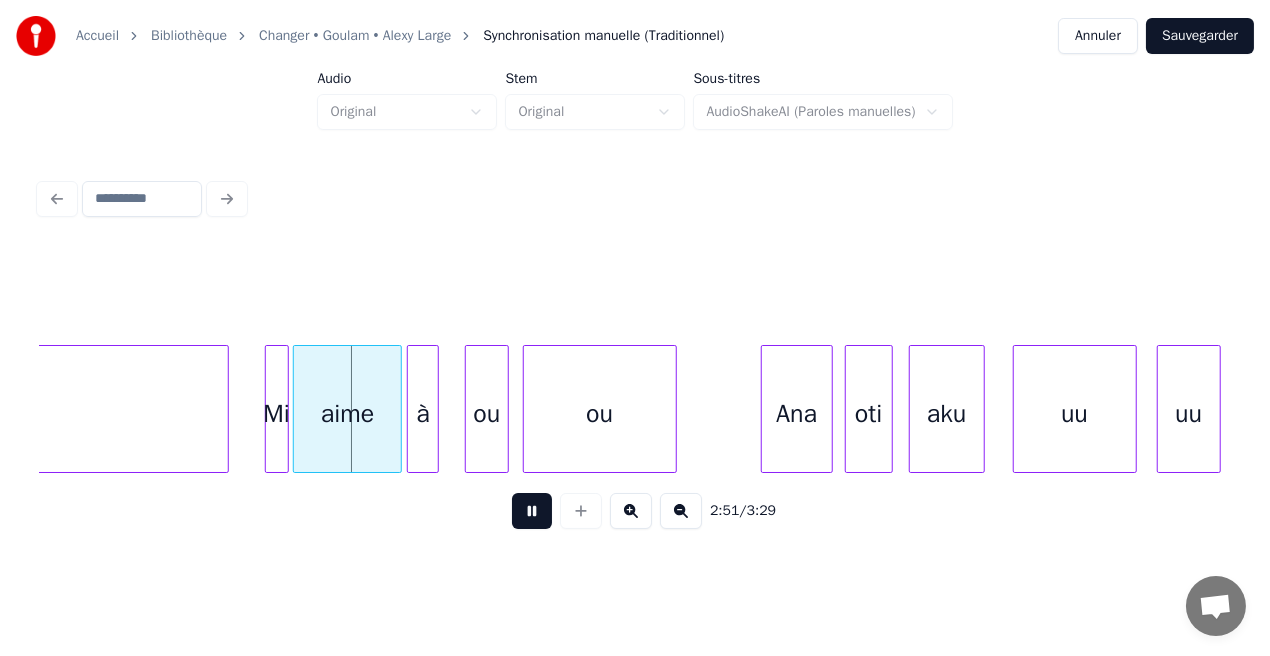 click at bounding box center (532, 511) 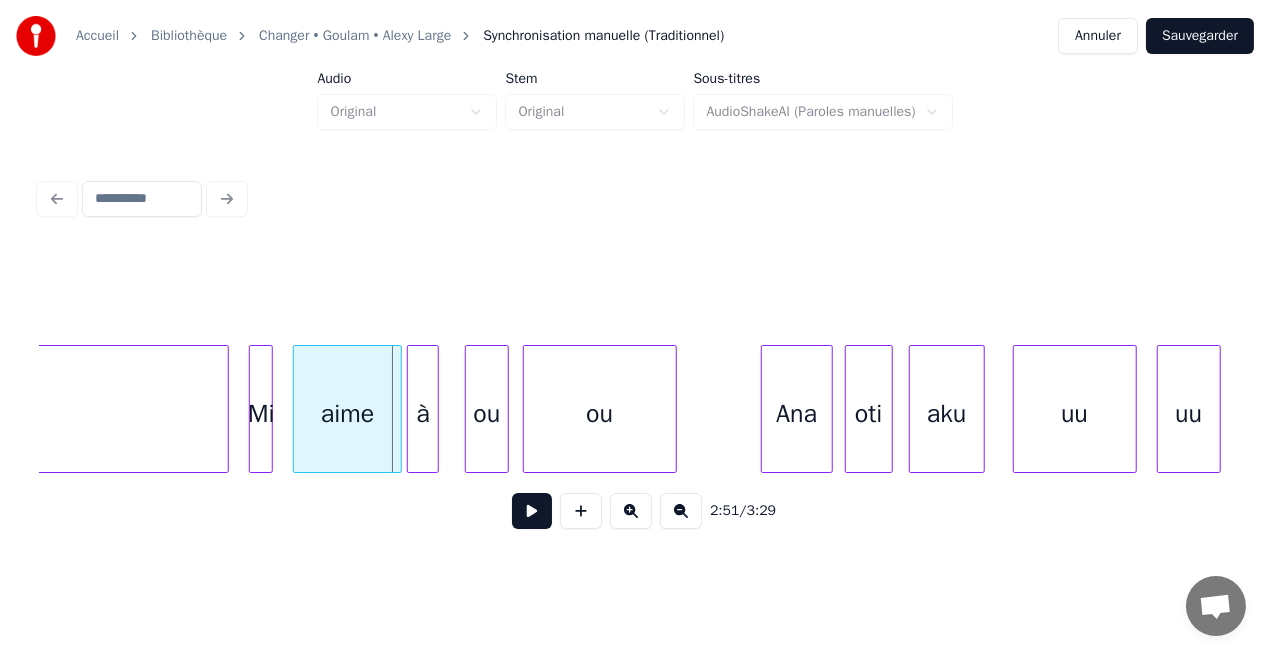 click on "Mi" at bounding box center (261, 414) 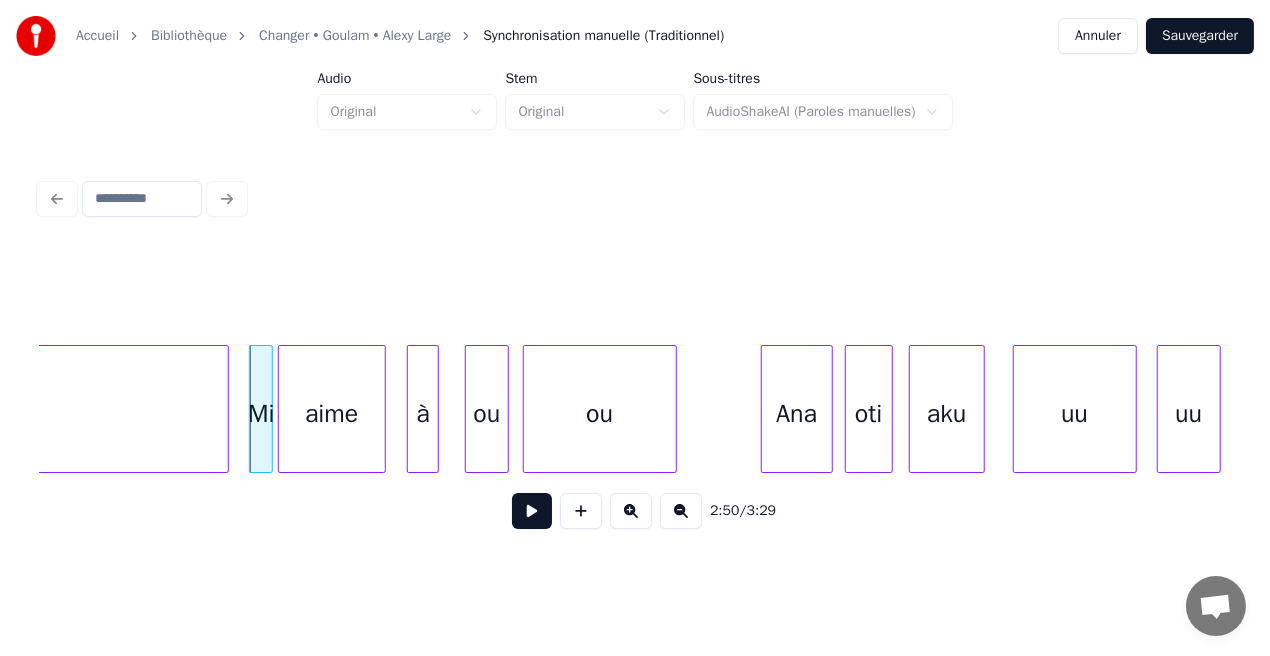 click on "aime" at bounding box center (332, 414) 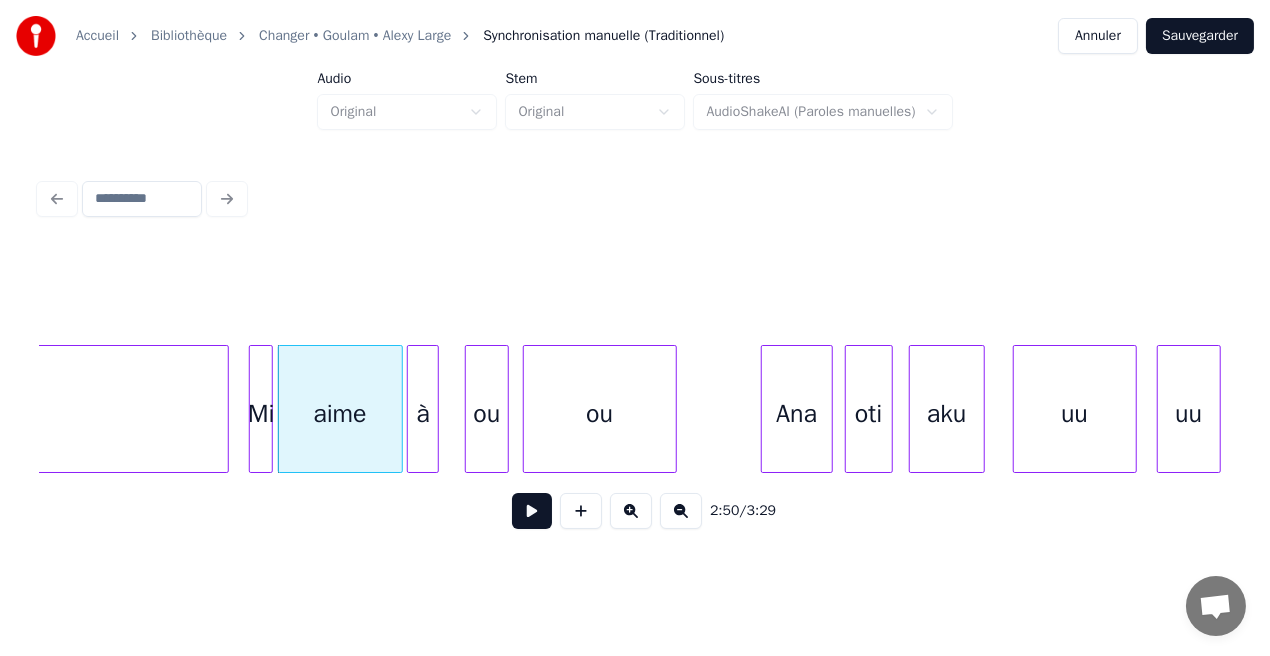 click at bounding box center [399, 409] 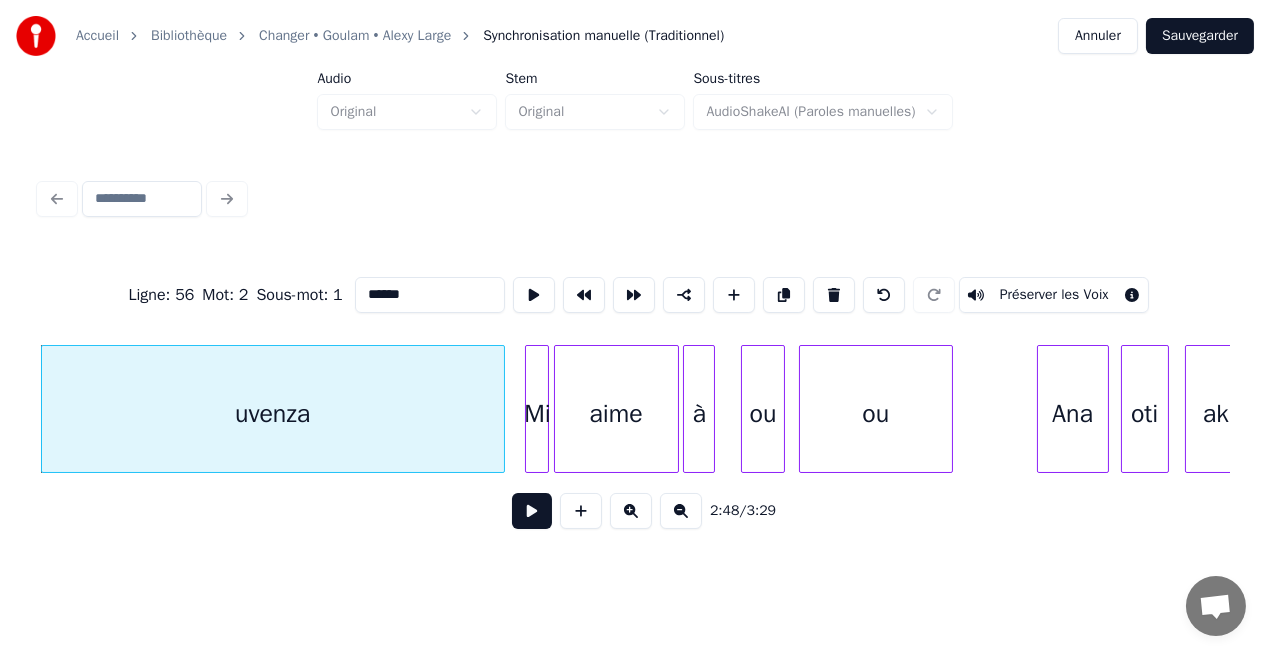 click at bounding box center [532, 511] 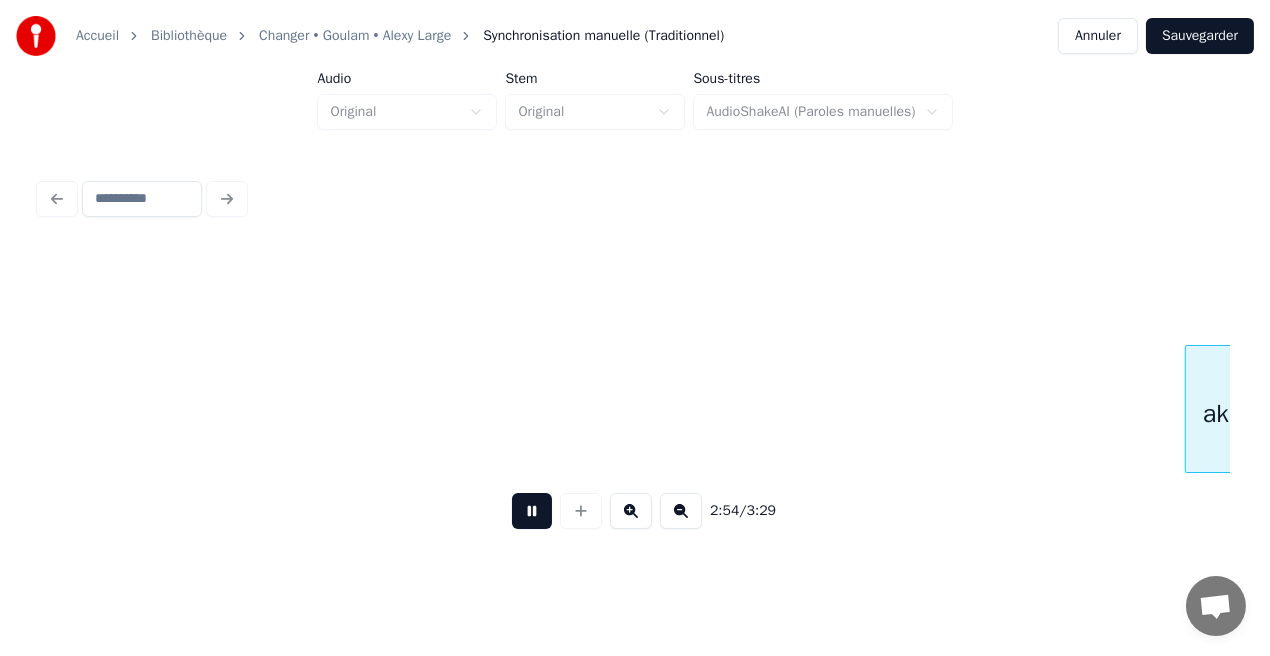 scroll, scrollTop: 0, scrollLeft: 34848, axis: horizontal 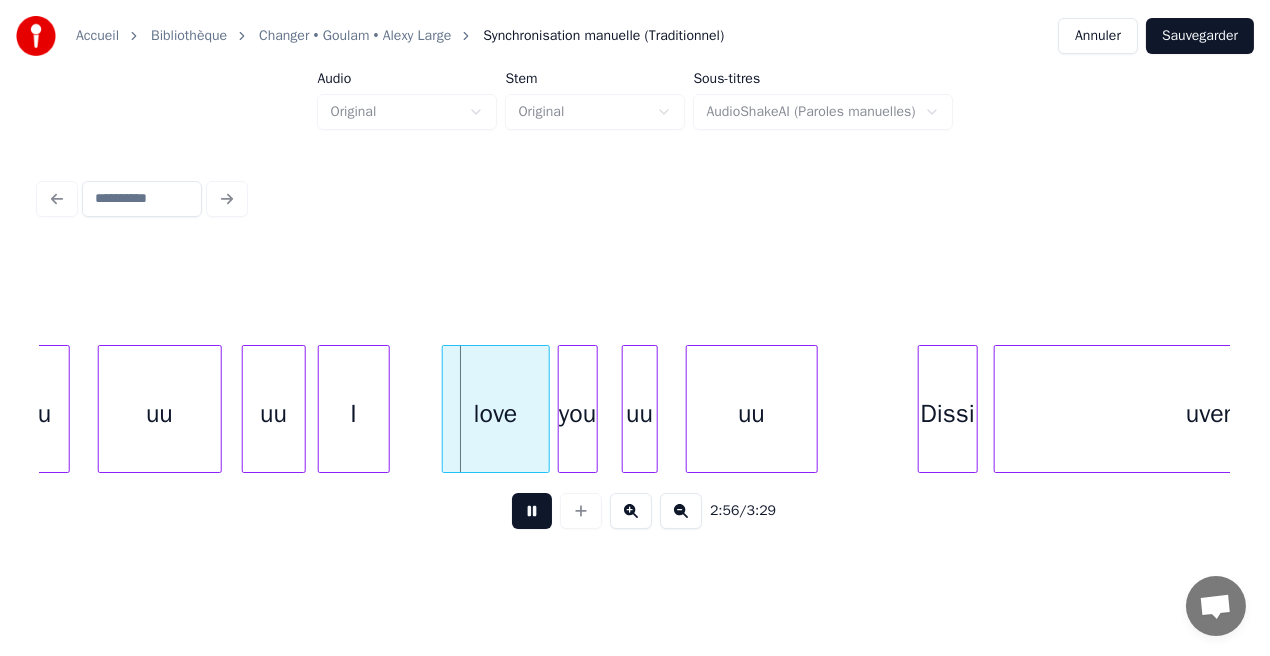 click at bounding box center [532, 511] 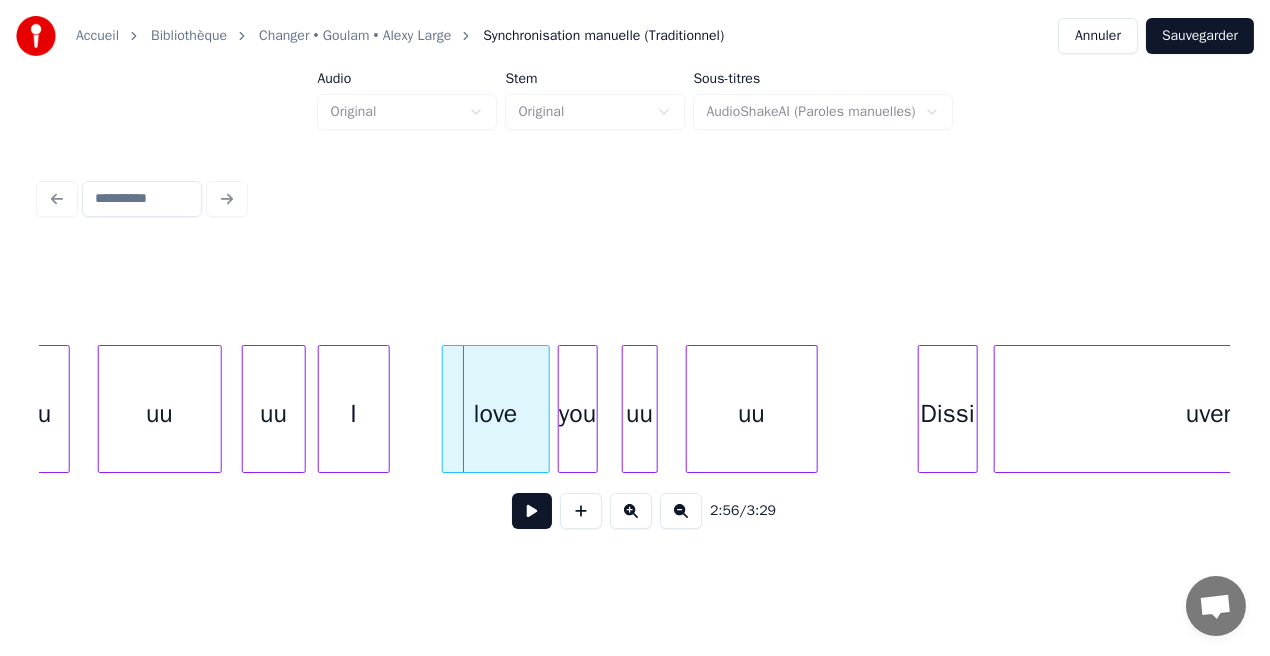 scroll, scrollTop: 0, scrollLeft: 34585, axis: horizontal 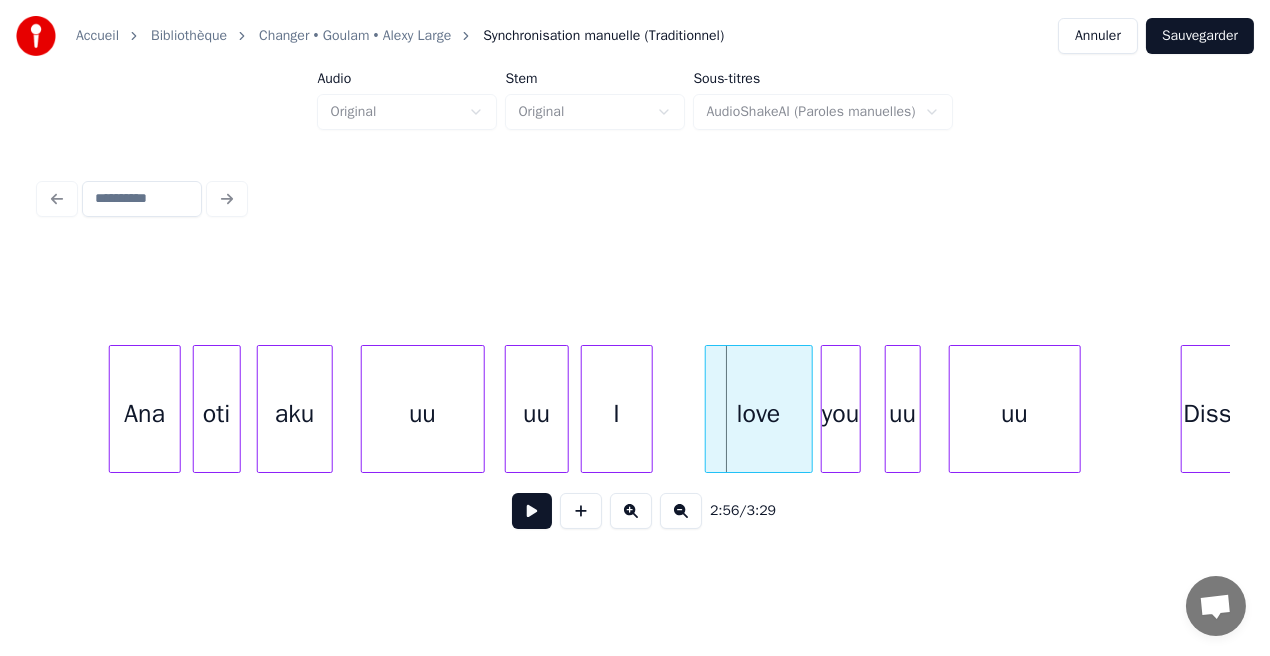 click on "uu" at bounding box center (423, 414) 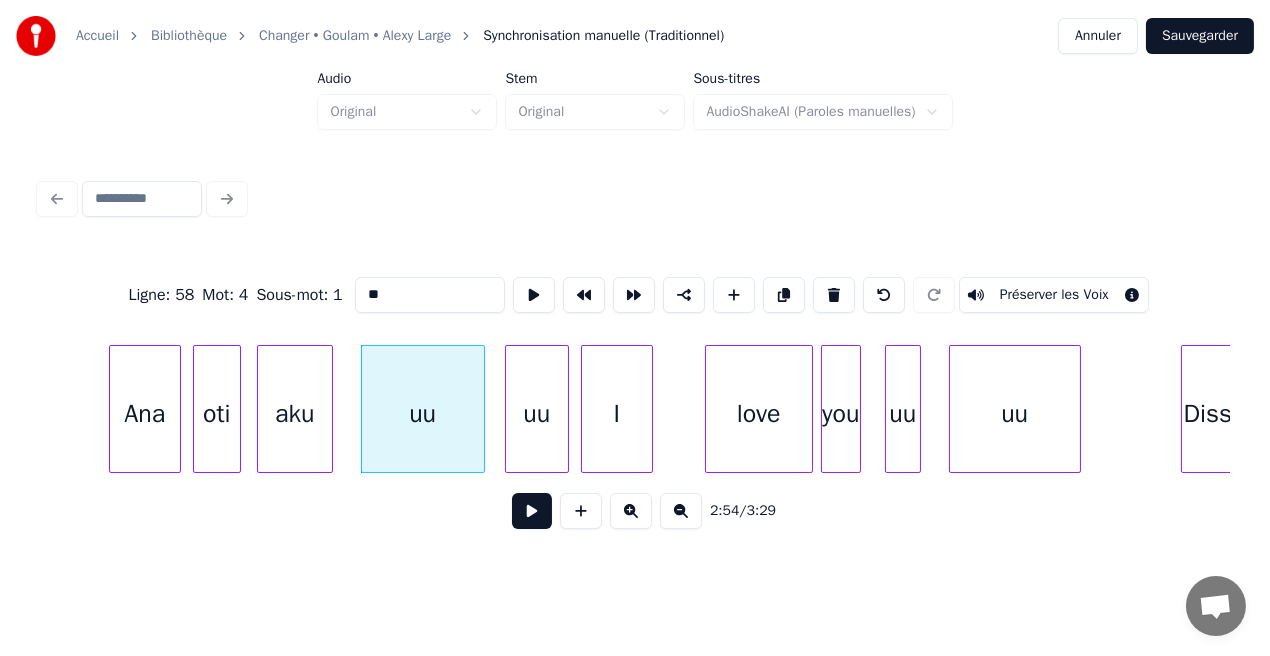 drag, startPoint x: 398, startPoint y: 291, endPoint x: 333, endPoint y: 307, distance: 66.94027 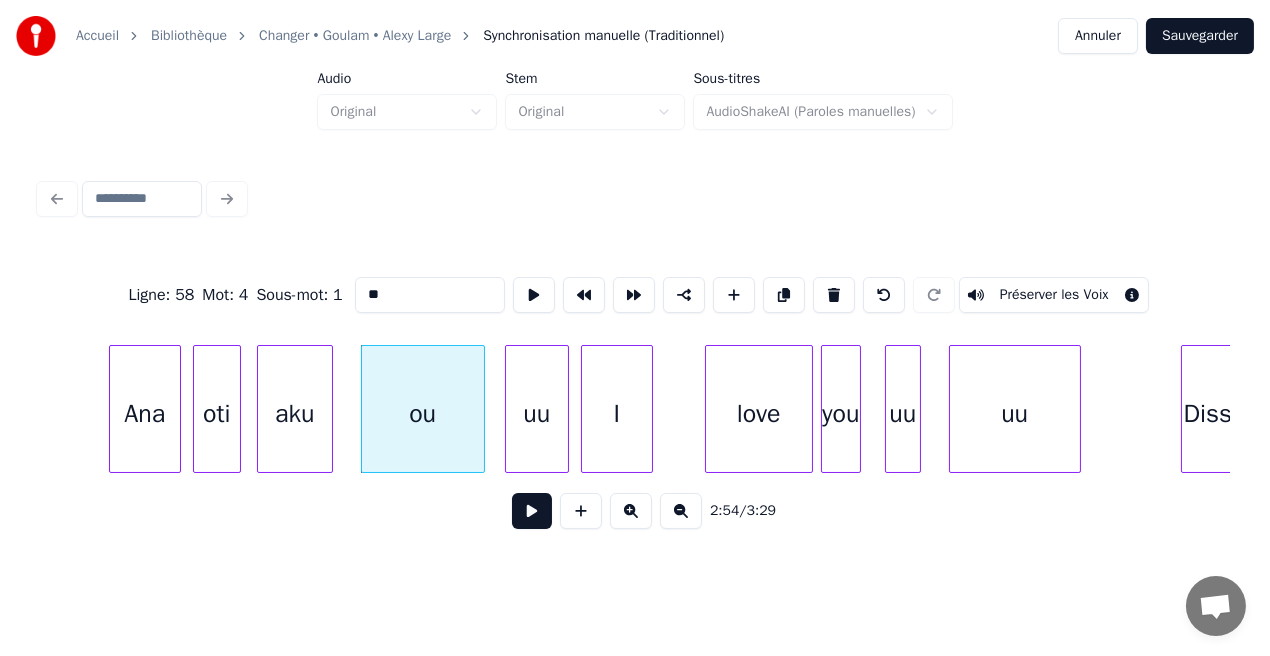 click on "uu" at bounding box center [537, 414] 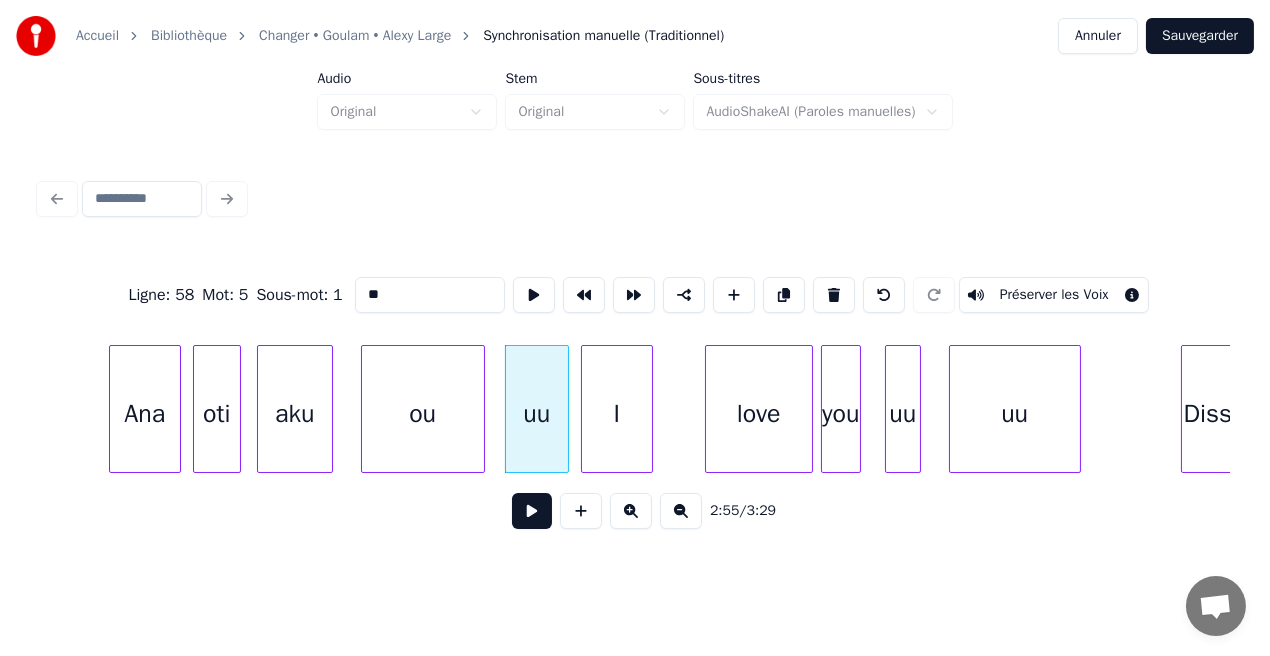 drag, startPoint x: 410, startPoint y: 286, endPoint x: 361, endPoint y: 291, distance: 49.25444 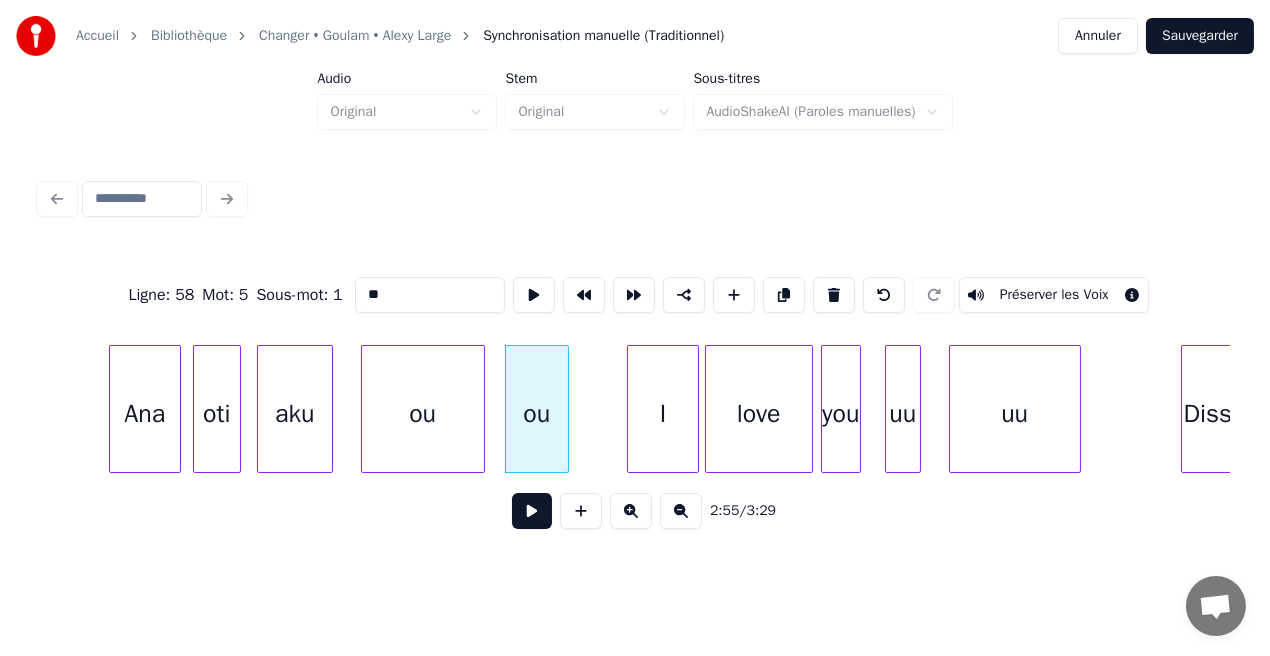 click on "I" at bounding box center [663, 414] 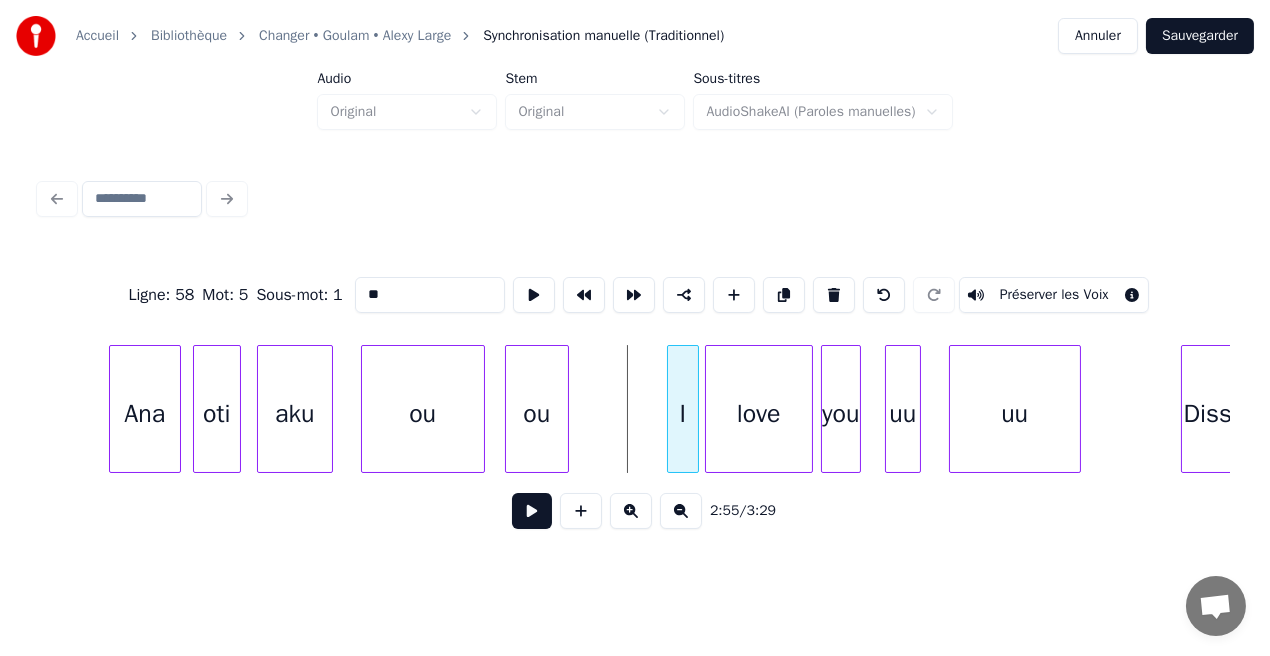 click at bounding box center [671, 409] 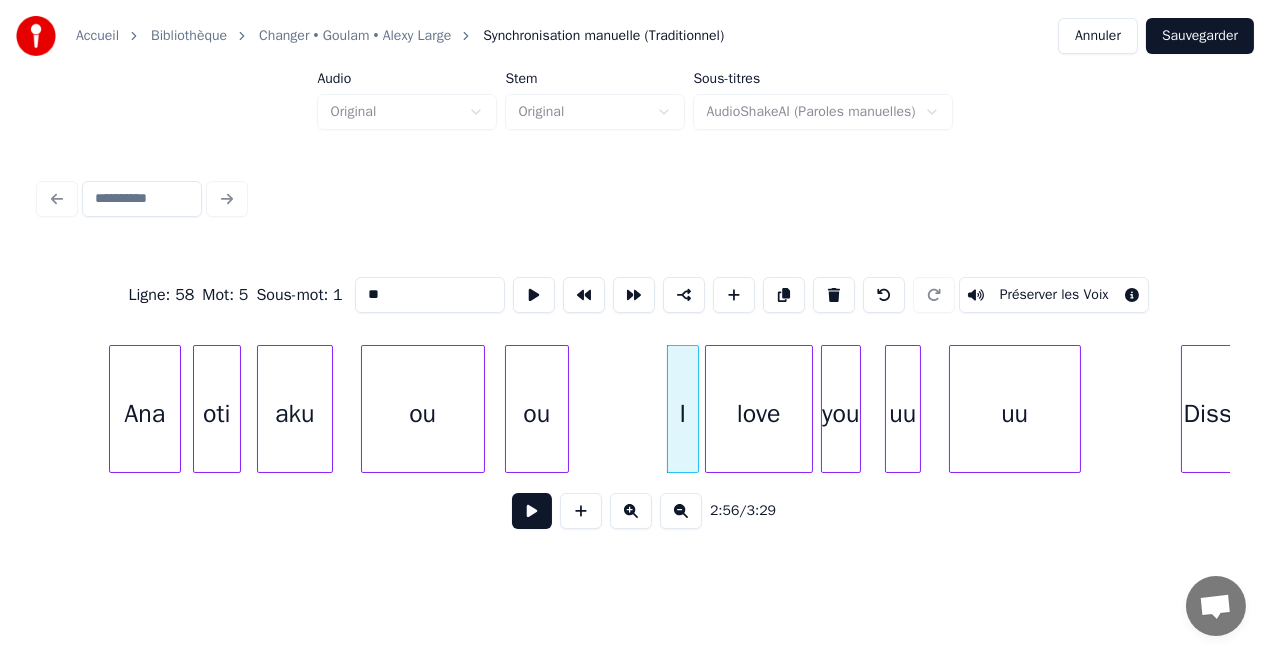 click on "aku" at bounding box center (295, 414) 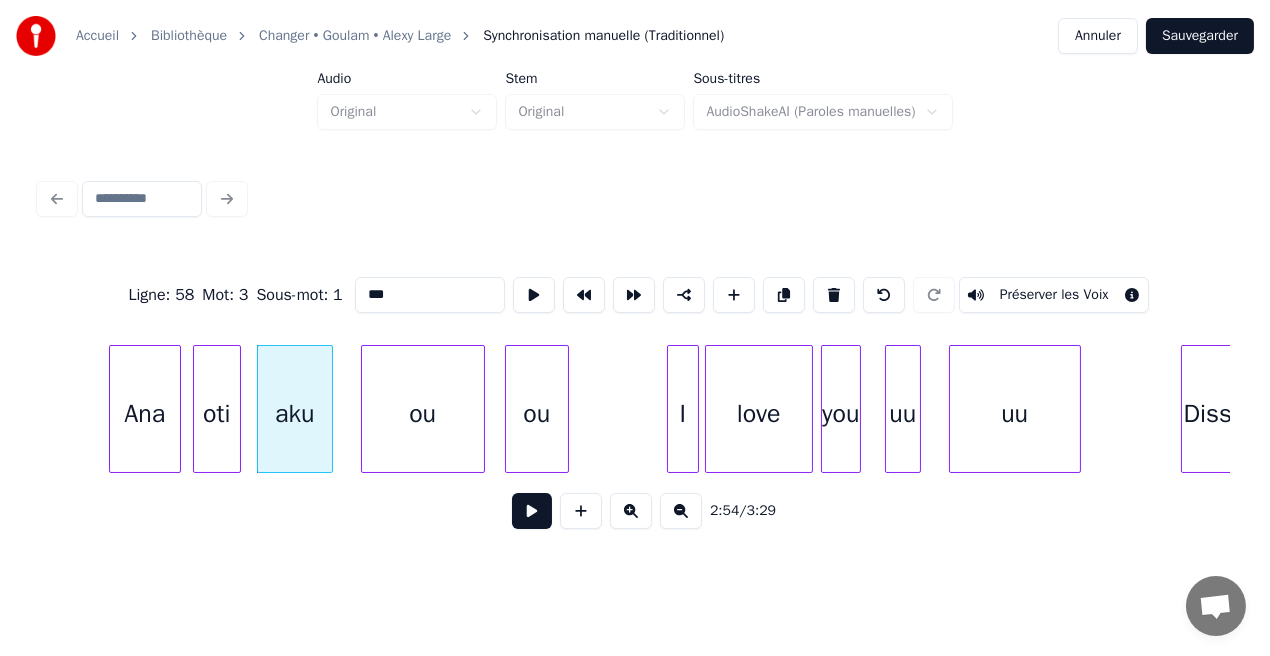 type on "***" 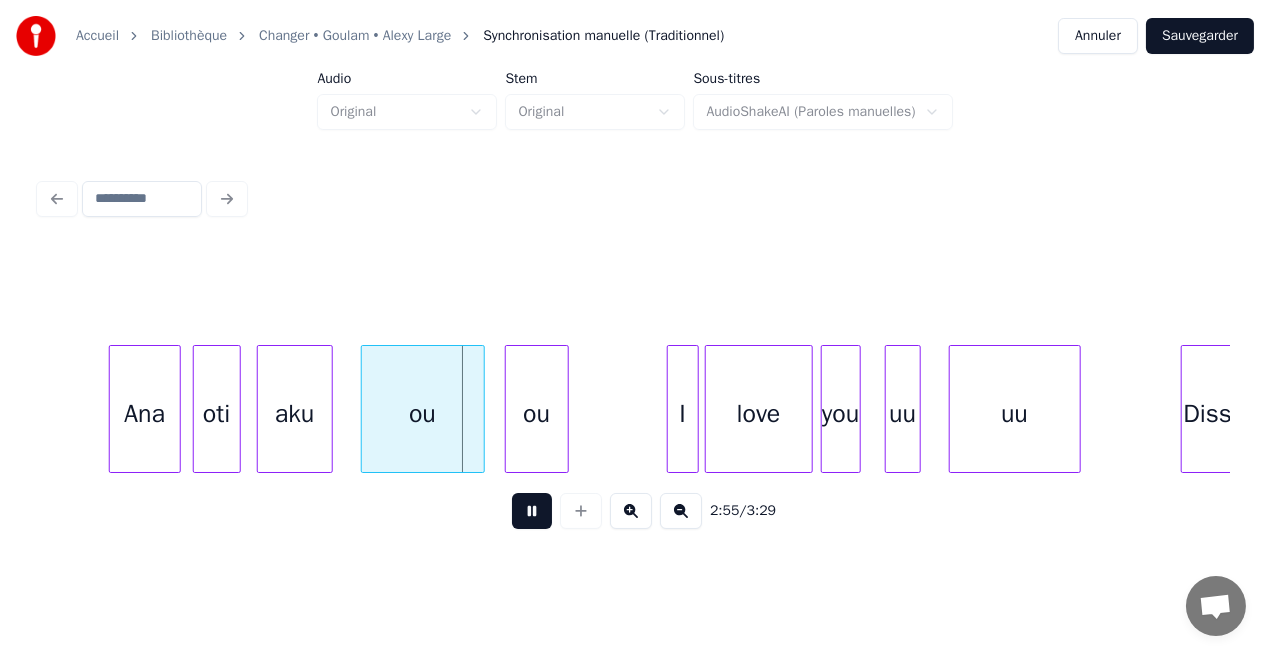 click at bounding box center [532, 511] 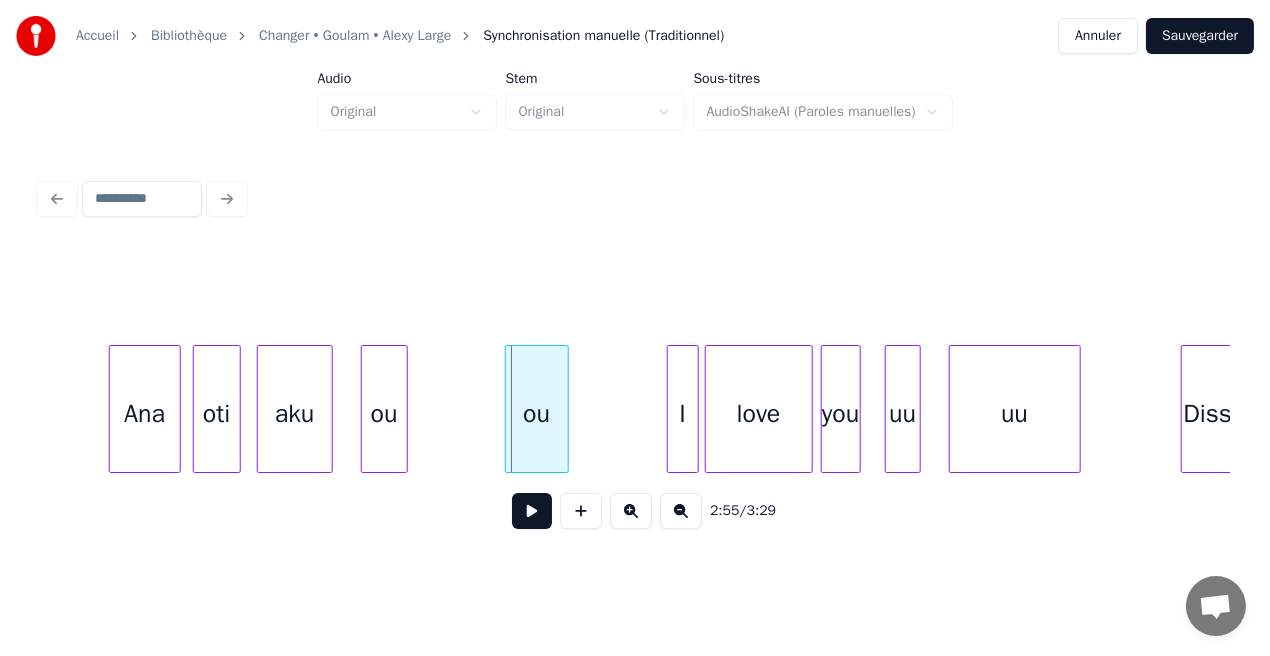 click at bounding box center (404, 409) 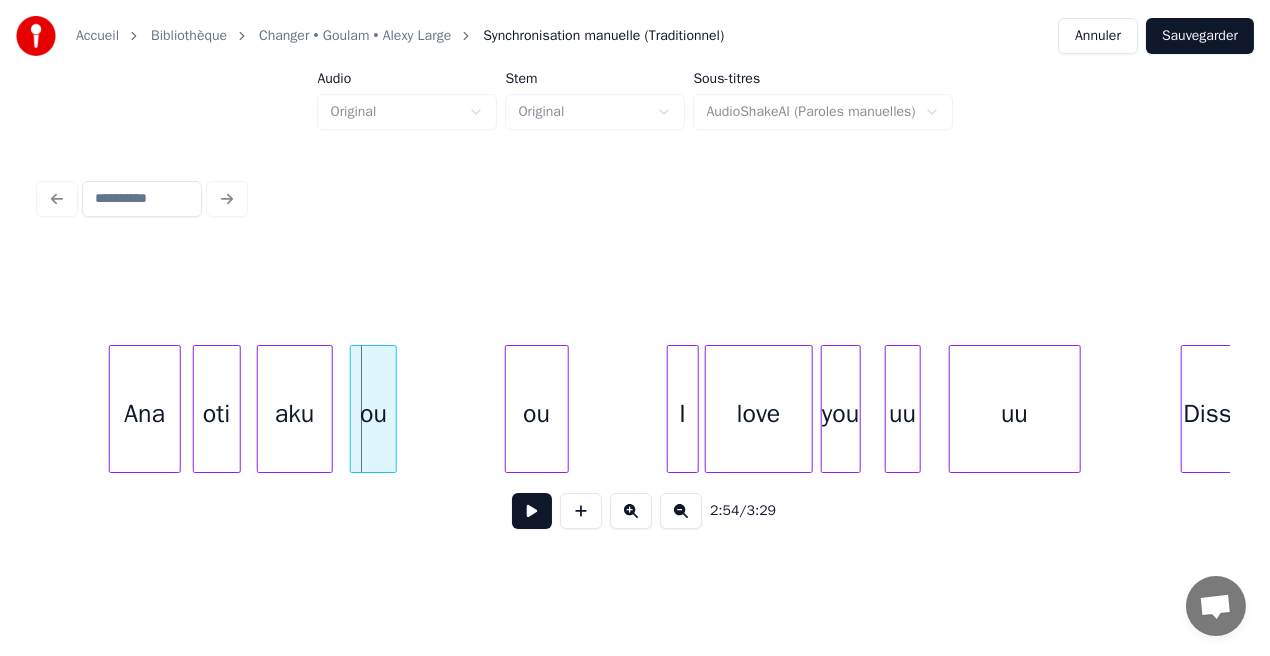 click on "aku ou ou I love you uu uu Dissi oti Ana" at bounding box center (635, 409) 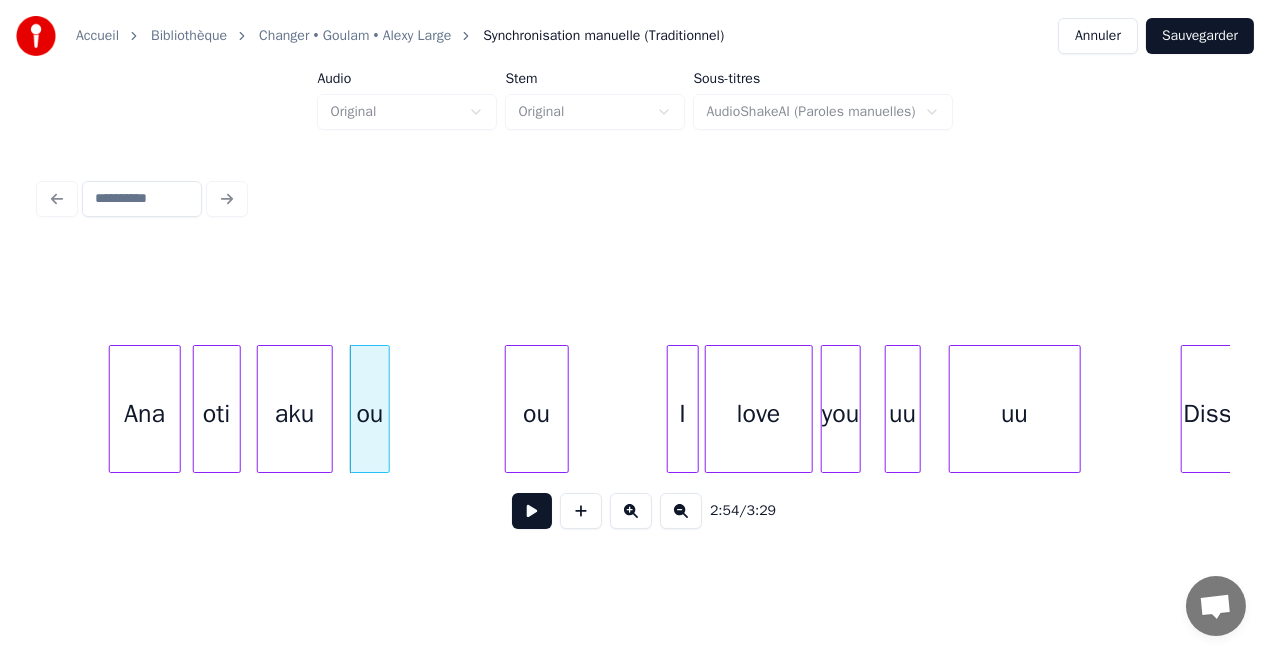 click at bounding box center (386, 409) 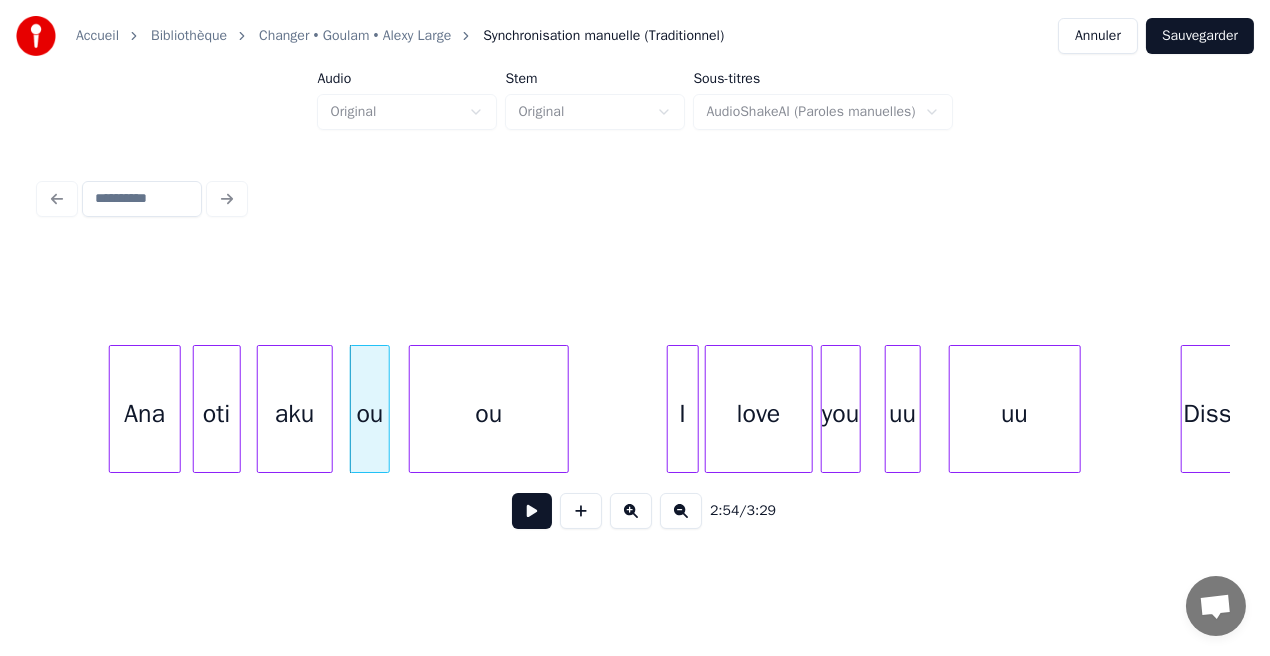 click at bounding box center (413, 409) 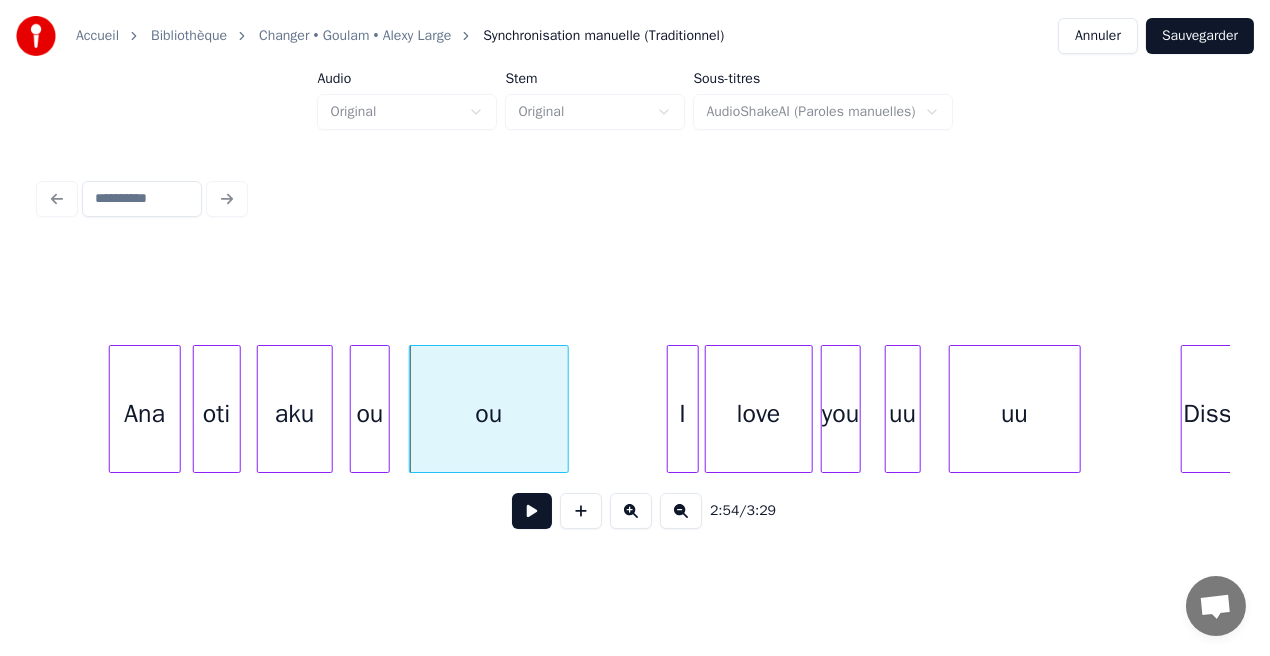 click on "aku ou ou I love you uu uu Dissi oti Ana" at bounding box center (-13626, 409) 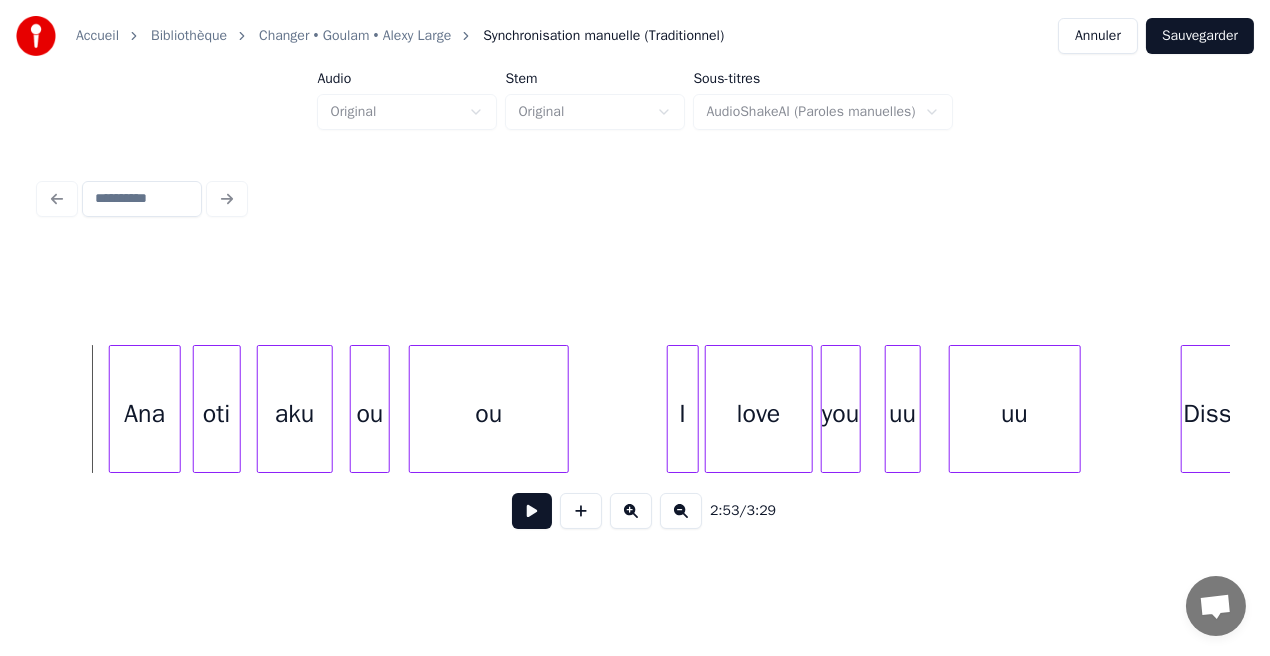 click at bounding box center (532, 511) 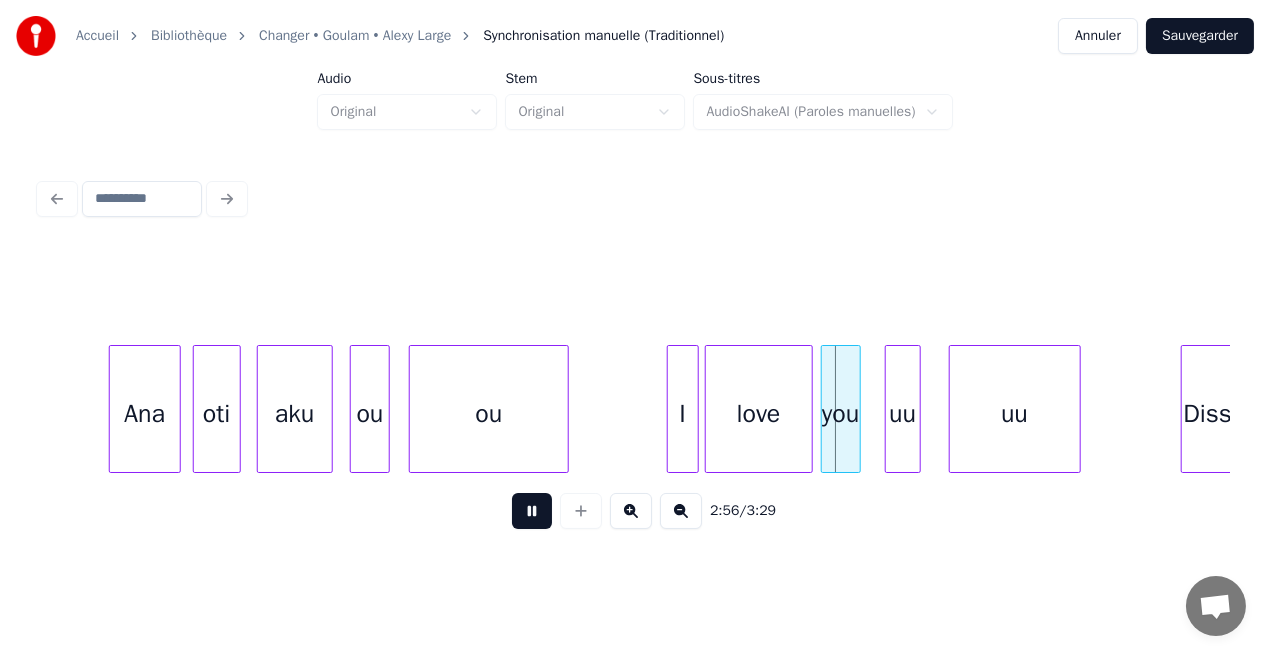 click at bounding box center (532, 511) 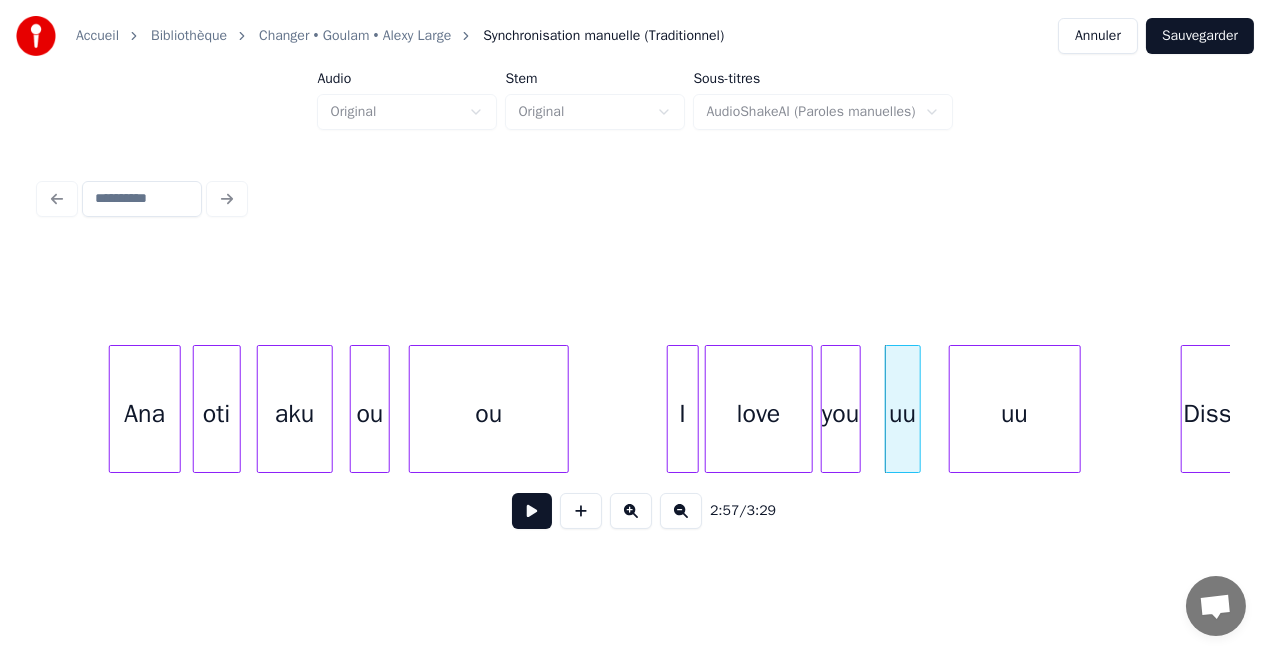 click on "uu" at bounding box center (903, 414) 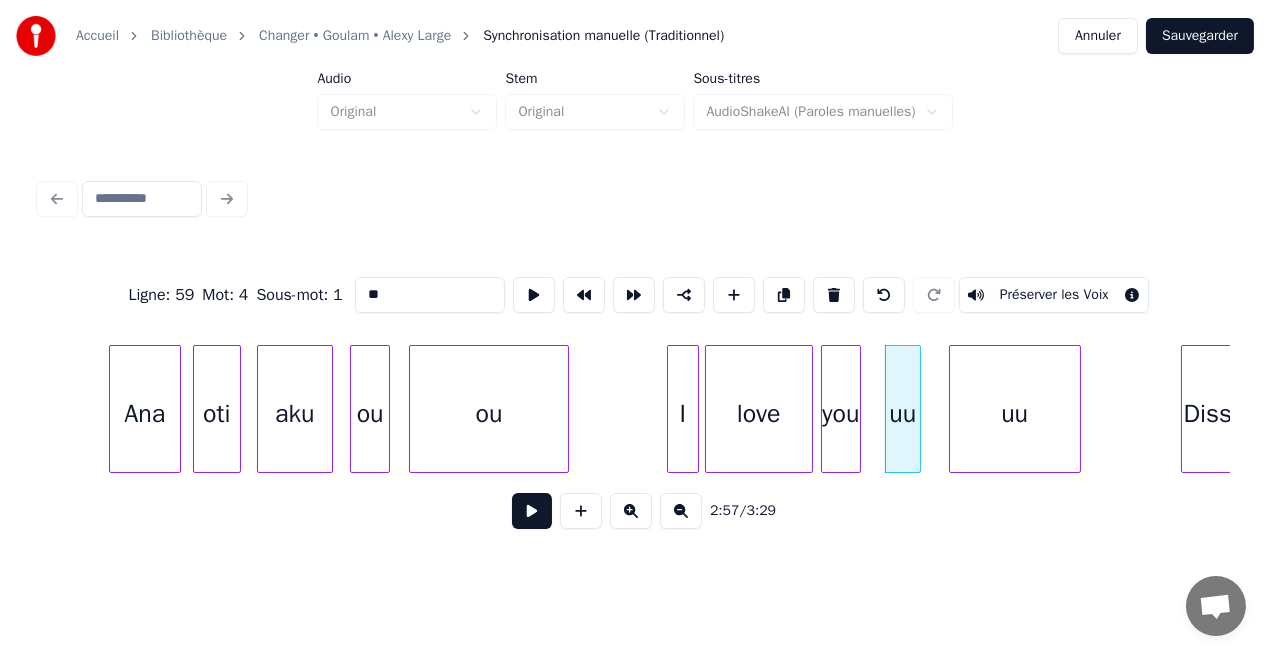 drag, startPoint x: 386, startPoint y: 287, endPoint x: 311, endPoint y: 284, distance: 75.059975 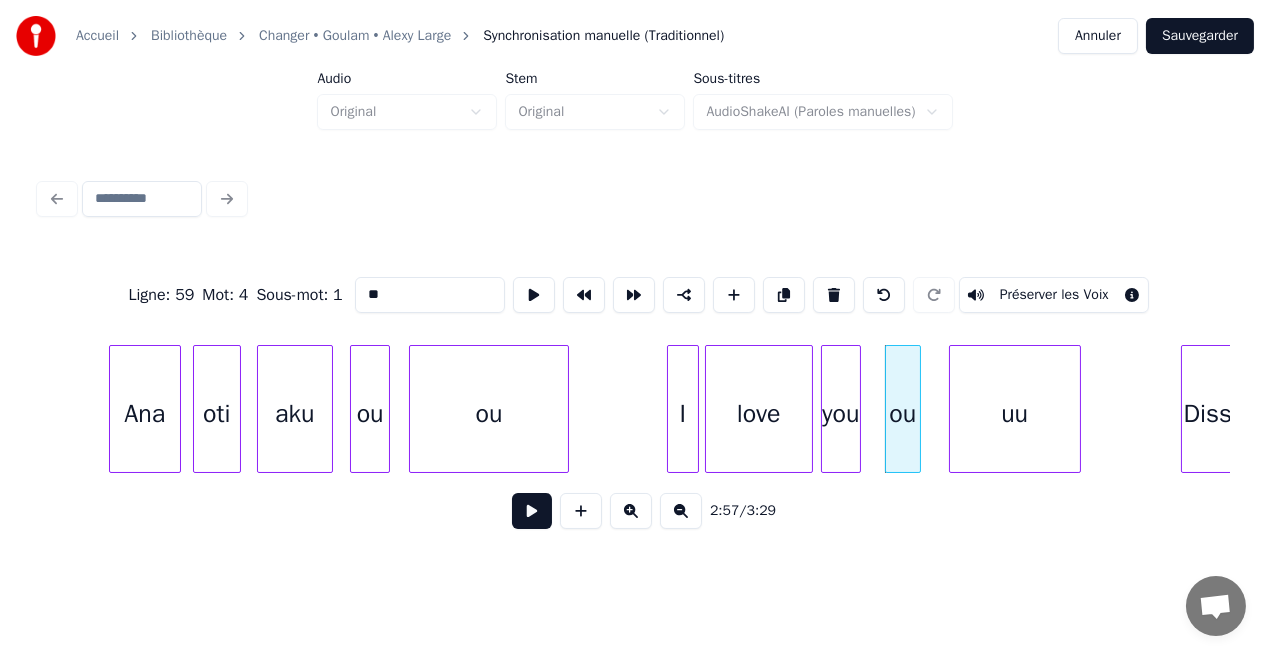 click on "uu" at bounding box center [1015, 414] 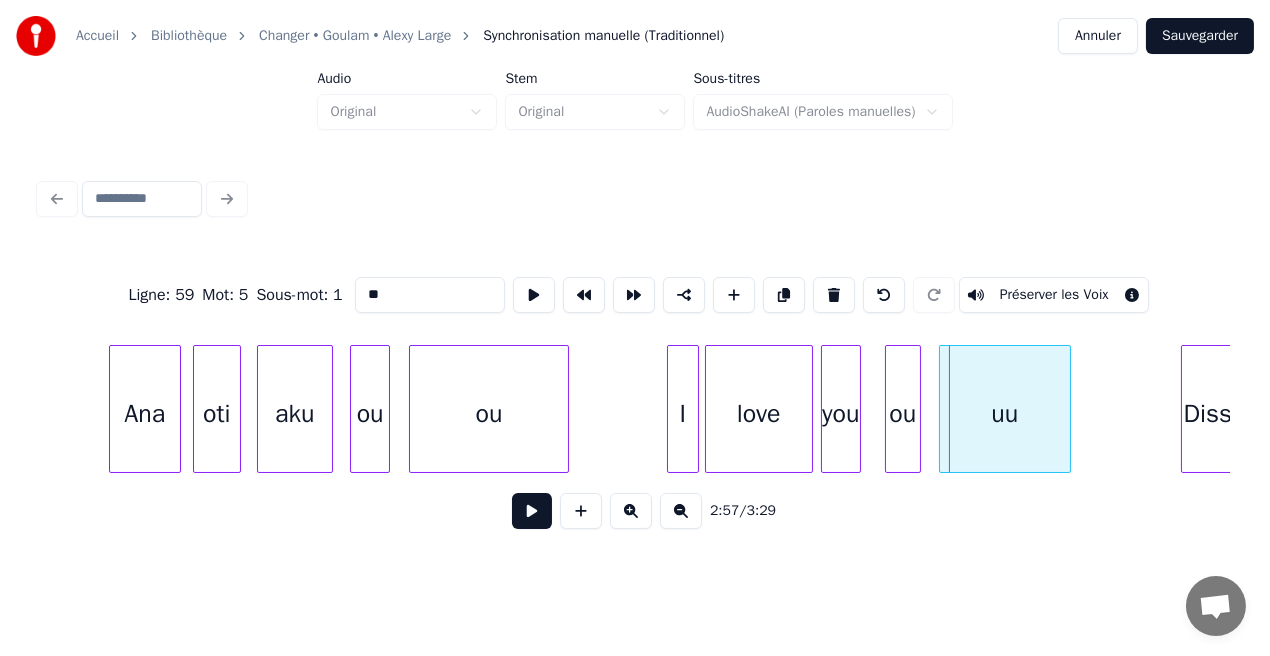 click on "uu" at bounding box center (1005, 414) 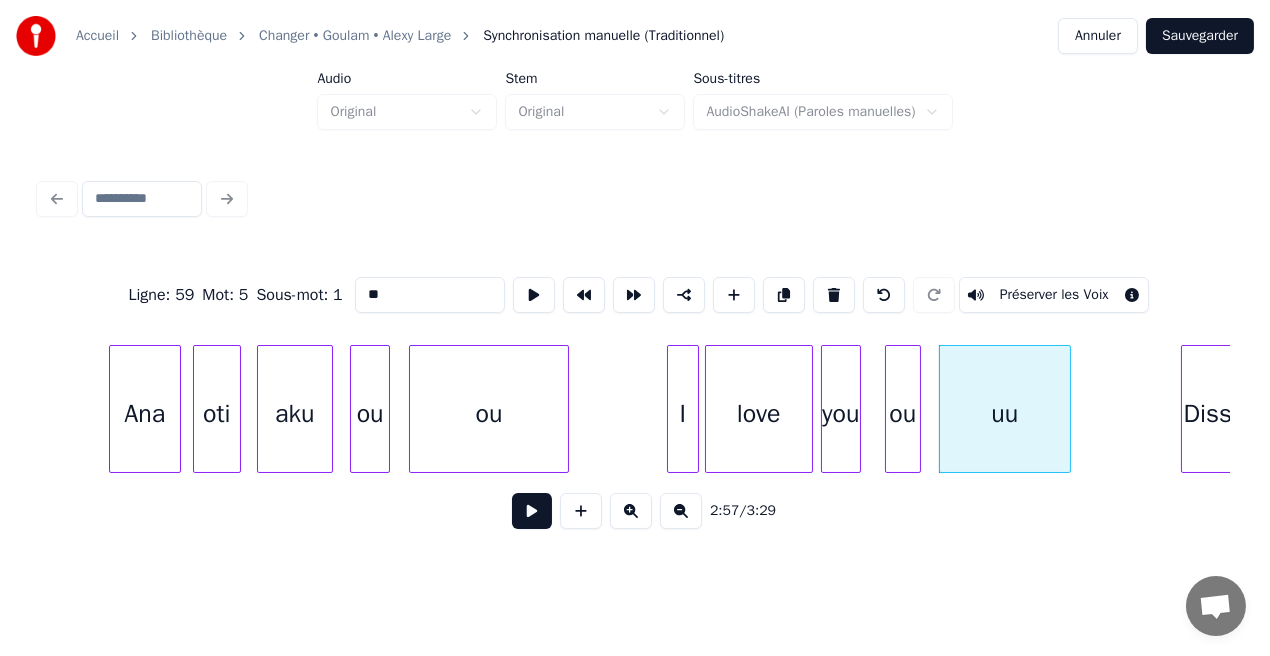 drag, startPoint x: 416, startPoint y: 289, endPoint x: 265, endPoint y: 300, distance: 151.40013 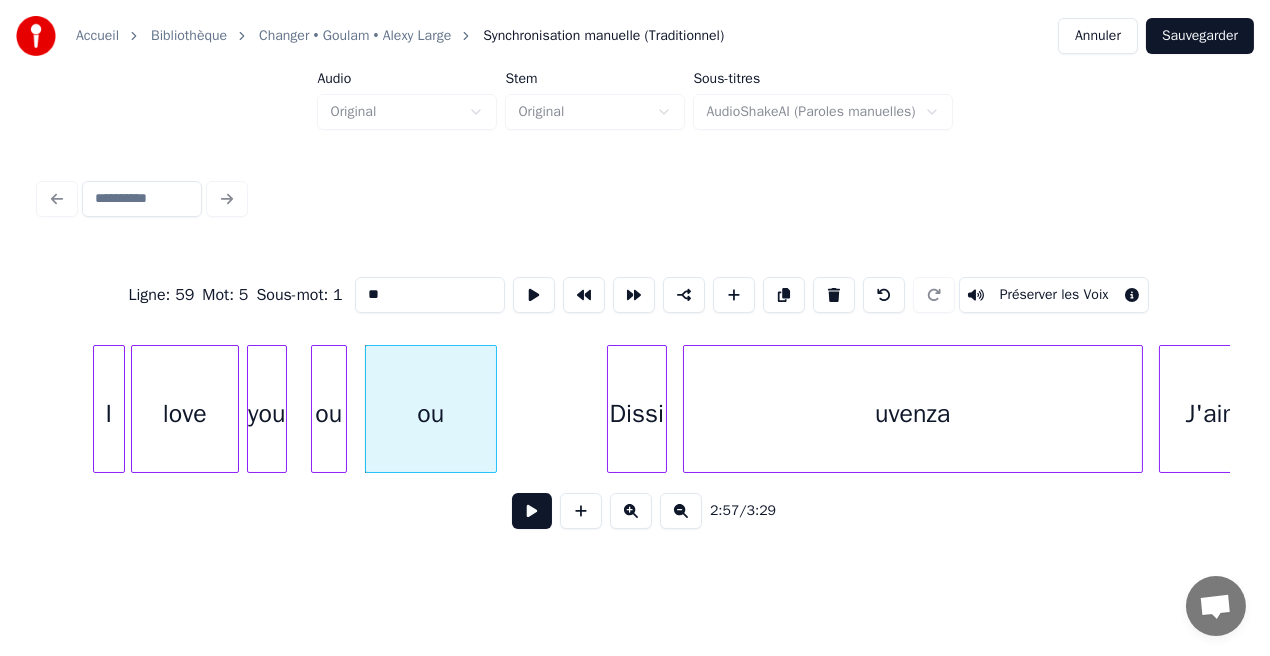 scroll, scrollTop: 0, scrollLeft: 35207, axis: horizontal 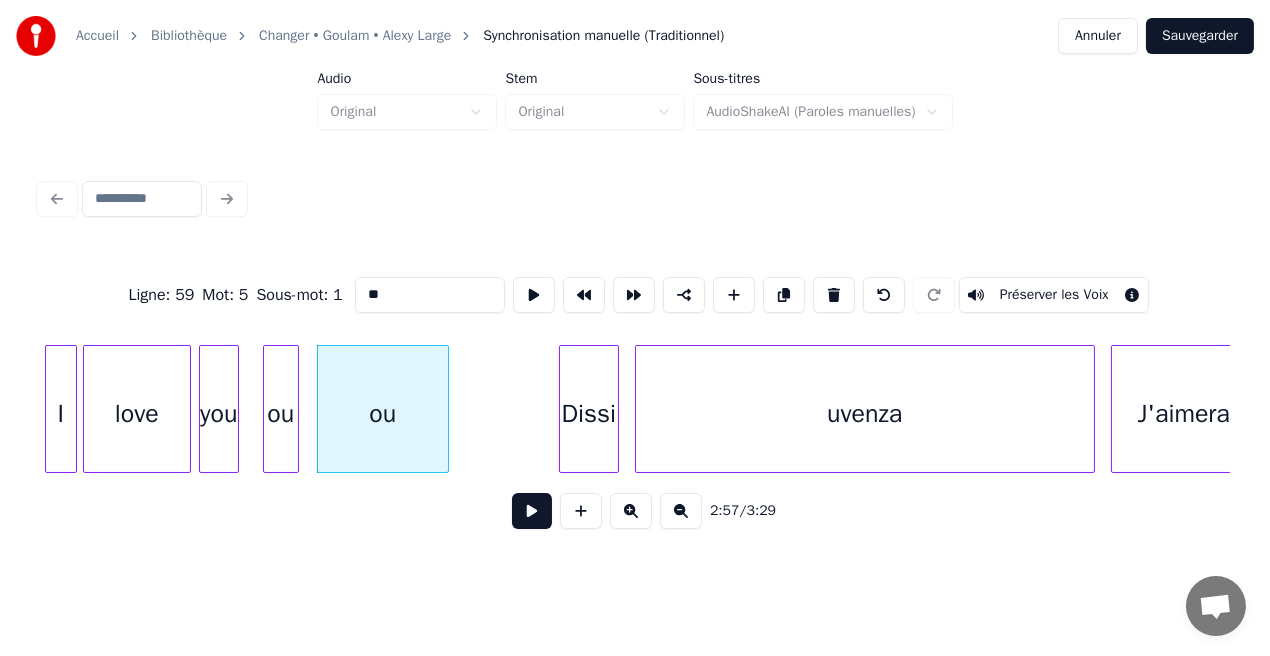 type on "**" 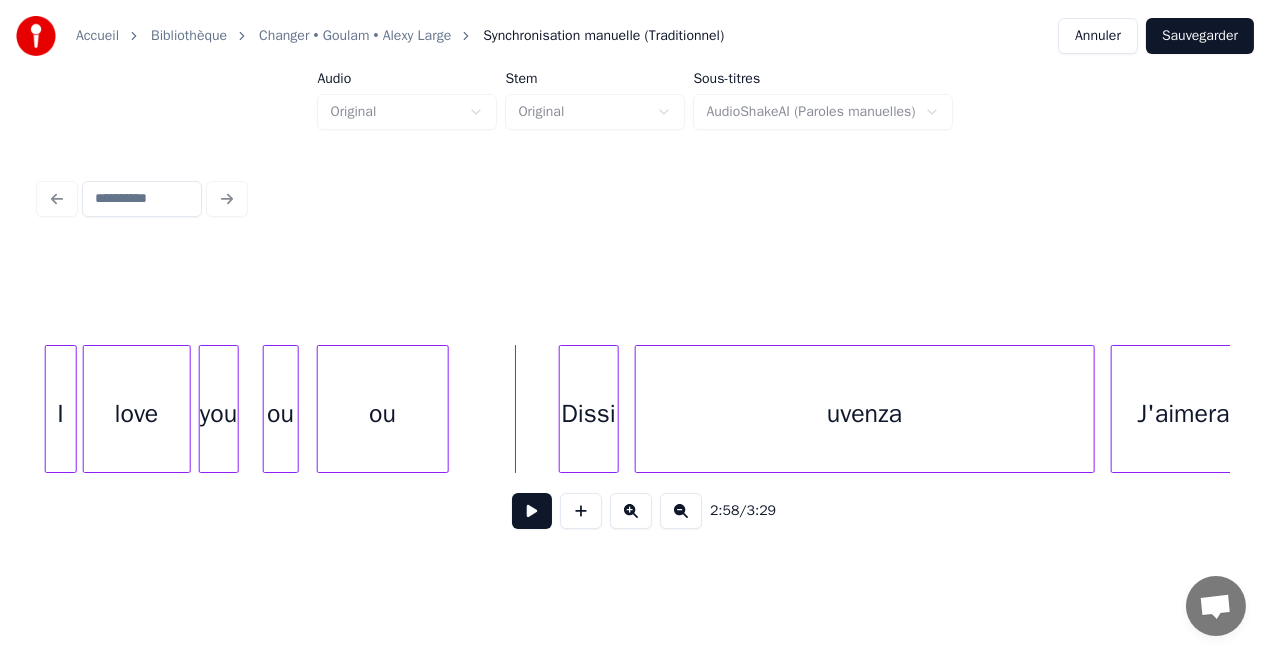click at bounding box center (532, 511) 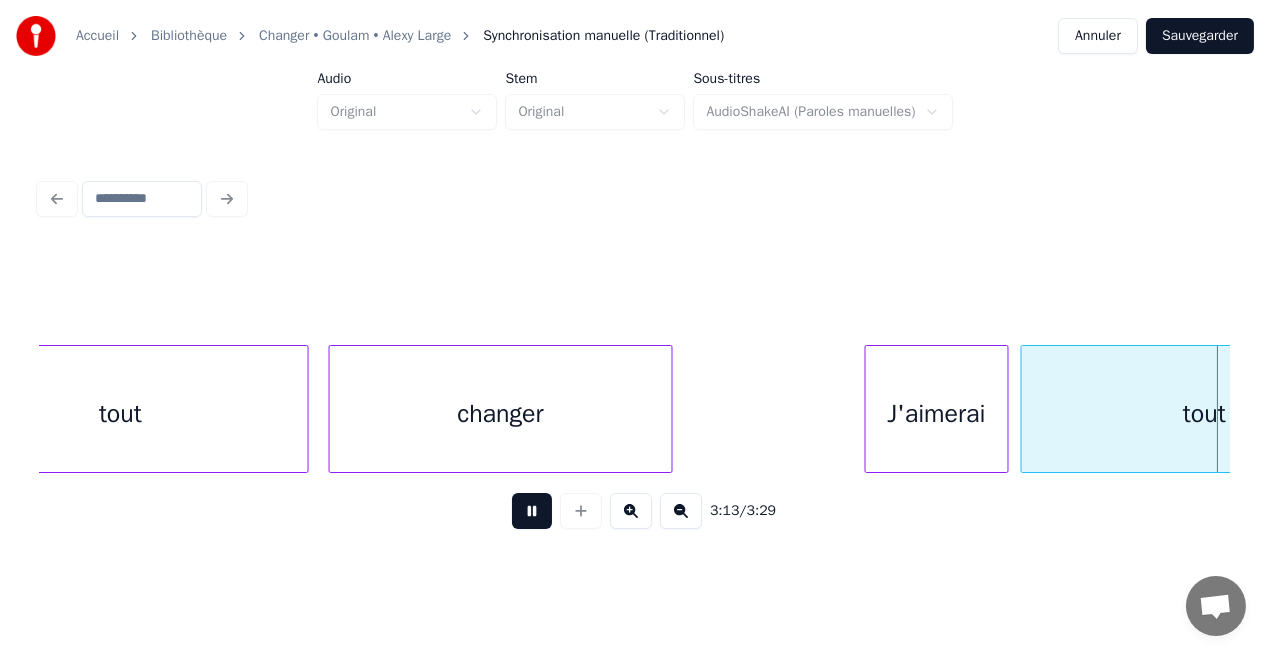scroll, scrollTop: 0, scrollLeft: 38782, axis: horizontal 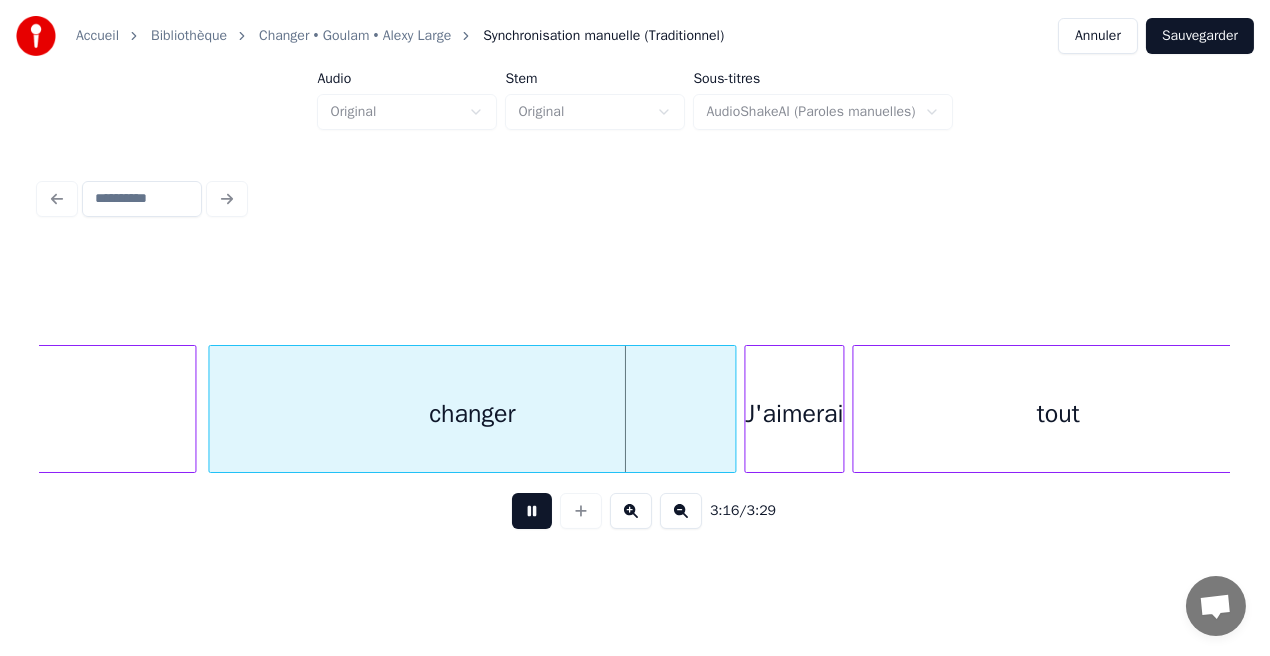 click at bounding box center [532, 511] 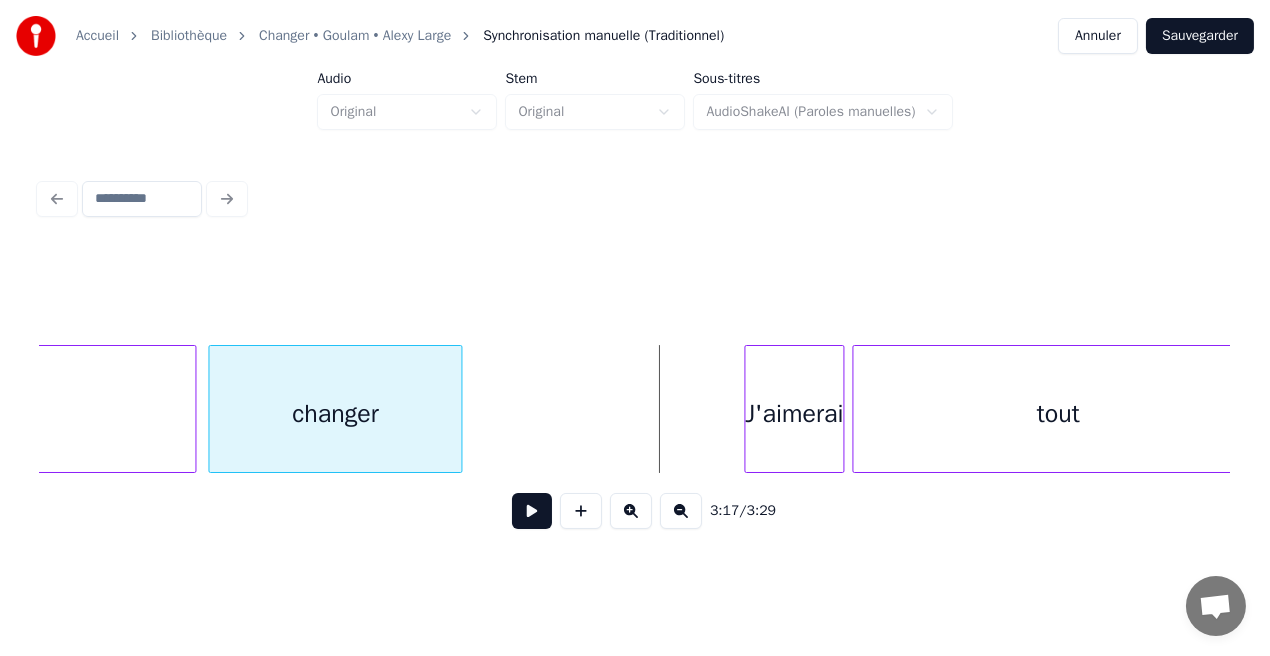 click at bounding box center [458, 409] 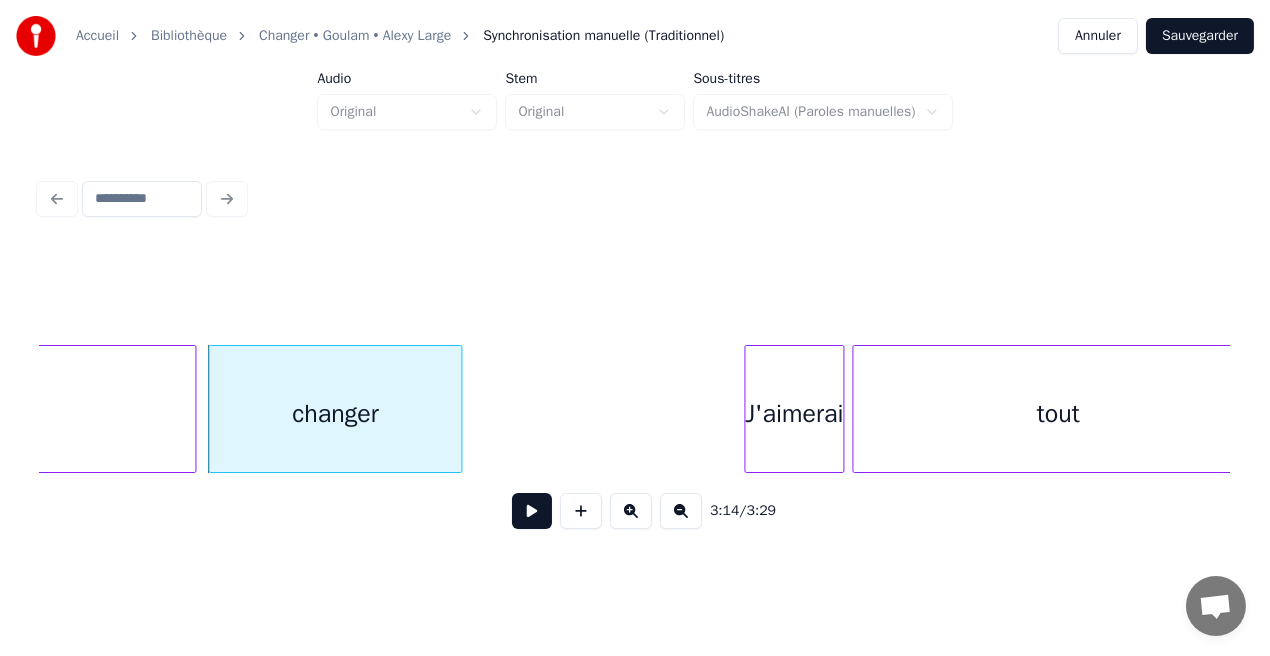 click on "J'aimerai" at bounding box center (794, 414) 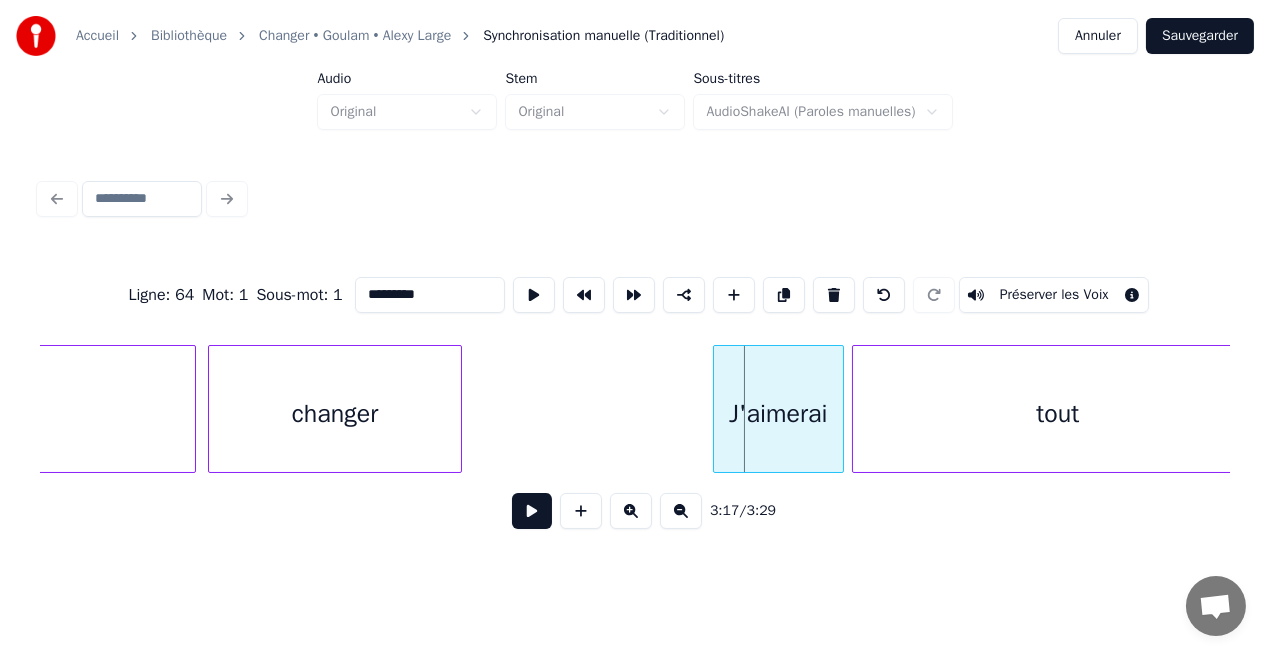 click at bounding box center [717, 409] 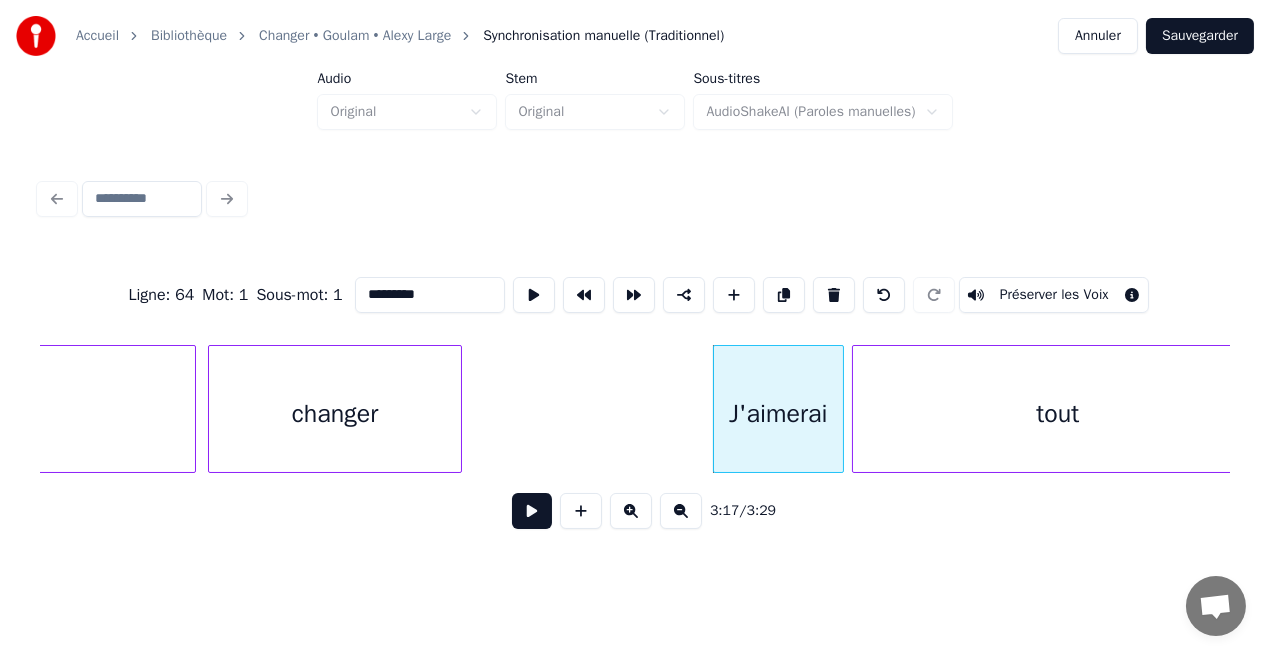 click on "tout changer J'aimerai tout" at bounding box center (-17823, 409) 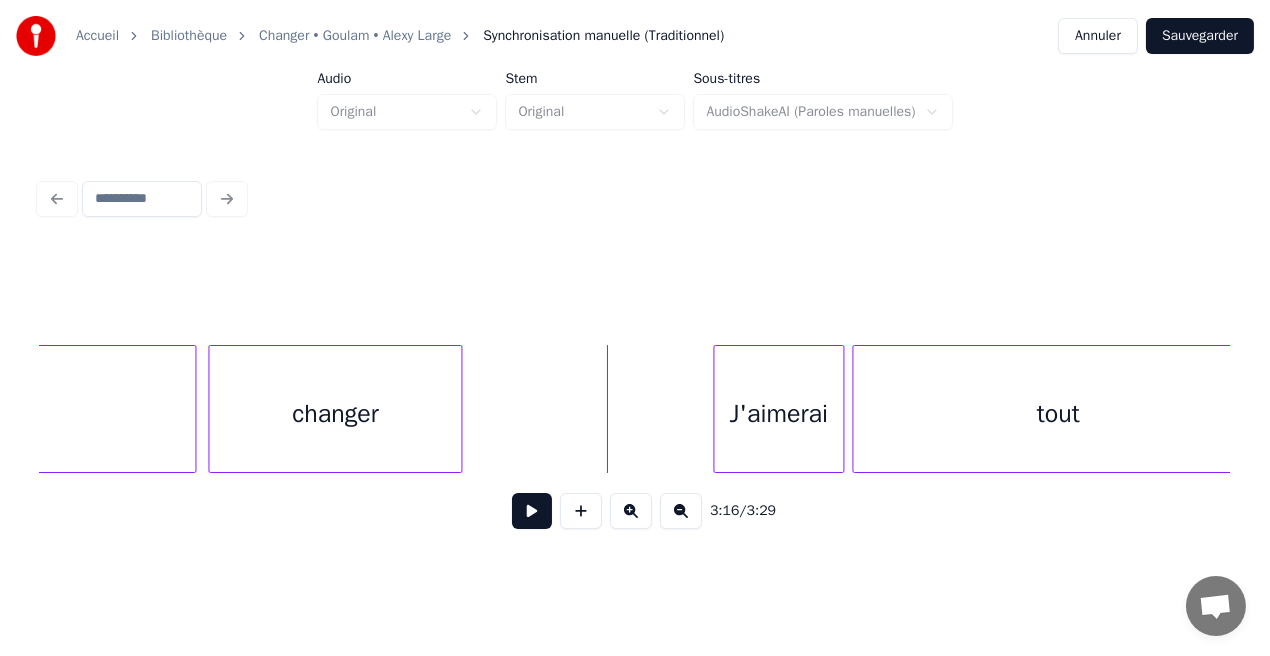 click at bounding box center [532, 511] 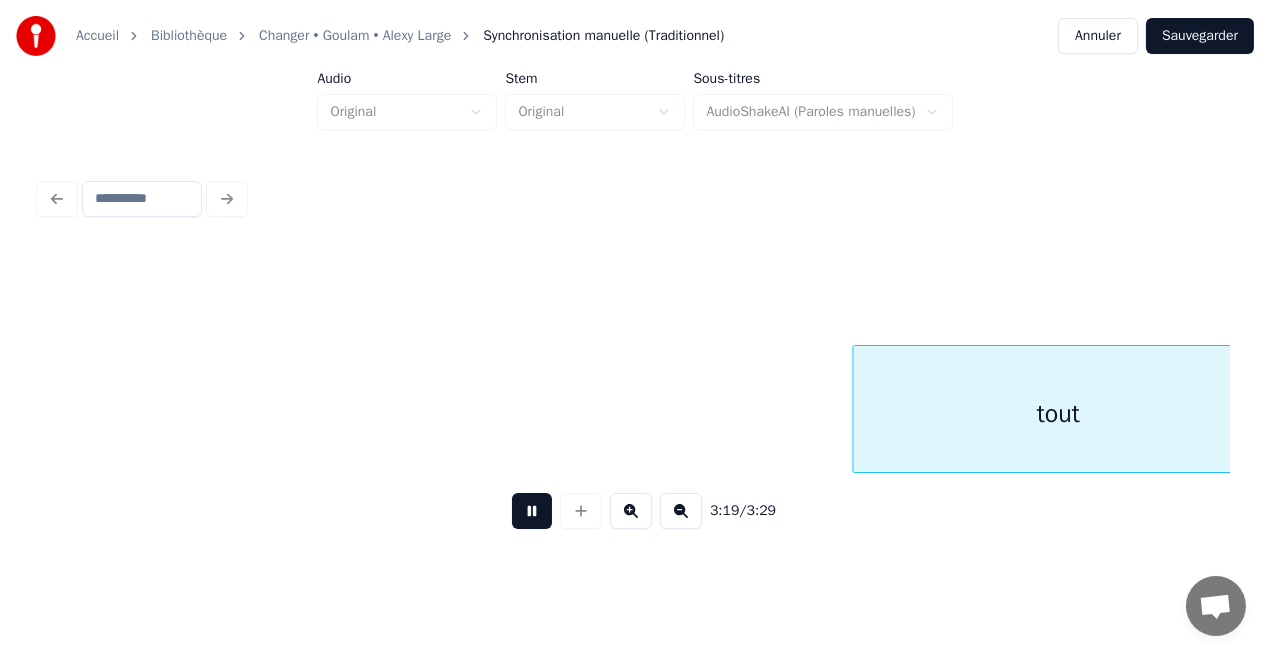 scroll, scrollTop: 0, scrollLeft: 39972, axis: horizontal 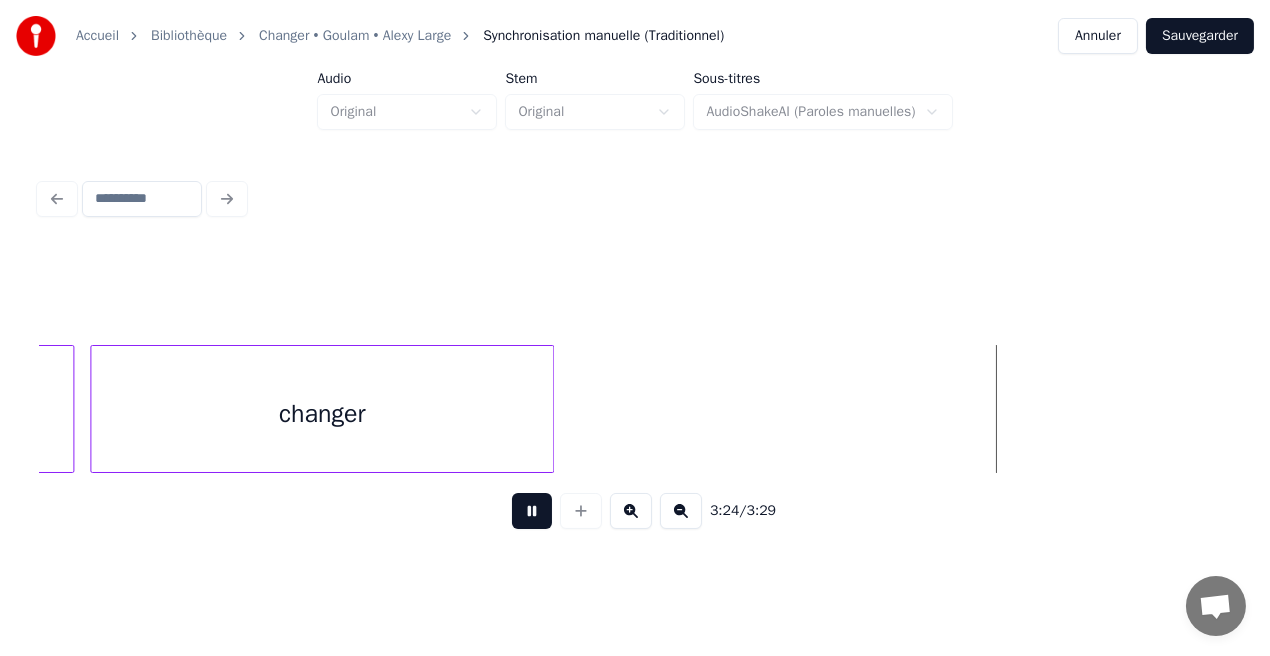 click at bounding box center [532, 511] 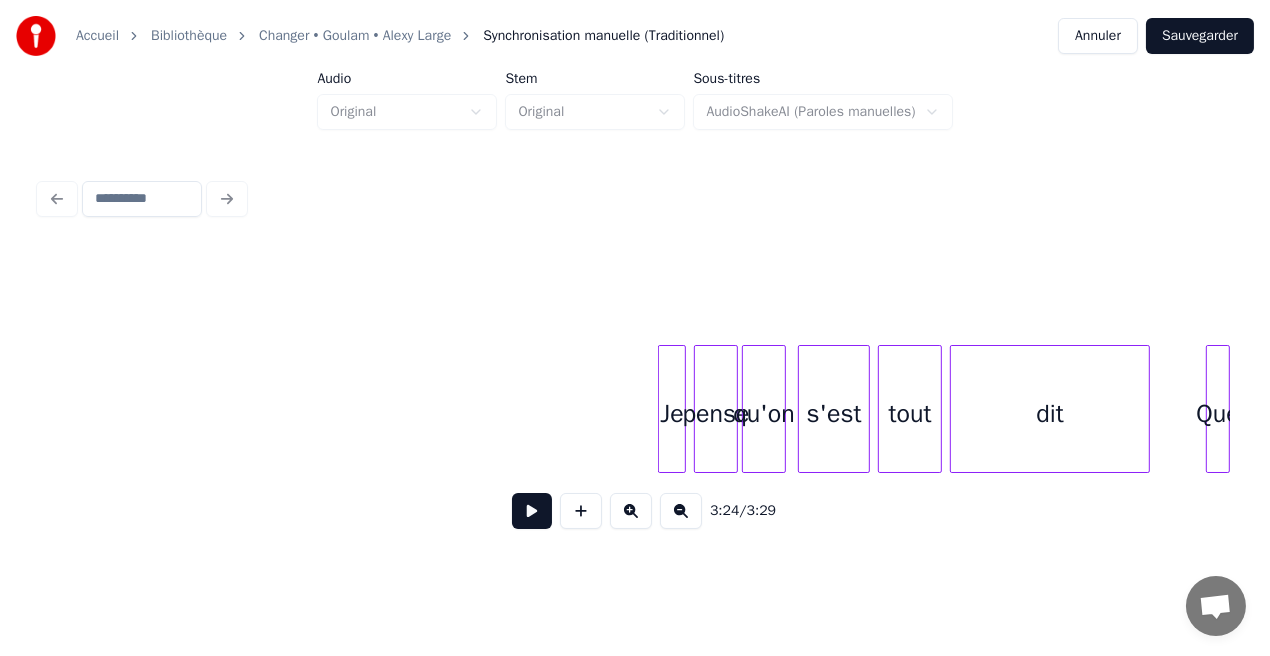 scroll, scrollTop: 0, scrollLeft: 1929, axis: horizontal 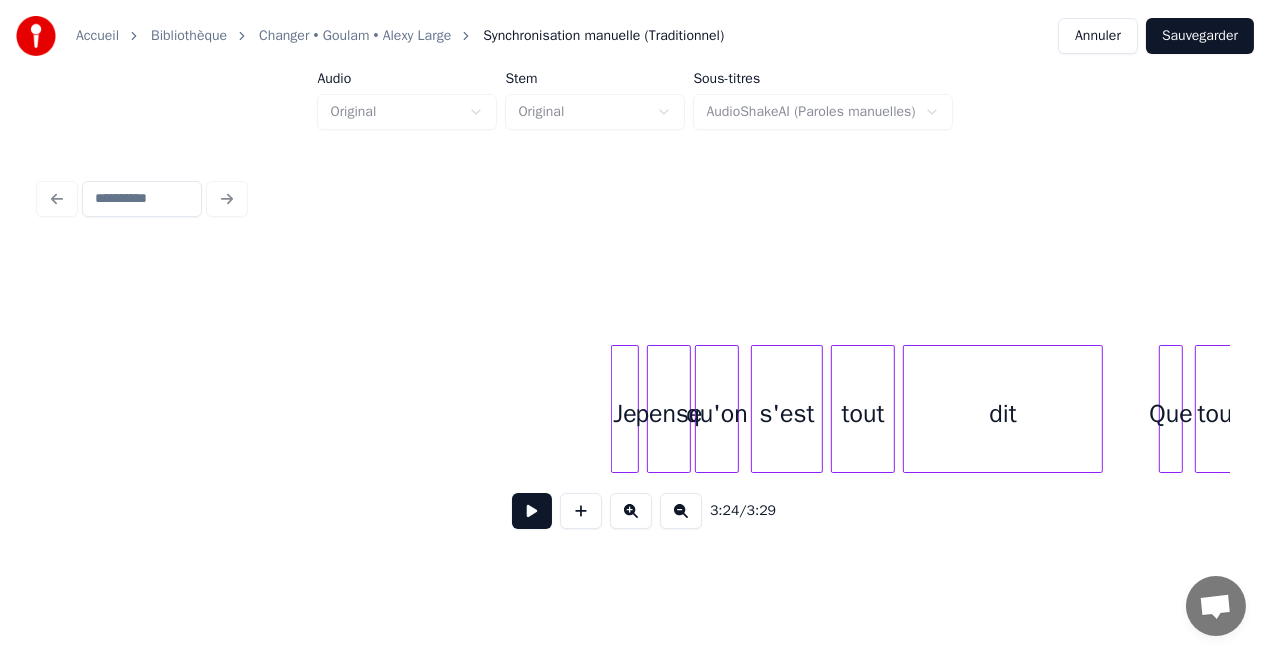 click at bounding box center [532, 511] 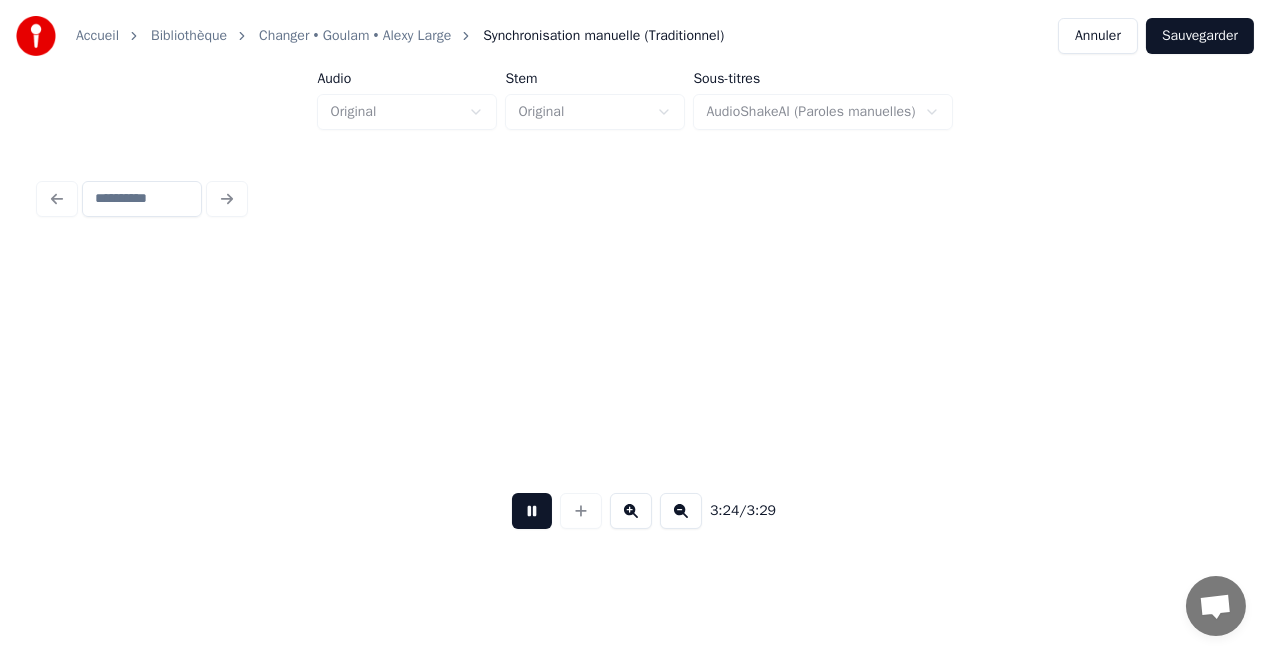 scroll, scrollTop: 0, scrollLeft: 40647, axis: horizontal 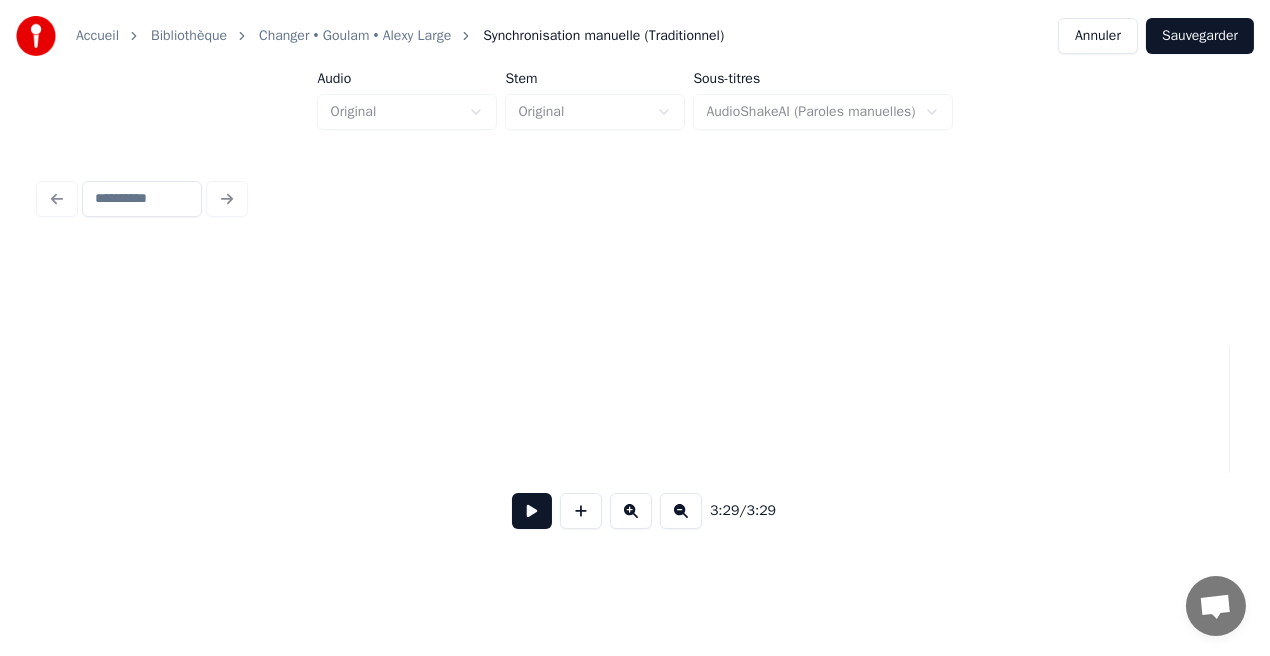 click at bounding box center [532, 511] 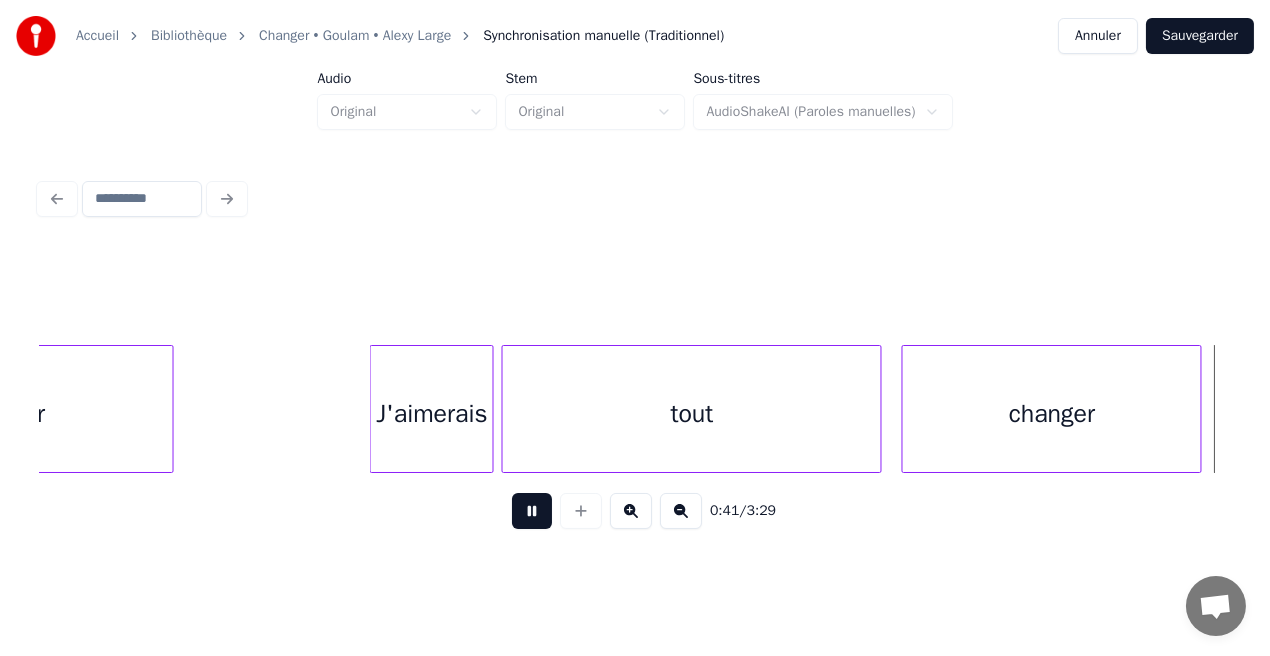 scroll, scrollTop: 0, scrollLeft: 8341, axis: horizontal 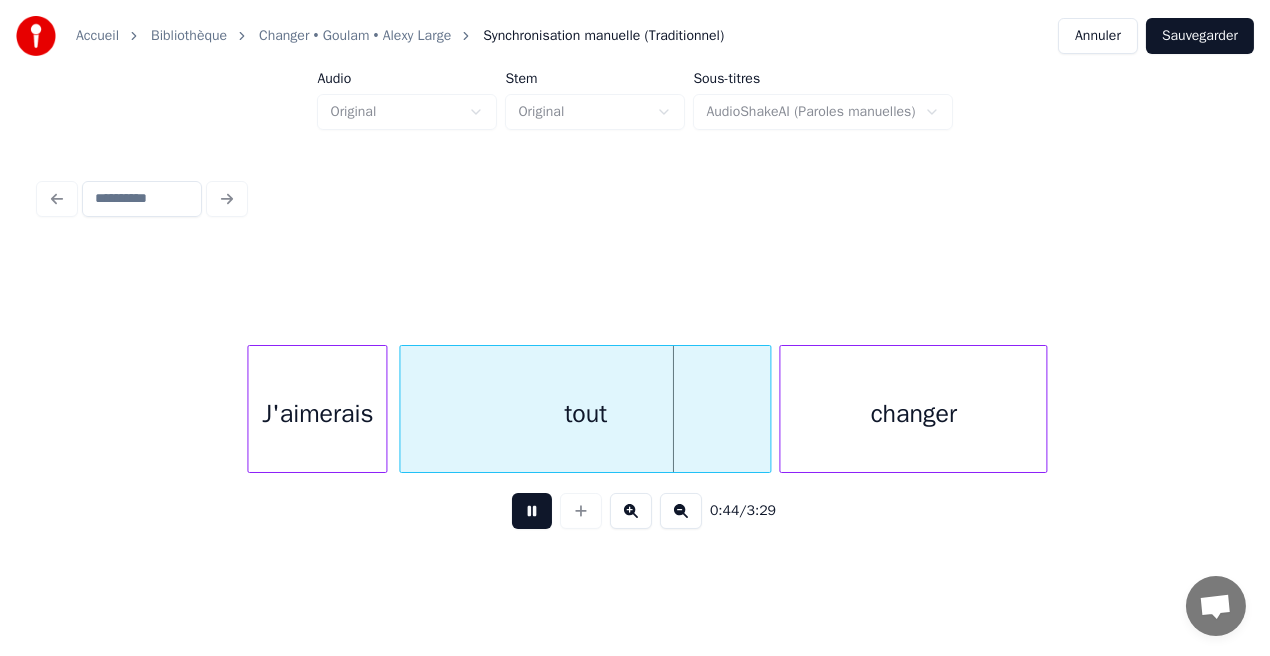 click at bounding box center (532, 511) 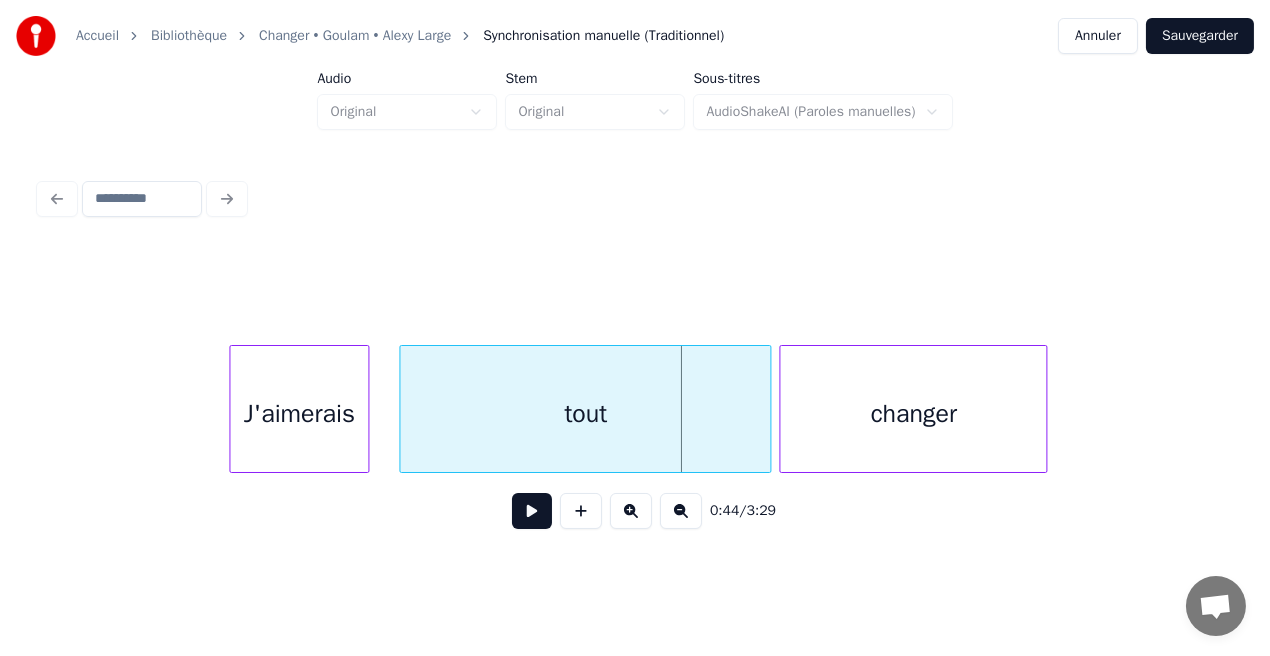 click on "J'aimerais" at bounding box center (299, 414) 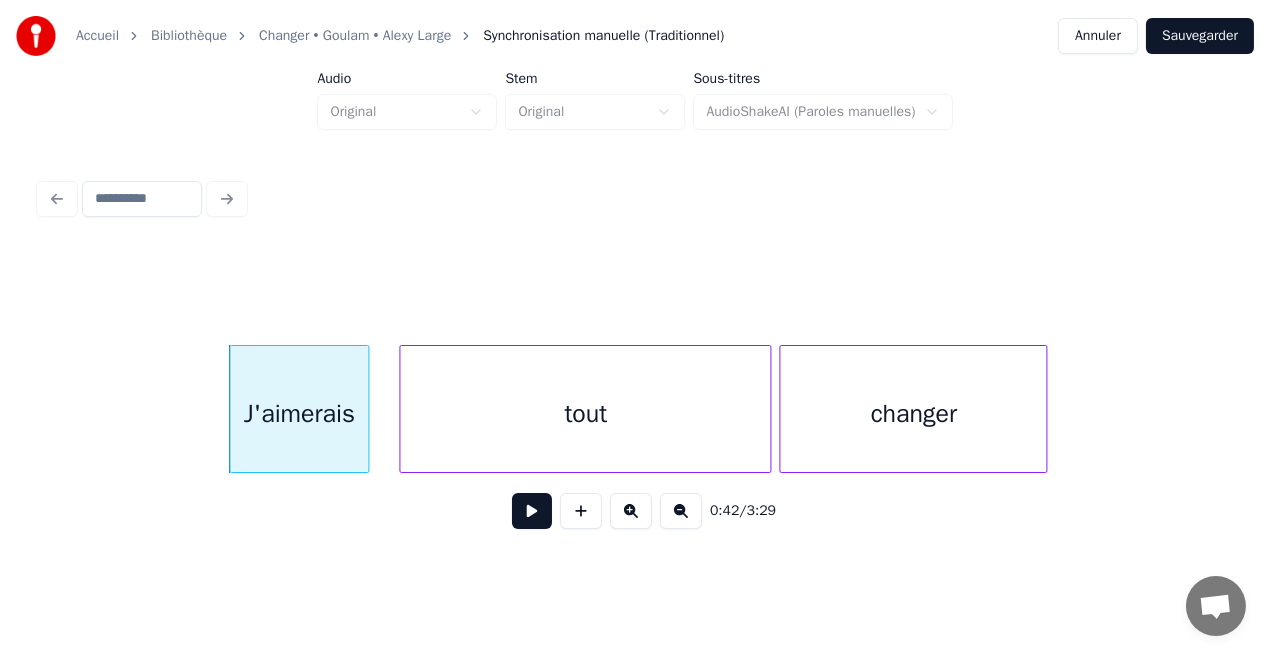 scroll, scrollTop: 0, scrollLeft: 9383, axis: horizontal 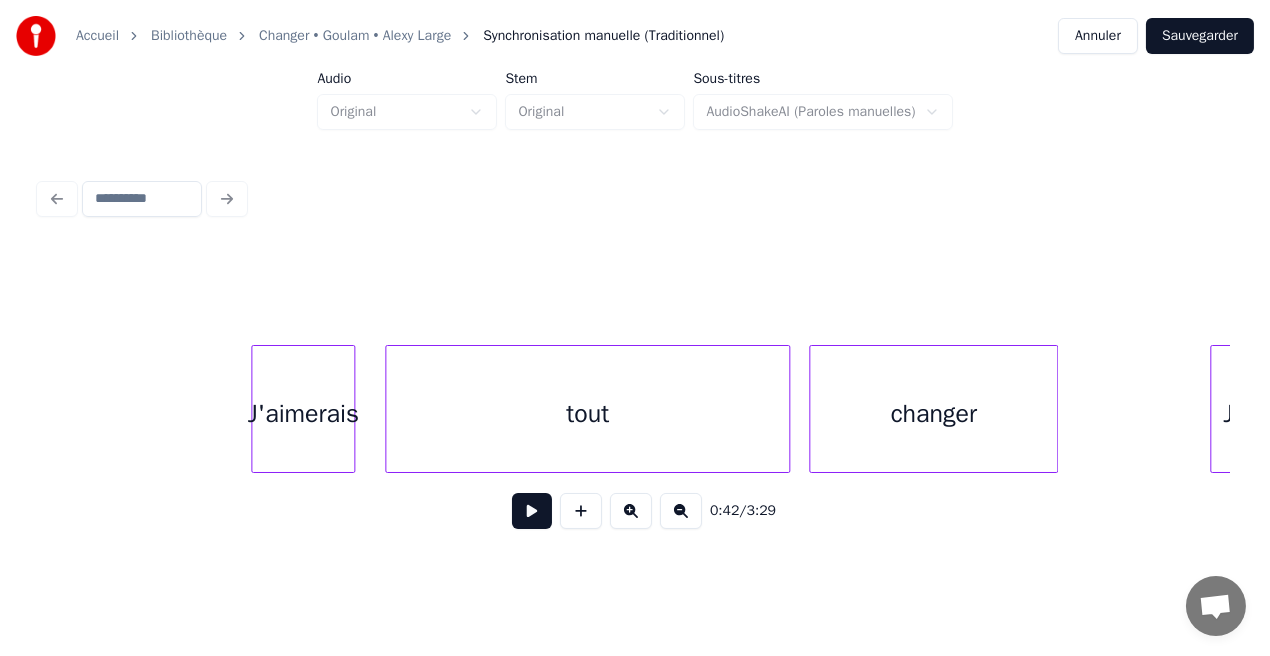 click on "J'aimerais" at bounding box center [303, 414] 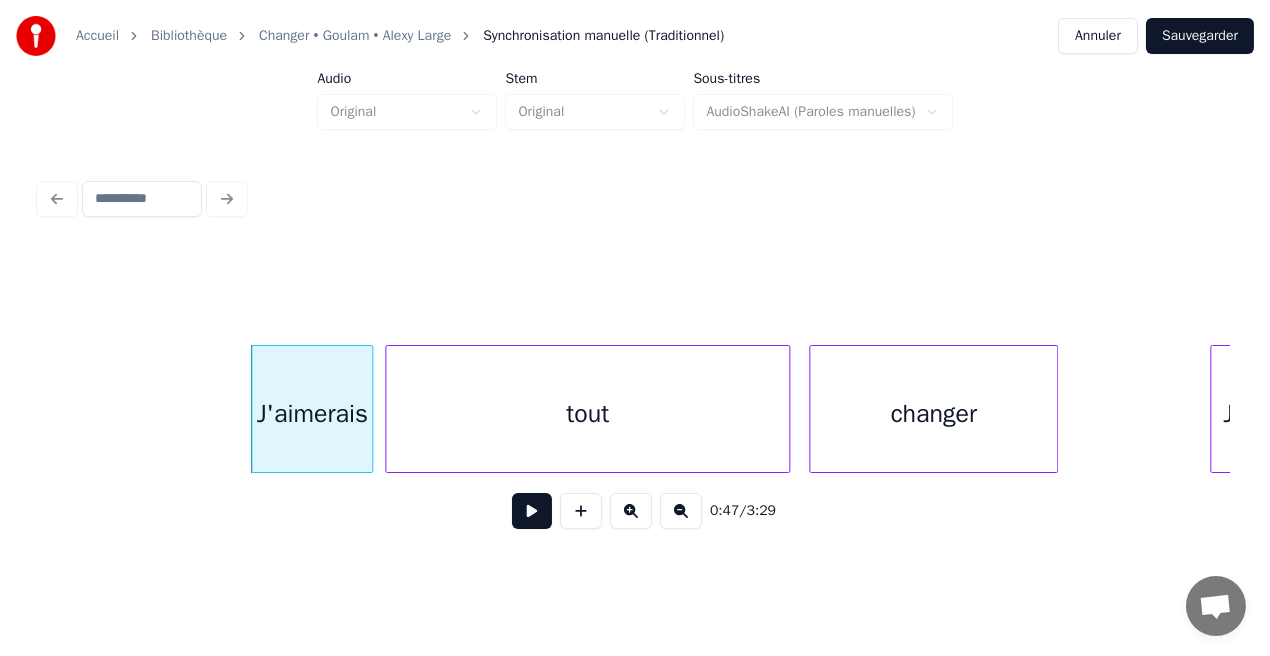 click at bounding box center [369, 409] 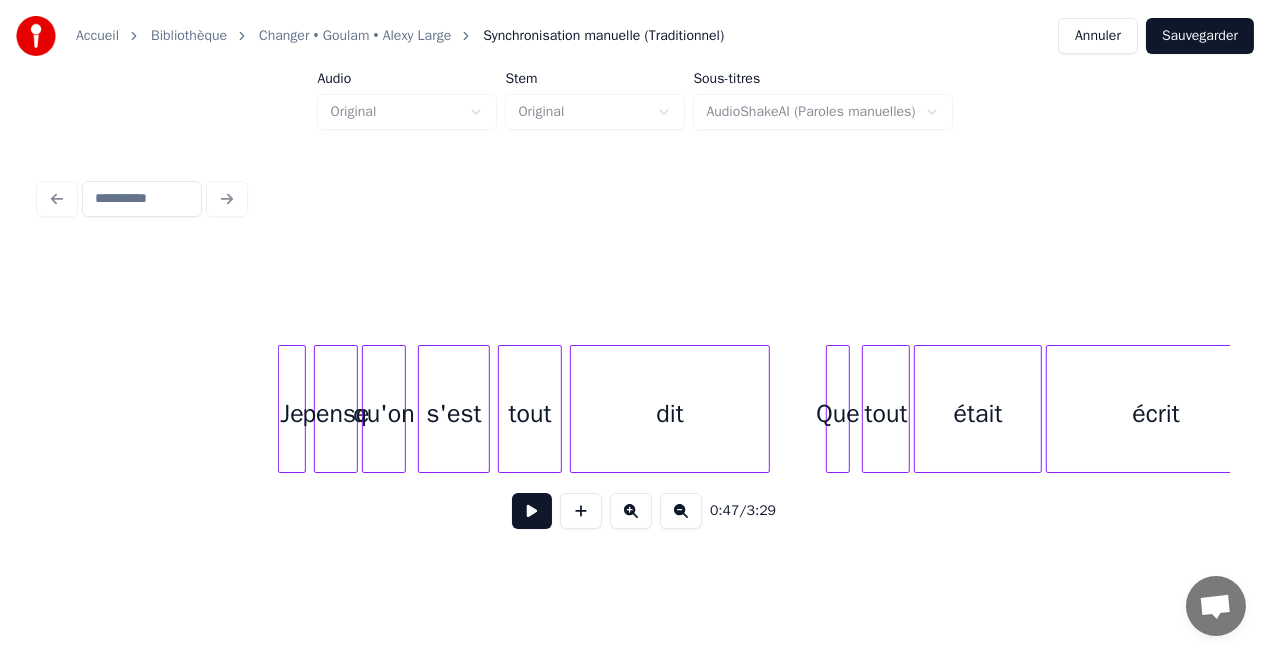 scroll, scrollTop: 0, scrollLeft: 2310, axis: horizontal 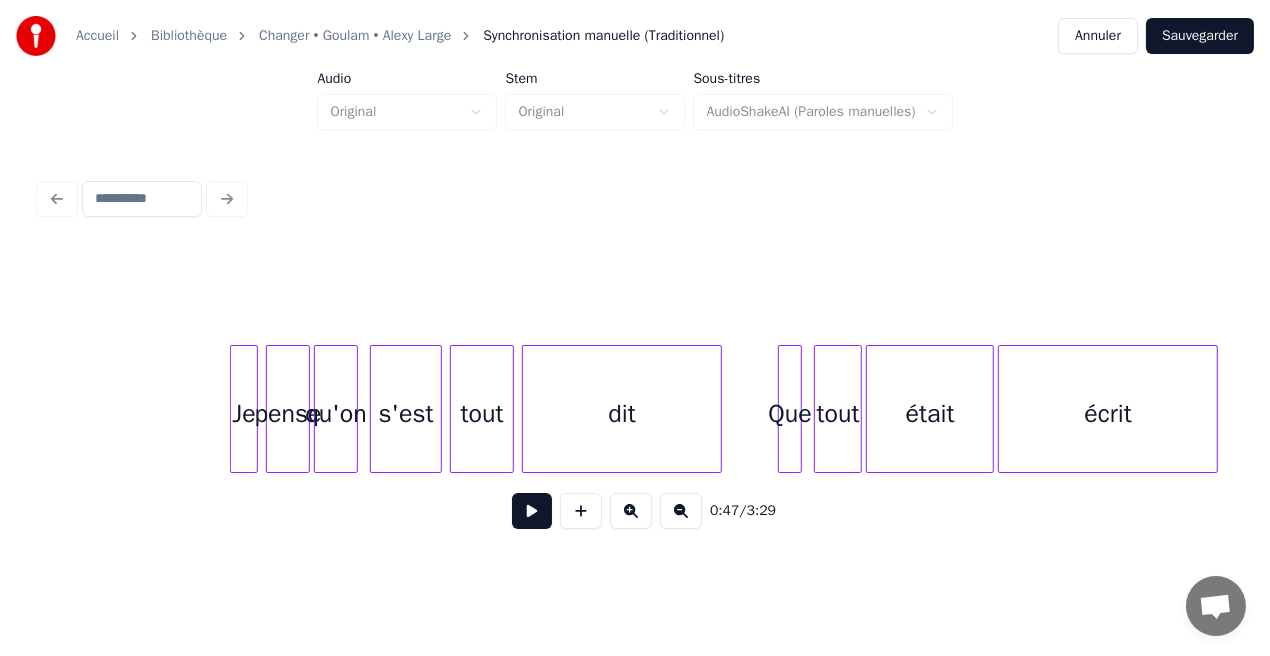 click on "Je pense qu'on s'est tout dit Que tout était écrit" at bounding box center (18649, 409) 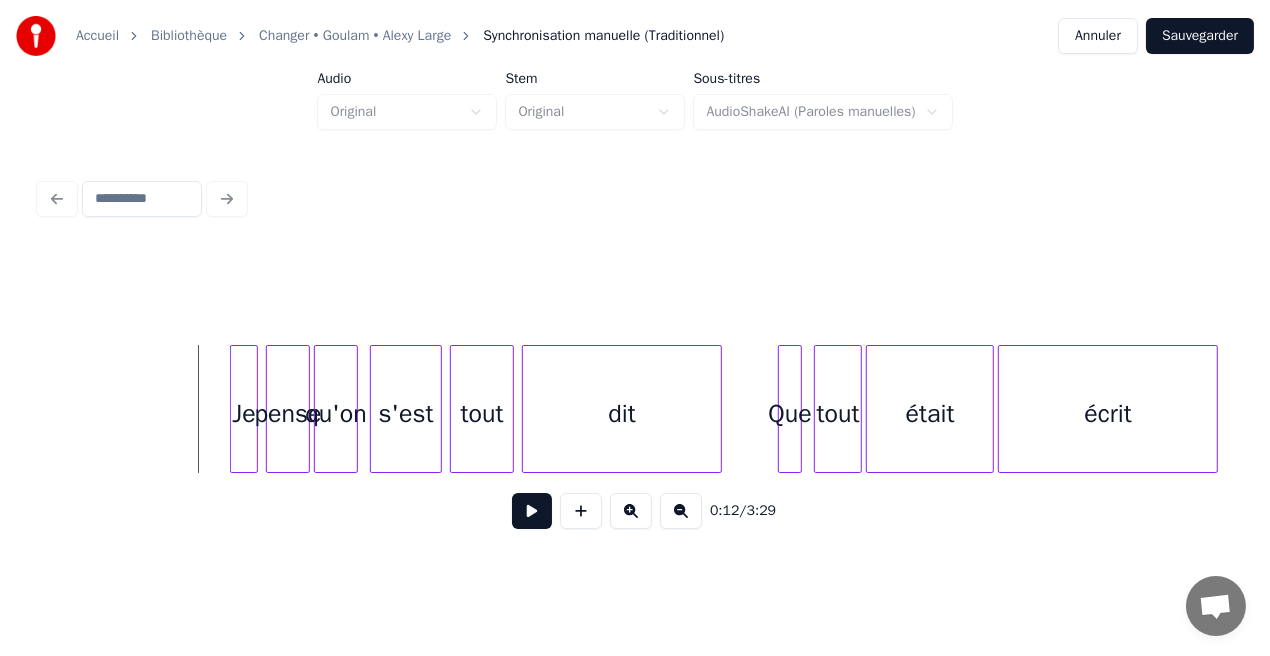 click at bounding box center (532, 511) 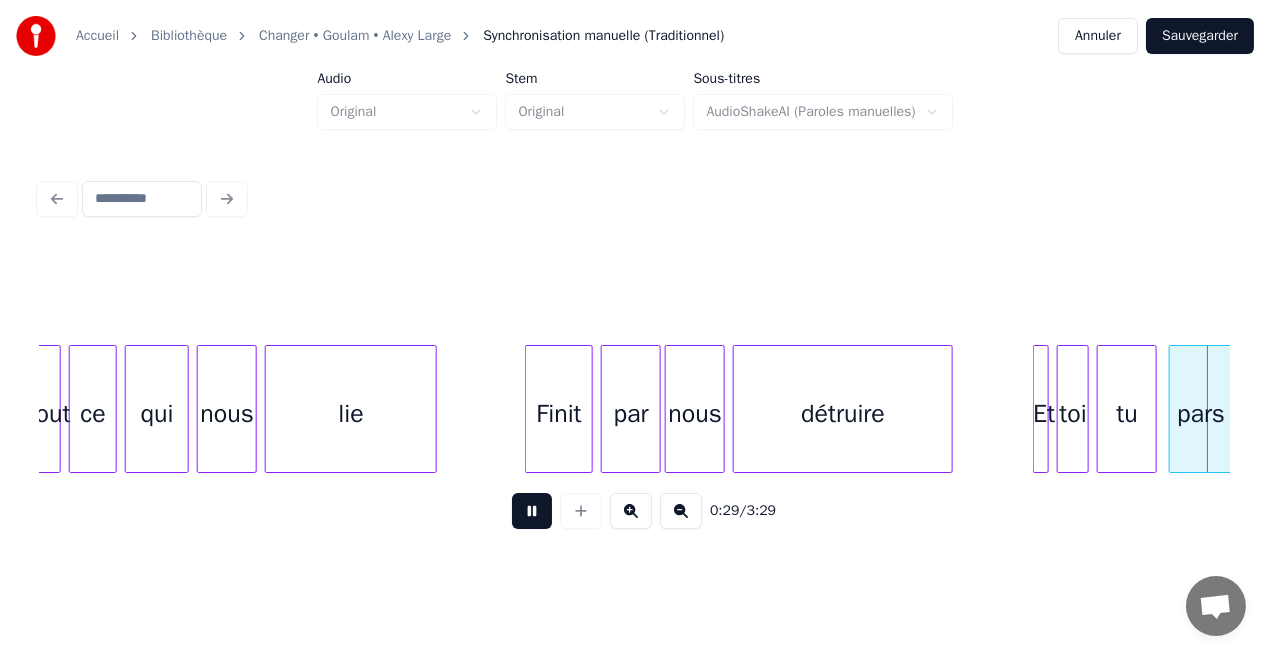 scroll, scrollTop: 0, scrollLeft: 5883, axis: horizontal 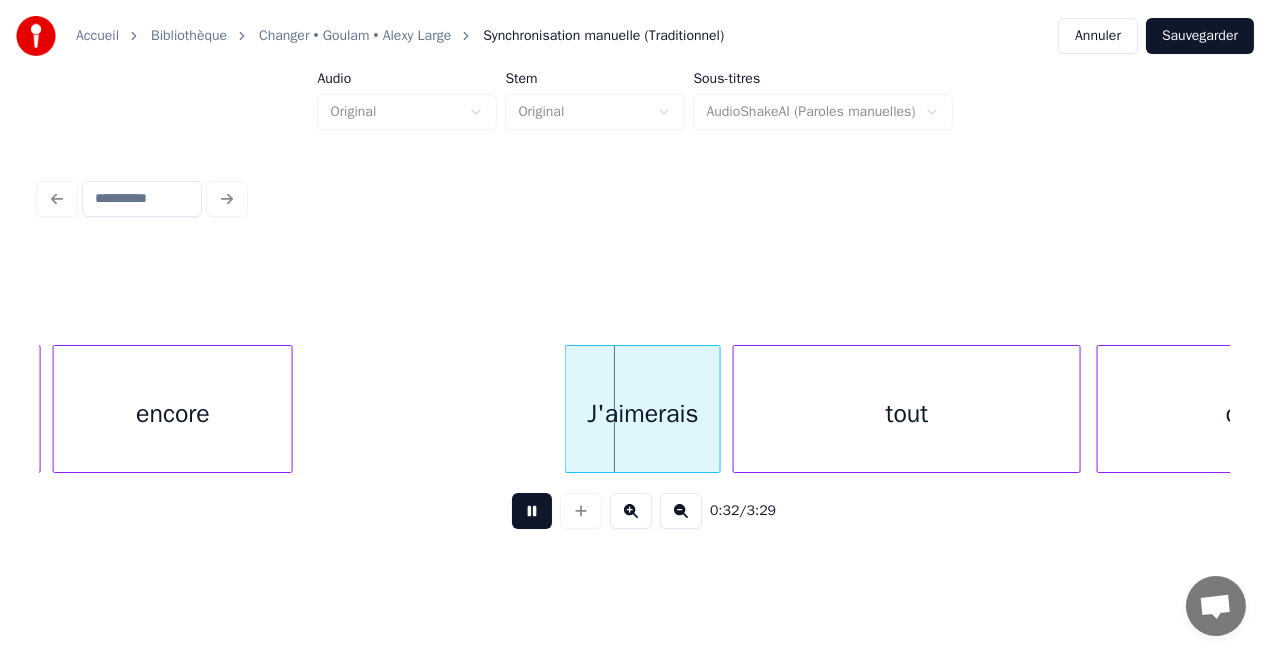 click at bounding box center (532, 511) 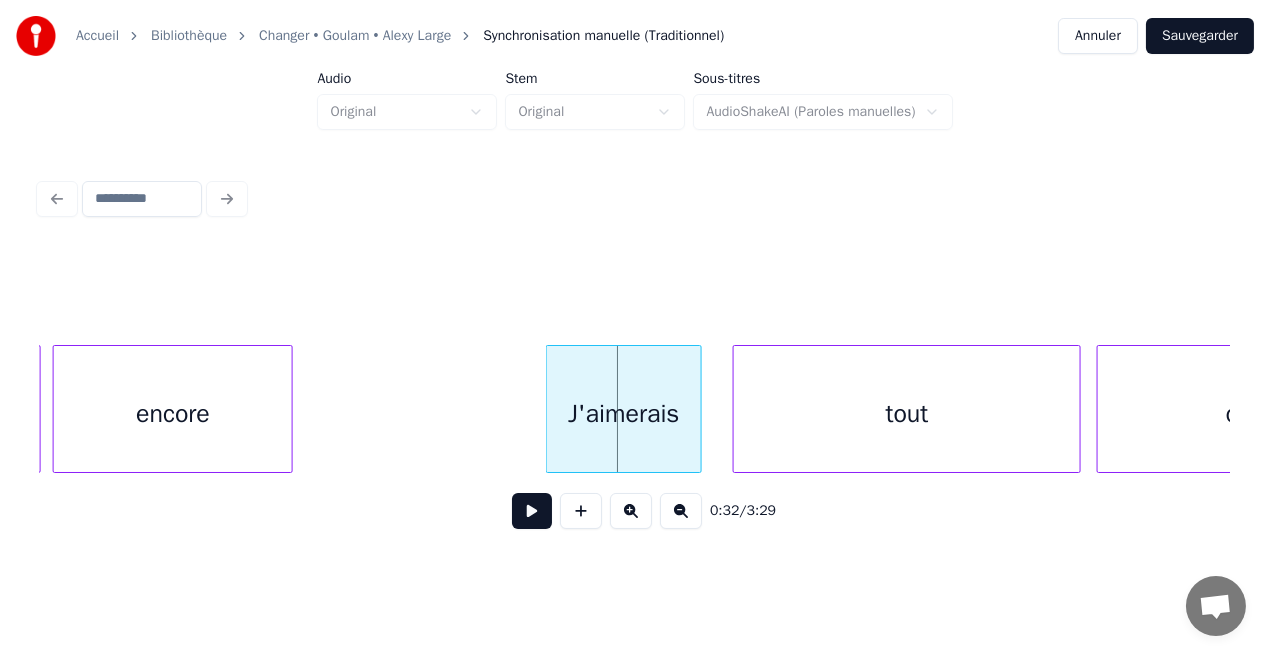 click on "J'aimerais" at bounding box center [624, 414] 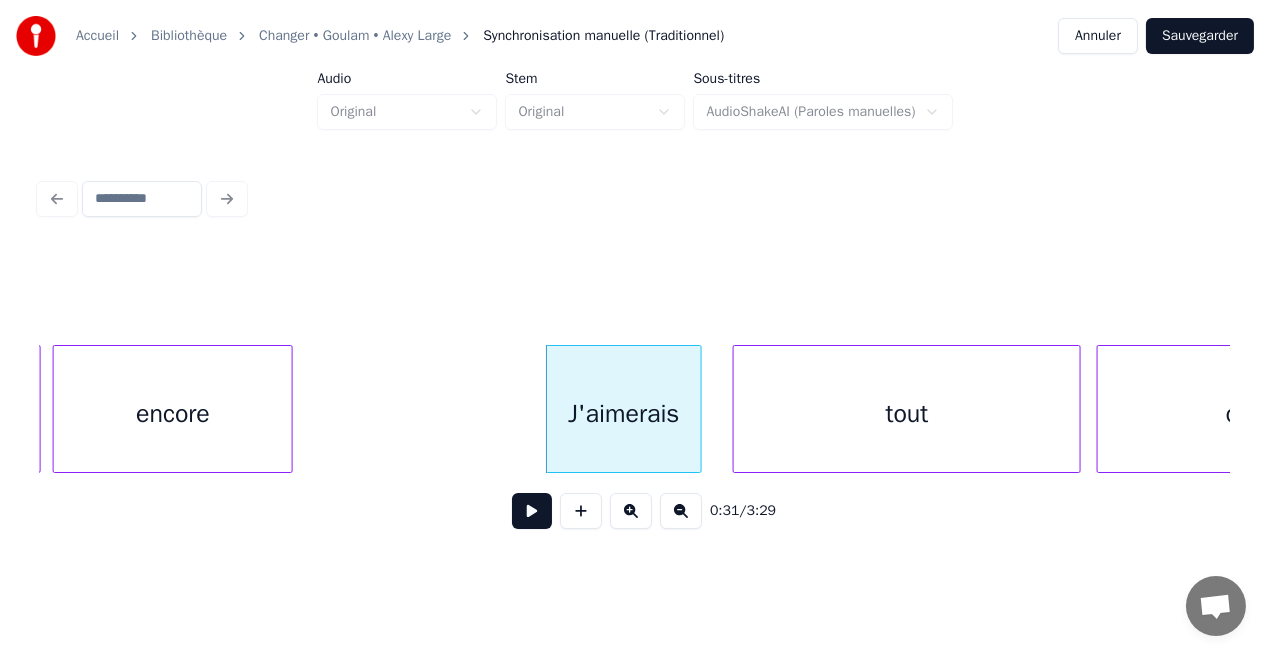 click on "pars encore J'aimerais tout changer" at bounding box center [15076, 409] 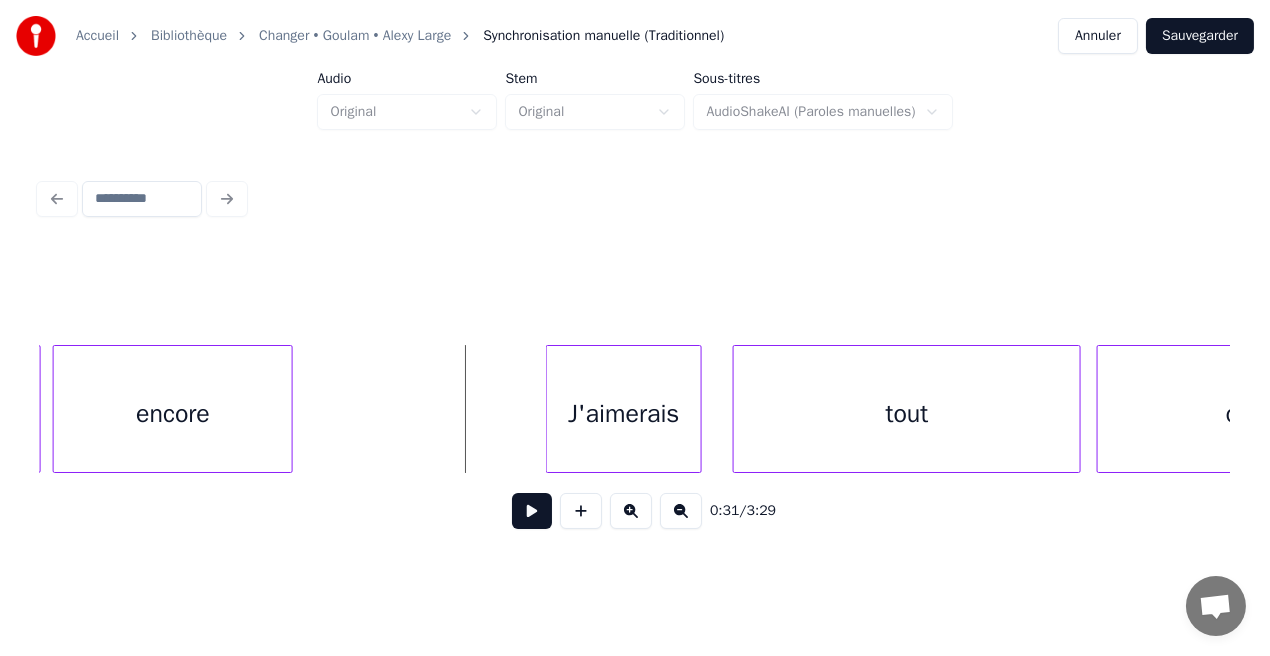 click at bounding box center (532, 511) 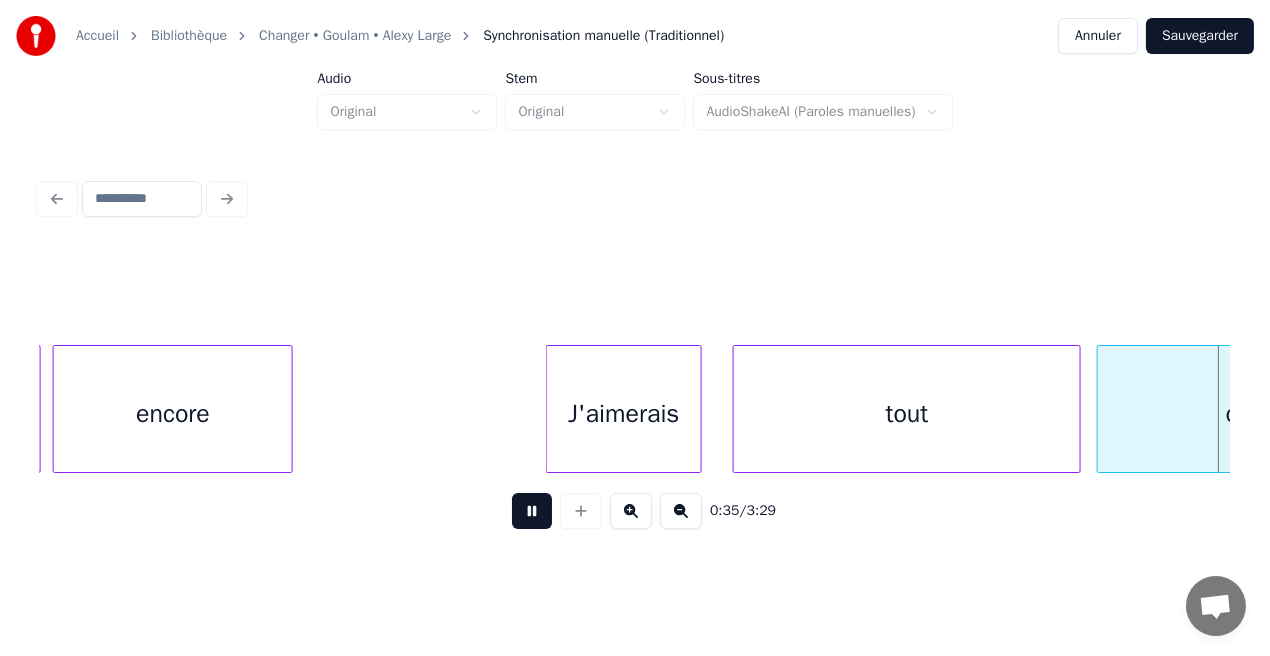 scroll, scrollTop: 0, scrollLeft: 7074, axis: horizontal 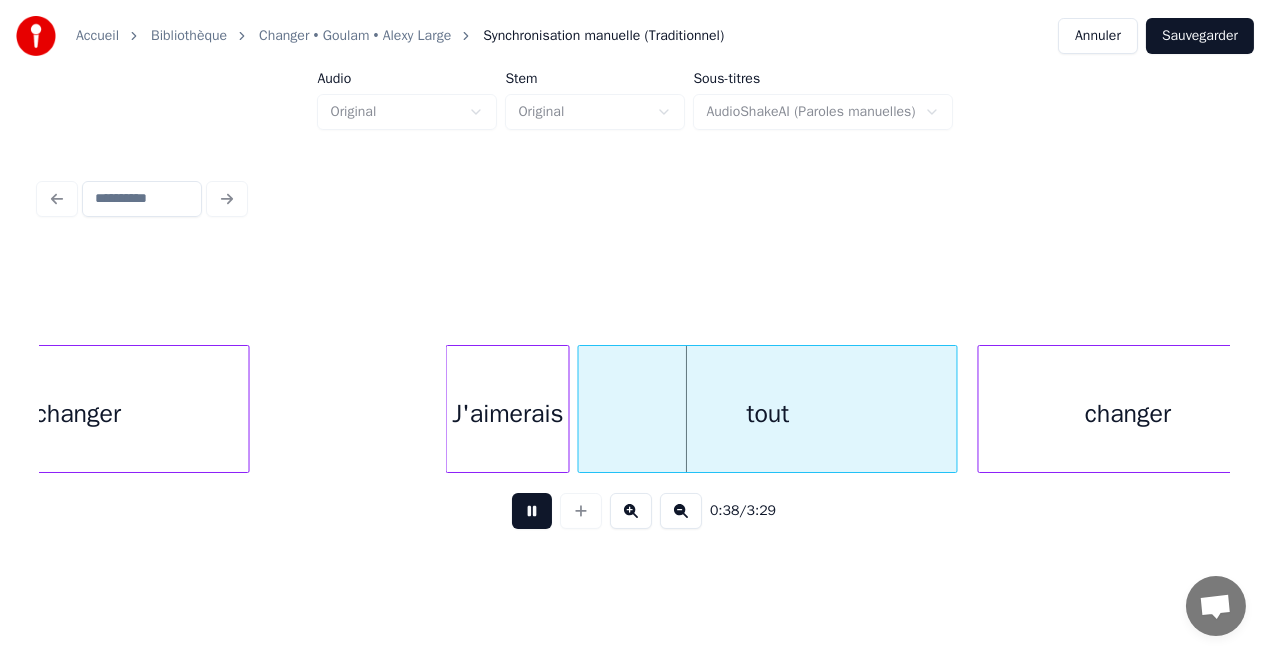click at bounding box center (532, 511) 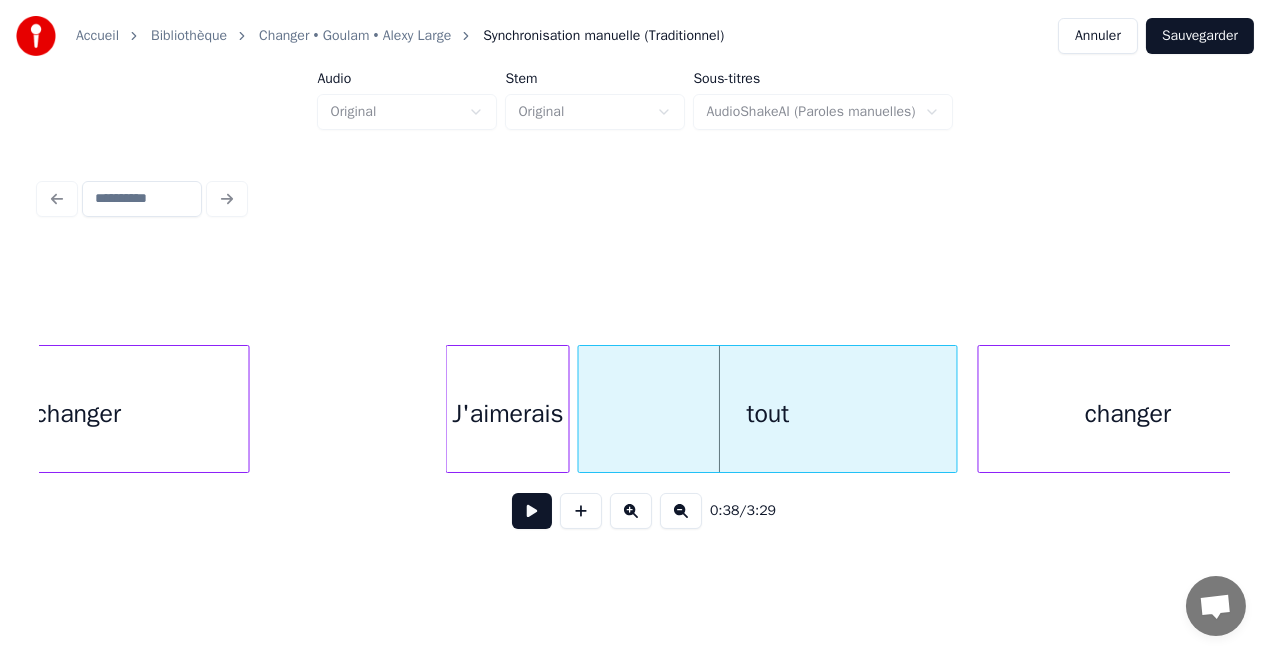 click at bounding box center (532, 511) 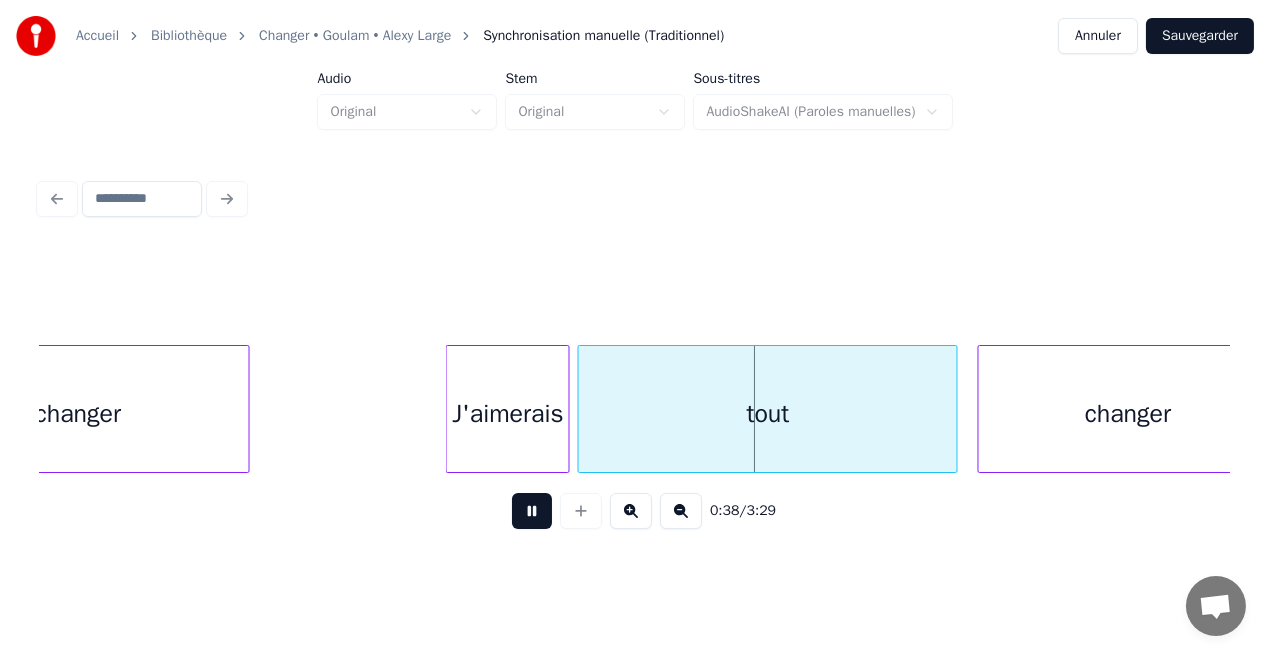 click at bounding box center [532, 511] 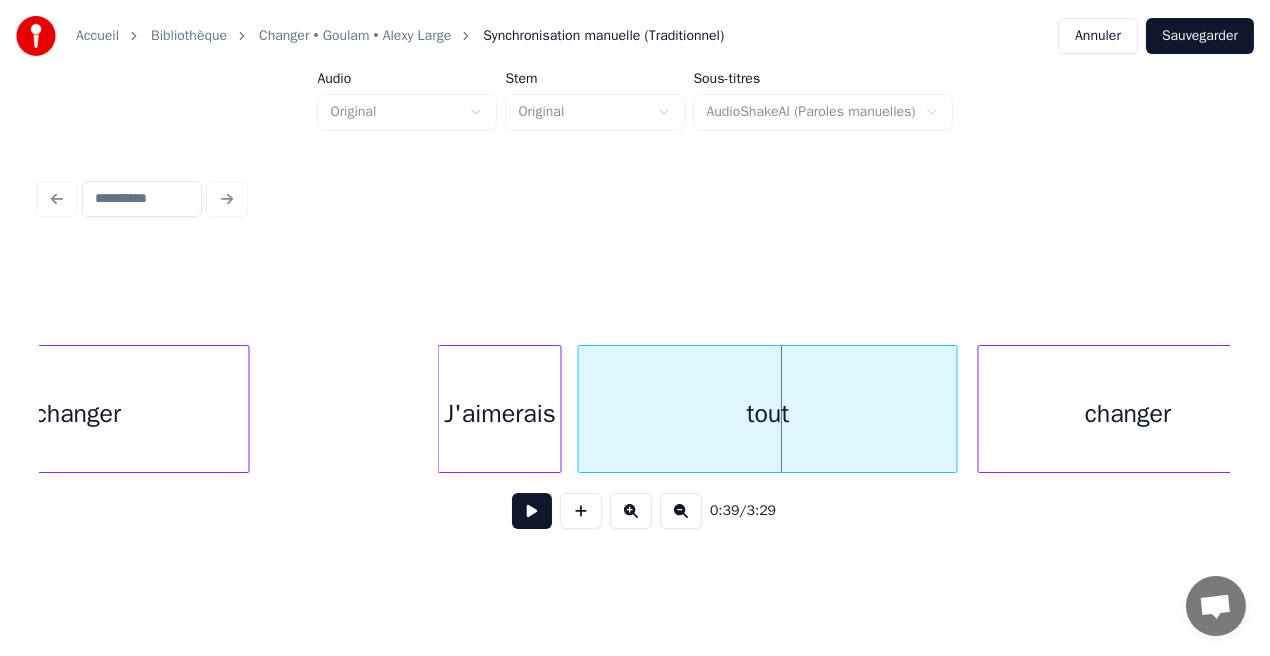 click on "J'aimerais" at bounding box center [500, 414] 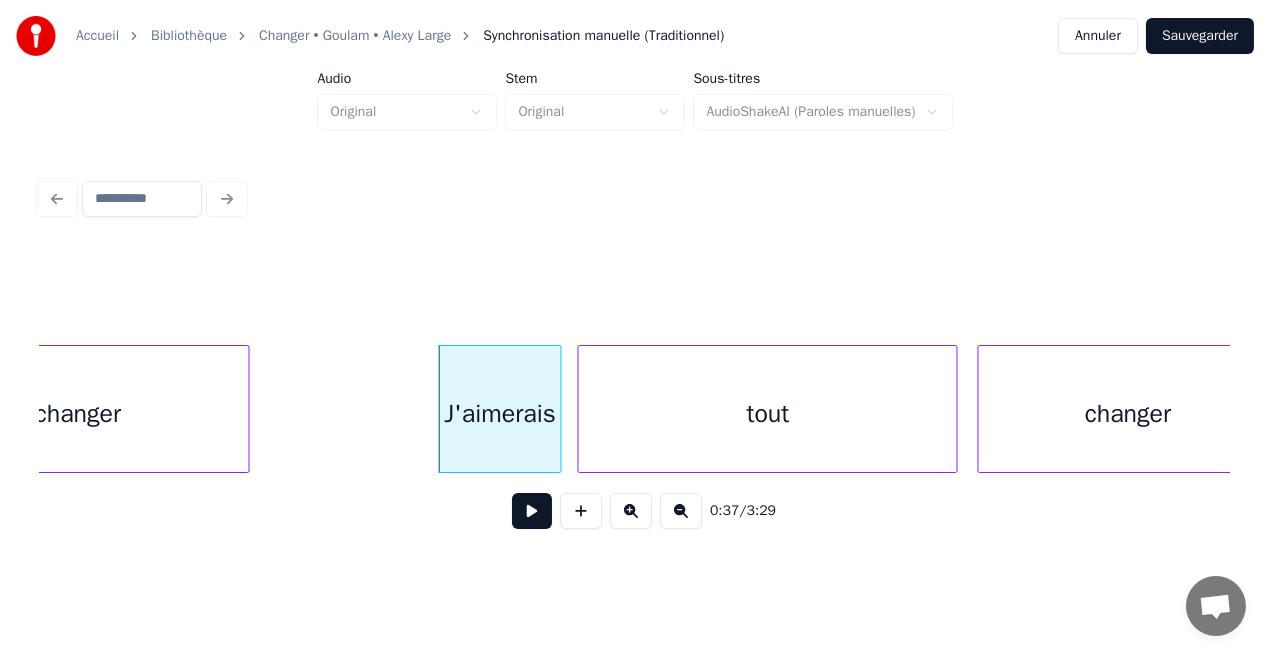 click at bounding box center (532, 511) 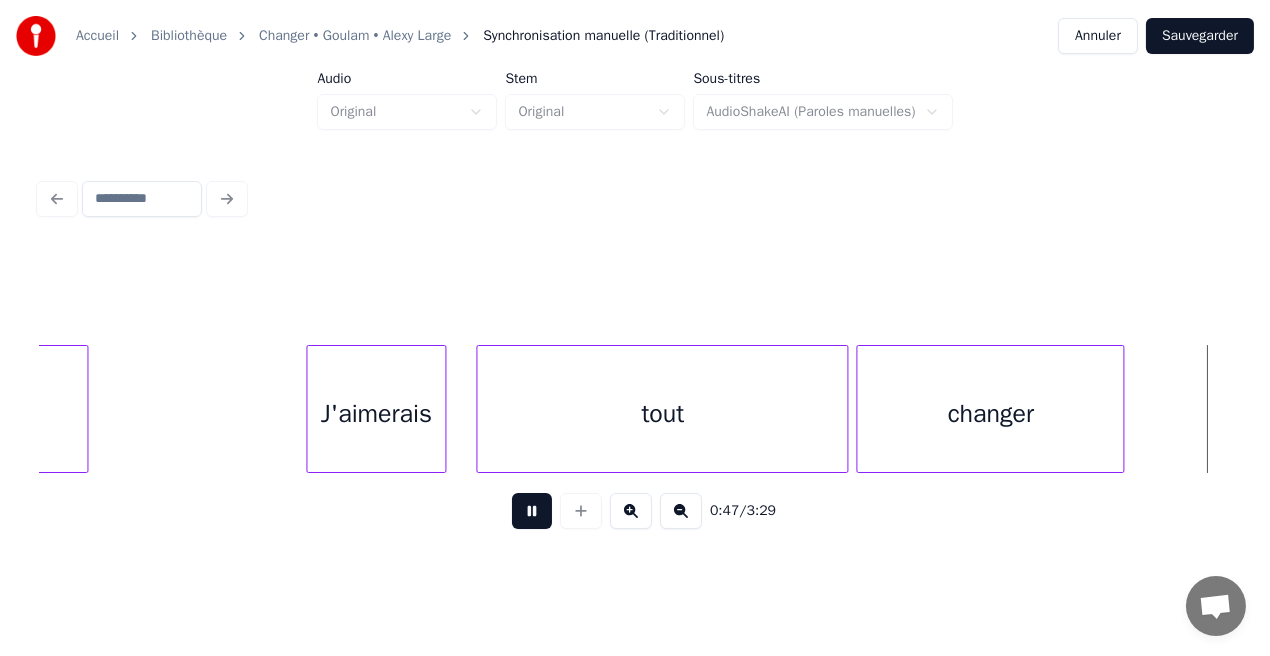 scroll, scrollTop: 0, scrollLeft: 9457, axis: horizontal 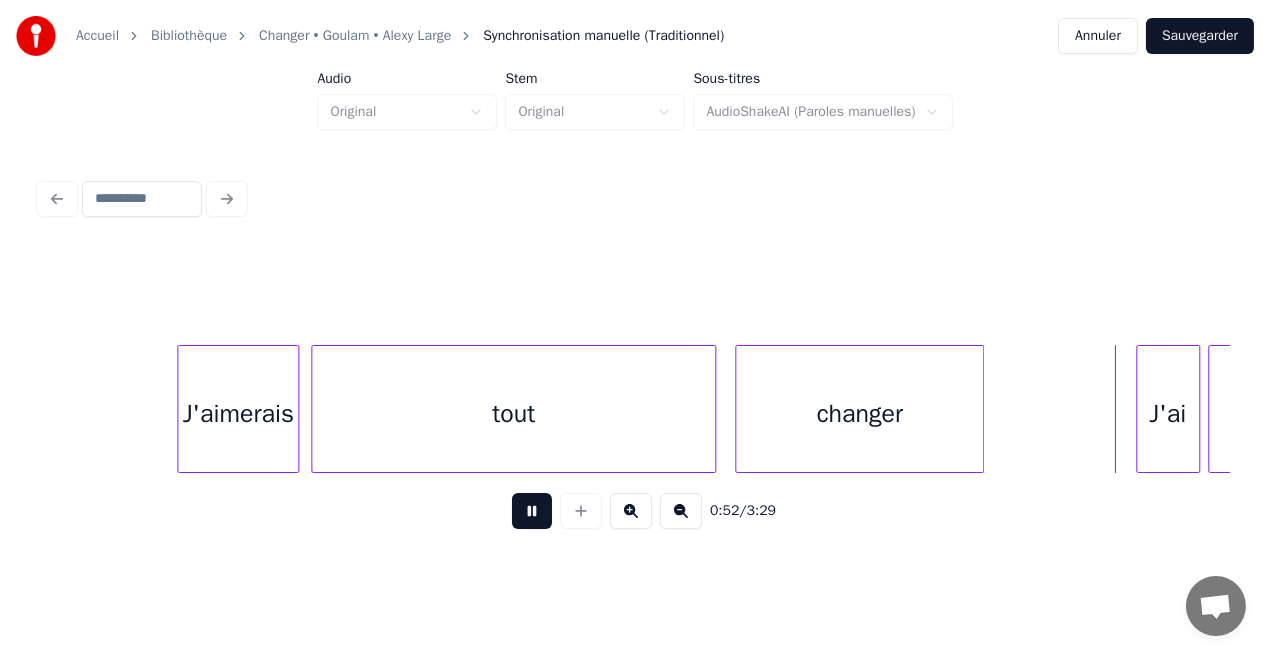 click at bounding box center (532, 511) 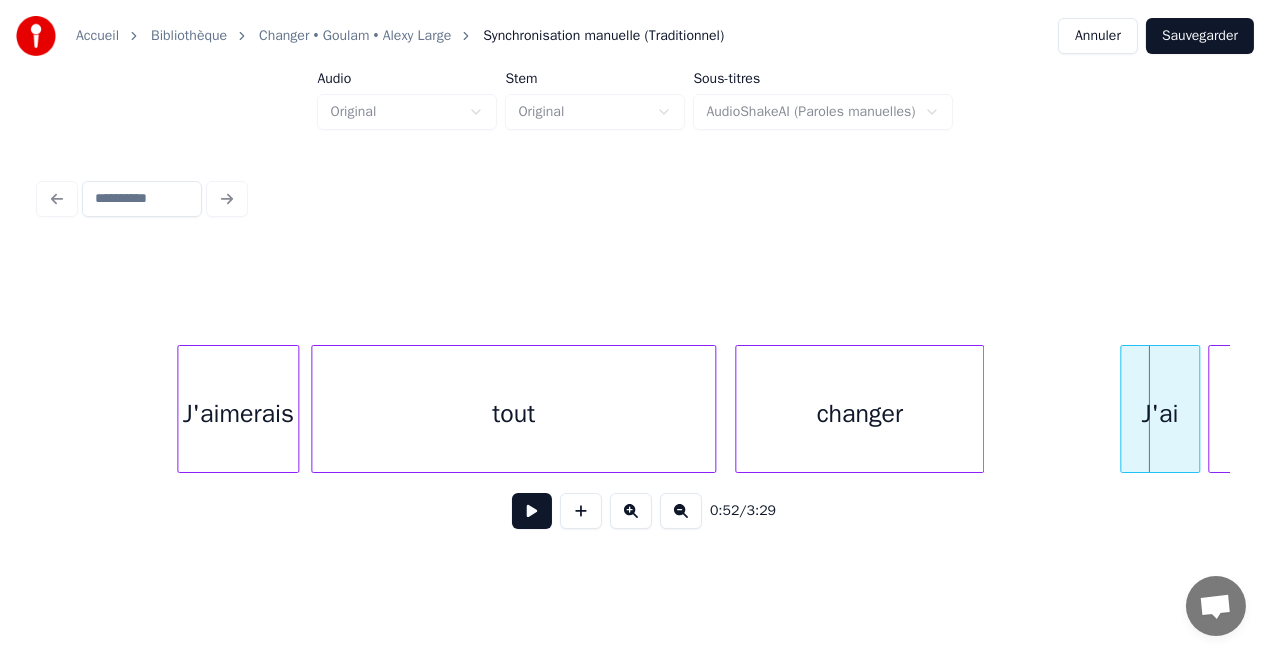 click at bounding box center [1124, 409] 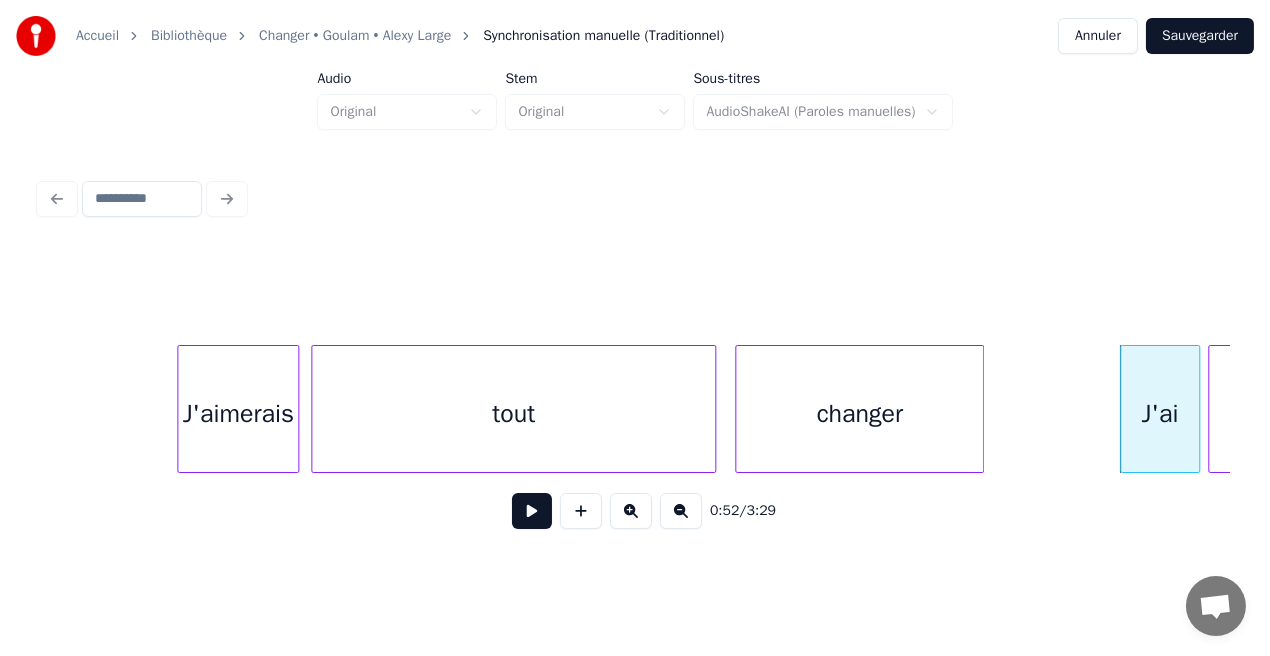 click at bounding box center [532, 511] 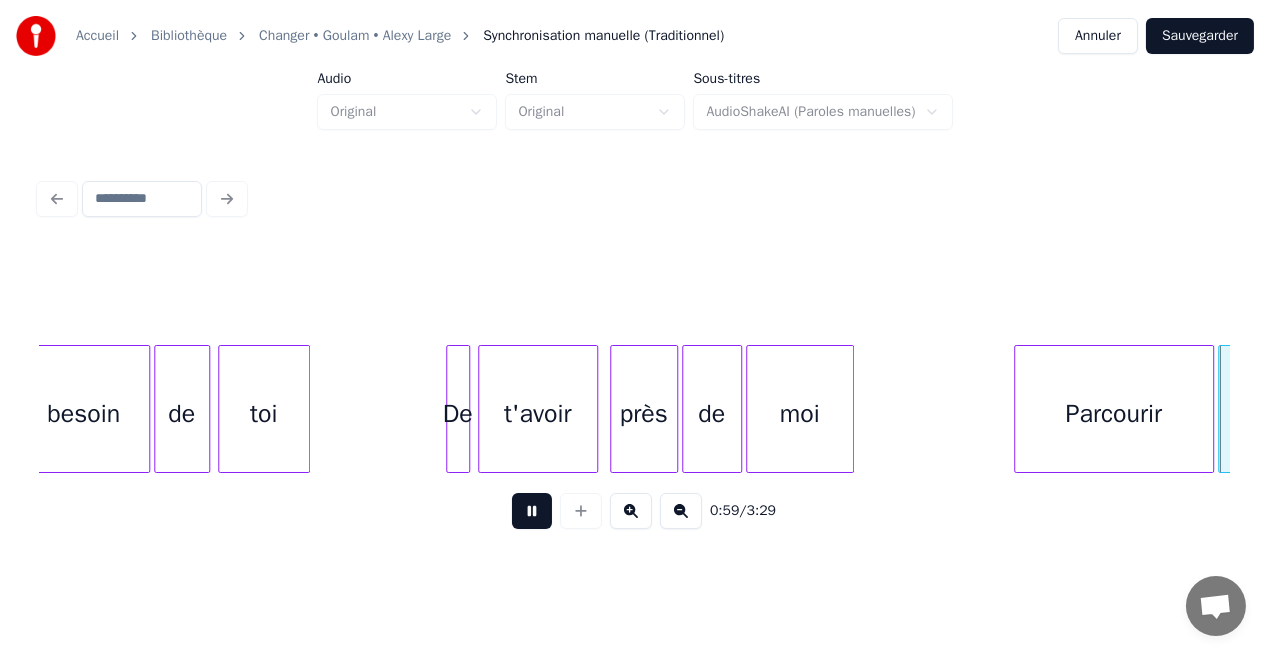 scroll, scrollTop: 0, scrollLeft: 11838, axis: horizontal 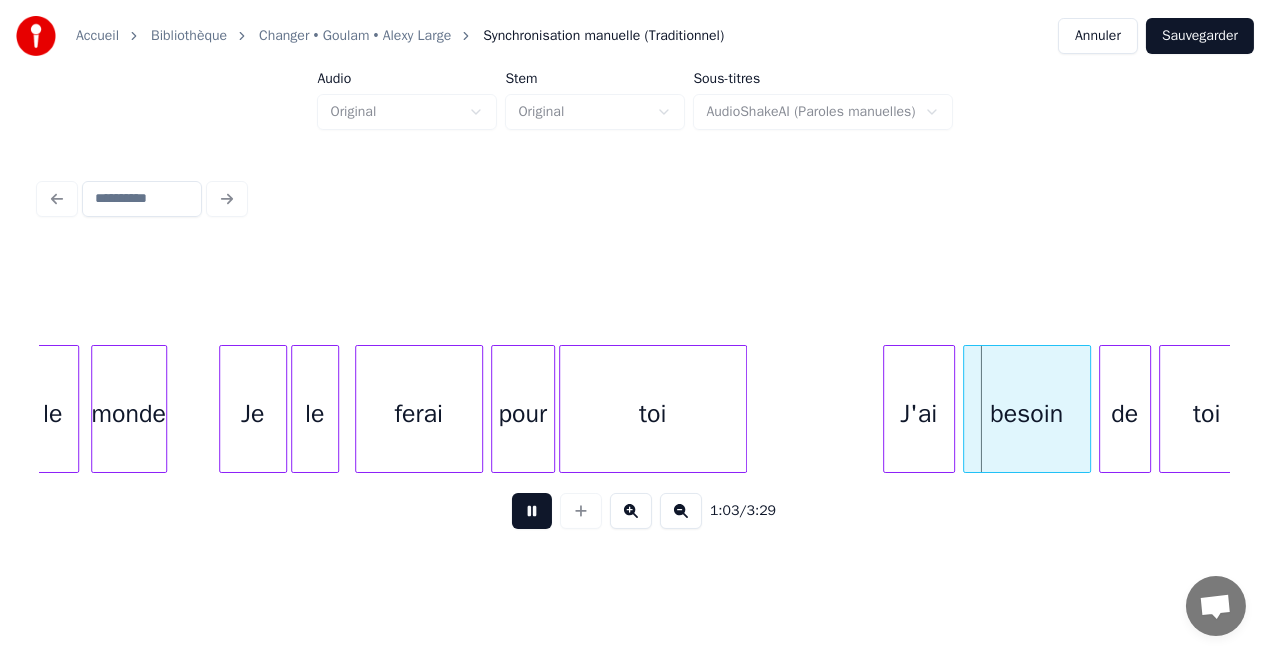 click at bounding box center [532, 511] 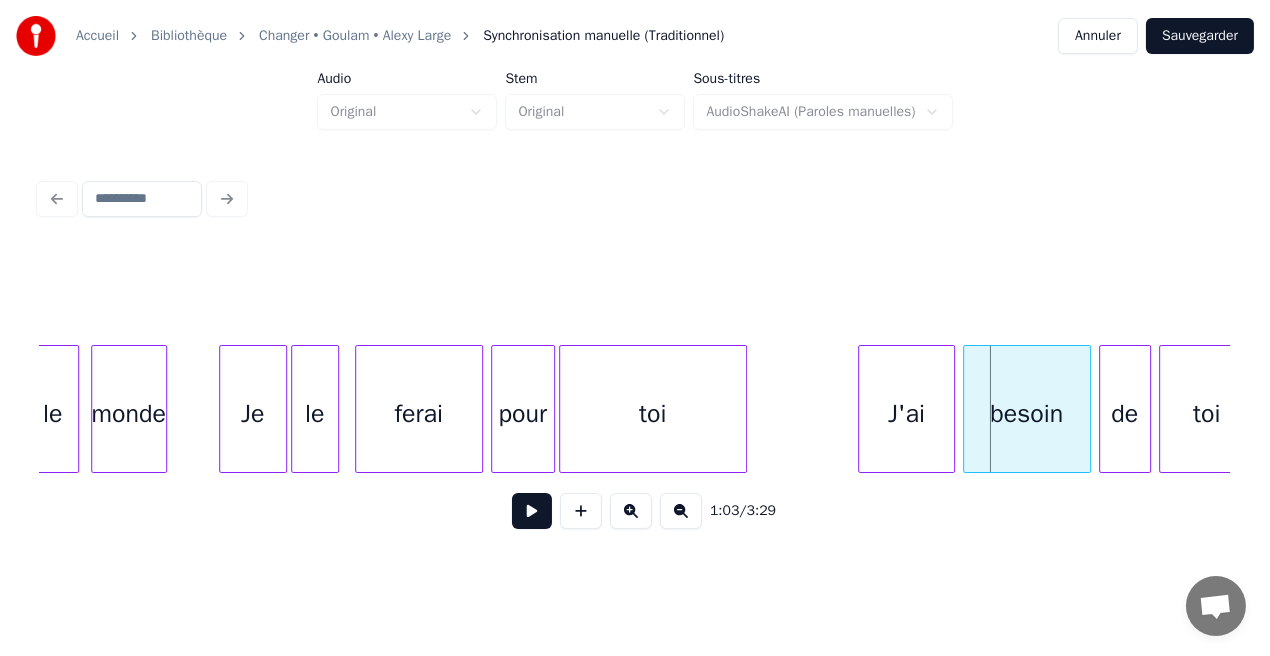 click at bounding box center [862, 409] 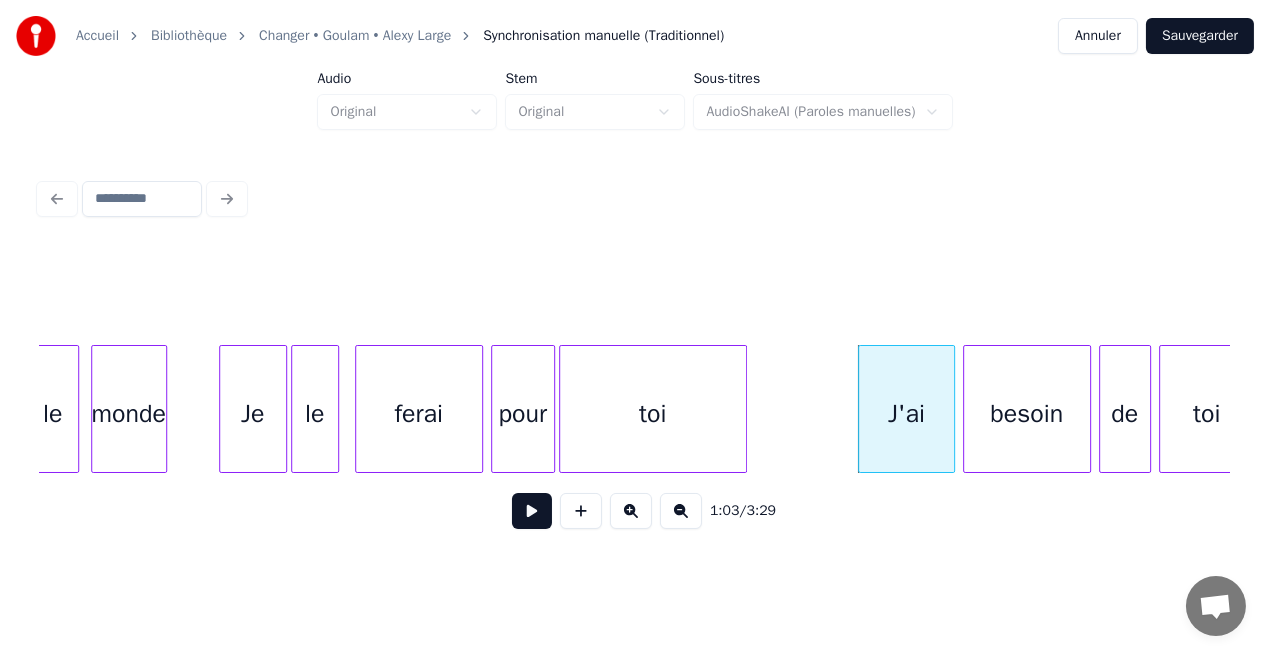 click at bounding box center [532, 511] 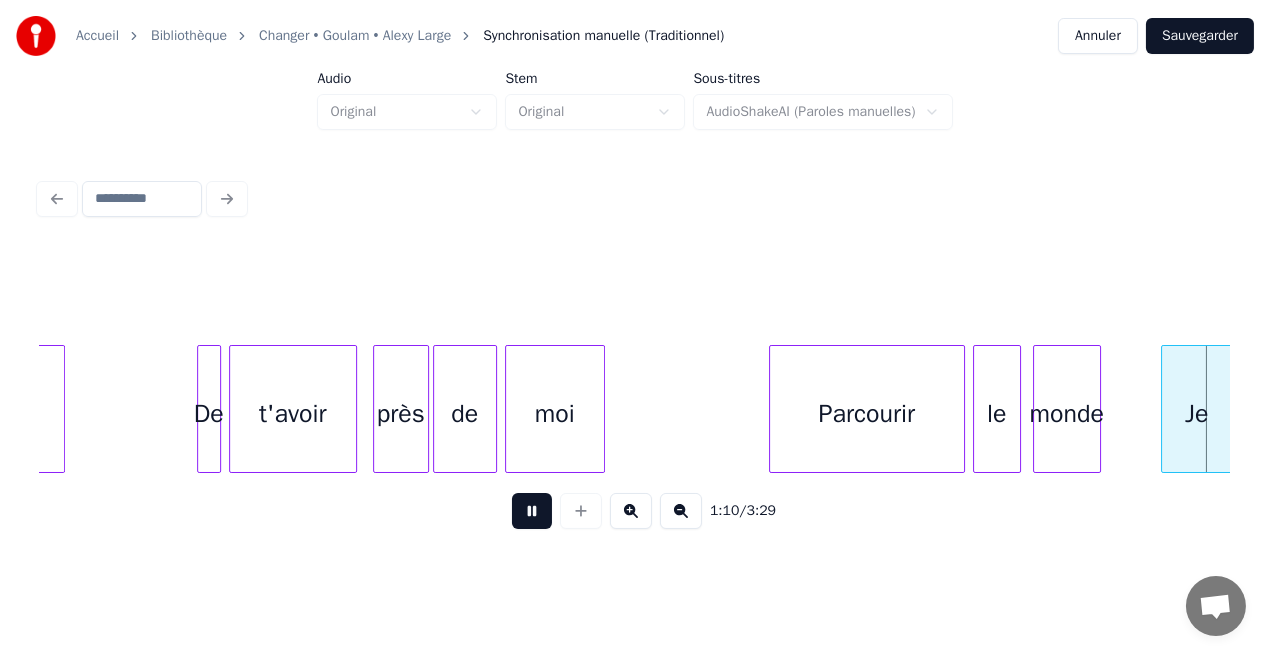 scroll, scrollTop: 0, scrollLeft: 14220, axis: horizontal 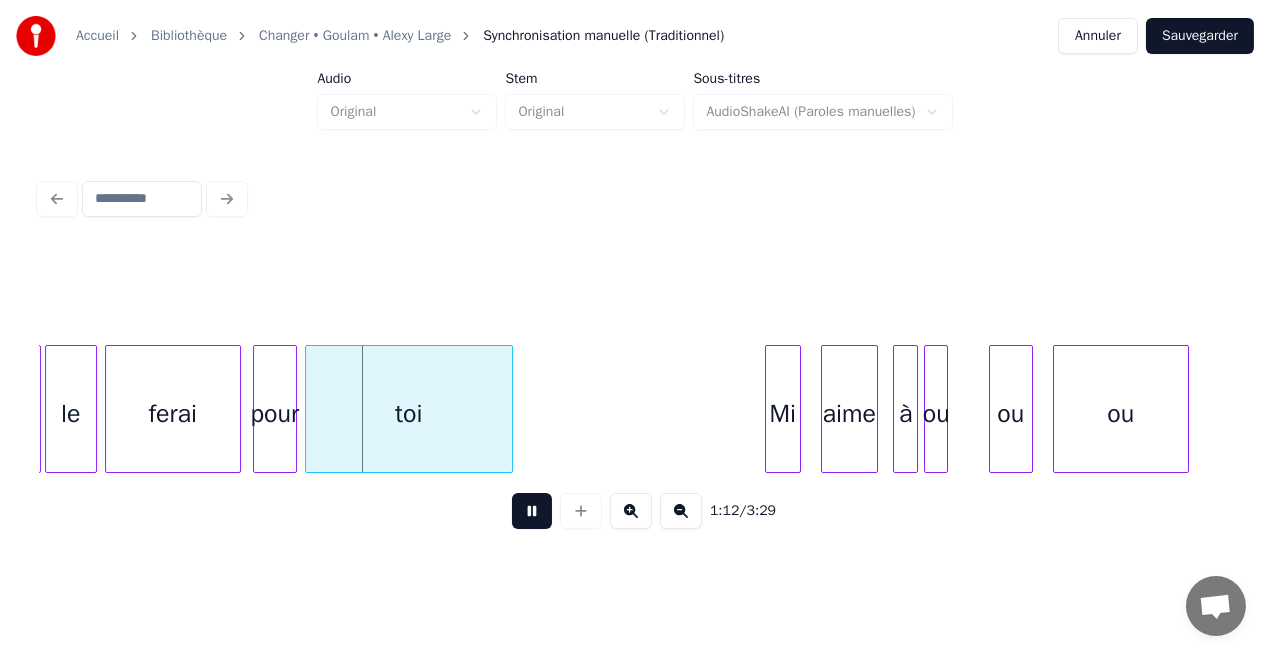 click at bounding box center (532, 511) 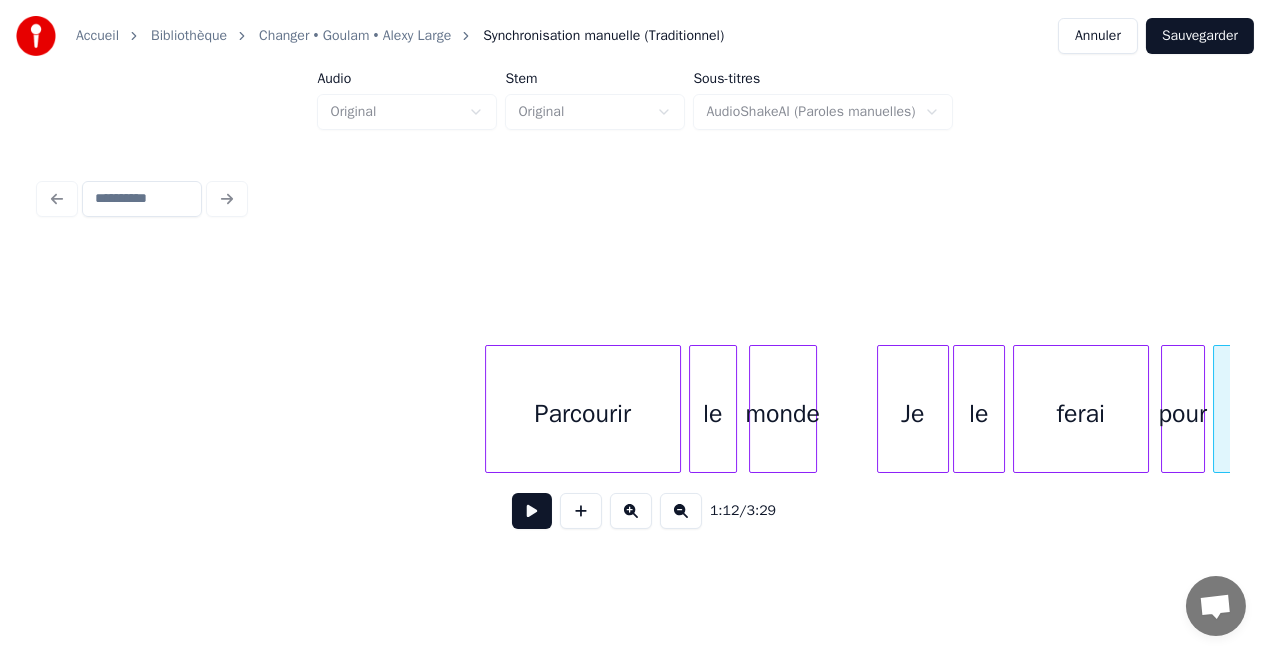 scroll, scrollTop: 0, scrollLeft: 13240, axis: horizontal 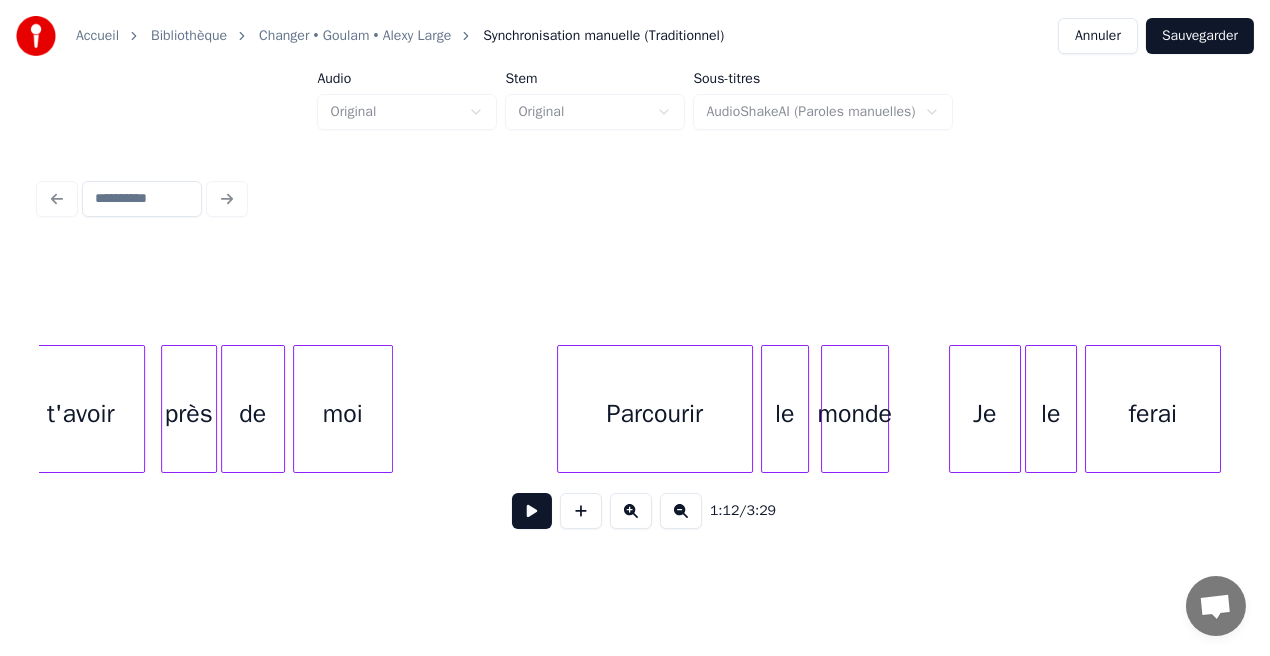 click on "Je le ferai monde le Parcourir moi de près t'avoir" at bounding box center (7719, 409) 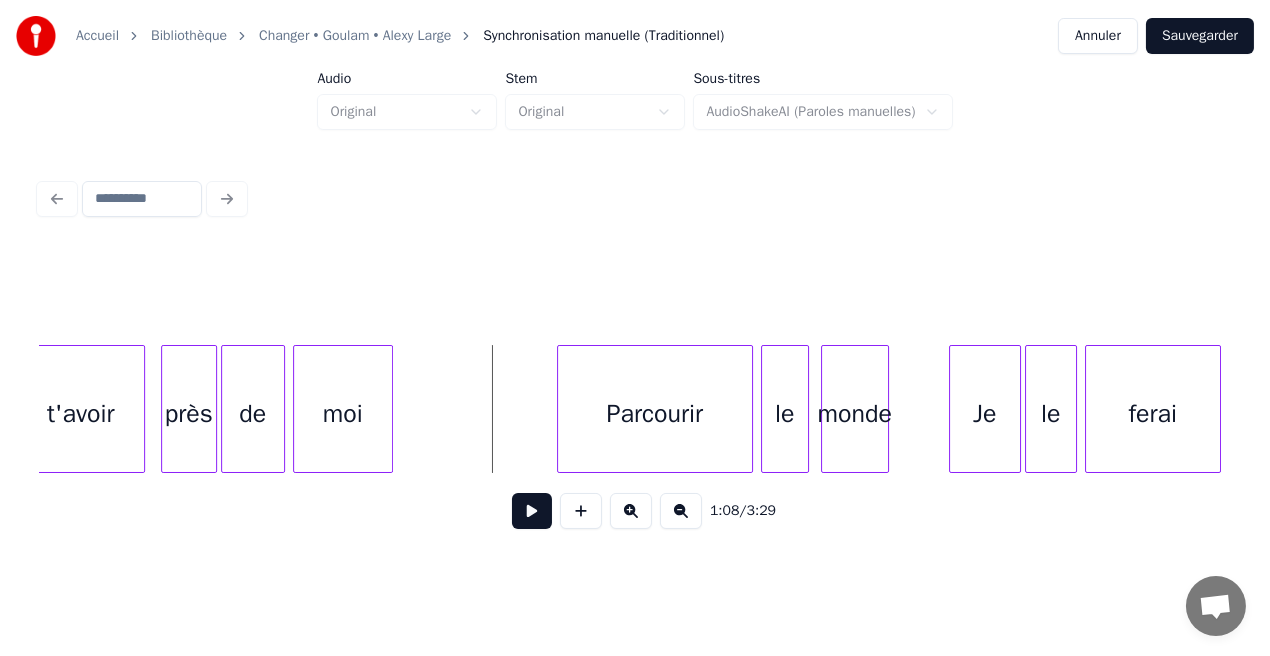 click at bounding box center (532, 511) 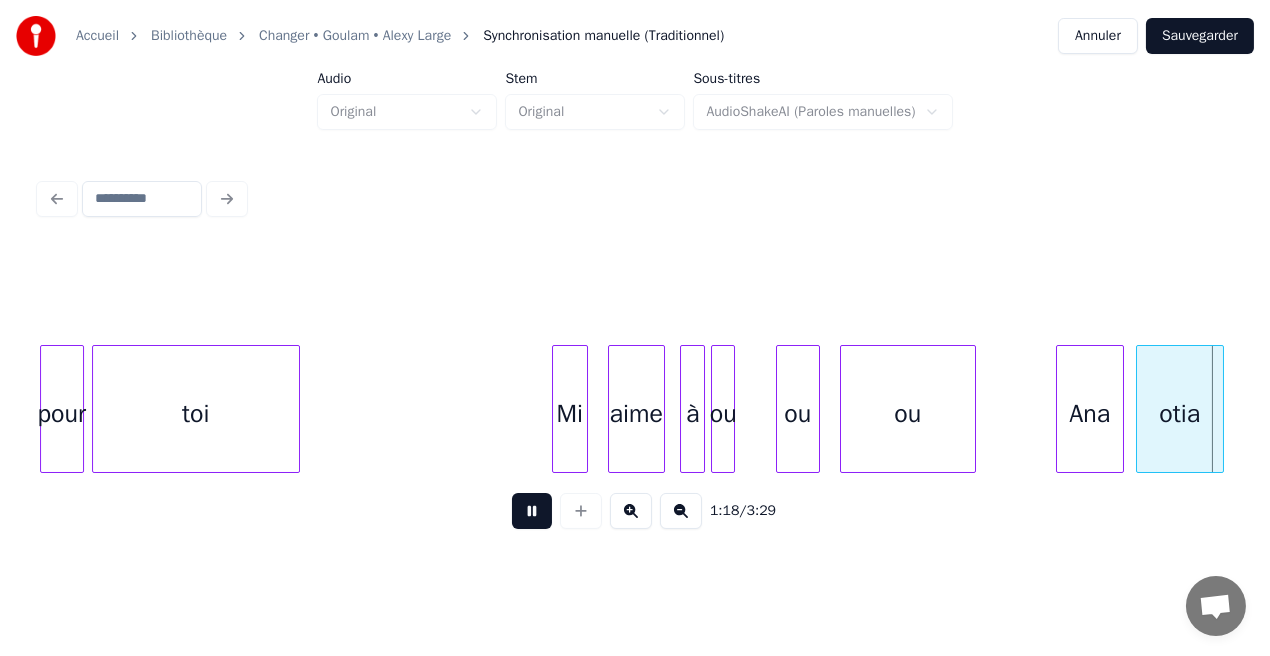 scroll, scrollTop: 0, scrollLeft: 15625, axis: horizontal 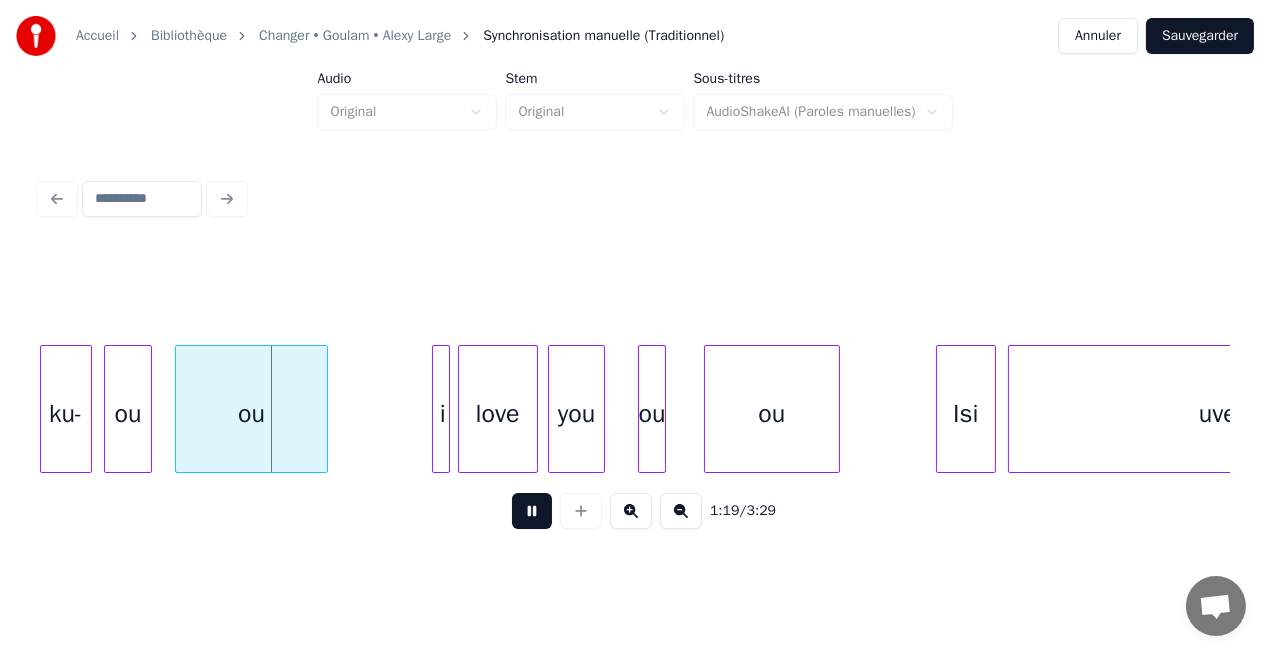 click at bounding box center (532, 511) 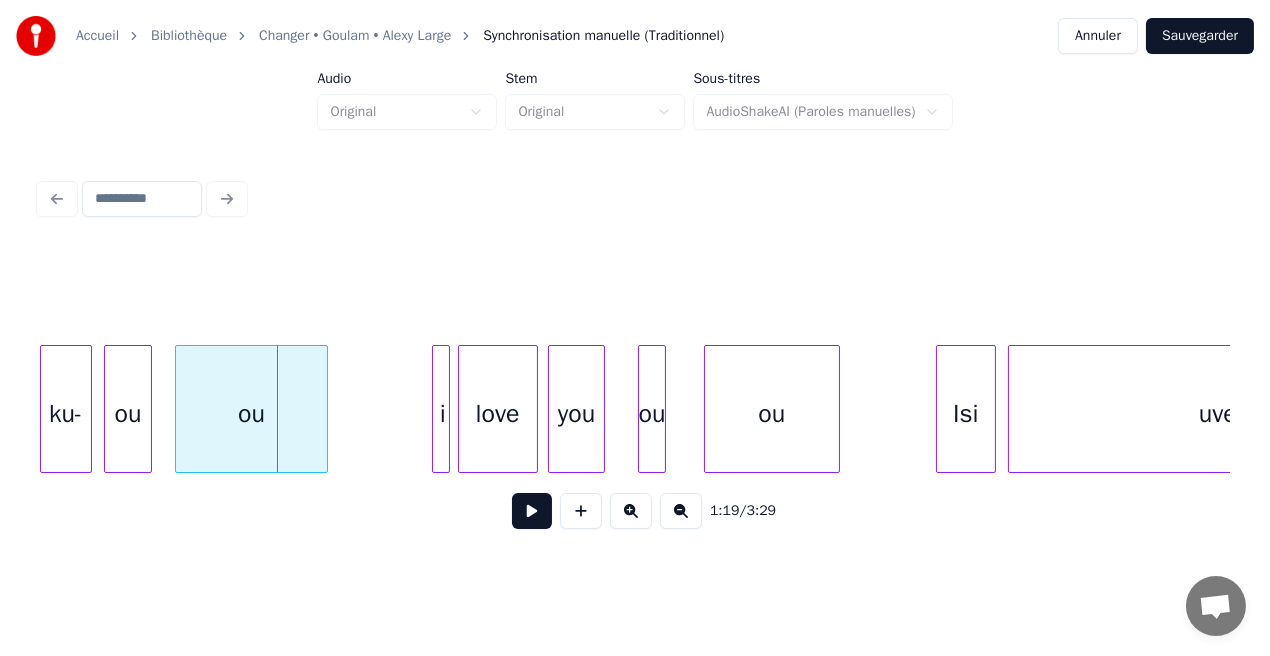 click on "ku-" at bounding box center (66, 414) 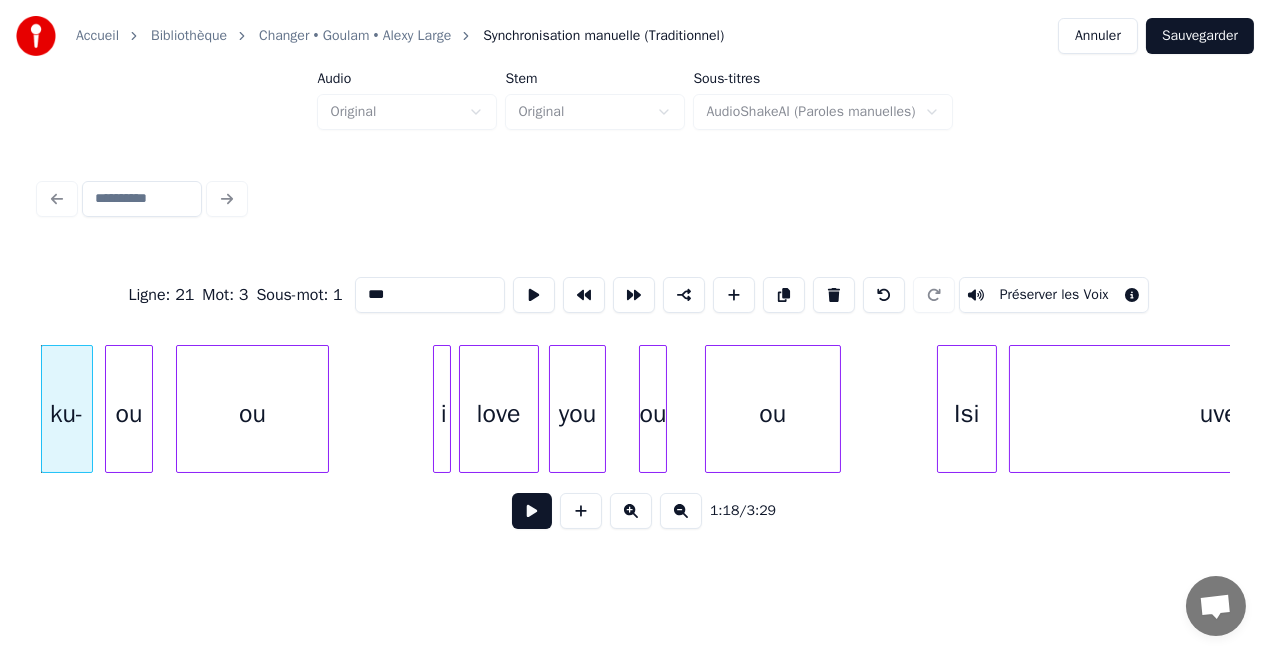 drag, startPoint x: 383, startPoint y: 286, endPoint x: 429, endPoint y: 290, distance: 46.173584 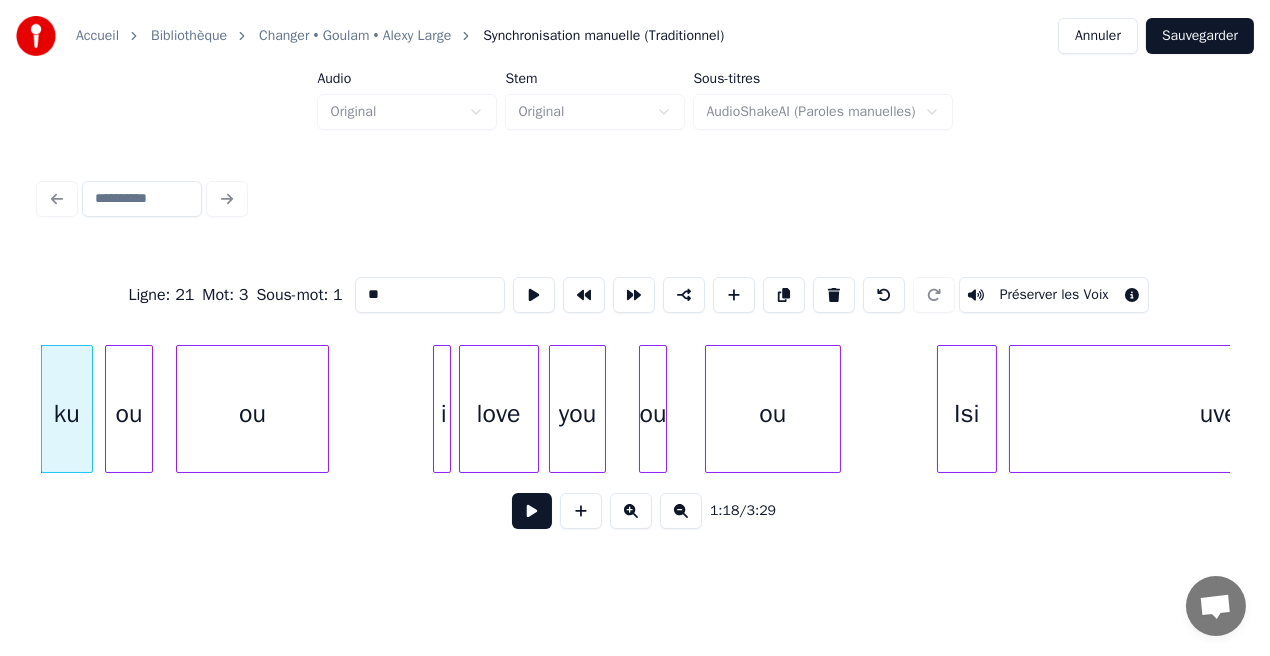 type on "**" 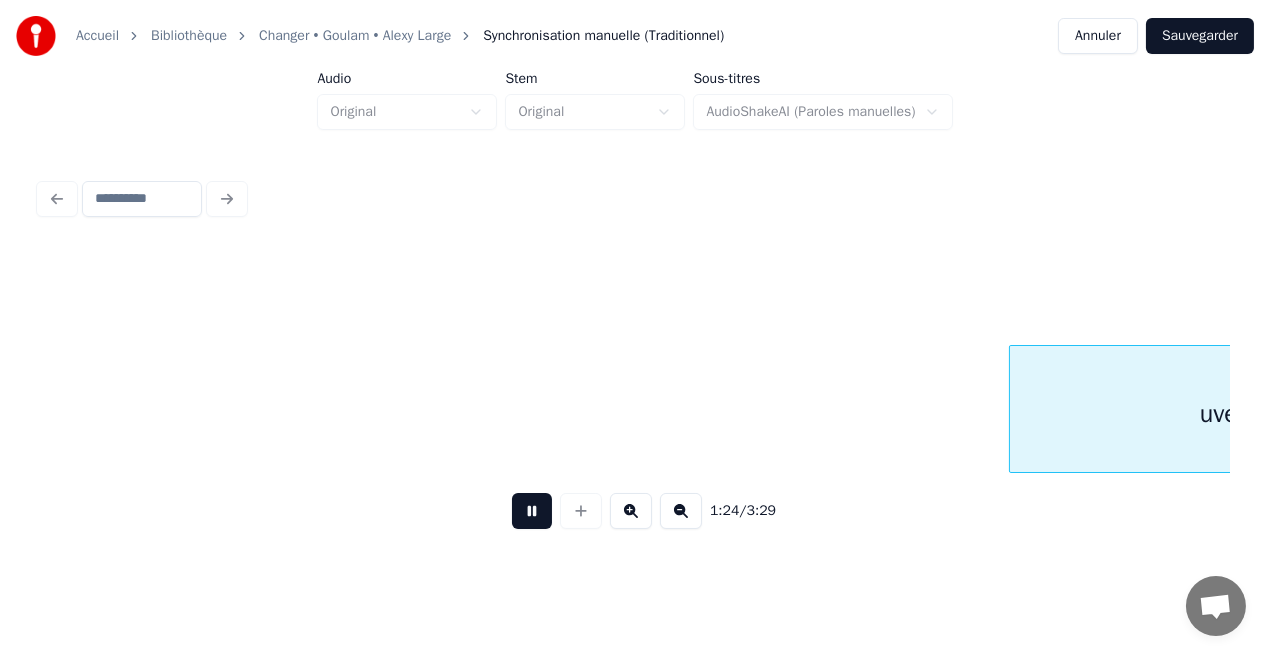scroll, scrollTop: 0, scrollLeft: 16814, axis: horizontal 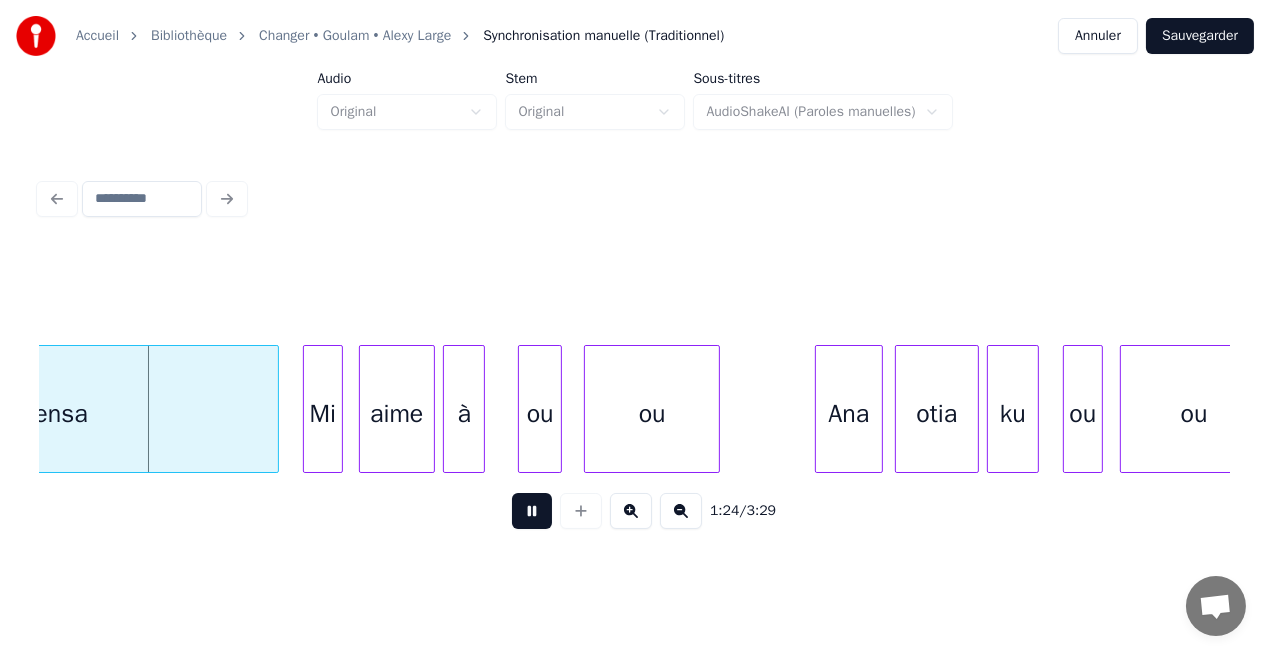 click at bounding box center (532, 511) 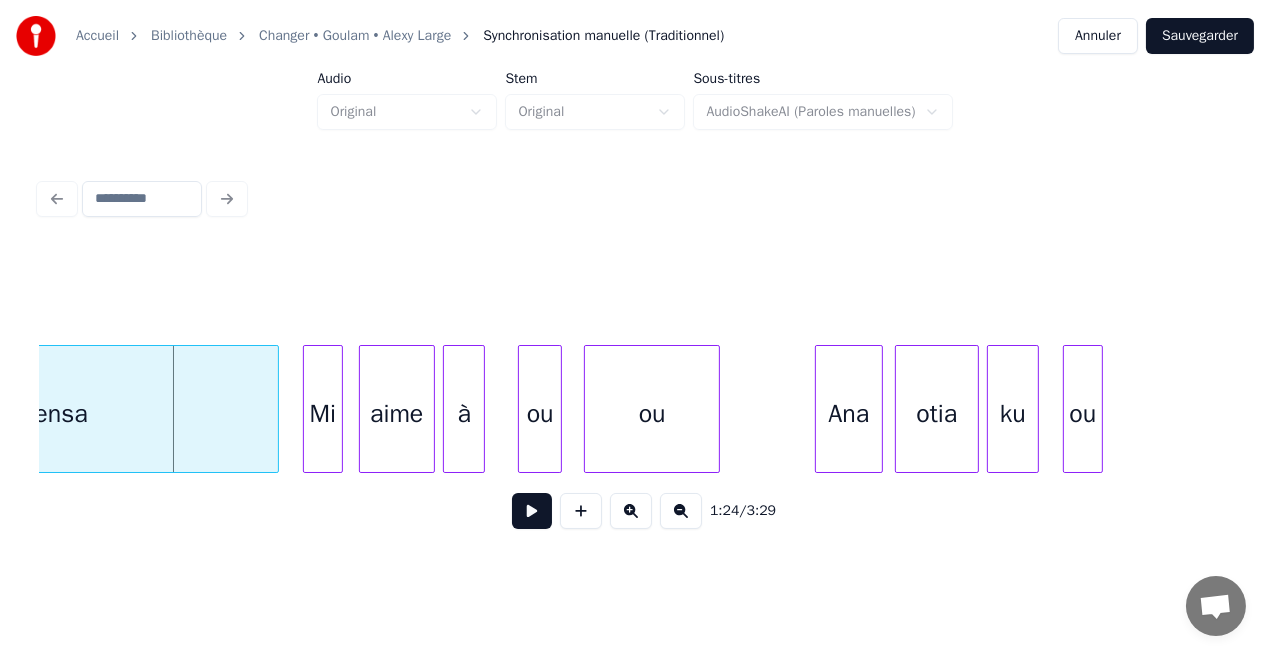 scroll, scrollTop: 0, scrollLeft: 16503, axis: horizontal 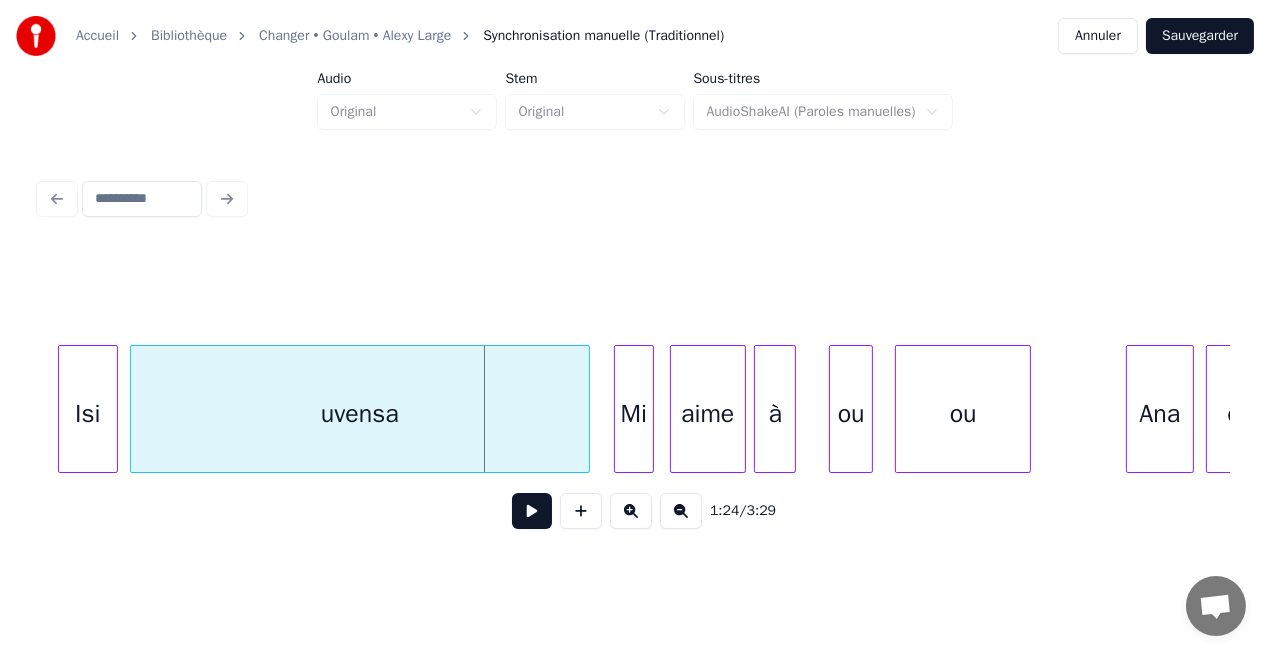 click on "uvensa" at bounding box center (360, 414) 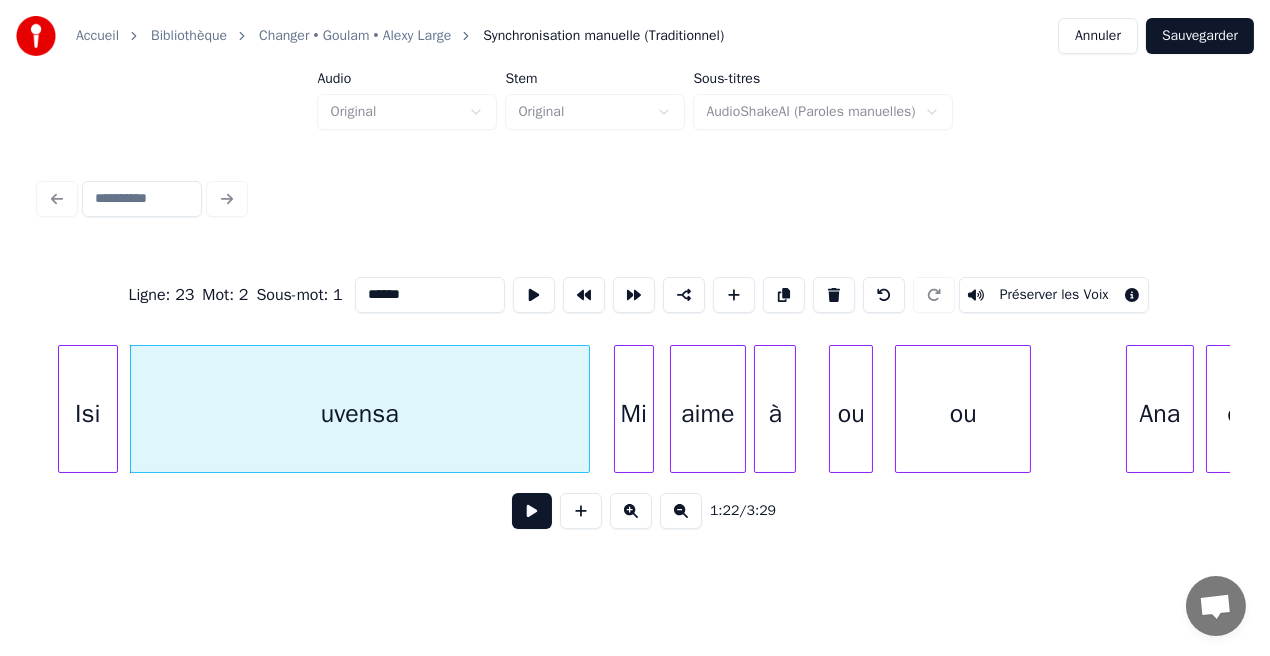 click on "******" at bounding box center (430, 295) 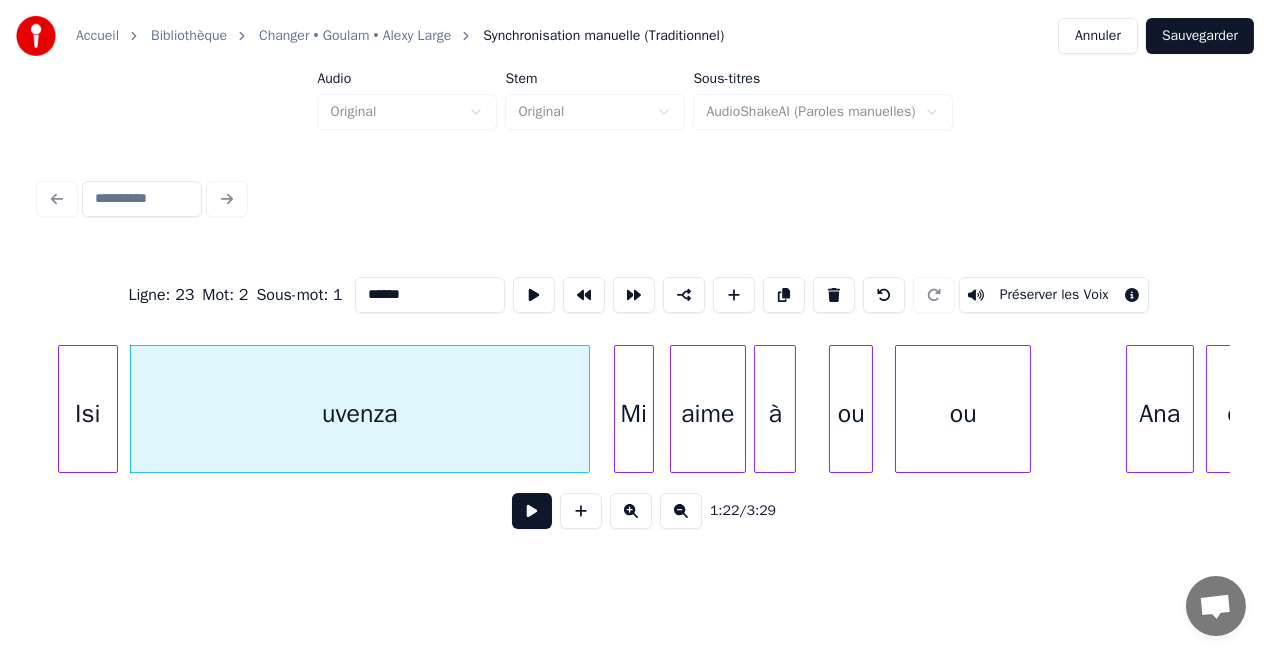 type on "******" 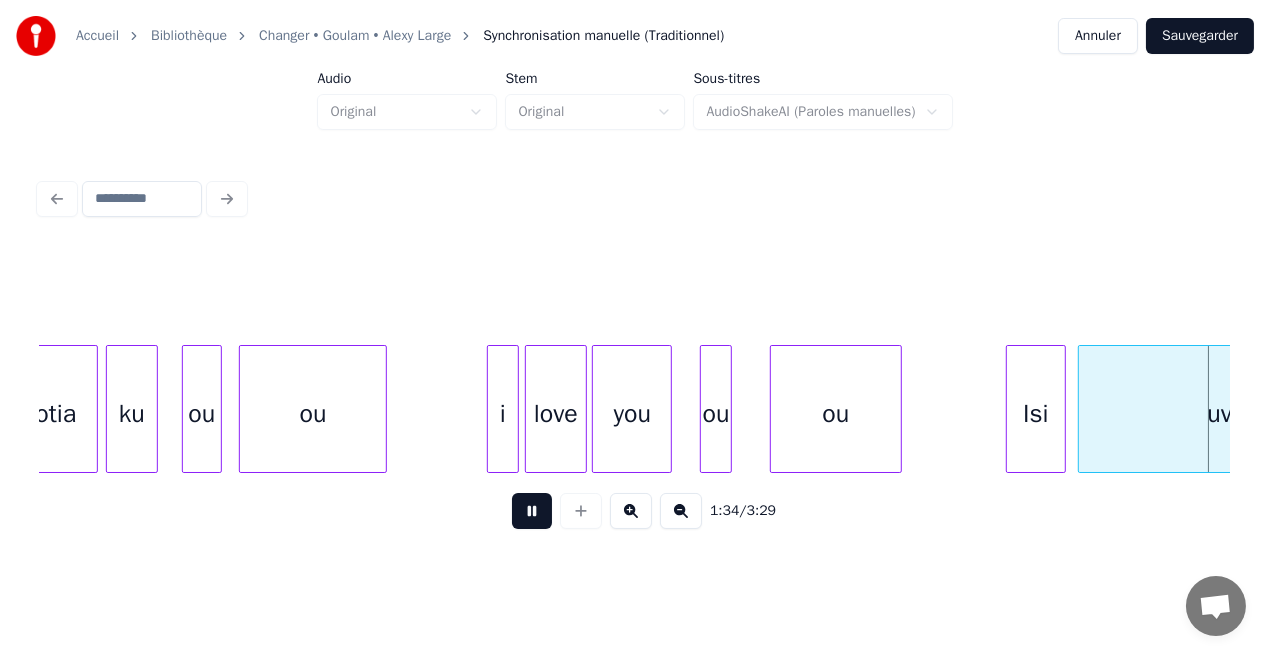 scroll, scrollTop: 0, scrollLeft: 18885, axis: horizontal 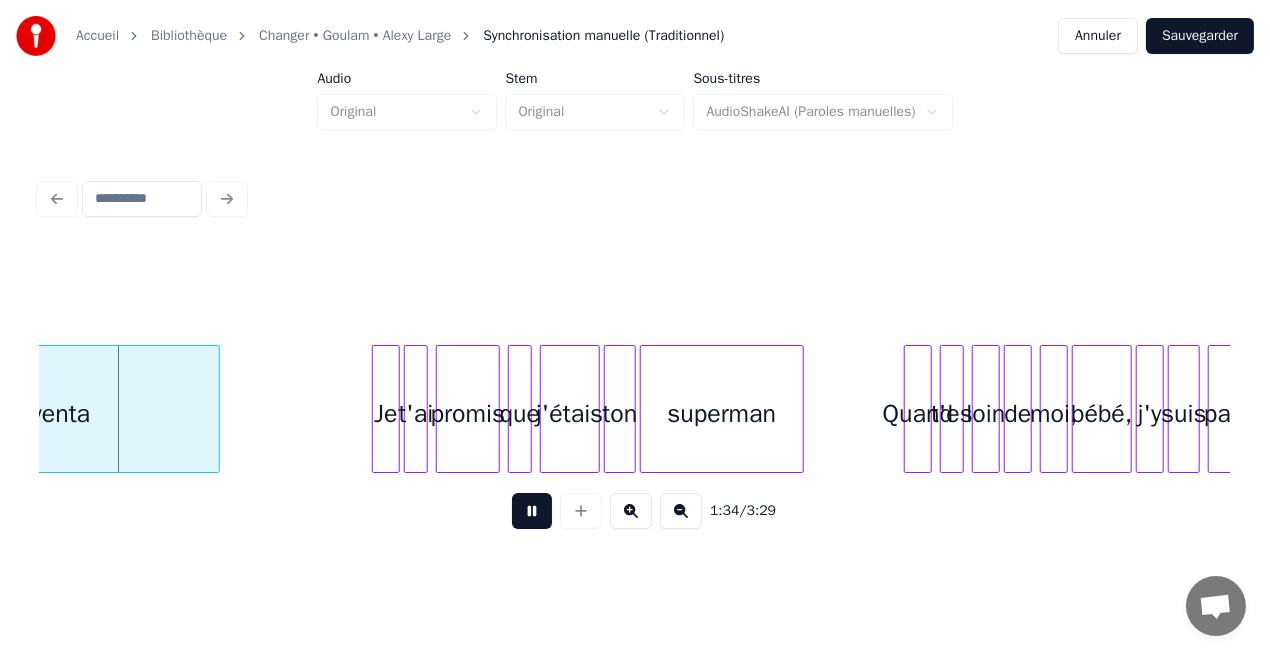click at bounding box center [532, 511] 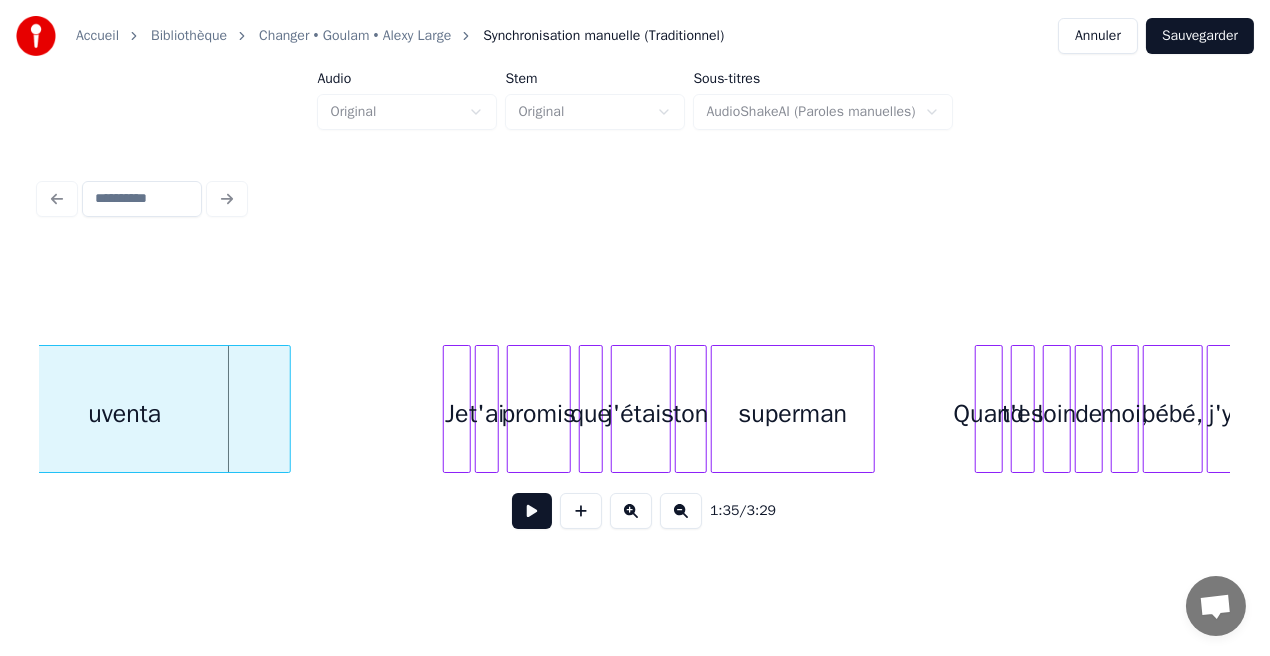 scroll, scrollTop: 0, scrollLeft: 18766, axis: horizontal 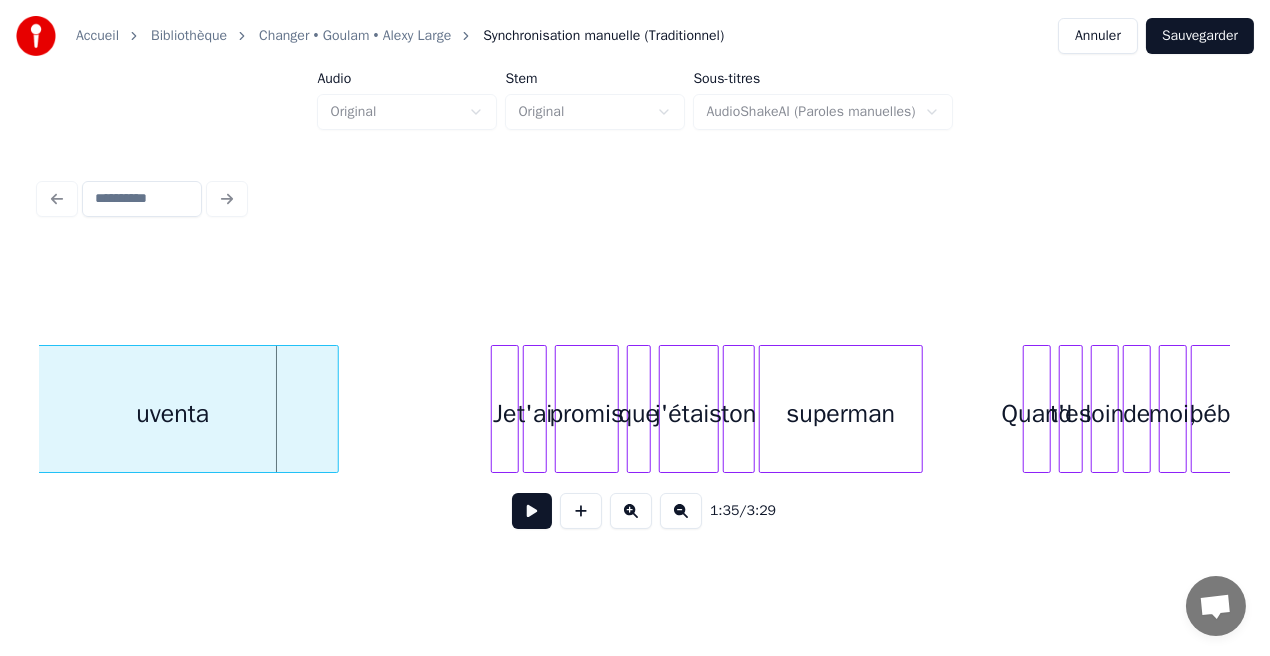click on "uventa" at bounding box center (173, 414) 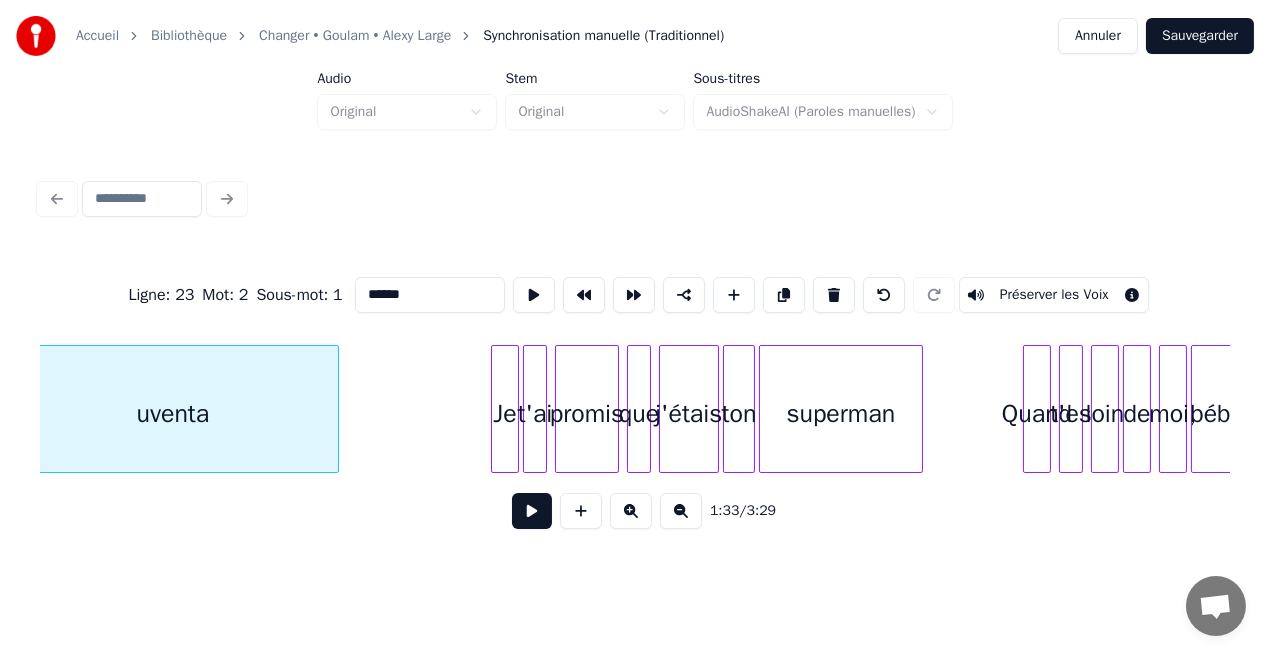scroll, scrollTop: 0, scrollLeft: 18732, axis: horizontal 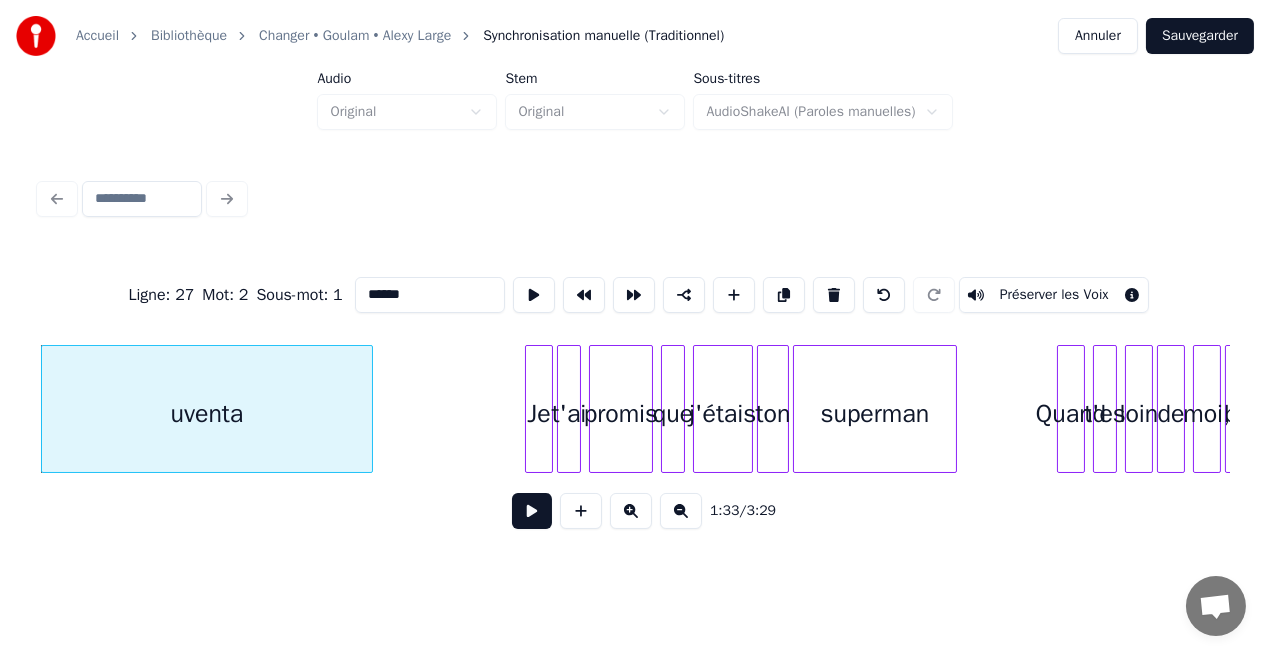 click on "******" at bounding box center [430, 295] 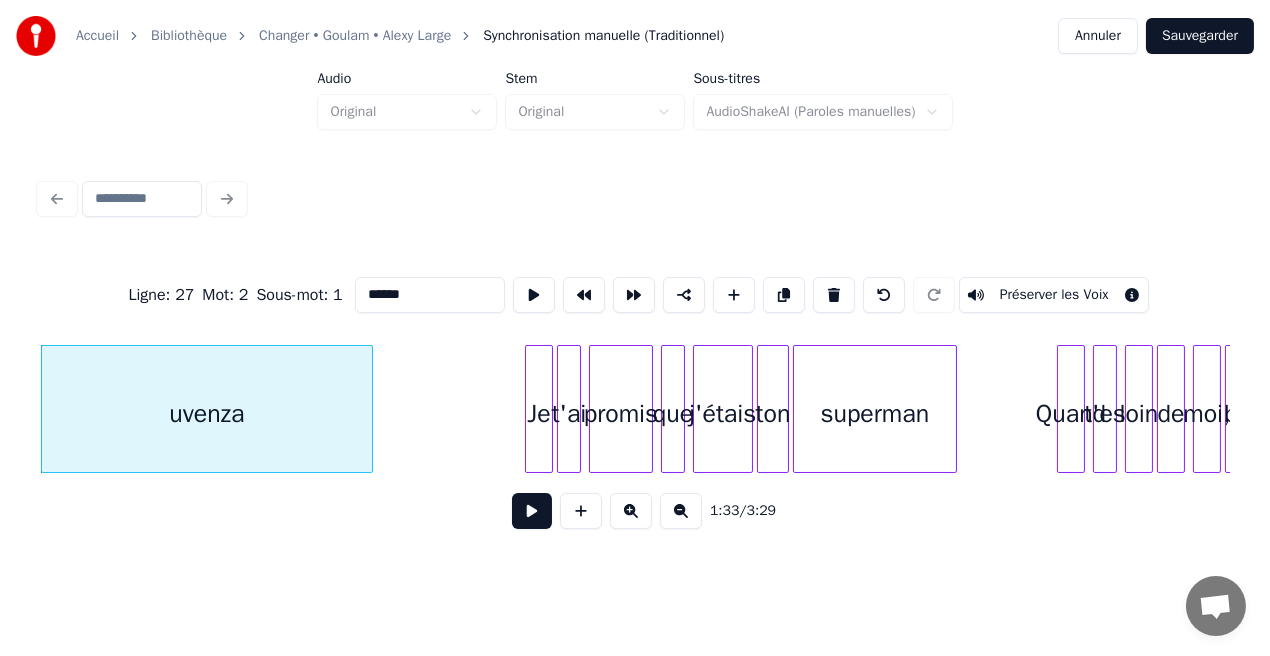 type on "******" 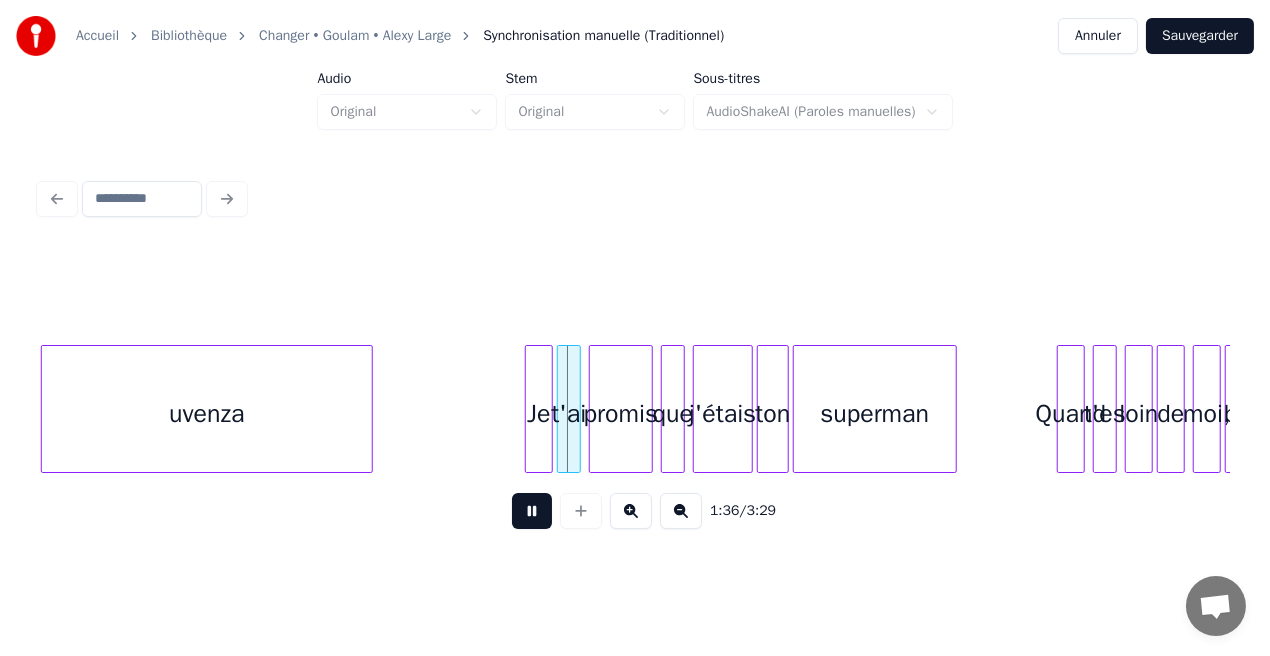 click at bounding box center [532, 511] 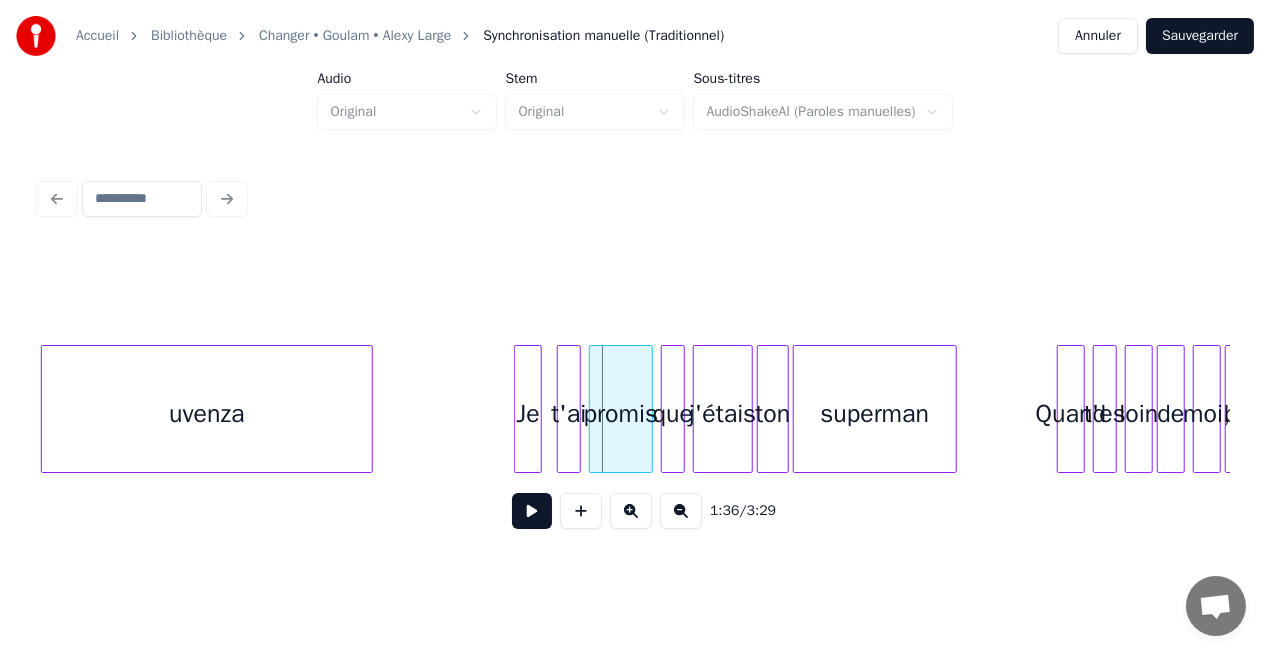 click on "Je" at bounding box center (528, 414) 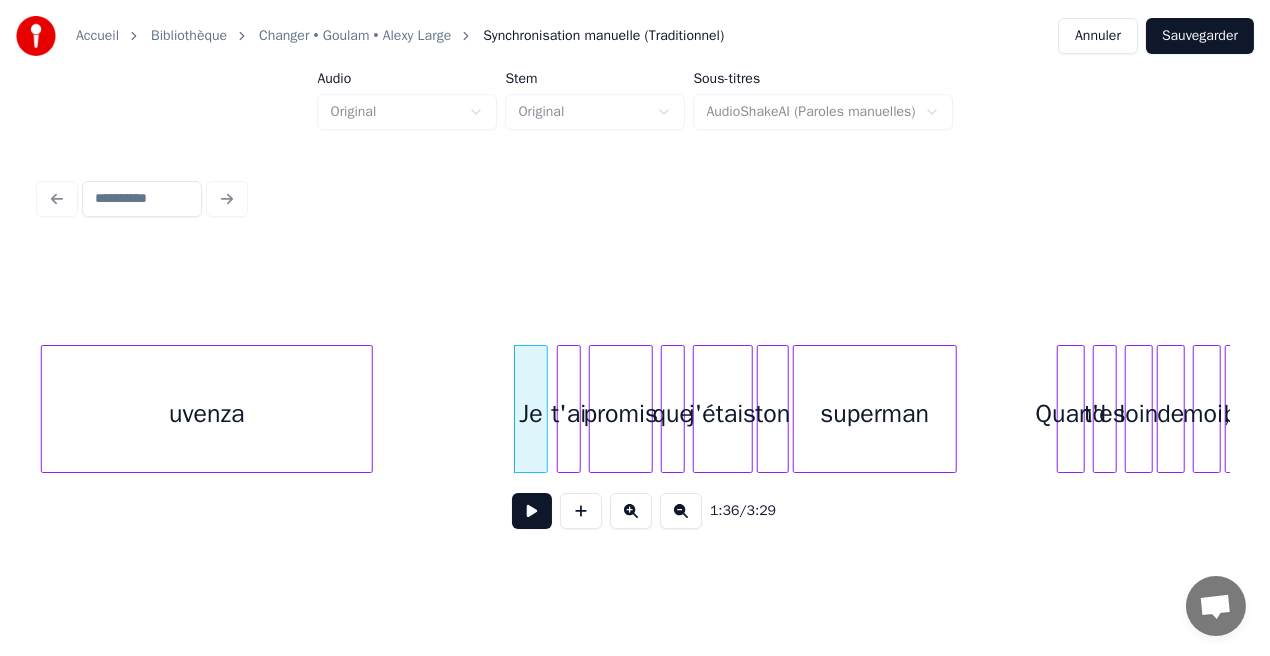 click at bounding box center (544, 409) 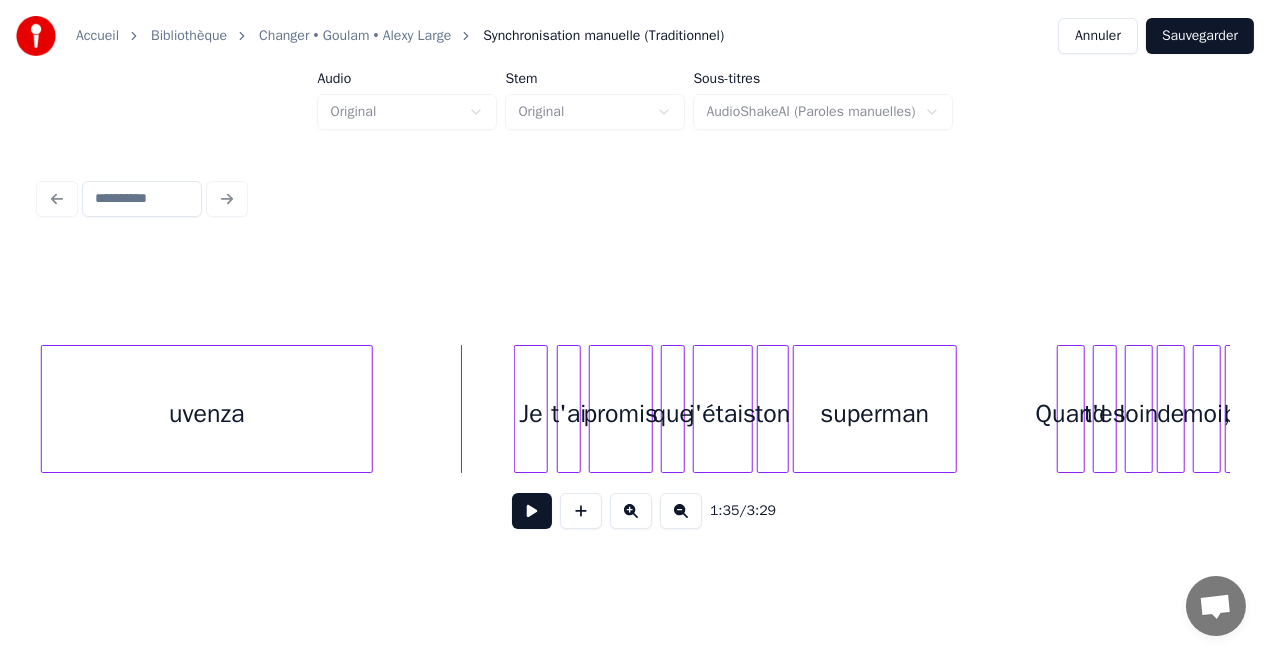click at bounding box center [532, 511] 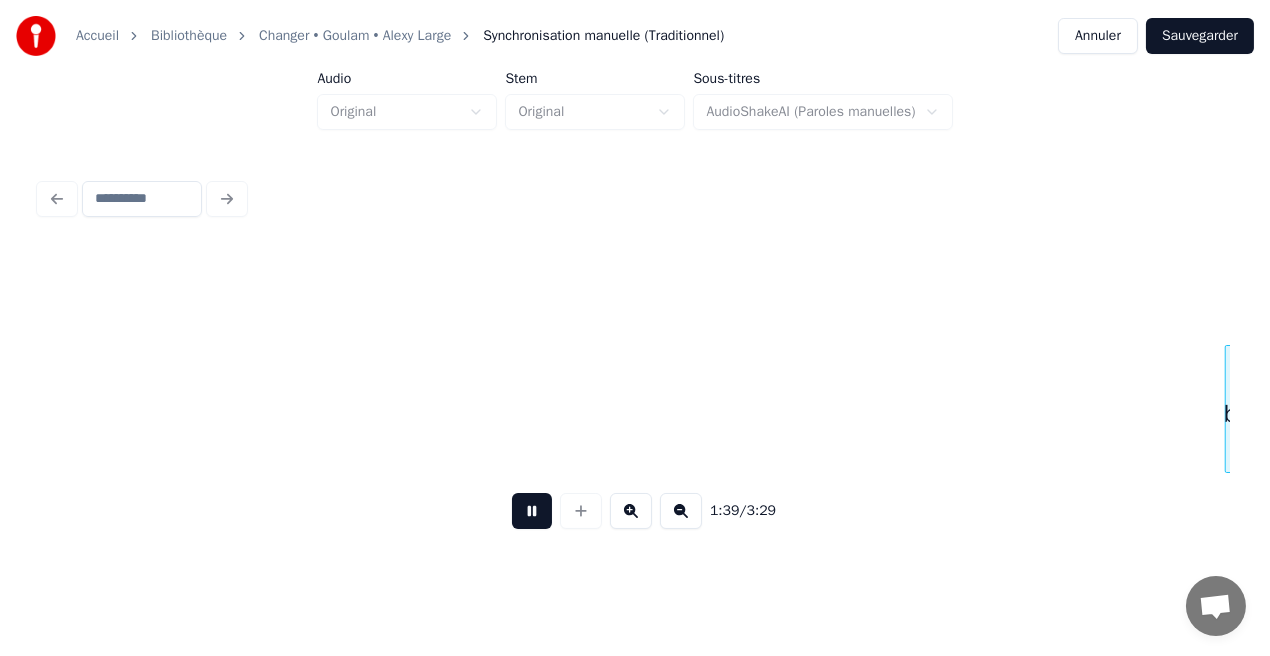 scroll, scrollTop: 0, scrollLeft: 19925, axis: horizontal 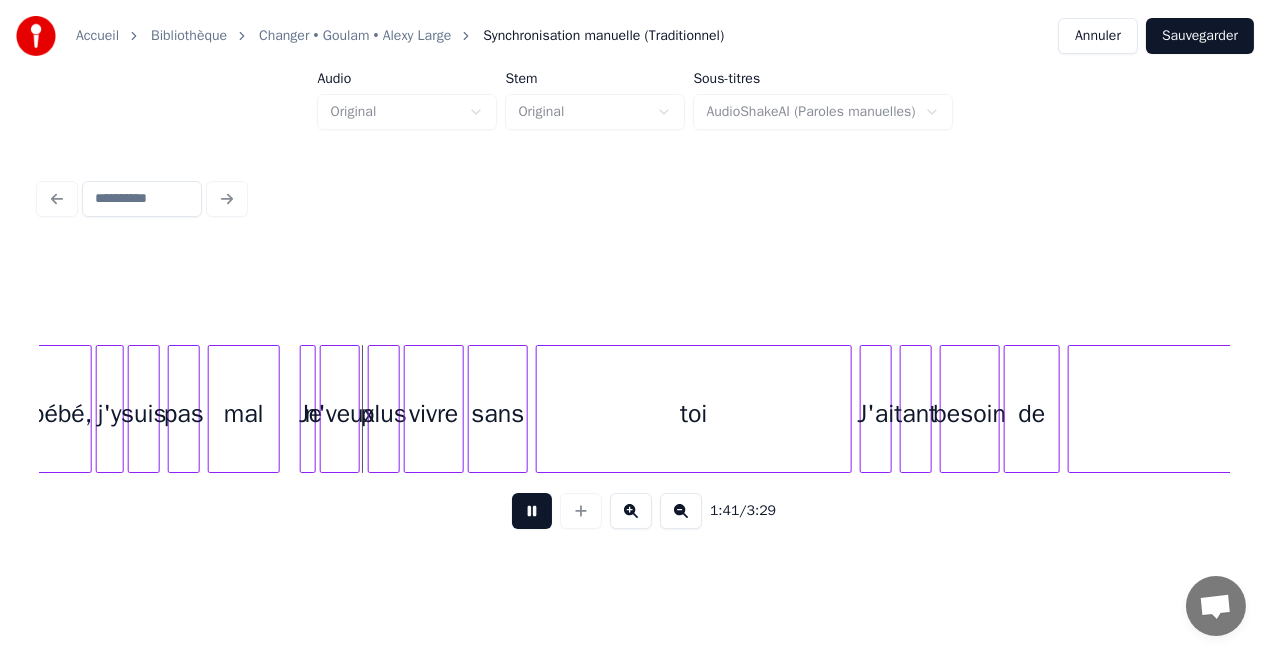 click at bounding box center (532, 511) 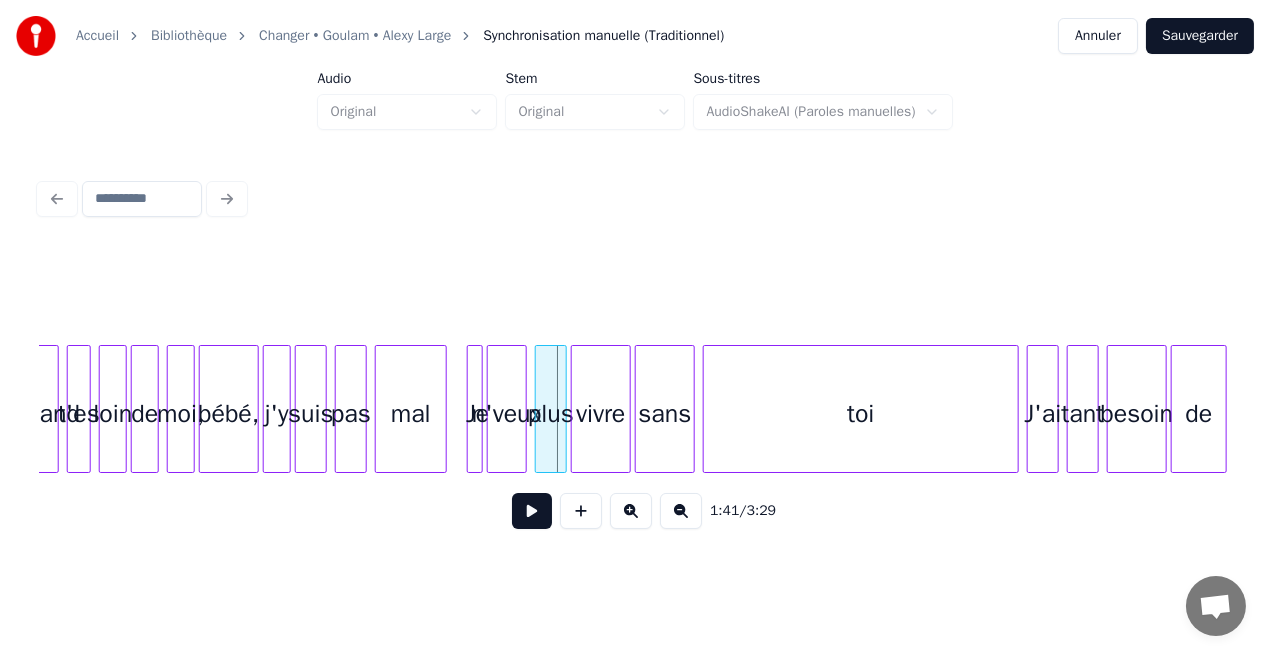 scroll, scrollTop: 0, scrollLeft: 19590, axis: horizontal 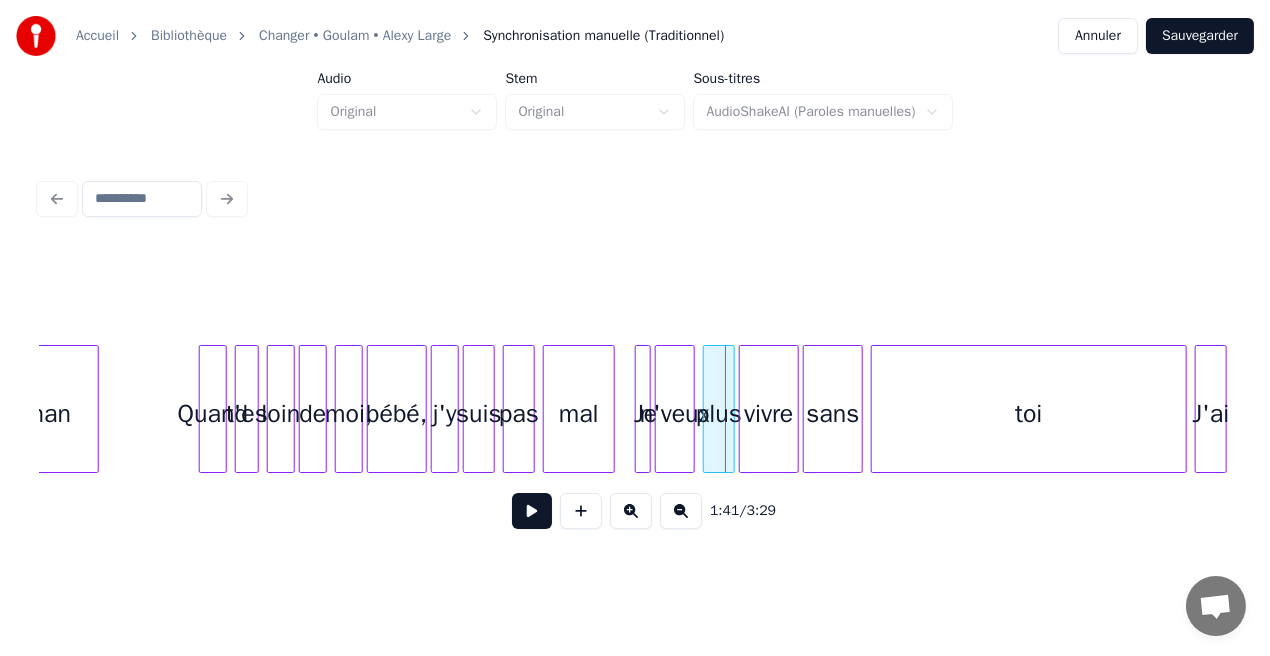 click on "bébé, j'y suis pas mal Je n'veux plus vivre sans toi J'ai moi, de loin t'es Quand superman" at bounding box center (1369, 409) 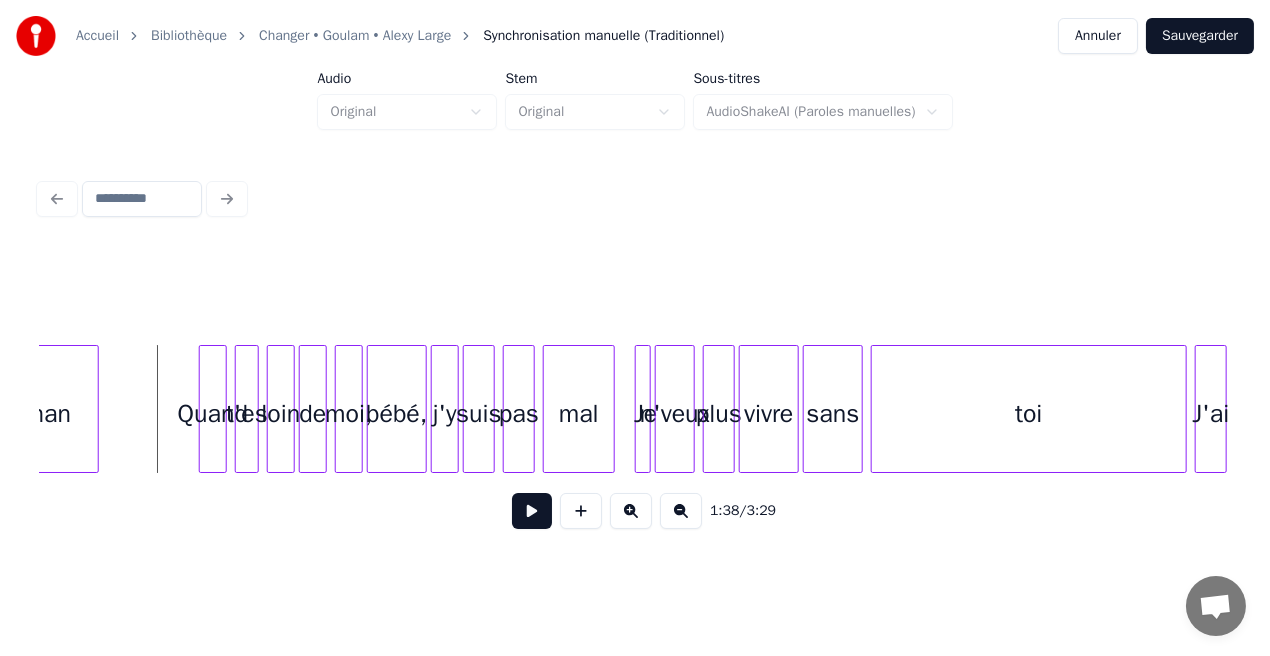 click at bounding box center (532, 511) 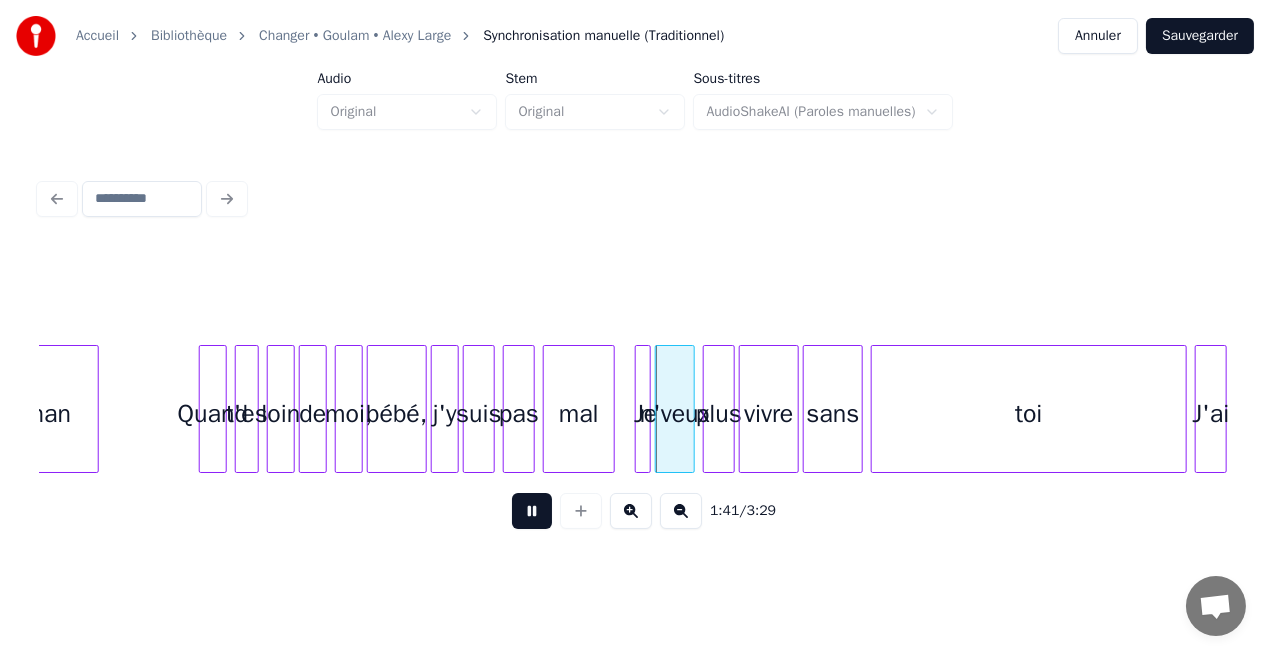 click at bounding box center (532, 511) 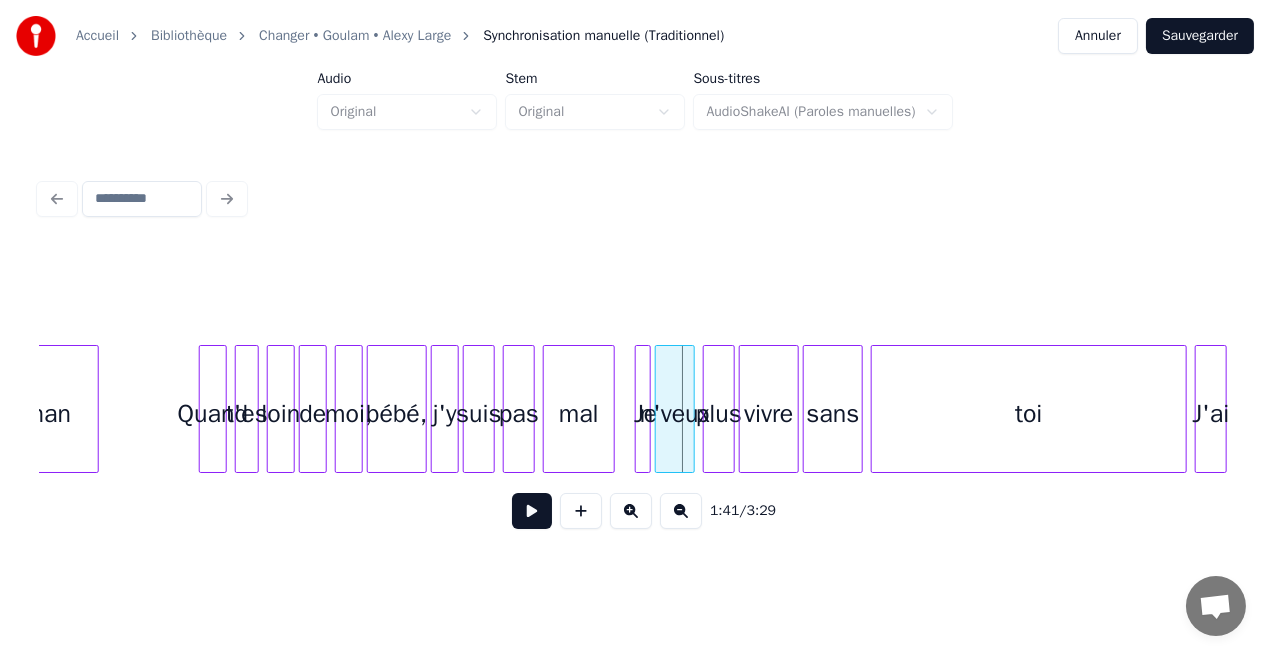 click on "j'y" at bounding box center (445, 414) 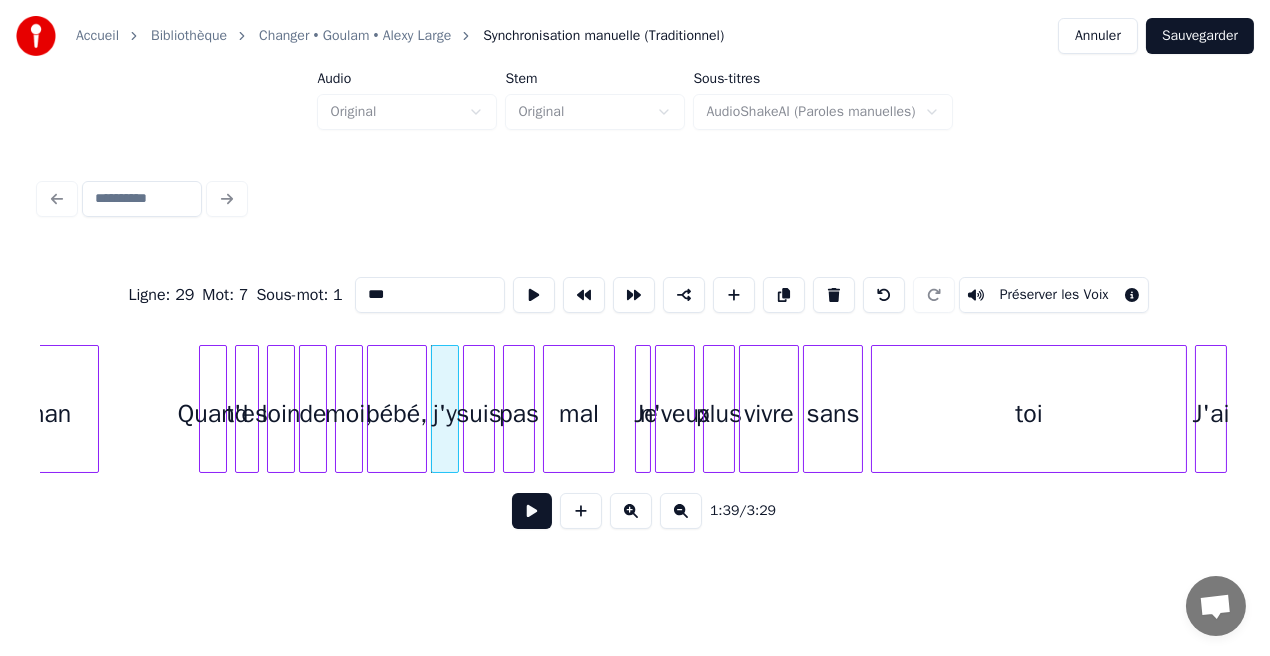 drag, startPoint x: 375, startPoint y: 290, endPoint x: 389, endPoint y: 292, distance: 14.142136 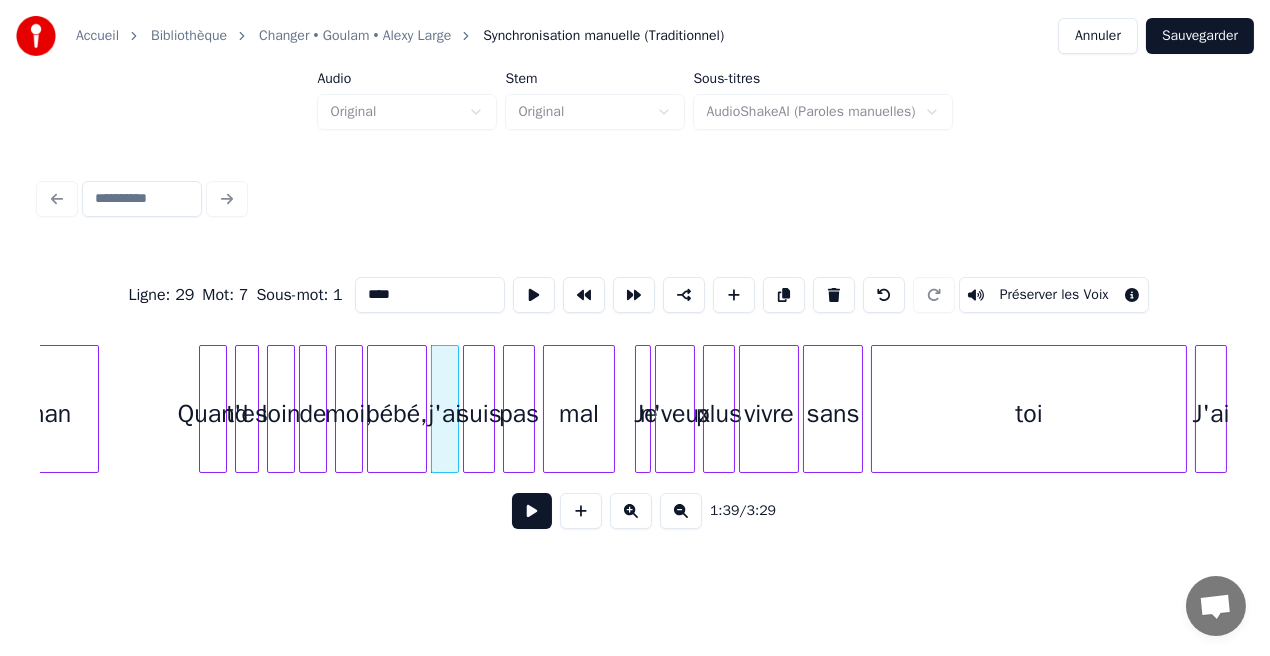 click on "suis" at bounding box center (479, 414) 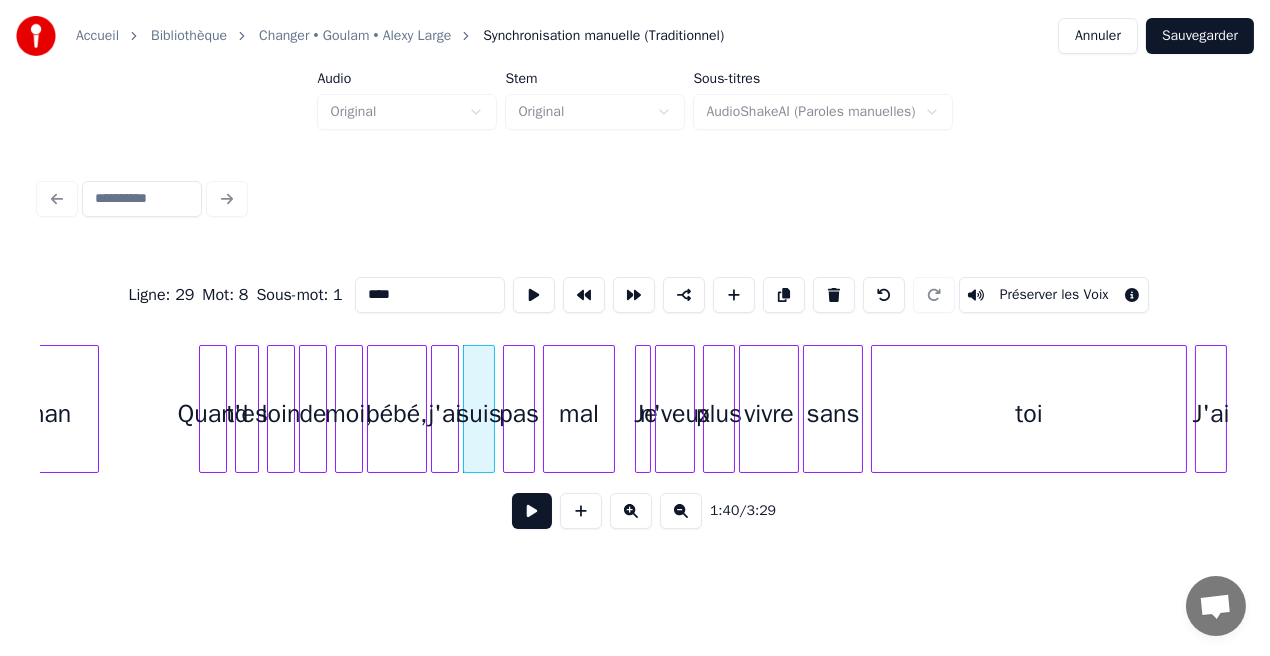 drag, startPoint x: 368, startPoint y: 290, endPoint x: 425, endPoint y: 288, distance: 57.035076 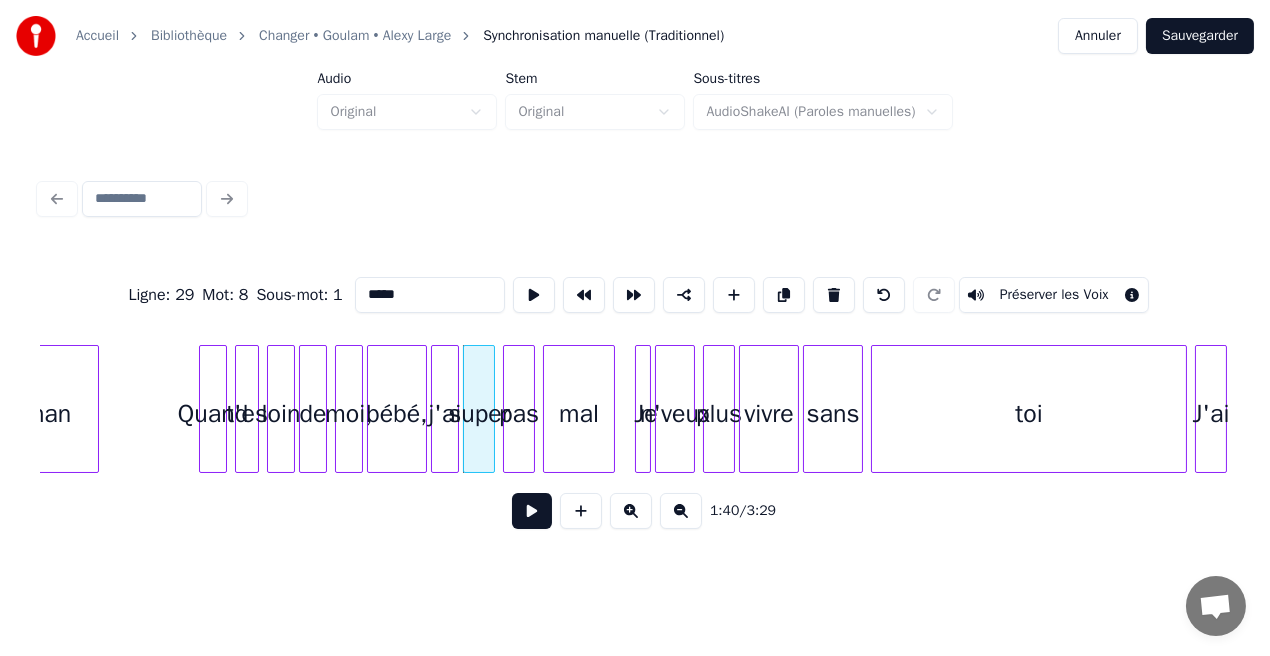 click on "pas" at bounding box center (519, 414) 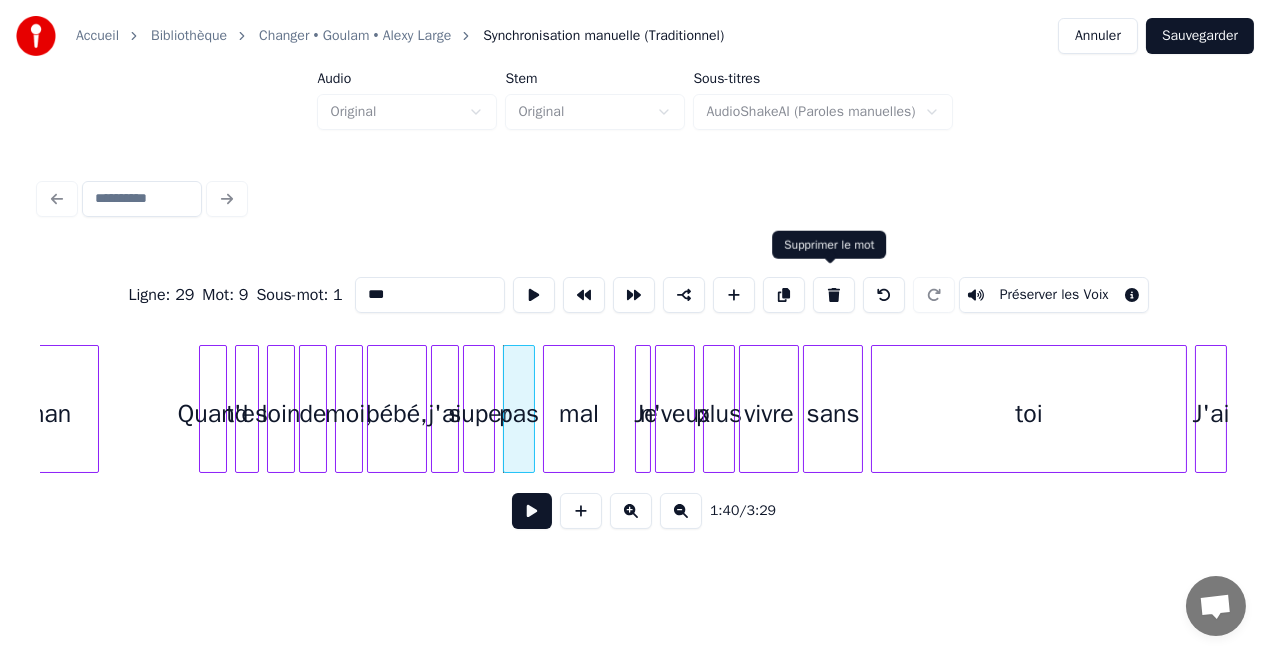 click at bounding box center [834, 295] 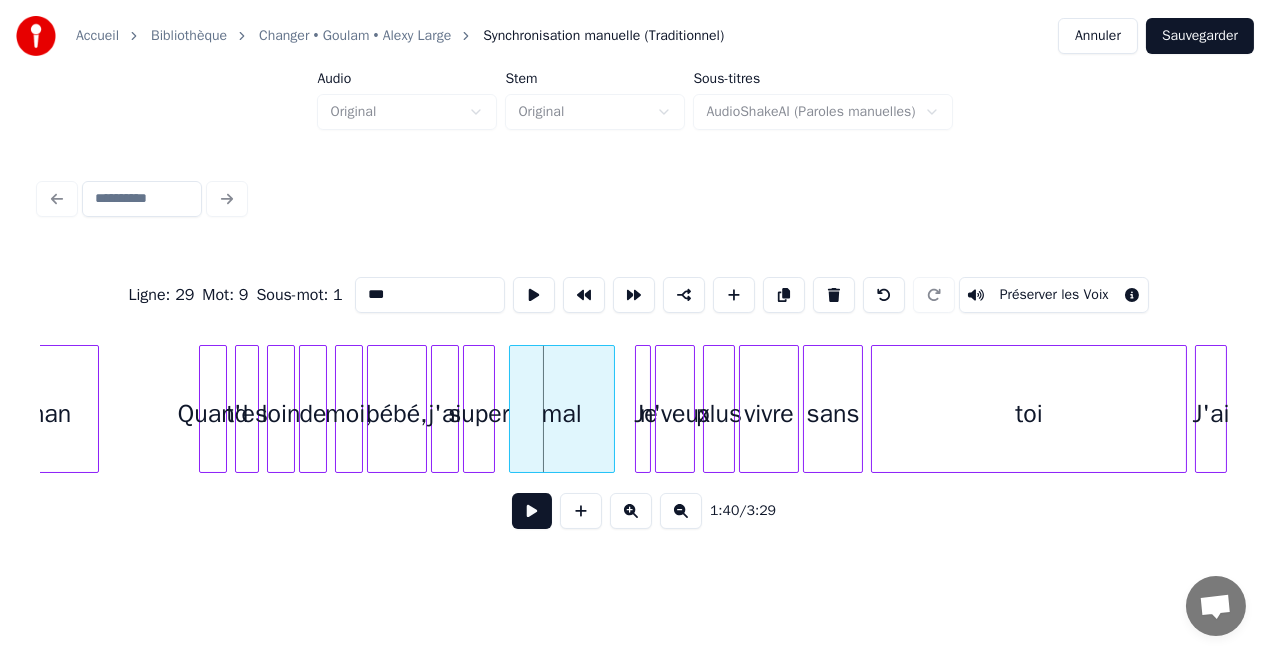 click at bounding box center (513, 409) 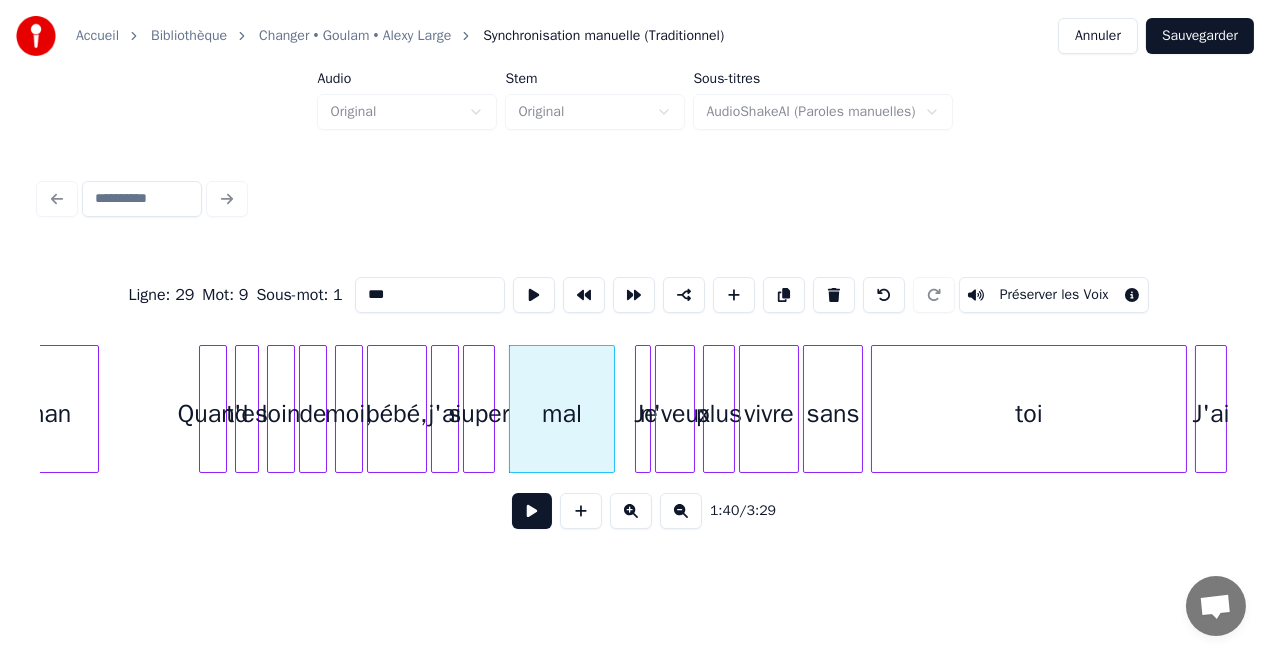 click on "Quand" at bounding box center [213, 414] 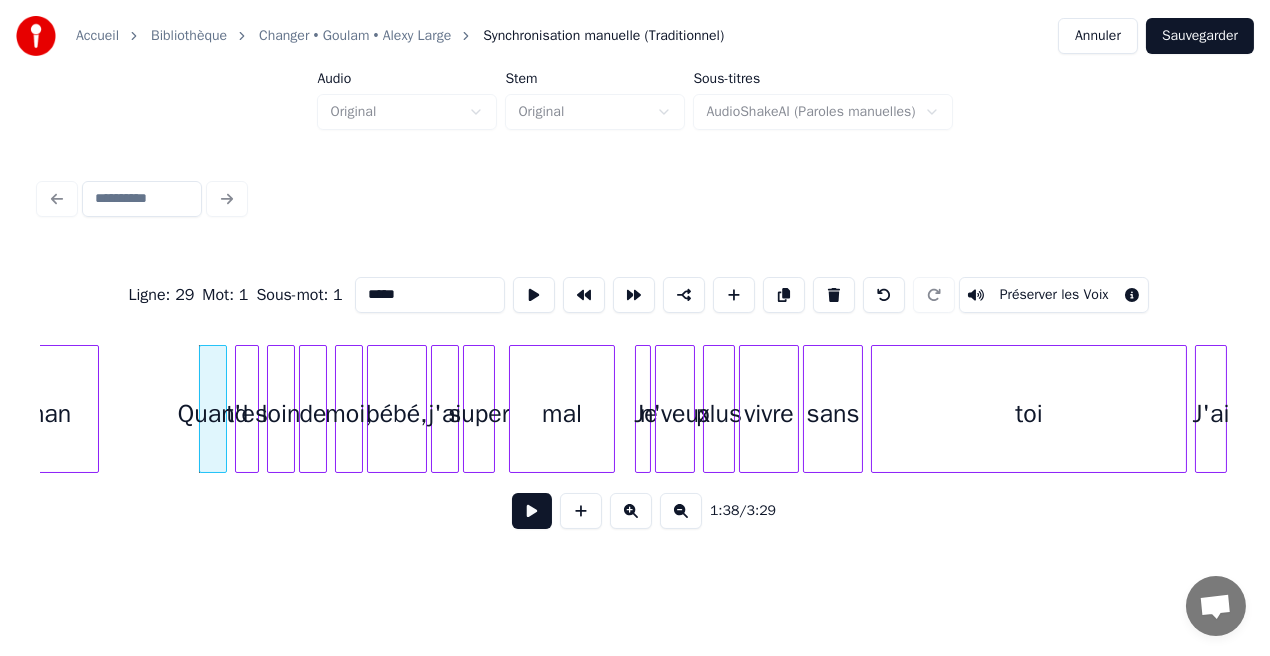 click on "t'es" at bounding box center [247, 414] 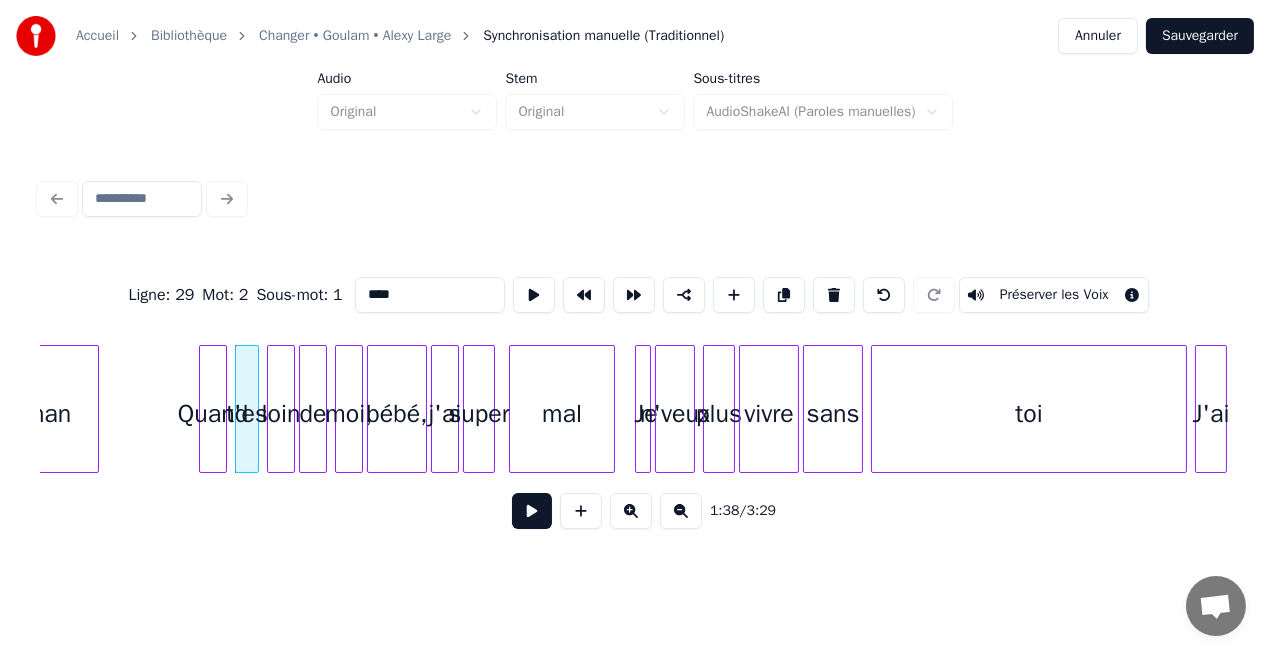 click on "loin" at bounding box center (281, 414) 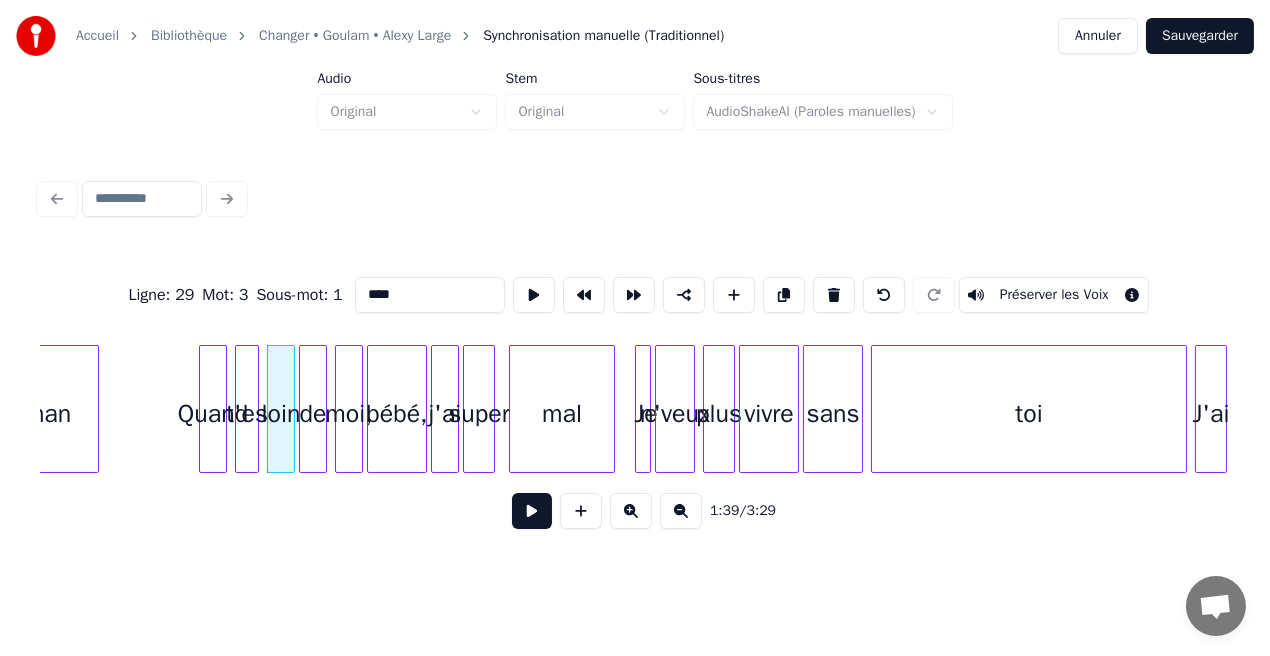 click on "de" at bounding box center (313, 414) 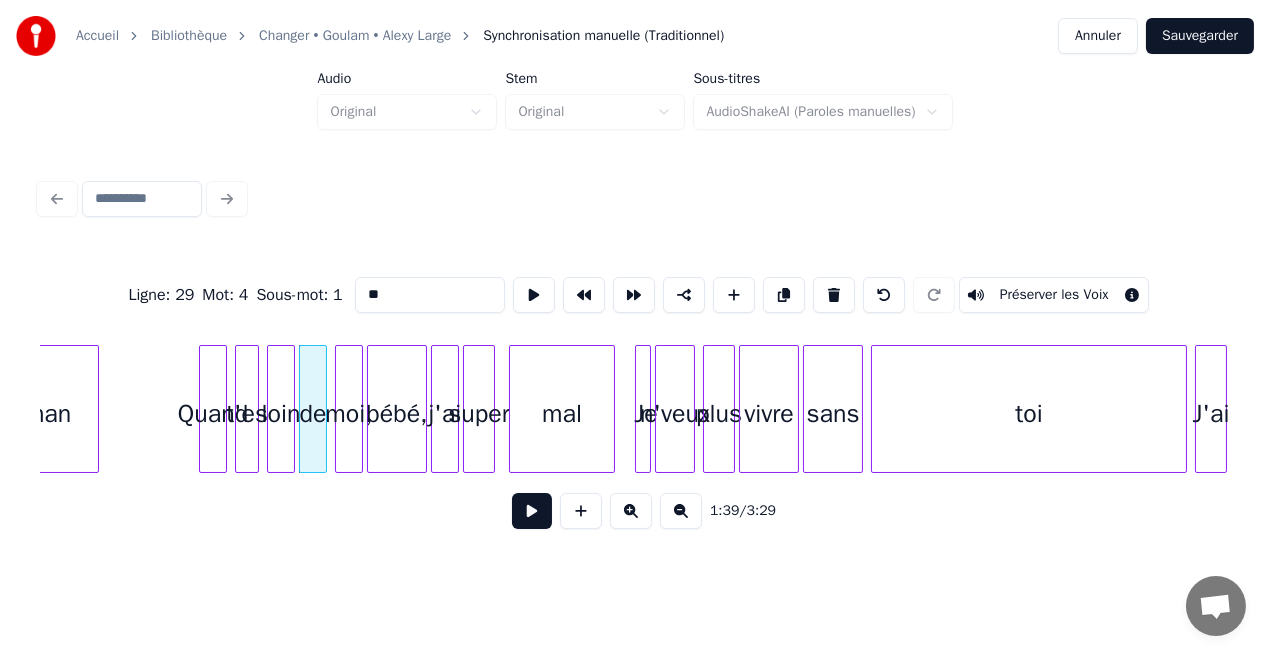 click on "moi," at bounding box center (349, 414) 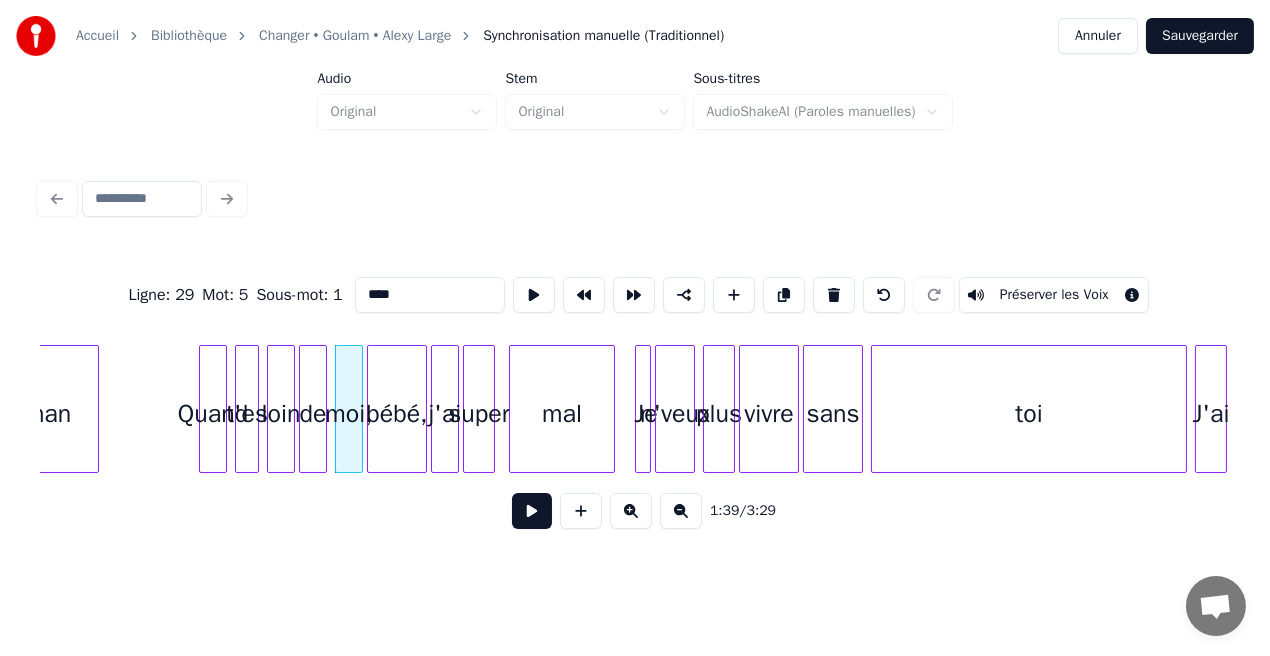 click on "bébé," at bounding box center [397, 414] 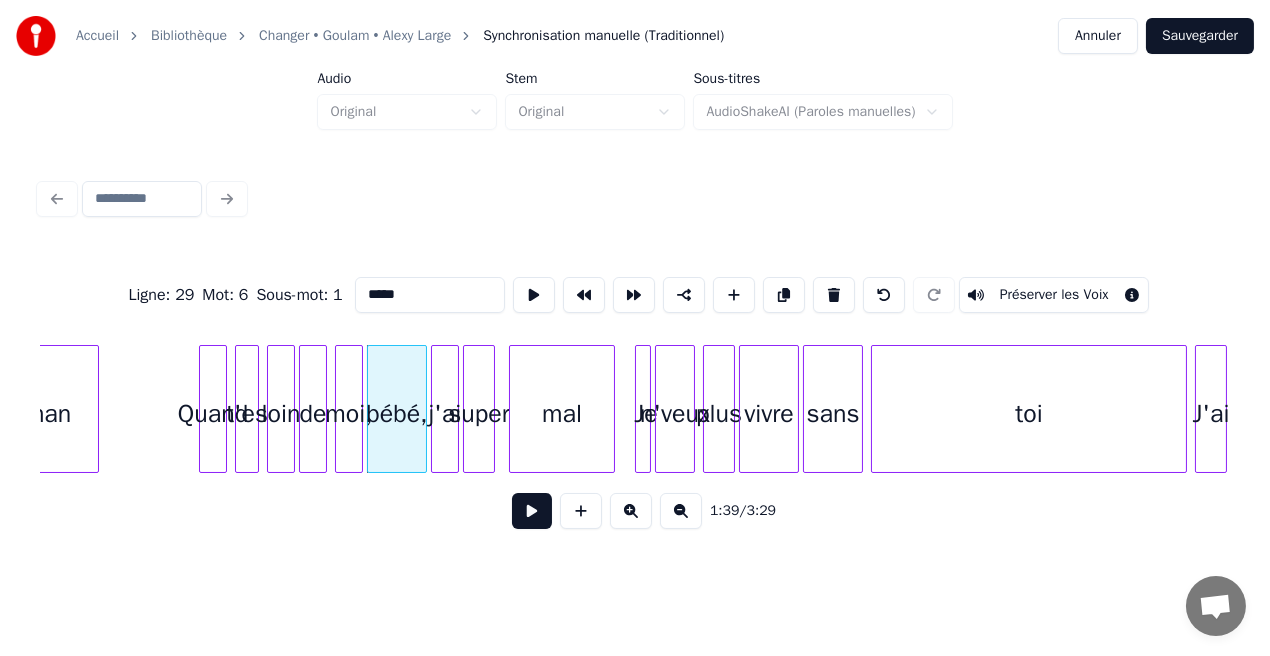 click on "j'ai" at bounding box center [445, 414] 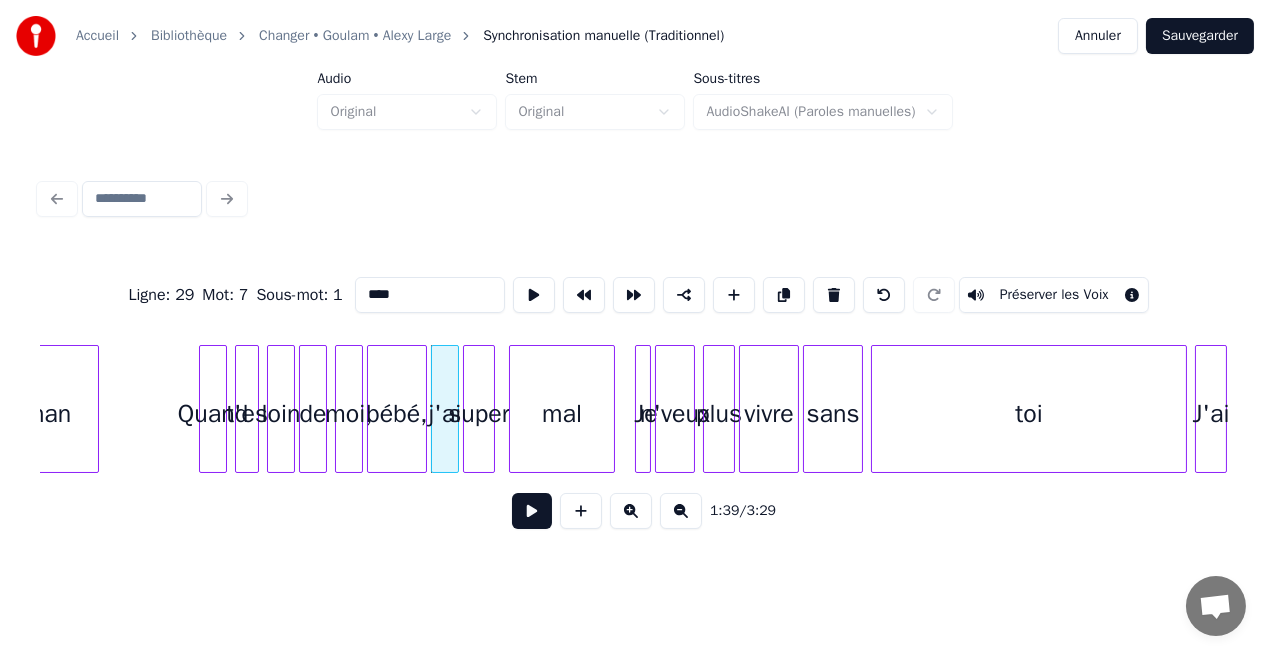 click on "super" at bounding box center (479, 414) 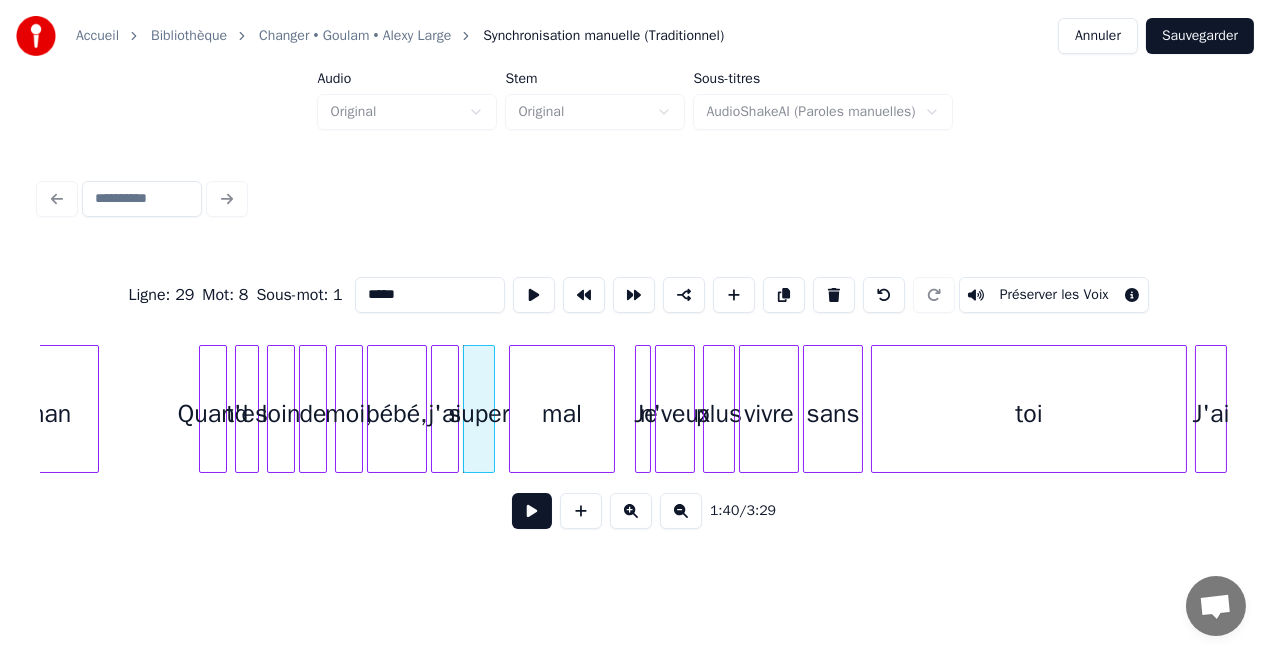 click on "mal" at bounding box center [562, 414] 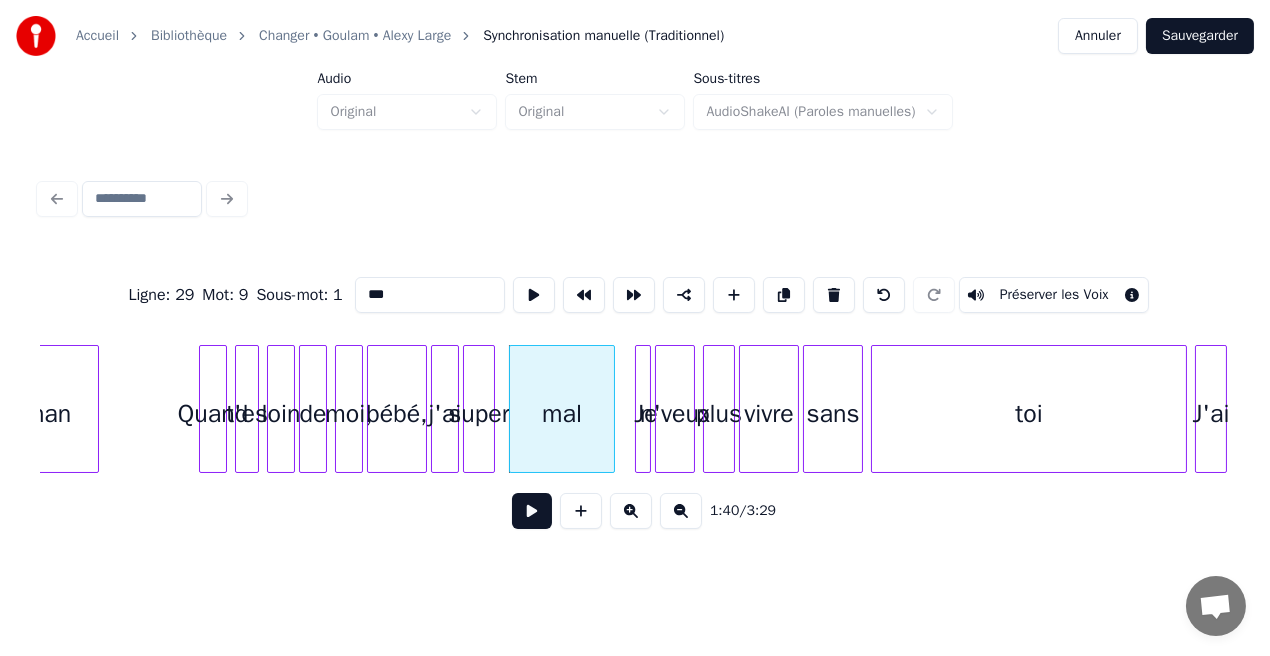 click on "Je" at bounding box center (646, 414) 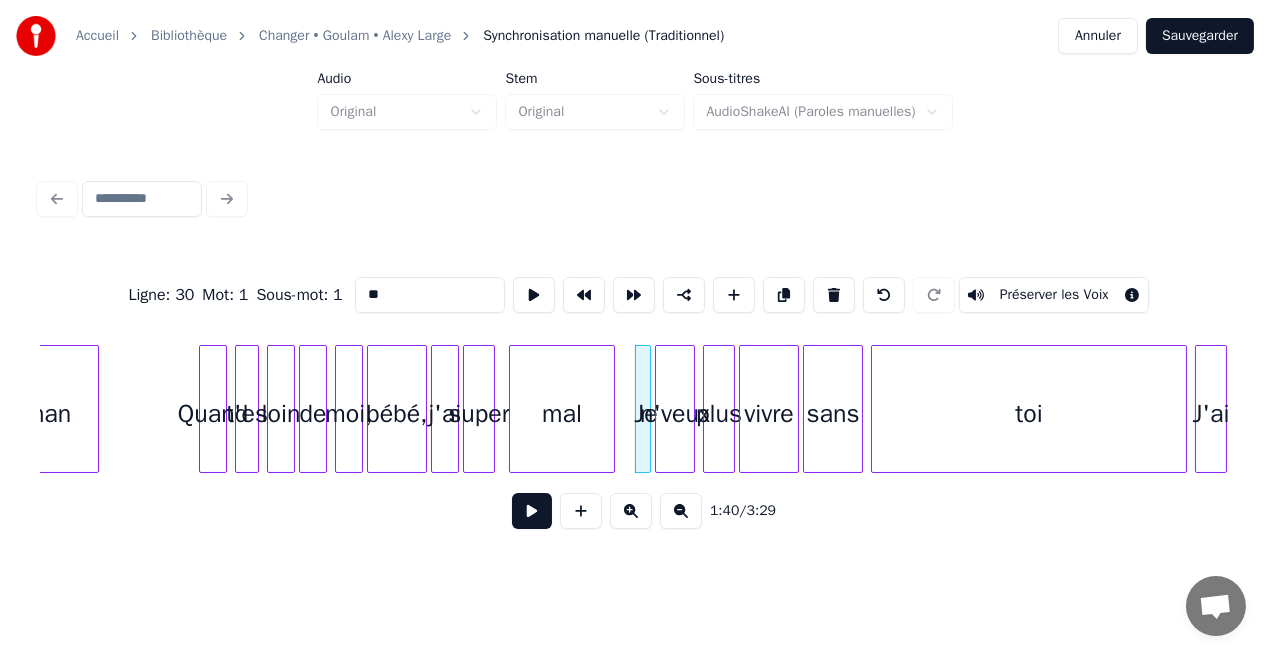 click at bounding box center (532, 511) 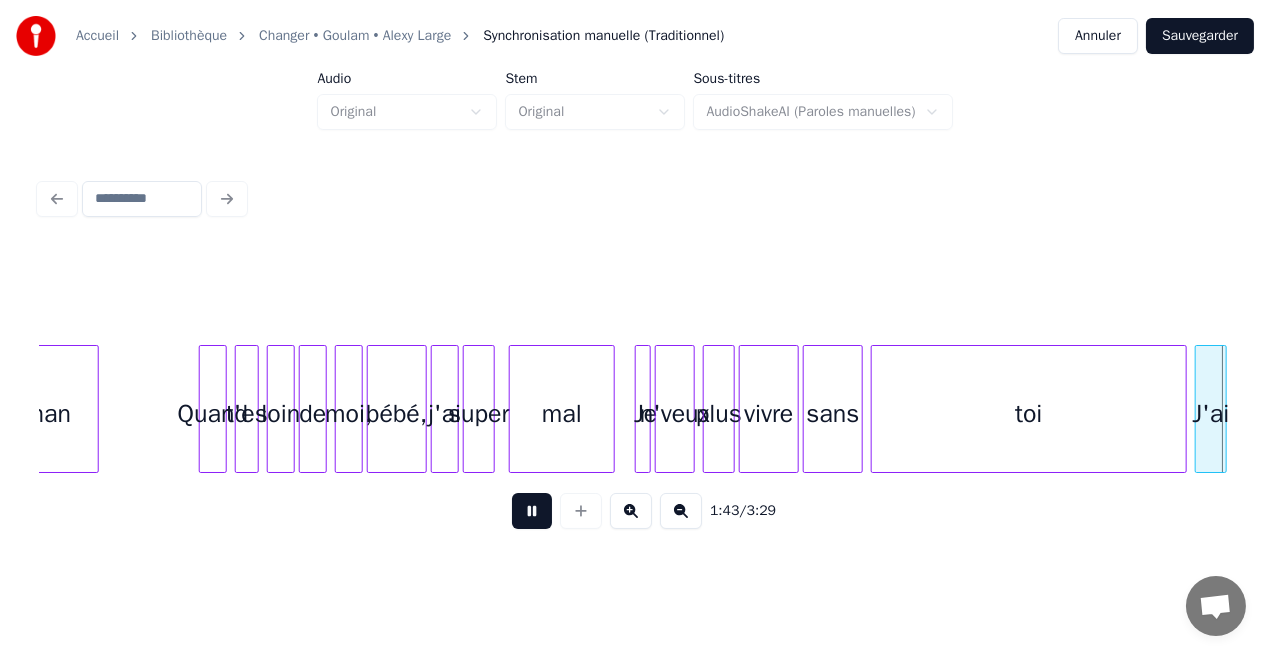scroll, scrollTop: 0, scrollLeft: 20783, axis: horizontal 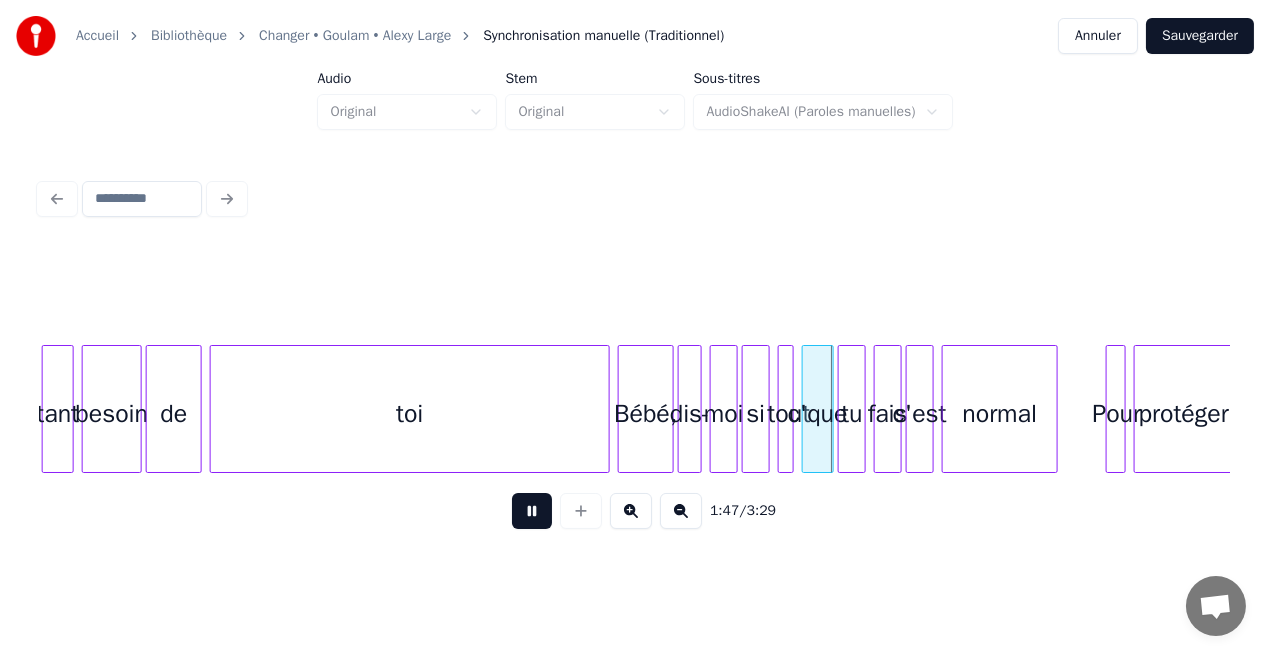 click at bounding box center (532, 511) 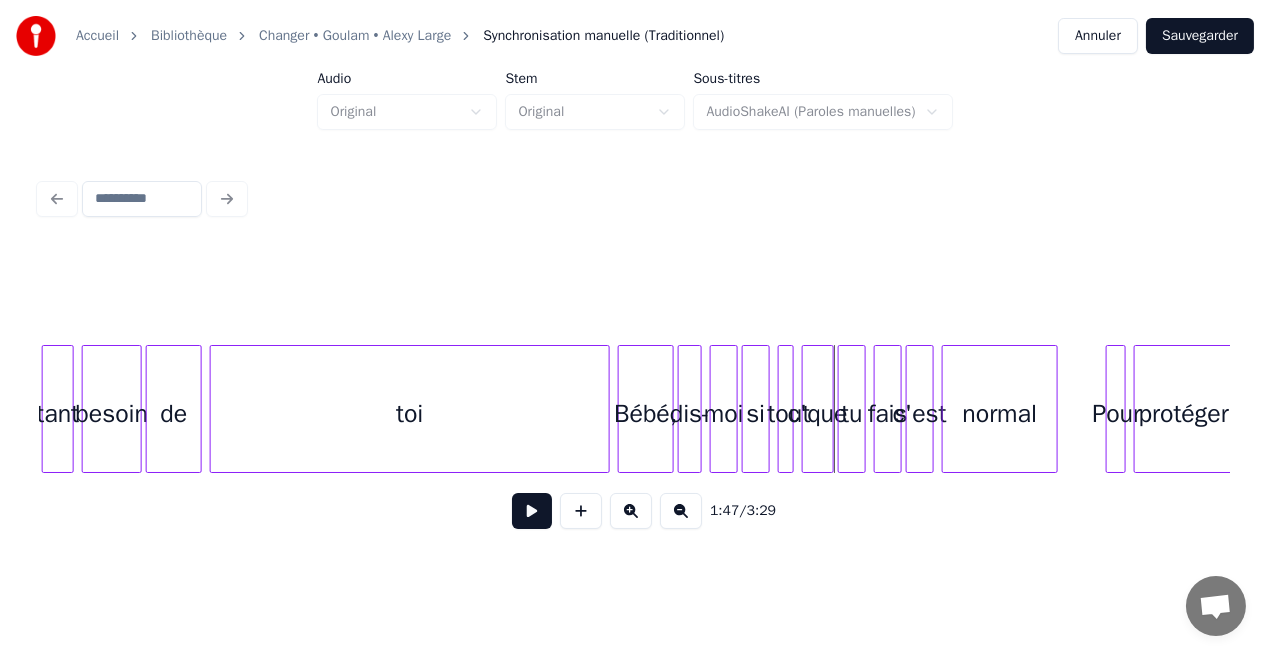 click on "Bébé," at bounding box center (646, 414) 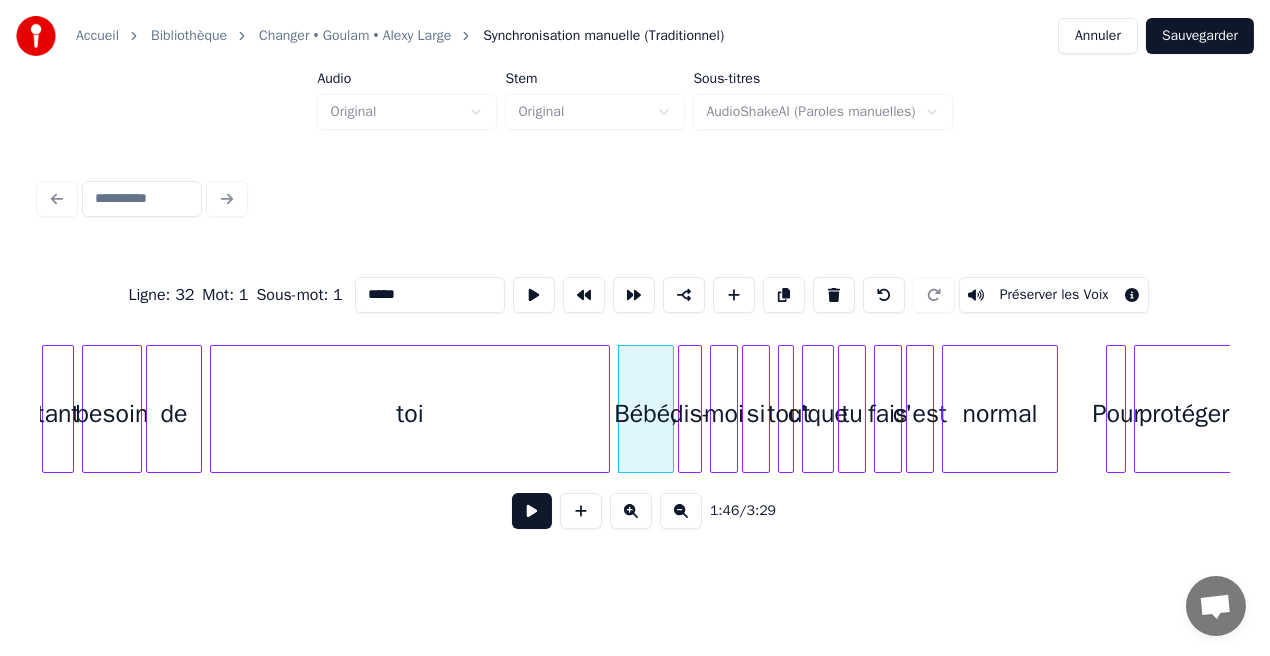 click on "dis-" at bounding box center [690, 414] 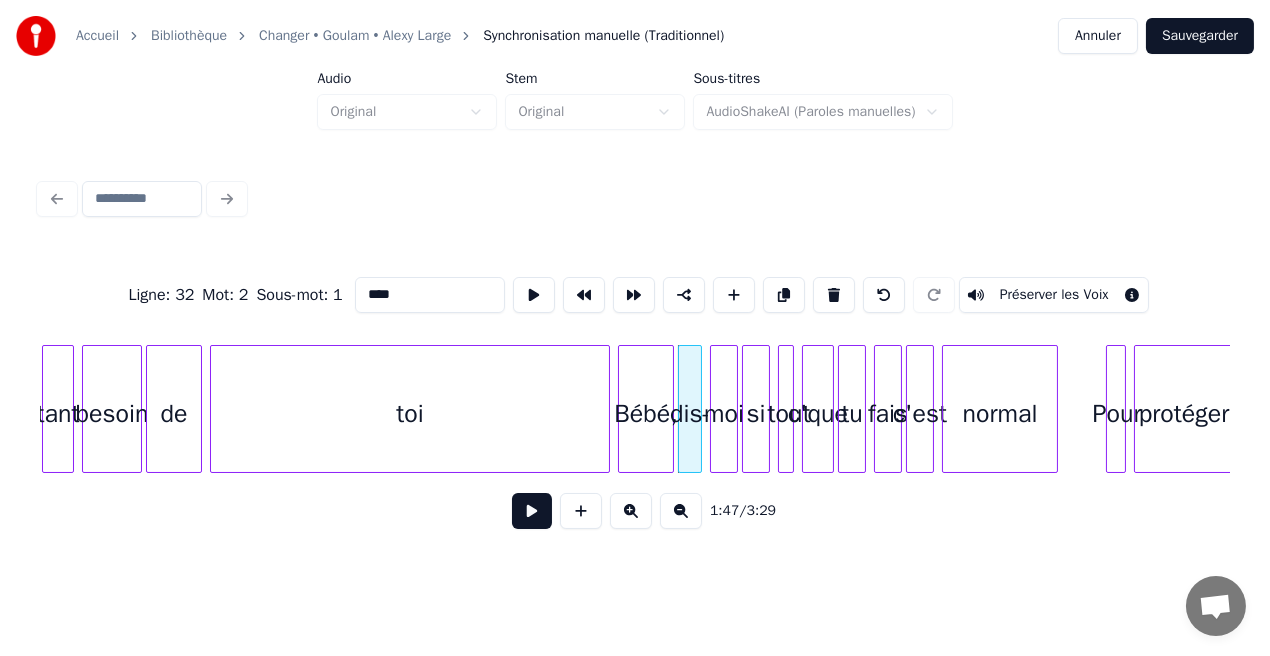click on "si" at bounding box center (756, 414) 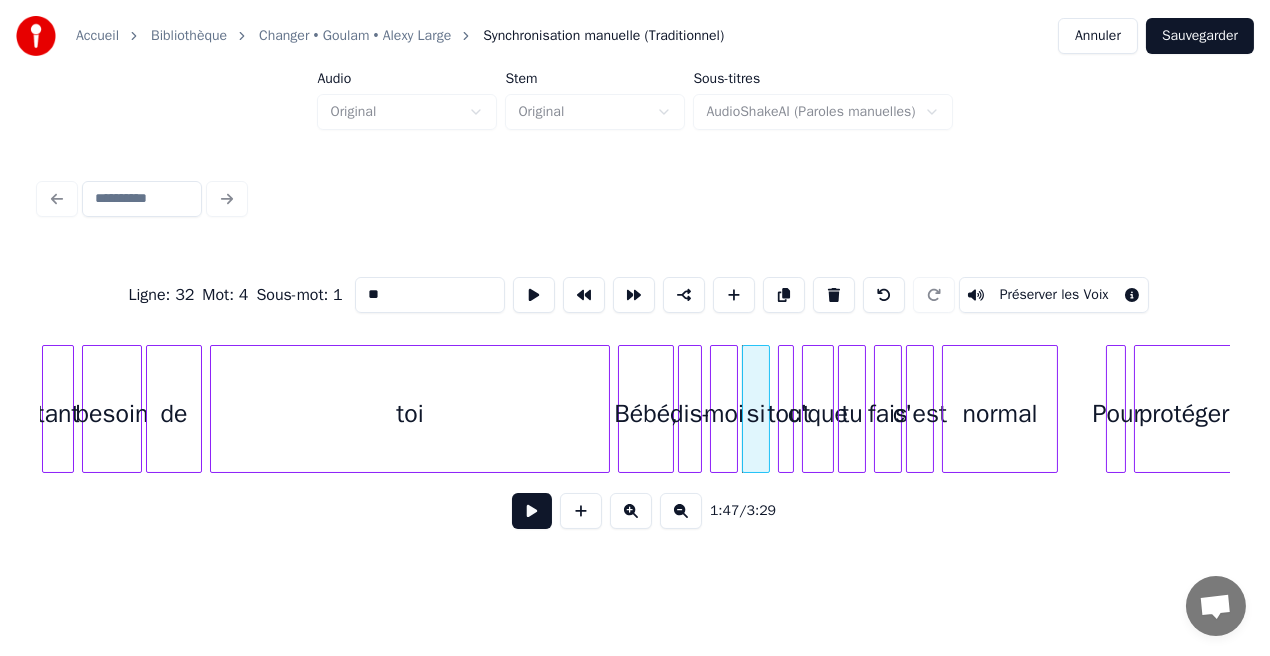 click at bounding box center (790, 409) 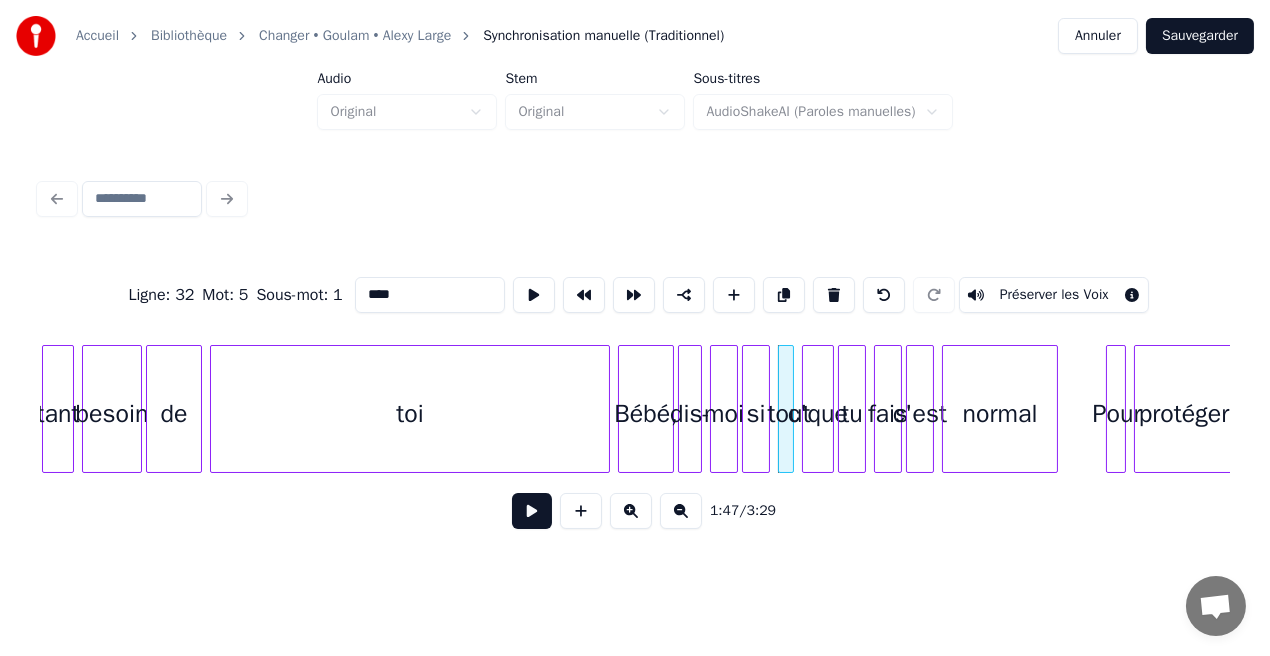 click on "c'que" at bounding box center (818, 414) 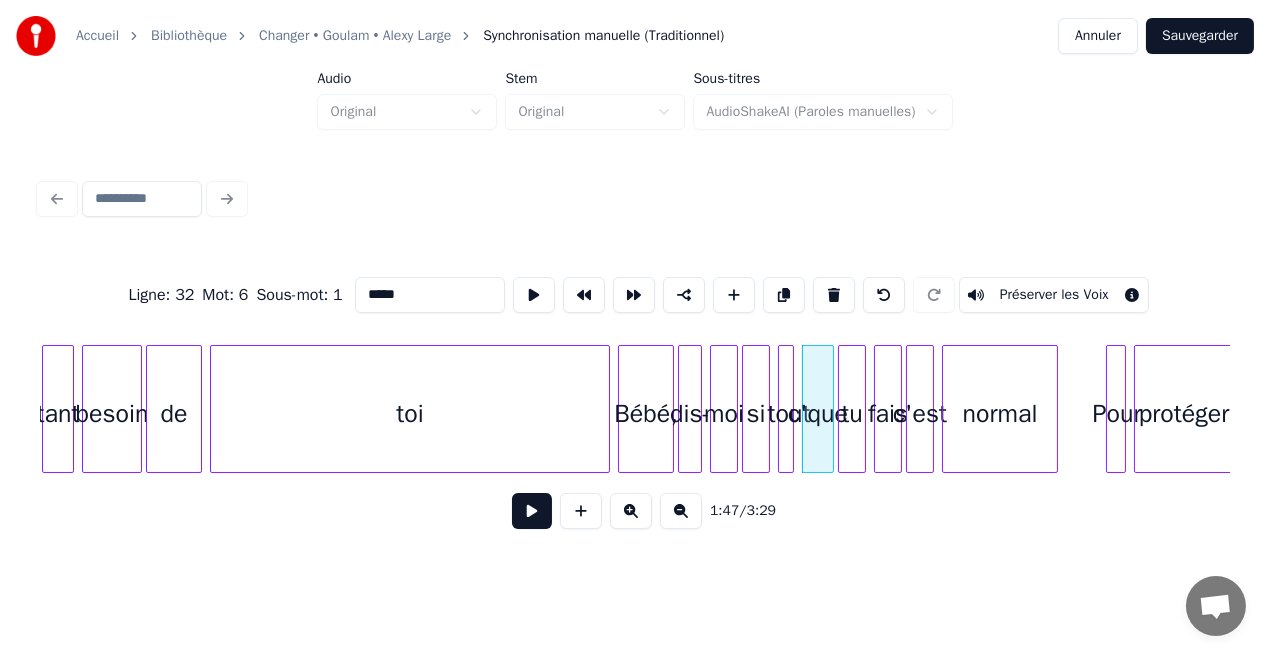 click on "tu" at bounding box center [852, 414] 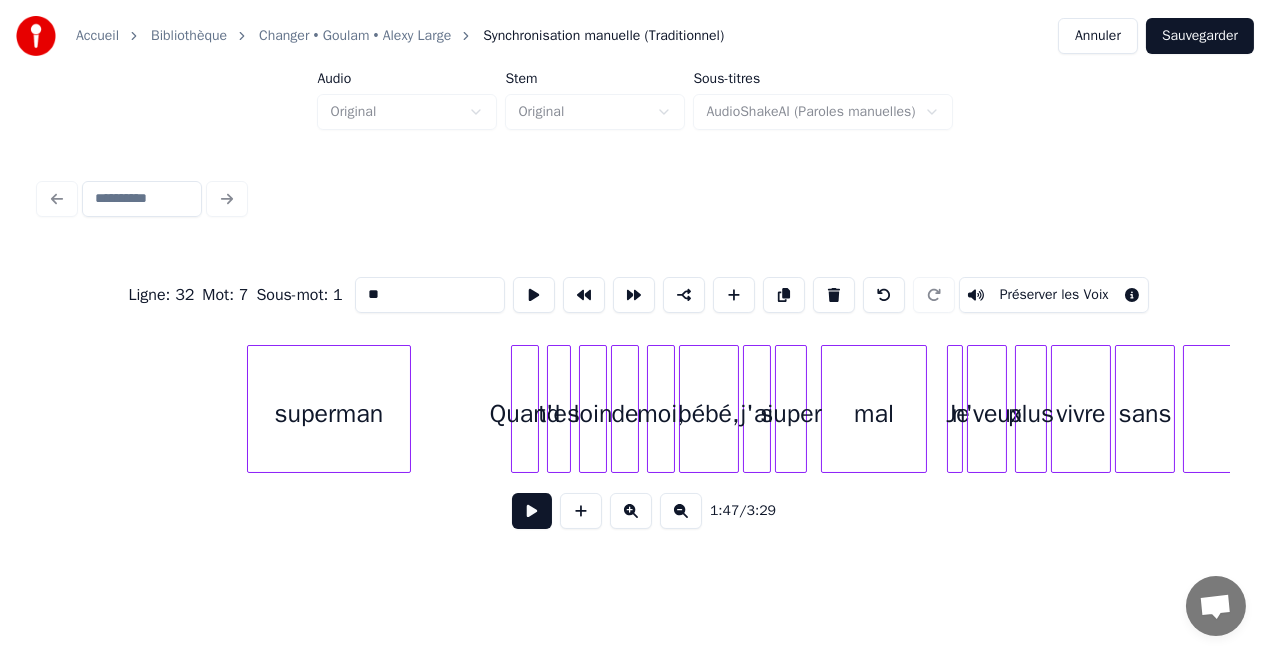scroll, scrollTop: 0, scrollLeft: 19205, axis: horizontal 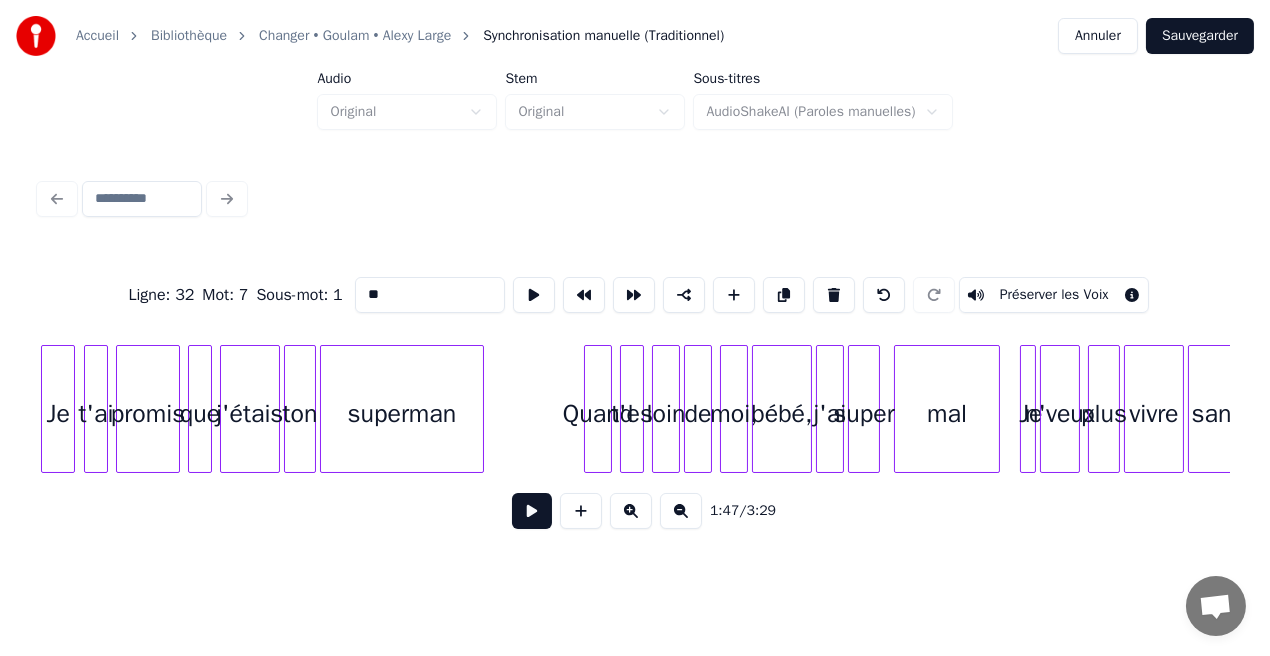click on "vivre sans Je n'veux plus mal bébé, j'ai super de moi, Quand t'es loin superman ton j'étais promis que Je t'ai" at bounding box center [1754, 409] 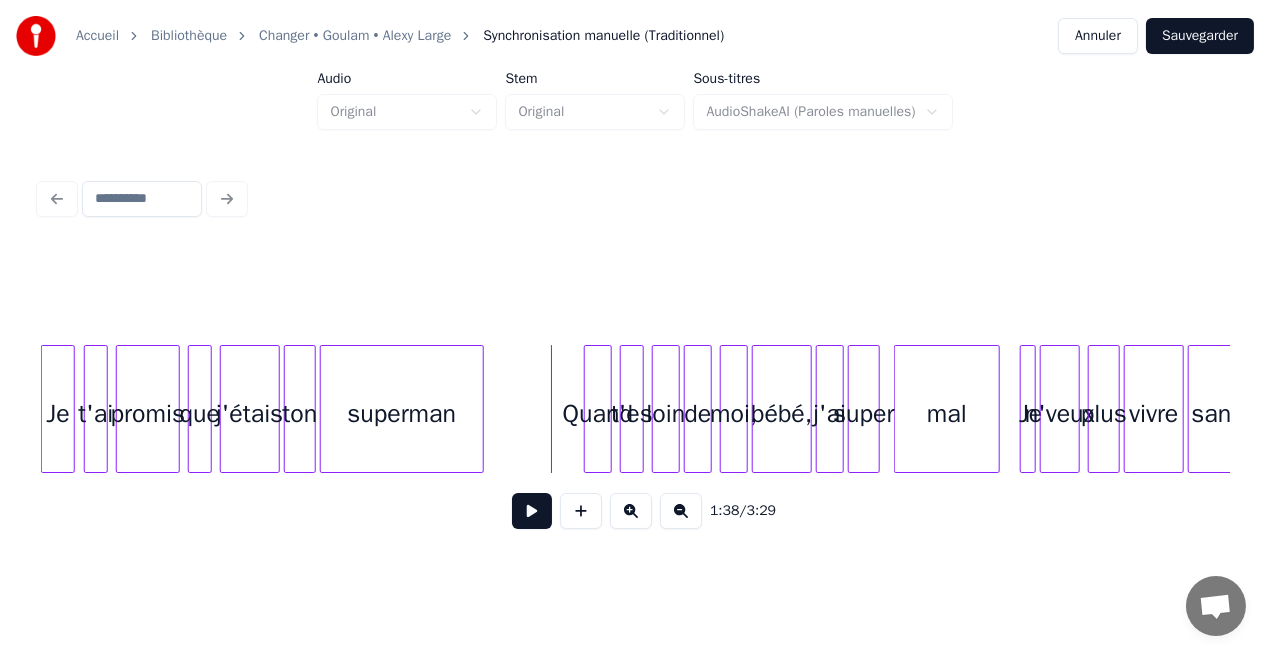 click at bounding box center (532, 511) 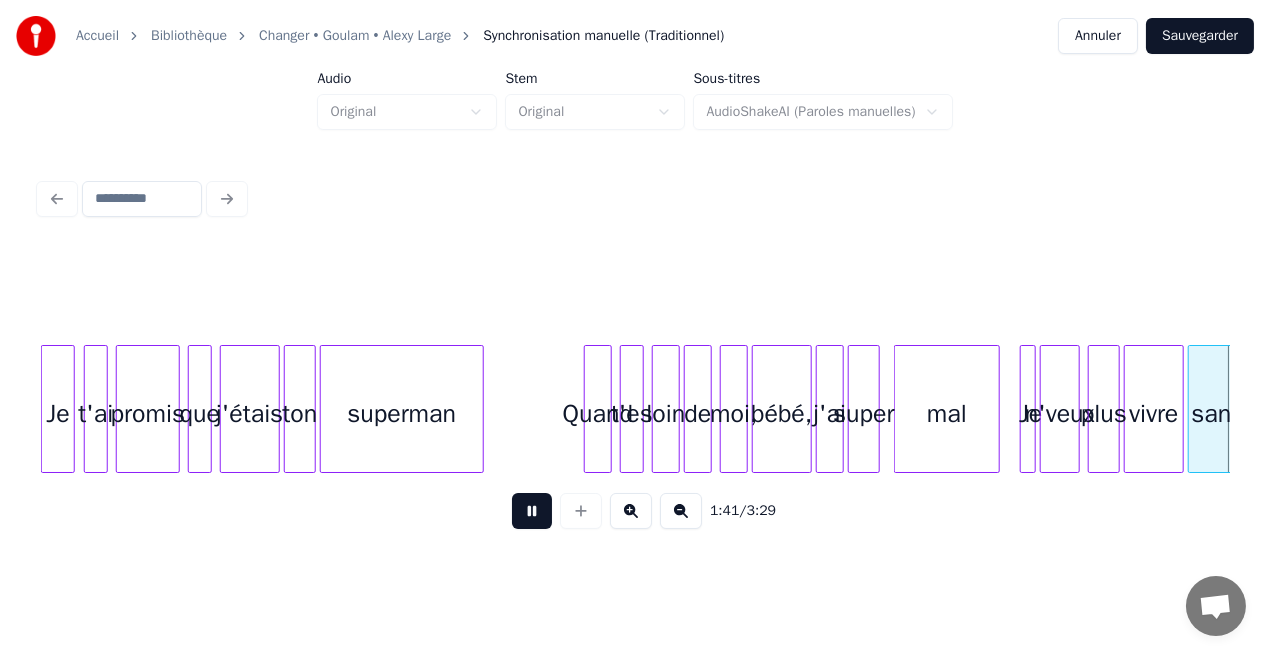 scroll, scrollTop: 0, scrollLeft: 20397, axis: horizontal 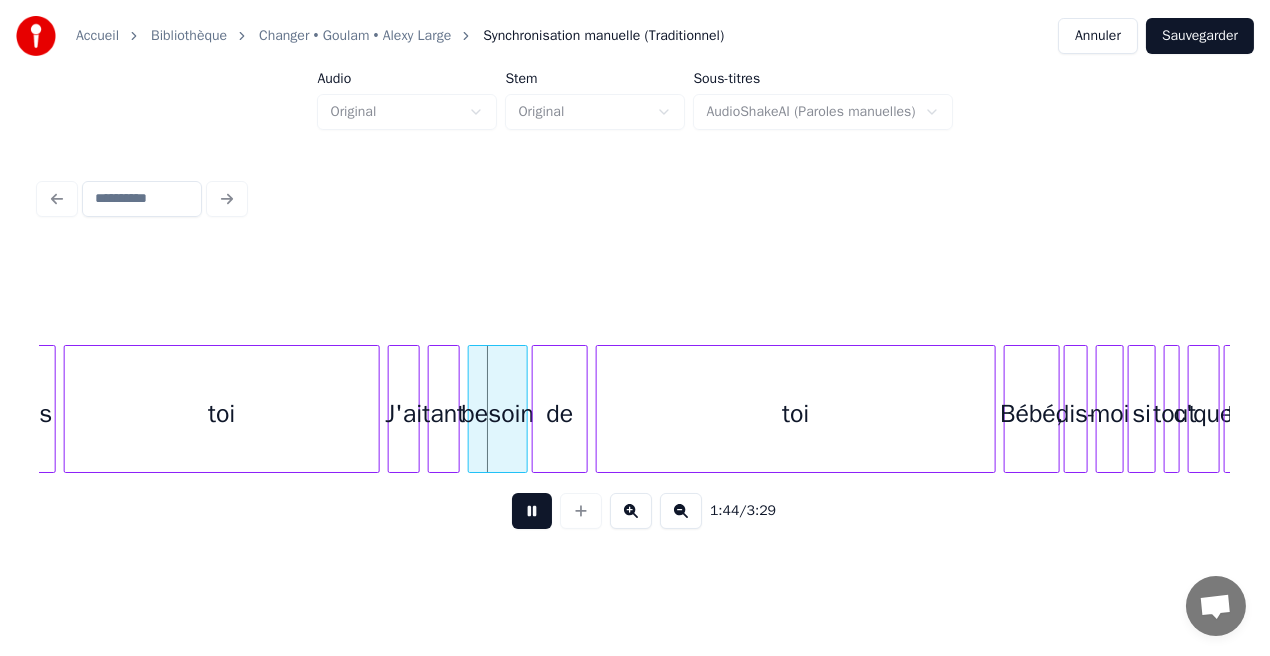 click at bounding box center (532, 511) 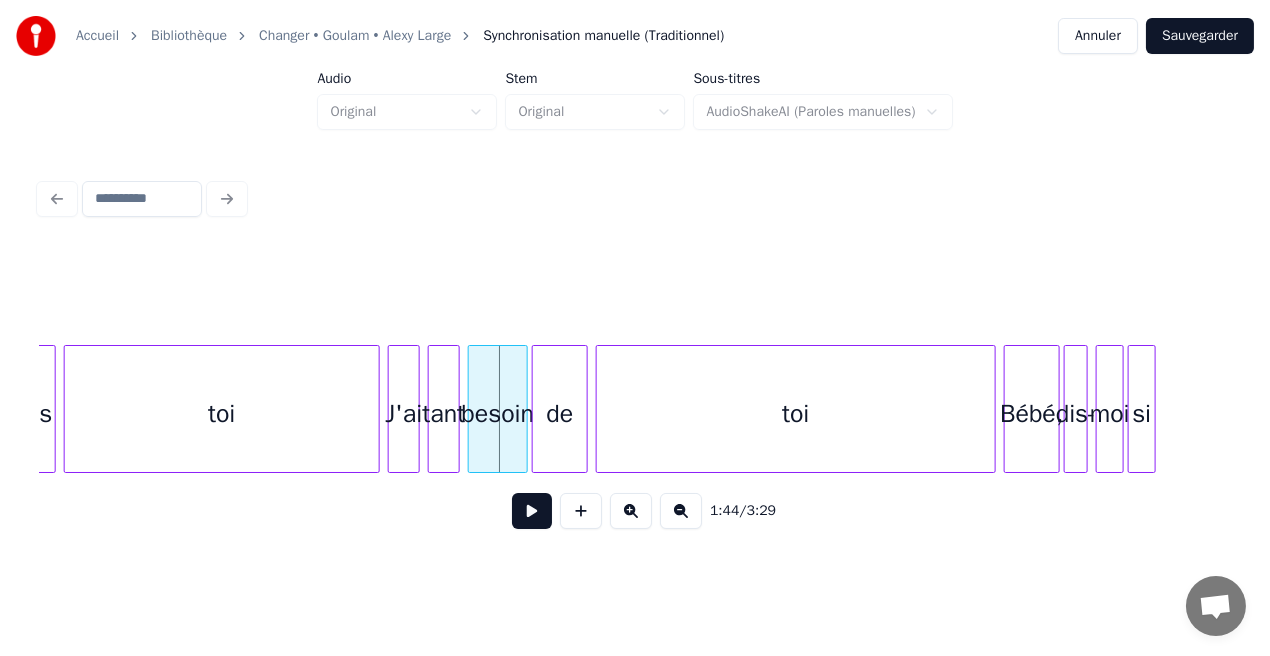 scroll, scrollTop: 0, scrollLeft: 20062, axis: horizontal 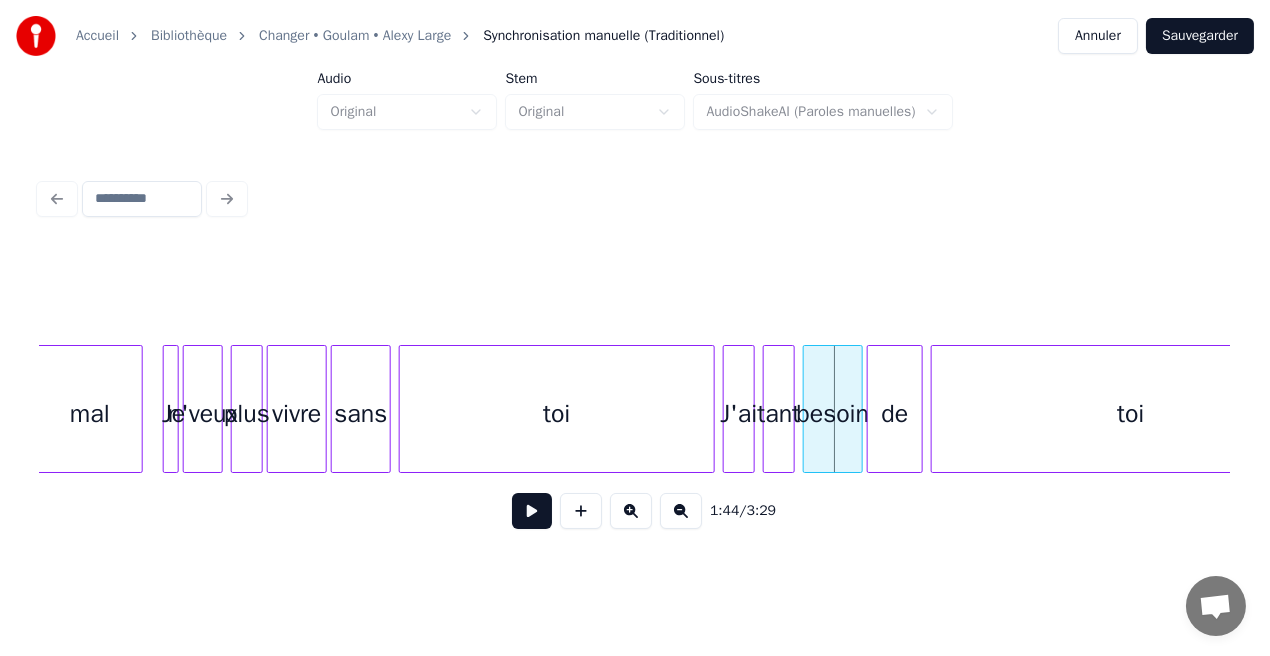 click on "Je" at bounding box center [174, 414] 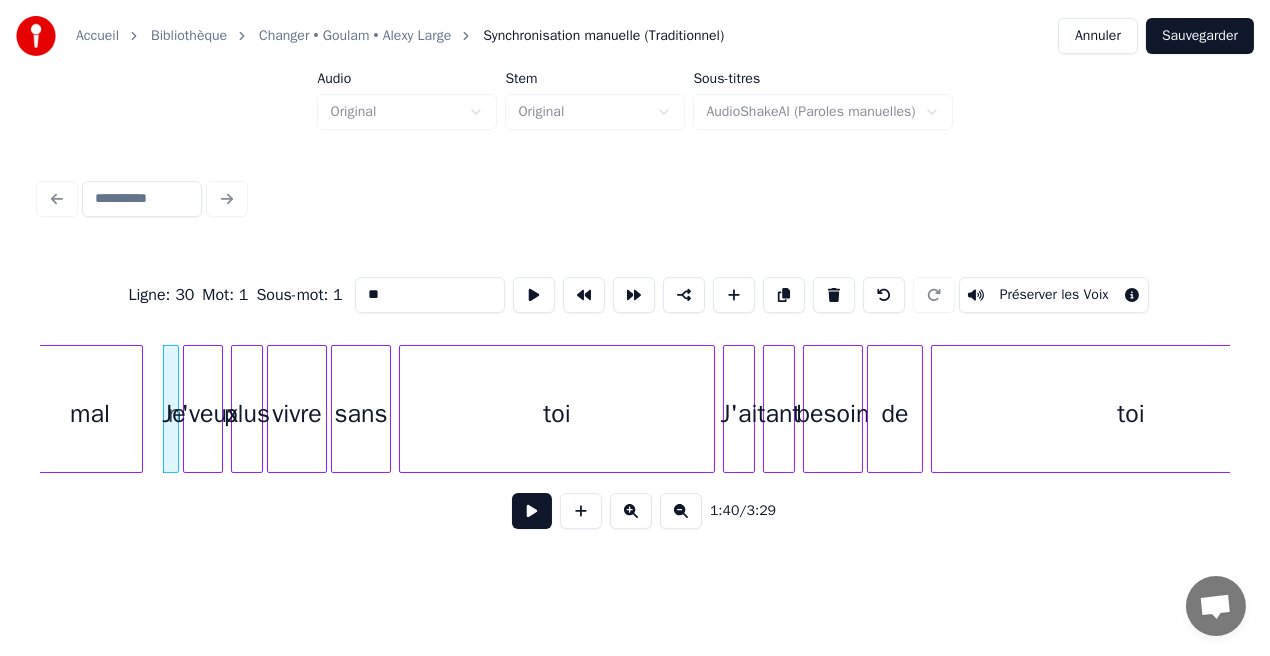 click on "n'veux" at bounding box center (203, 414) 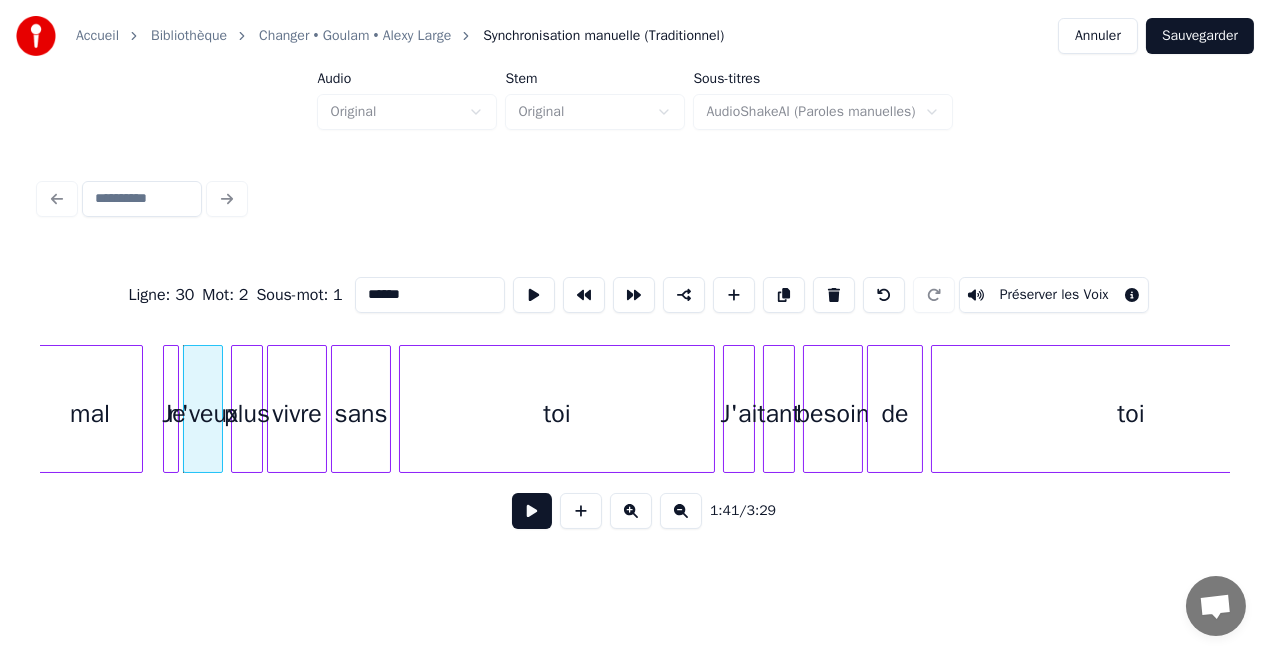 click on "plus" at bounding box center [247, 414] 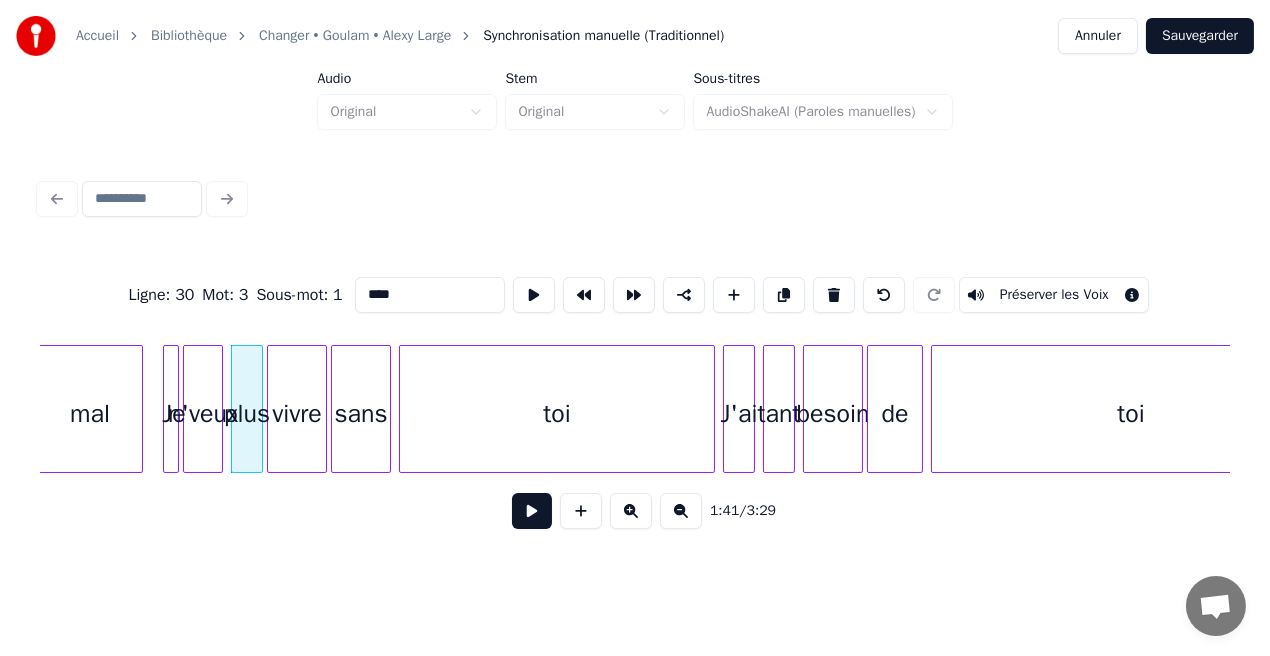 click on "vivre" at bounding box center (297, 414) 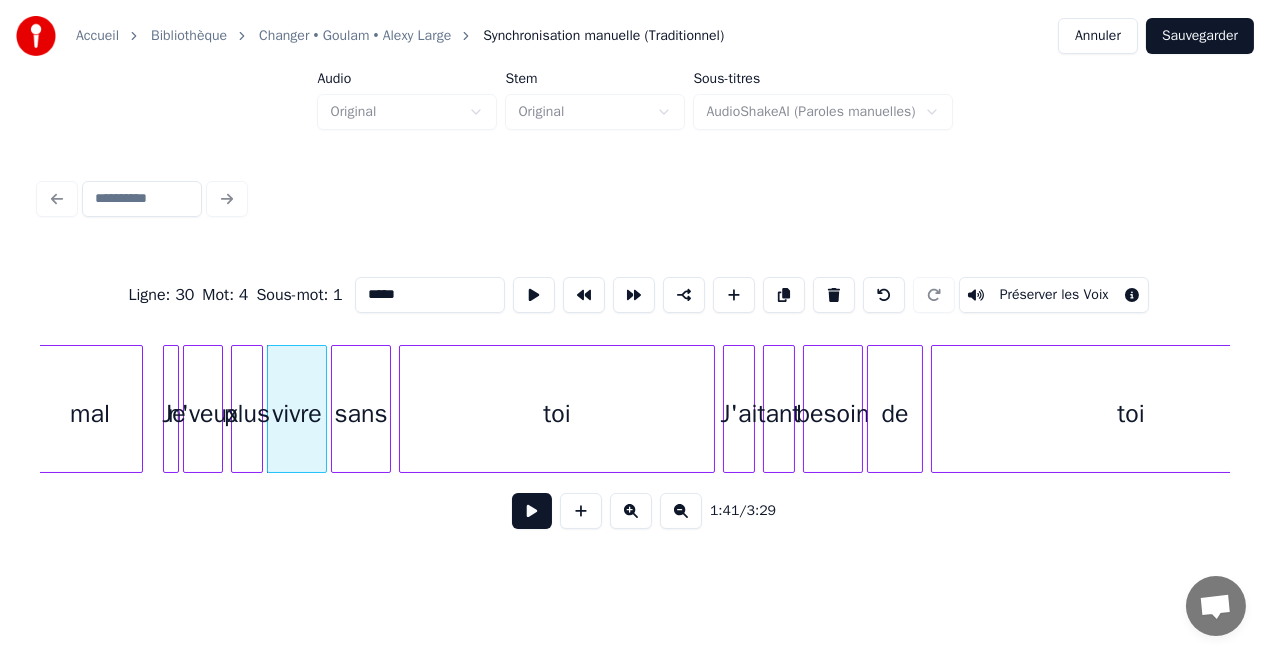 click on "sans" at bounding box center [361, 414] 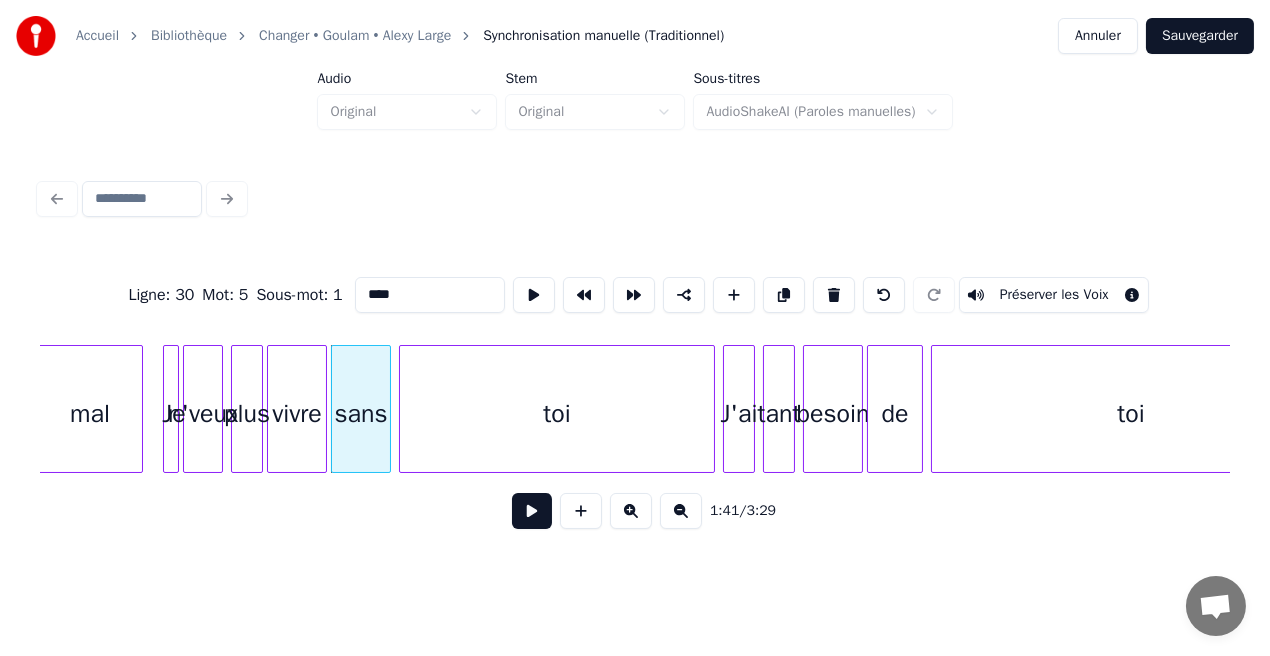 click on "toi" at bounding box center (557, 414) 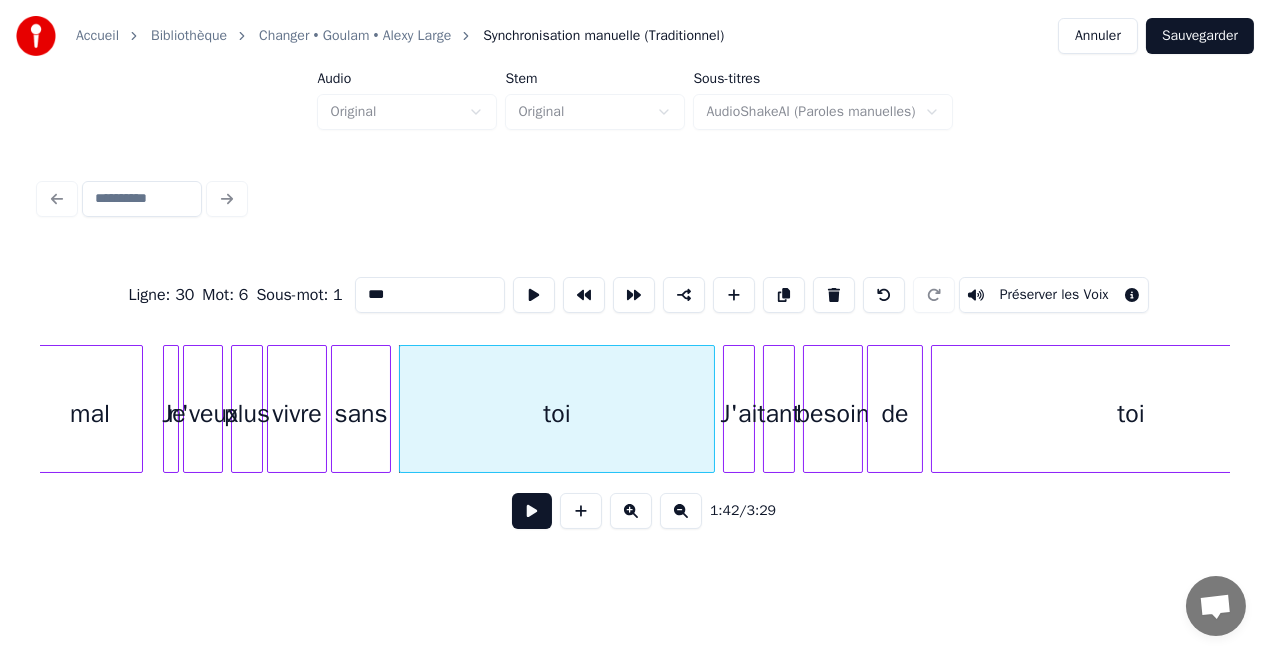 click at bounding box center (532, 511) 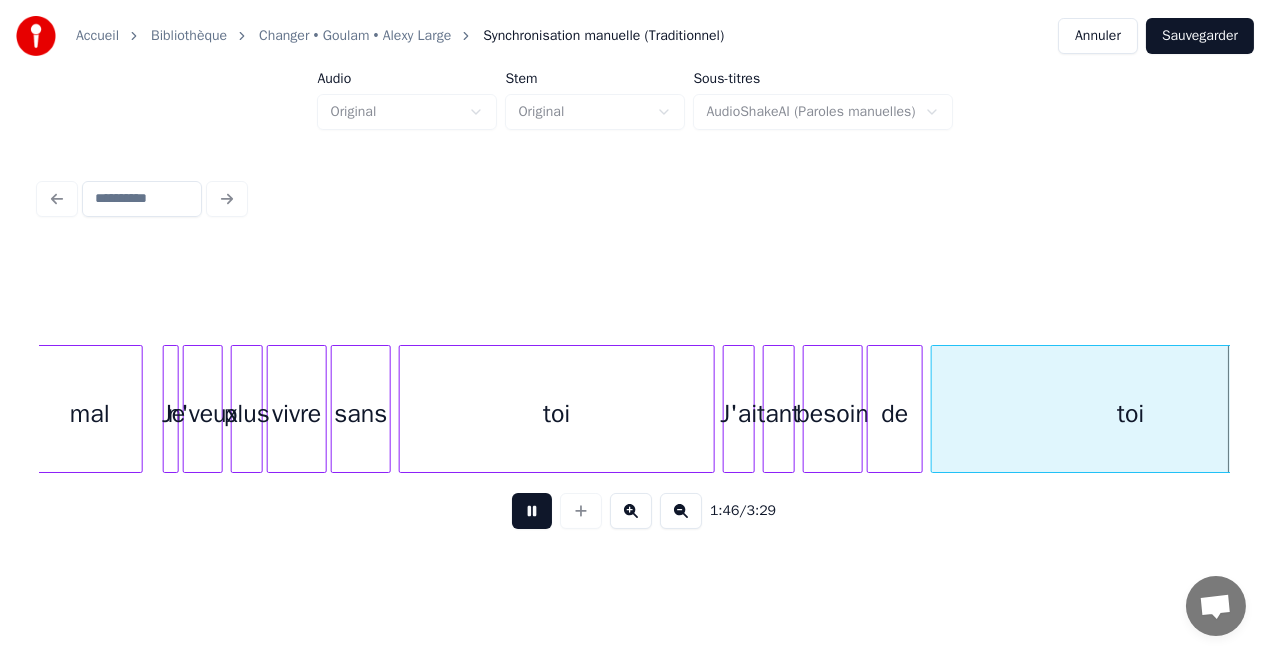 scroll, scrollTop: 0, scrollLeft: 21254, axis: horizontal 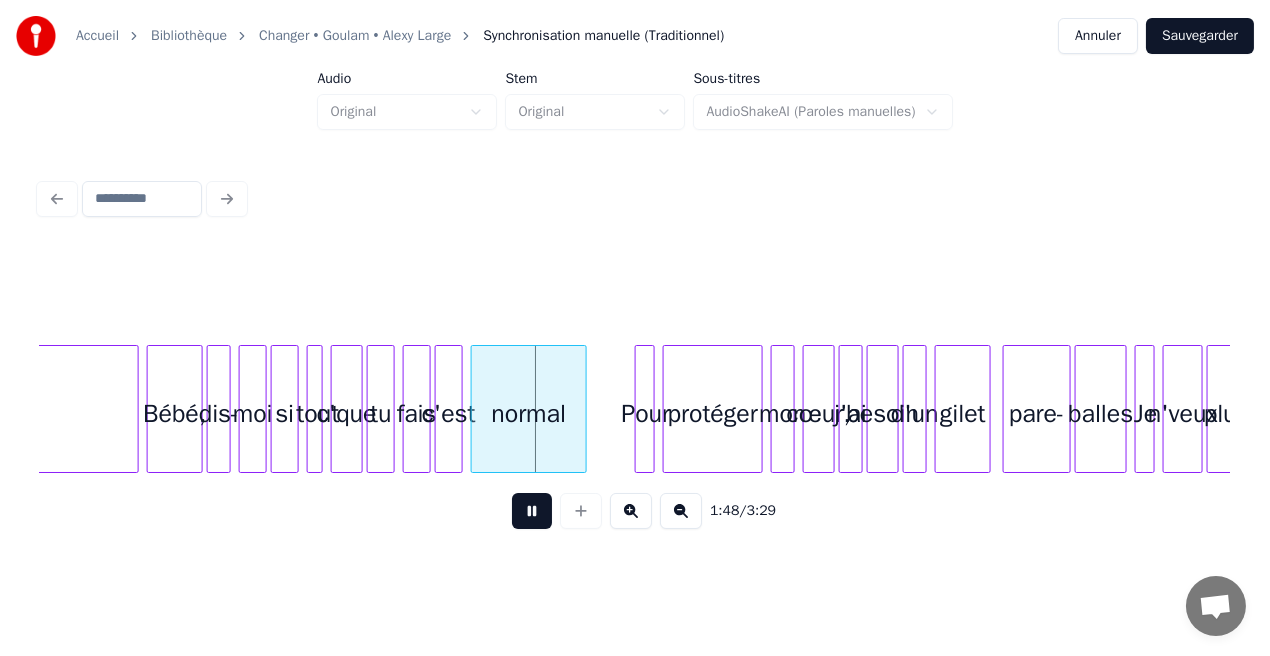 click at bounding box center [532, 511] 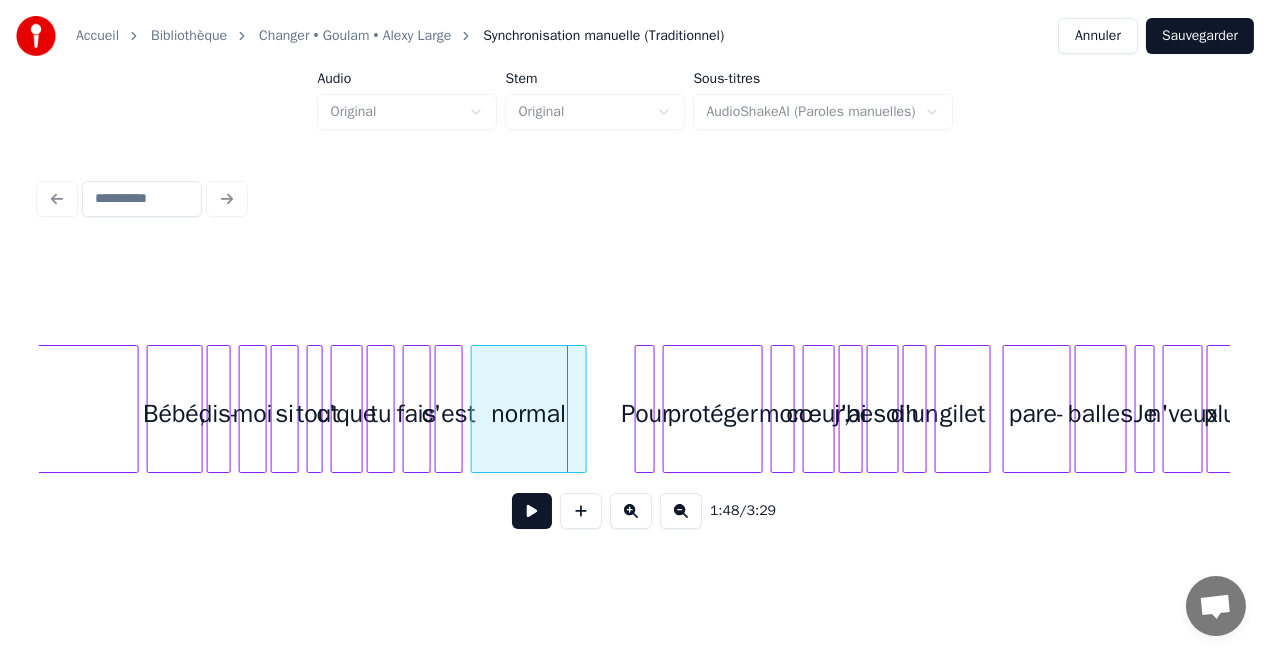 click on "Bébé," at bounding box center [175, 414] 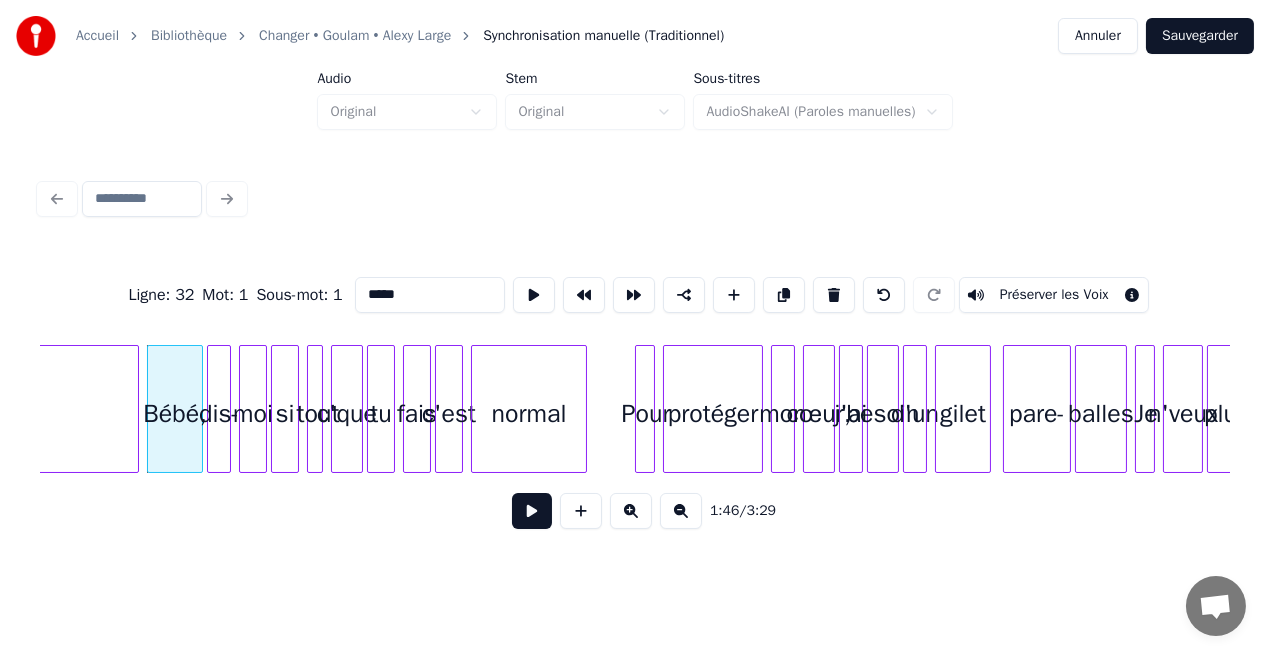 click on "dis-" at bounding box center (219, 414) 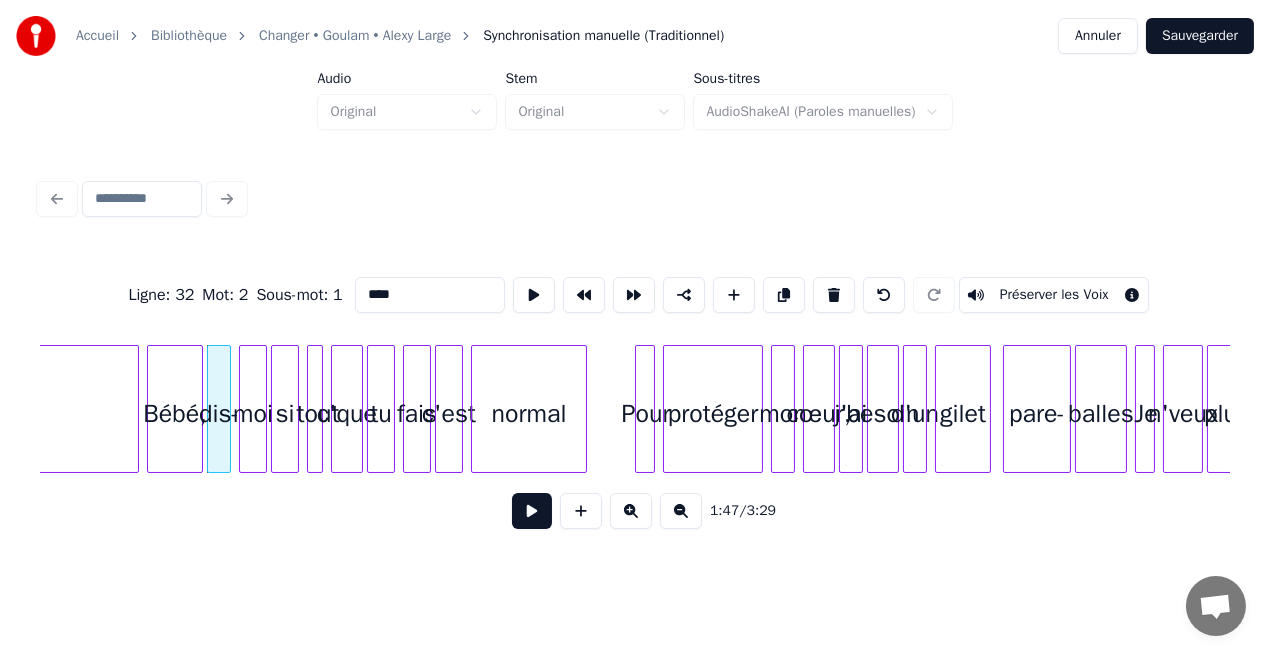click at bounding box center [263, 409] 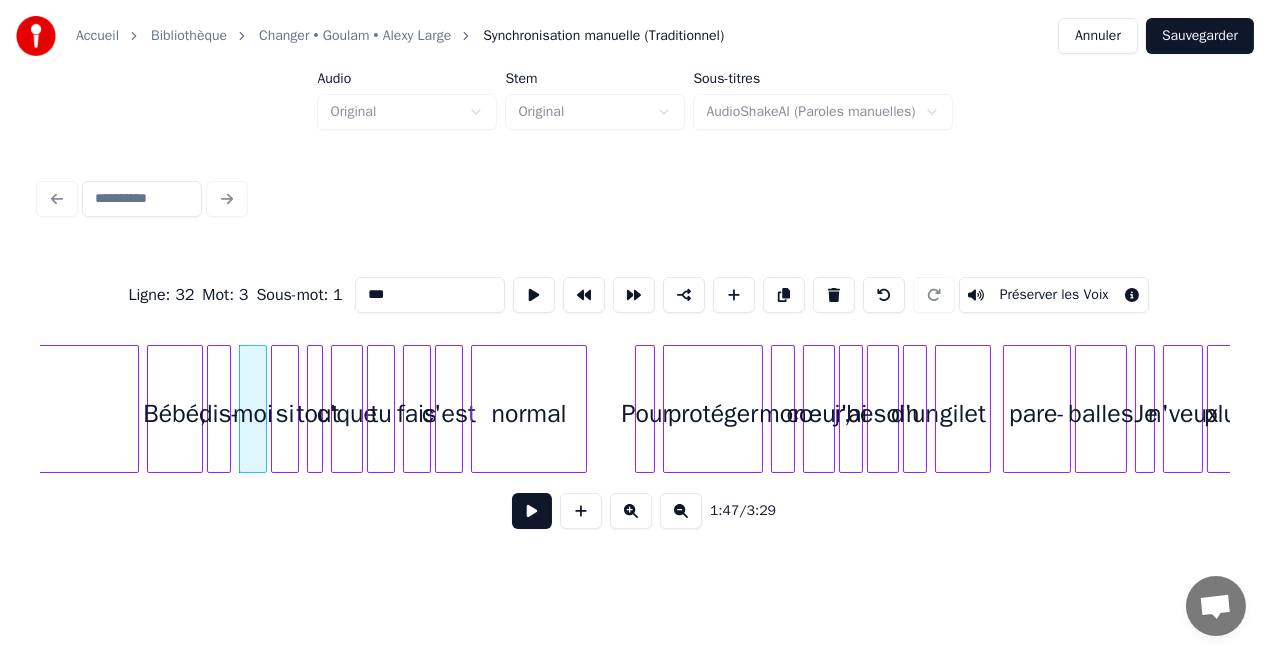 click on "si" at bounding box center (285, 414) 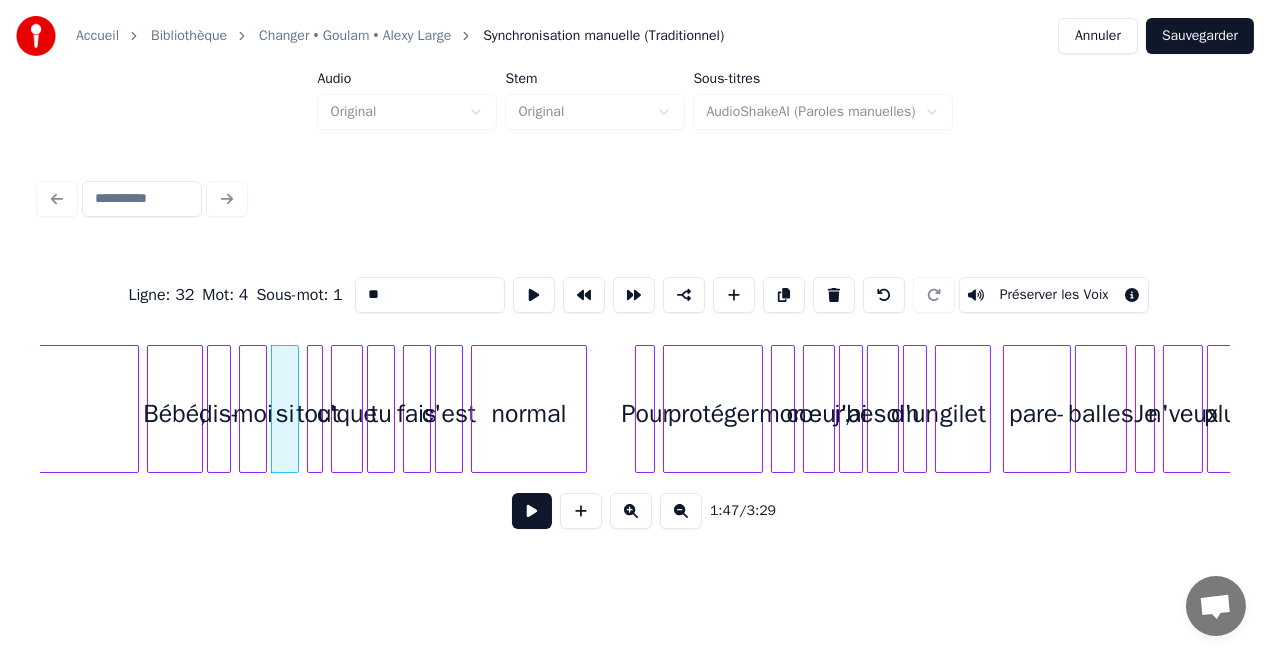 click on "tout" at bounding box center (318, 414) 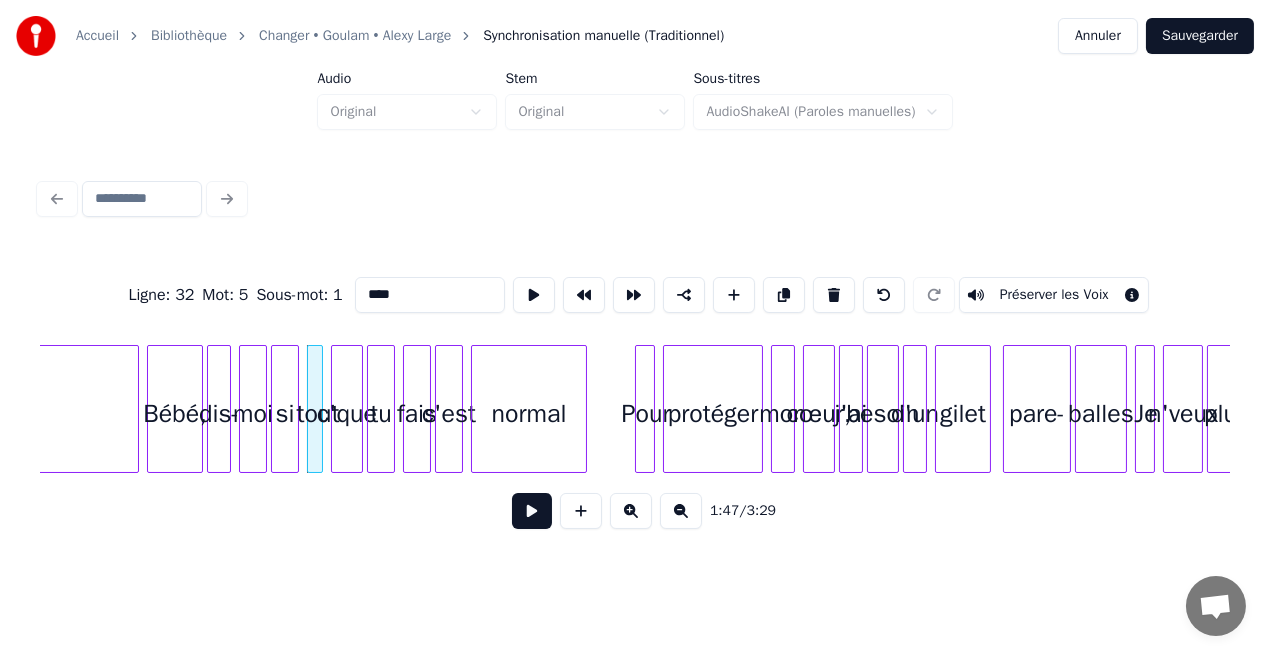 click on "c'que" at bounding box center [347, 414] 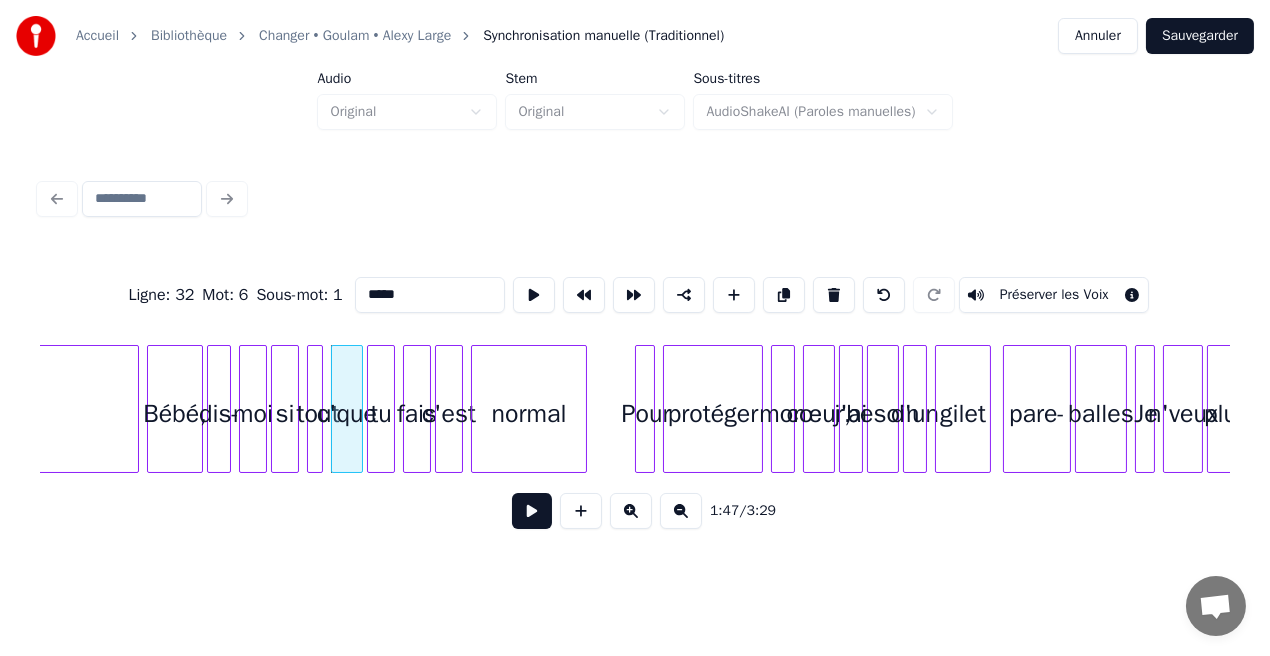 click on "tu" at bounding box center [381, 414] 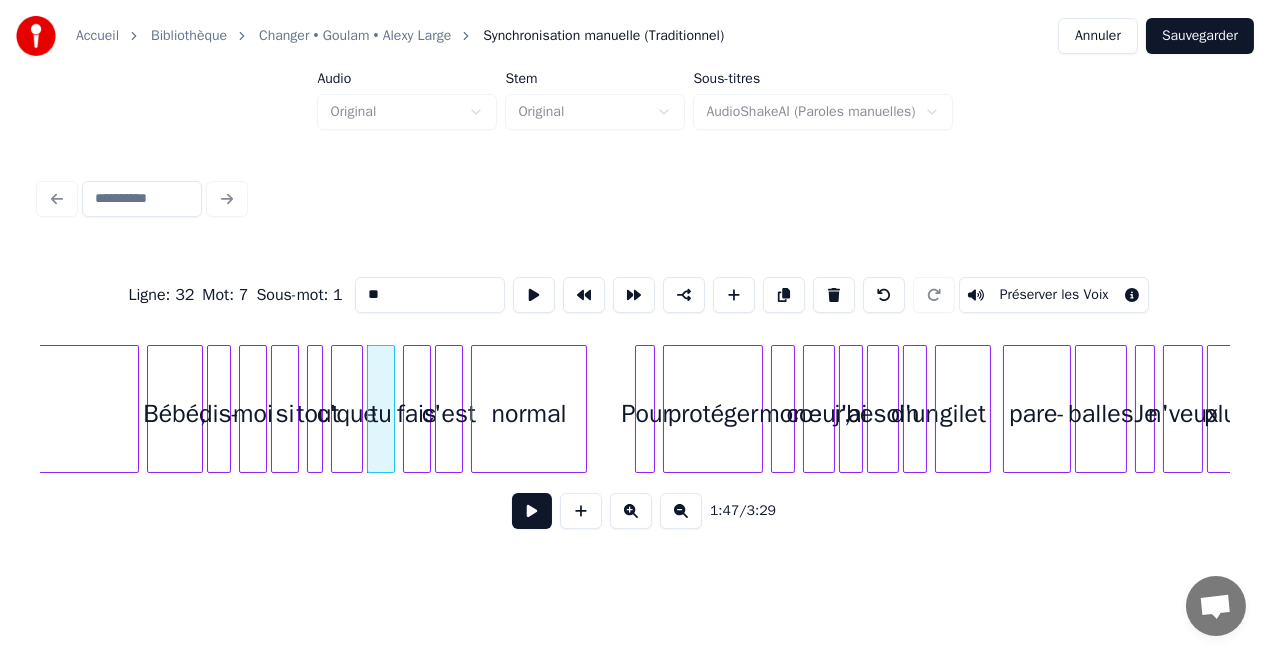 click on "fais" at bounding box center (417, 414) 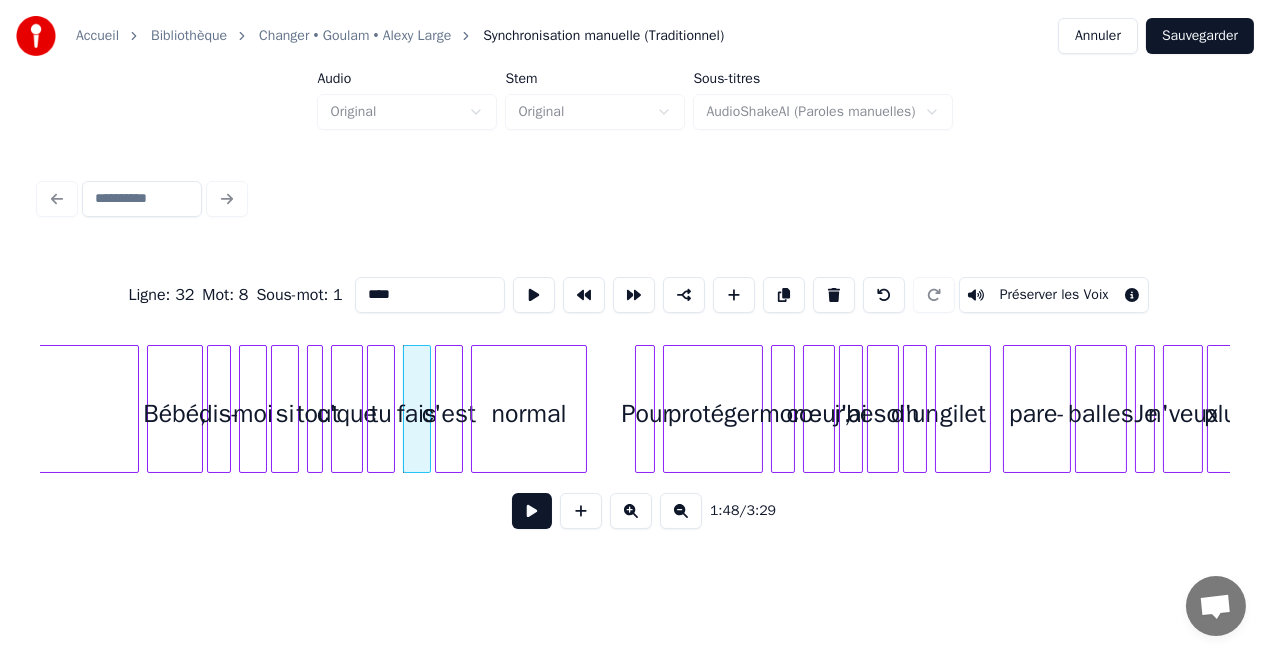 click on "c'est" at bounding box center [449, 414] 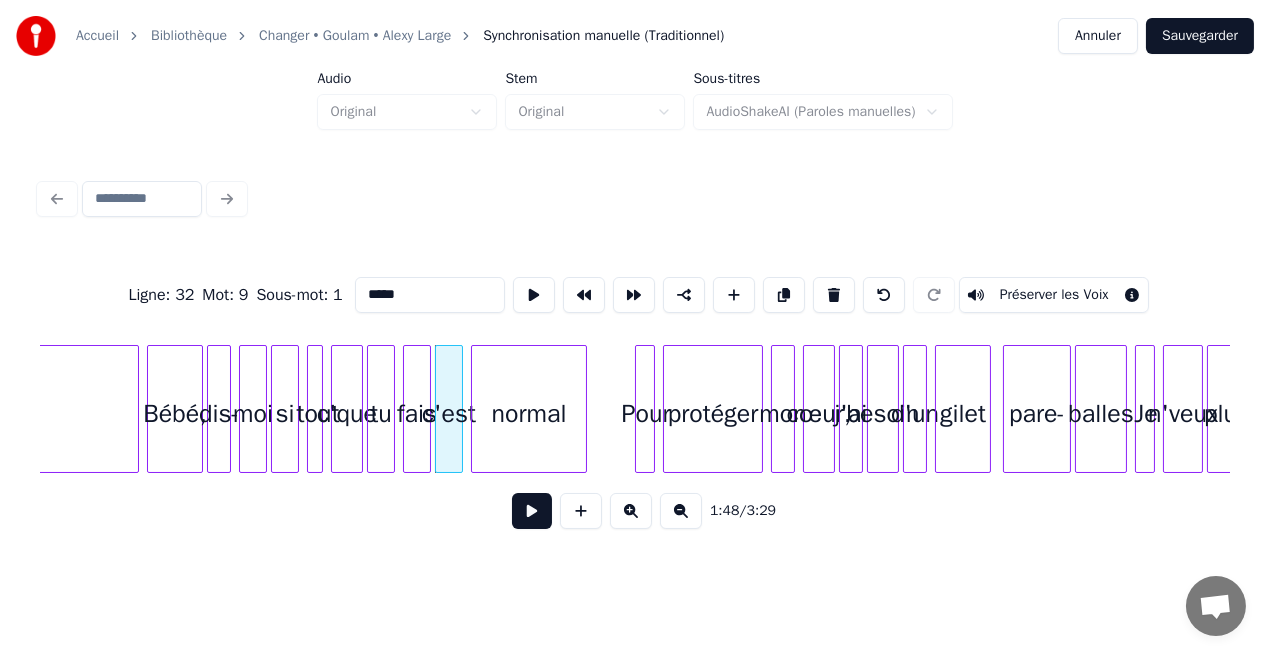 click on "normal" at bounding box center (529, 414) 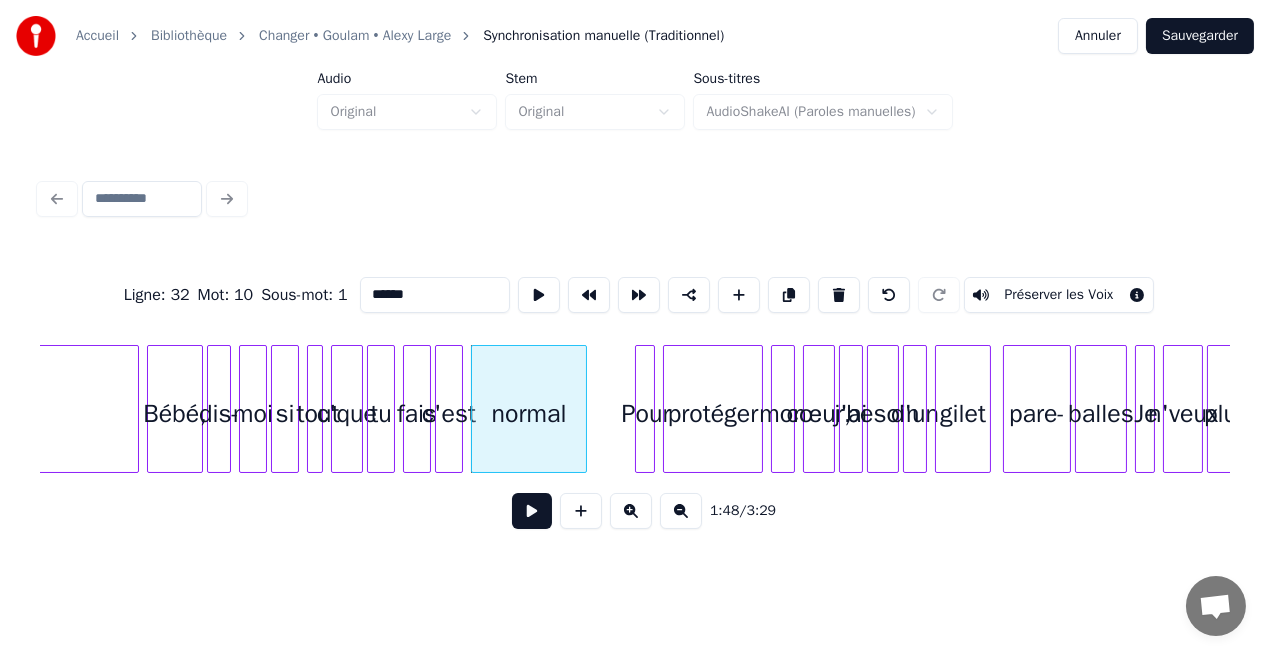 click at bounding box center [532, 511] 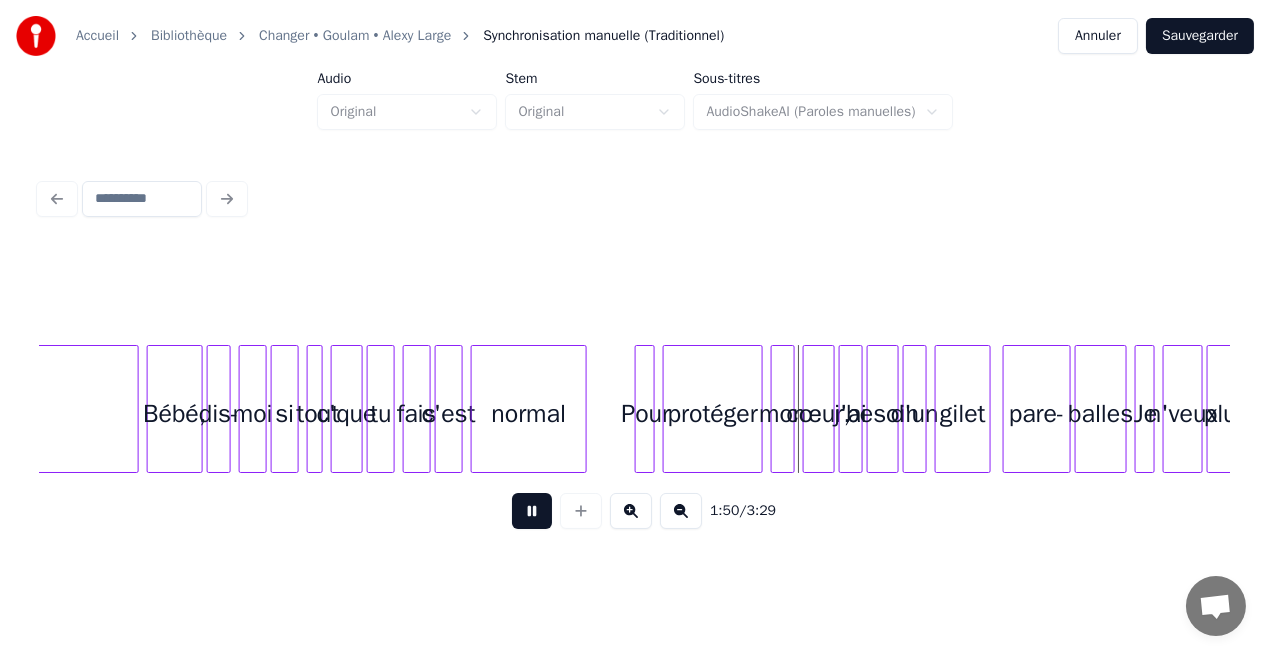 click at bounding box center [532, 511] 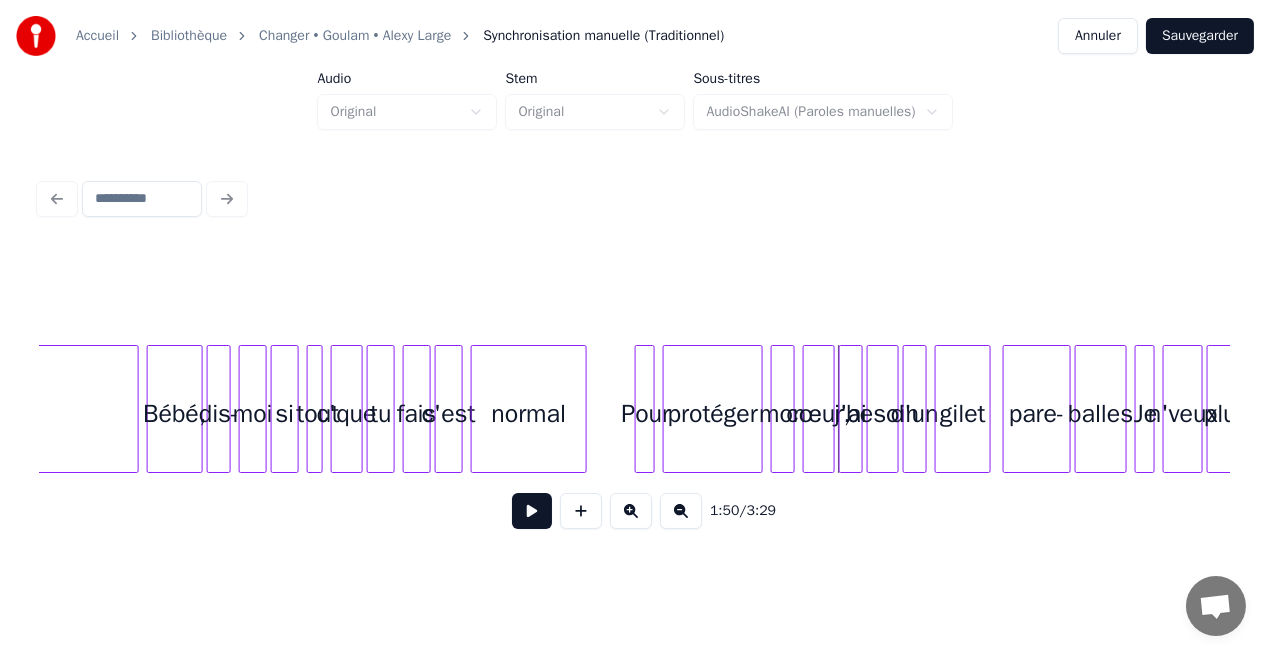 click at bounding box center (639, 409) 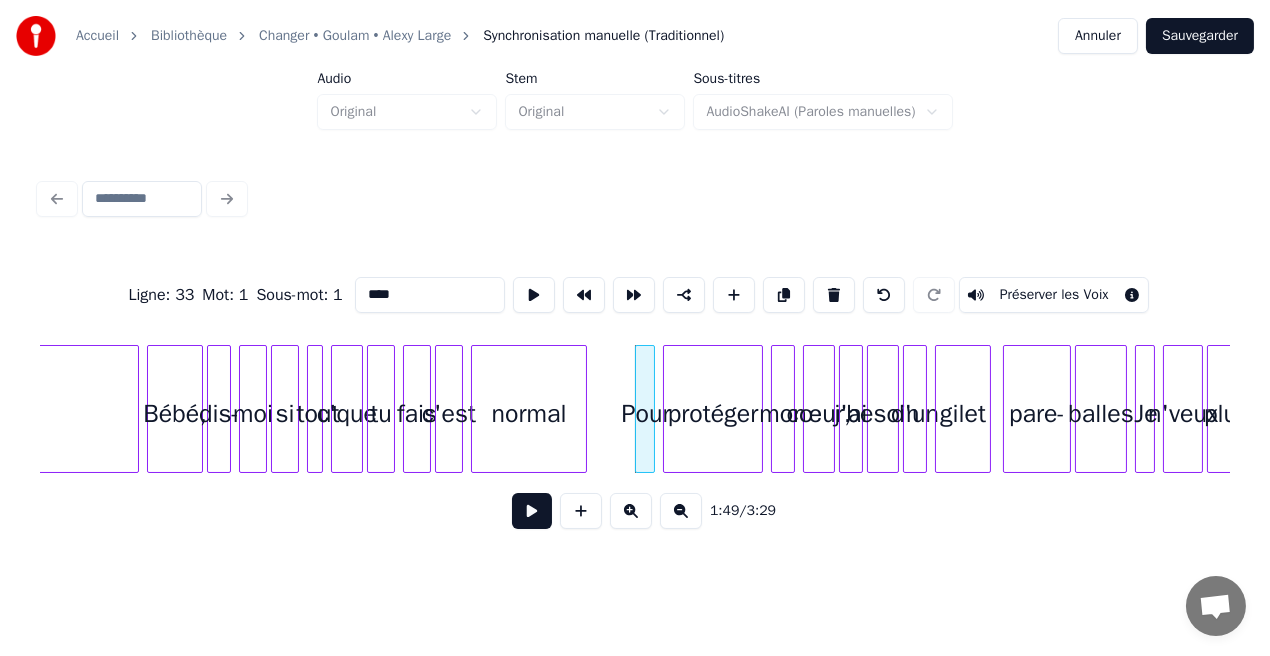 click on "protéger" at bounding box center (713, 414) 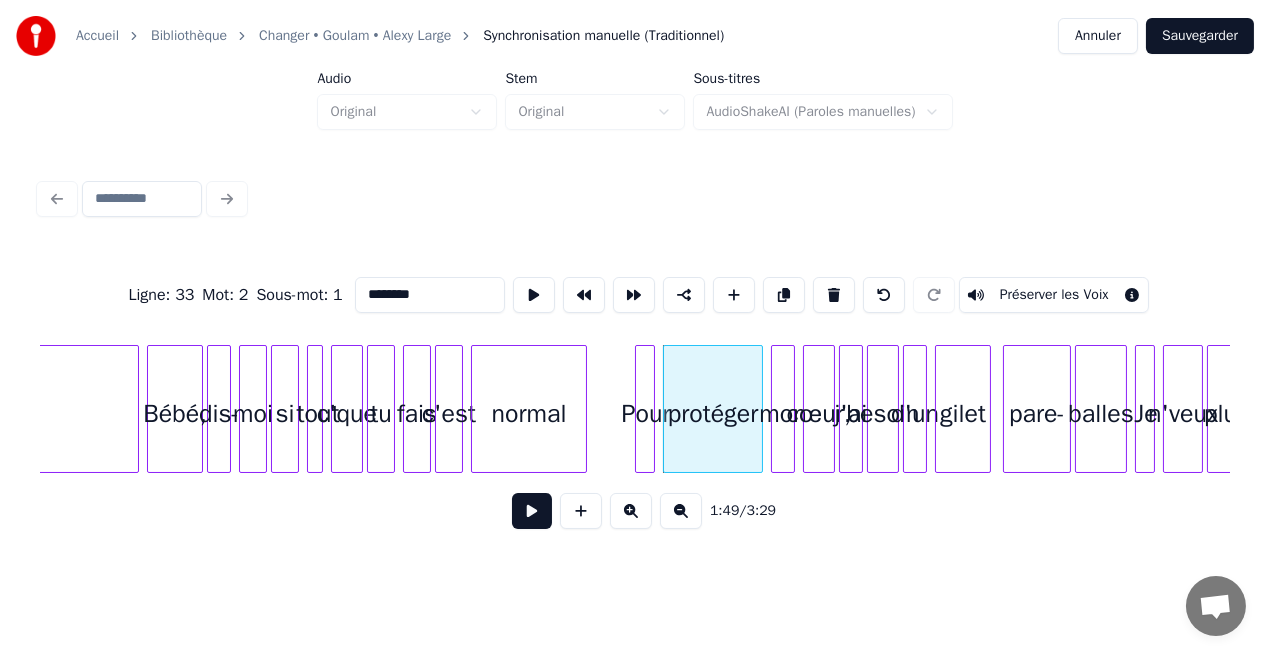 click on "mon" at bounding box center (783, 414) 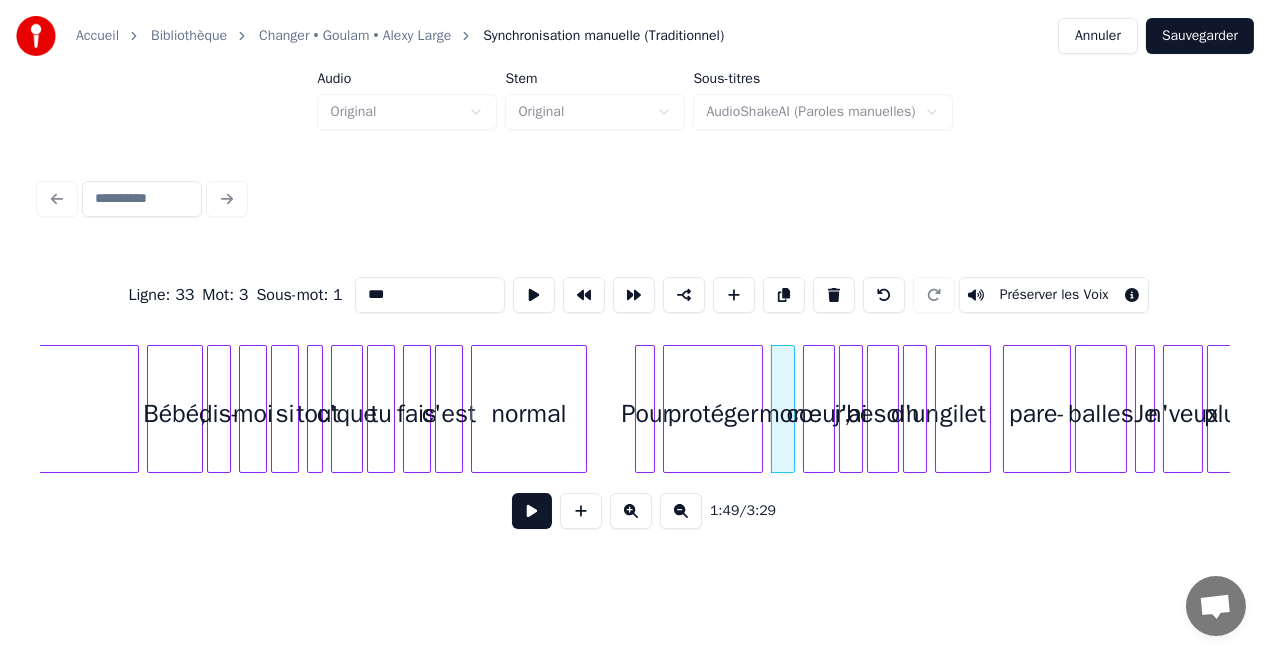 click on "cœur," at bounding box center (819, 414) 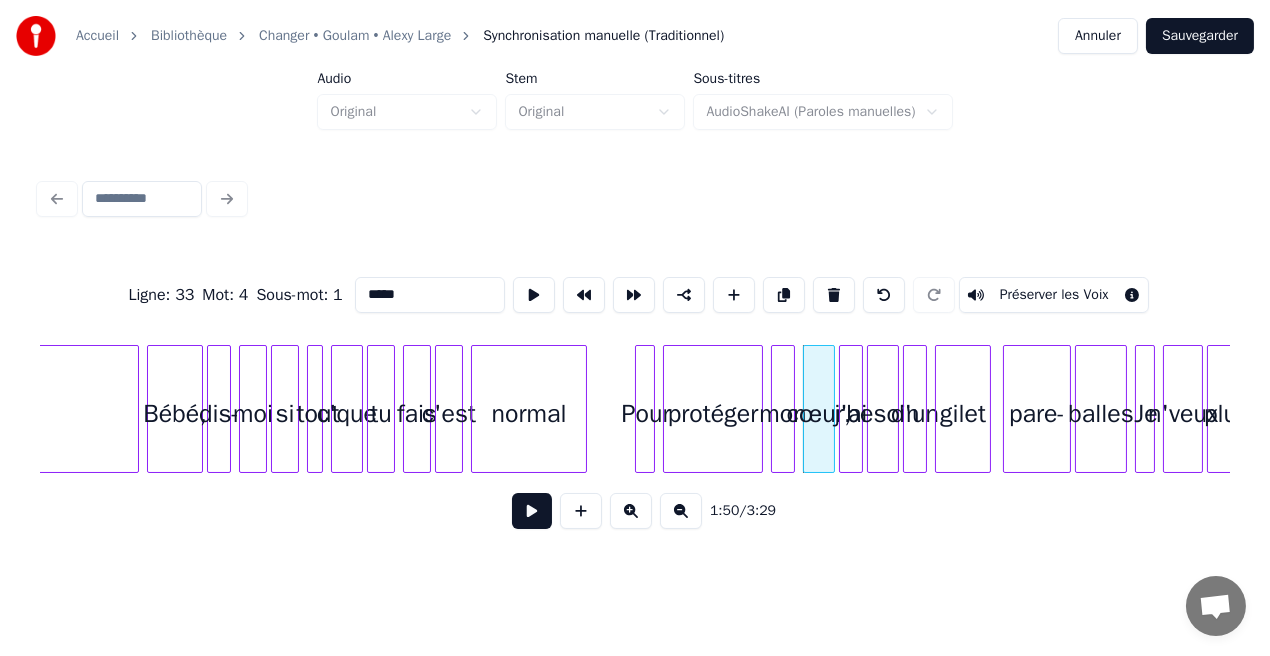 click on "j'ai" at bounding box center (851, 414) 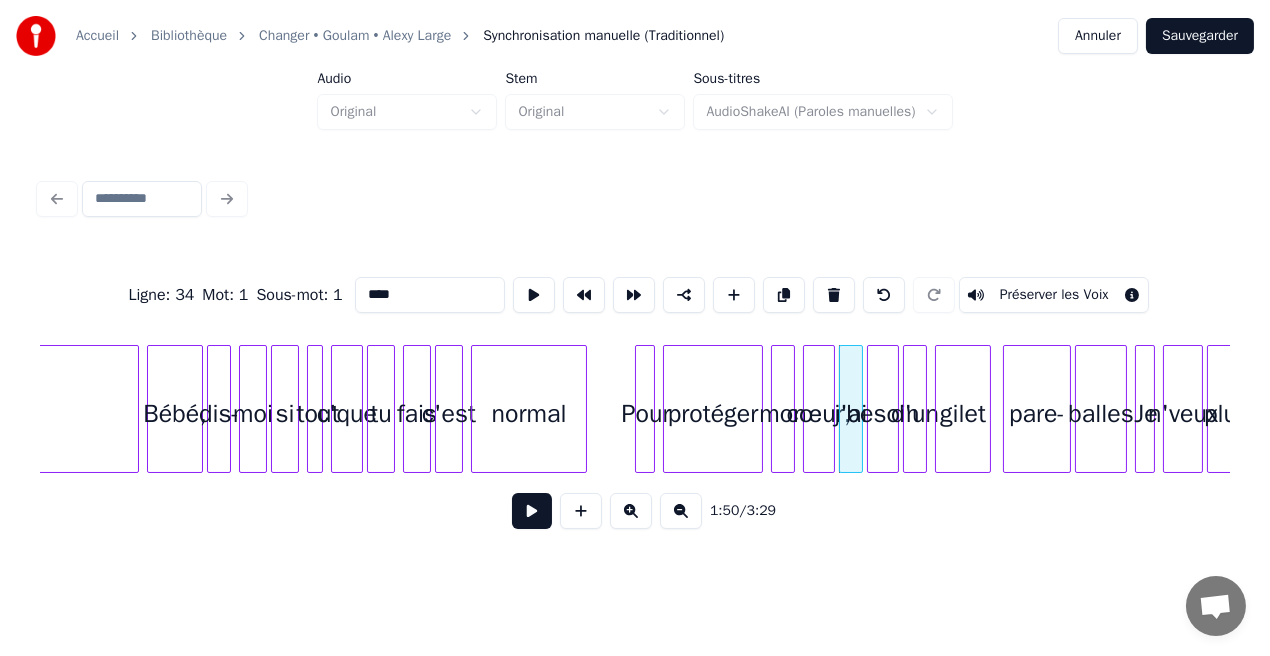 click at bounding box center [871, 409] 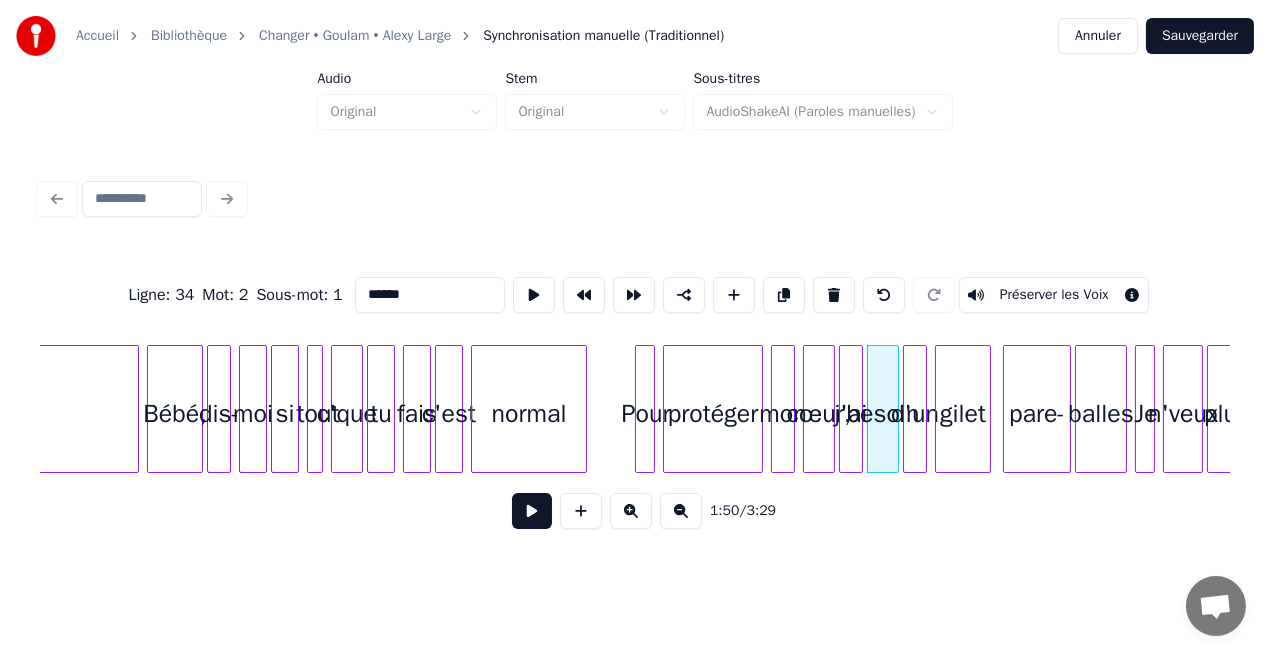click on "d'un" at bounding box center (915, 414) 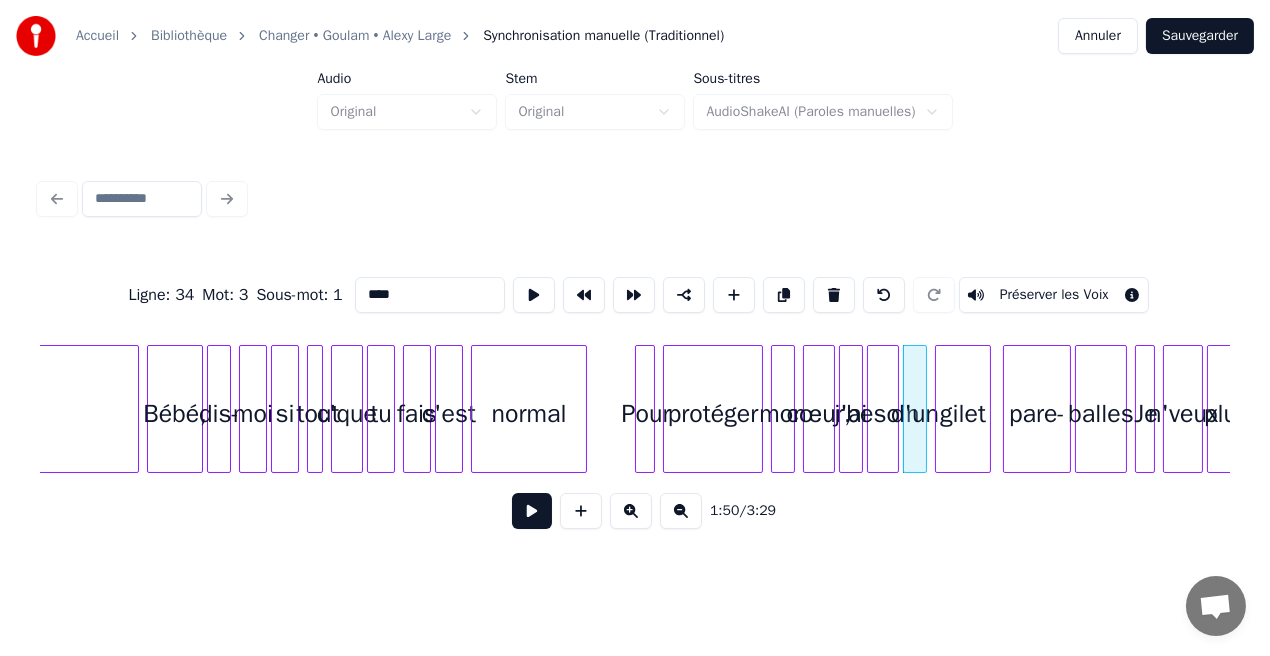 click on "gilet" at bounding box center (963, 414) 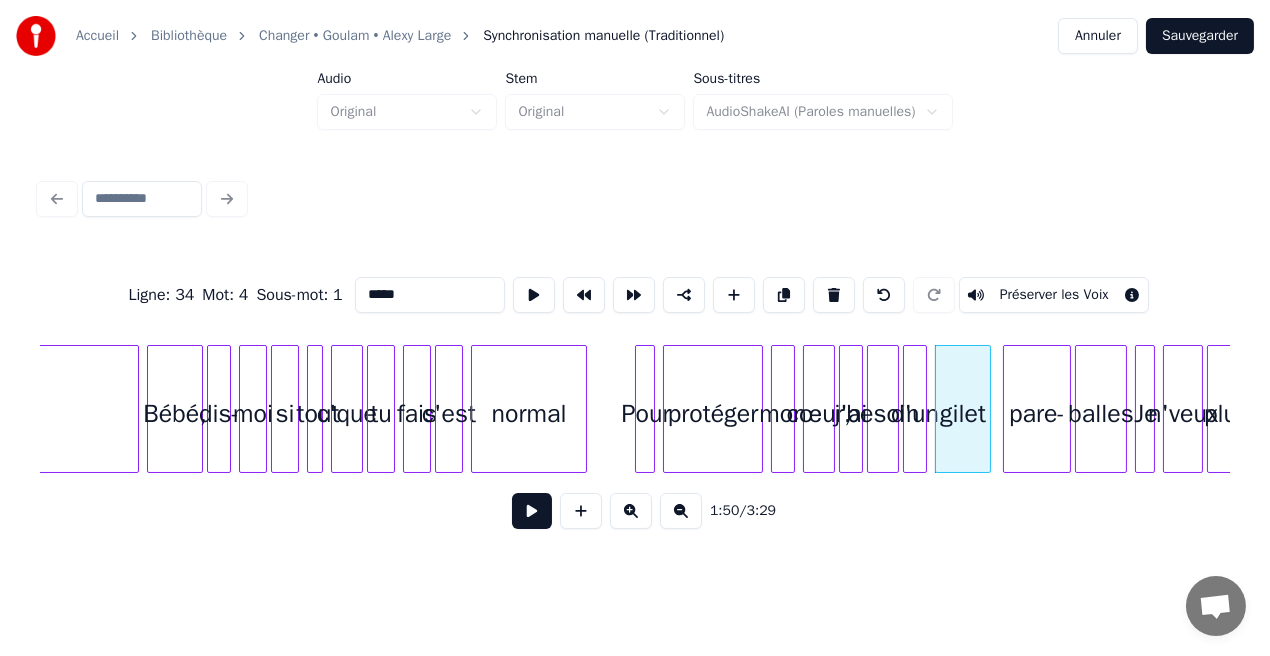 click on "pare-" at bounding box center [1037, 414] 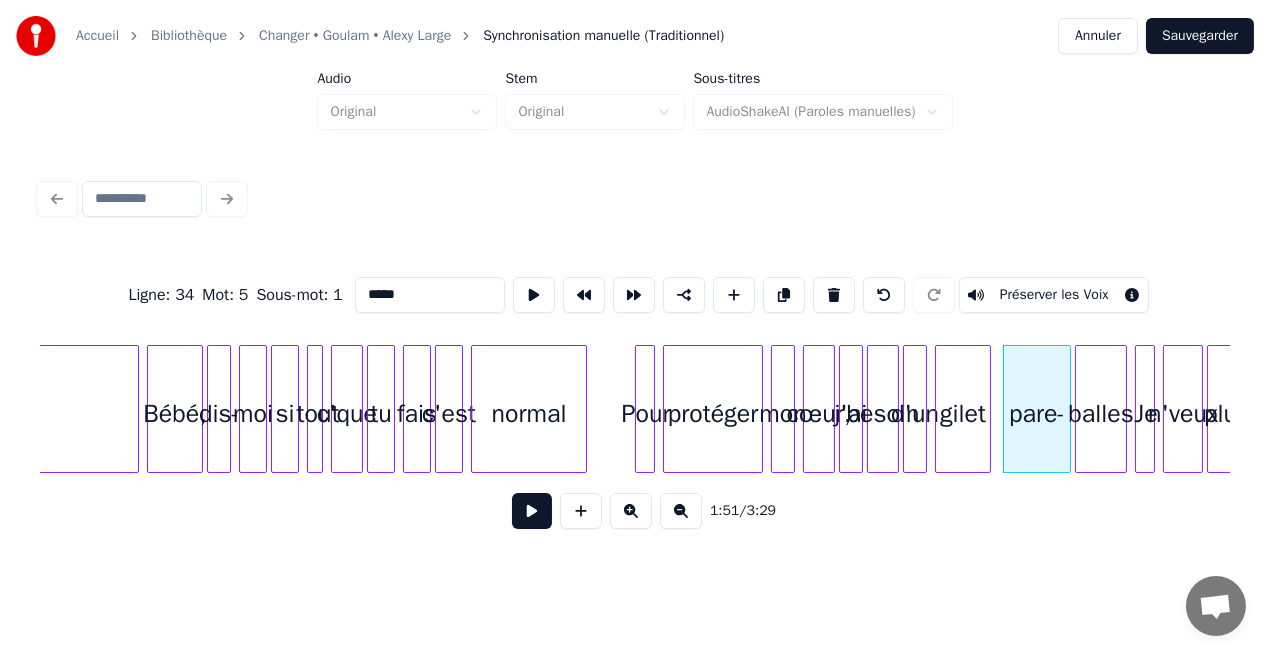 click on "balles" at bounding box center [1101, 414] 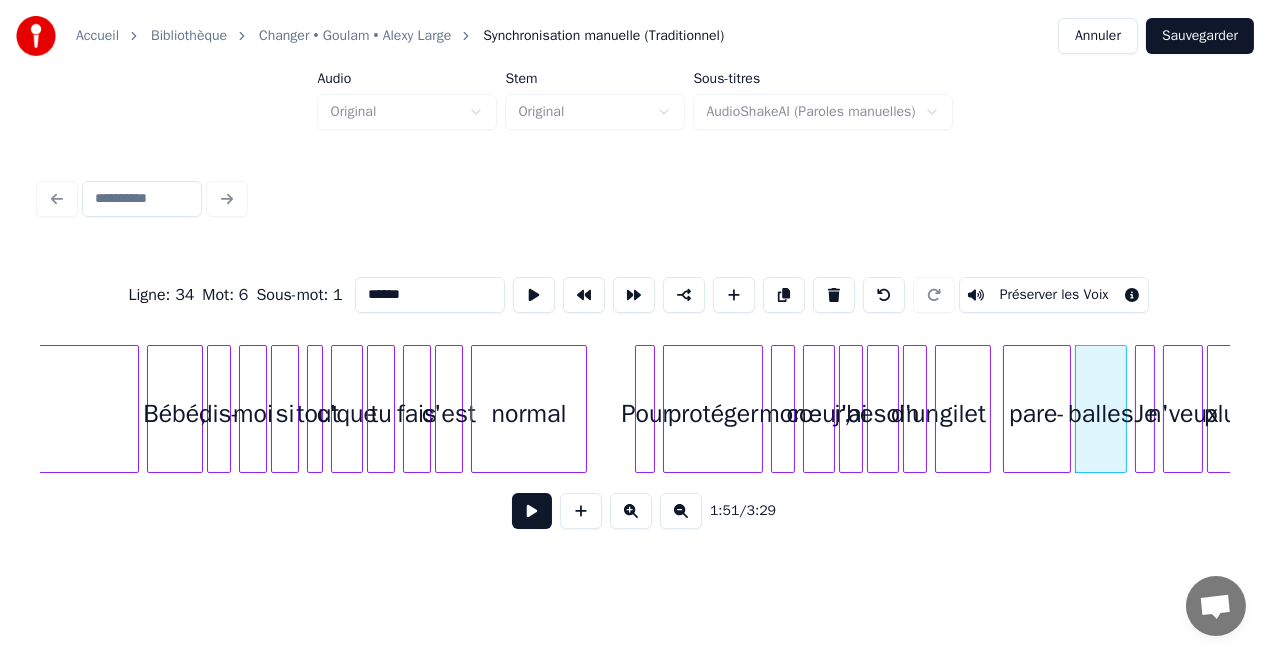 click at bounding box center (1151, 409) 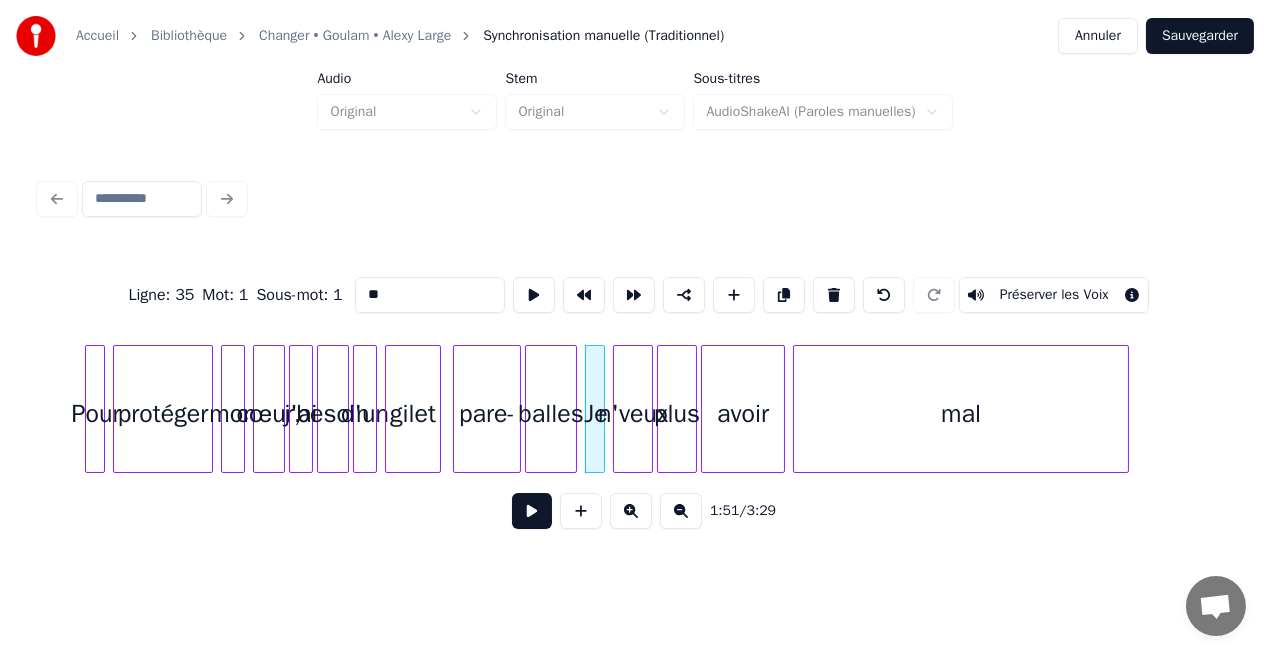 scroll, scrollTop: 0, scrollLeft: 21852, axis: horizontal 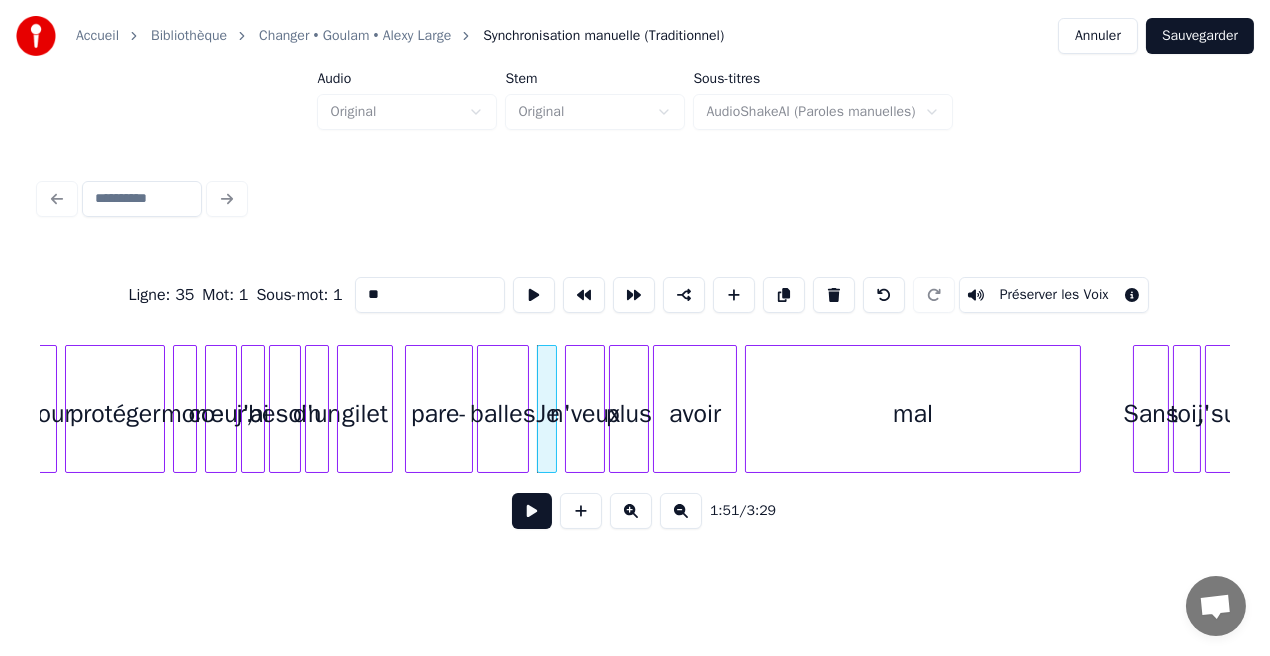 click at bounding box center (532, 511) 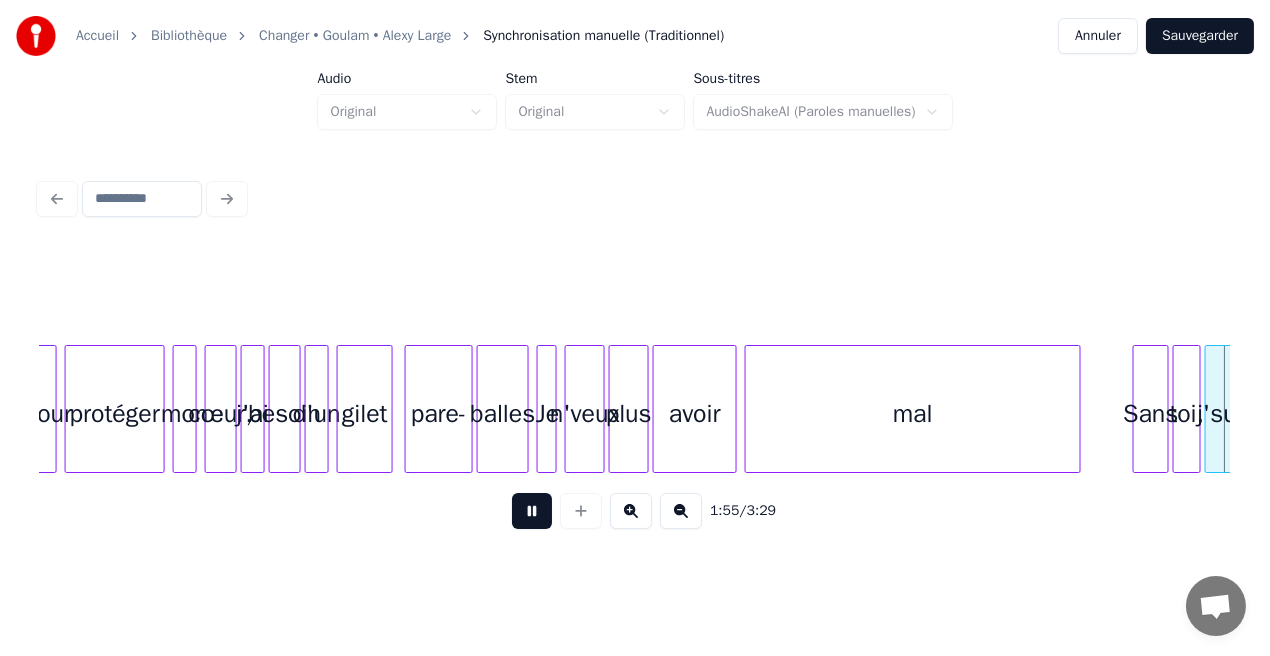 scroll, scrollTop: 0, scrollLeft: 23042, axis: horizontal 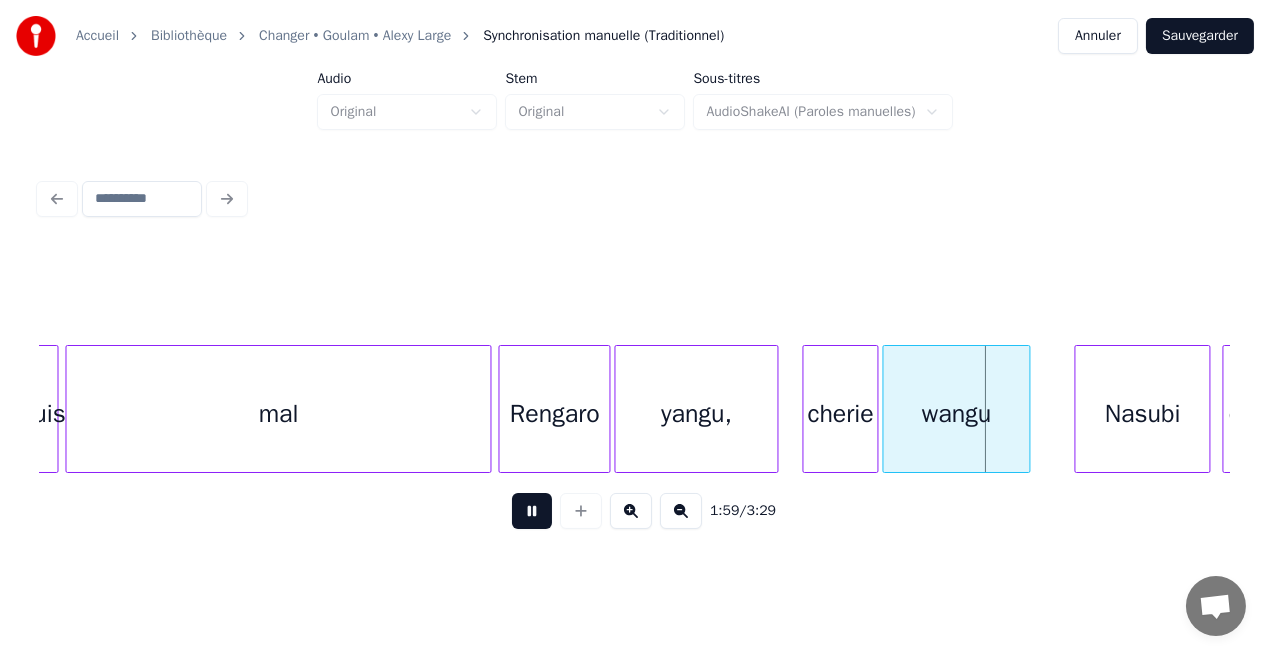 click at bounding box center [532, 511] 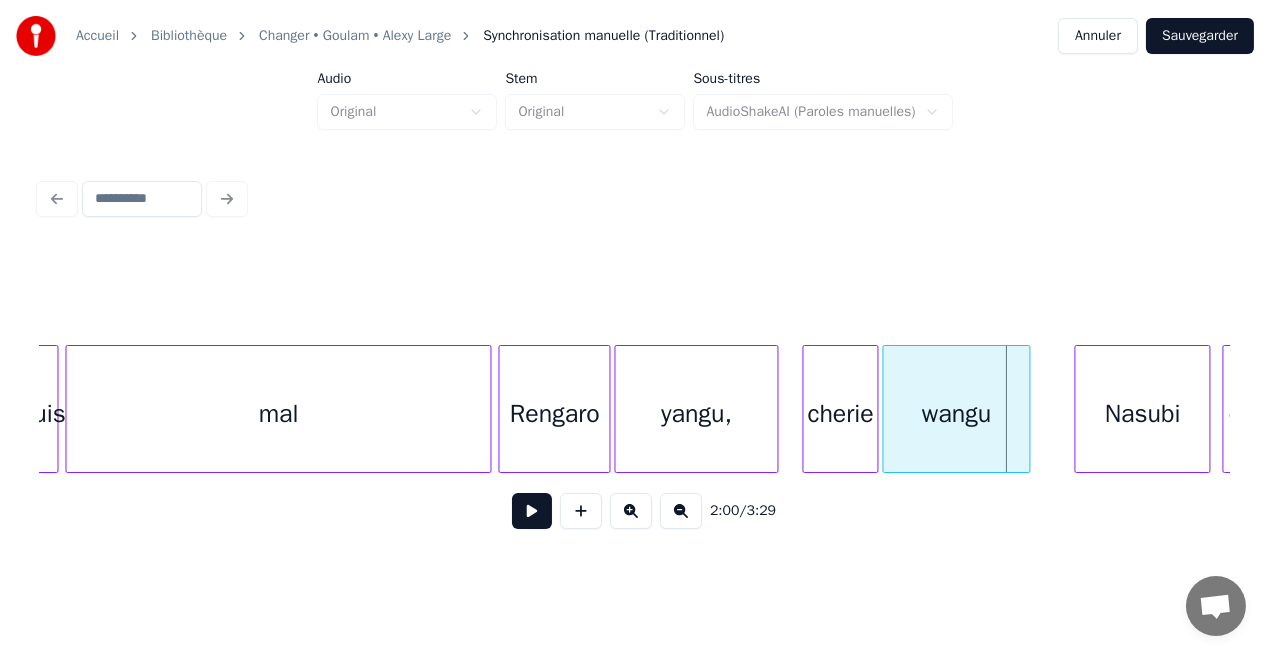 click at bounding box center [532, 511] 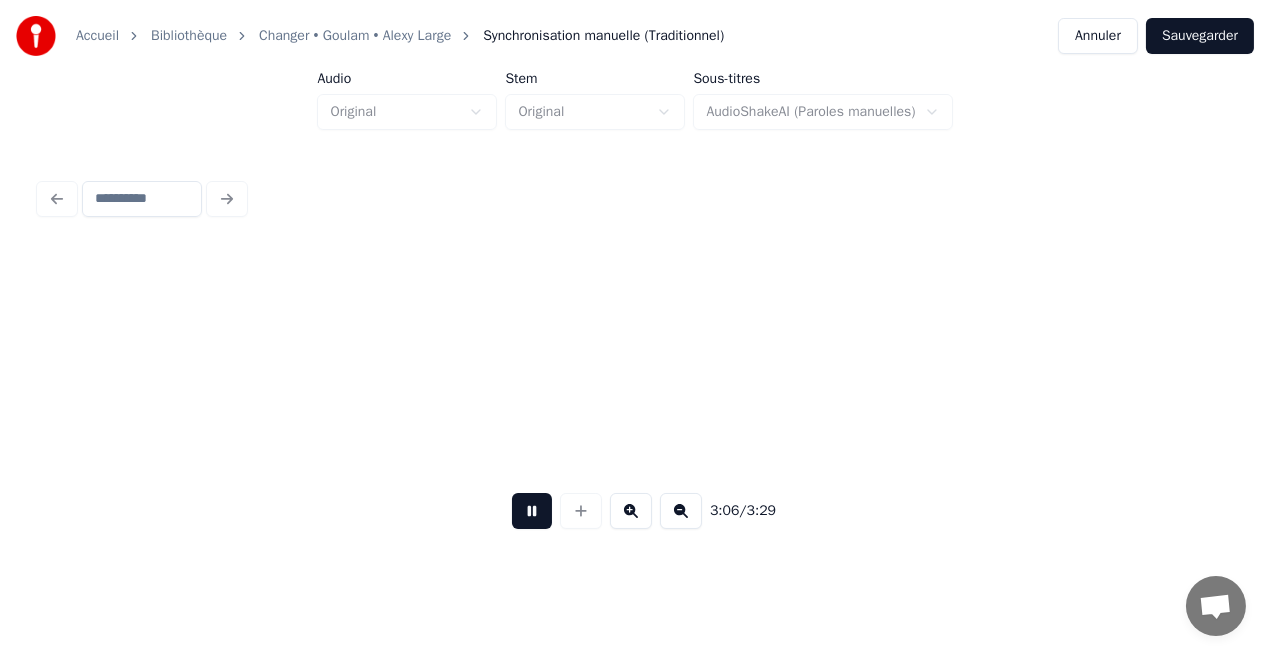 scroll, scrollTop: 0, scrollLeft: 37338, axis: horizontal 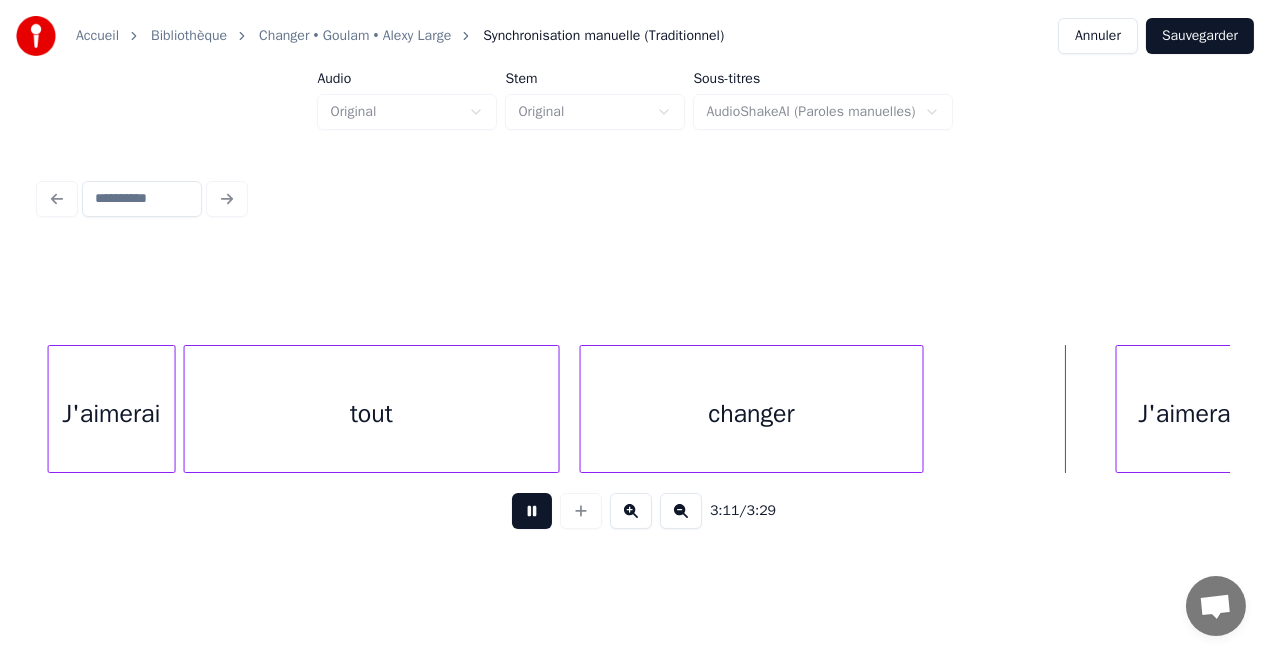 click at bounding box center [532, 511] 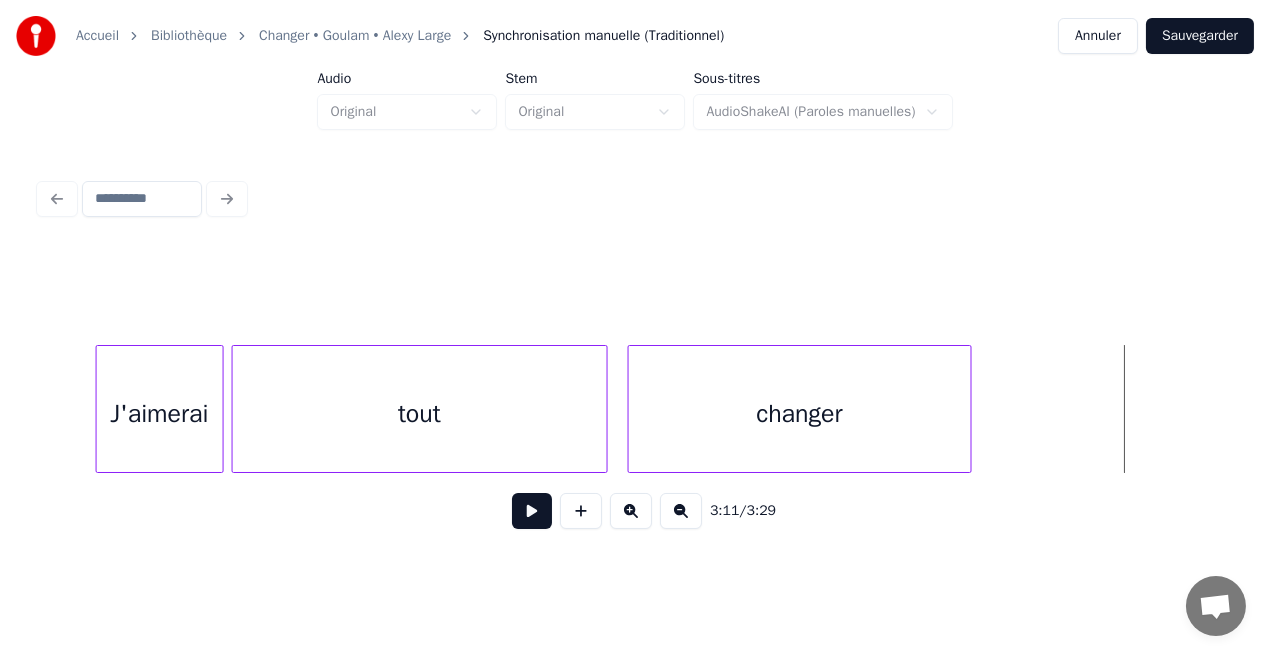 scroll, scrollTop: 0, scrollLeft: 37219, axis: horizontal 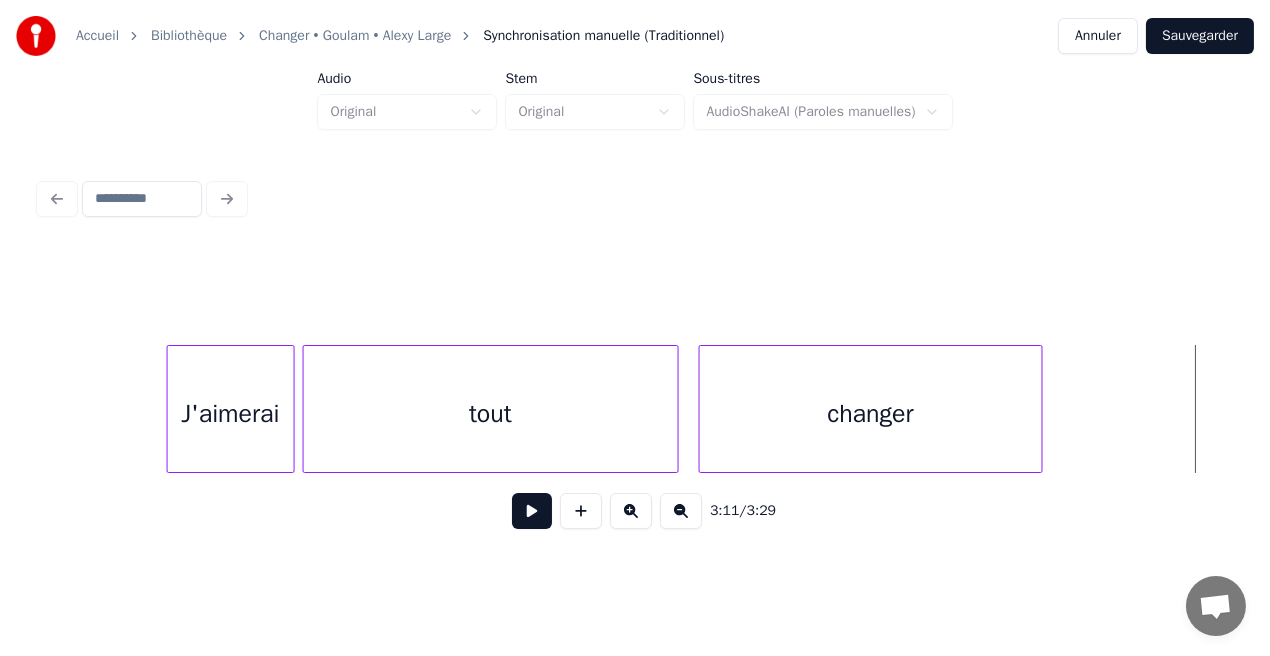 click on "changer tout J'aimerai" at bounding box center (-16260, 409) 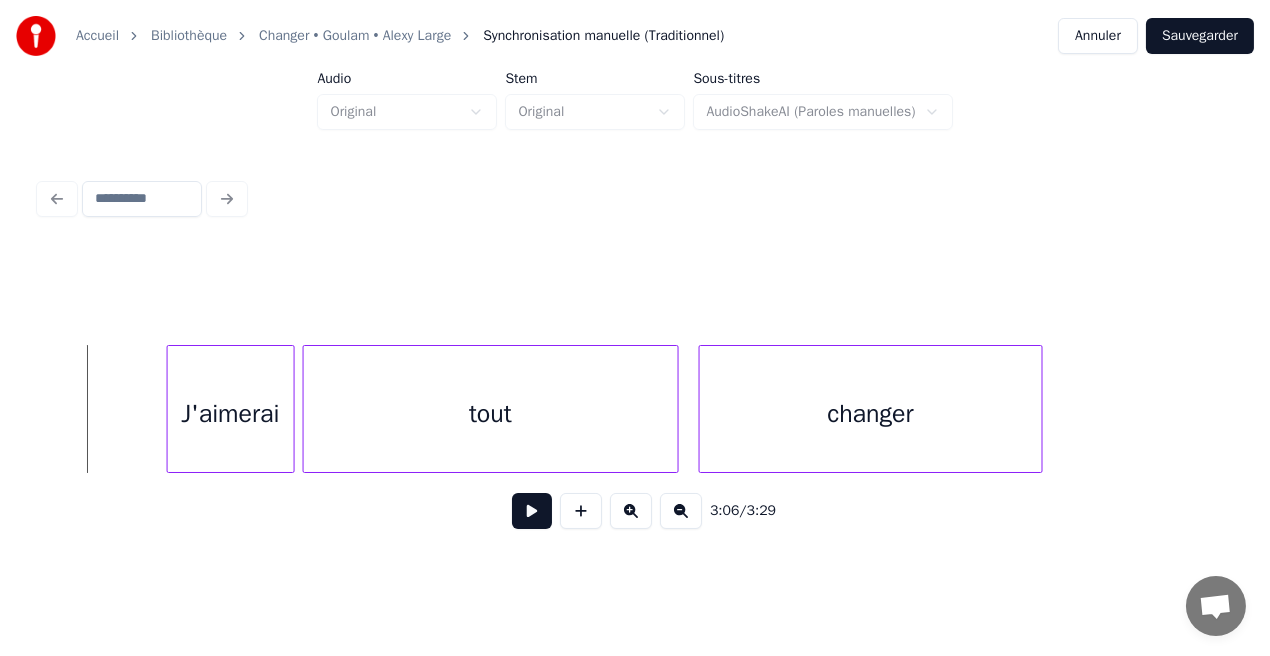 click at bounding box center [532, 511] 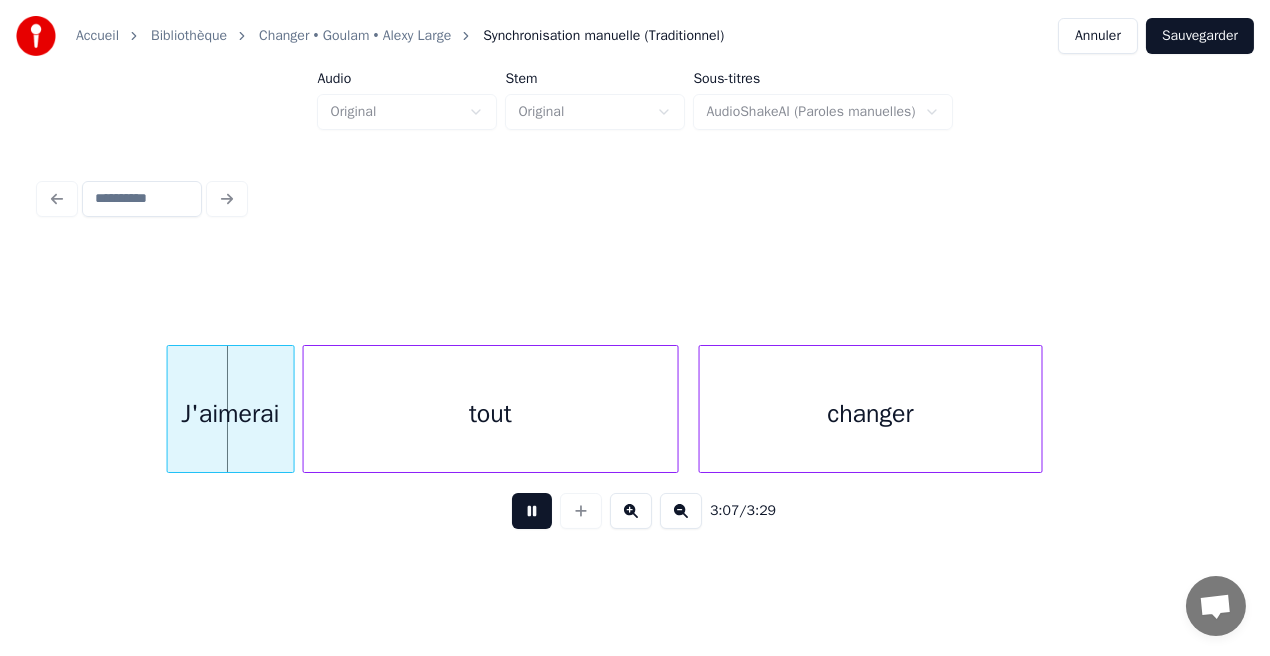 click at bounding box center (532, 511) 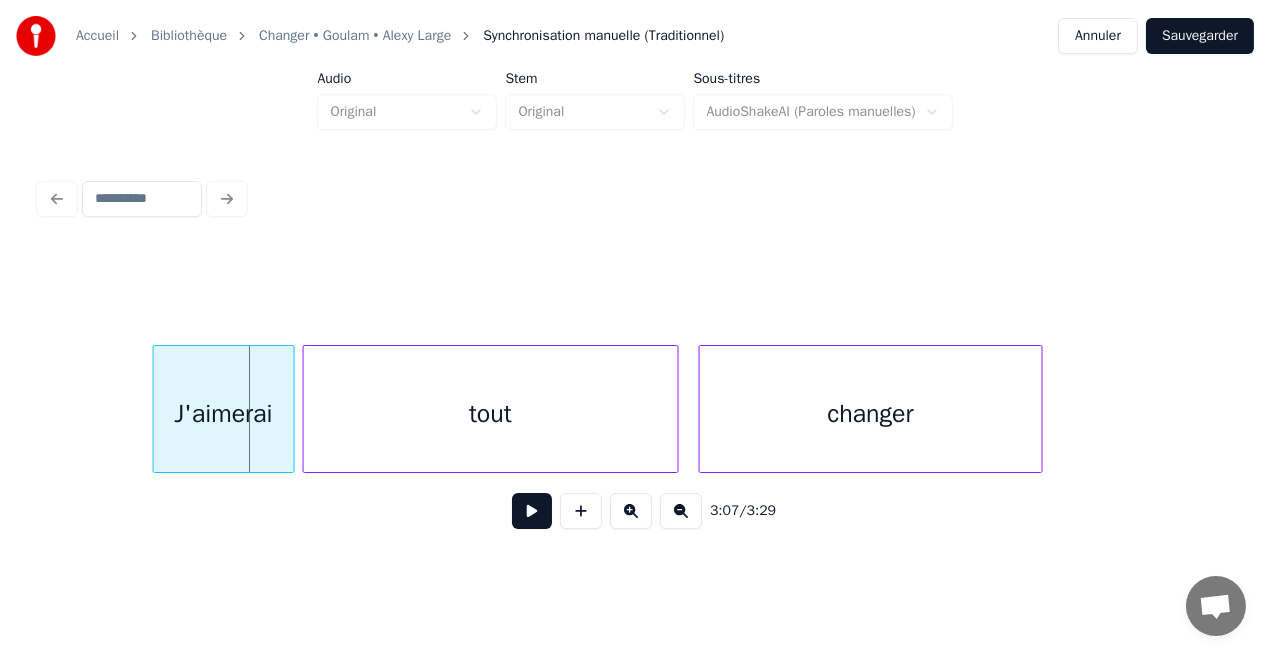 click at bounding box center [157, 409] 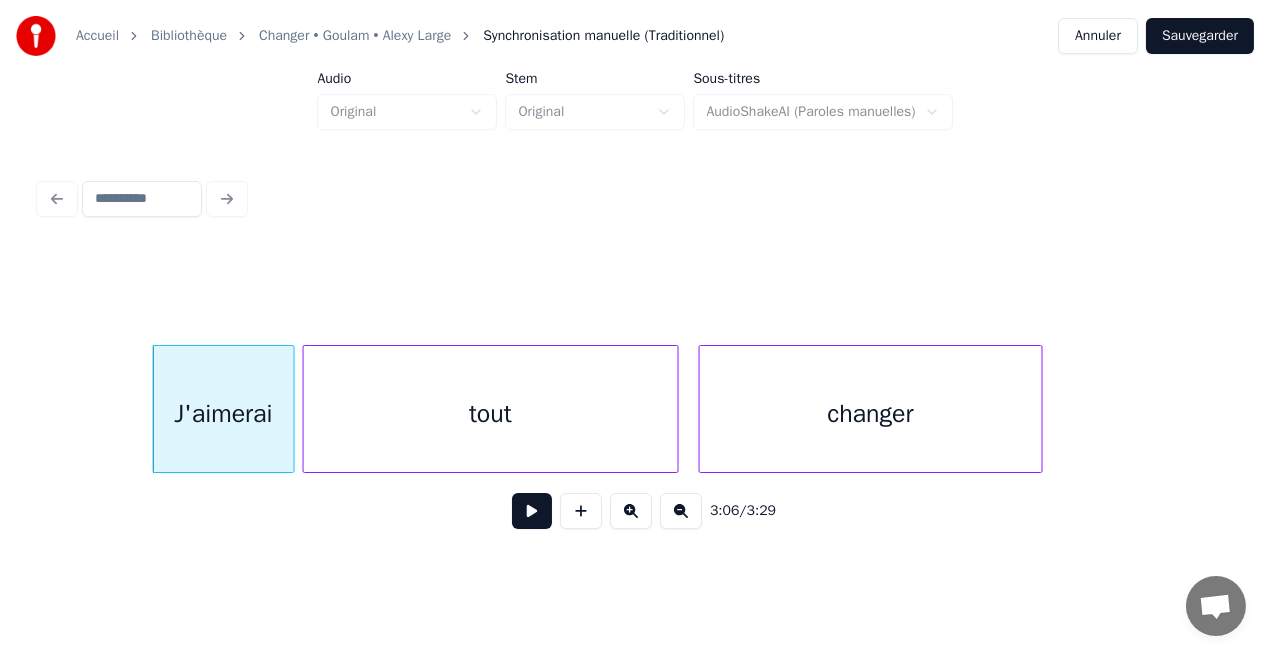 click at bounding box center [532, 511] 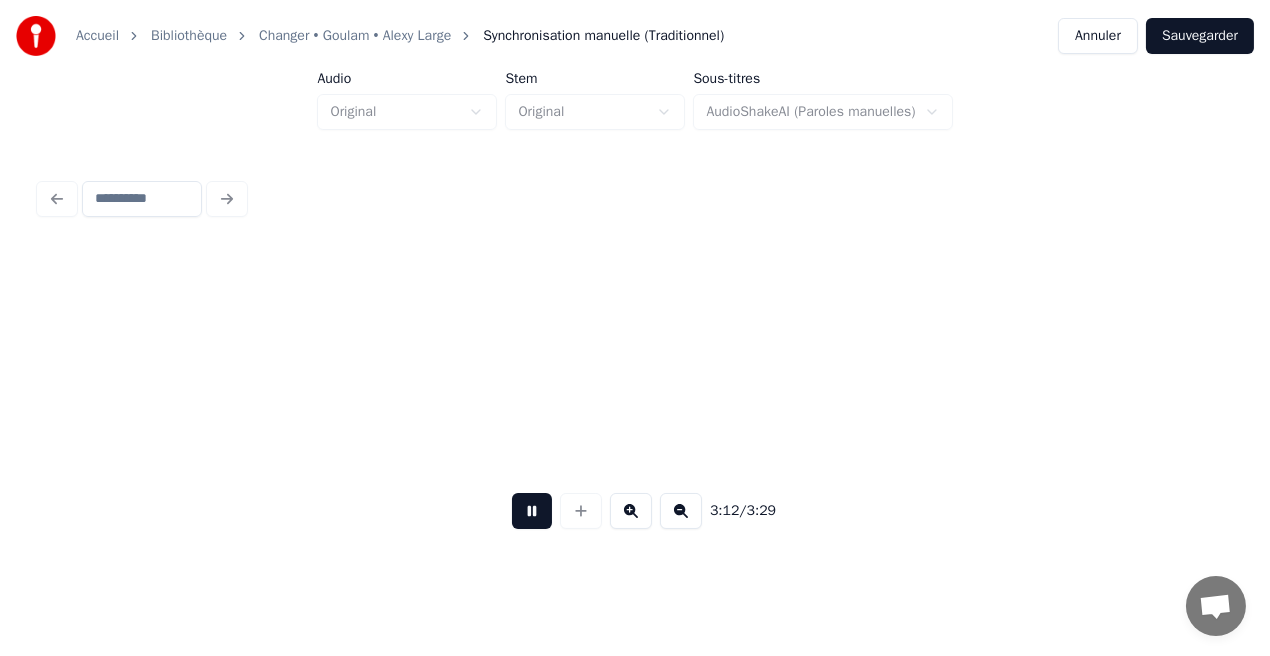 click at bounding box center (532, 511) 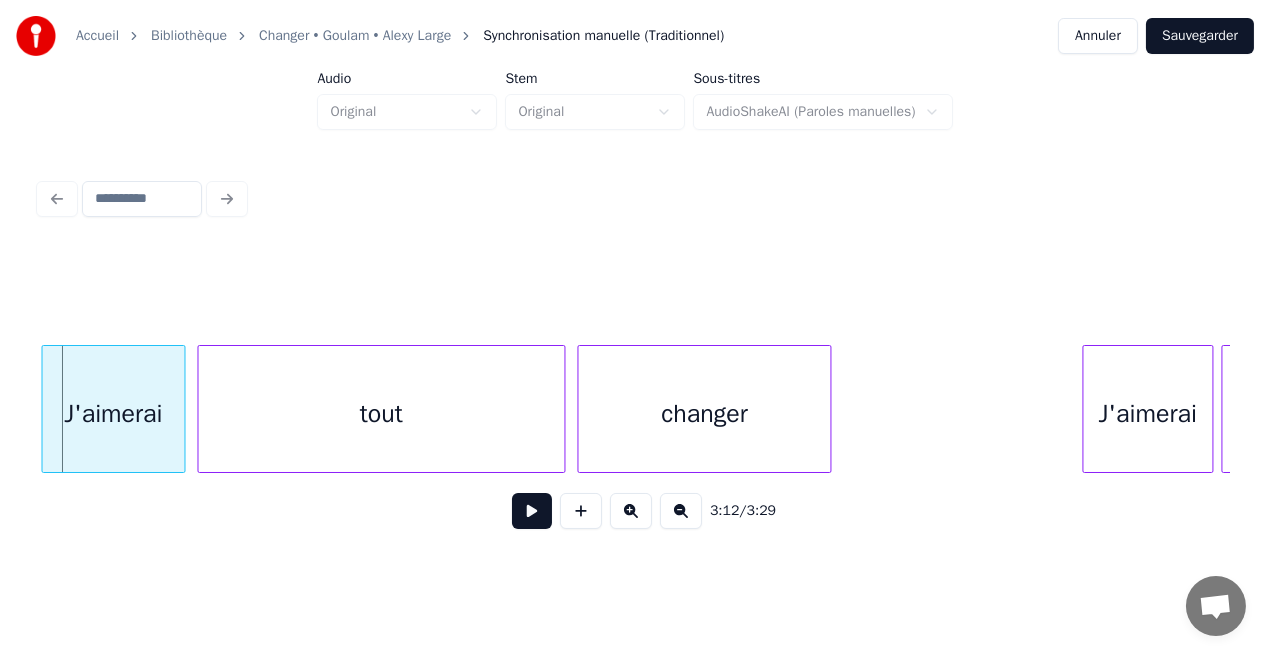 scroll, scrollTop: 0, scrollLeft: 38054, axis: horizontal 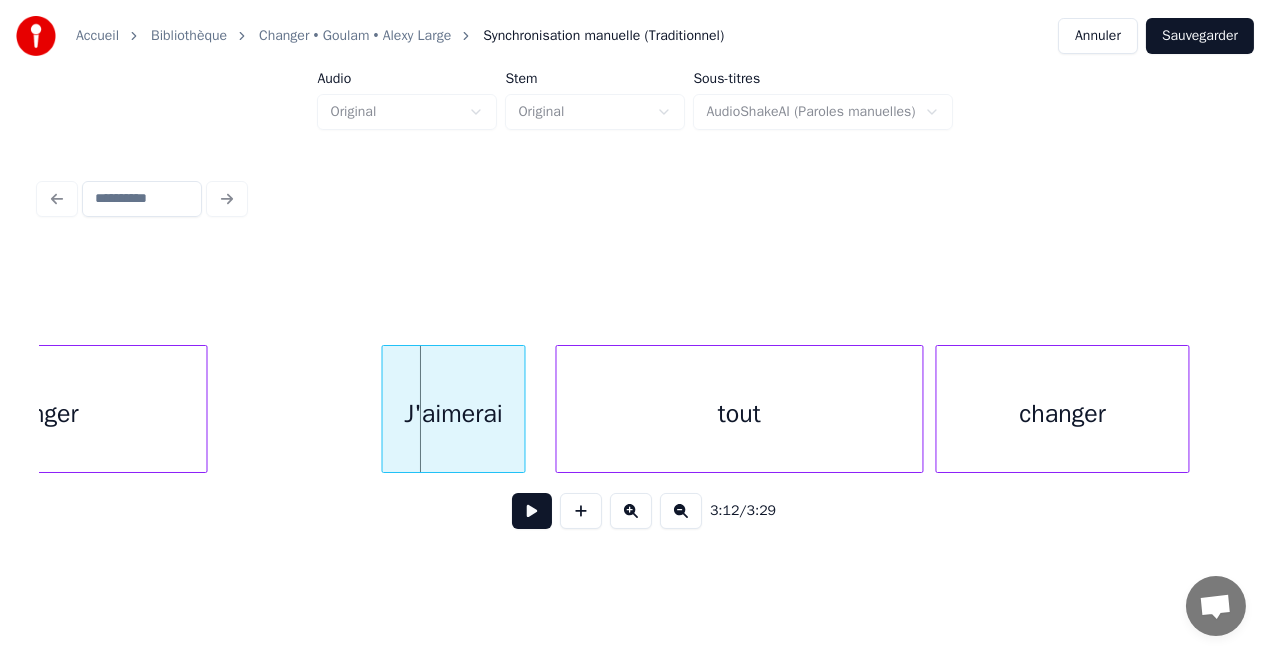 click on "J'aimerai" at bounding box center (454, 414) 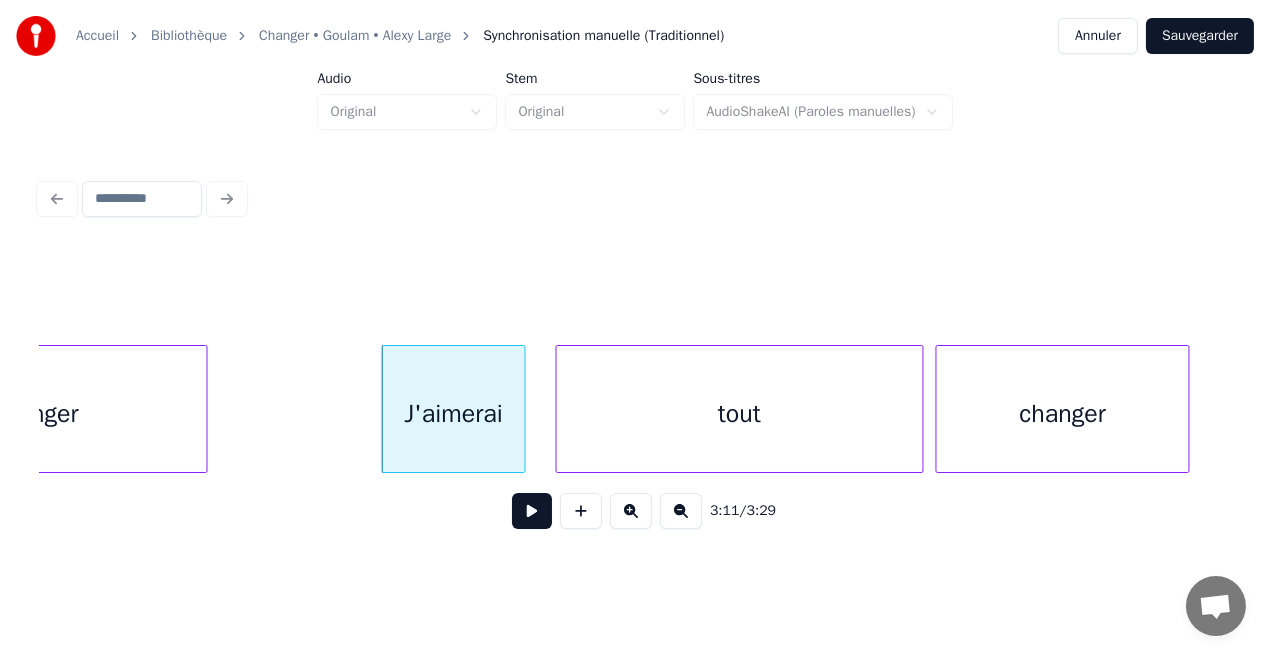 click on "J'aimerai tout changer changer" at bounding box center [-17095, 409] 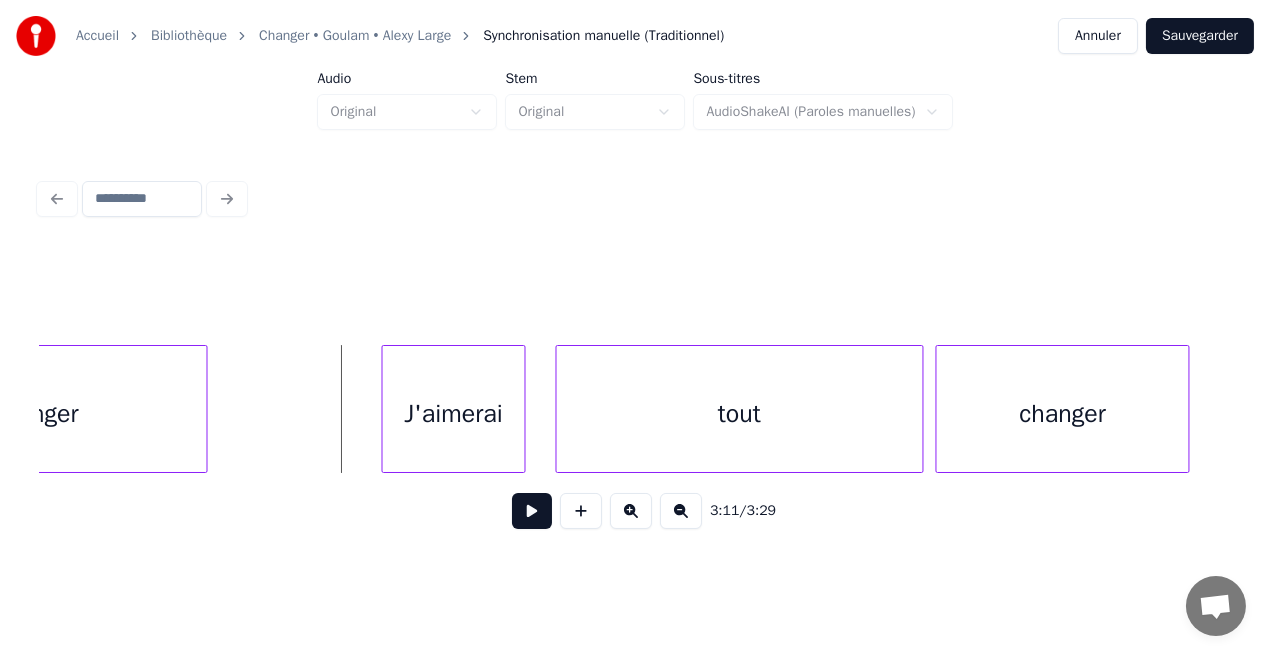 click at bounding box center [532, 511] 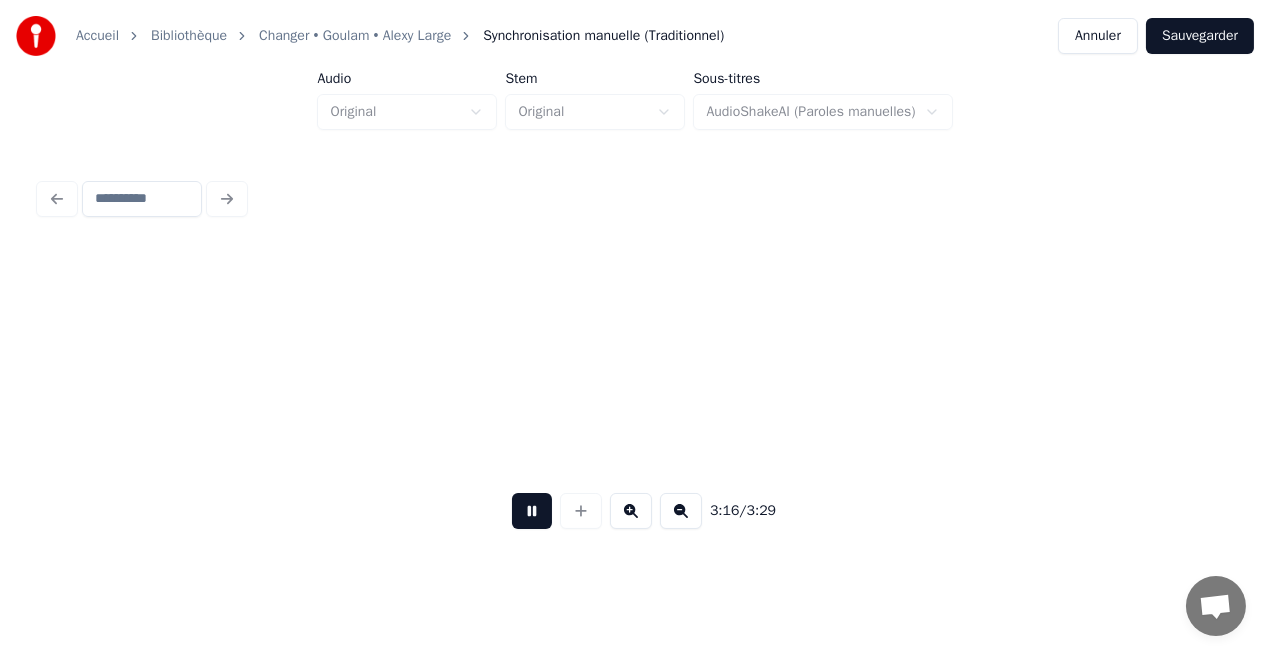 click at bounding box center [532, 511] 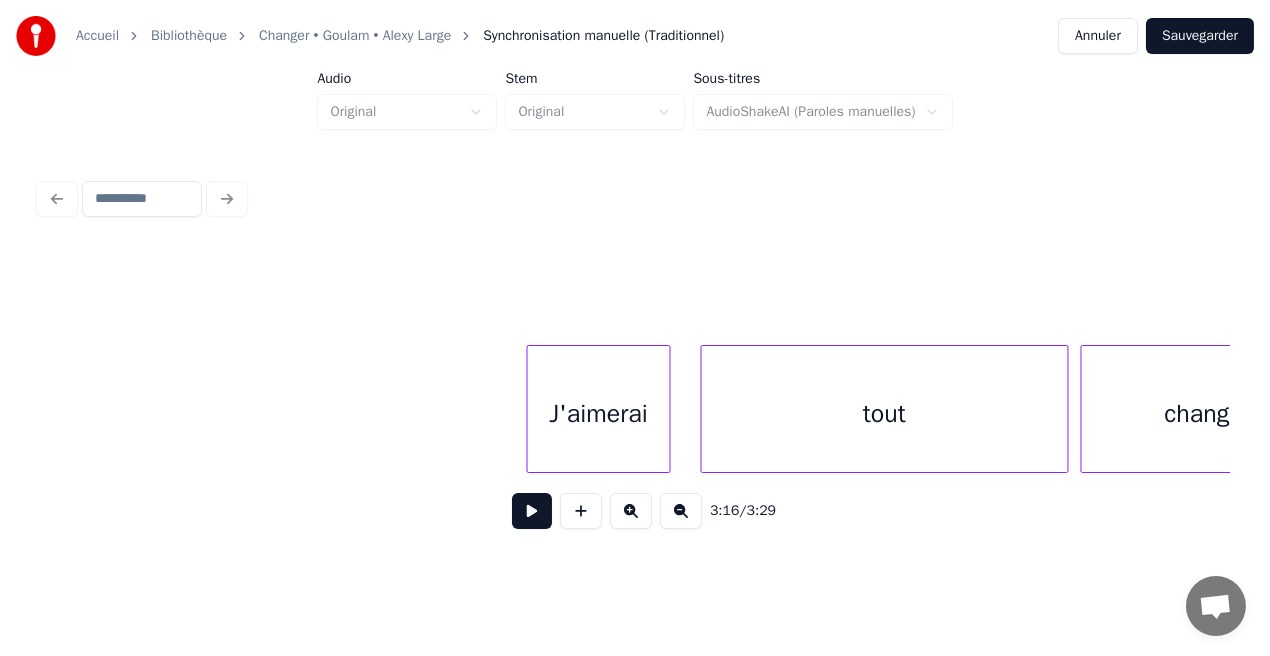 scroll, scrollTop: 0, scrollLeft: 37885, axis: horizontal 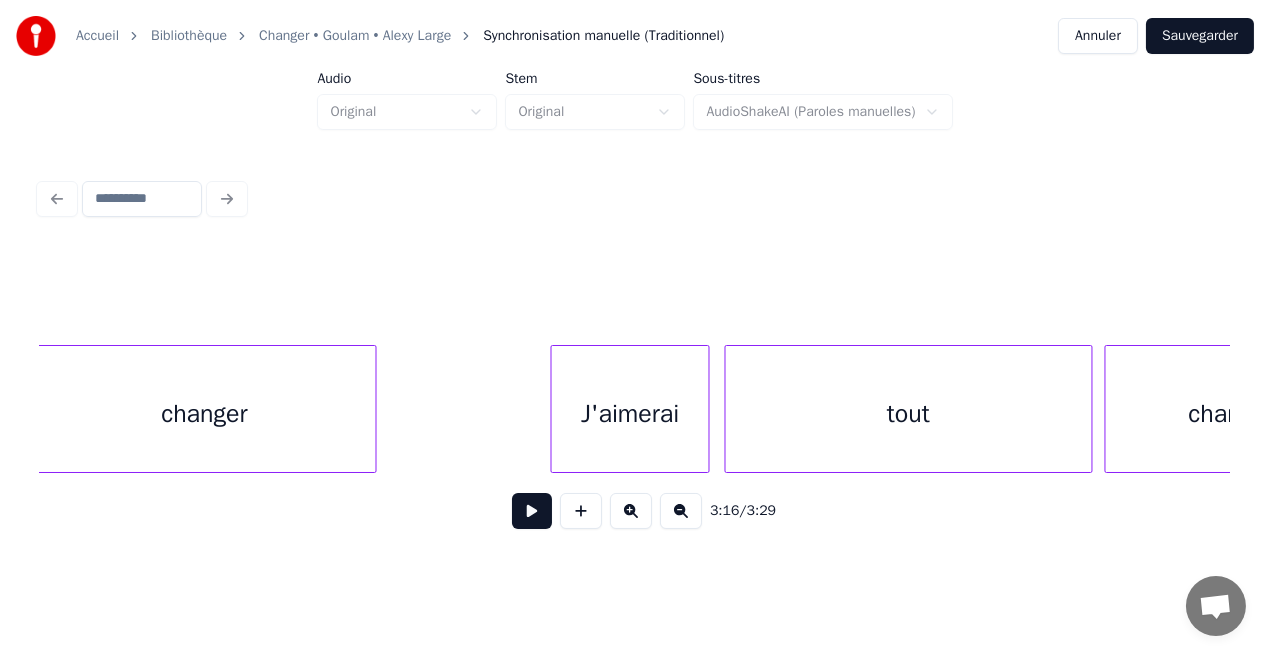 click at bounding box center [706, 409] 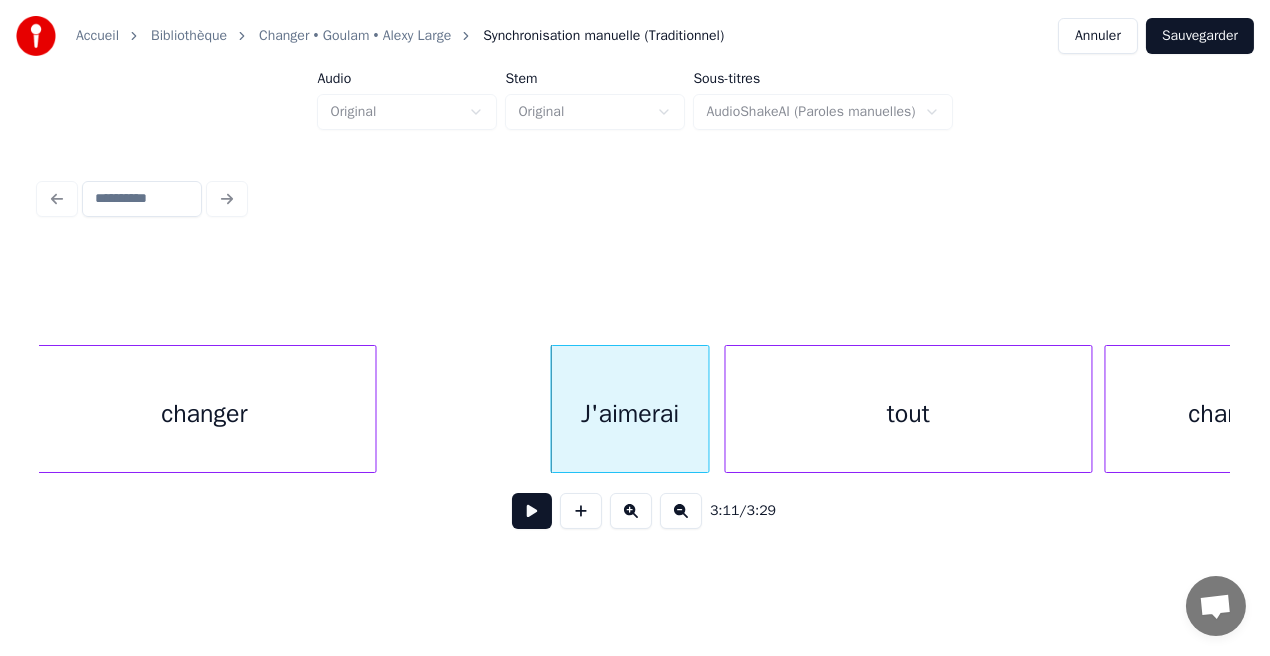 click at bounding box center (532, 511) 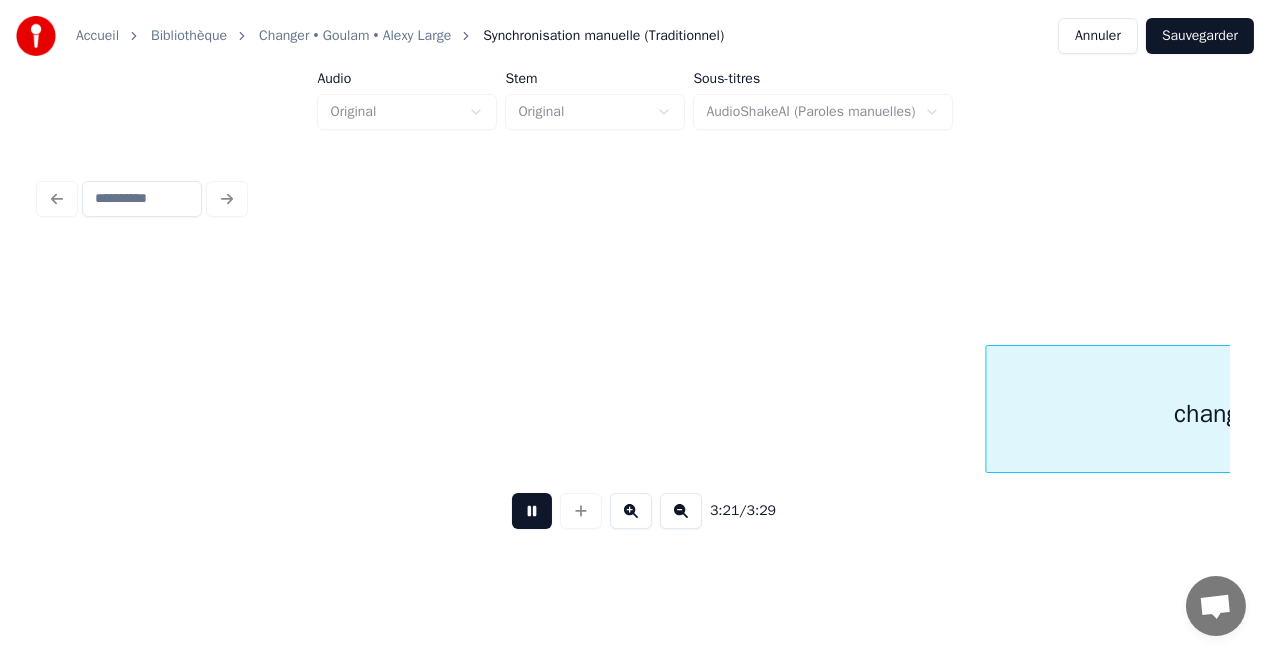 scroll, scrollTop: 0, scrollLeft: 40270, axis: horizontal 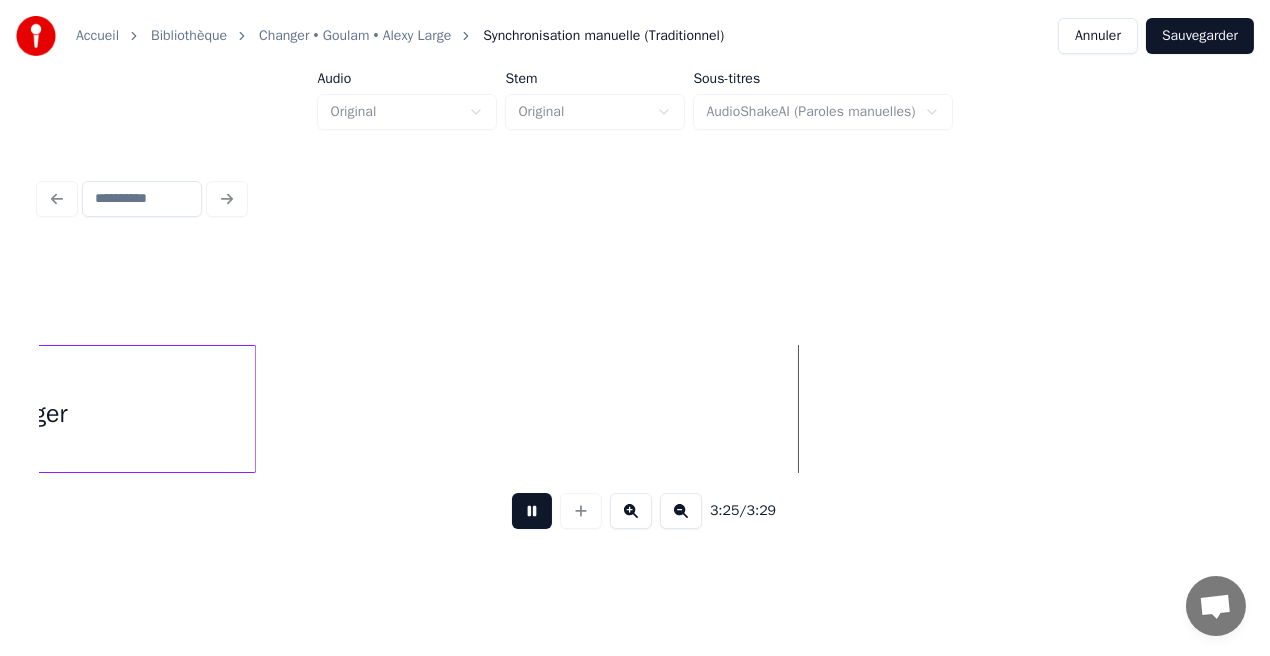 click at bounding box center [532, 511] 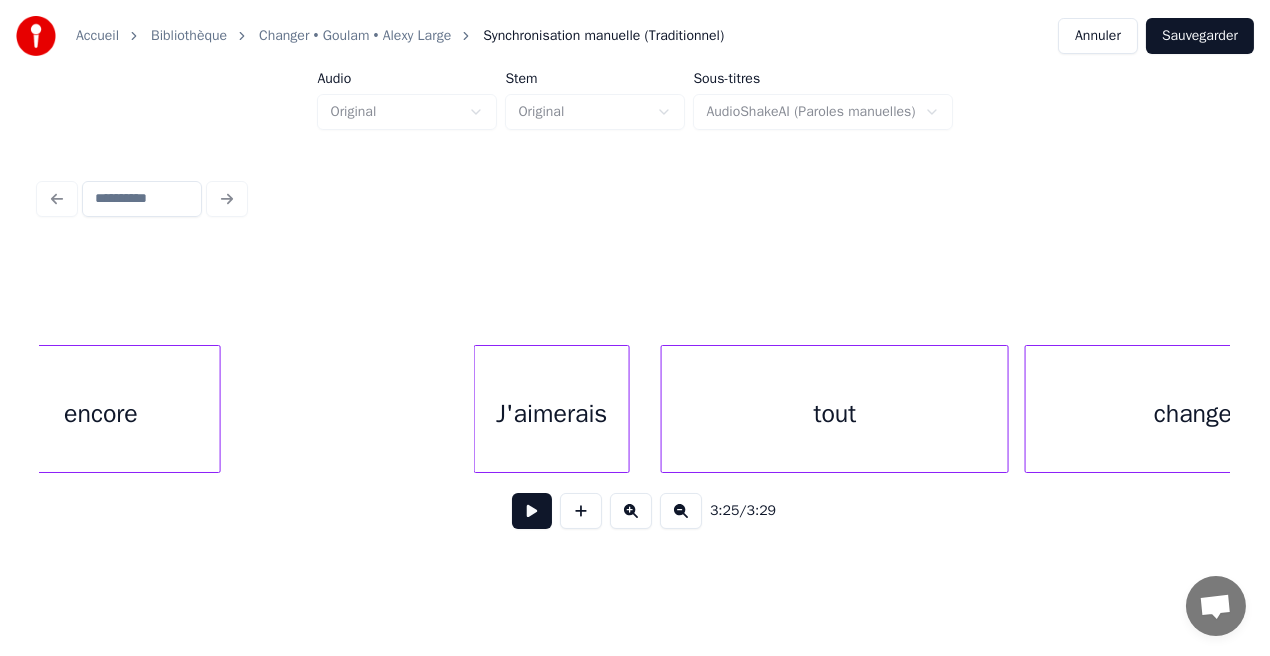 scroll, scrollTop: 0, scrollLeft: 6050, axis: horizontal 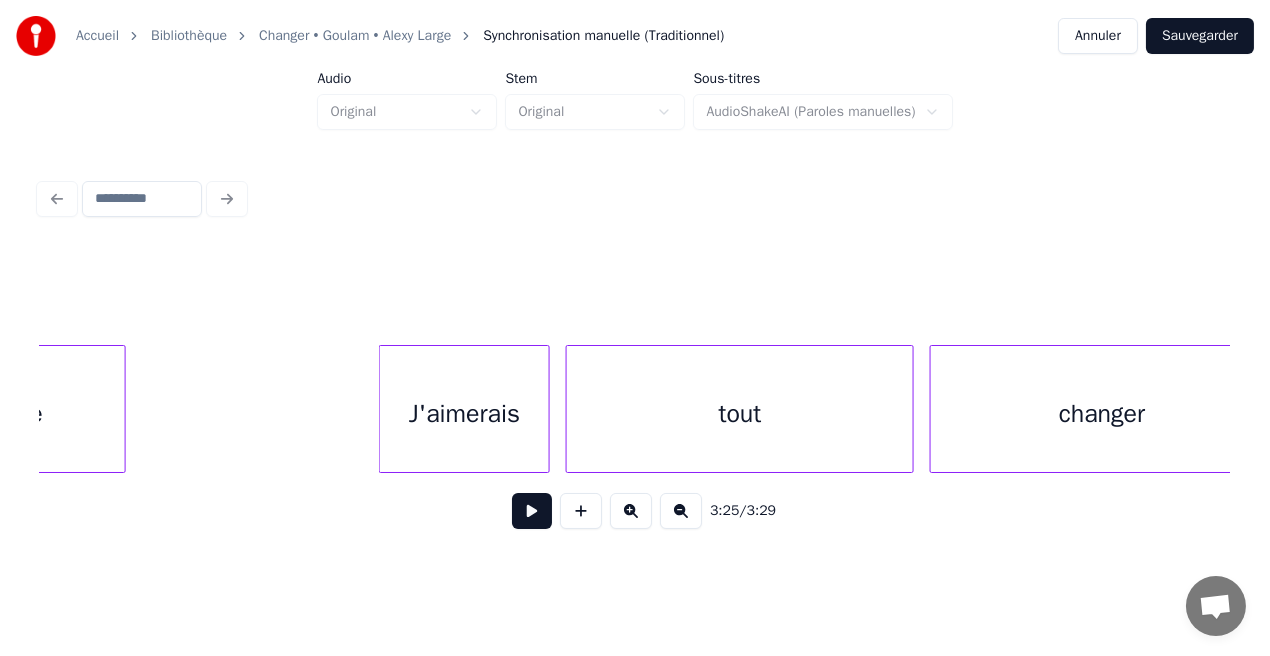 click at bounding box center (546, 409) 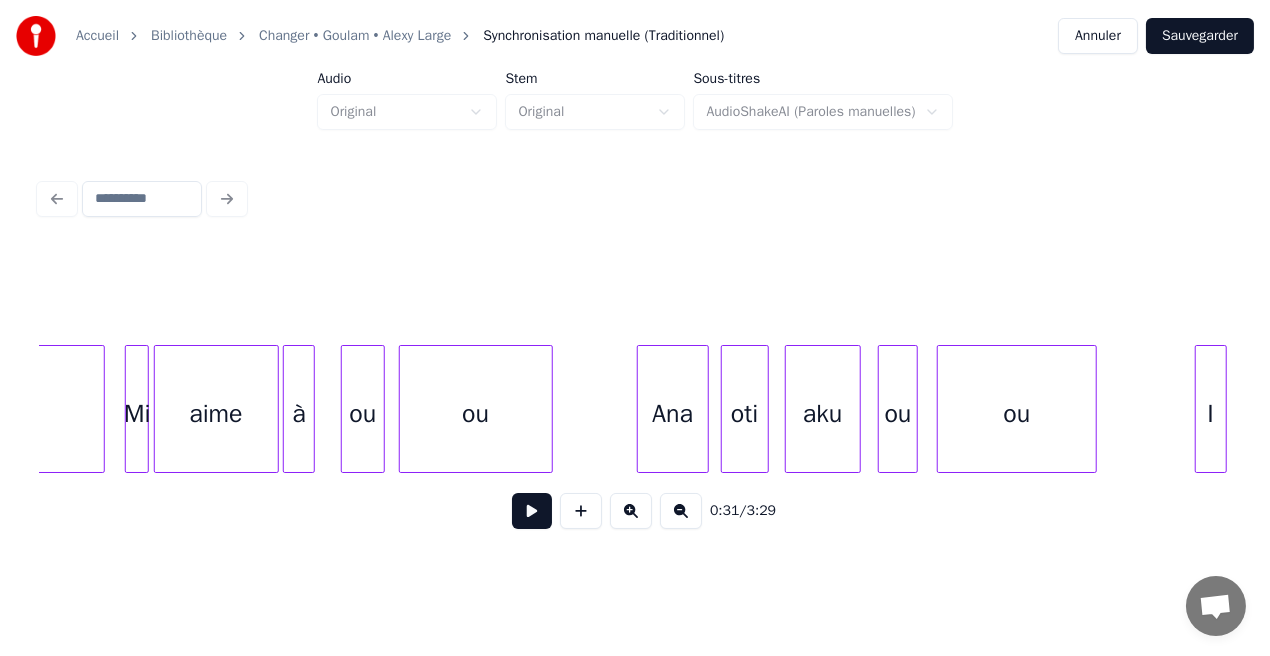 scroll, scrollTop: 0, scrollLeft: 34081, axis: horizontal 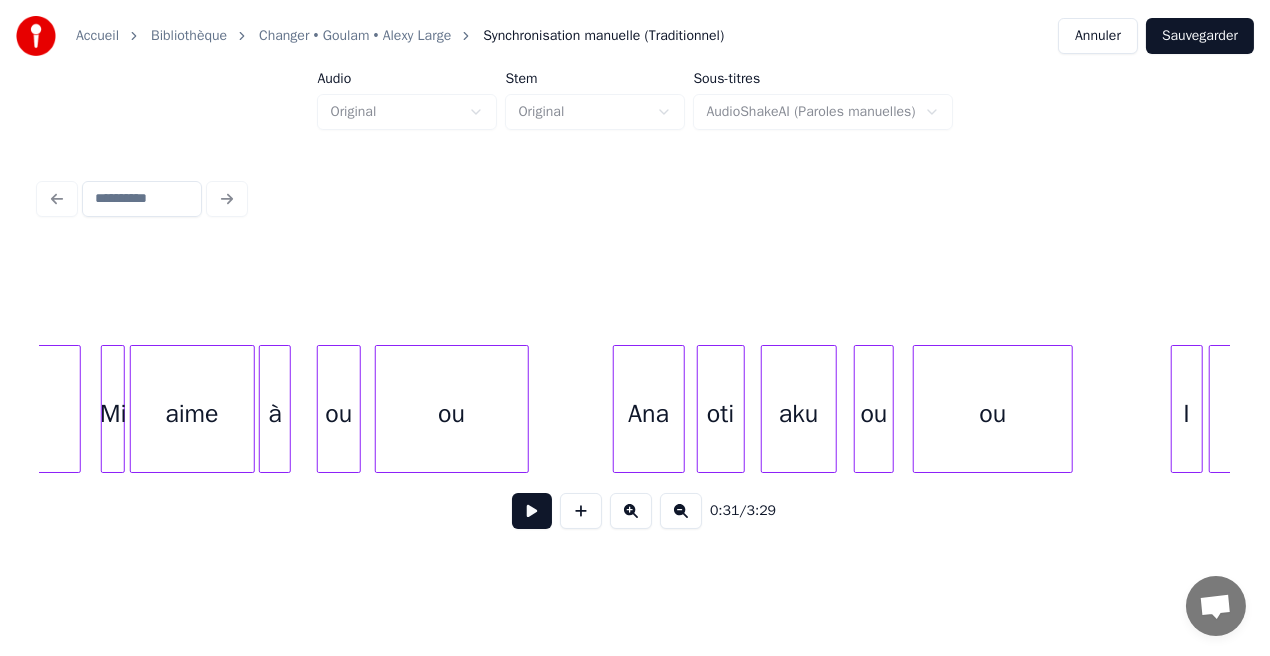 click on "Sauvegarder" at bounding box center (1200, 36) 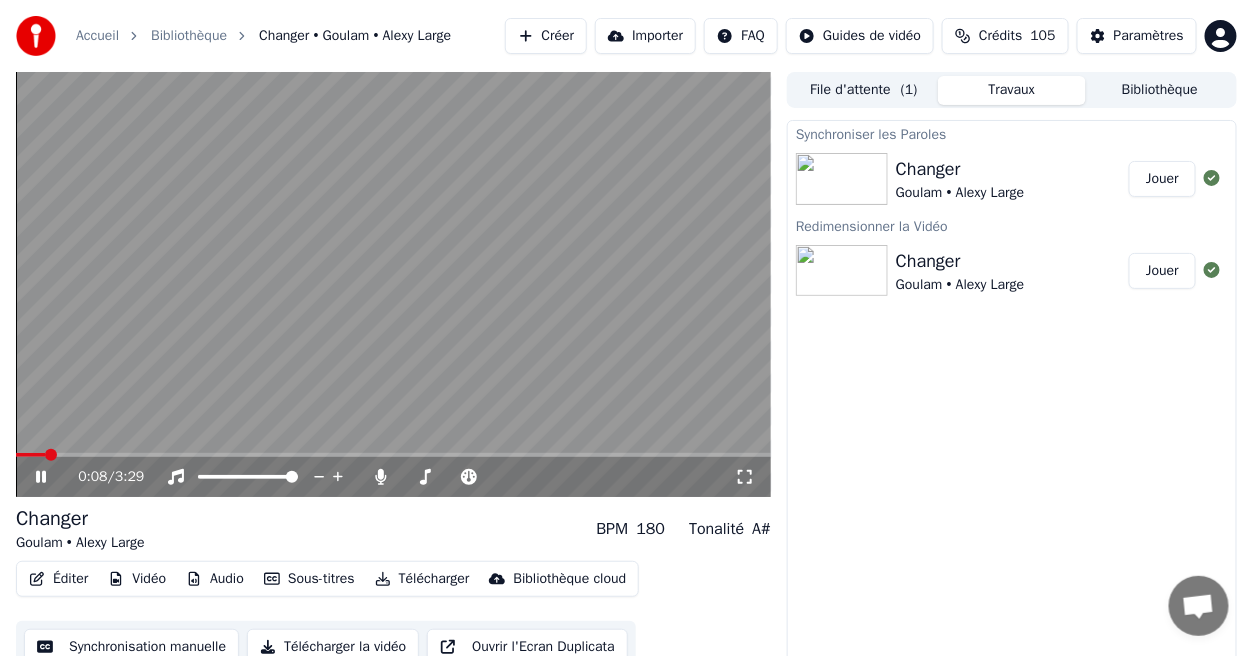click at bounding box center [51, 455] 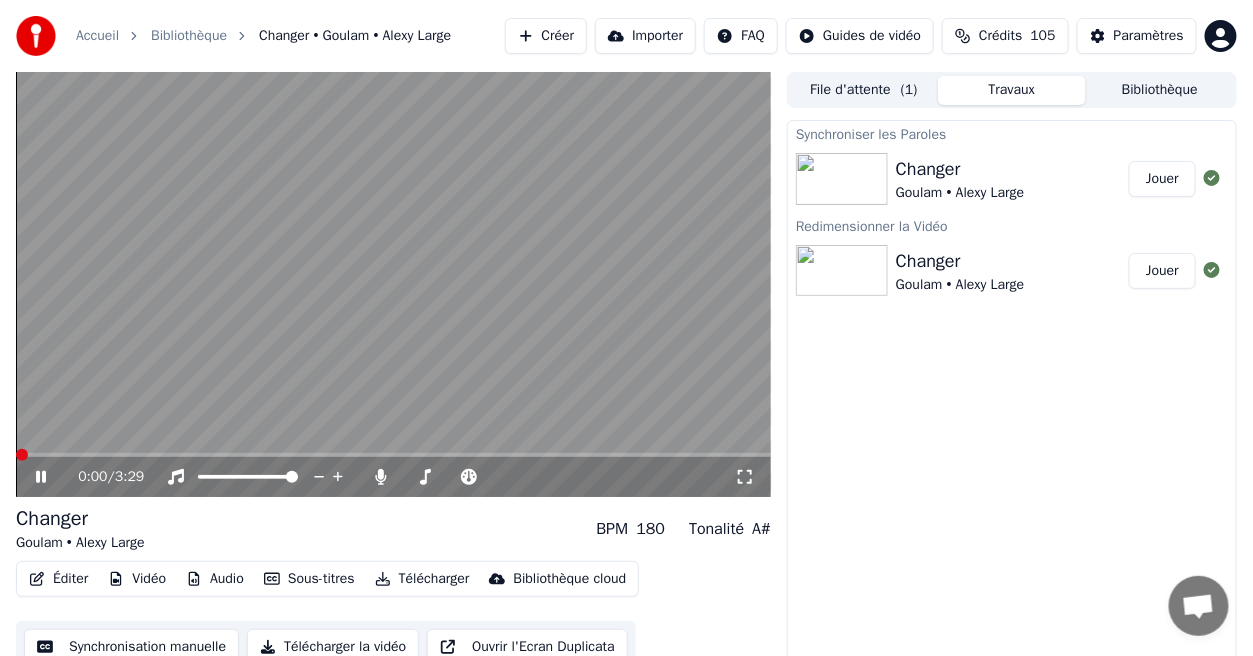 click at bounding box center (22, 455) 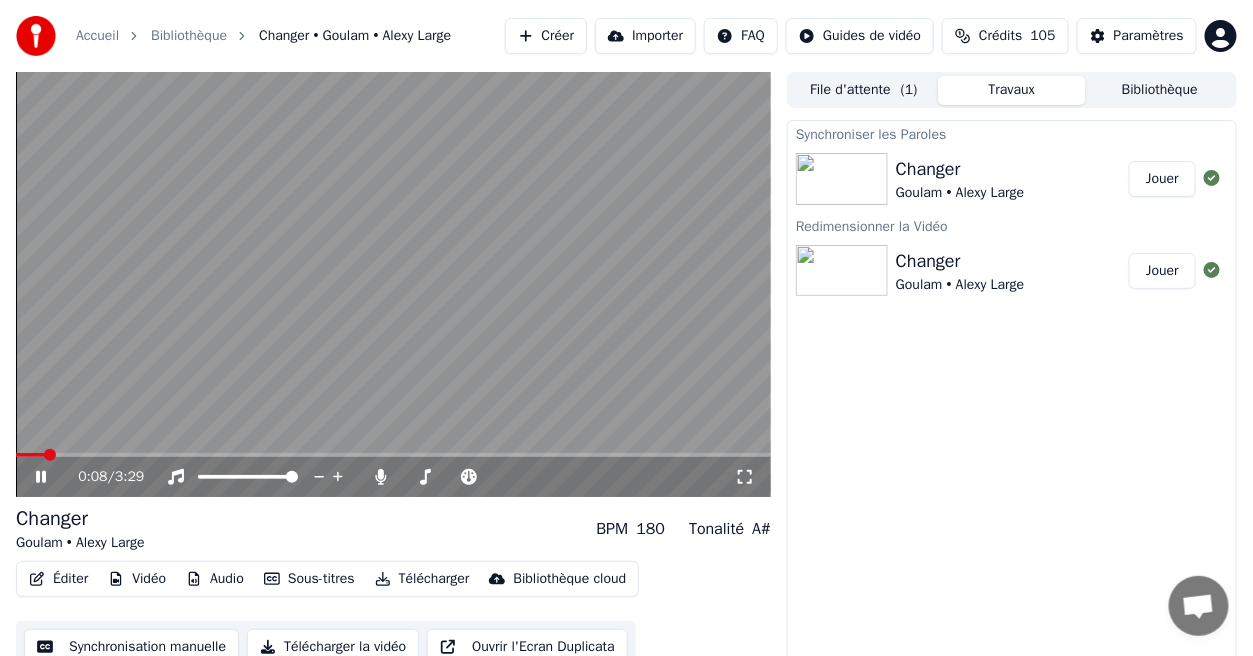 click on "Jouer" at bounding box center [1162, 179] 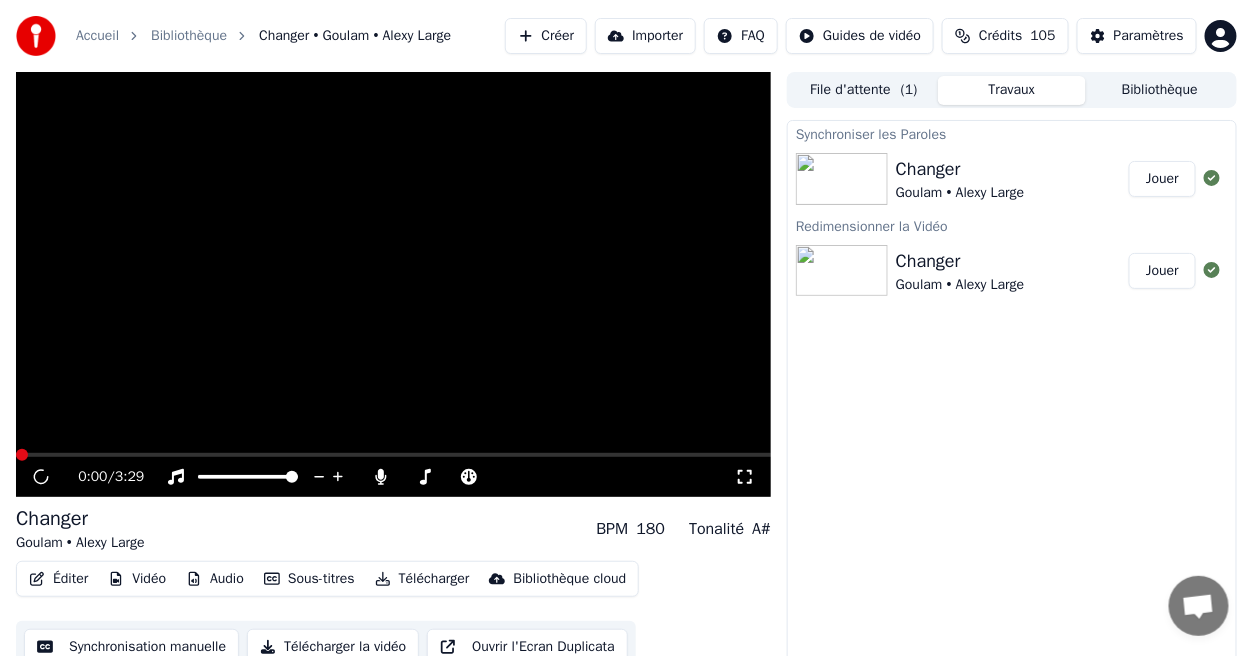click on "Jouer" at bounding box center (1162, 179) 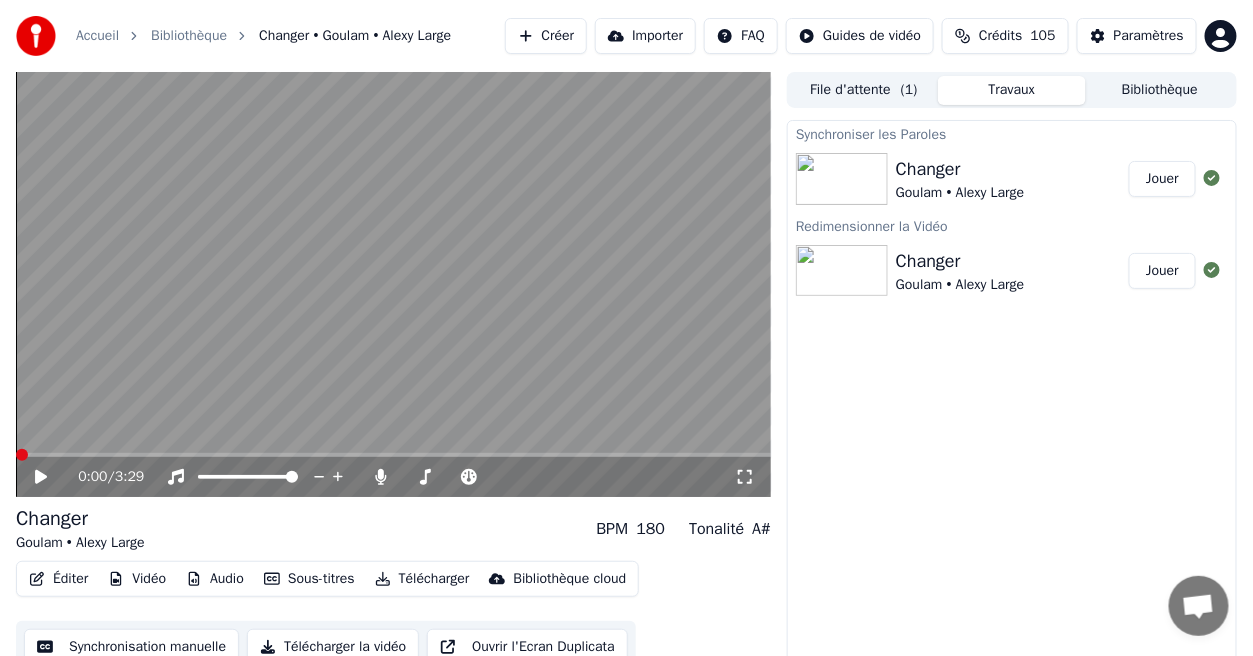 click 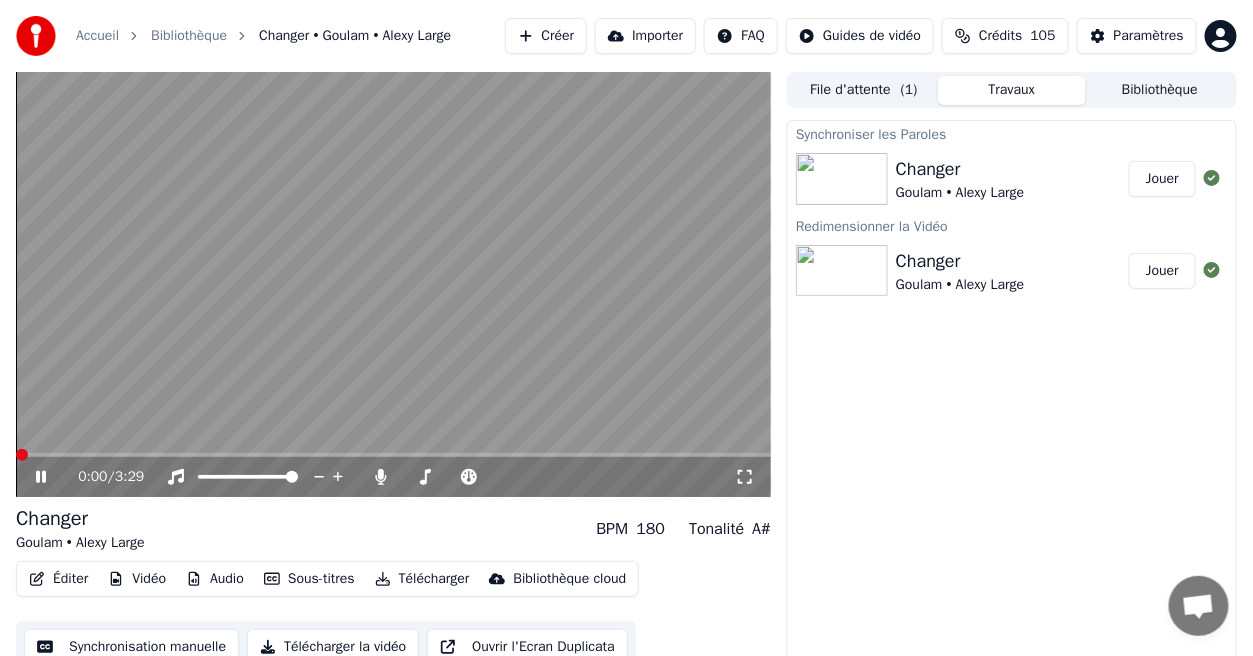 click at bounding box center (22, 455) 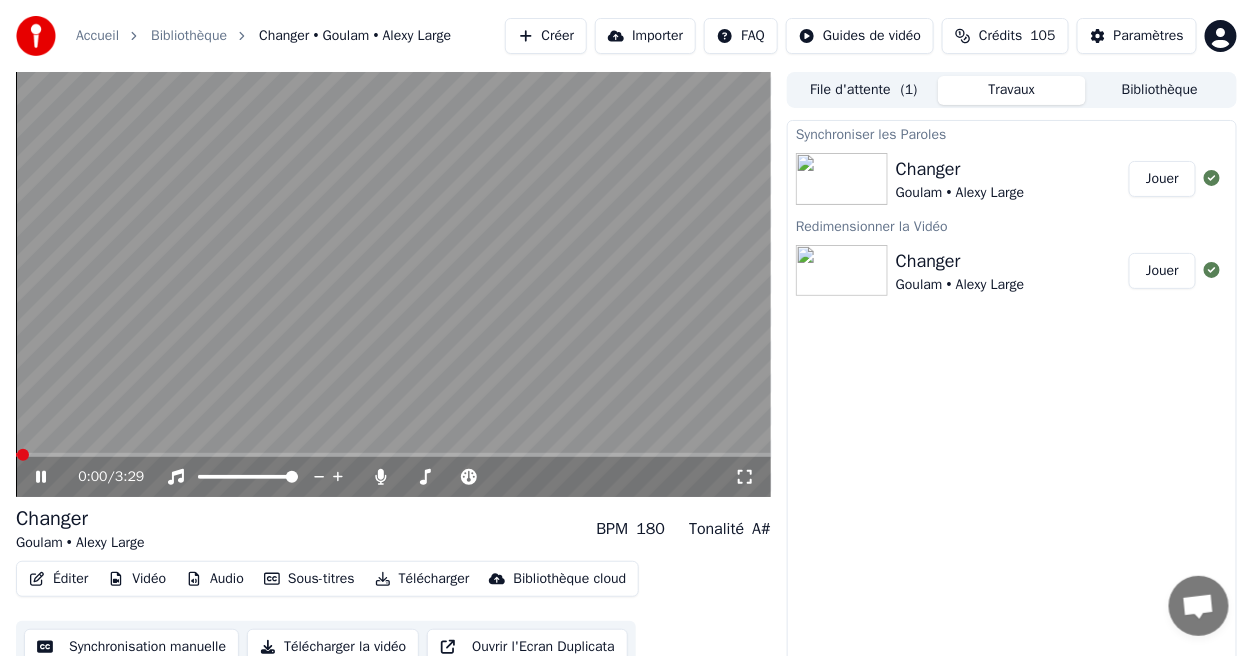 click on "Synchroniser les Paroles Changer Goulam • Alexy Large Jouer Redimensionner la Vidéo Changer Goulam • Alexy Large Jouer" at bounding box center (1012, 399) 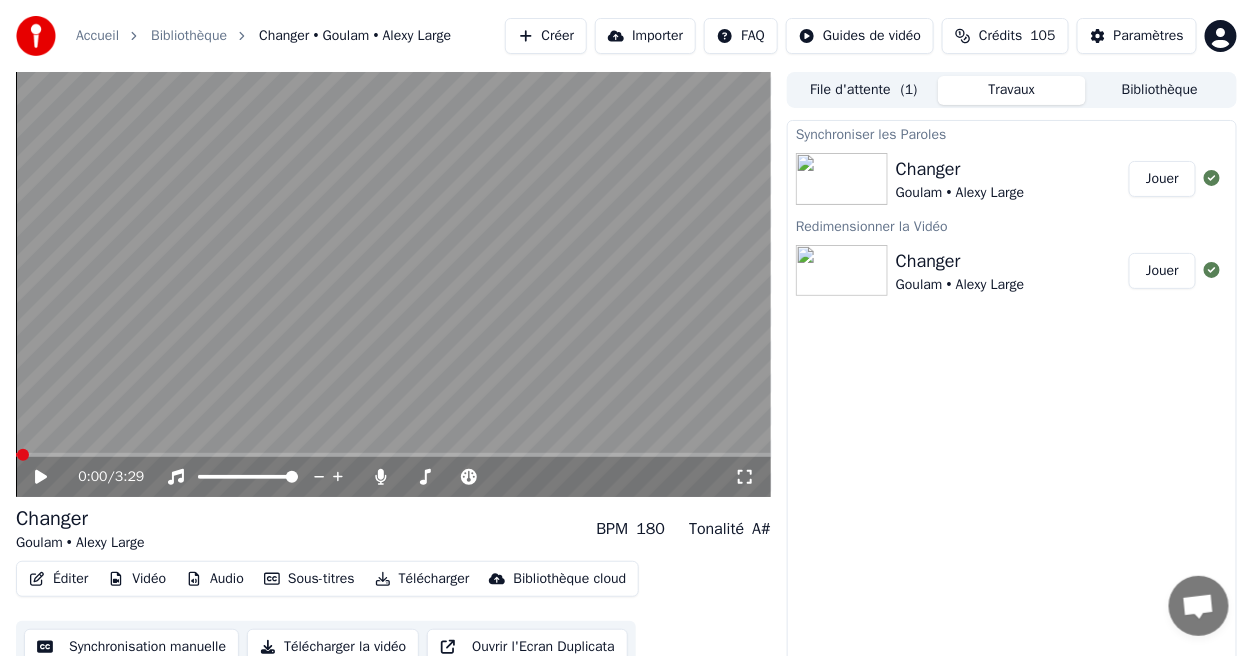 click 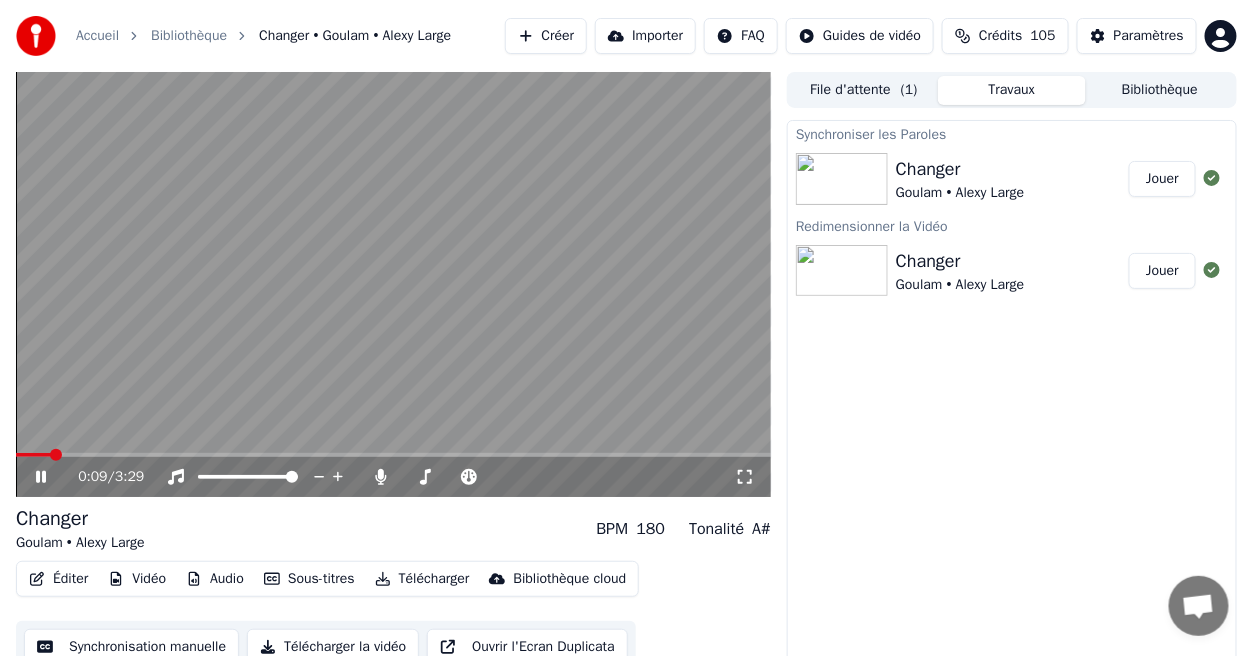 click 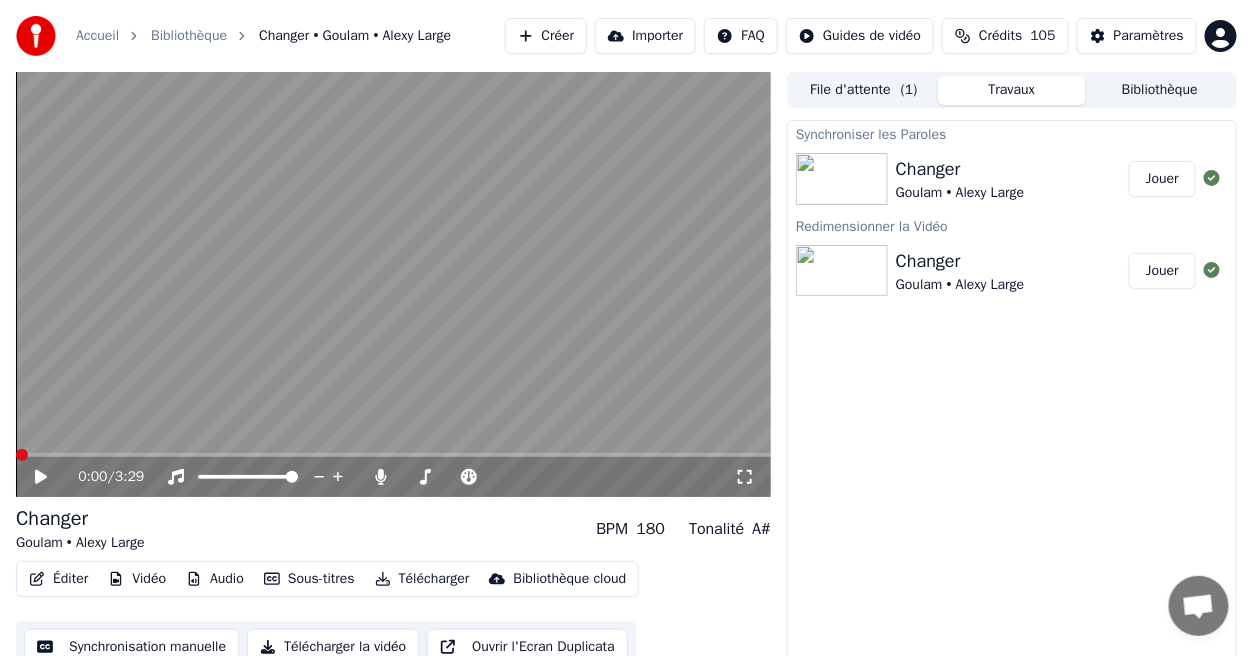 click at bounding box center (22, 455) 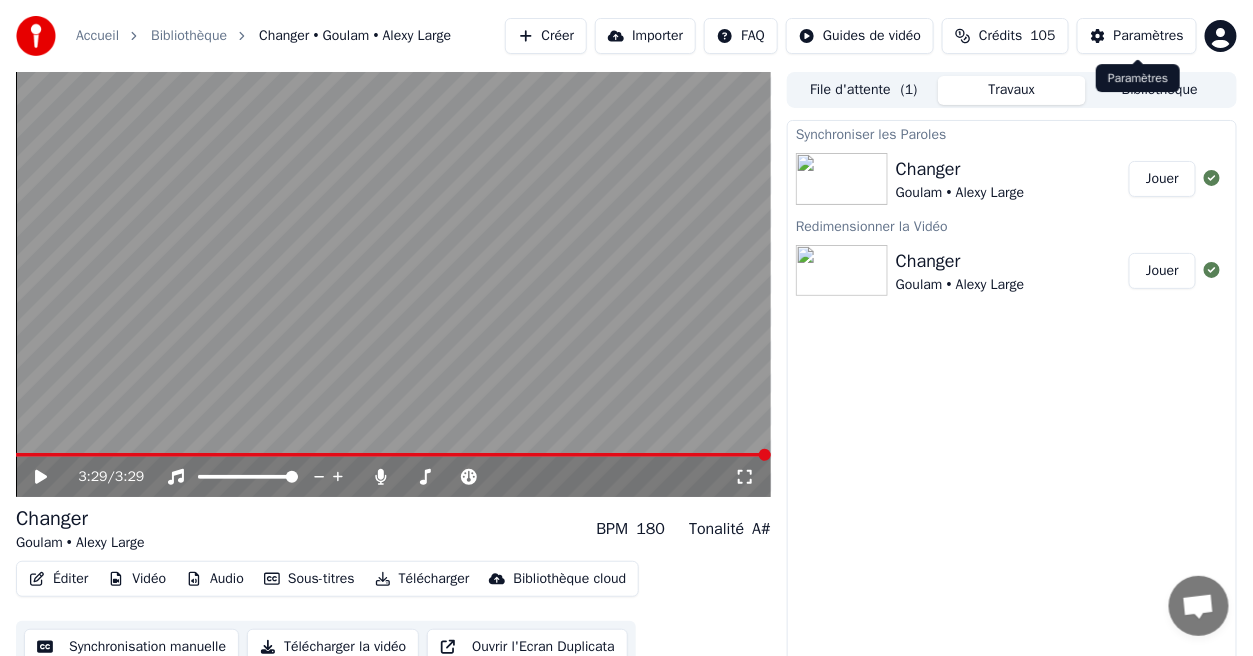 click on "Paramètres" at bounding box center [1149, 36] 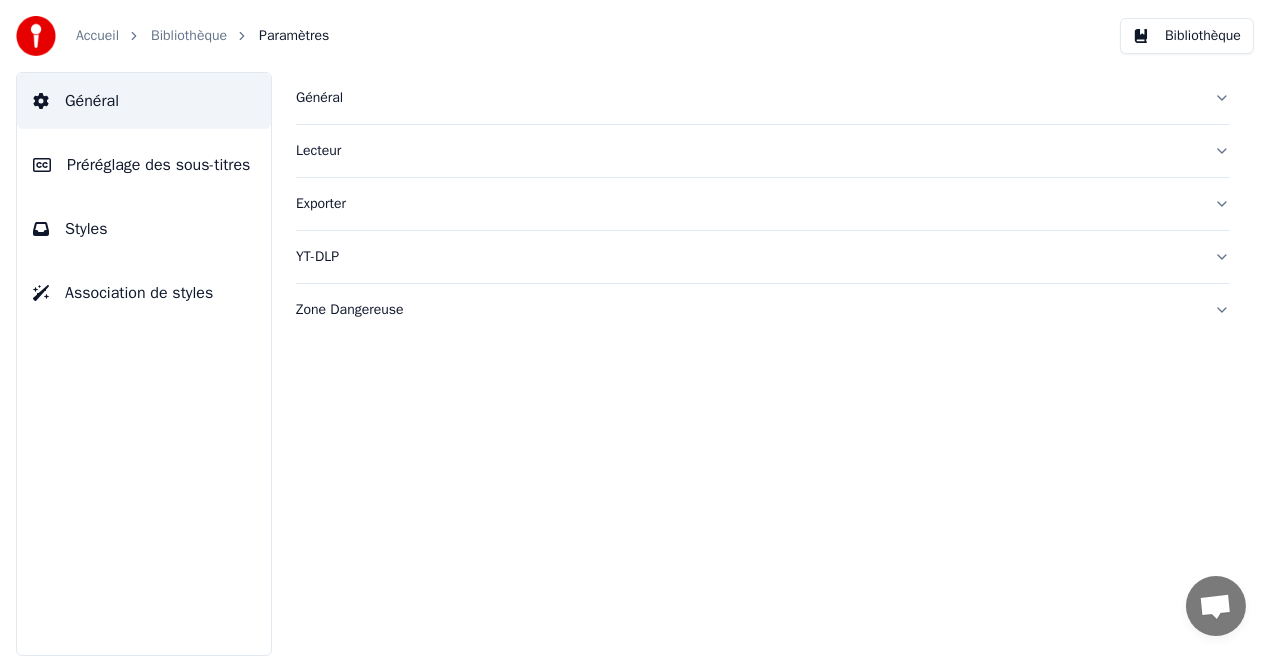 click on "Styles" at bounding box center (144, 229) 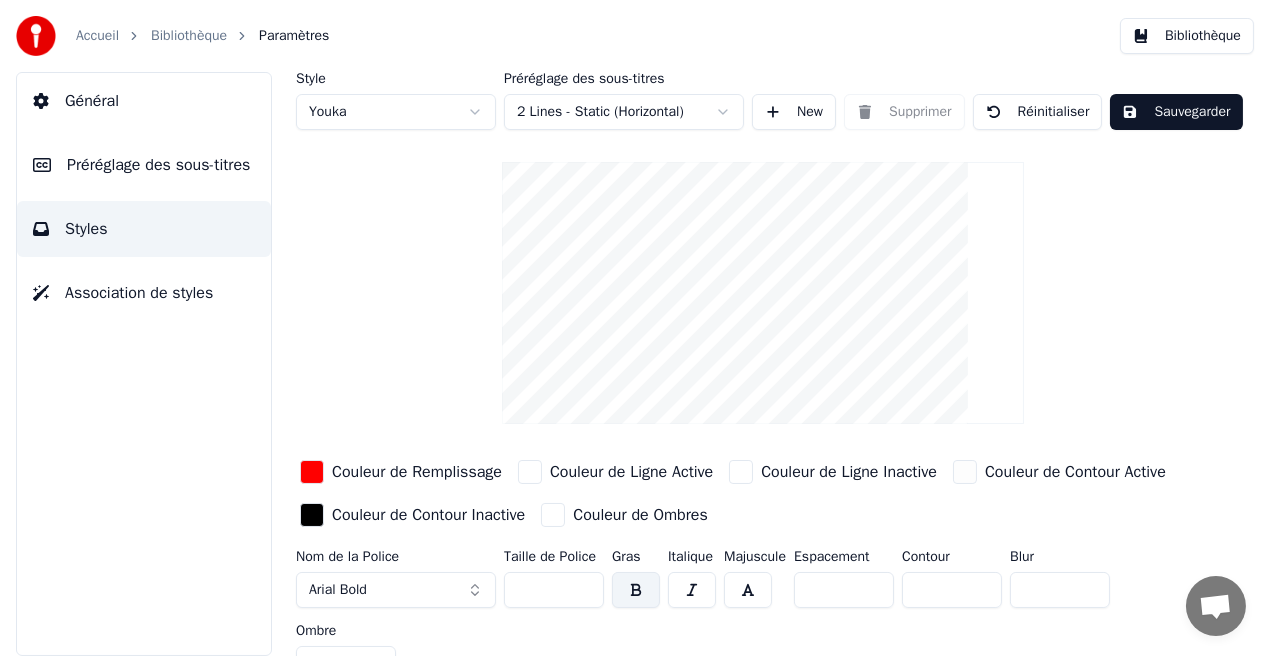 click on "Couleur de Ligne Inactive" at bounding box center [849, 472] 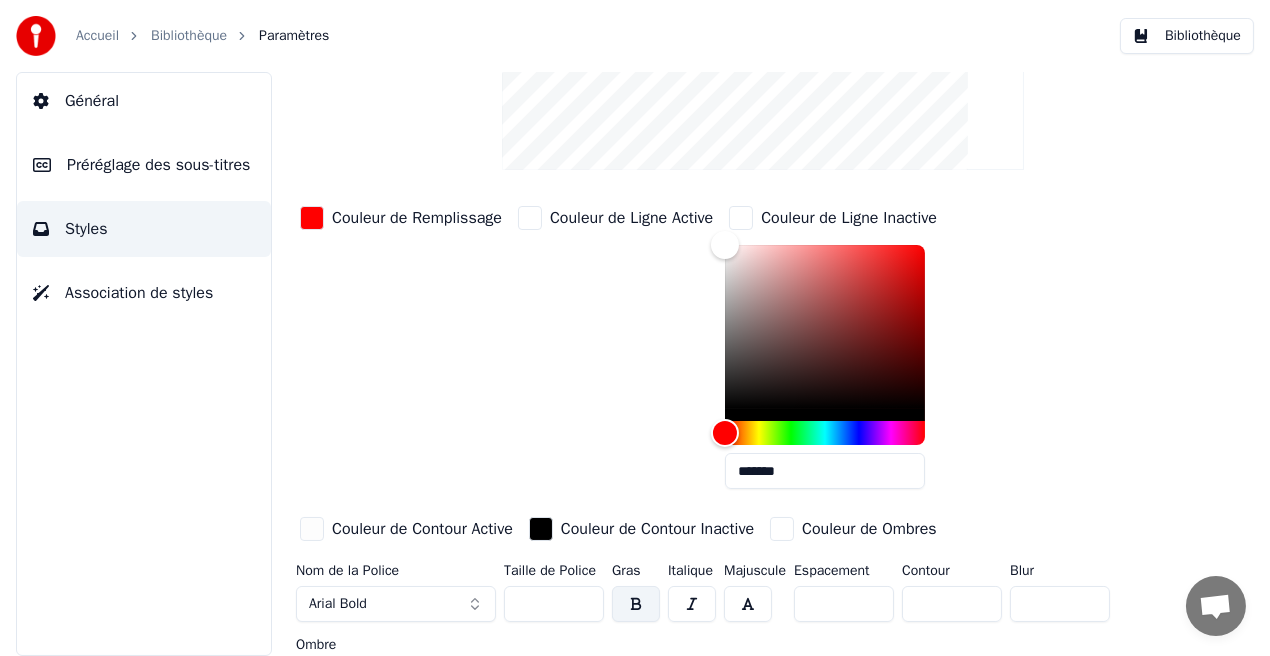 scroll, scrollTop: 247, scrollLeft: 0, axis: vertical 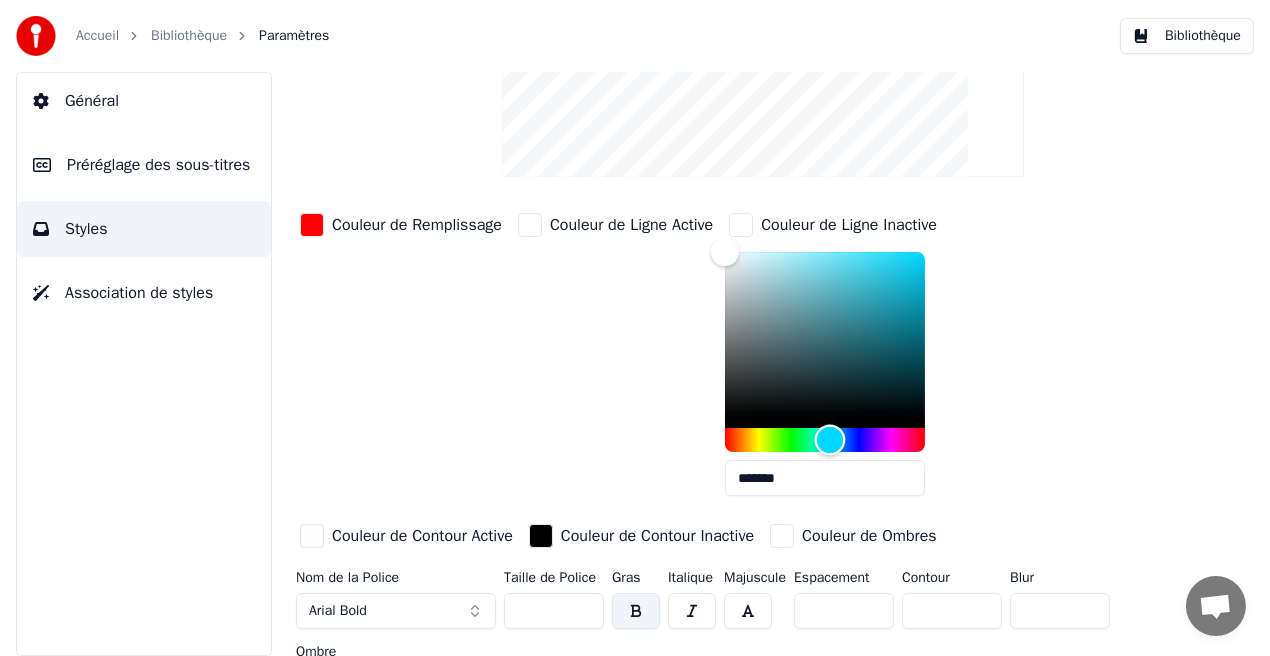 drag, startPoint x: 733, startPoint y: 437, endPoint x: 833, endPoint y: 448, distance: 100.60318 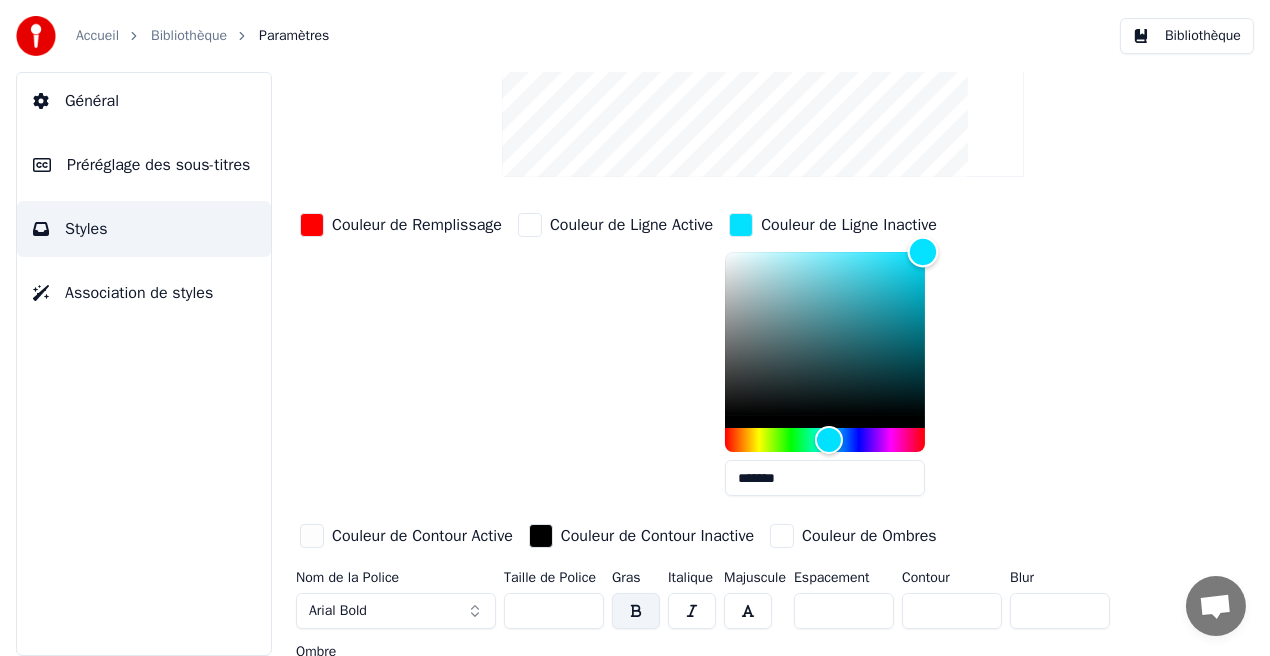 type on "*******" 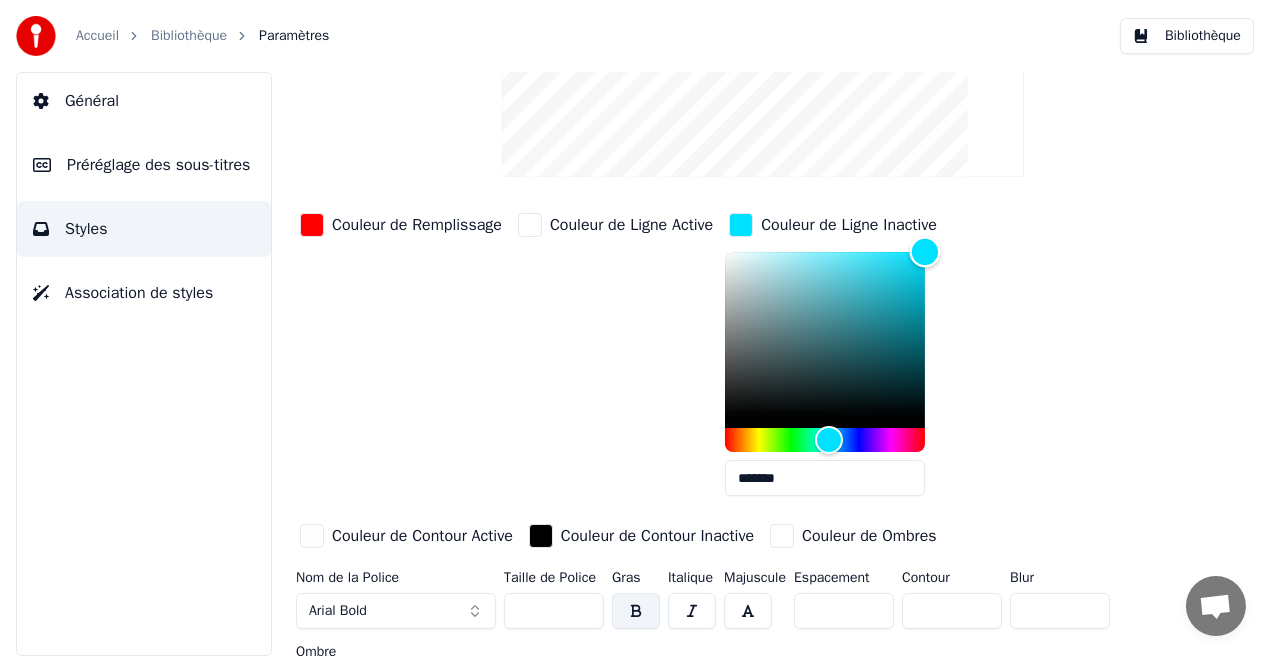 drag, startPoint x: 723, startPoint y: 249, endPoint x: 933, endPoint y: 246, distance: 210.02142 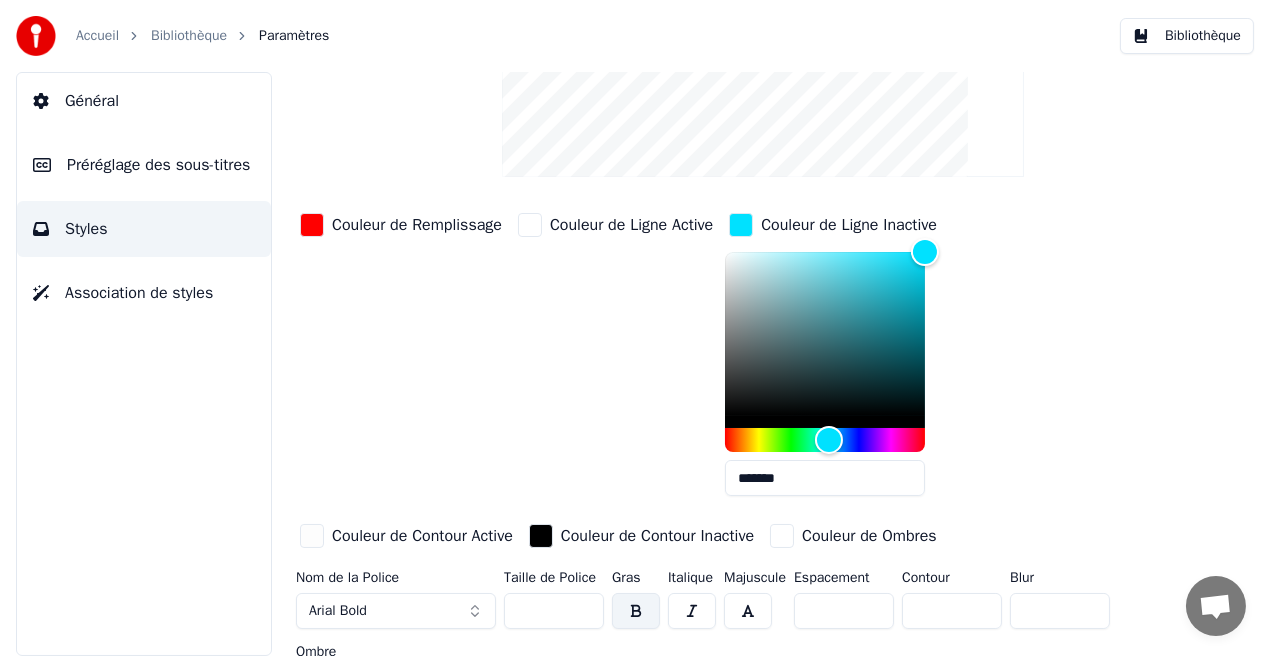 click on "Couleur de Ligne Active" at bounding box center (631, 225) 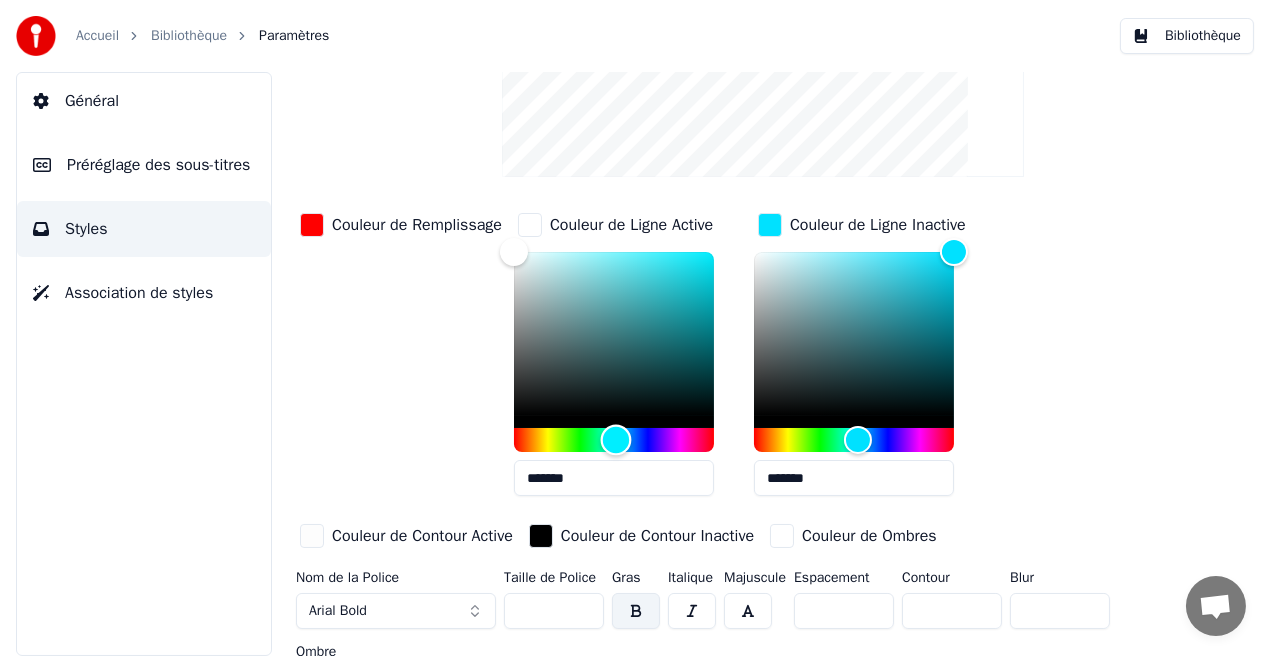 drag, startPoint x: 512, startPoint y: 433, endPoint x: 616, endPoint y: 437, distance: 104.0769 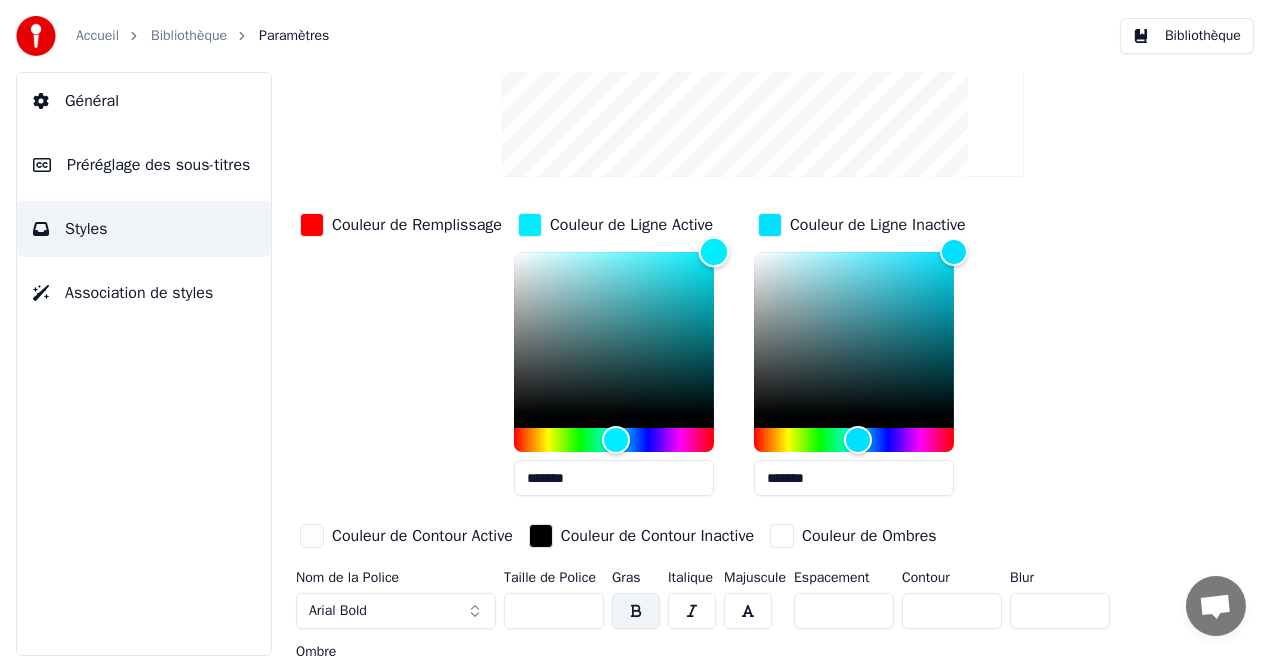 drag, startPoint x: 512, startPoint y: 255, endPoint x: 735, endPoint y: 242, distance: 223.3786 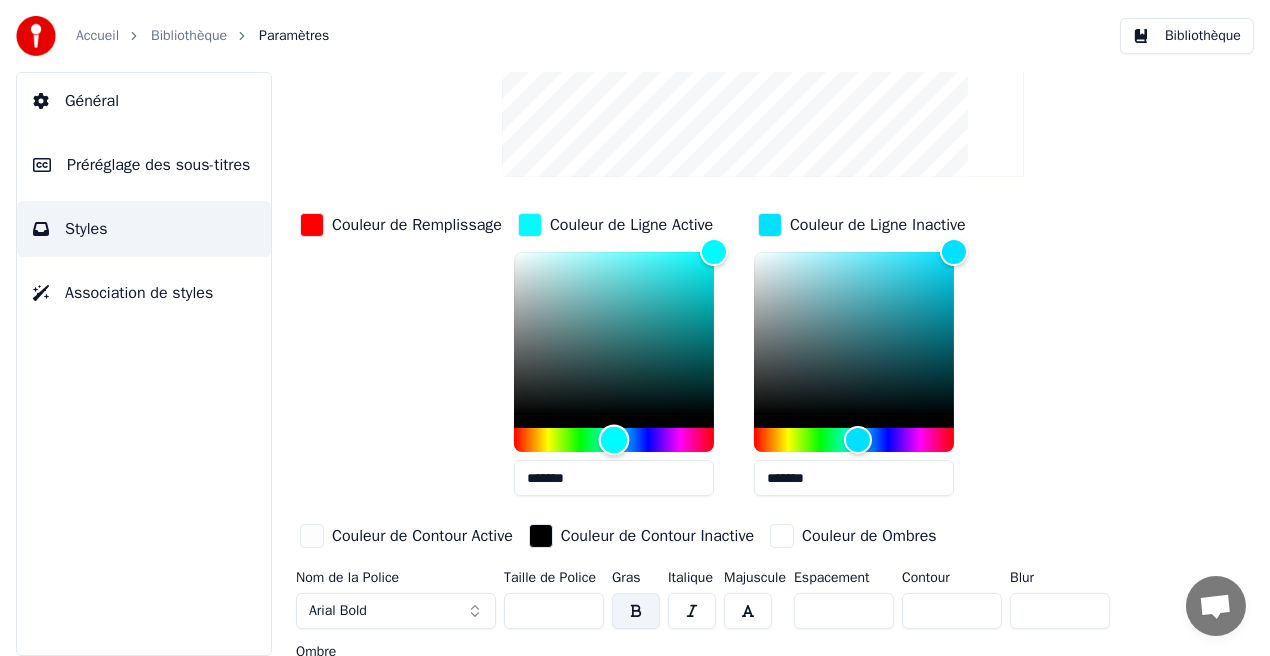 click at bounding box center (614, 440) 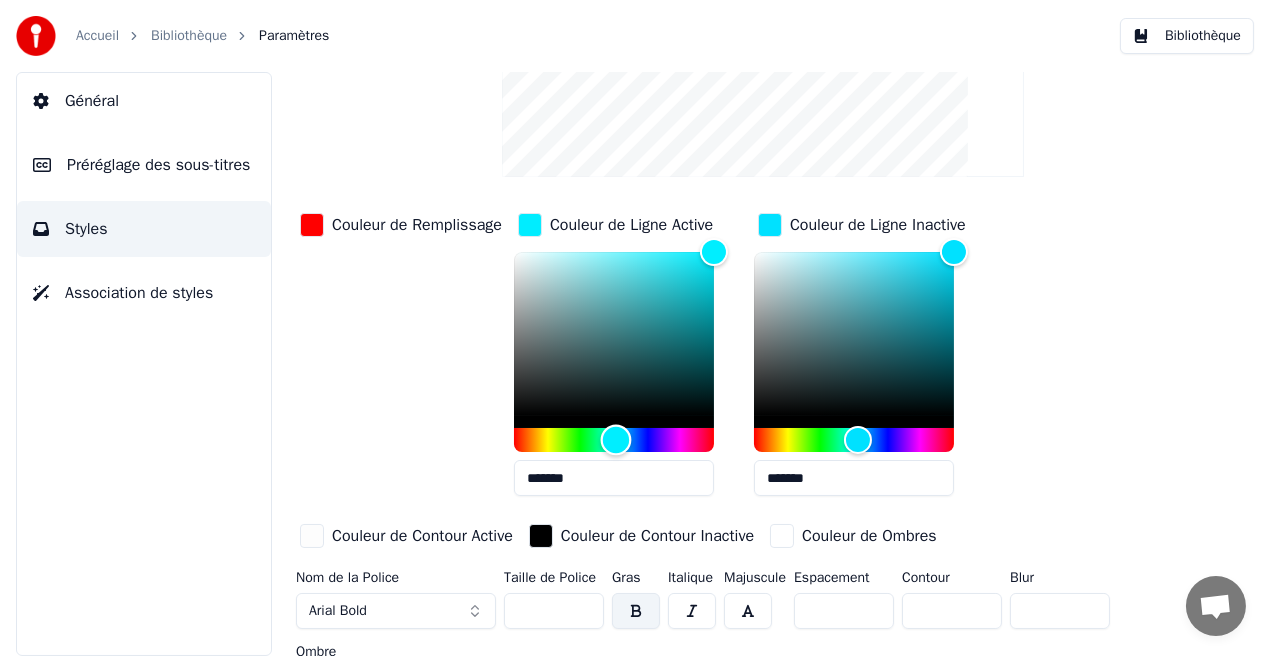 click at bounding box center [616, 440] 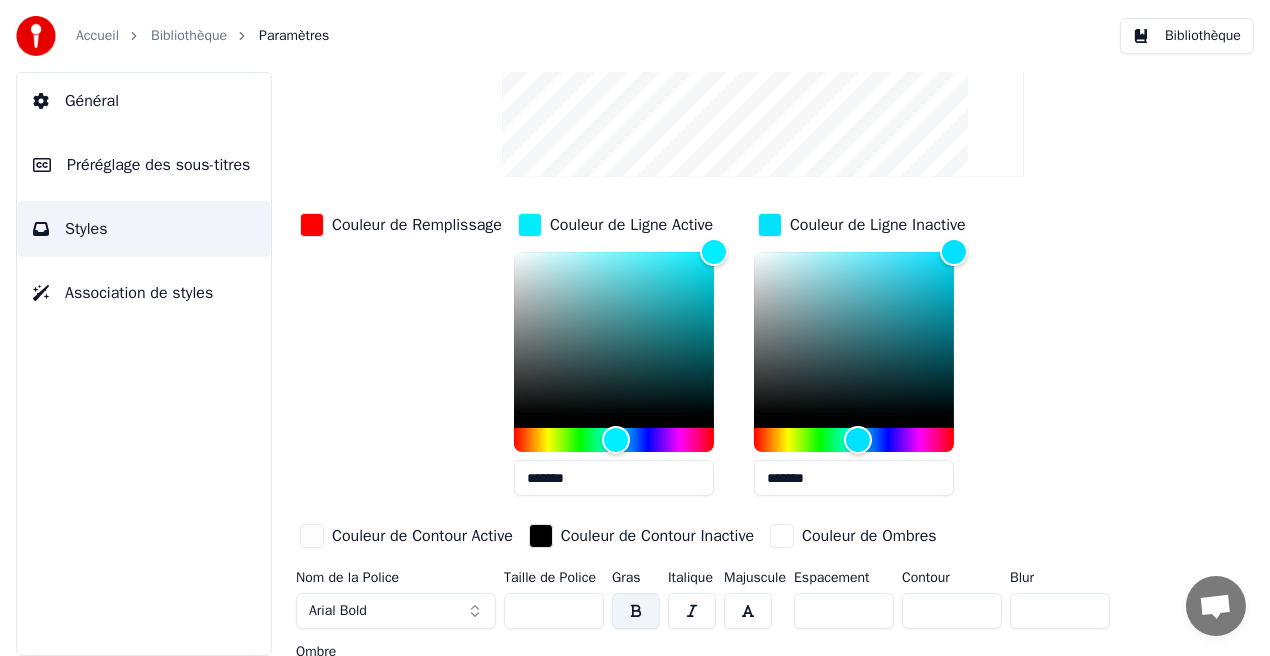click on "*******" at bounding box center (614, 478) 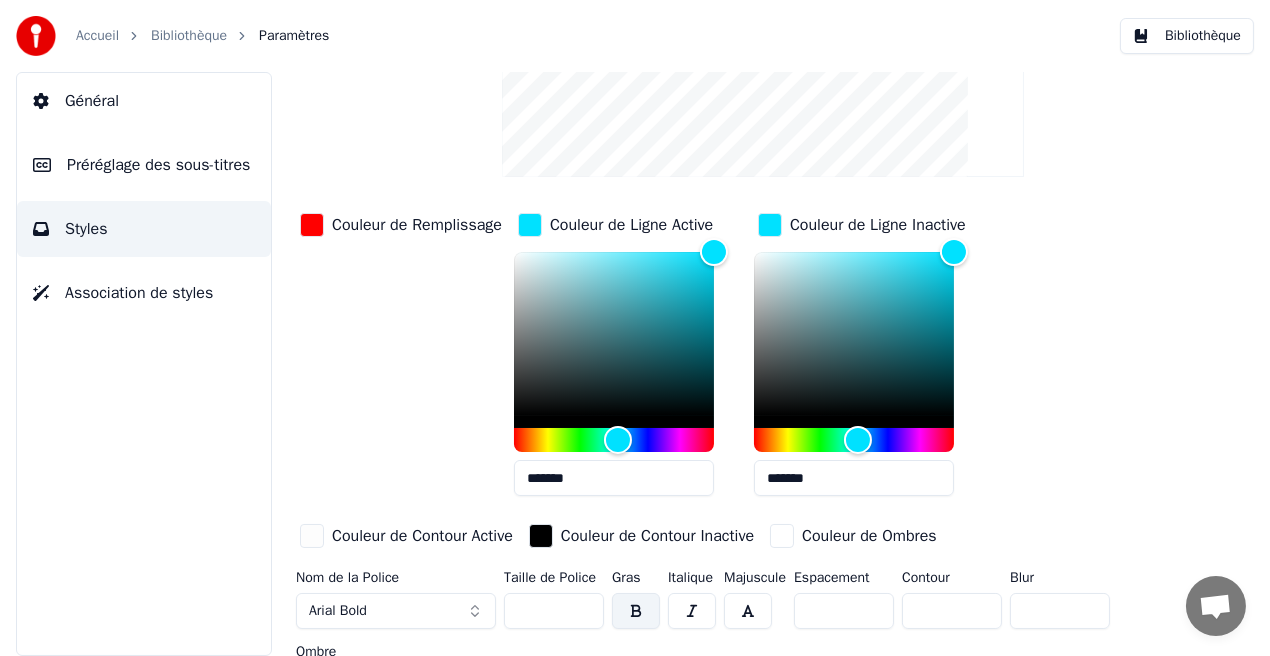 type on "*******" 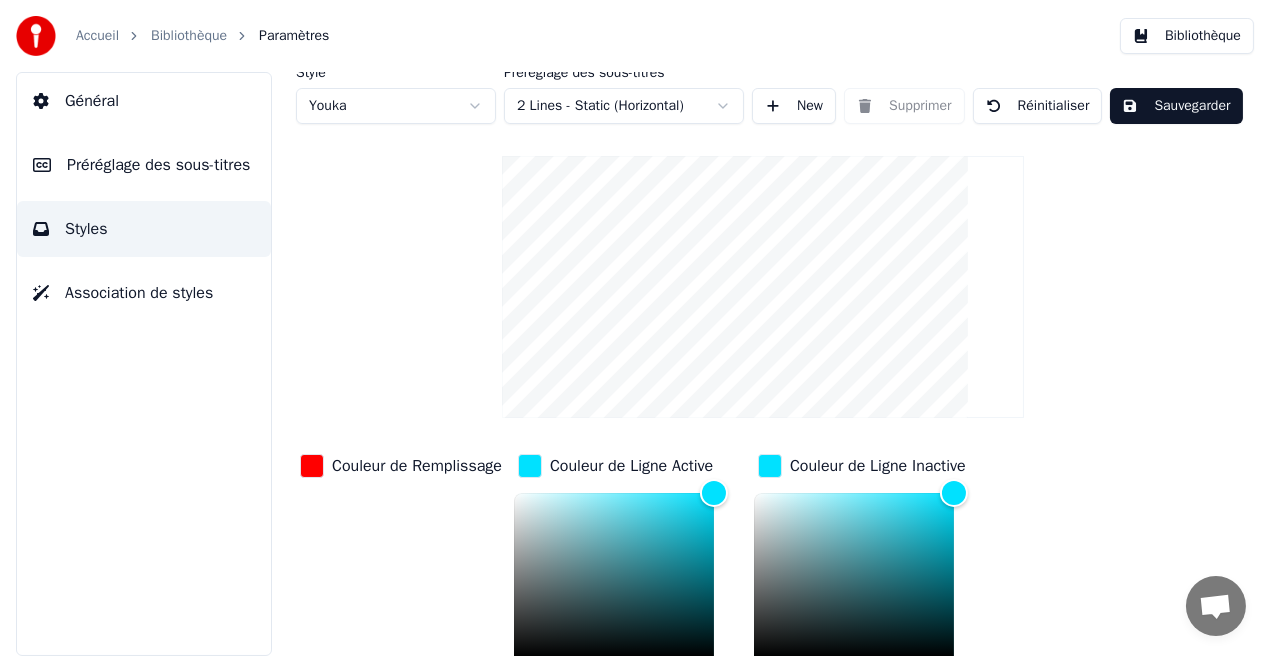 scroll, scrollTop: 0, scrollLeft: 0, axis: both 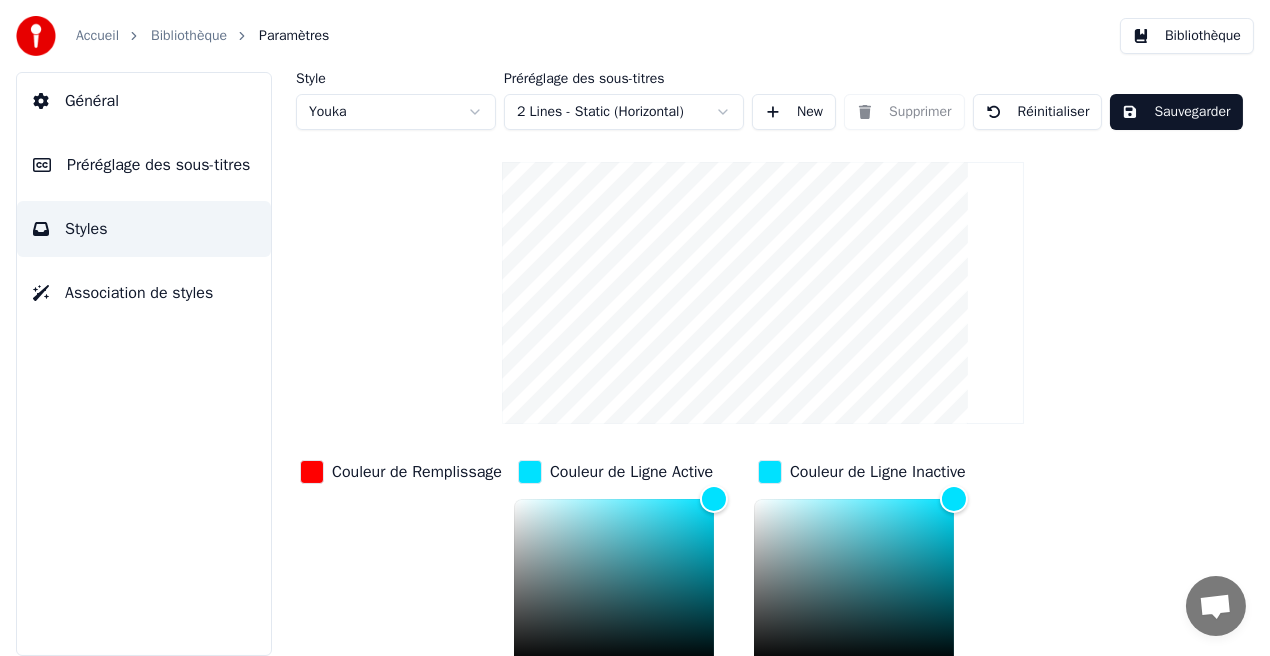 click on "Sauvegarder" at bounding box center (1176, 112) 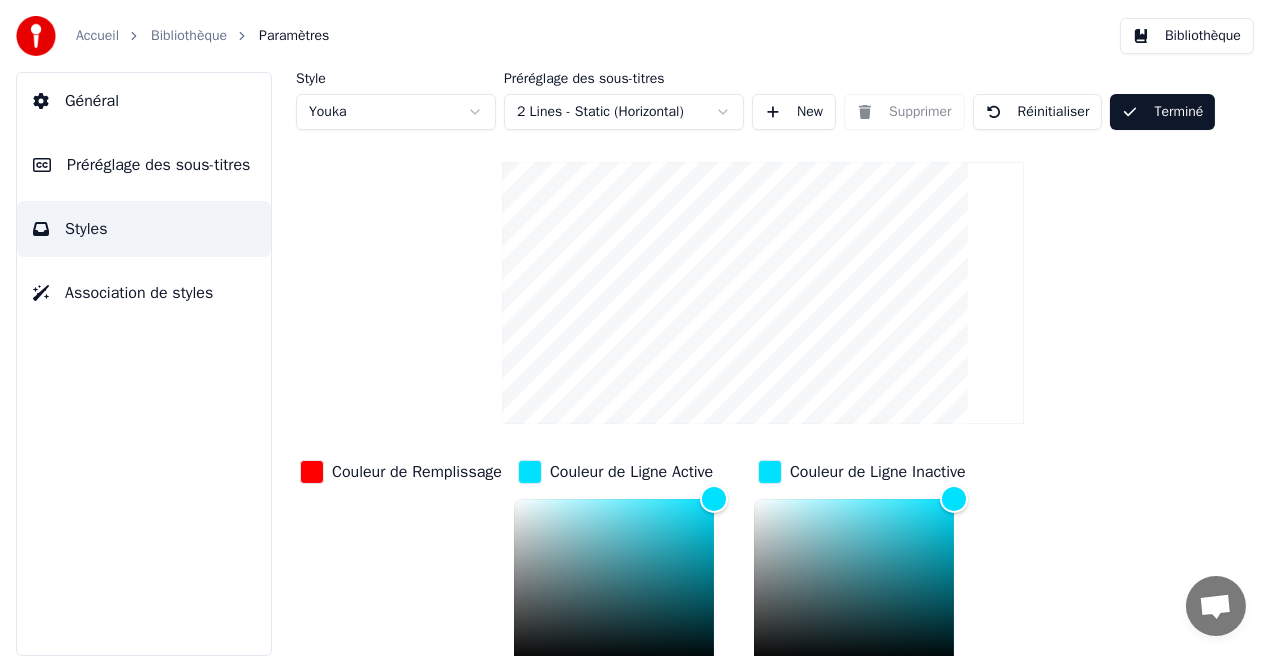 click on "Bibliothèque" at bounding box center [1187, 36] 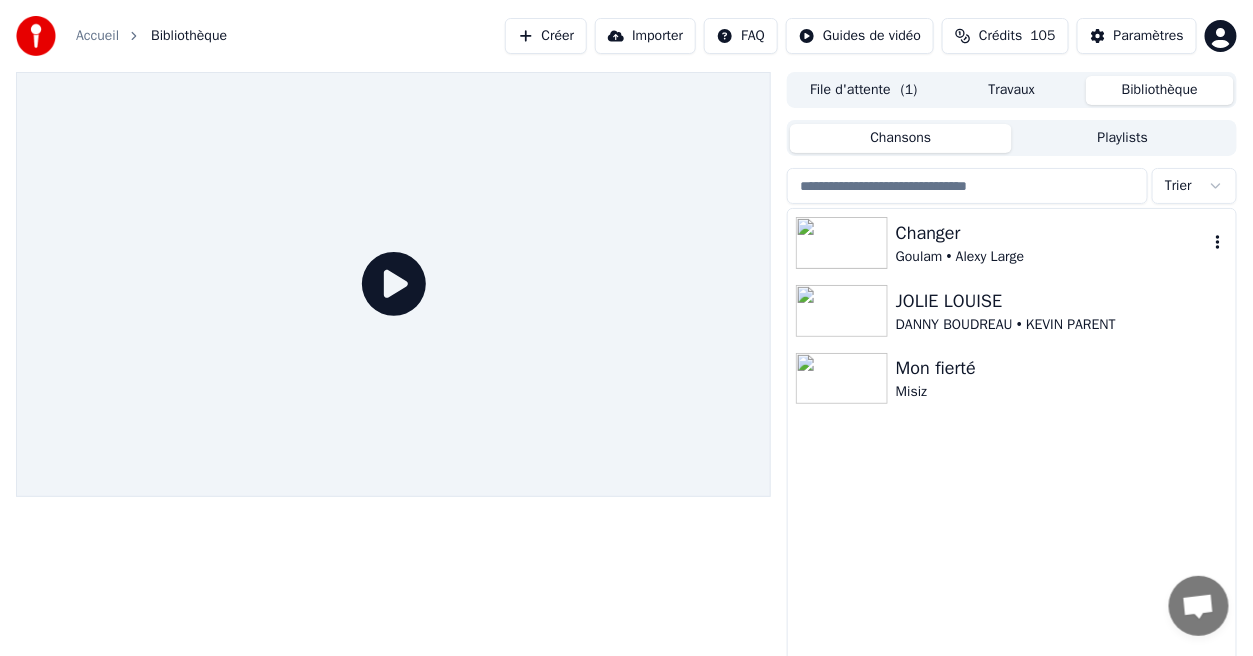 click on "Goulam • Alexy Large" at bounding box center (1052, 257) 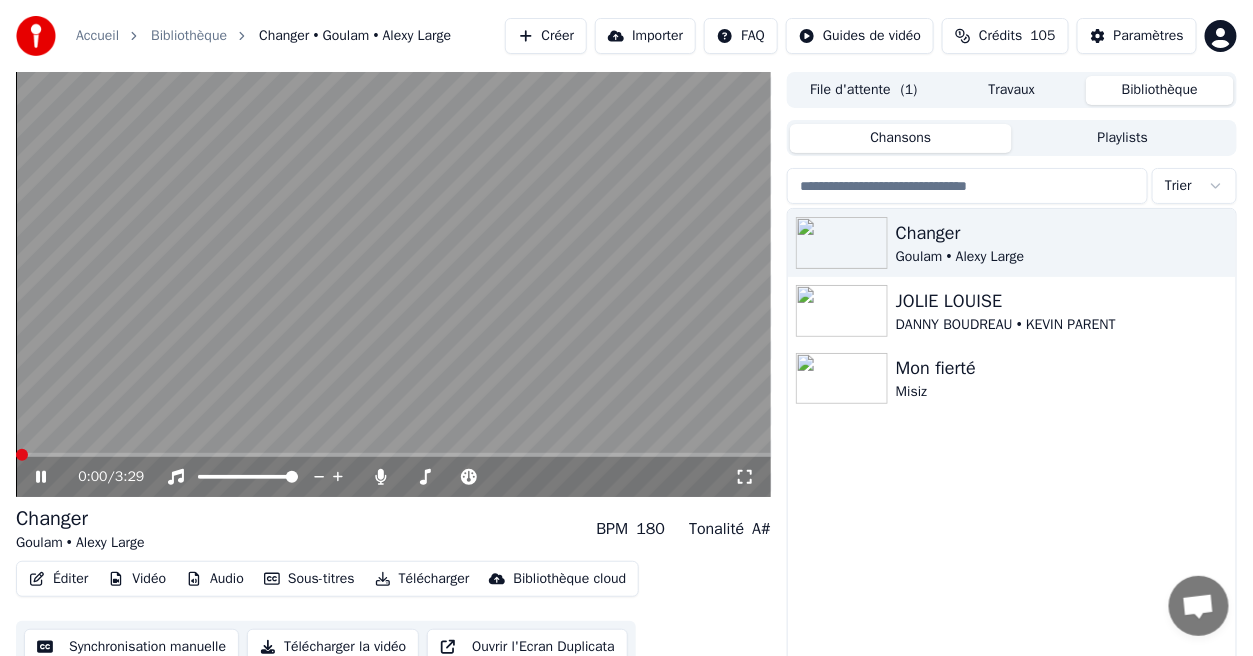 click 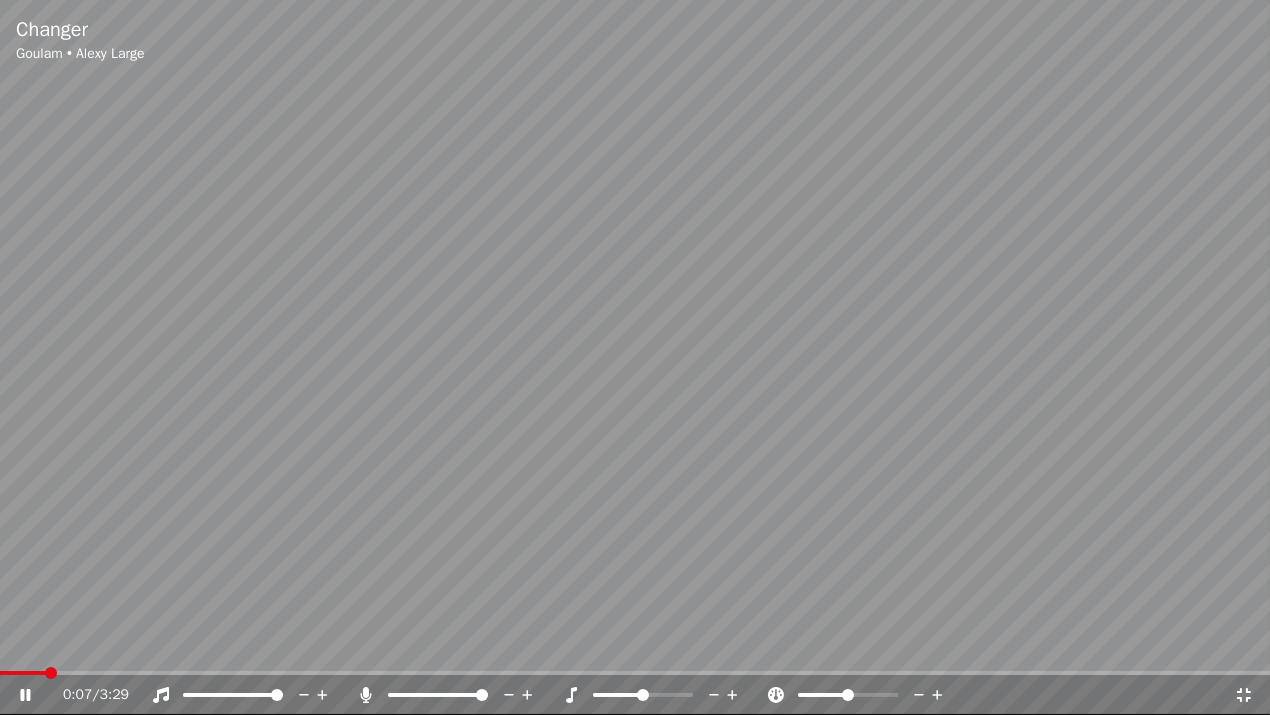 click 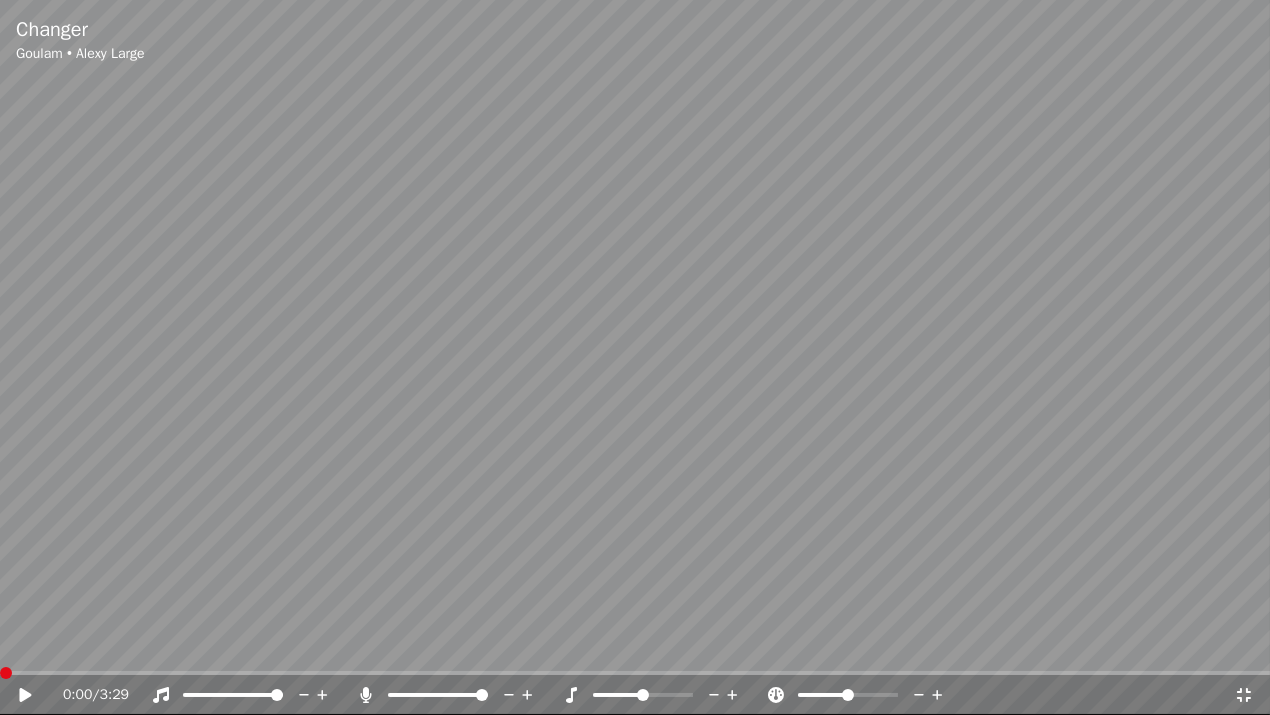 click at bounding box center (6, 673) 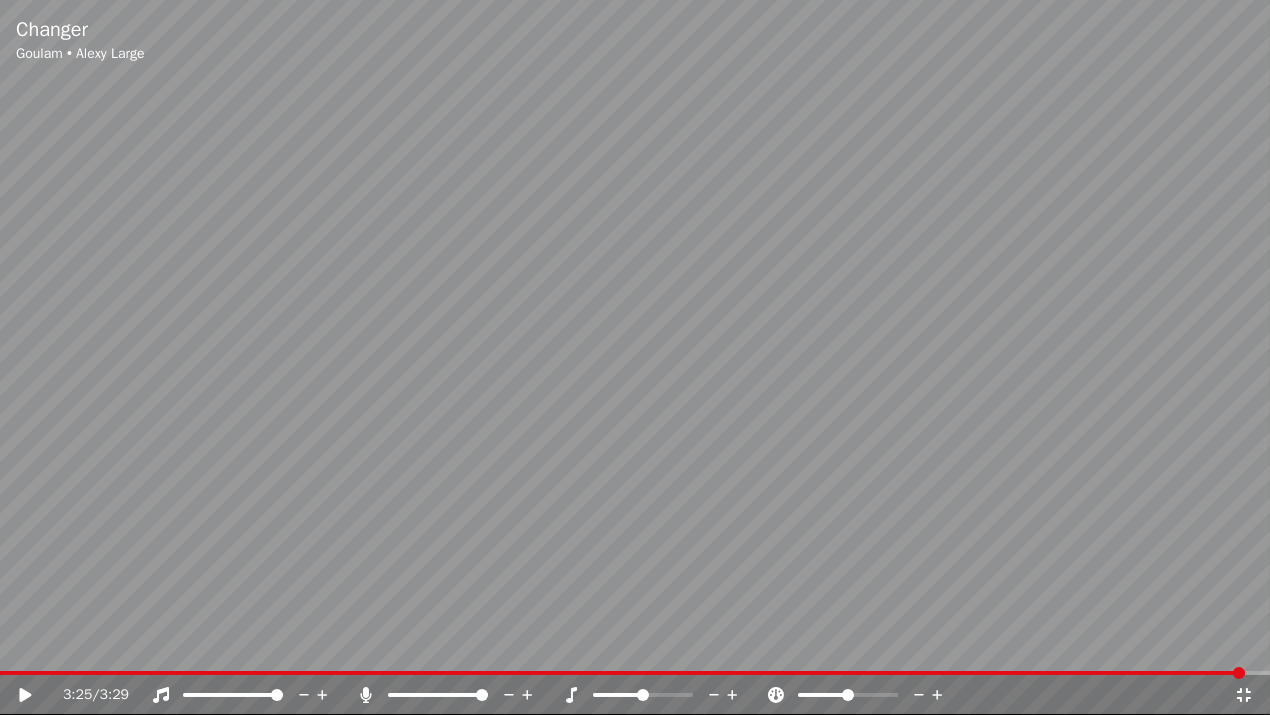 click 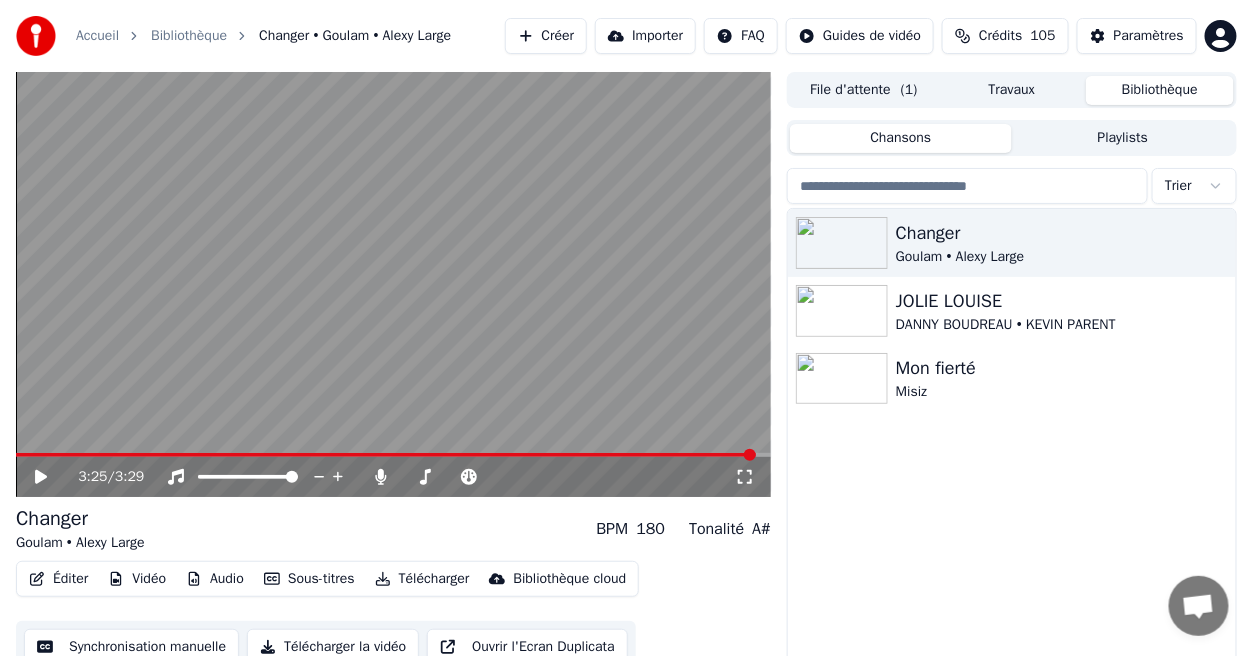 click 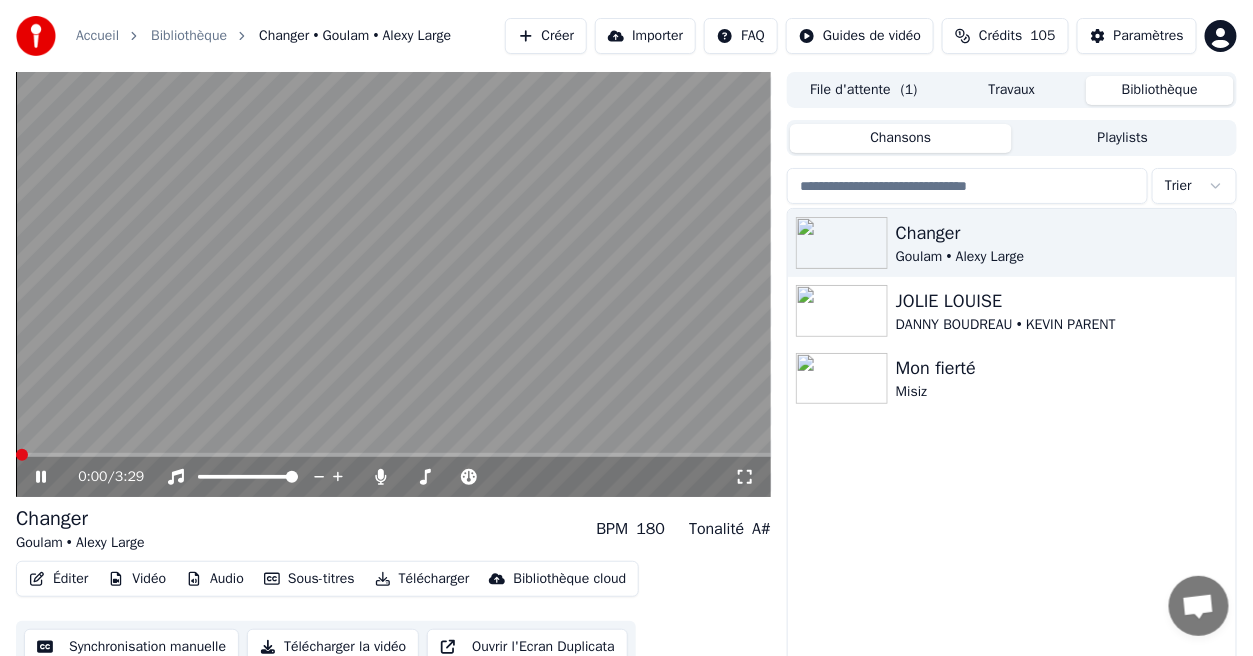 click 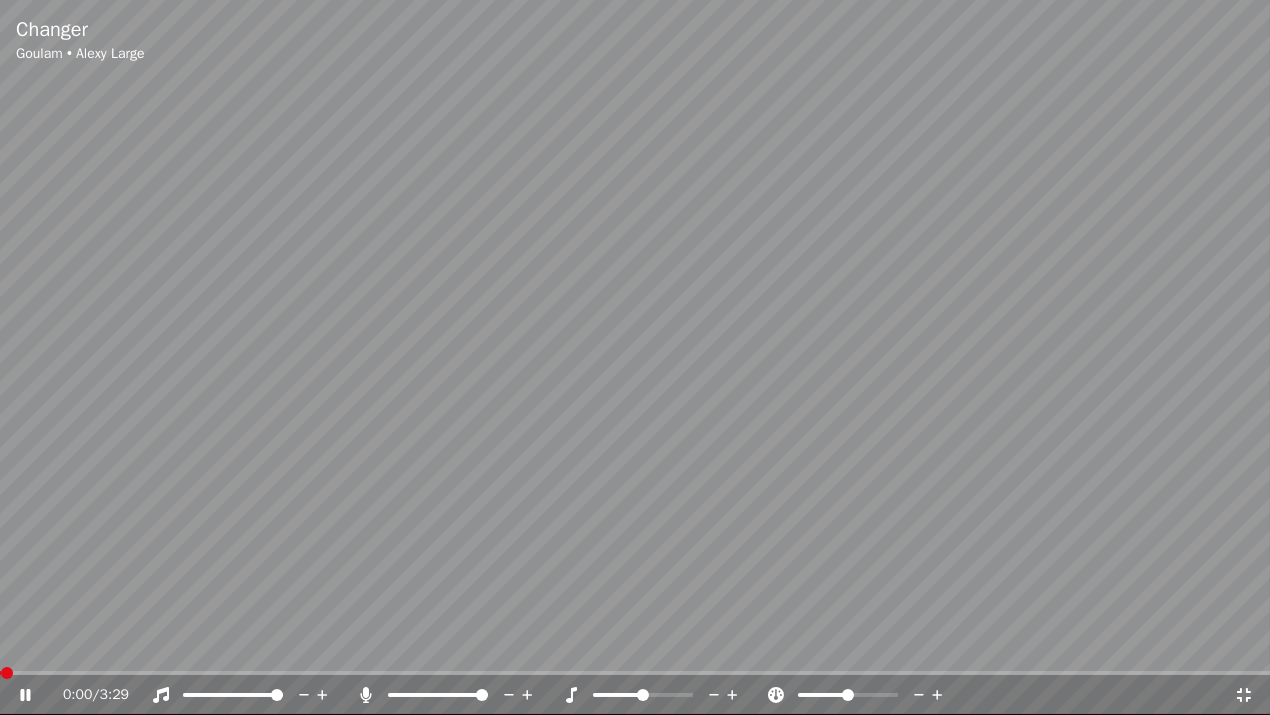 click 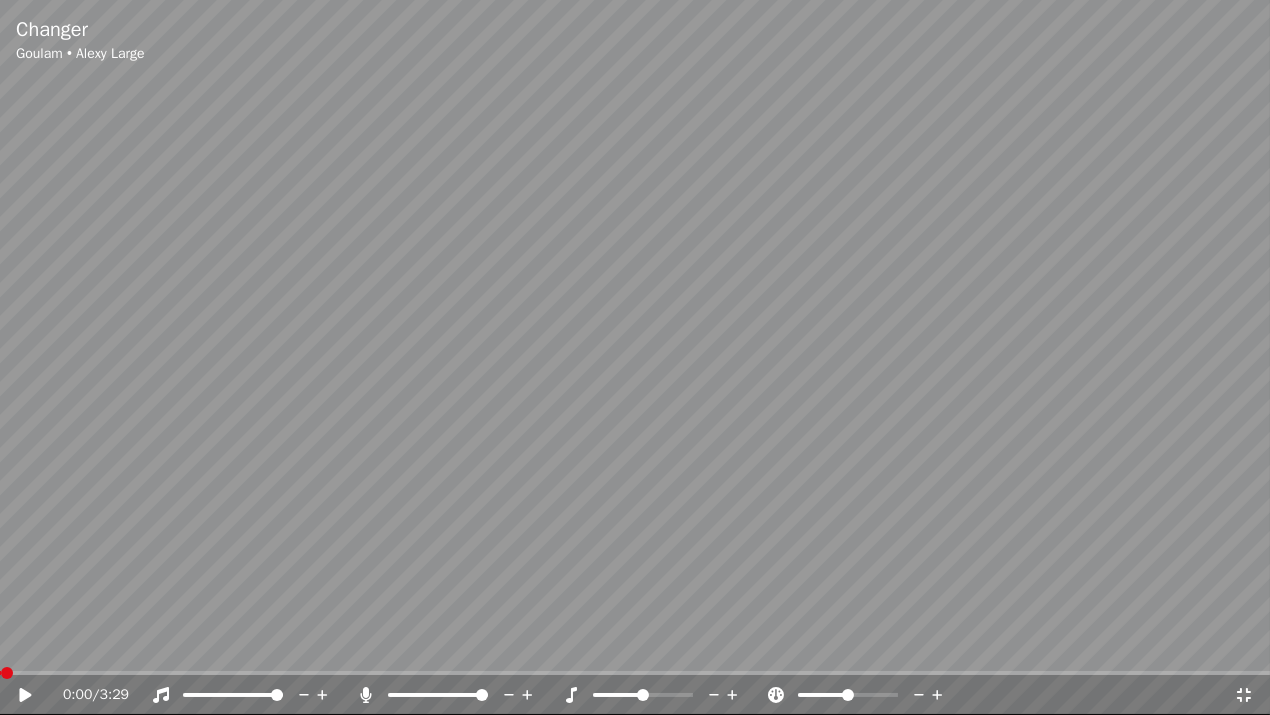 click 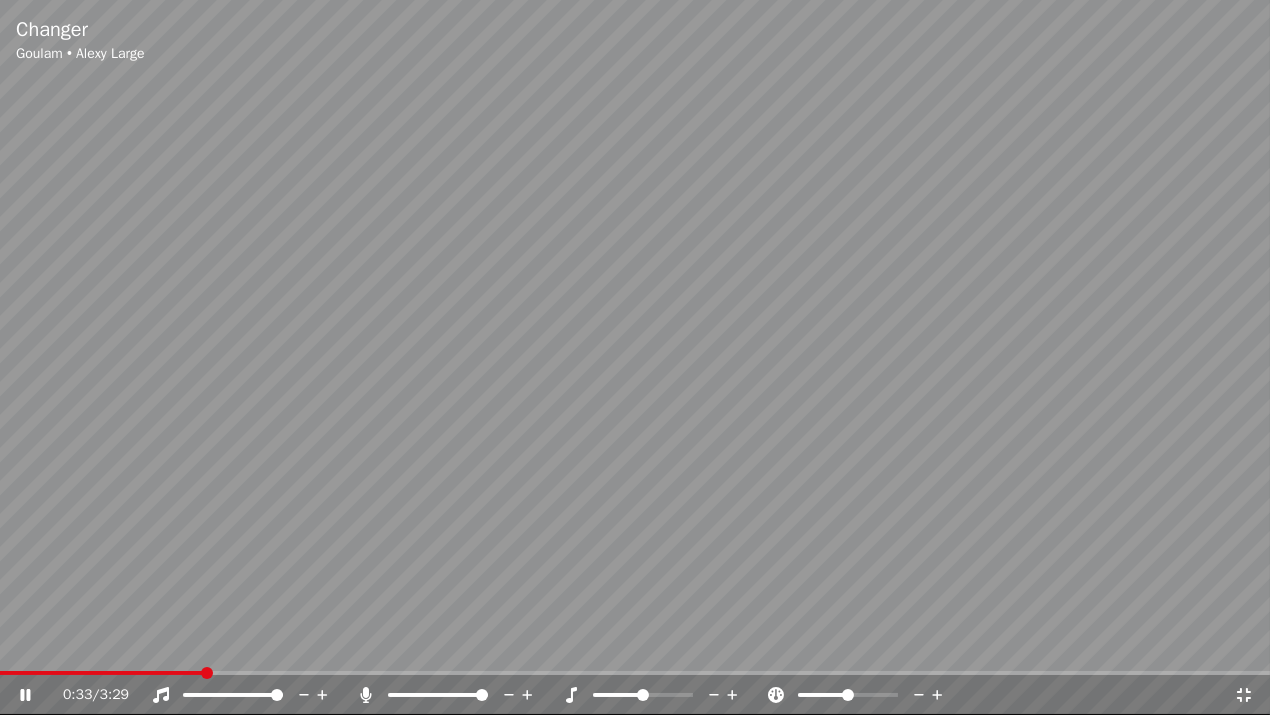 click 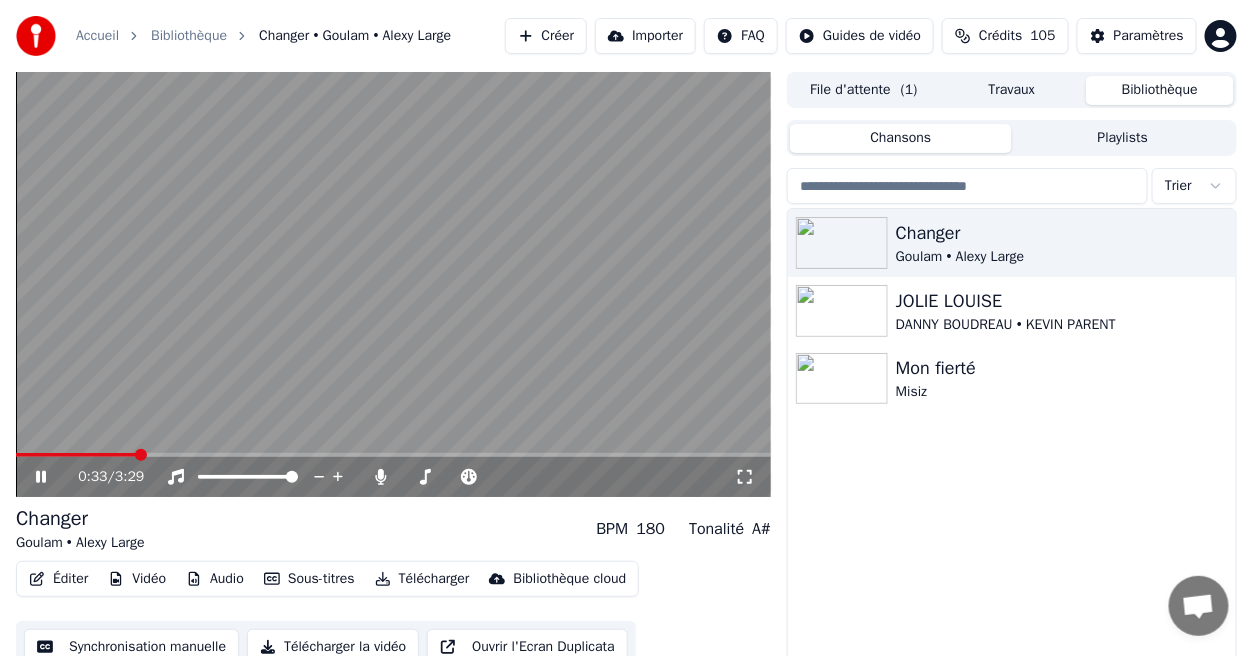 click 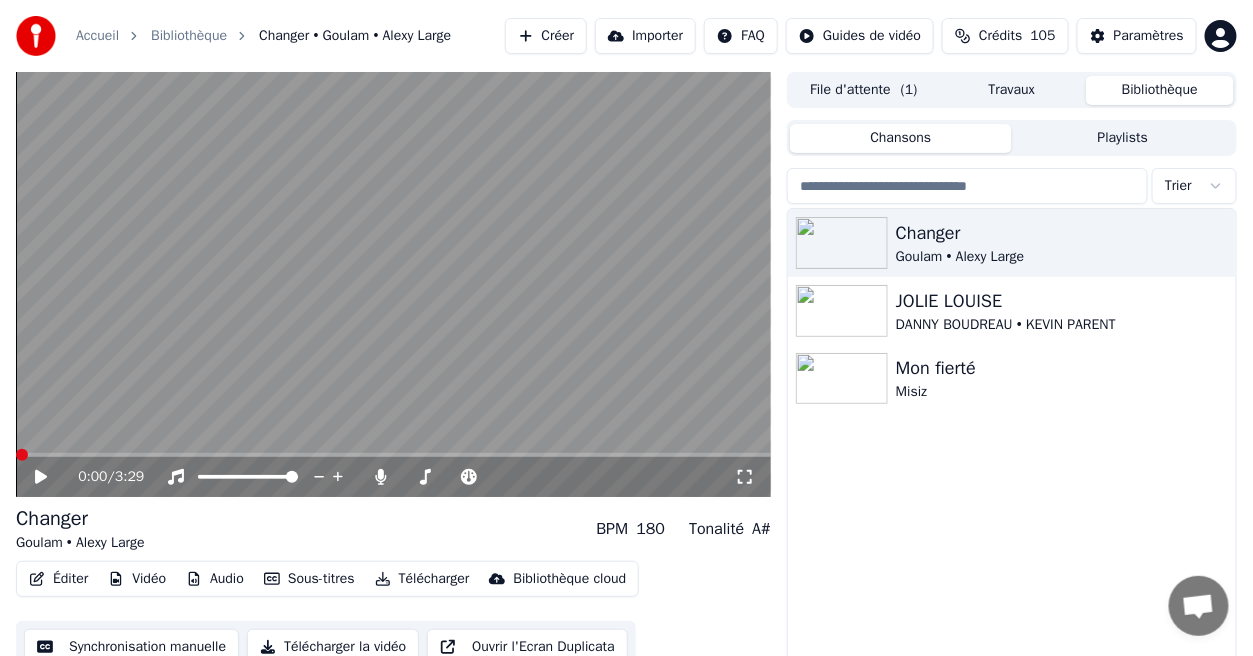 click at bounding box center (22, 455) 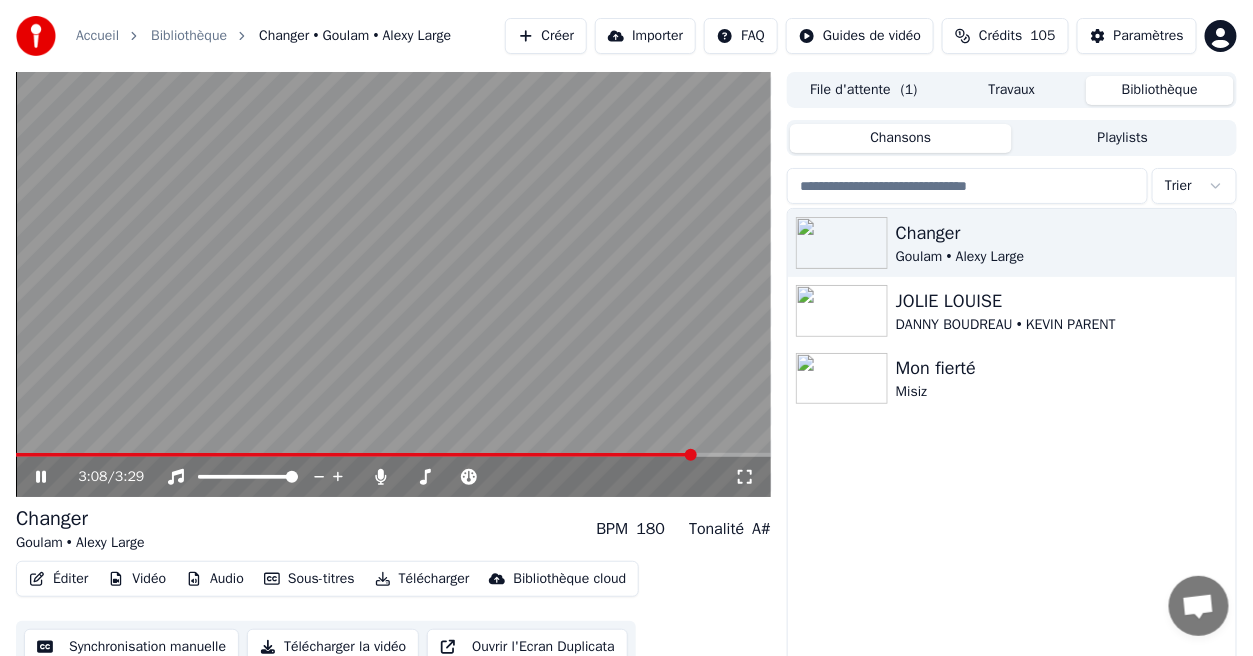 click on "Éditer" at bounding box center (58, 579) 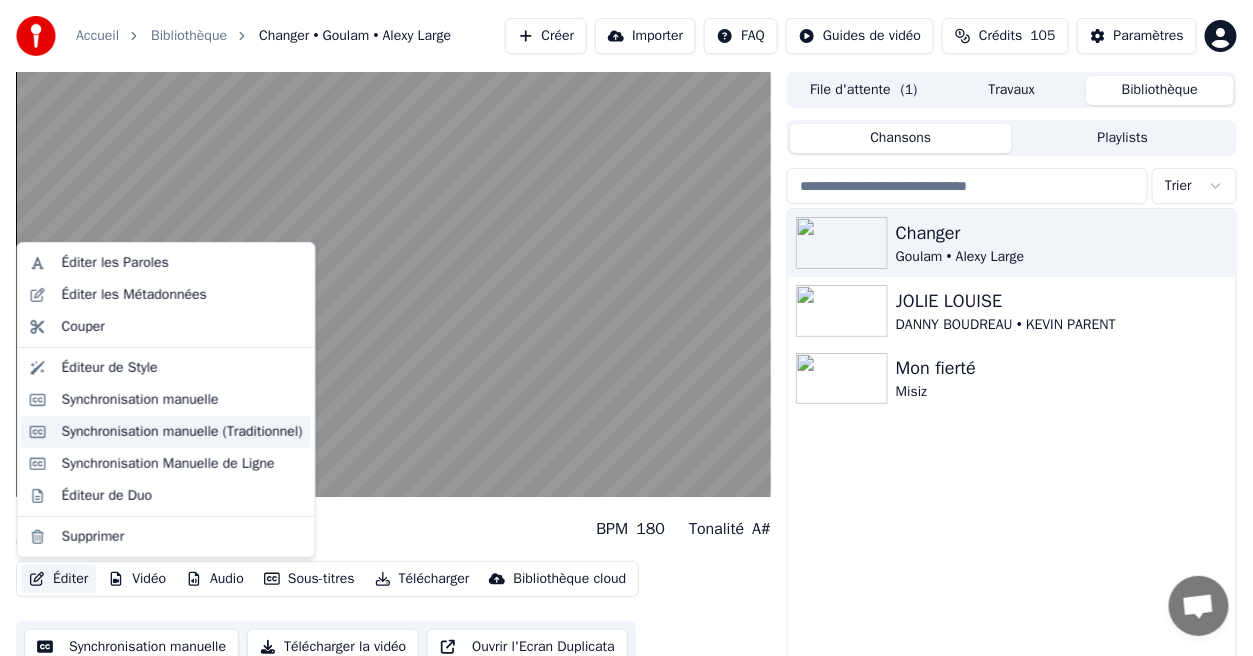 click on "Synchronisation manuelle (Traditionnel)" at bounding box center [182, 432] 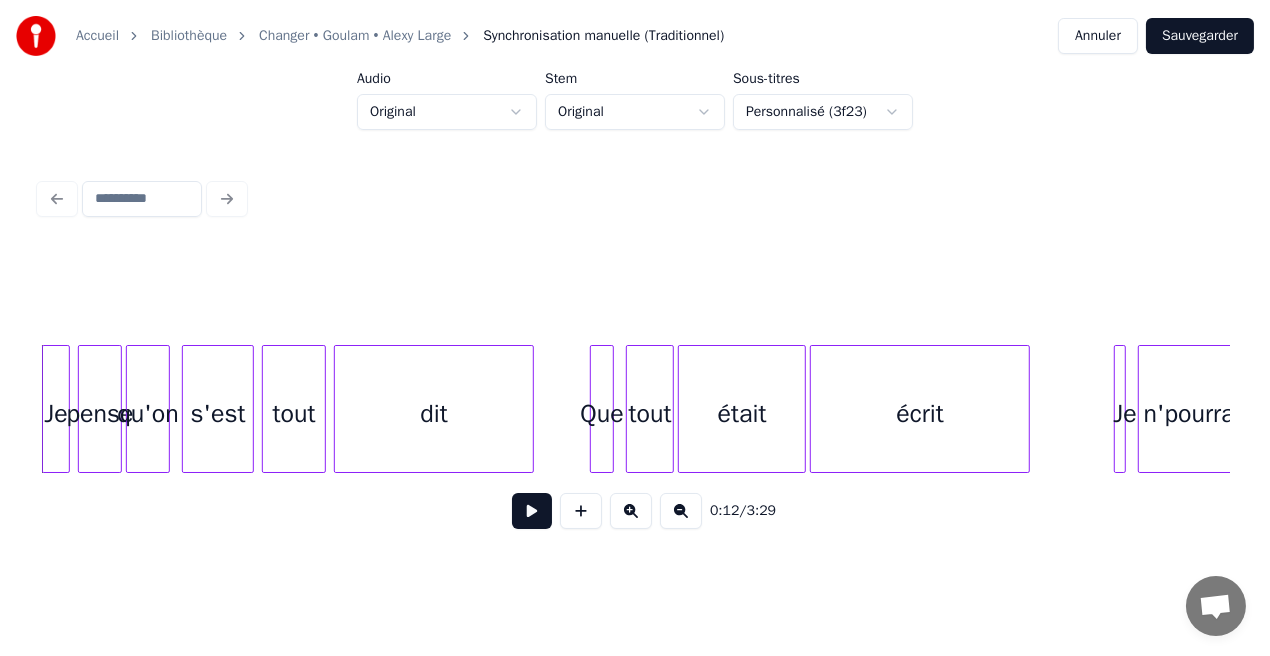 scroll, scrollTop: 0, scrollLeft: 2492, axis: horizontal 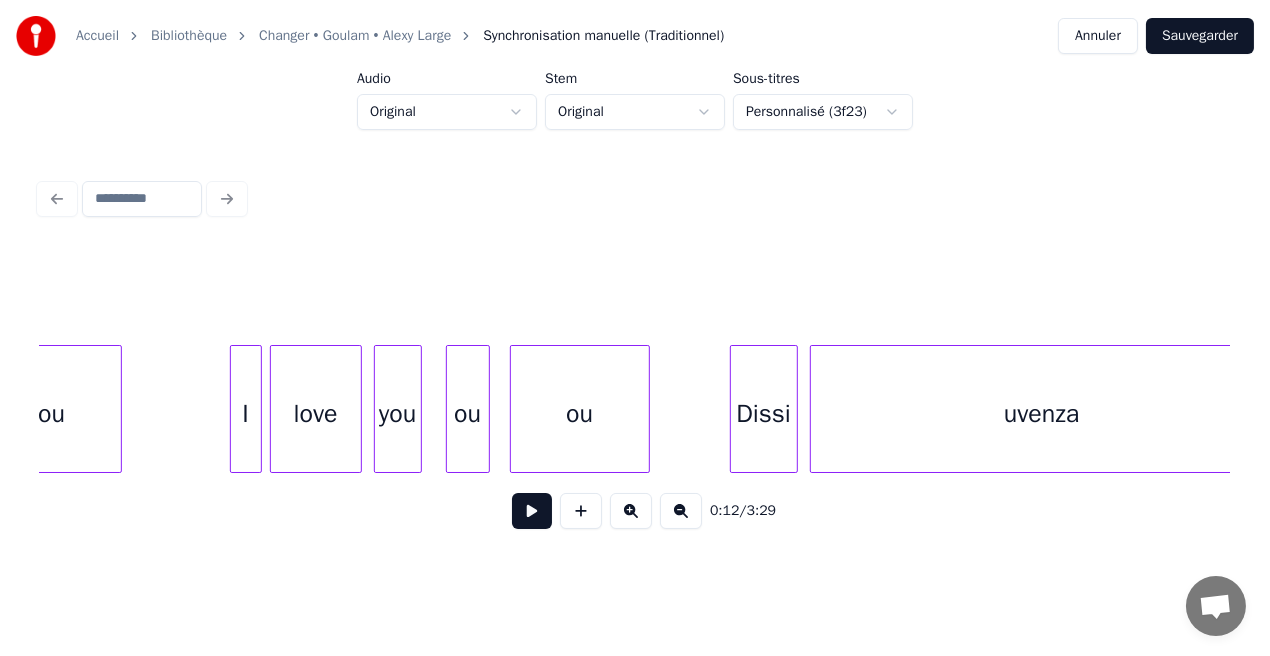 click on "Dissi" at bounding box center (764, 414) 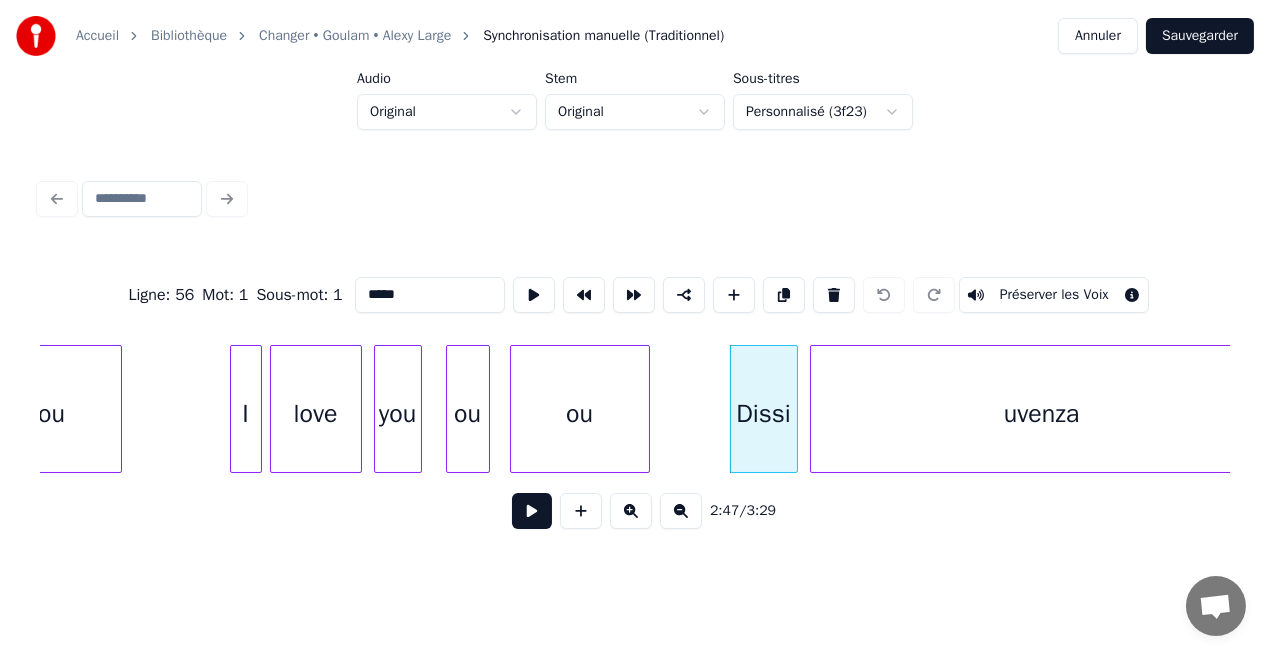 drag, startPoint x: 389, startPoint y: 292, endPoint x: 321, endPoint y: 290, distance: 68.0294 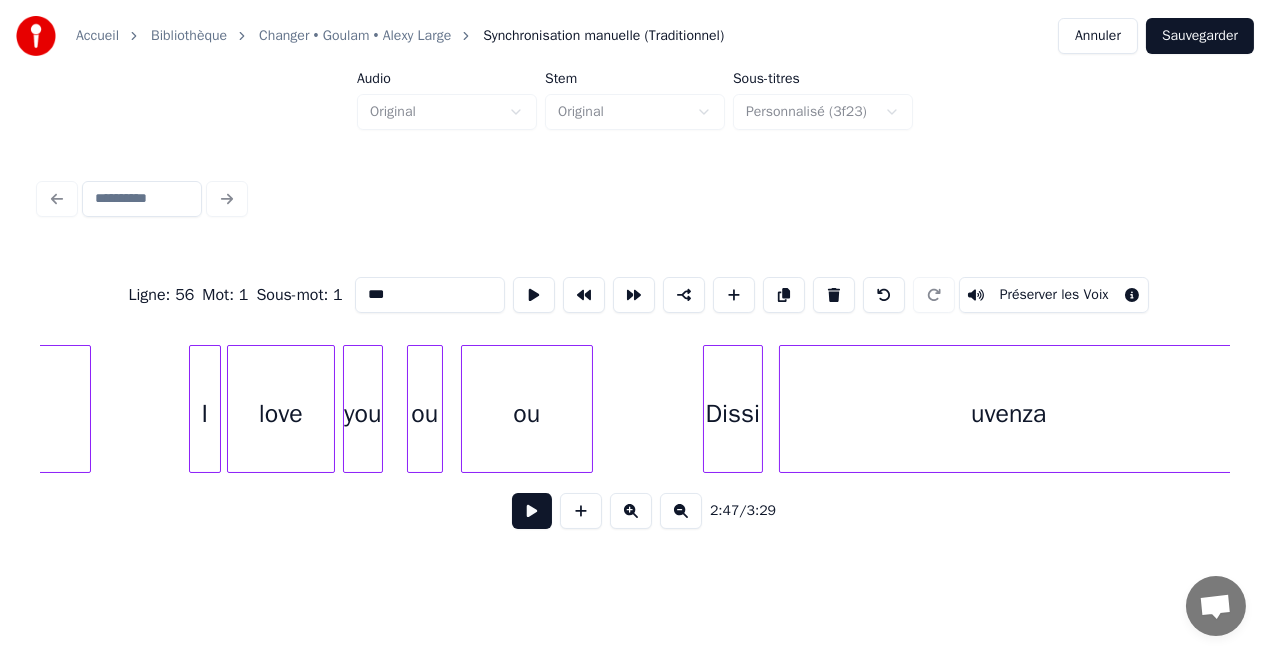 scroll, scrollTop: 0, scrollLeft: 35086, axis: horizontal 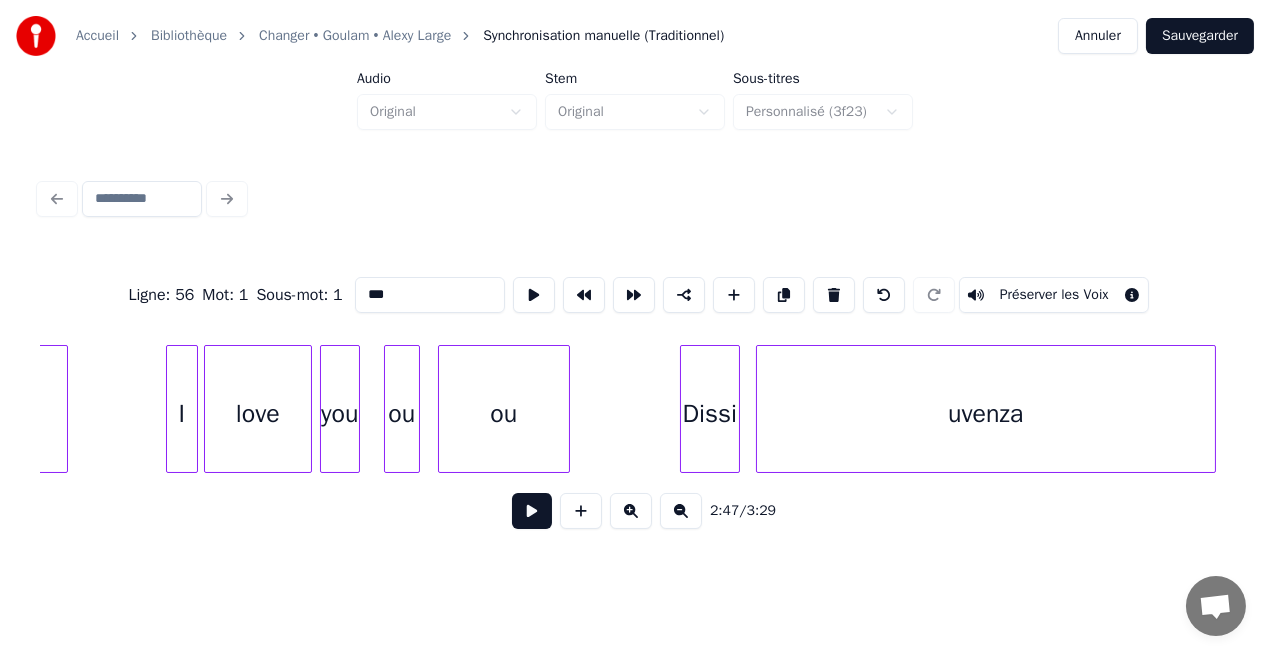 click on "Dissi" at bounding box center [710, 414] 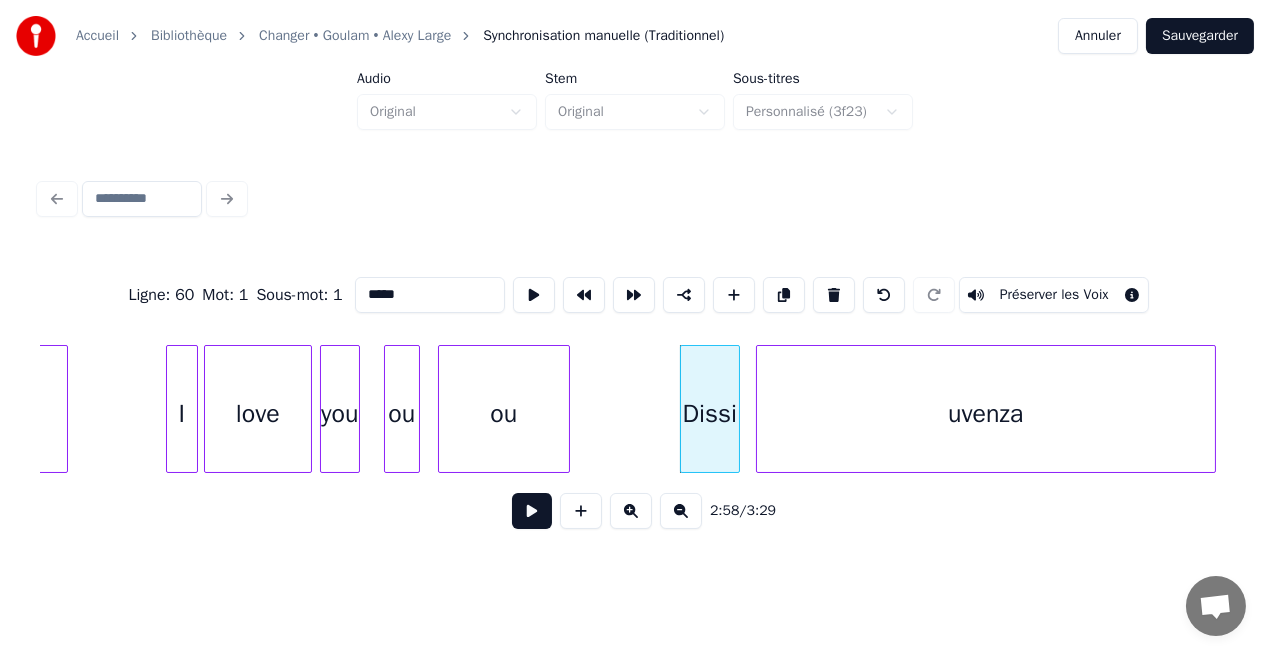 drag, startPoint x: 388, startPoint y: 294, endPoint x: 300, endPoint y: 292, distance: 88.02273 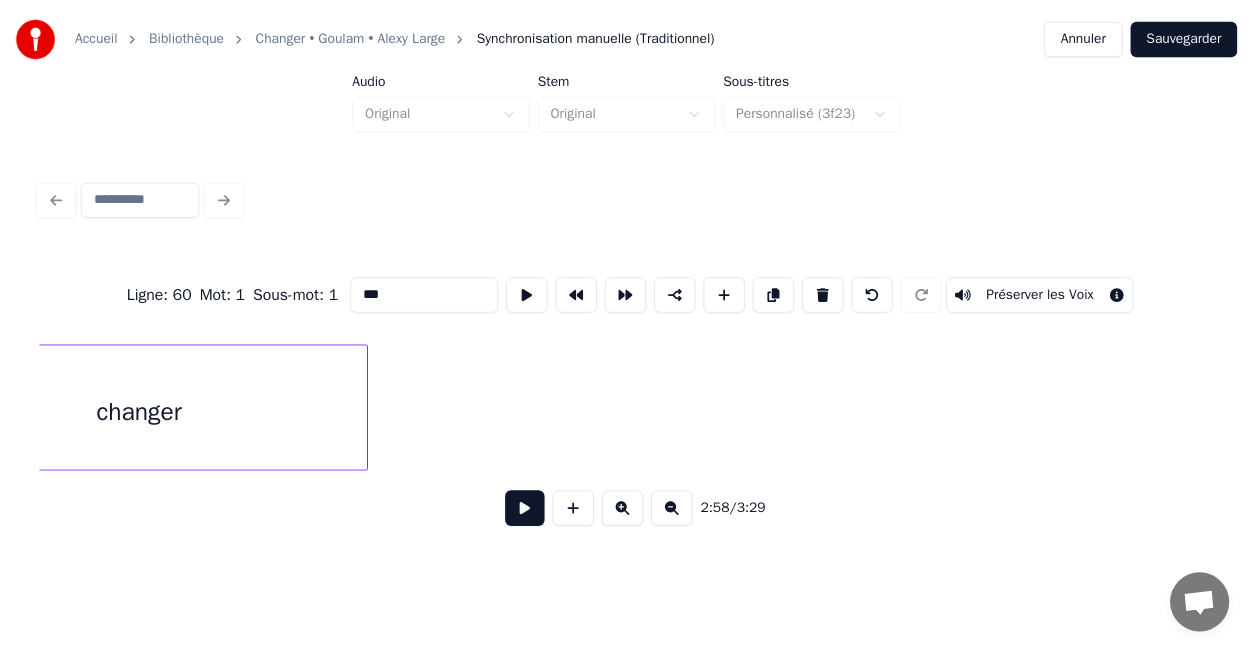 scroll, scrollTop: 0, scrollLeft: 40320, axis: horizontal 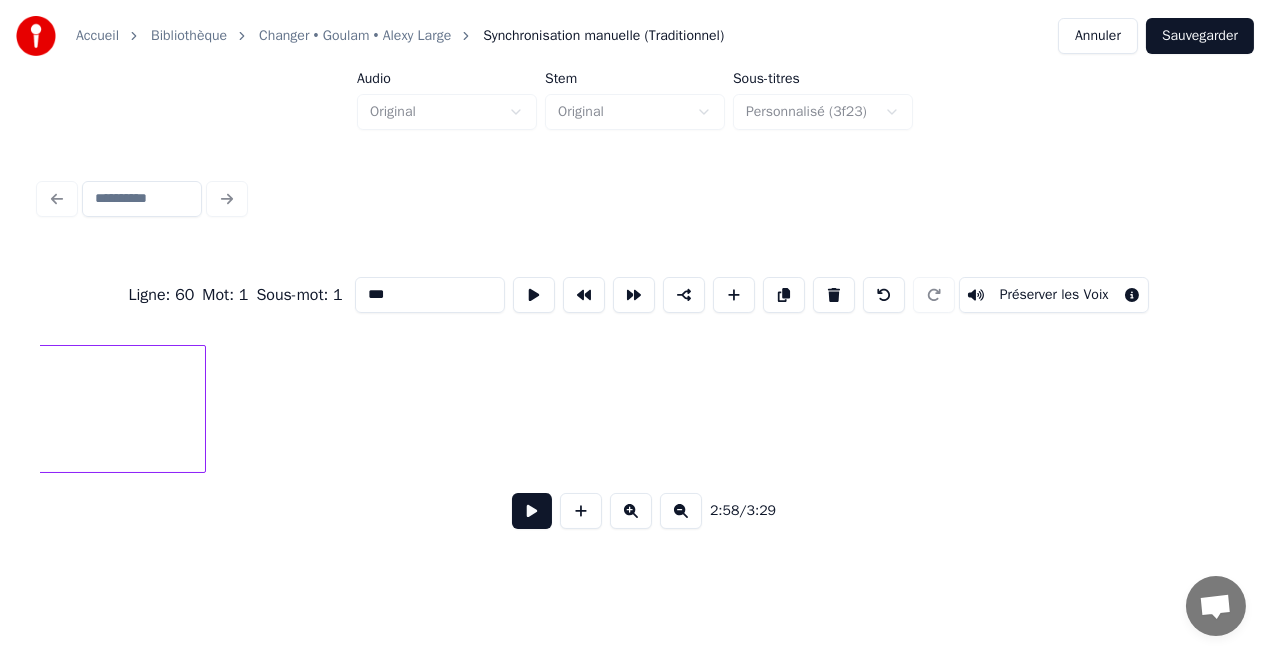 type on "***" 